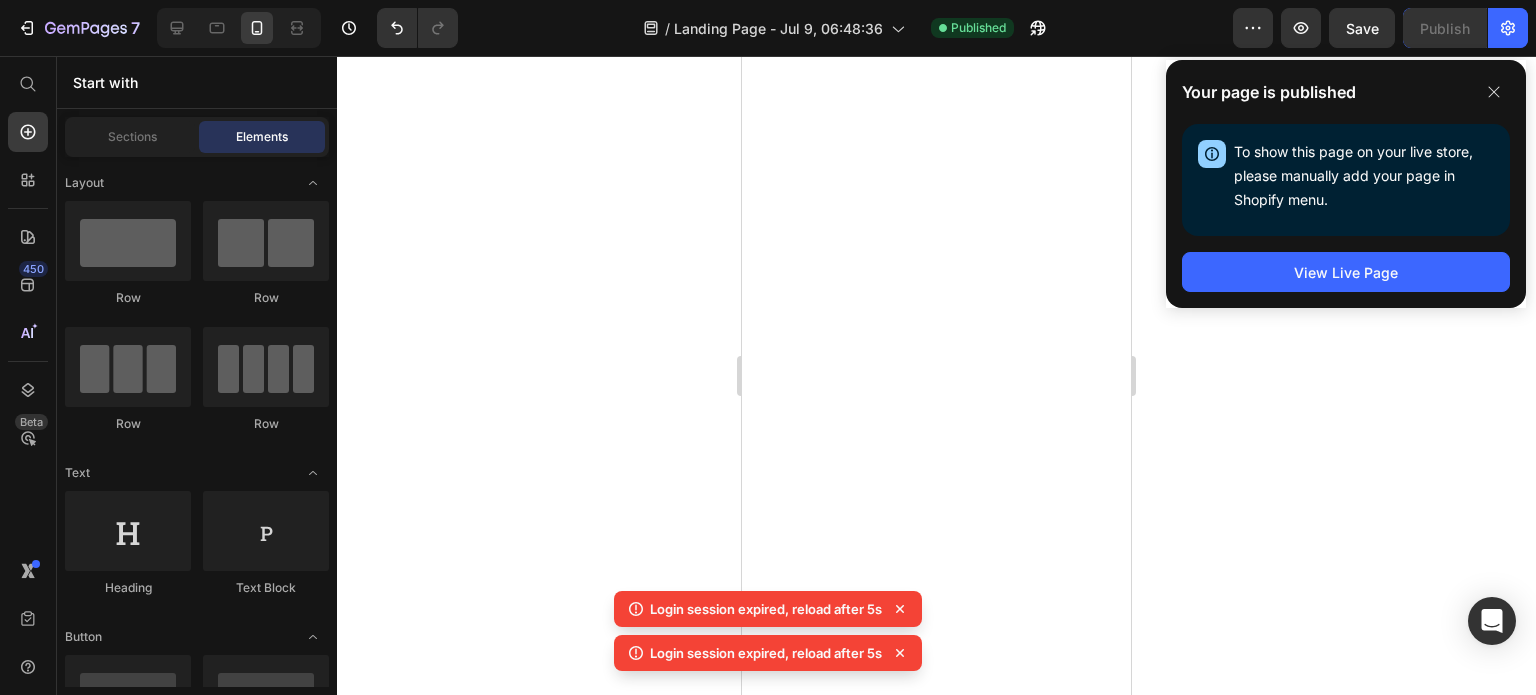 scroll, scrollTop: 0, scrollLeft: 0, axis: both 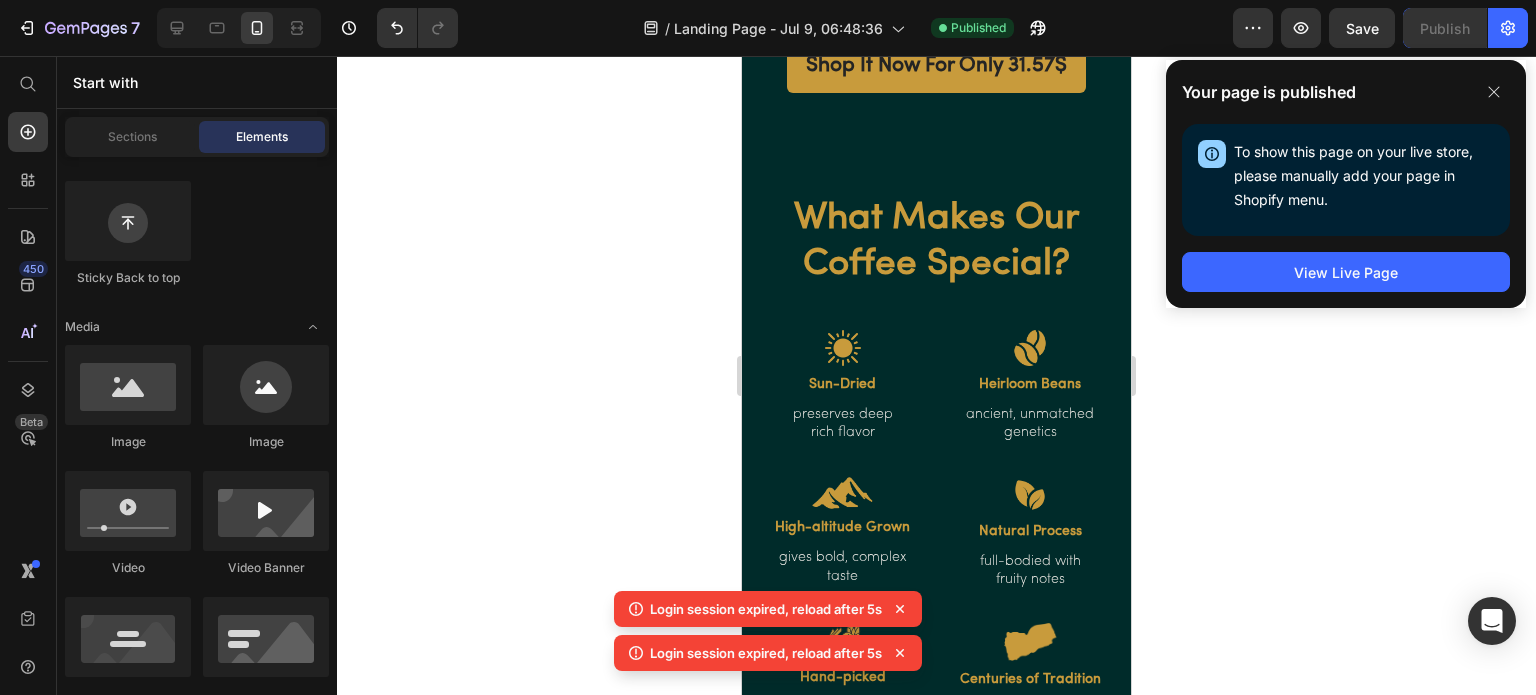 click 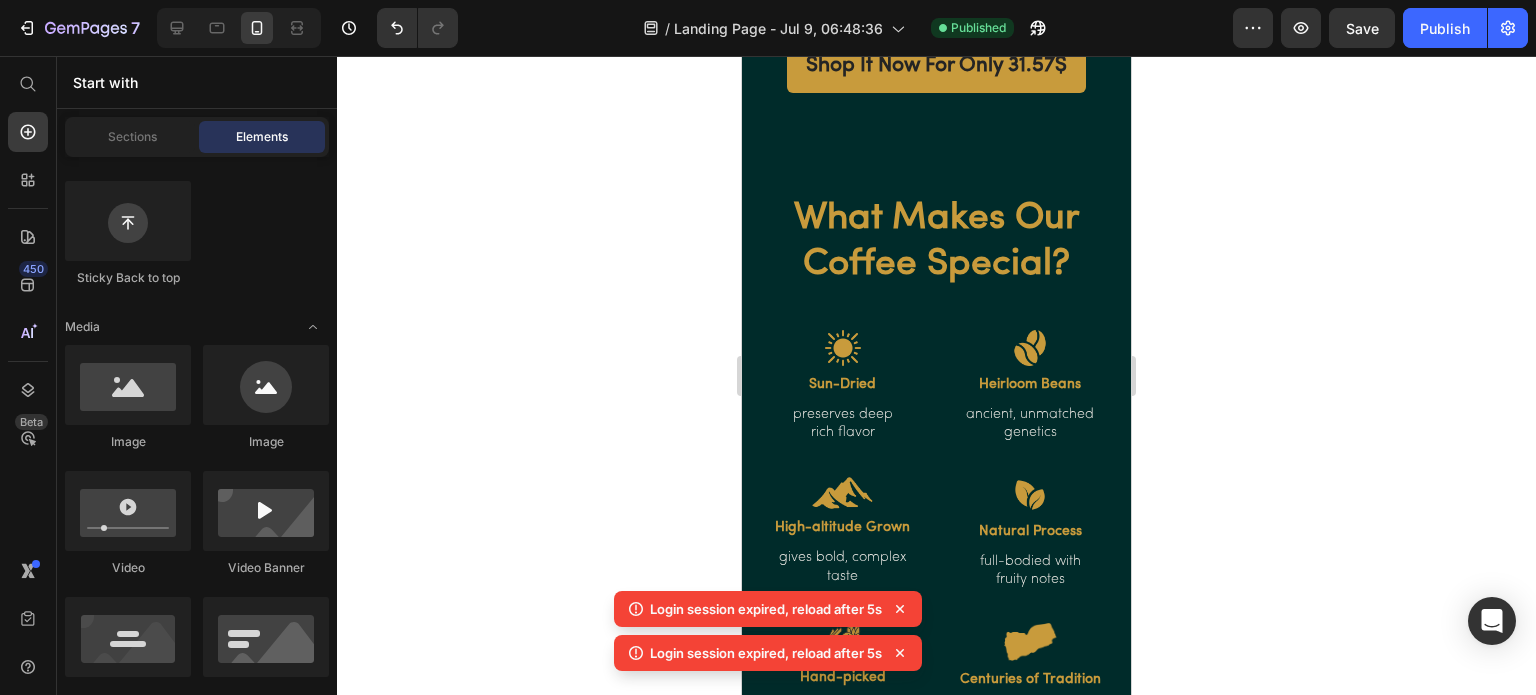 click 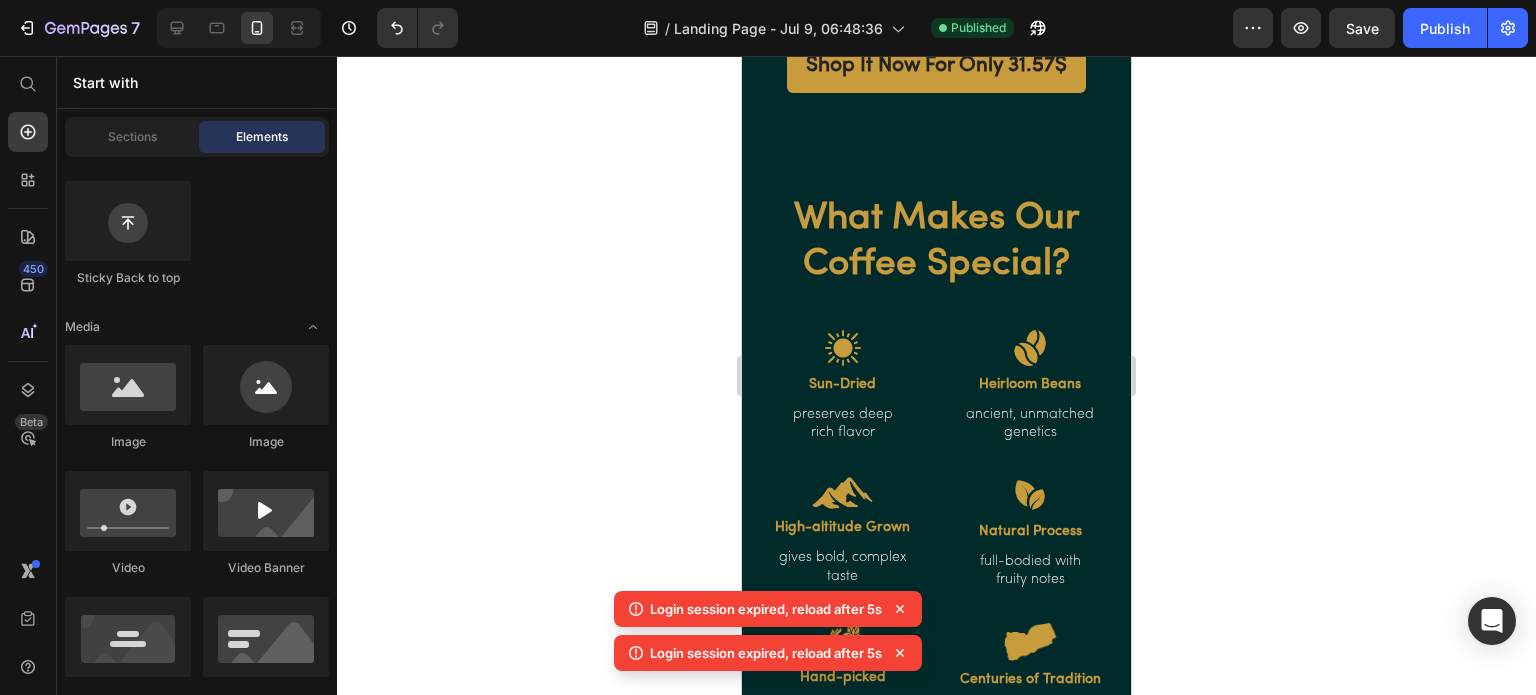 click 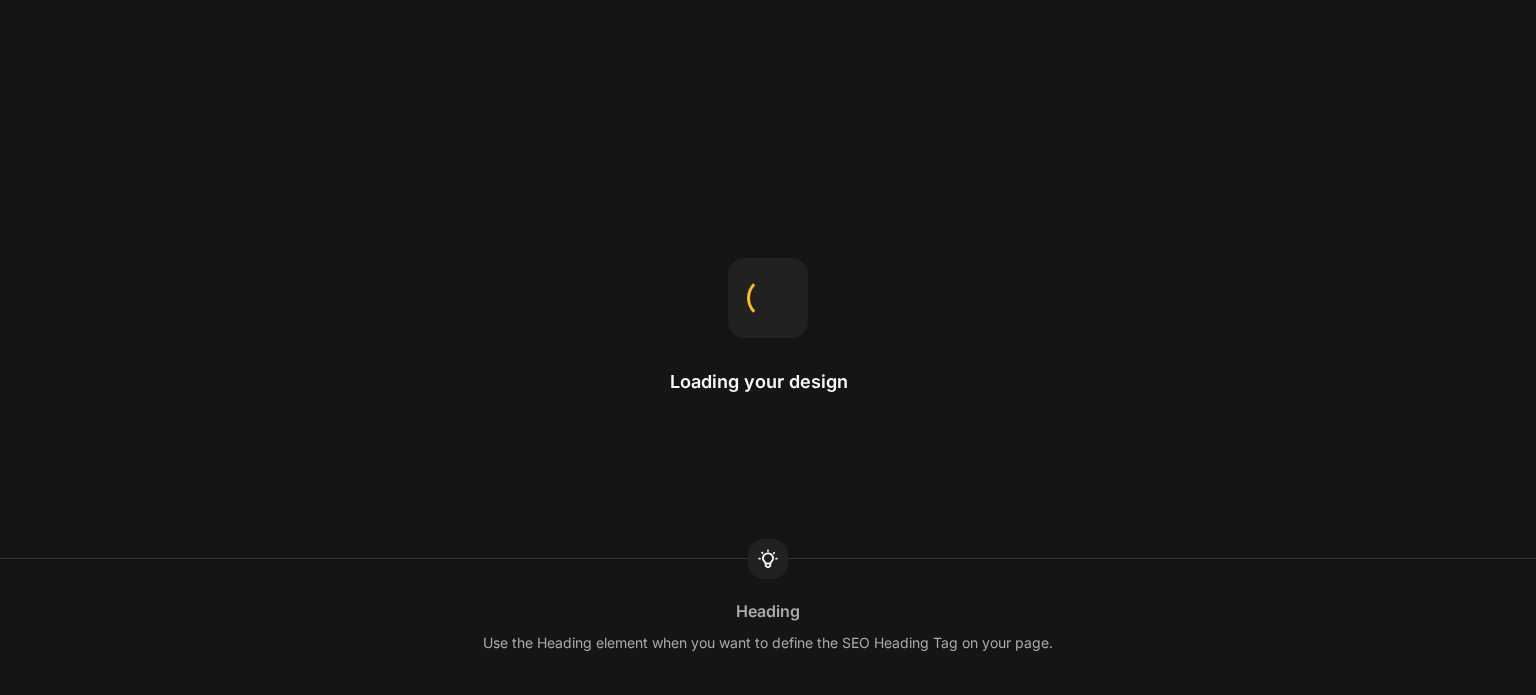scroll, scrollTop: 0, scrollLeft: 0, axis: both 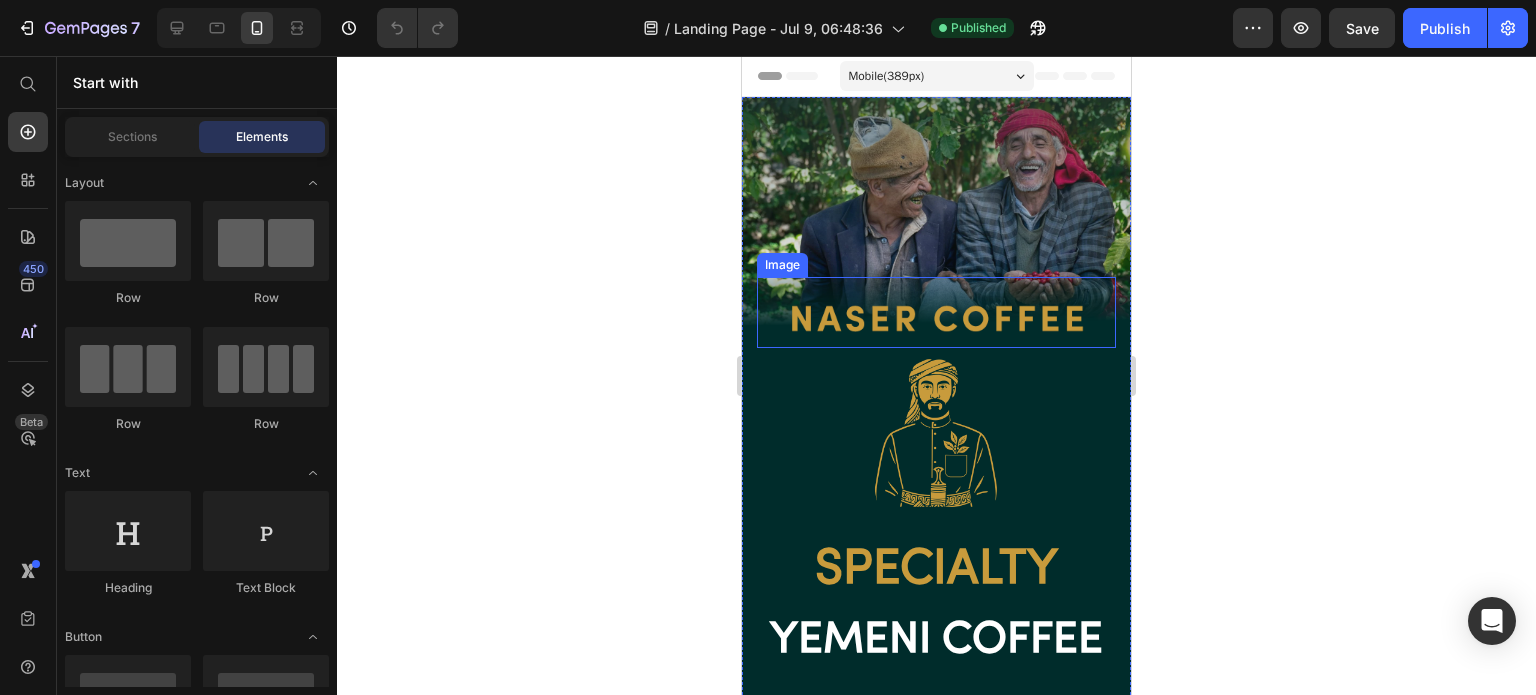 click at bounding box center (936, 312) 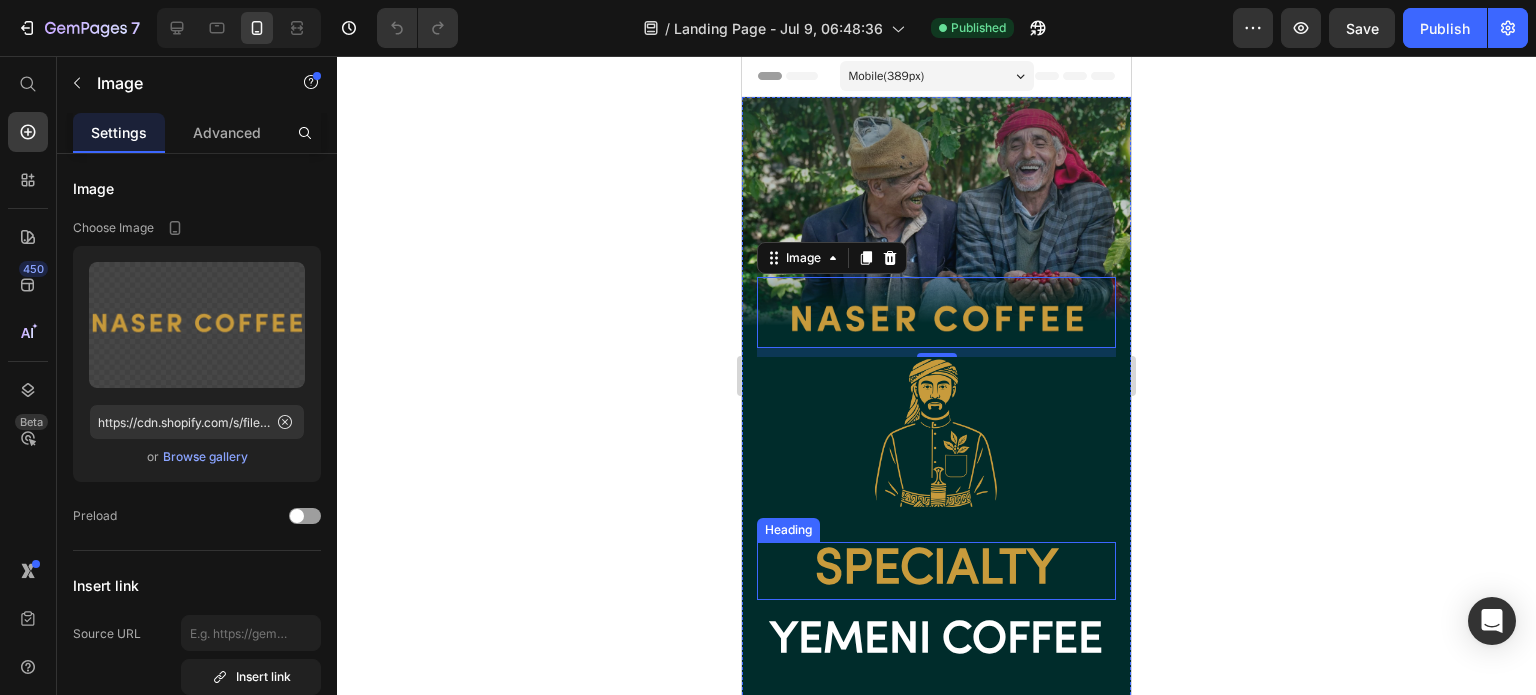 click on "Specialty" at bounding box center [936, 571] 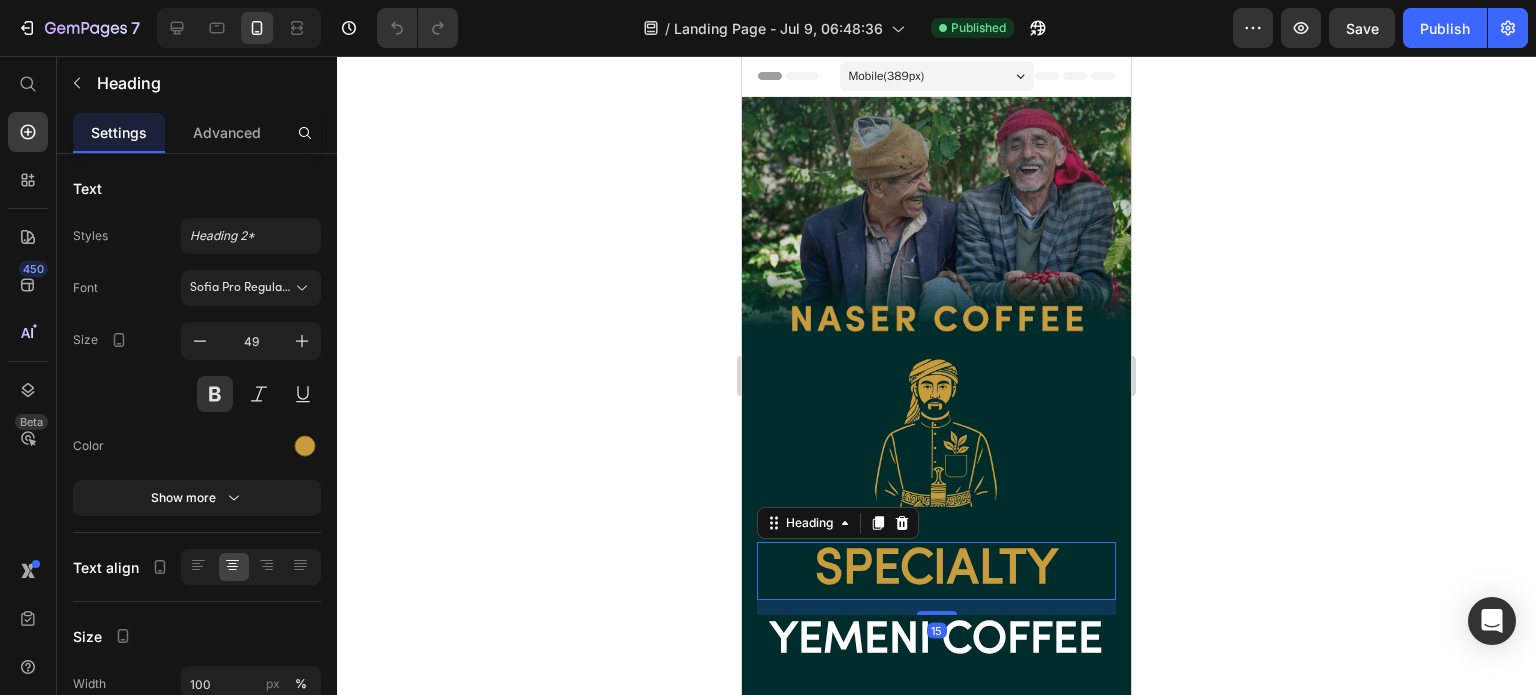 click on "Specialty" at bounding box center [936, 571] 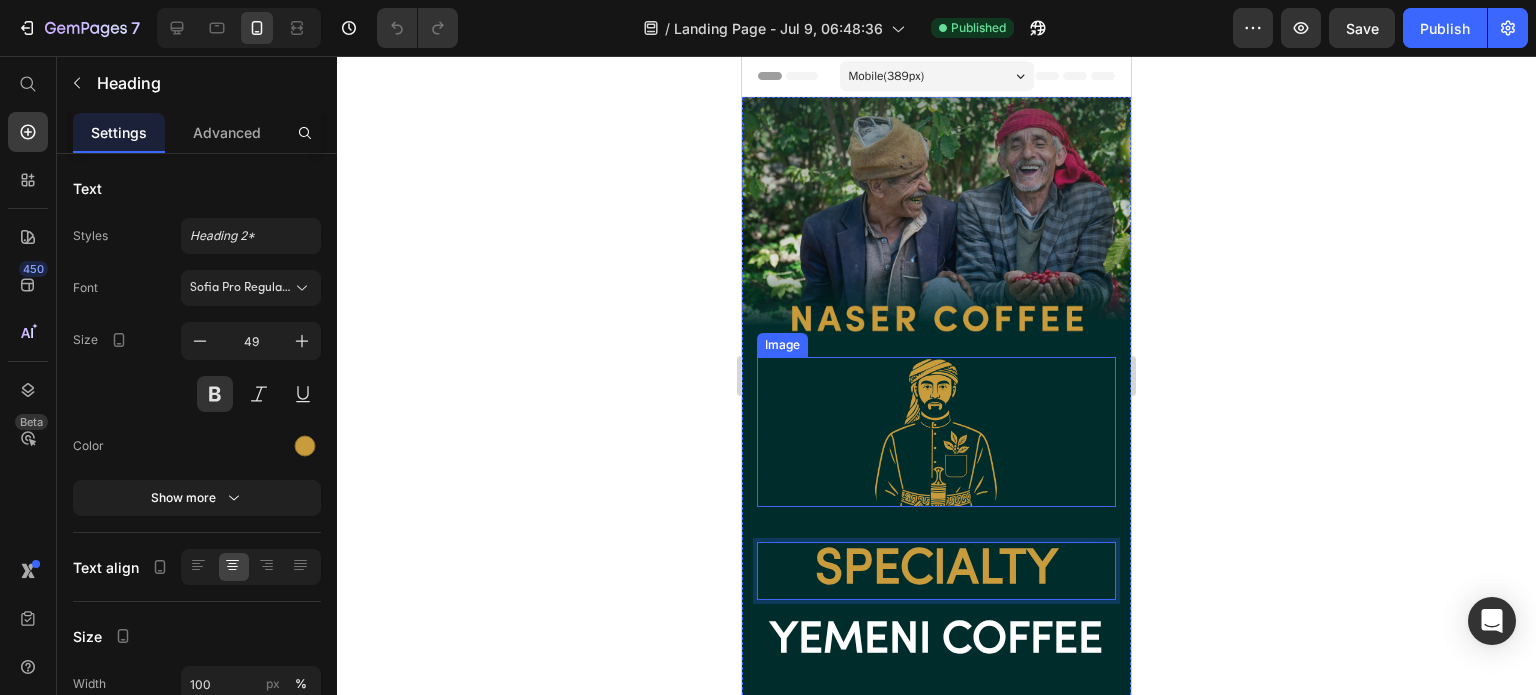 click 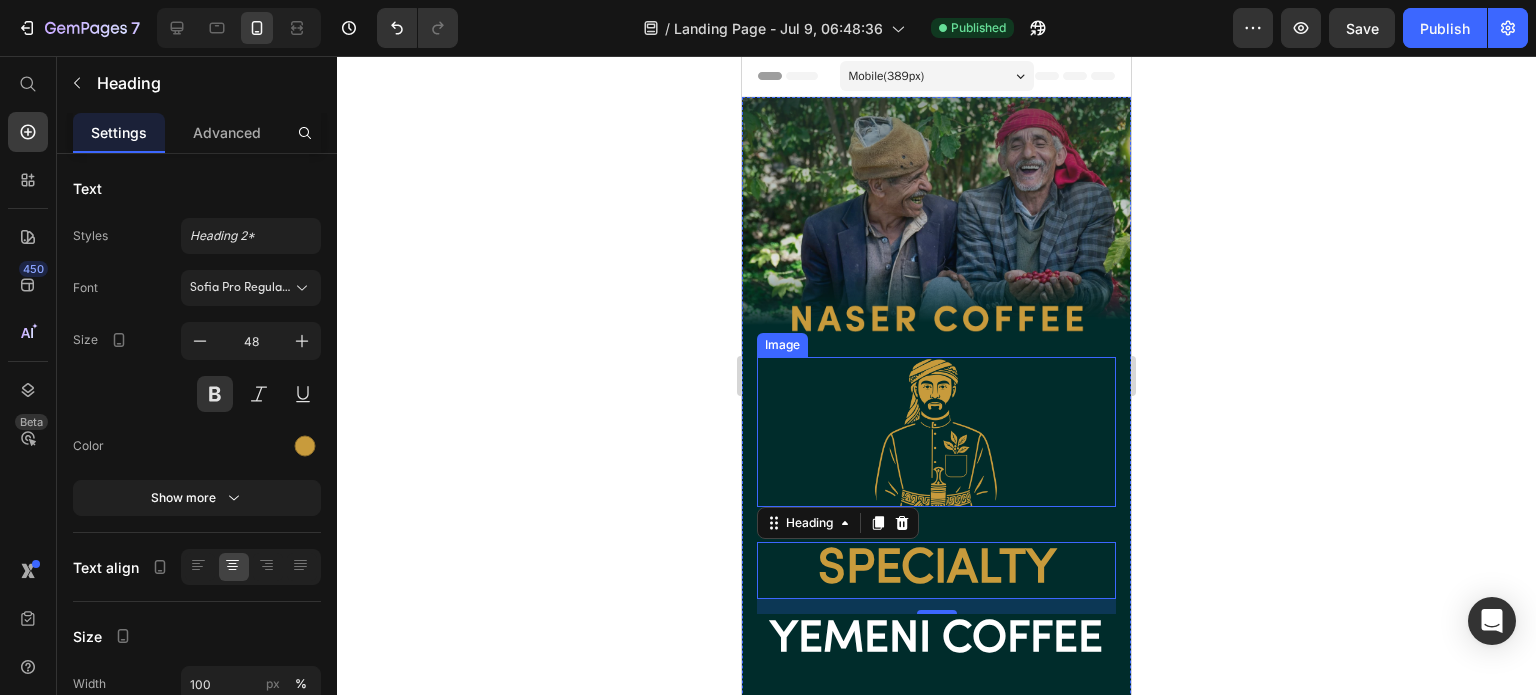 click at bounding box center [200, 341] 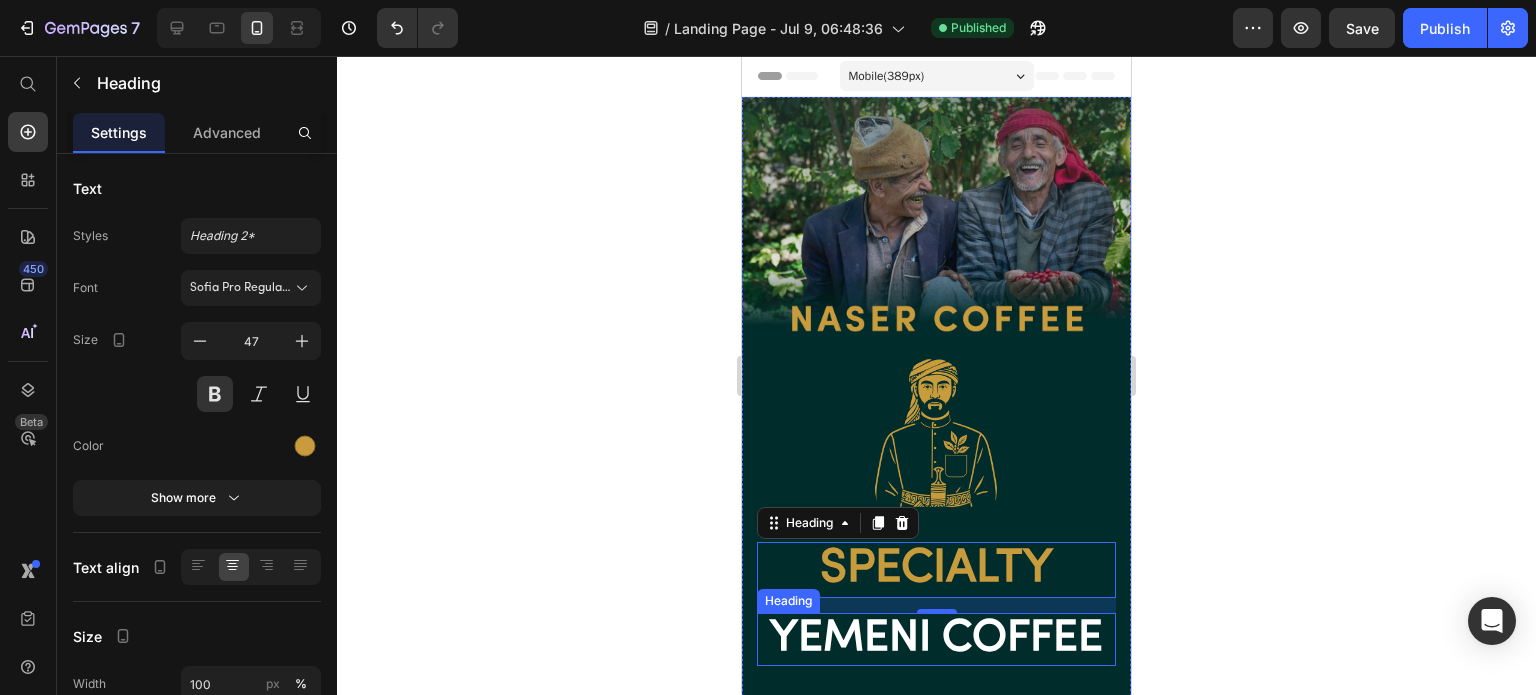 click on "YEMENI COFFEE" at bounding box center (936, 639) 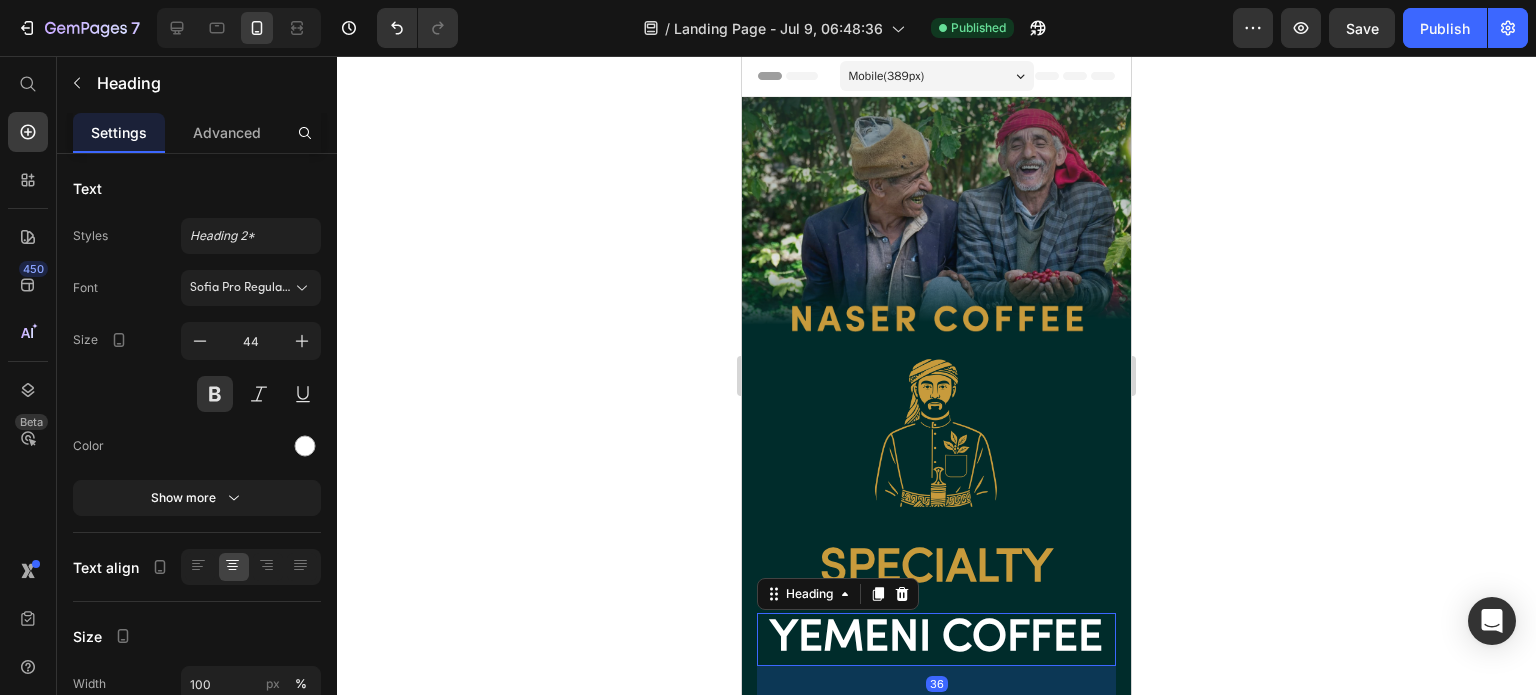 click 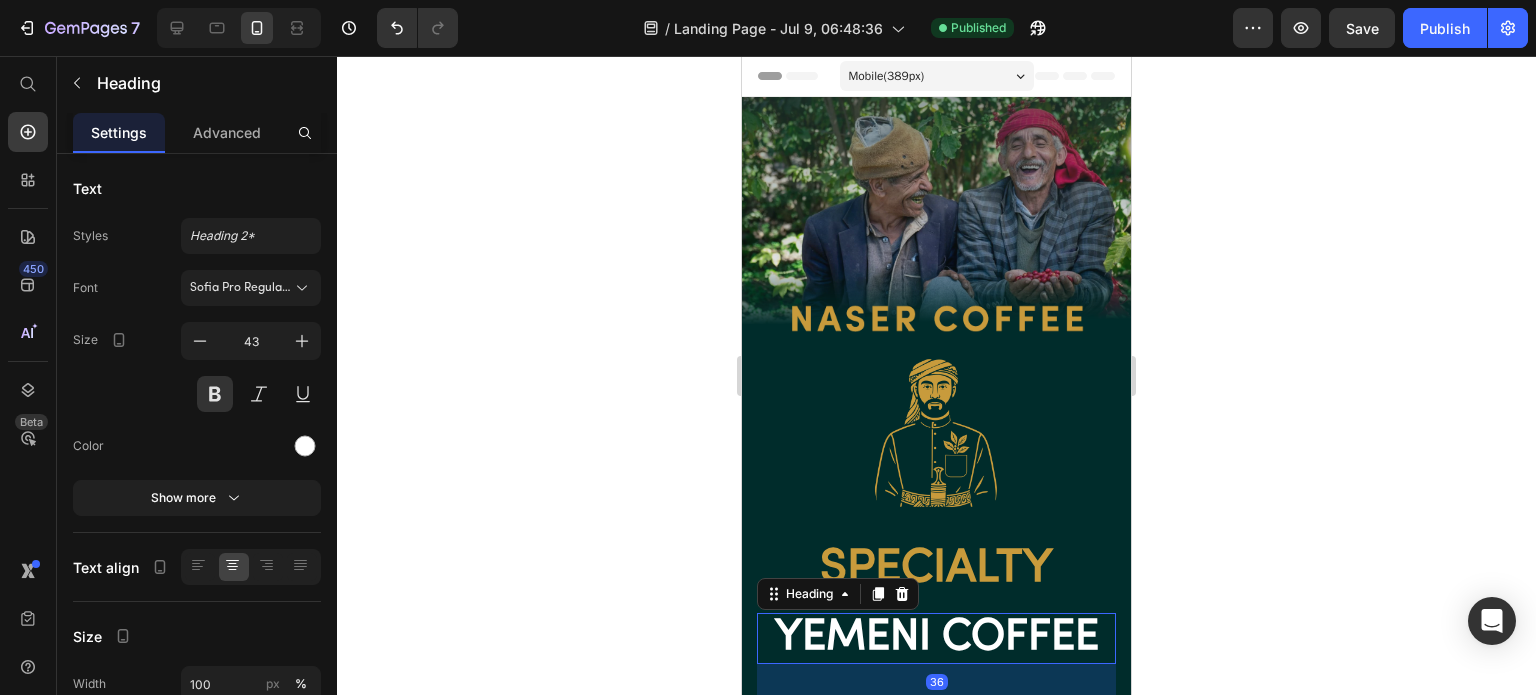 click 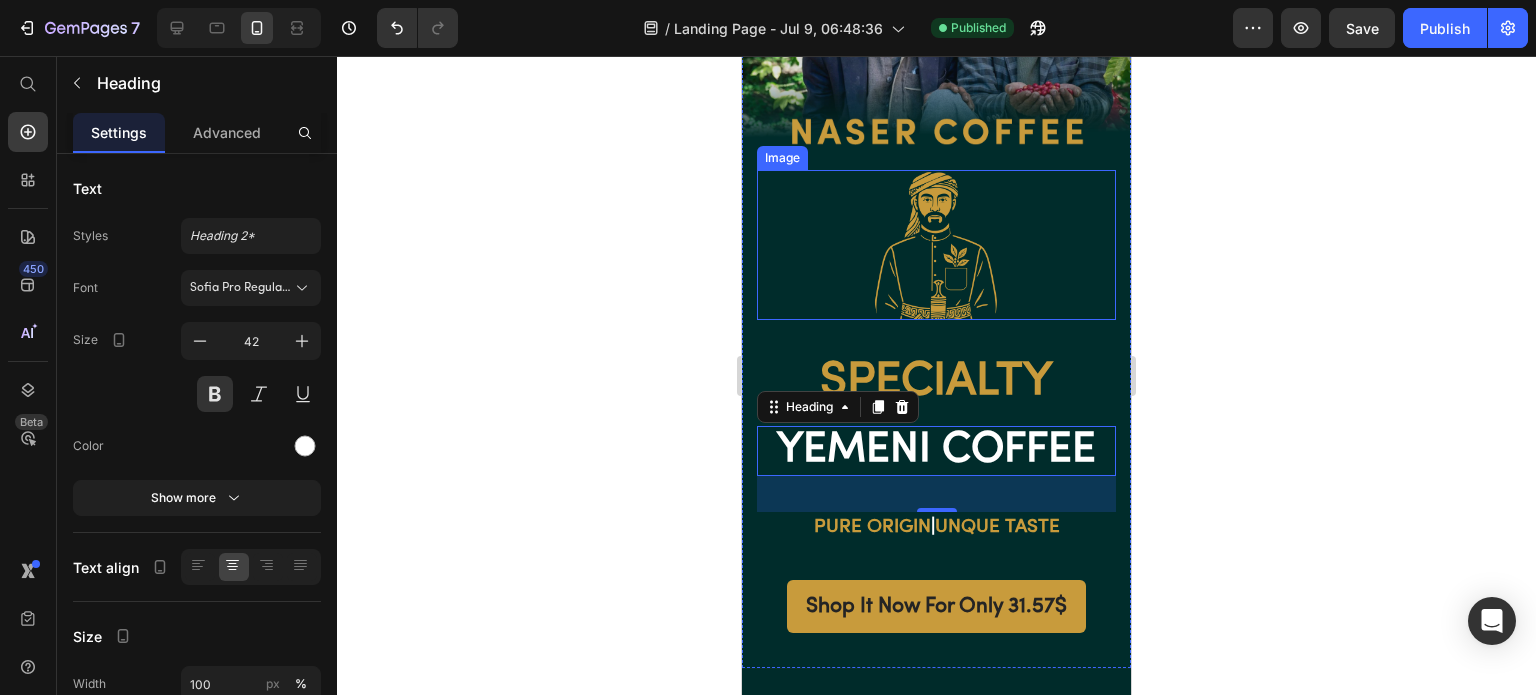 scroll, scrollTop: 200, scrollLeft: 0, axis: vertical 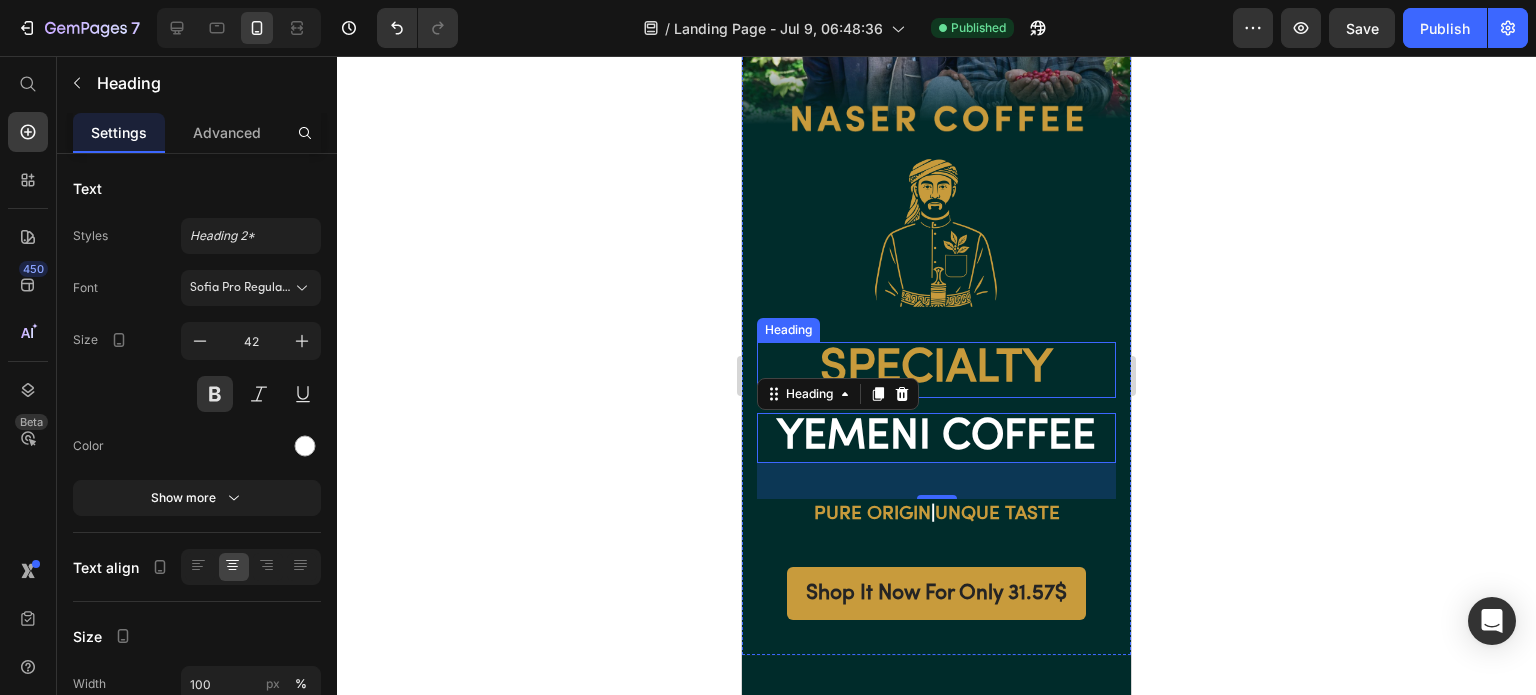 click on "Specialty" at bounding box center [936, 370] 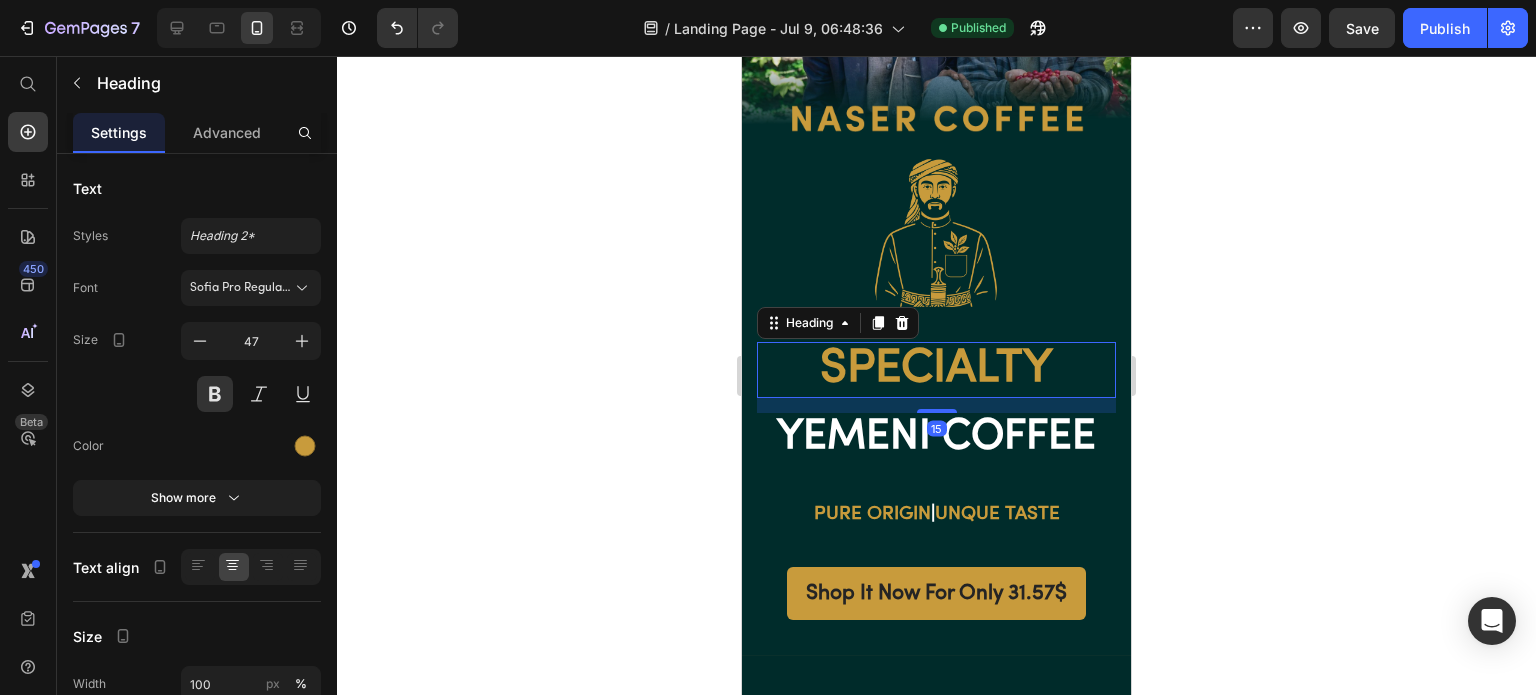click 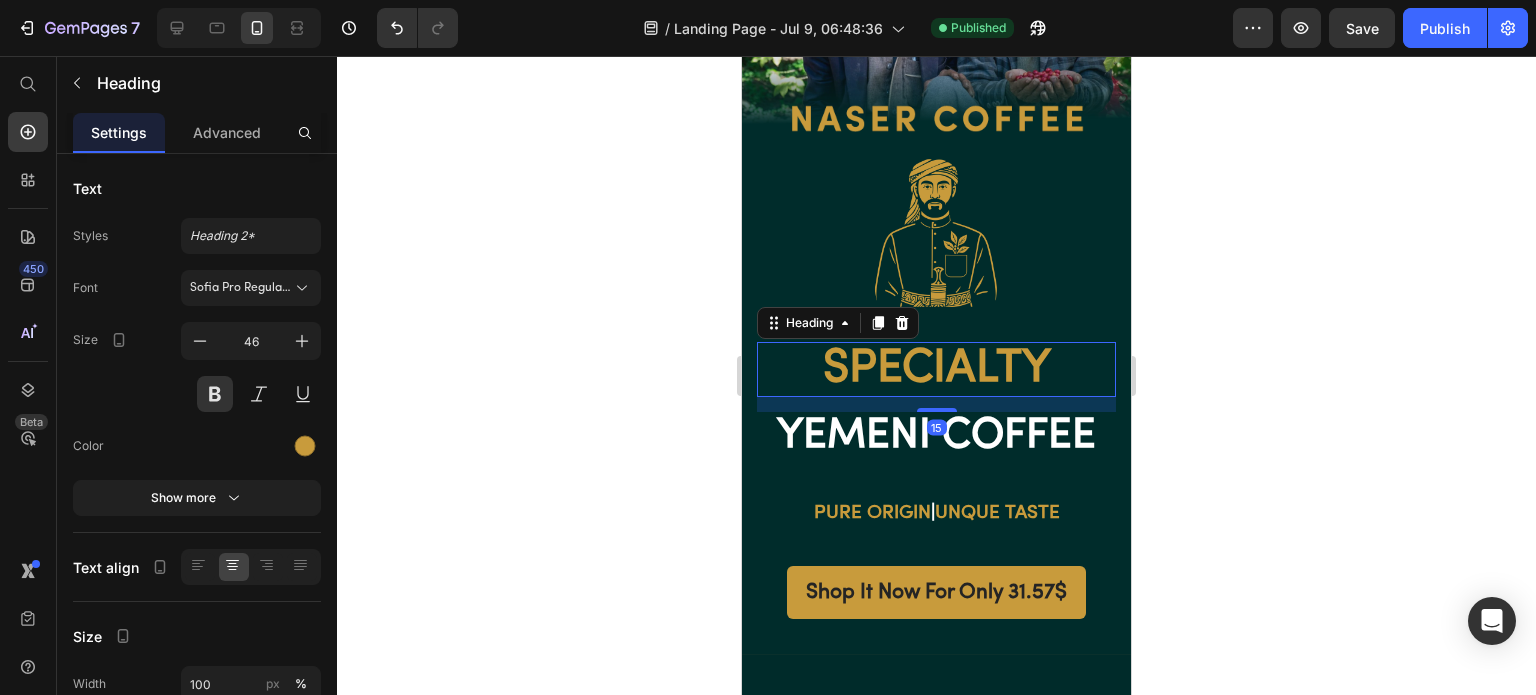 click 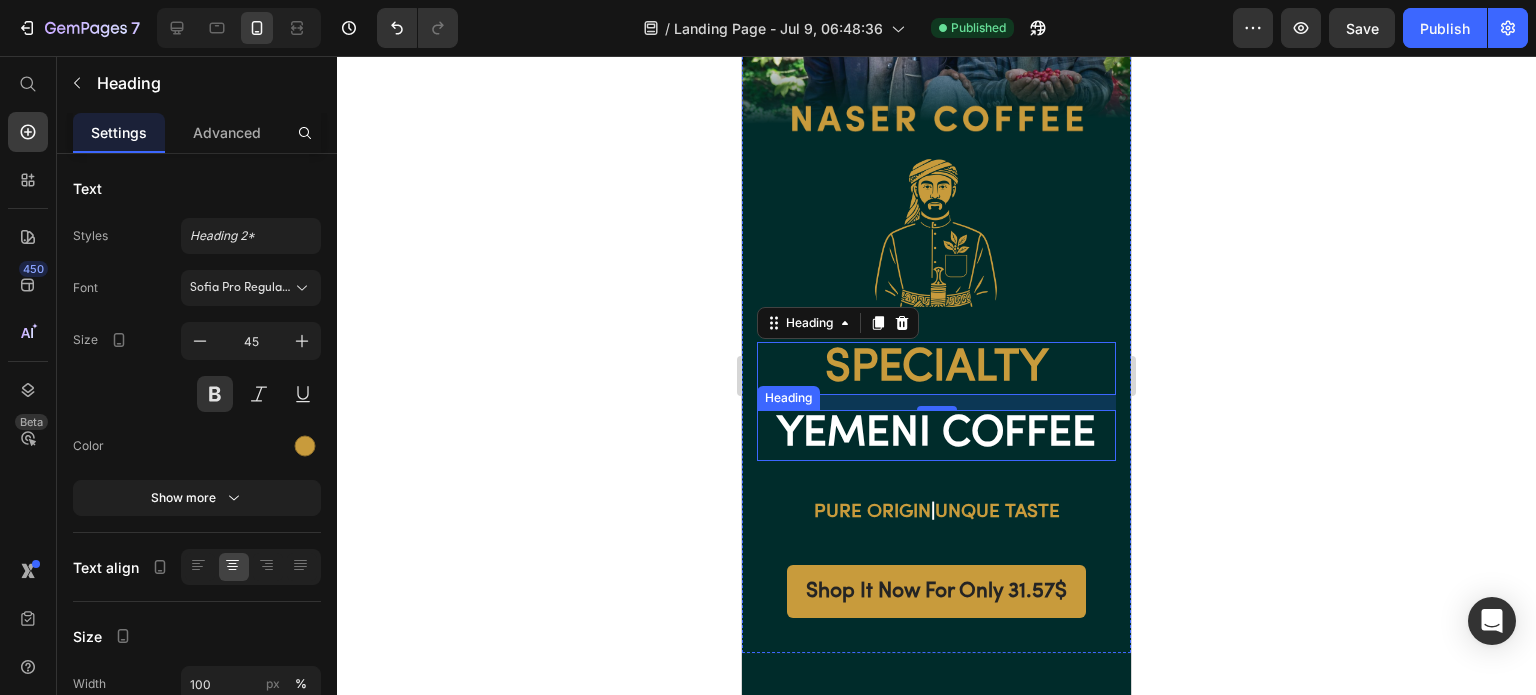 click on "YEMENI COFFEE" at bounding box center [936, 435] 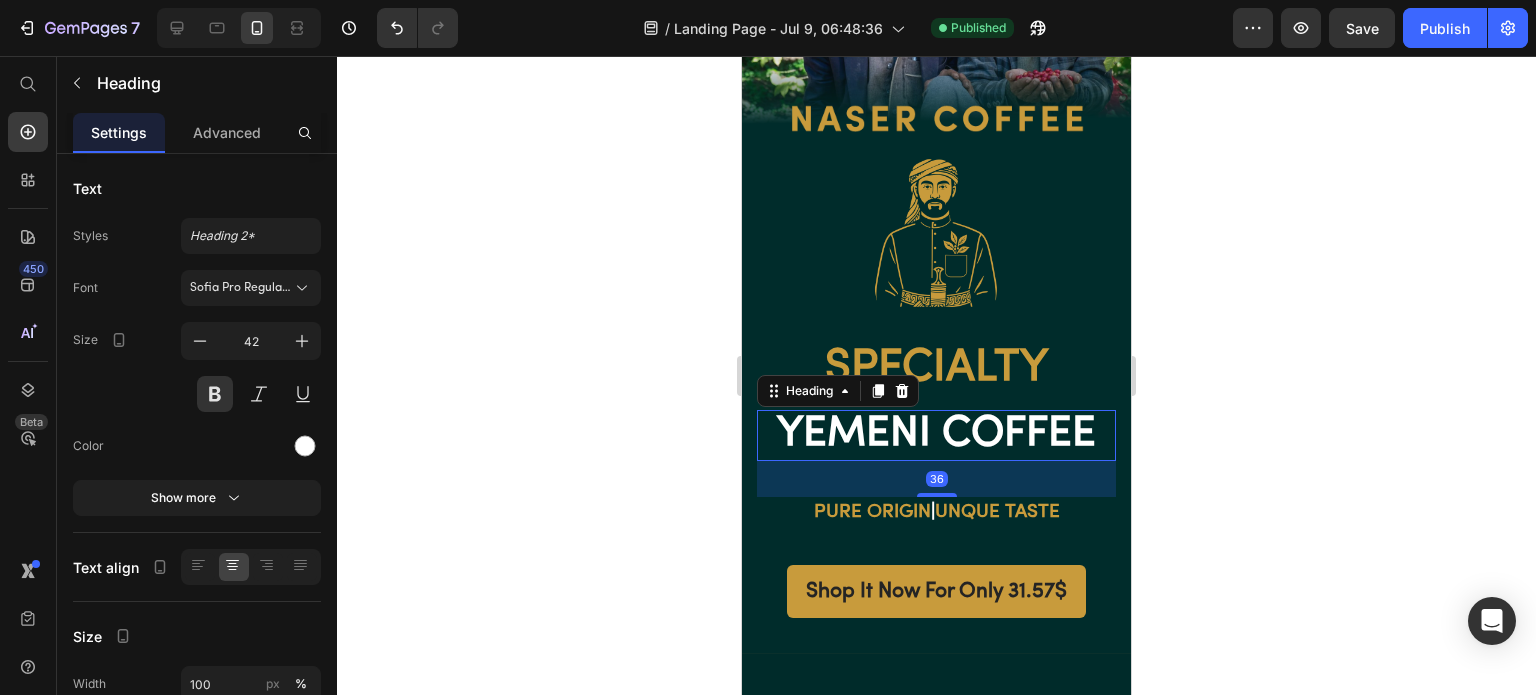 click 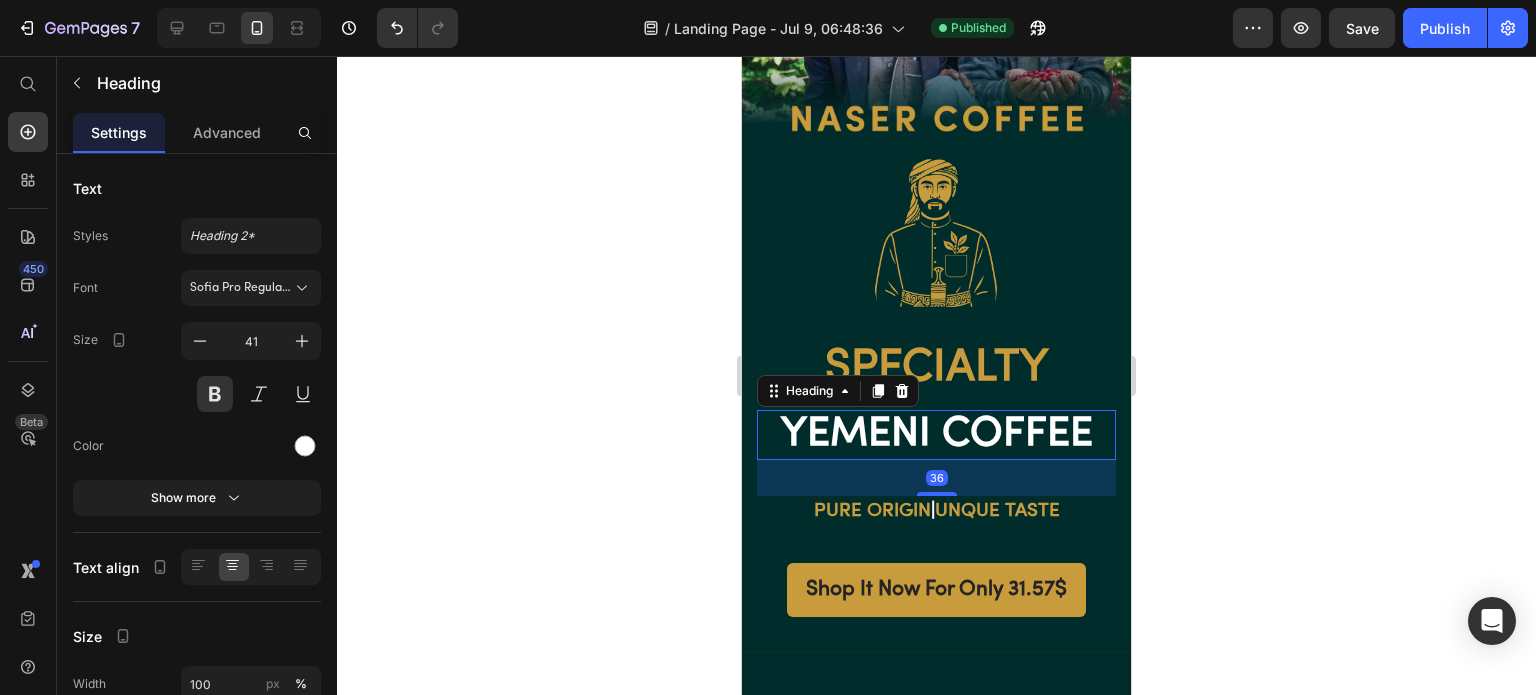 click 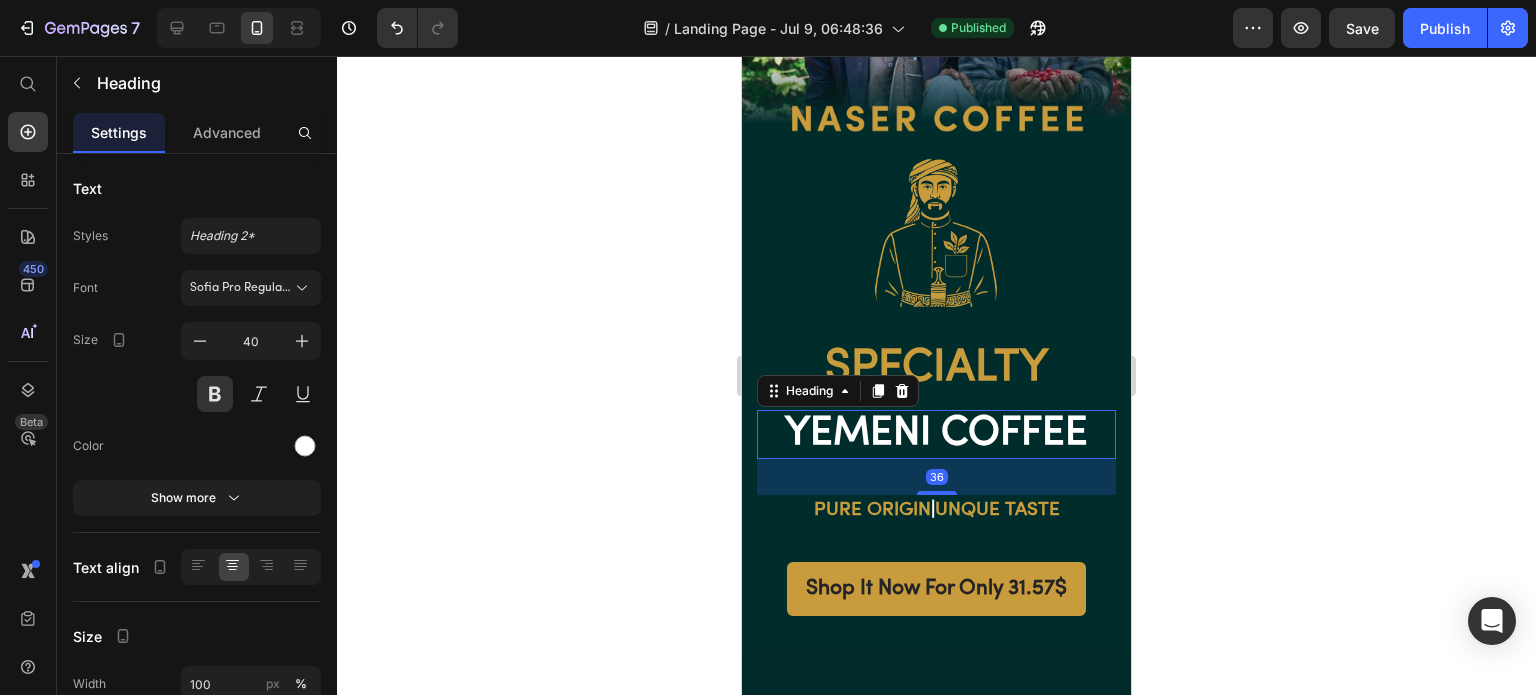 click 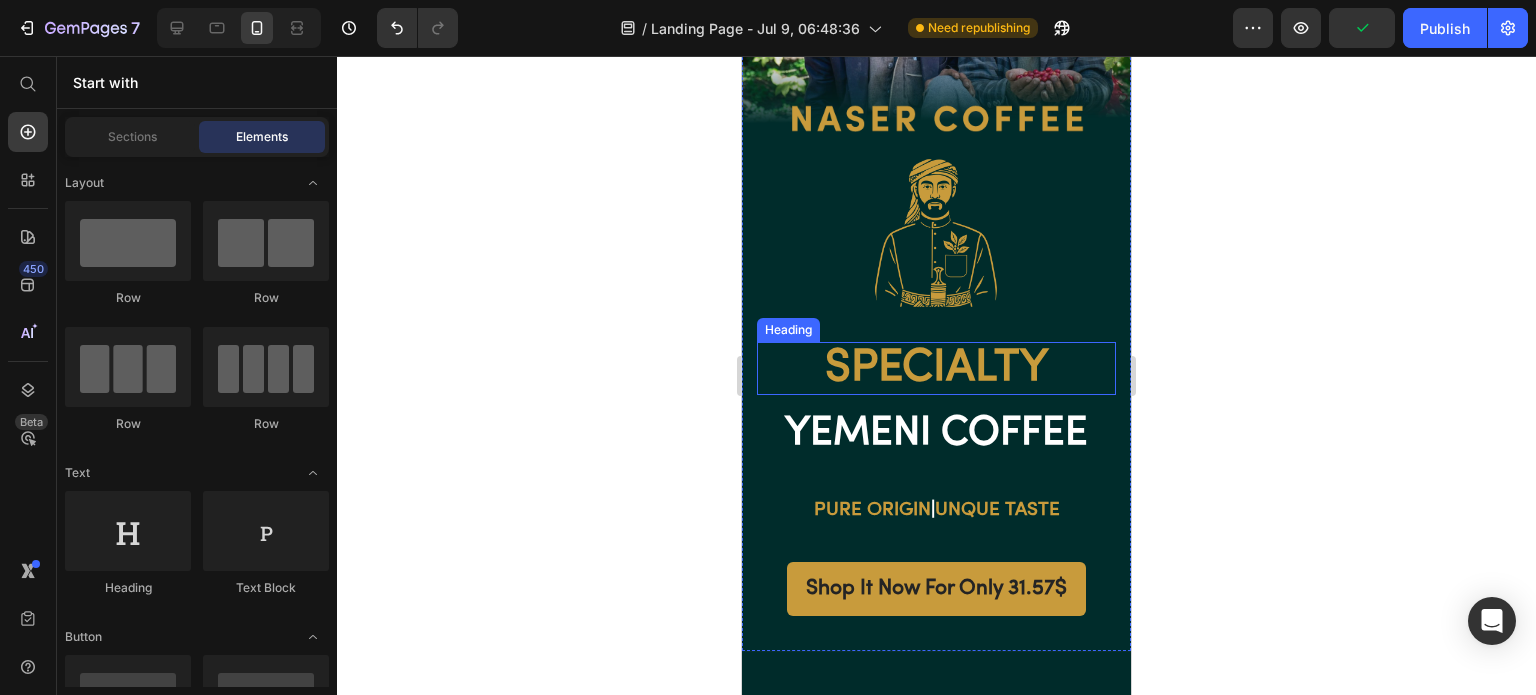 click on "Specialty" at bounding box center (936, 369) 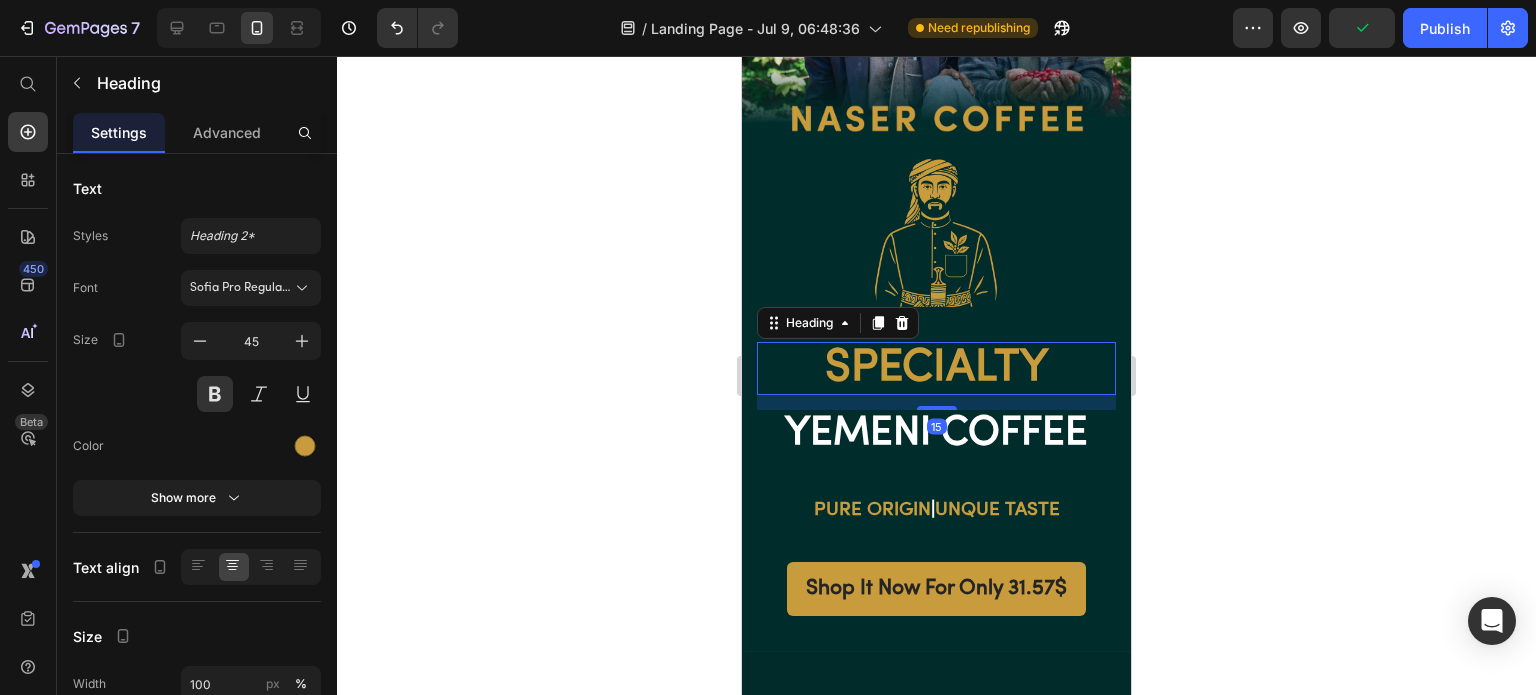 click 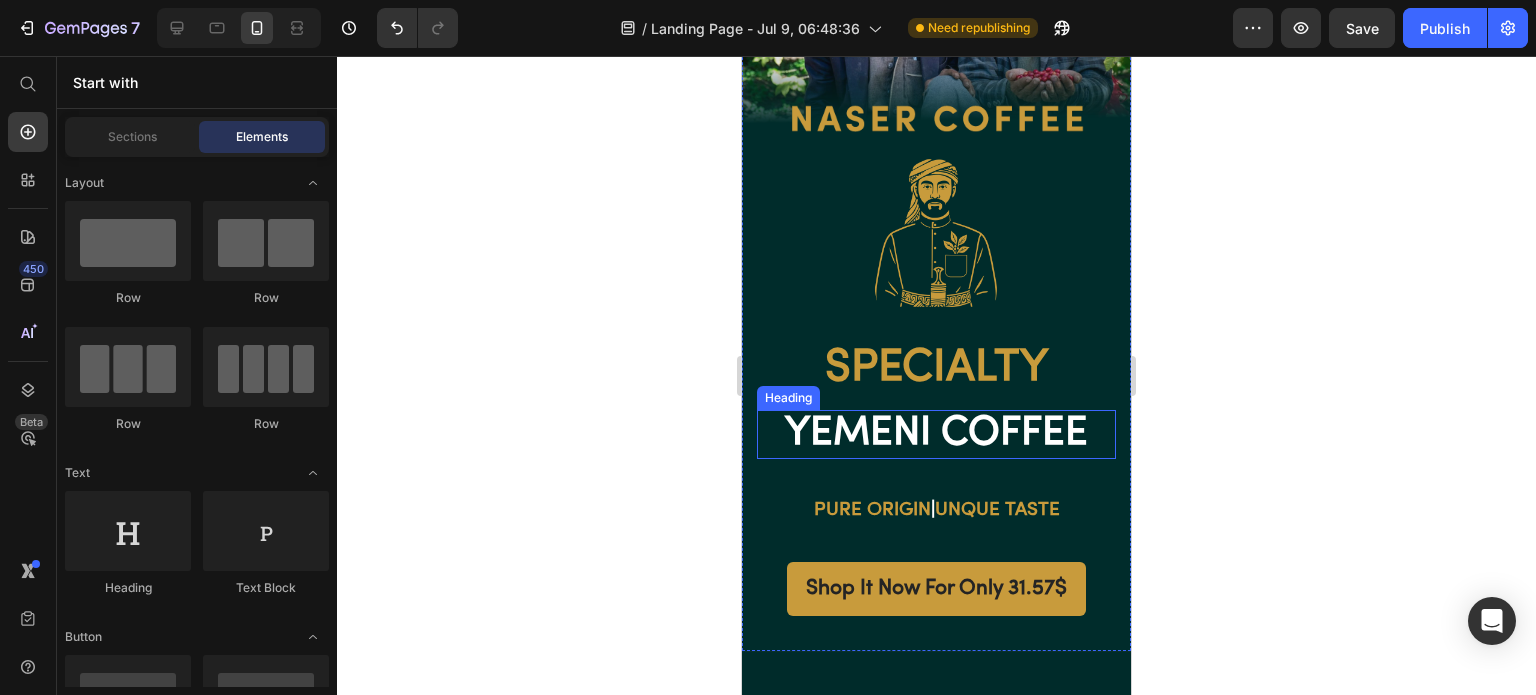 click on "YEMENI COFFEE" at bounding box center (936, 434) 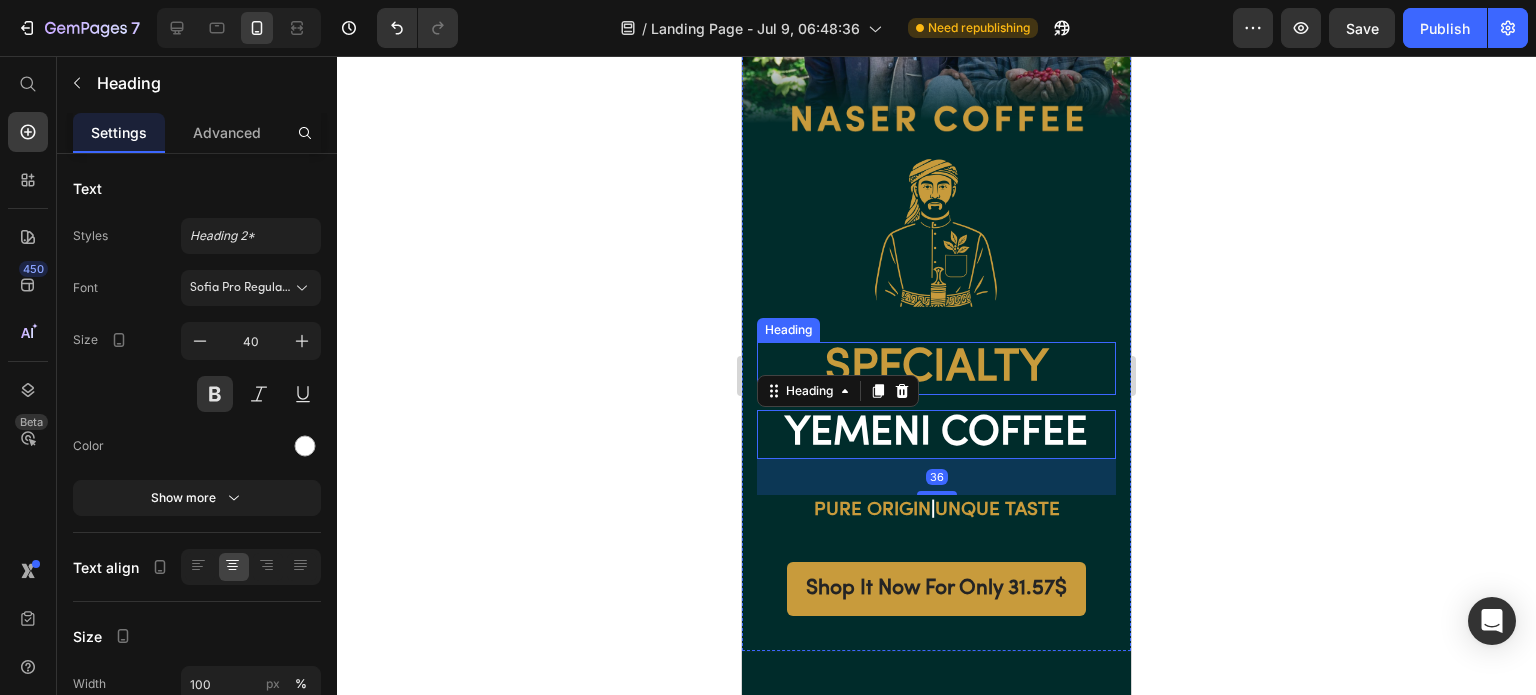 click on "Specialty" at bounding box center (936, 369) 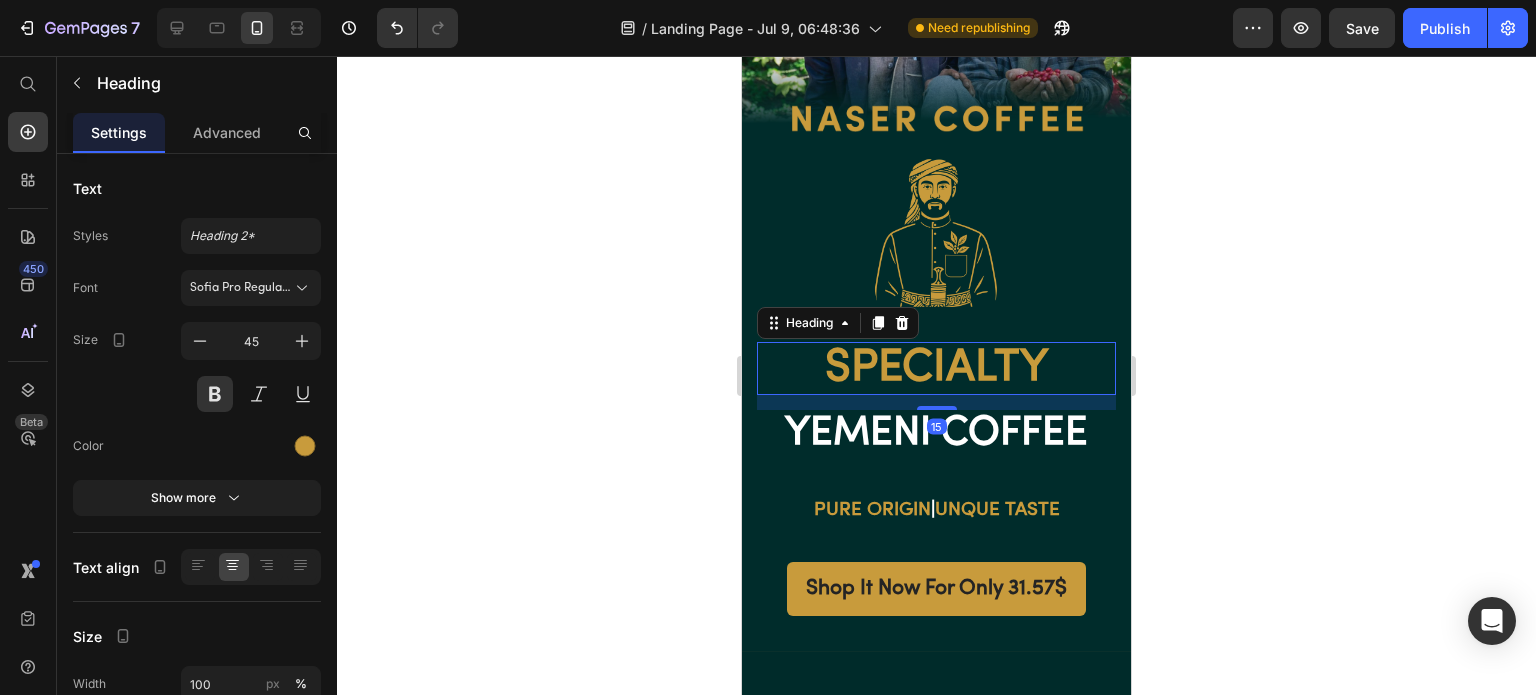 click 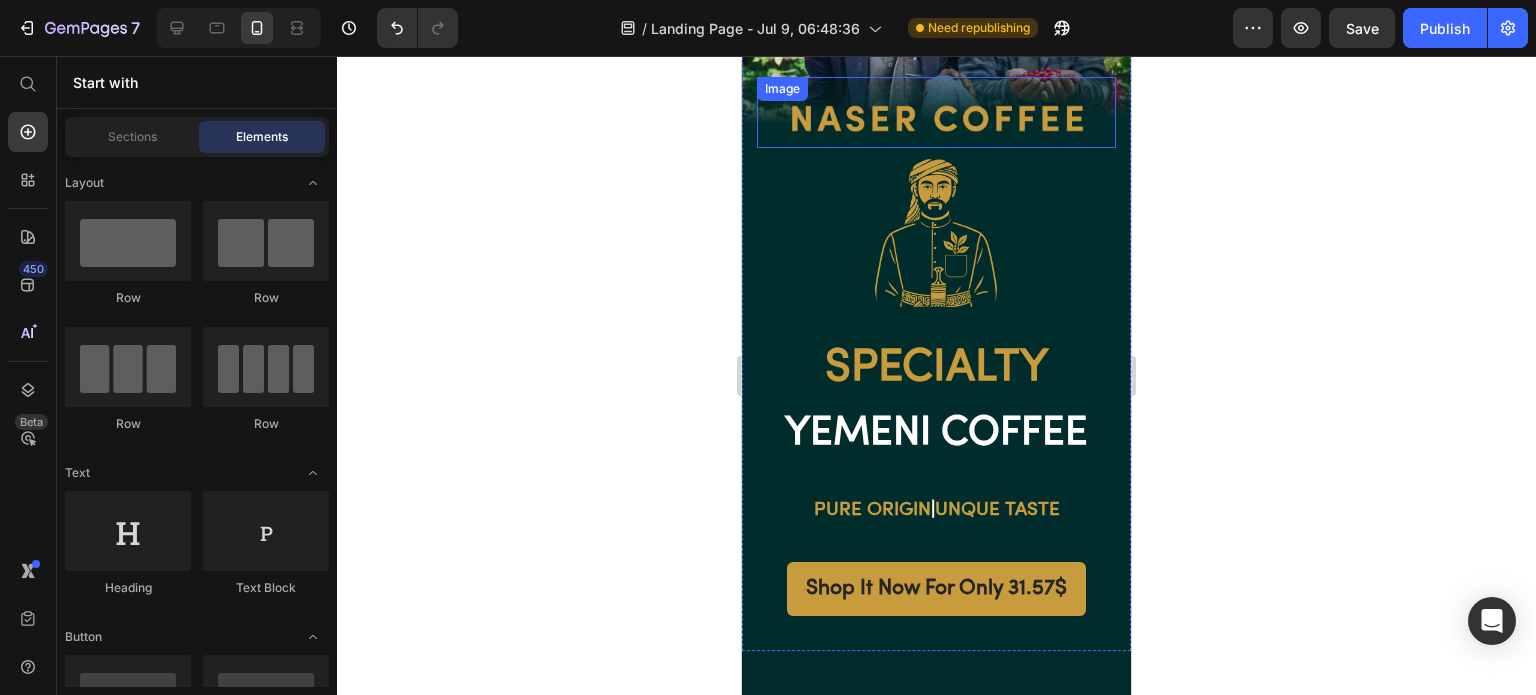 click at bounding box center (936, 112) 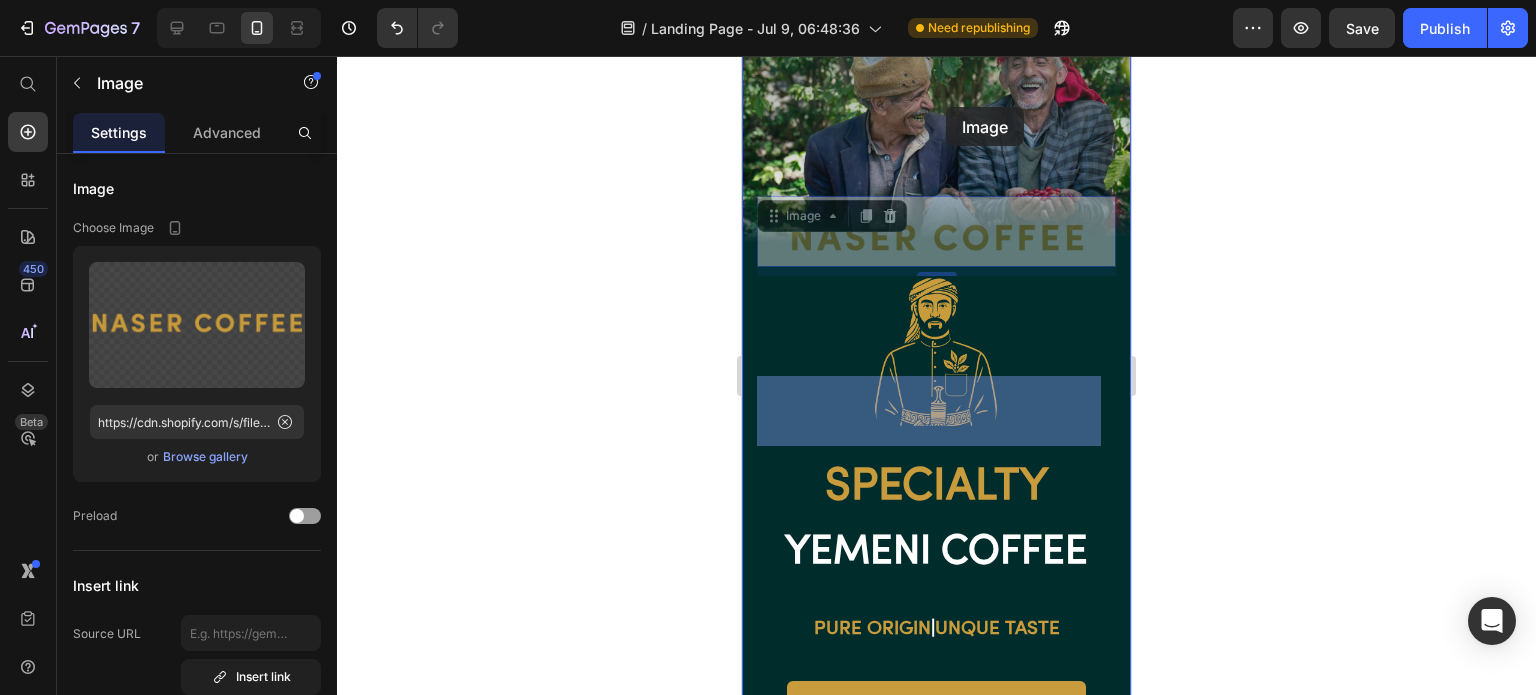 scroll, scrollTop: 0, scrollLeft: 0, axis: both 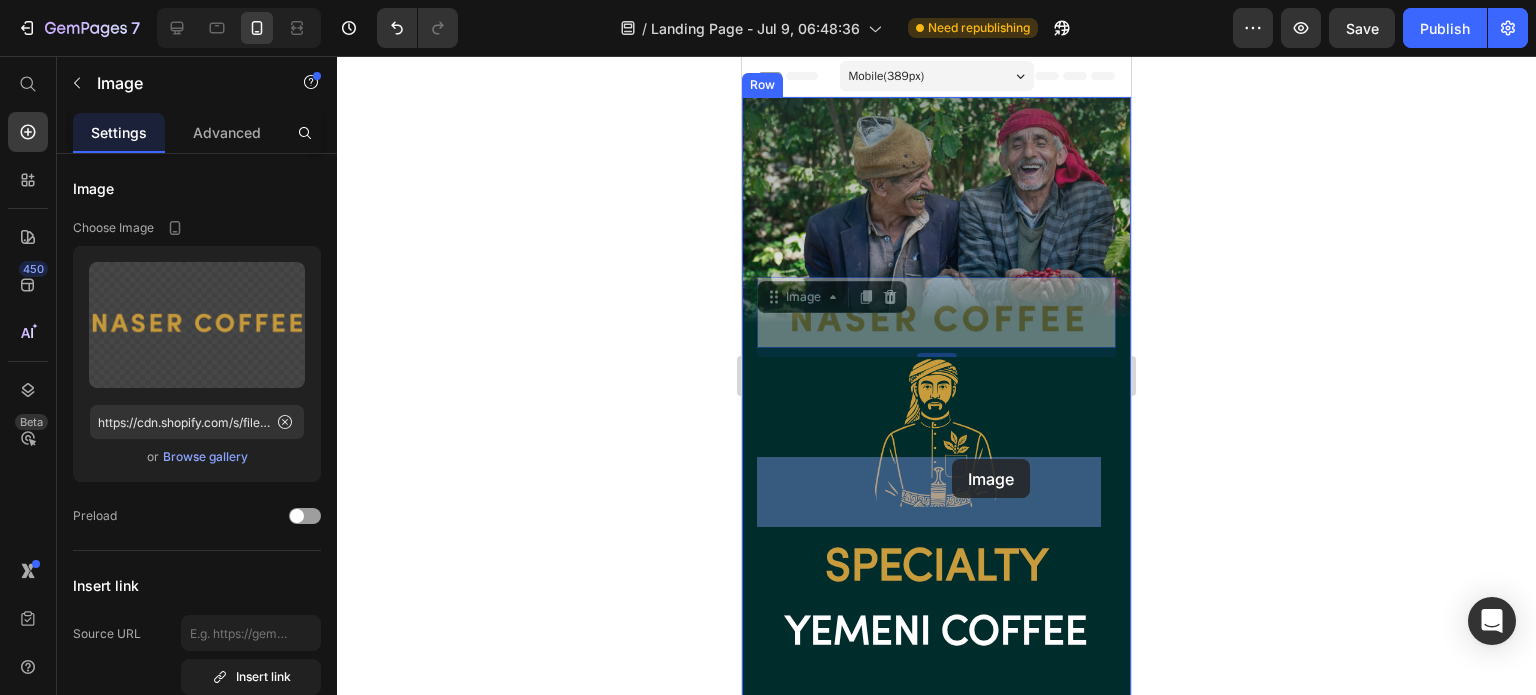 drag, startPoint x: 799, startPoint y: 99, endPoint x: 952, endPoint y: 460, distance: 392.08417 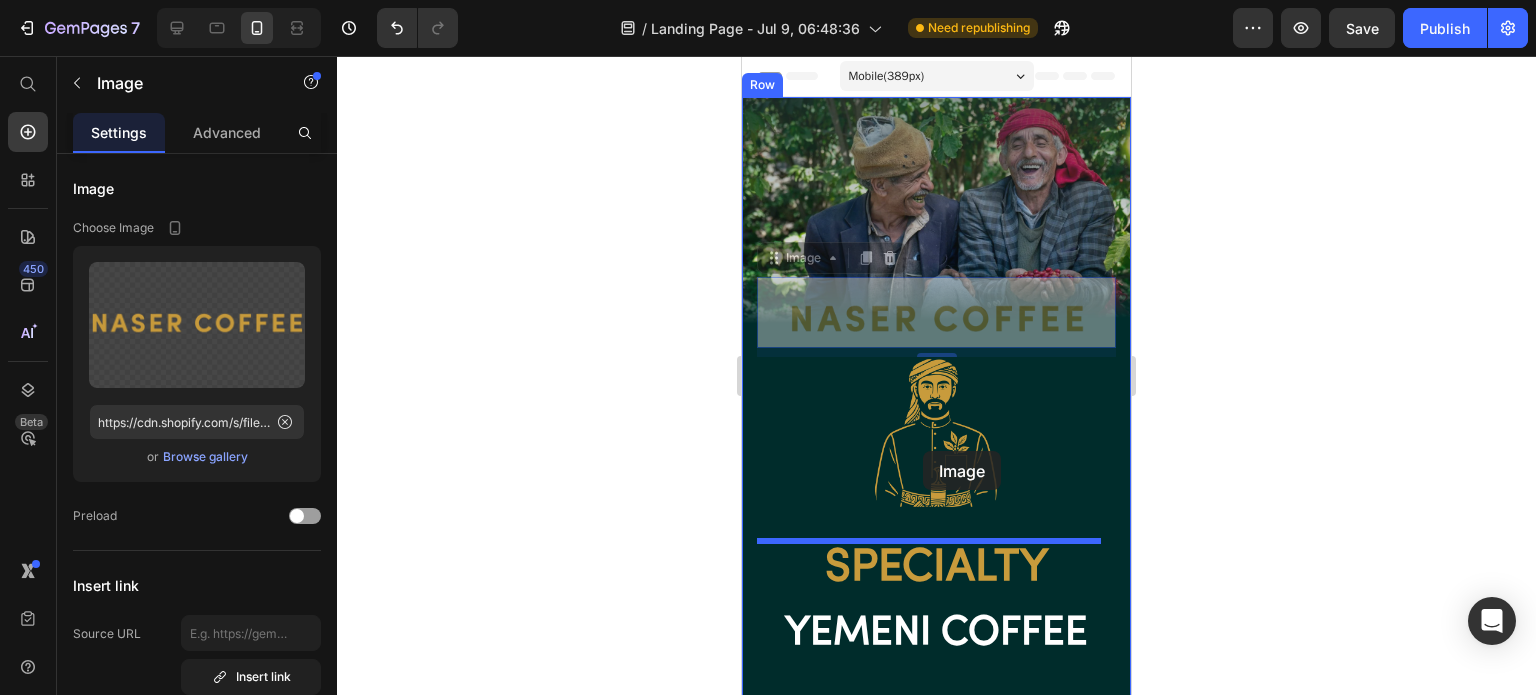 drag, startPoint x: 800, startPoint y: 259, endPoint x: 923, endPoint y: 451, distance: 228.01973 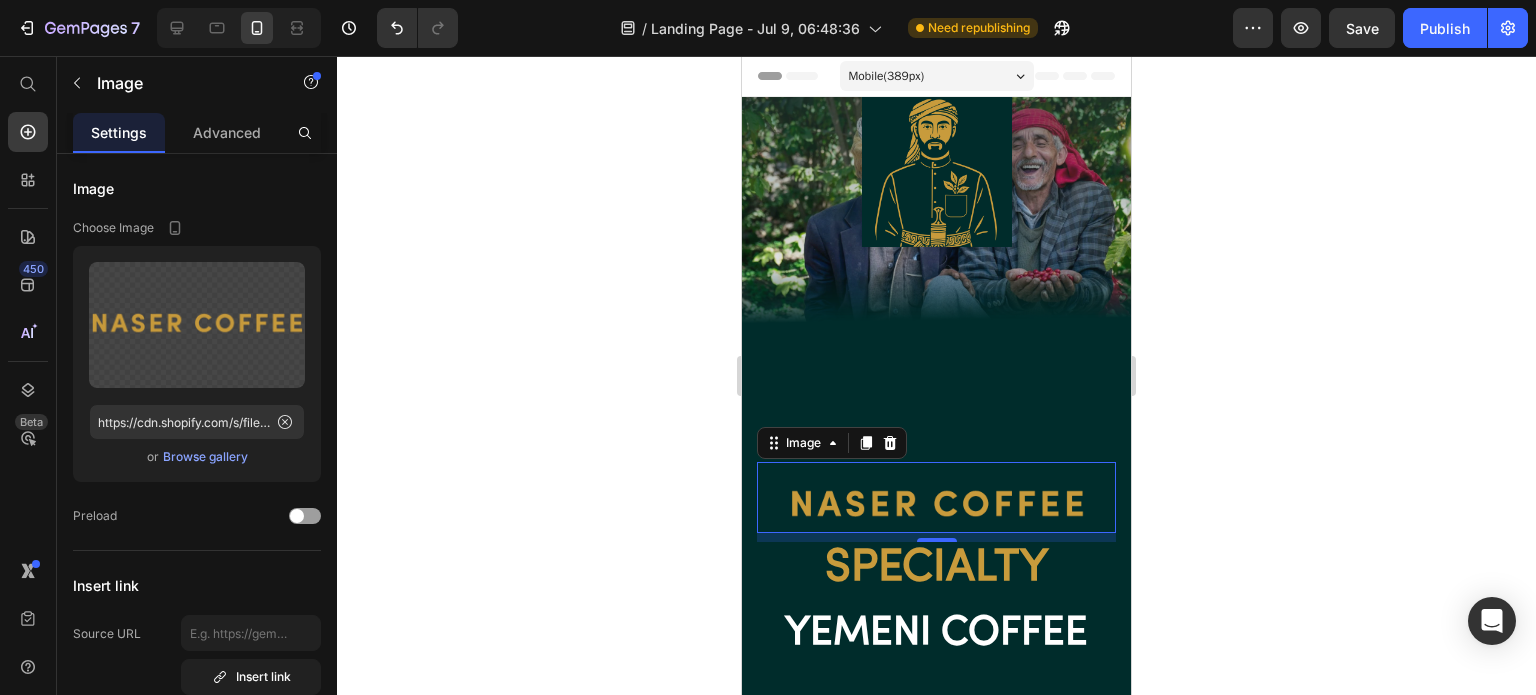 click on "Advanced" at bounding box center (227, 132) 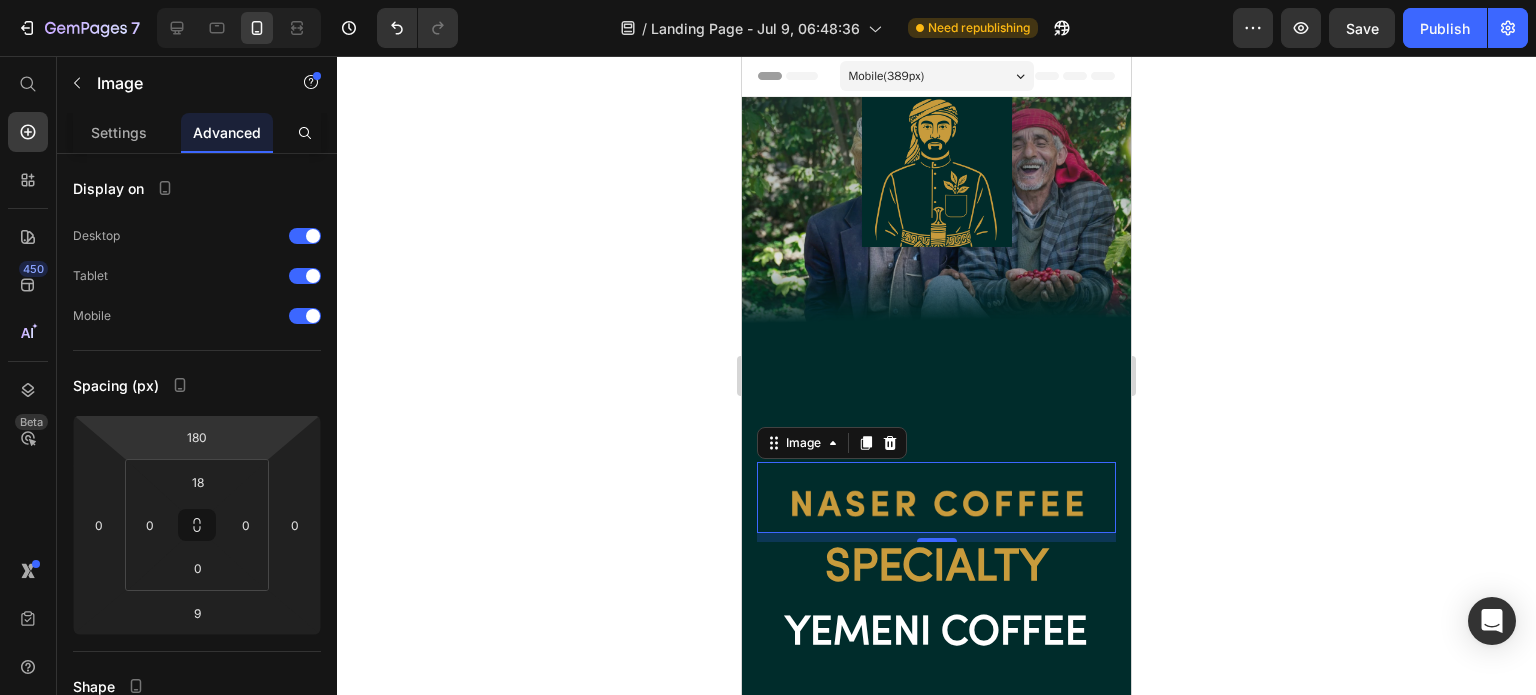 click on "180" at bounding box center [197, 437] 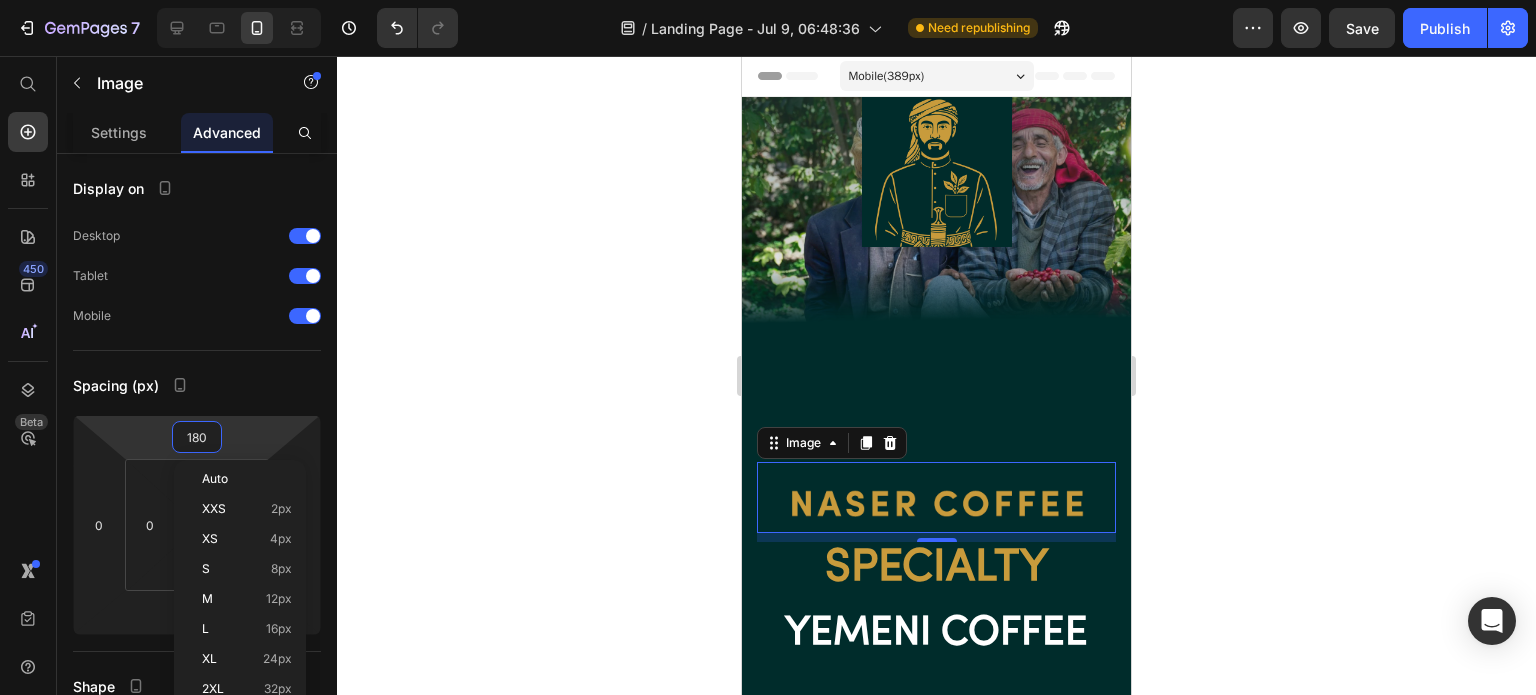 type on "0" 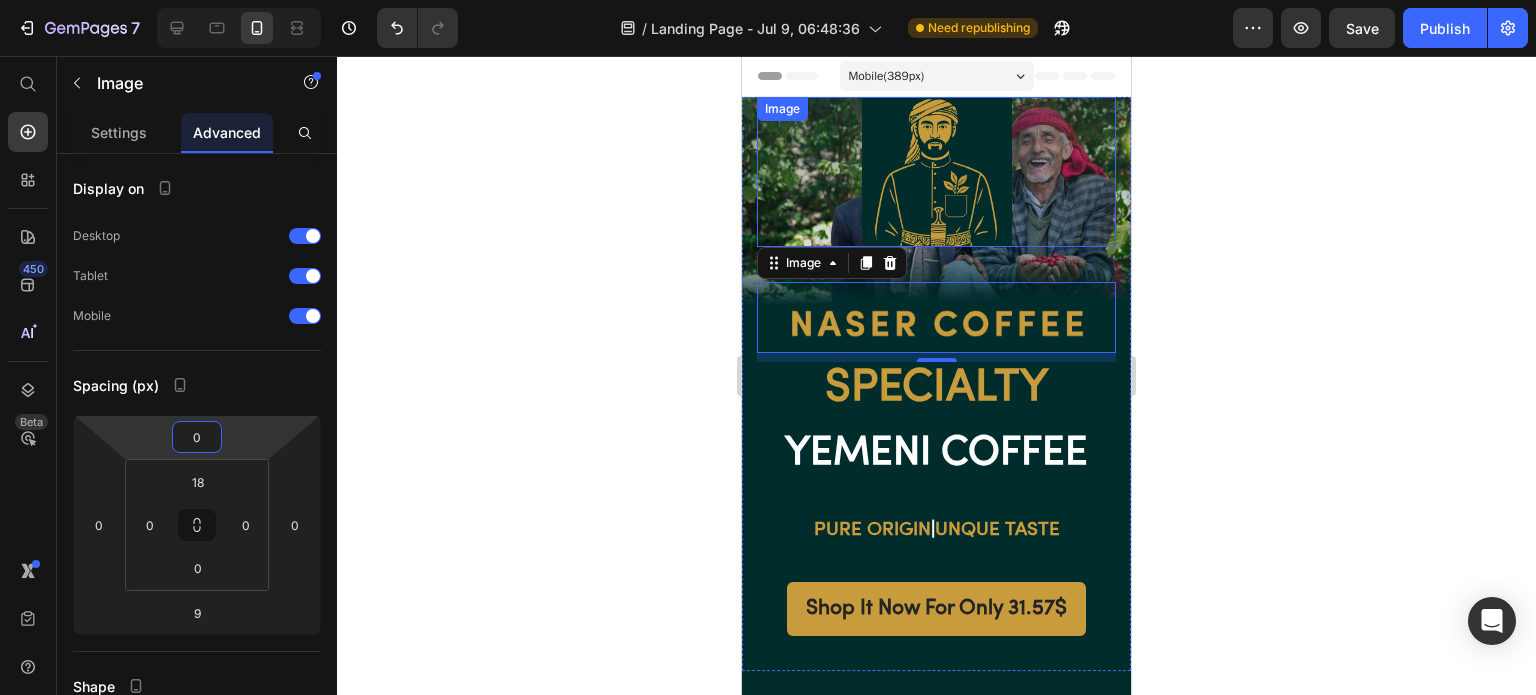 click at bounding box center (936, 172) 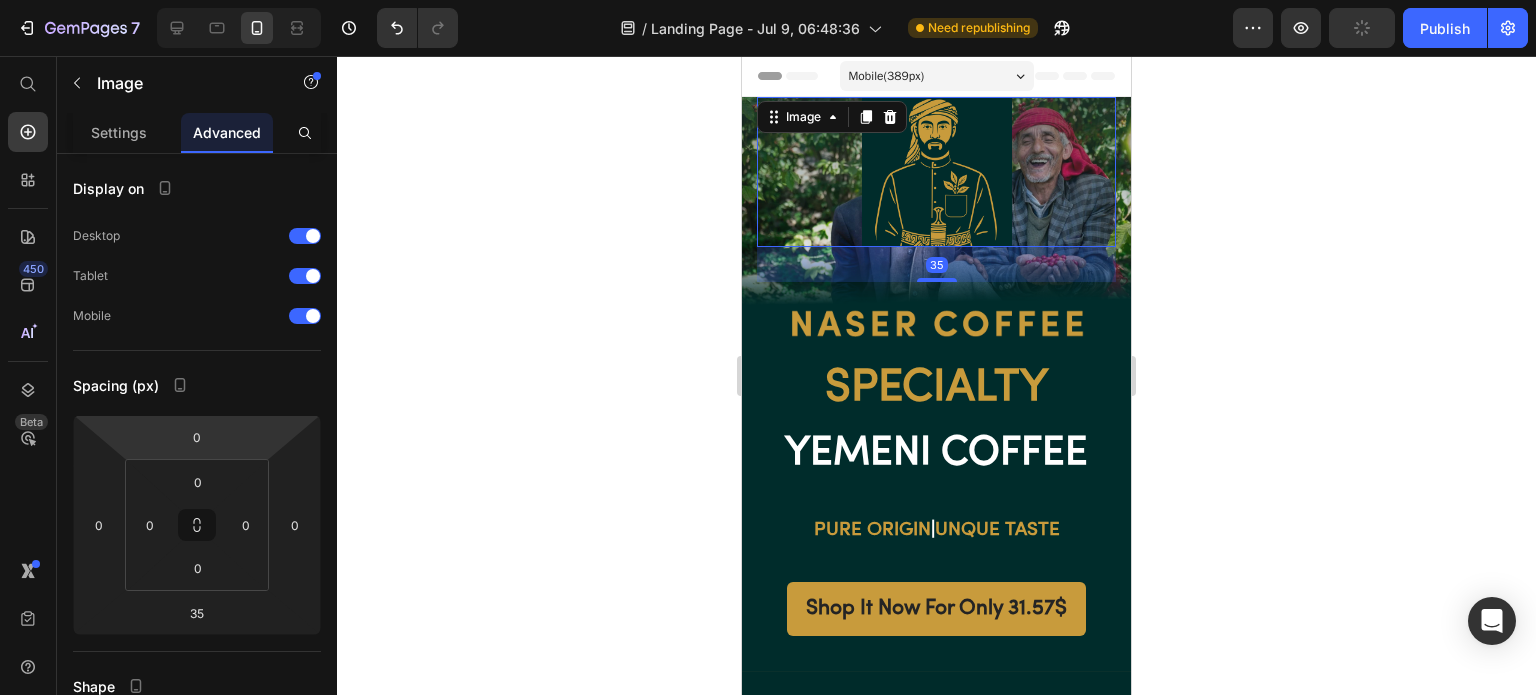 click on "0" at bounding box center [197, 437] 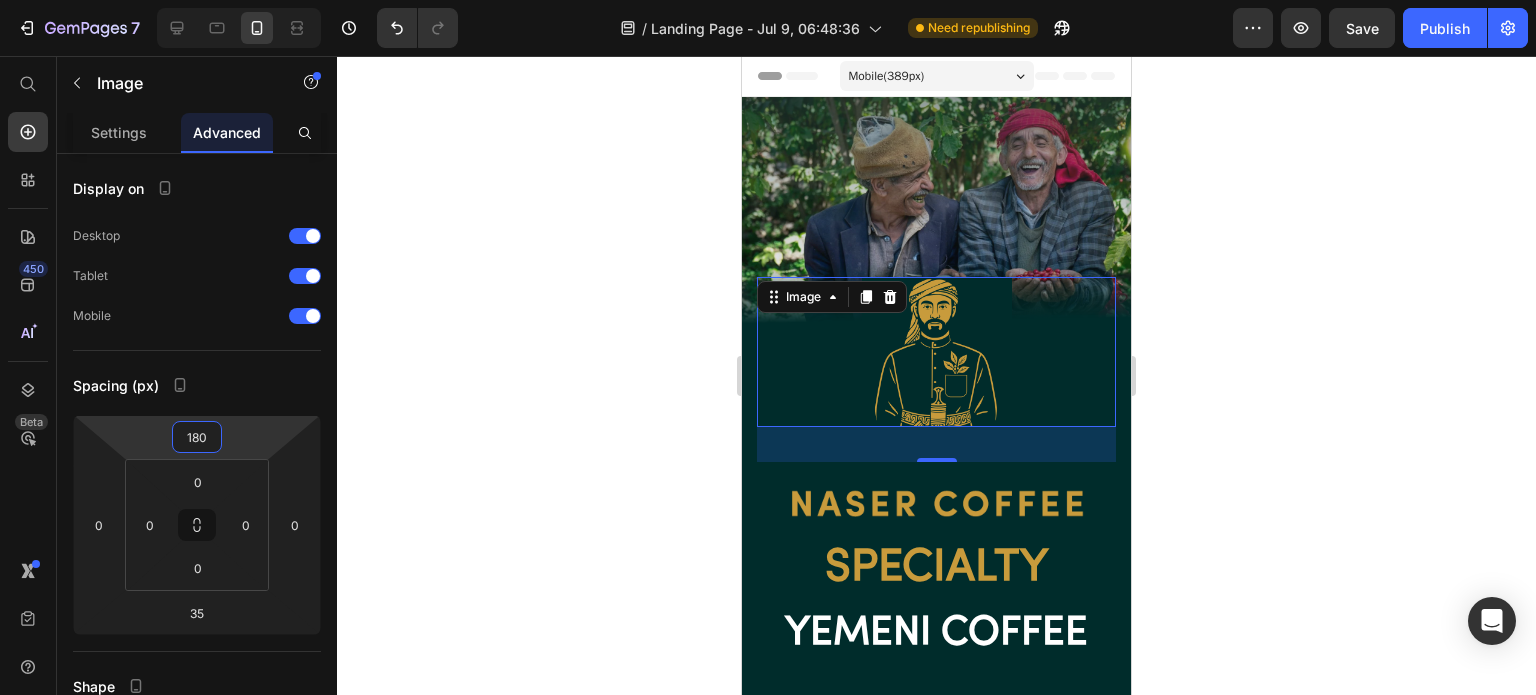 click on "180" at bounding box center [197, 437] 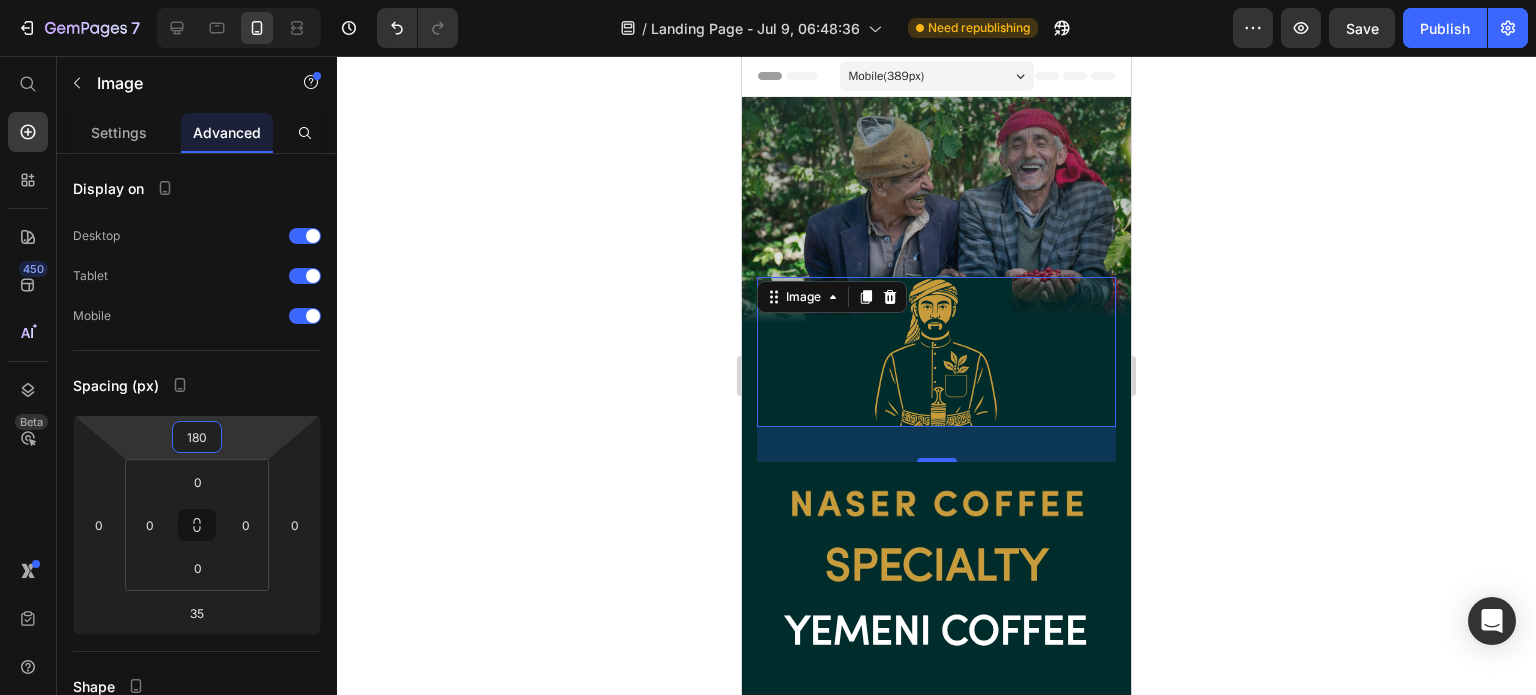 click on "180" at bounding box center [197, 437] 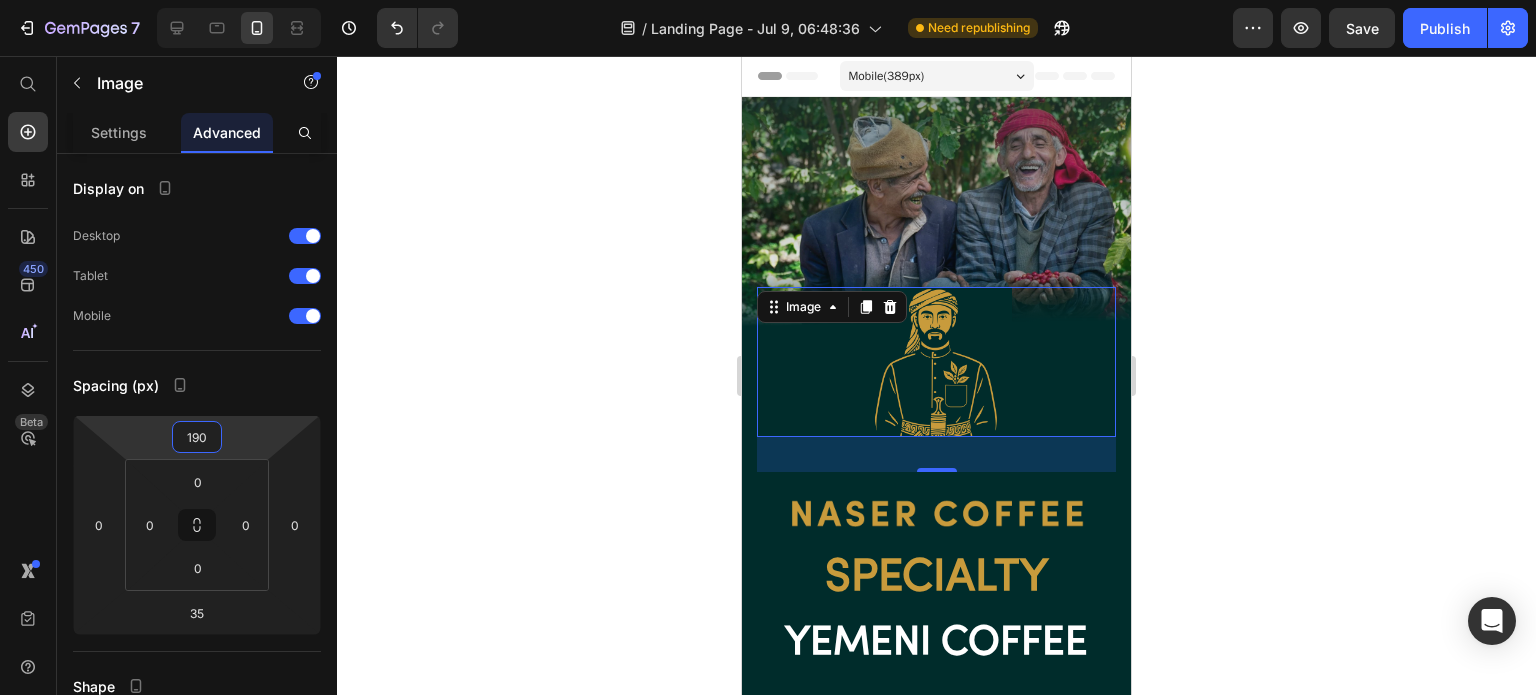 click on "190" at bounding box center [197, 437] 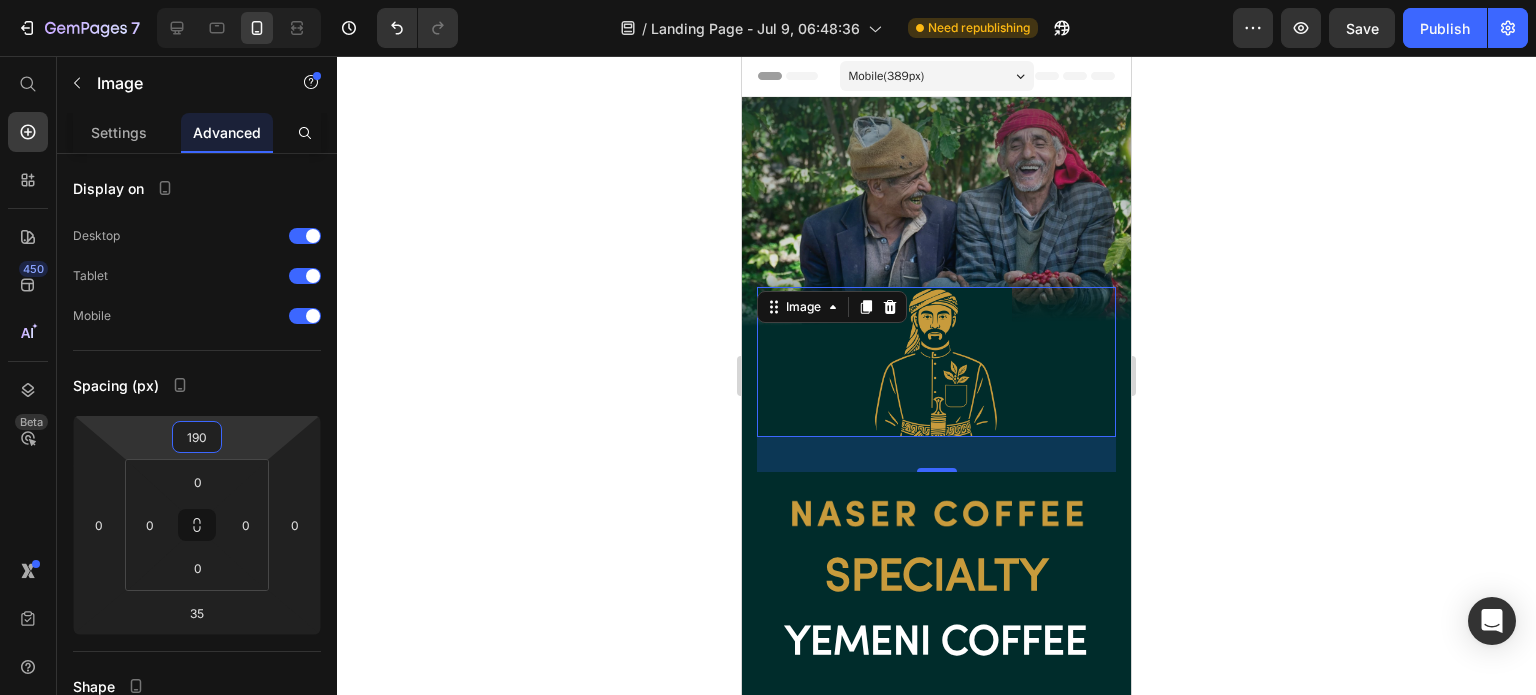 click on "190" at bounding box center (197, 437) 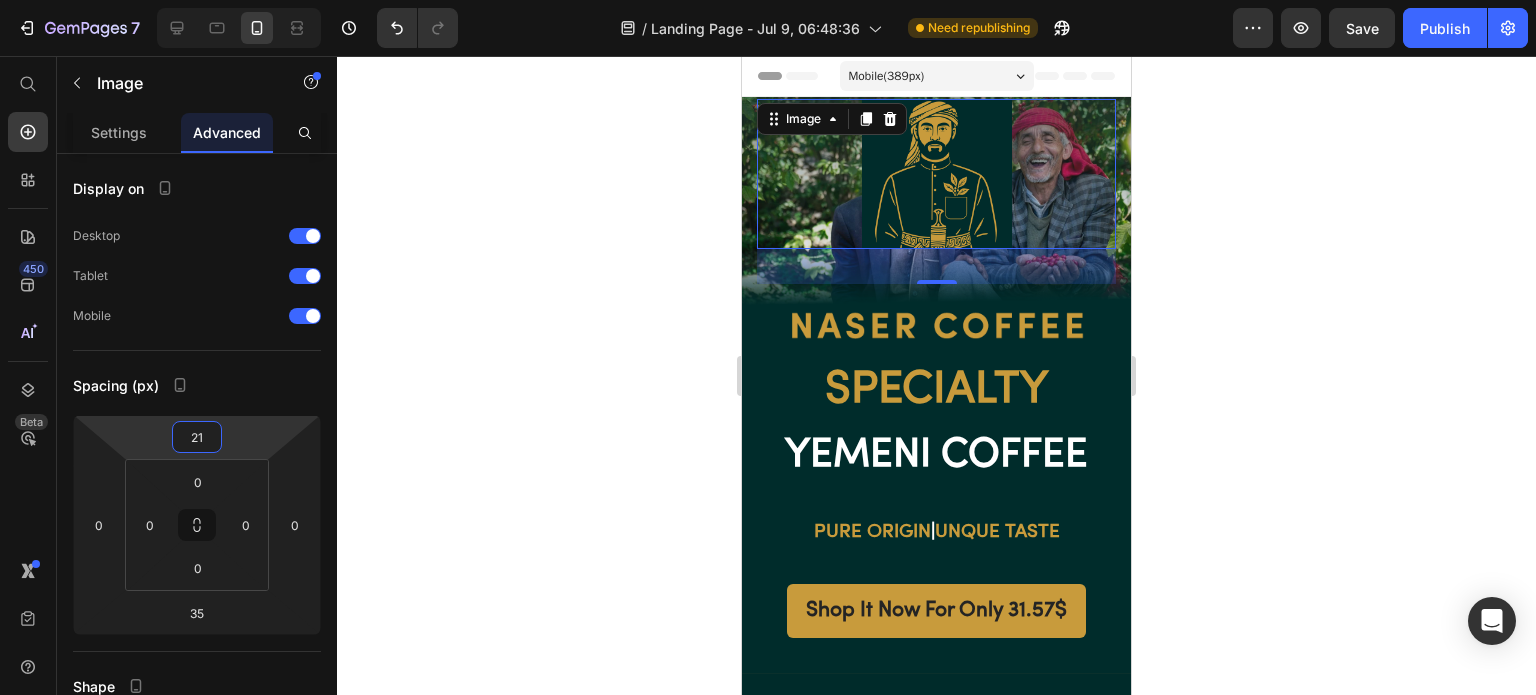 type on "210" 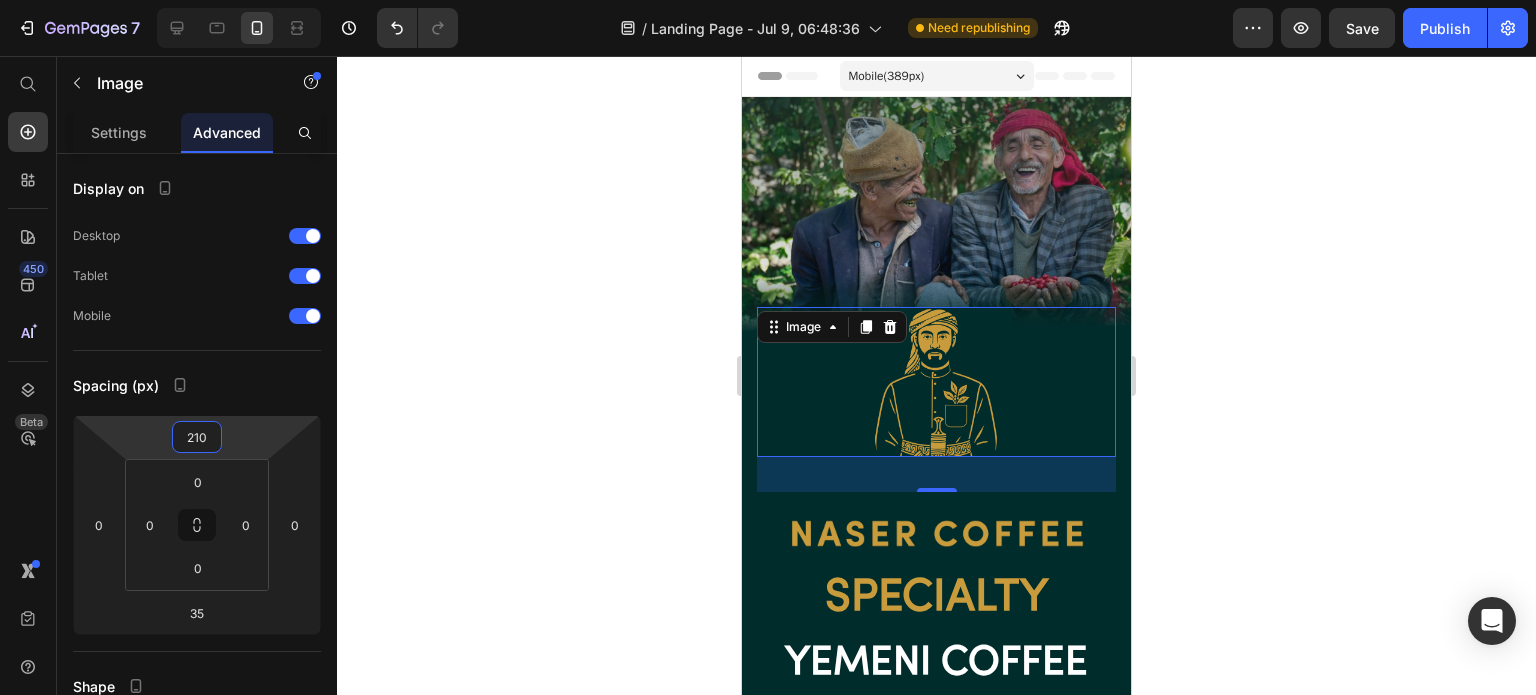 click 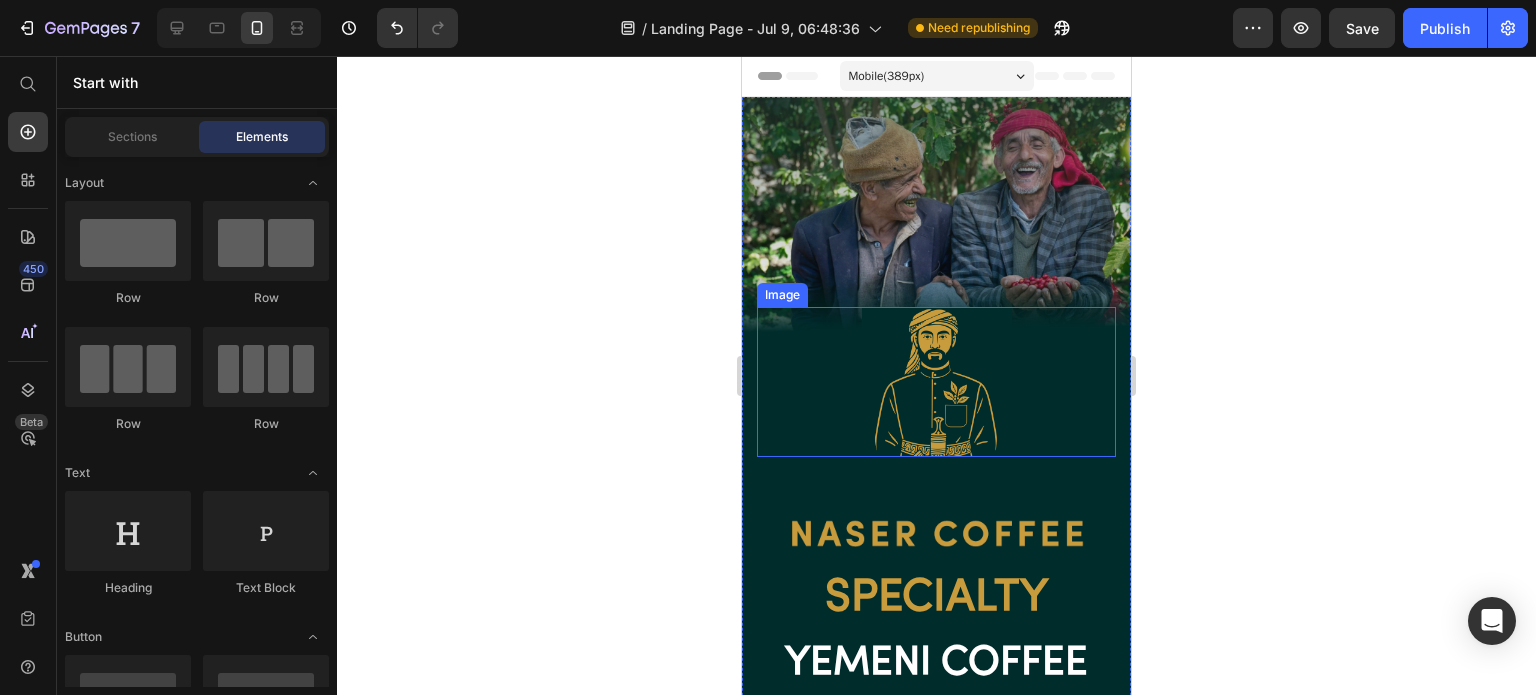 click at bounding box center (936, 382) 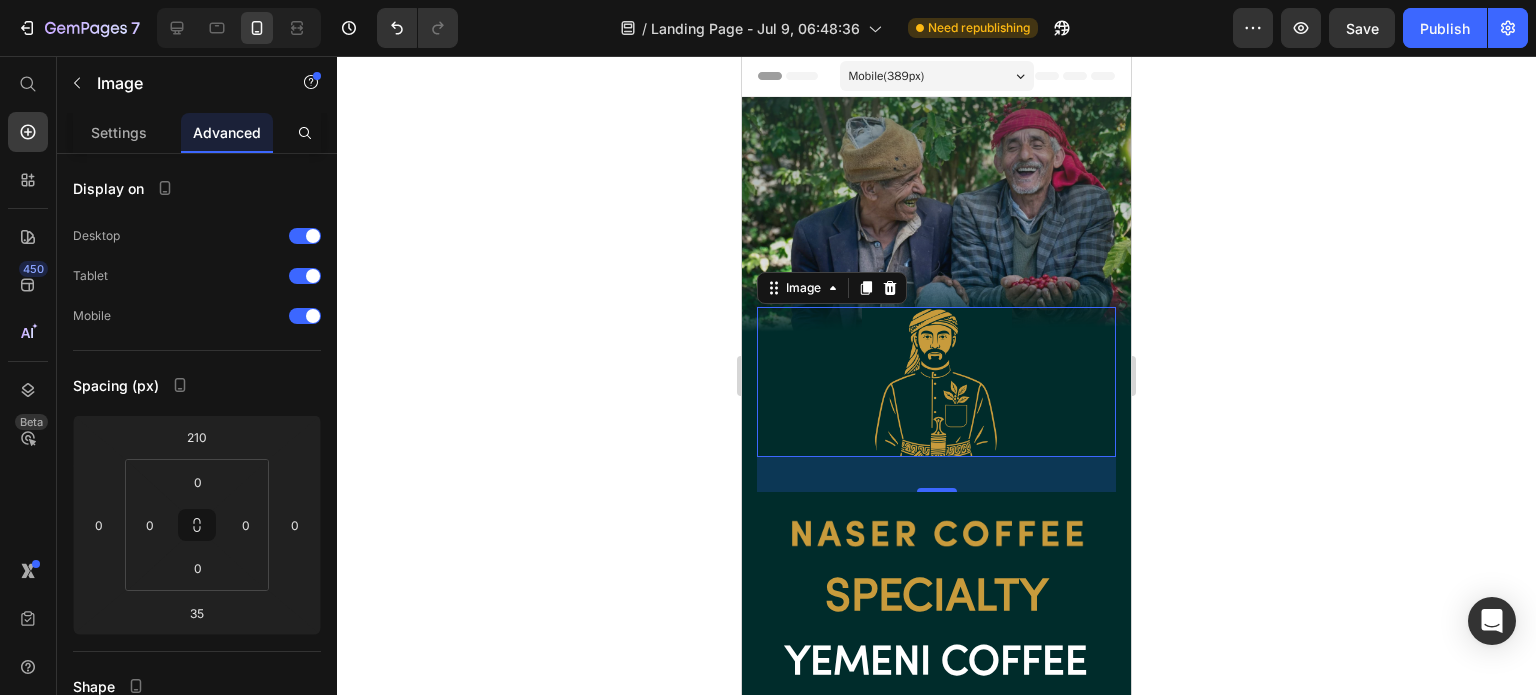 click on "Settings" at bounding box center (119, 132) 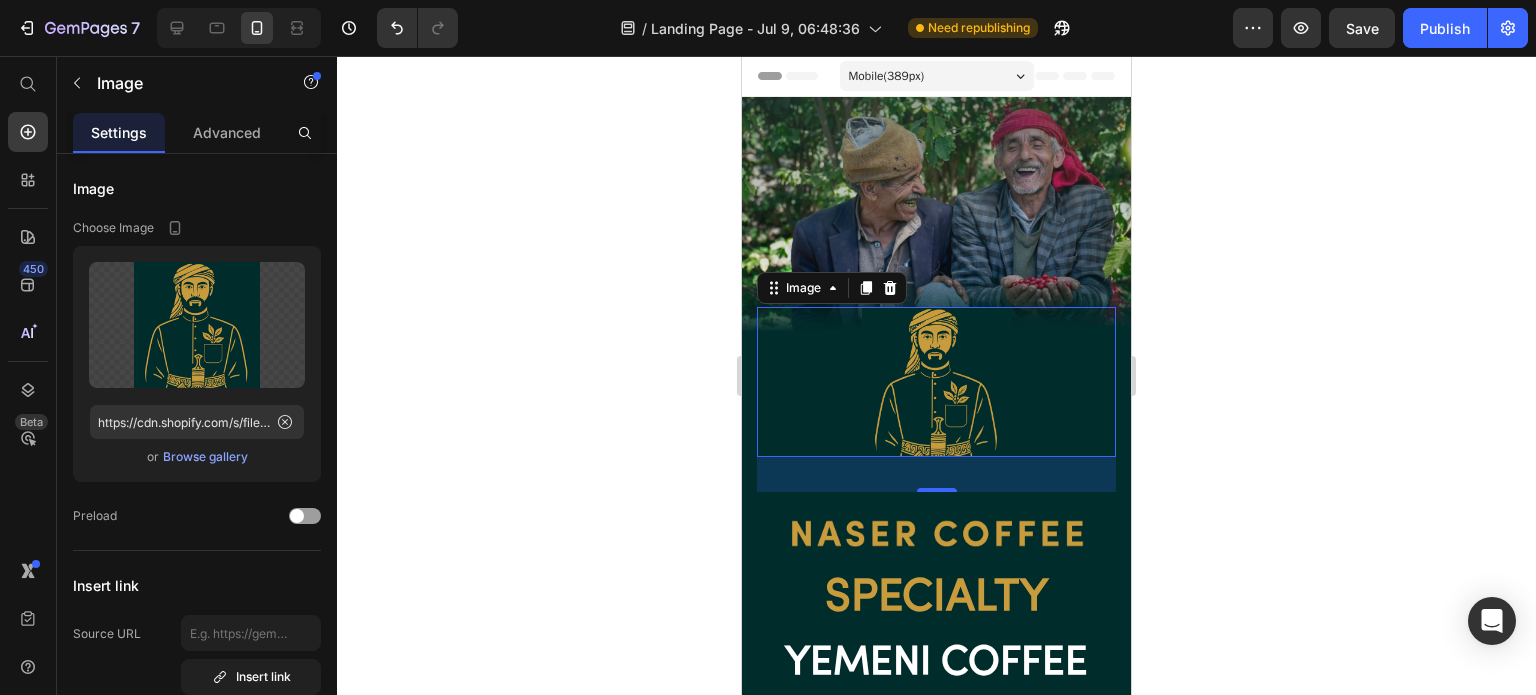click on "Browse gallery" at bounding box center (205, 457) 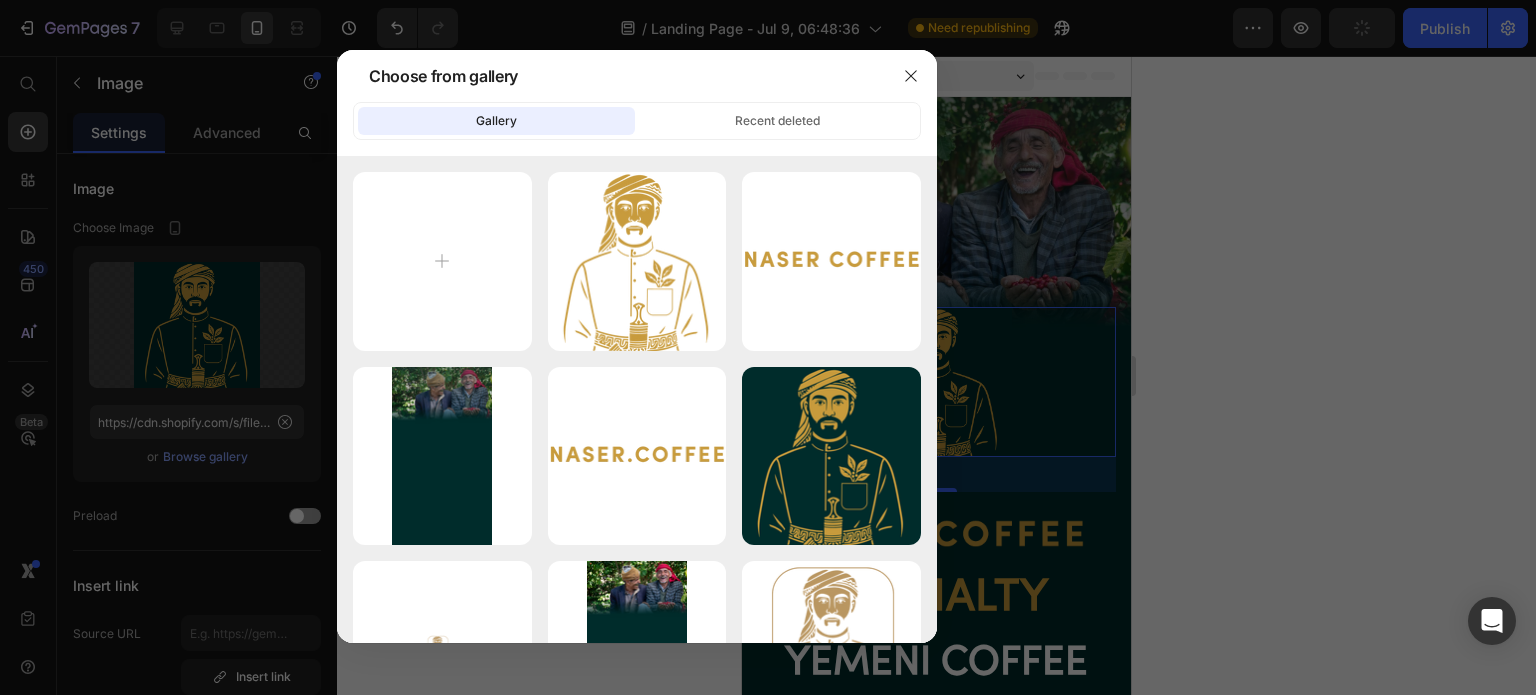 click on "35c12c2d-3e60-4d...3d.png 212.95 kb" at bounding box center [0, 0] 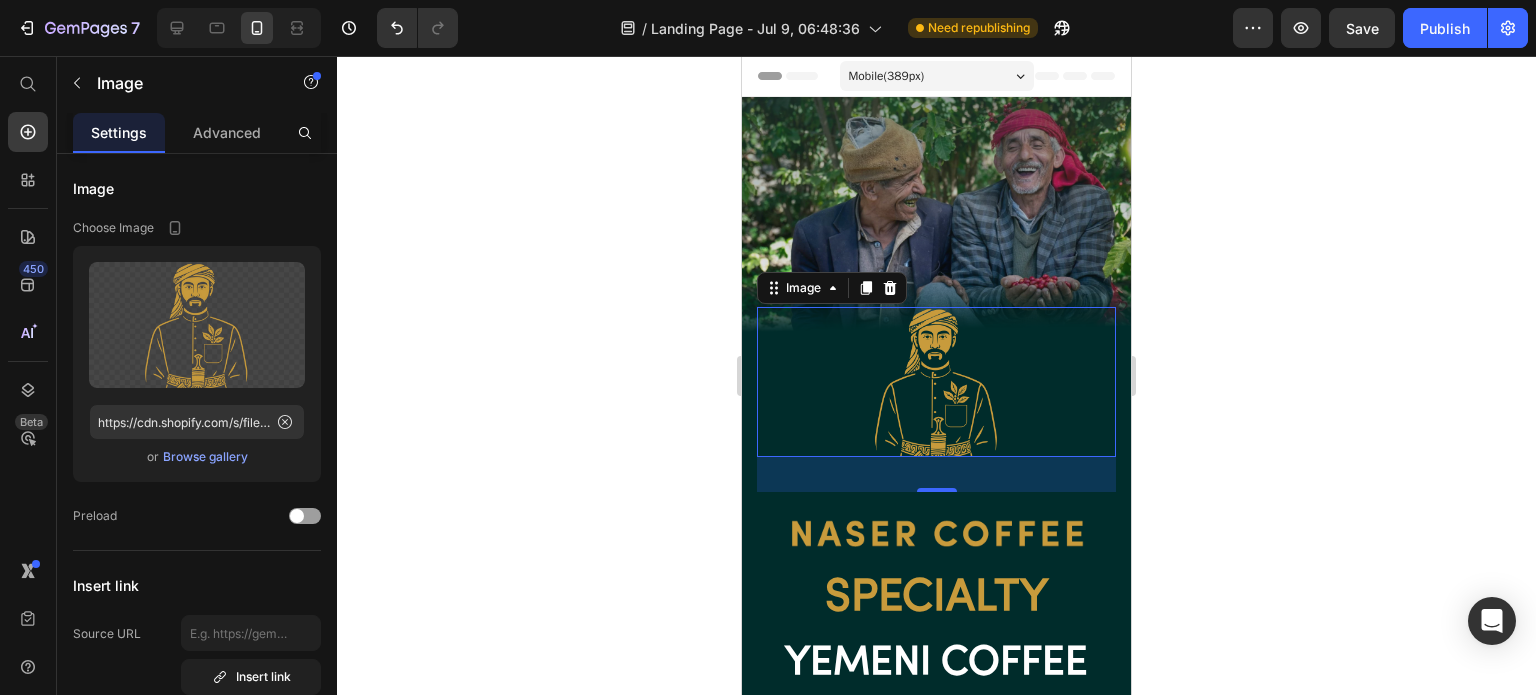 click 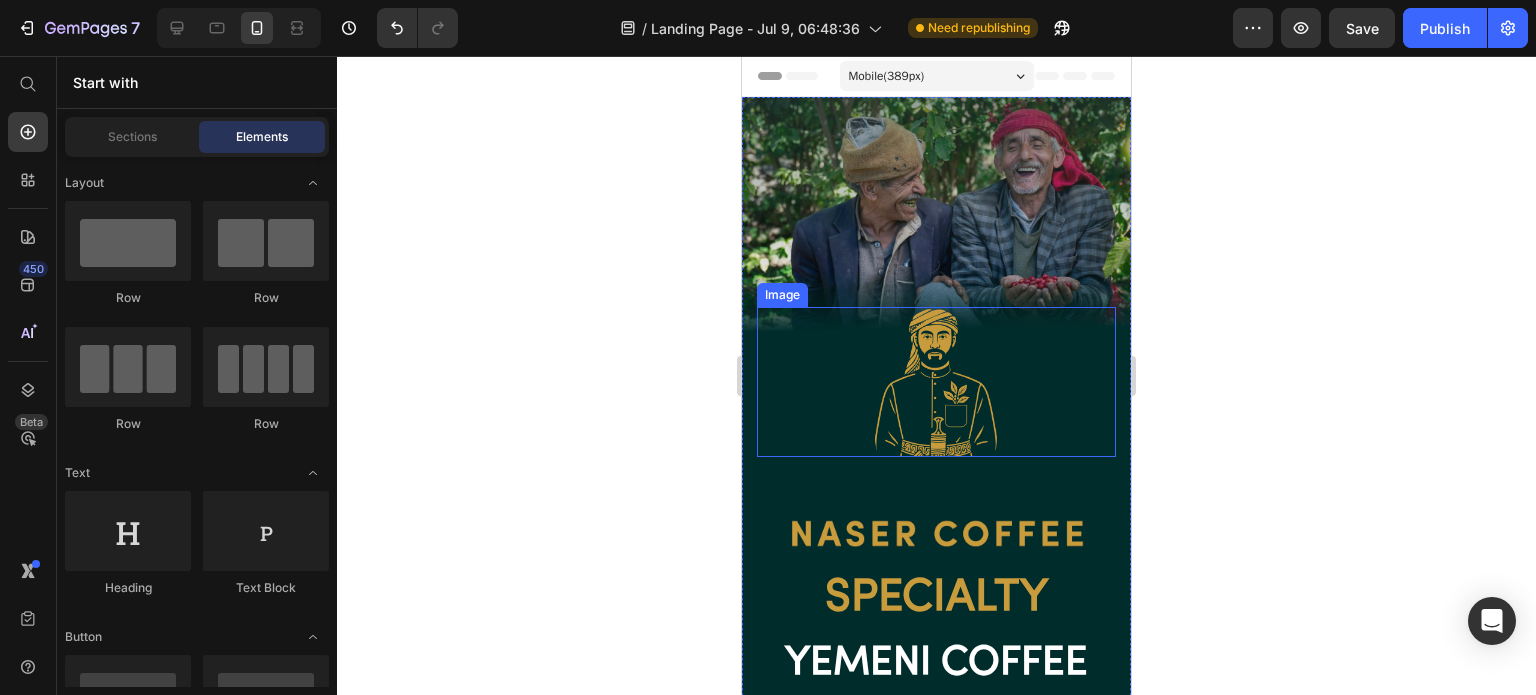 click at bounding box center (936, 382) 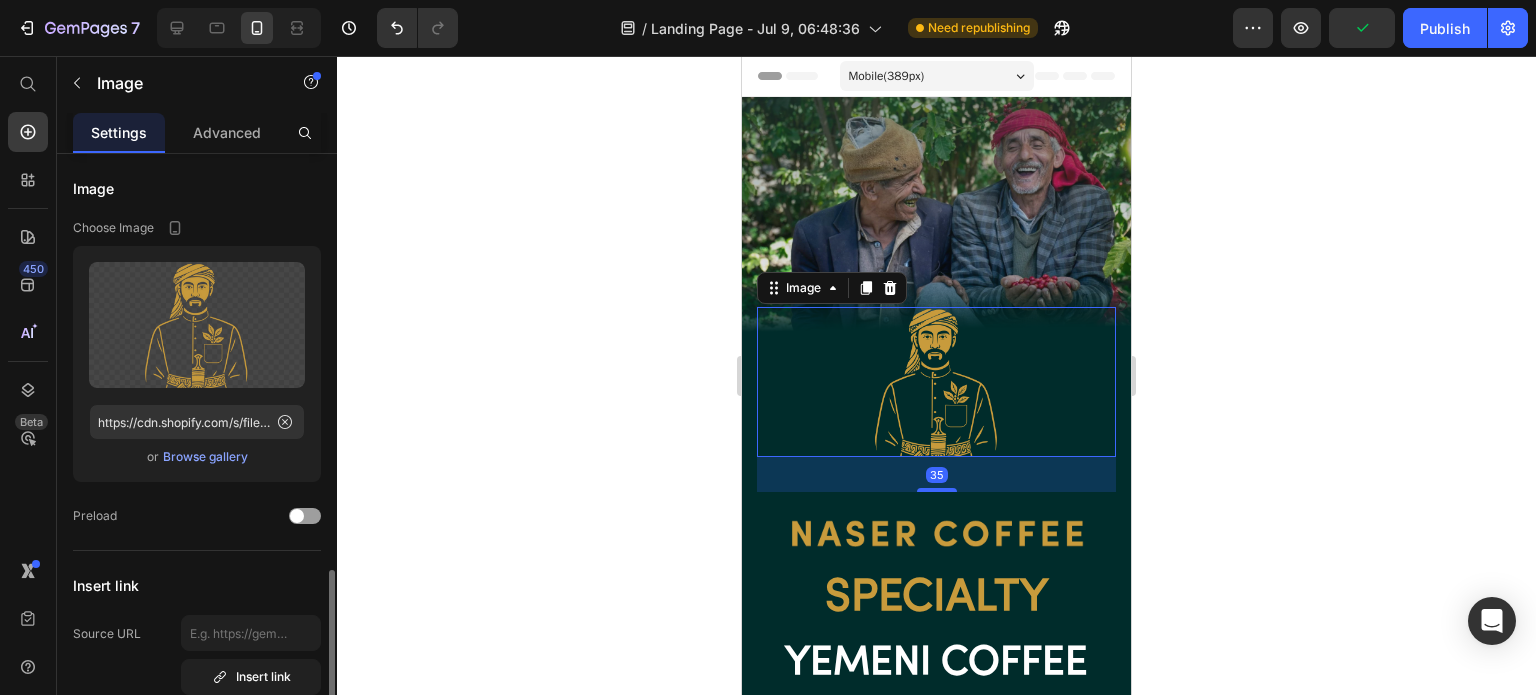 scroll, scrollTop: 300, scrollLeft: 0, axis: vertical 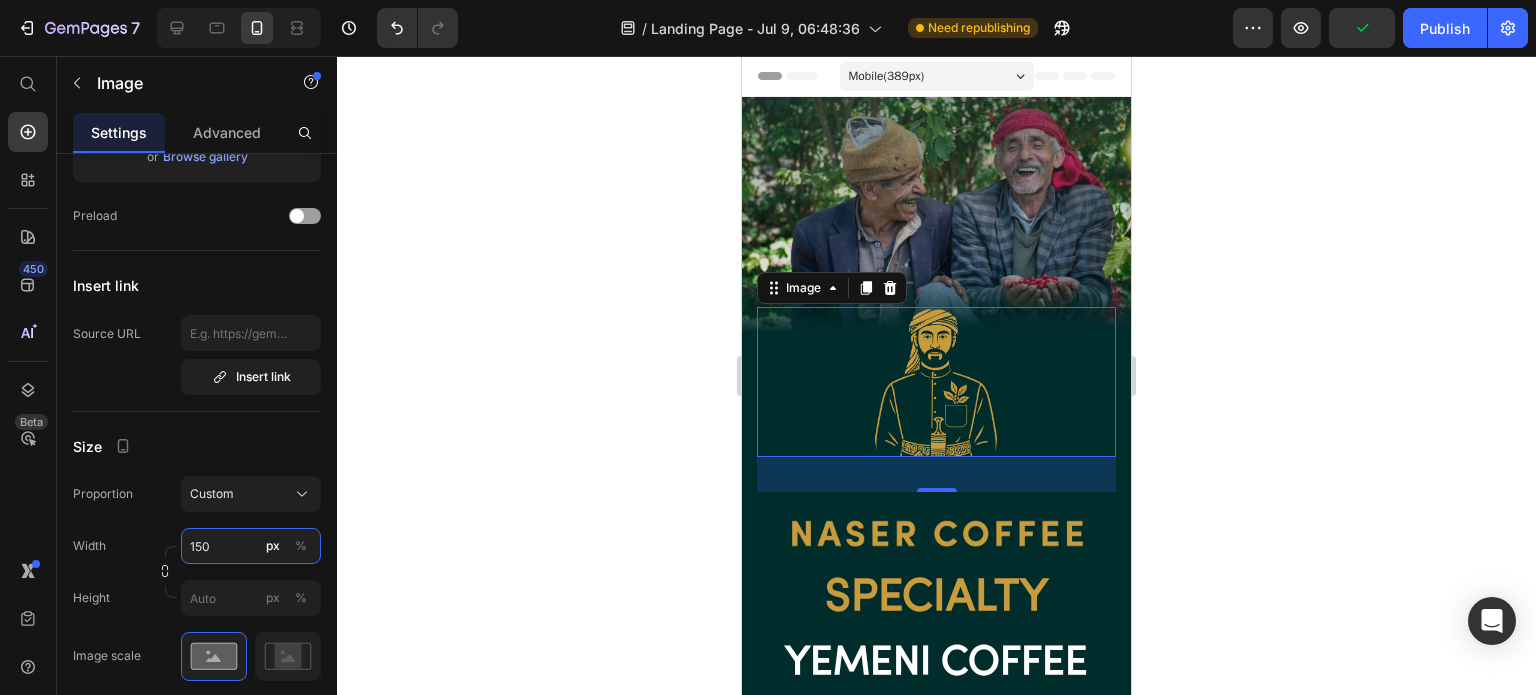 click on "150" at bounding box center [251, 546] 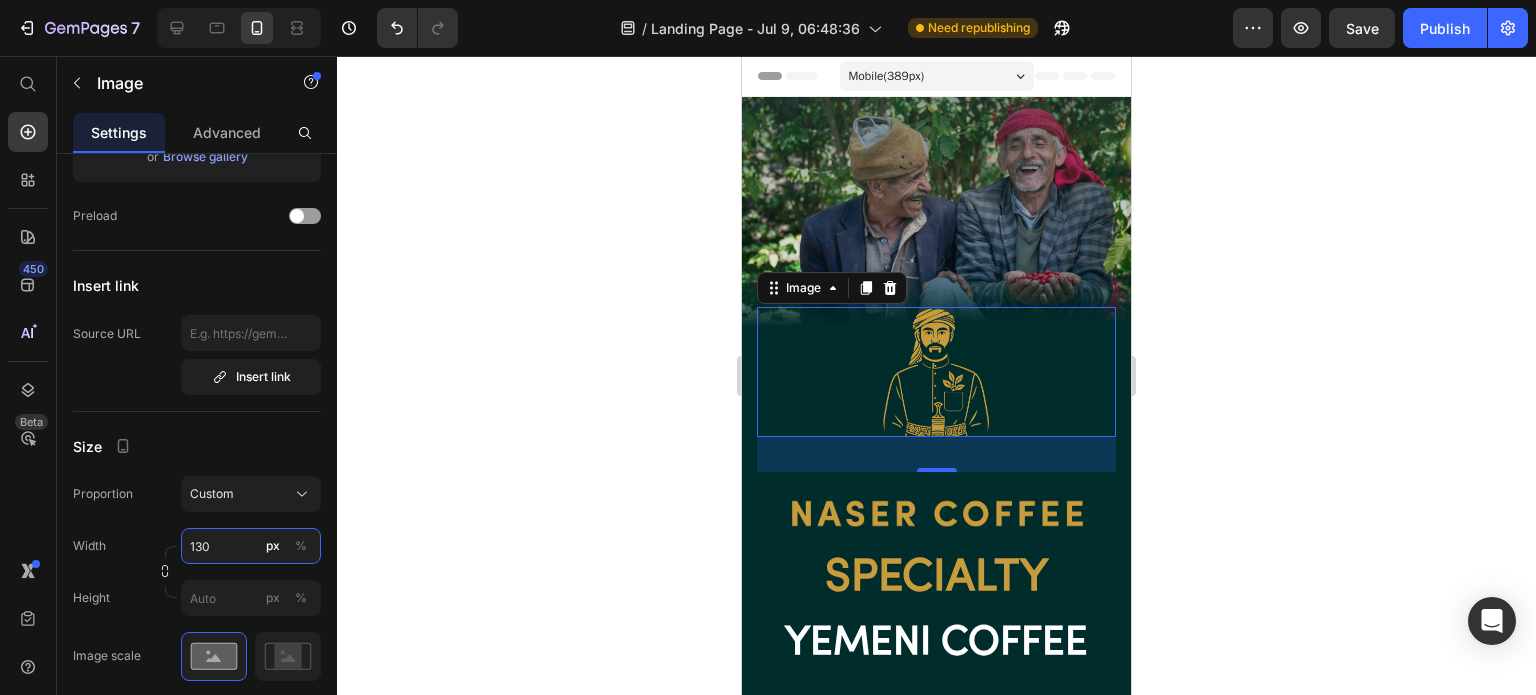 type on "150" 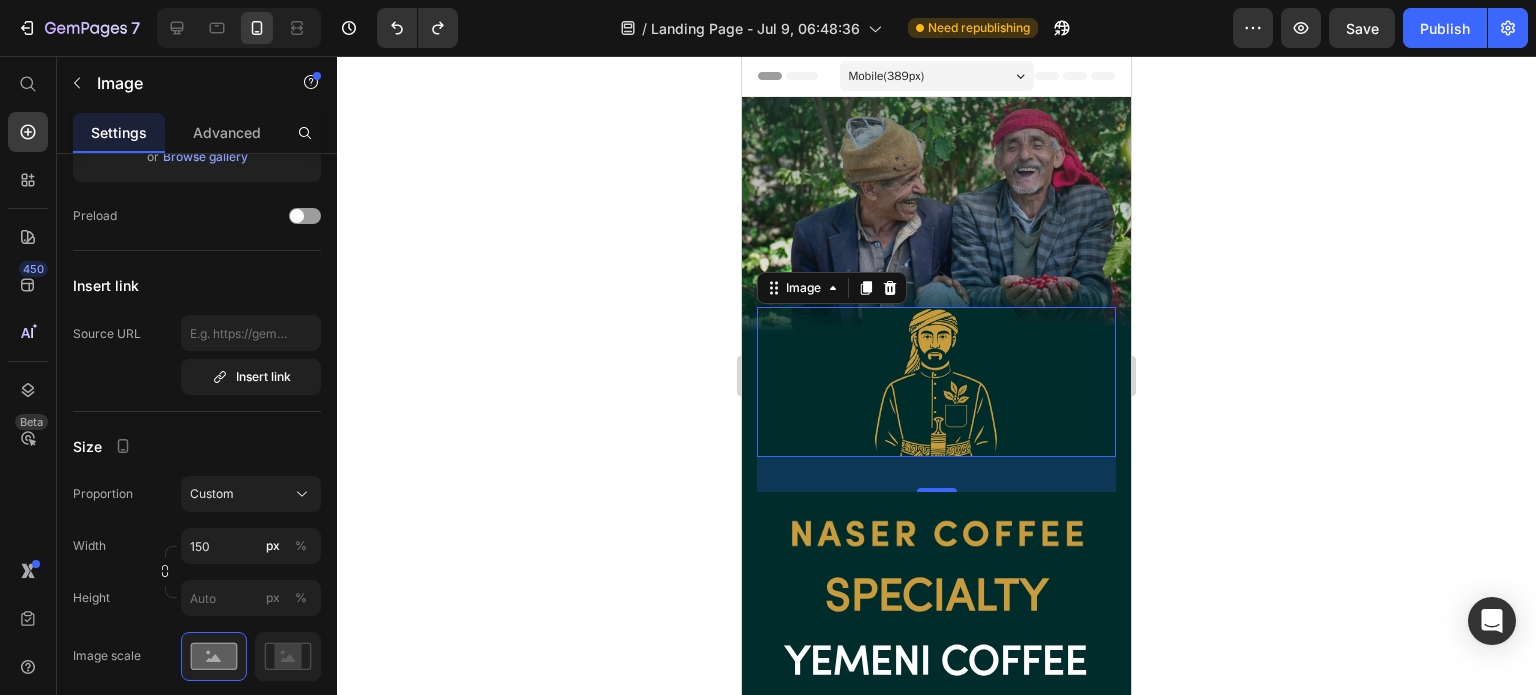 click 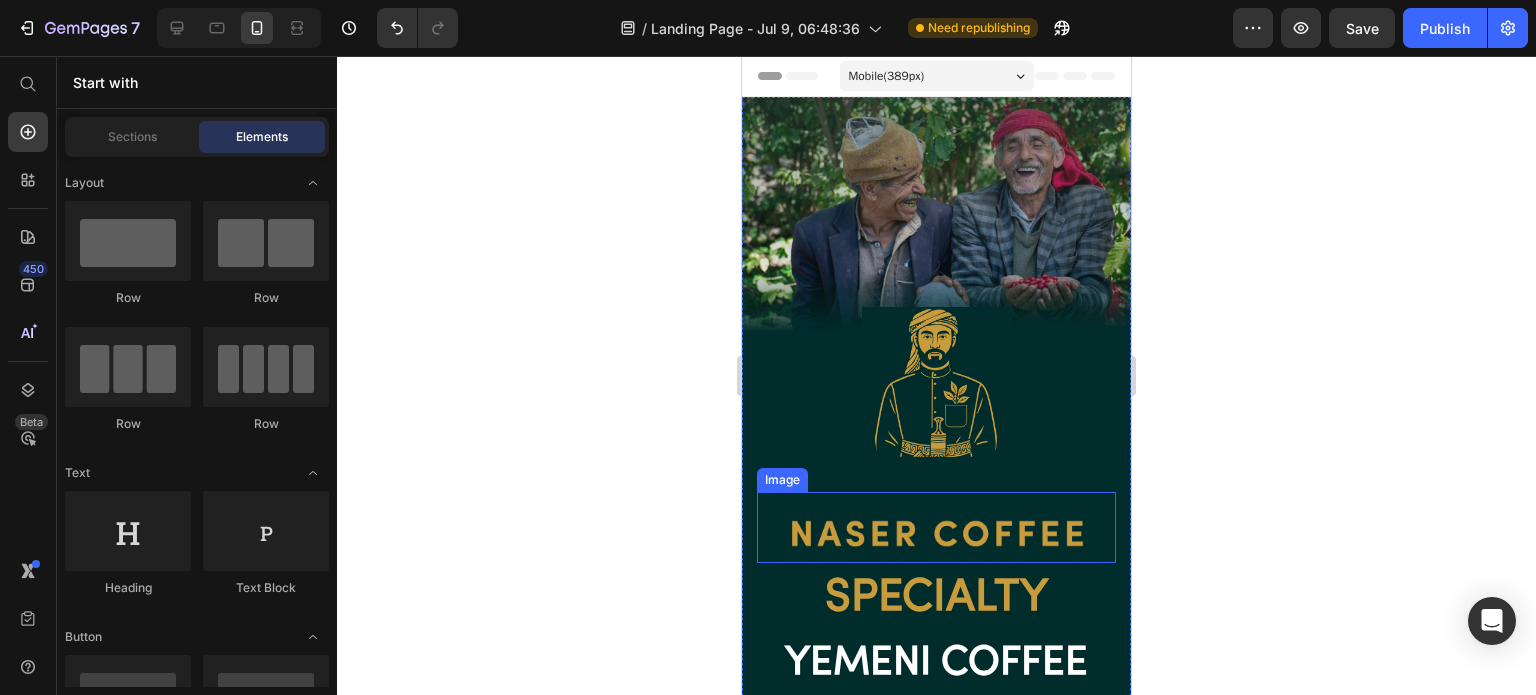 click at bounding box center [936, 527] 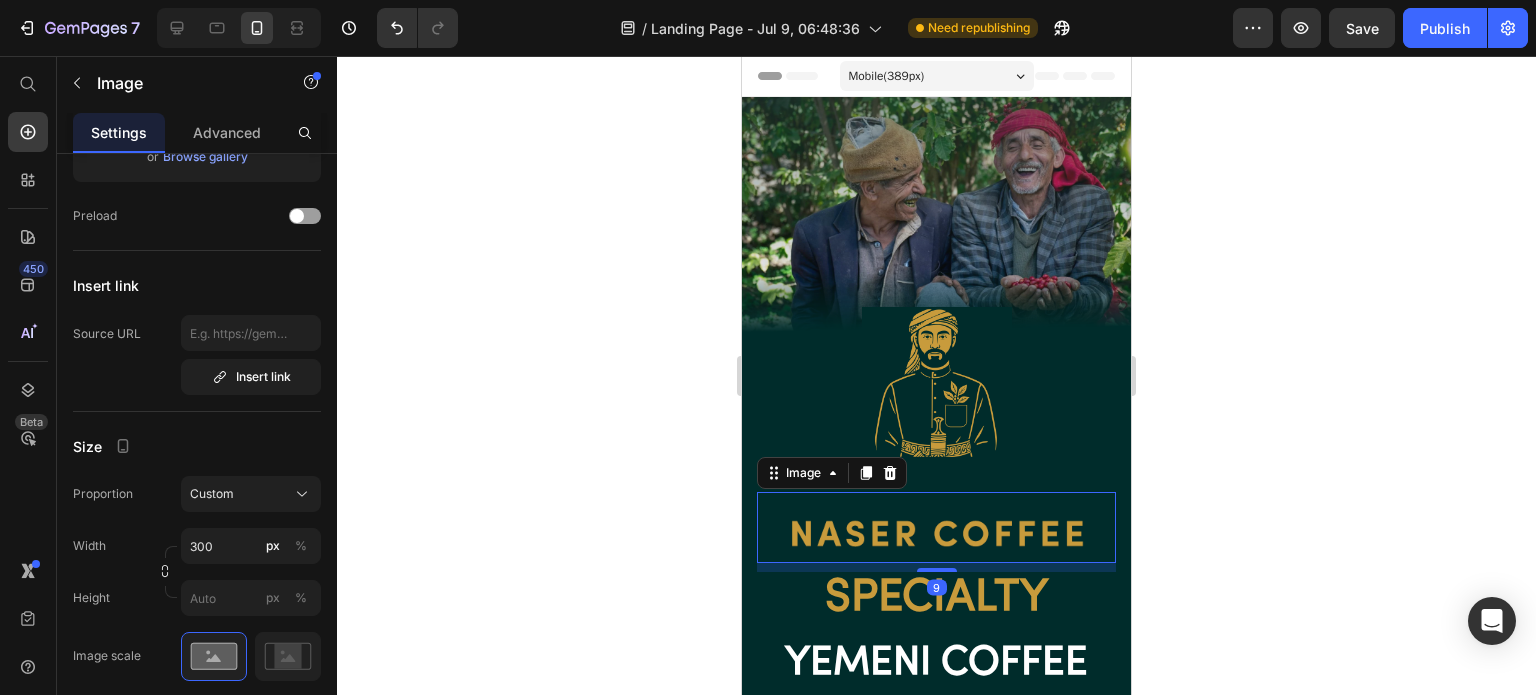 click at bounding box center [936, 527] 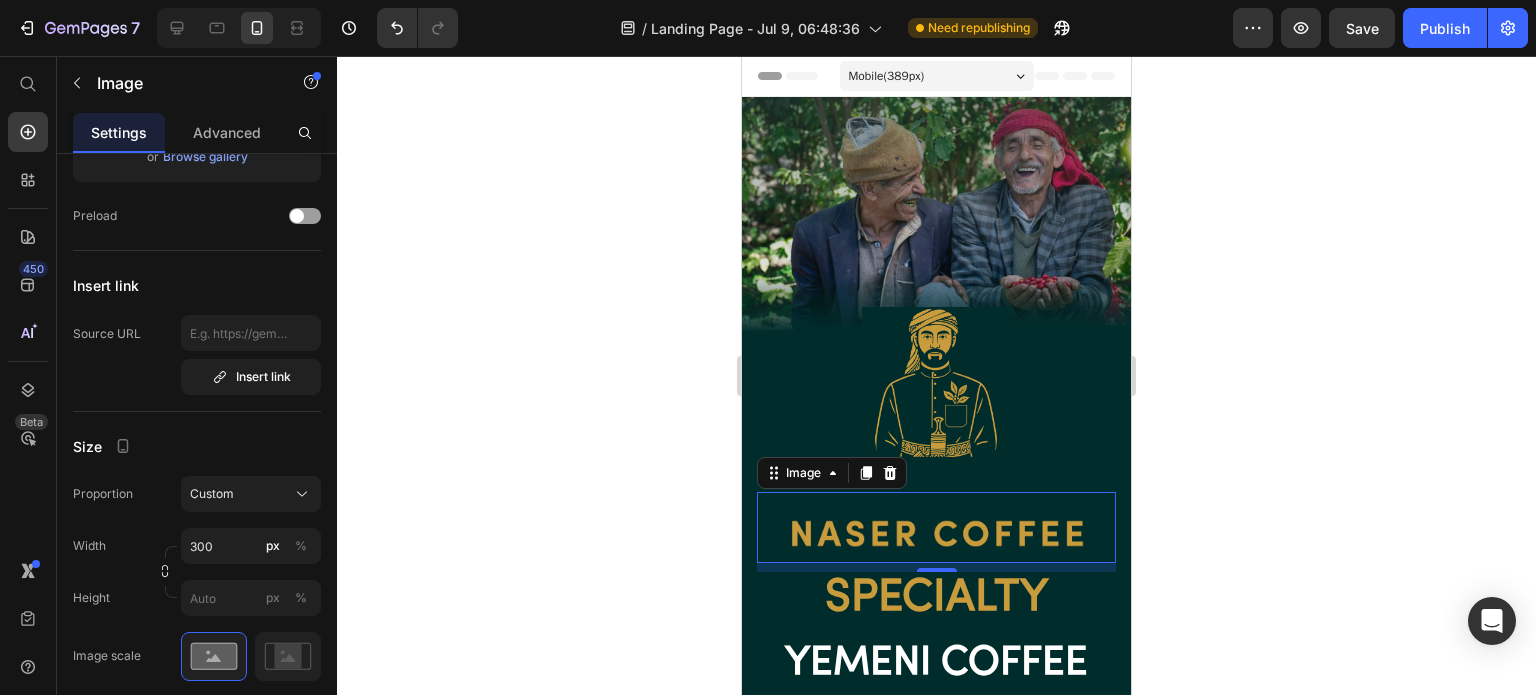 click at bounding box center [936, 527] 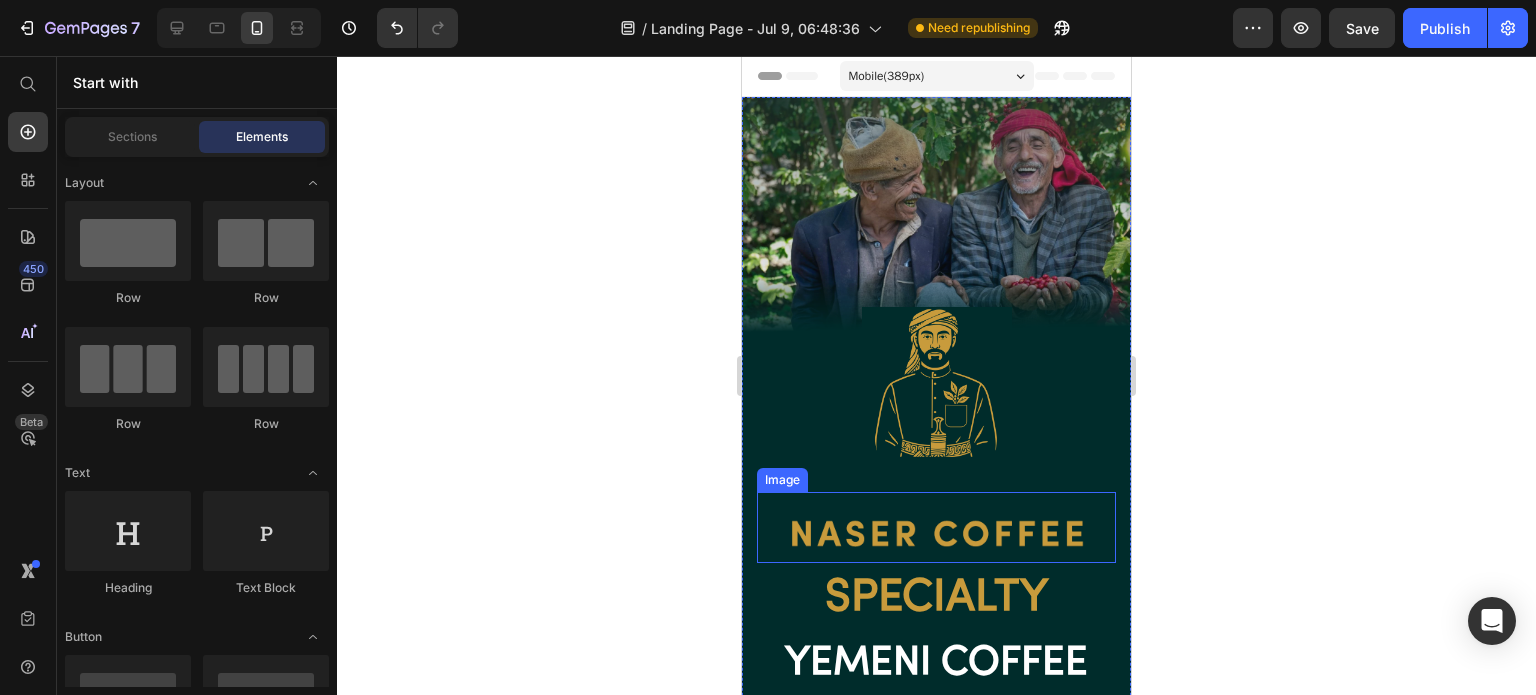 click at bounding box center [936, 527] 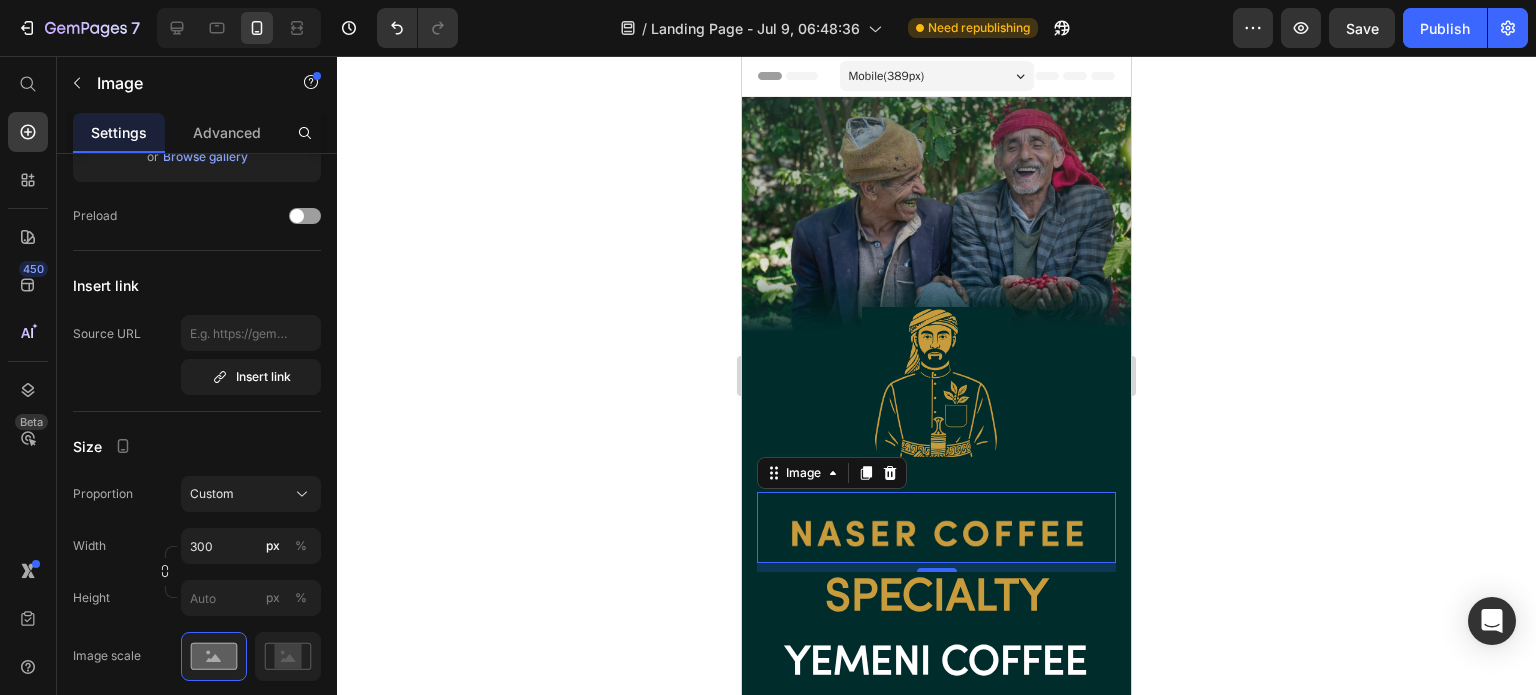 click 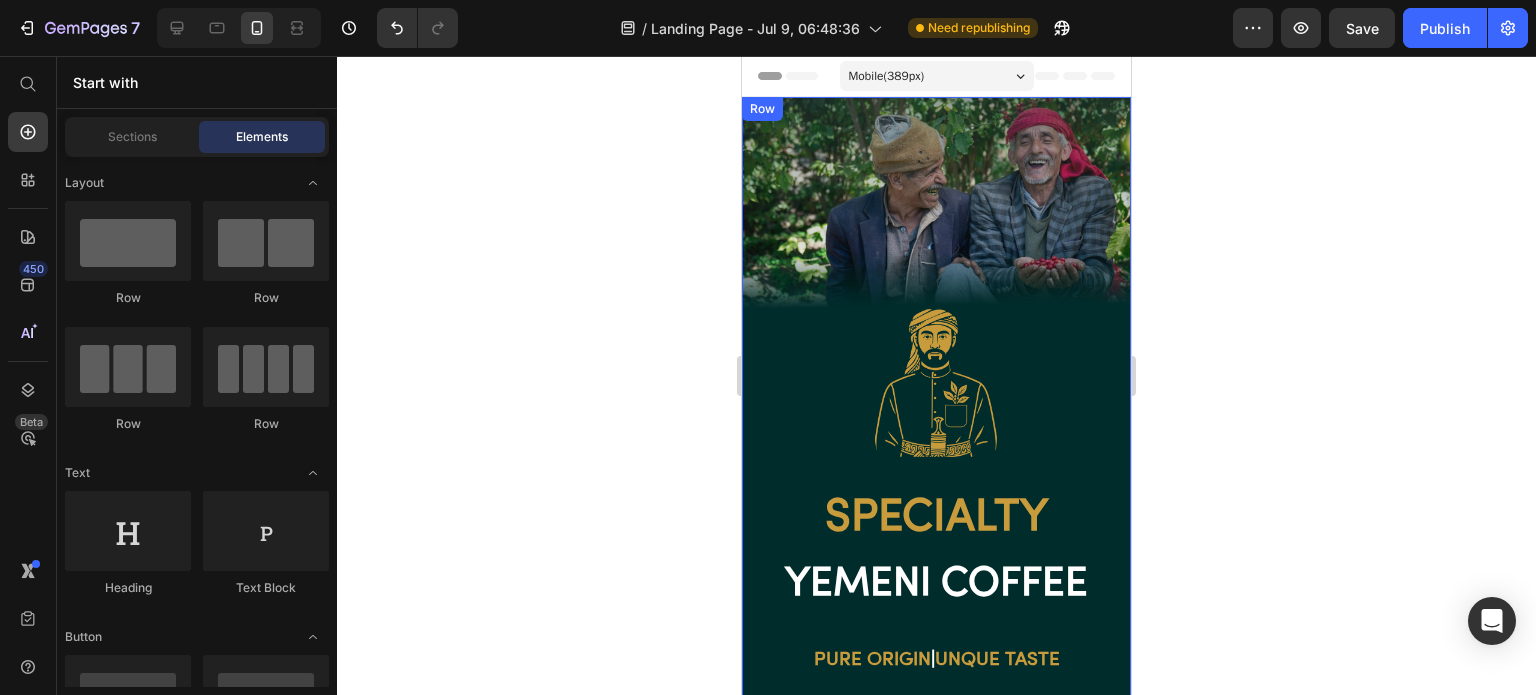 click on "Specialty" at bounding box center [936, 519] 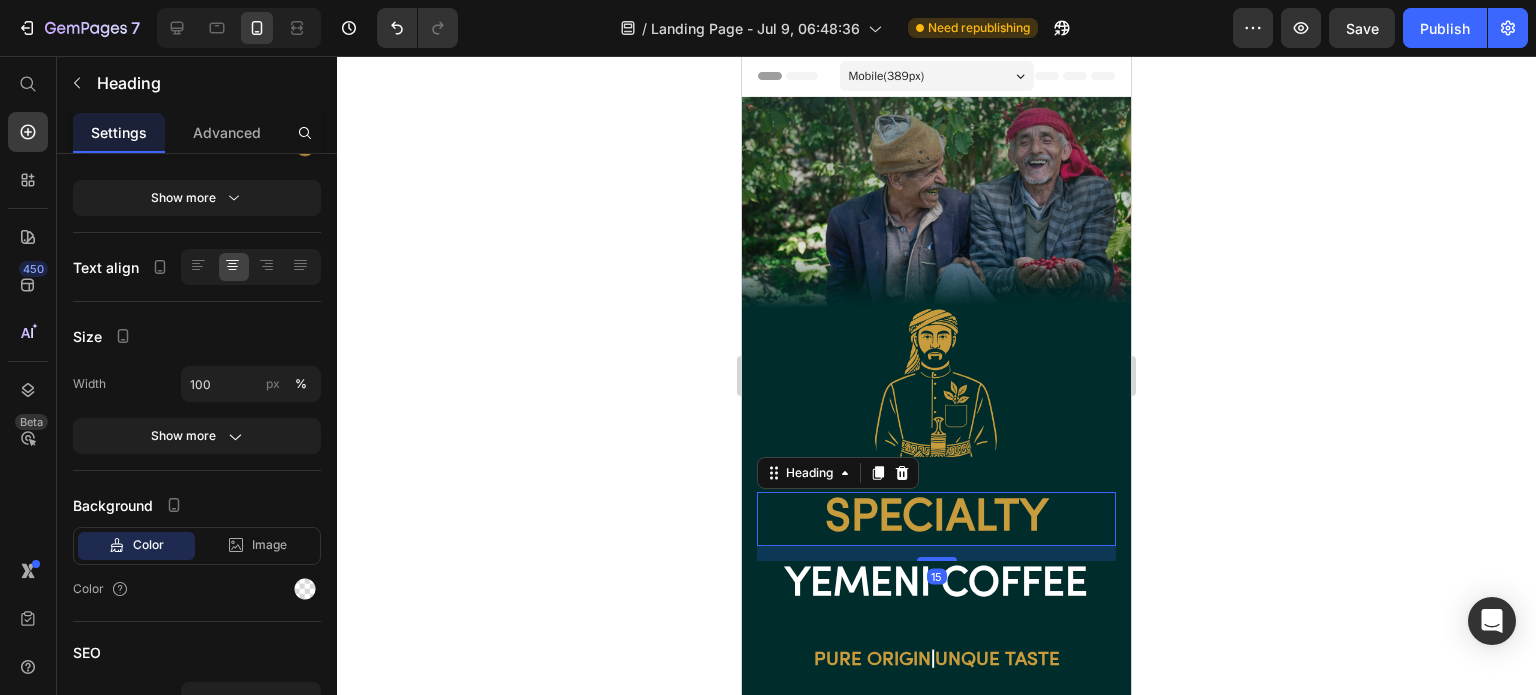 scroll, scrollTop: 0, scrollLeft: 0, axis: both 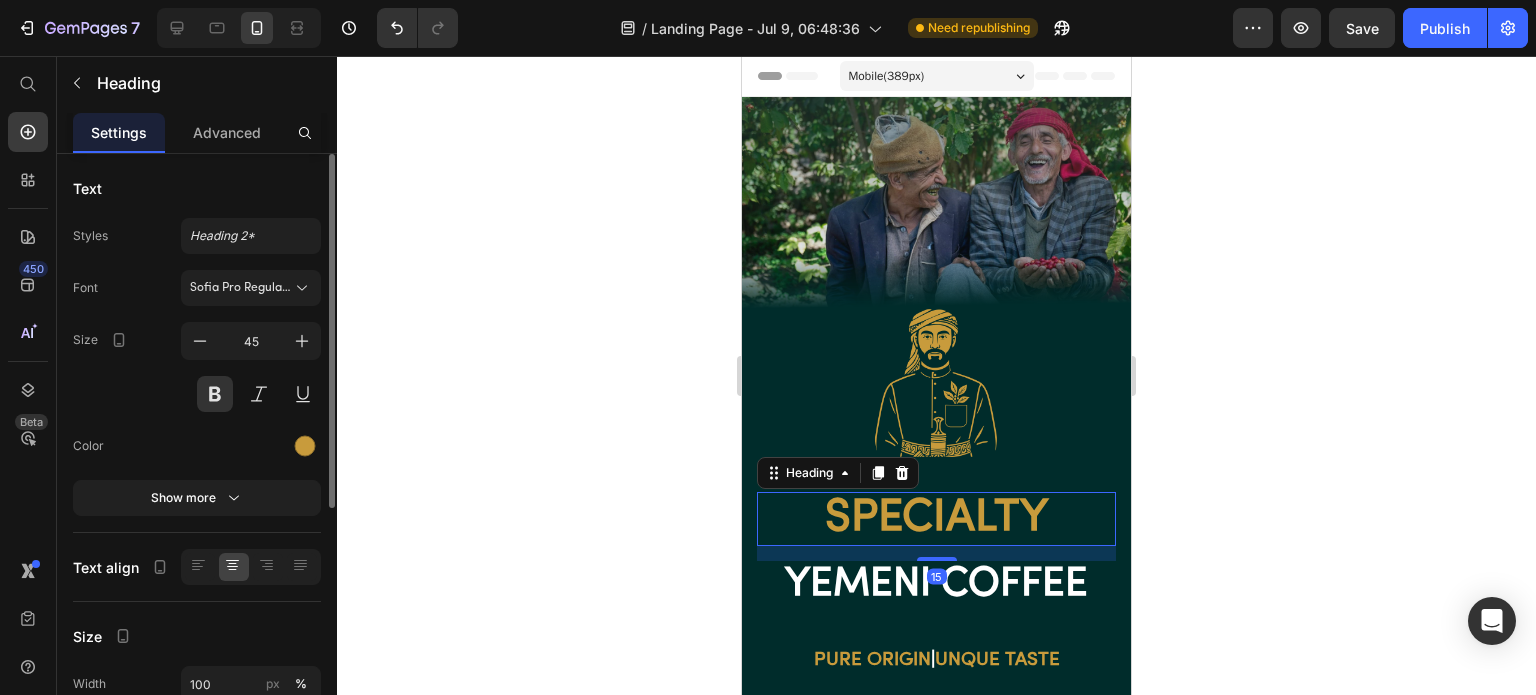click 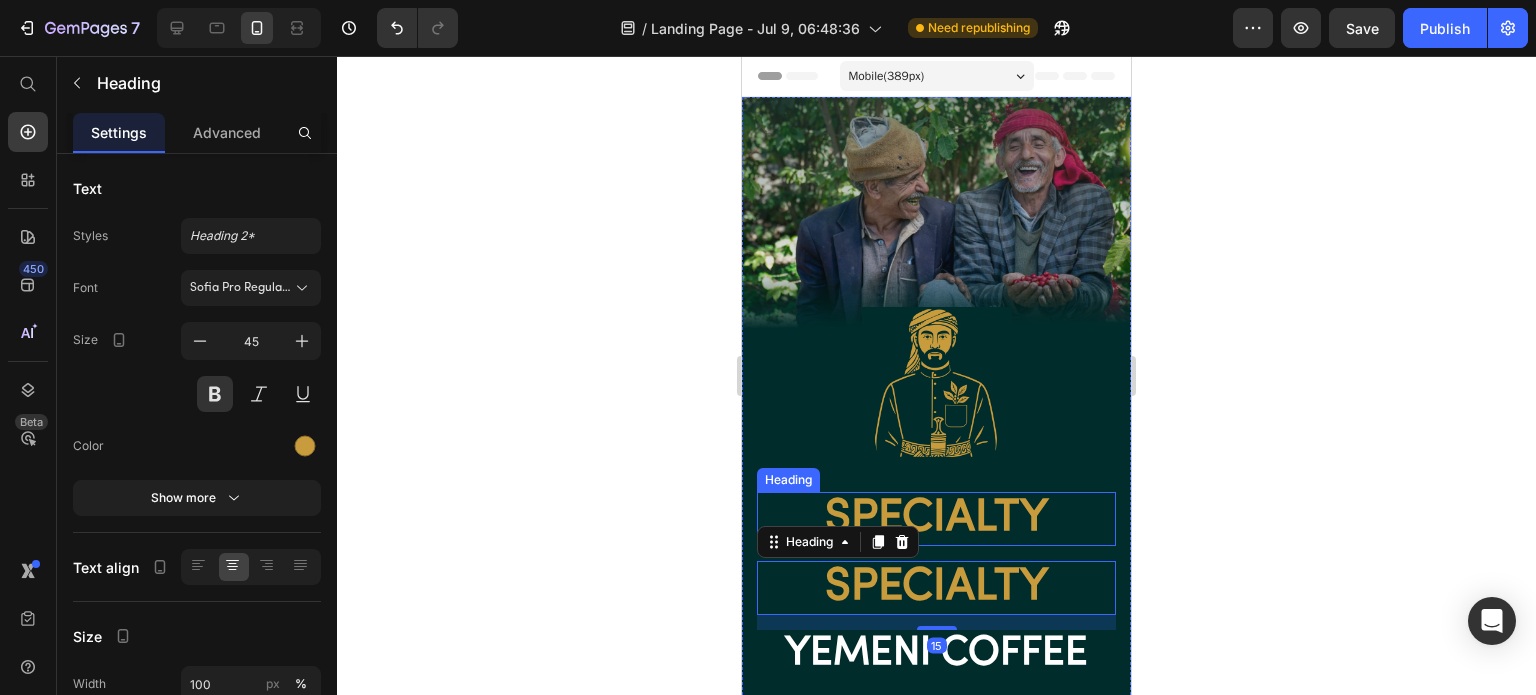click on "Specialty" at bounding box center (936, 519) 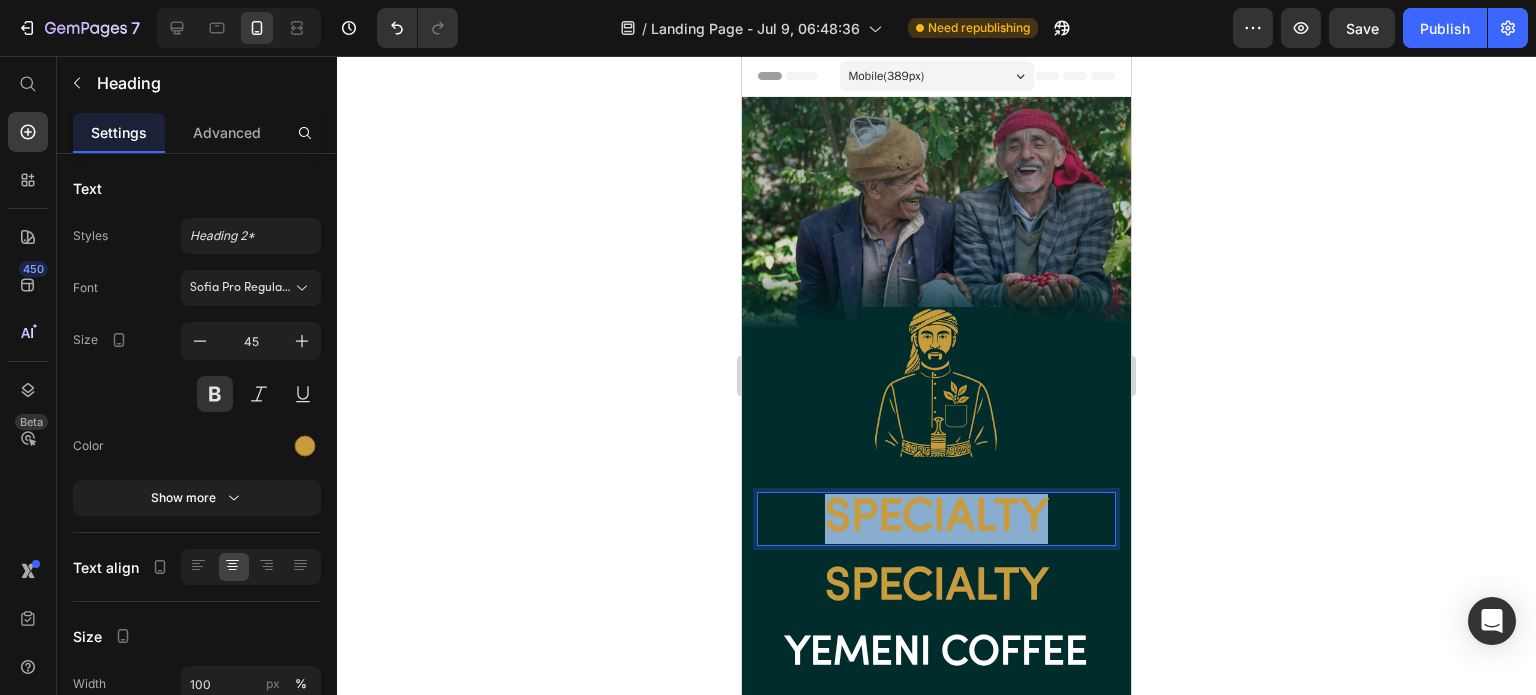 click on "Specialty" at bounding box center [936, 519] 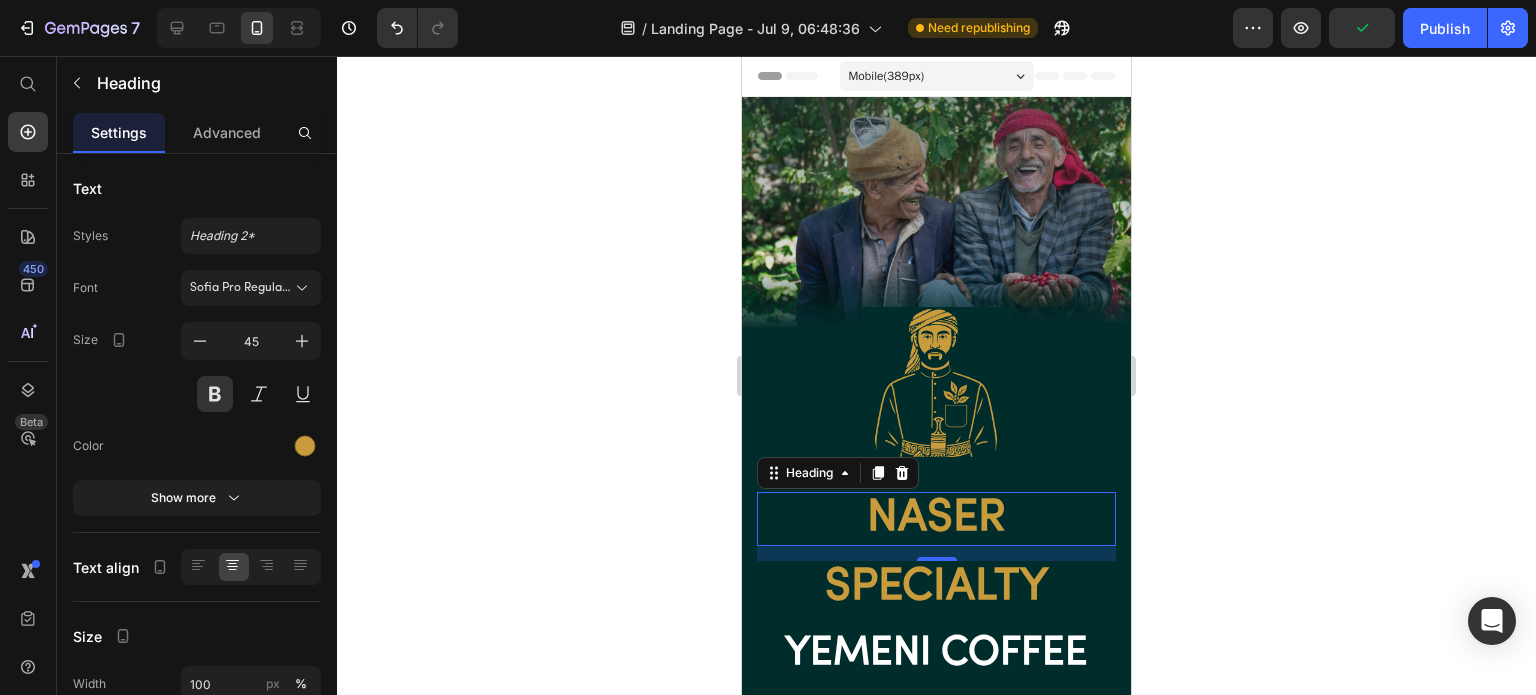 click 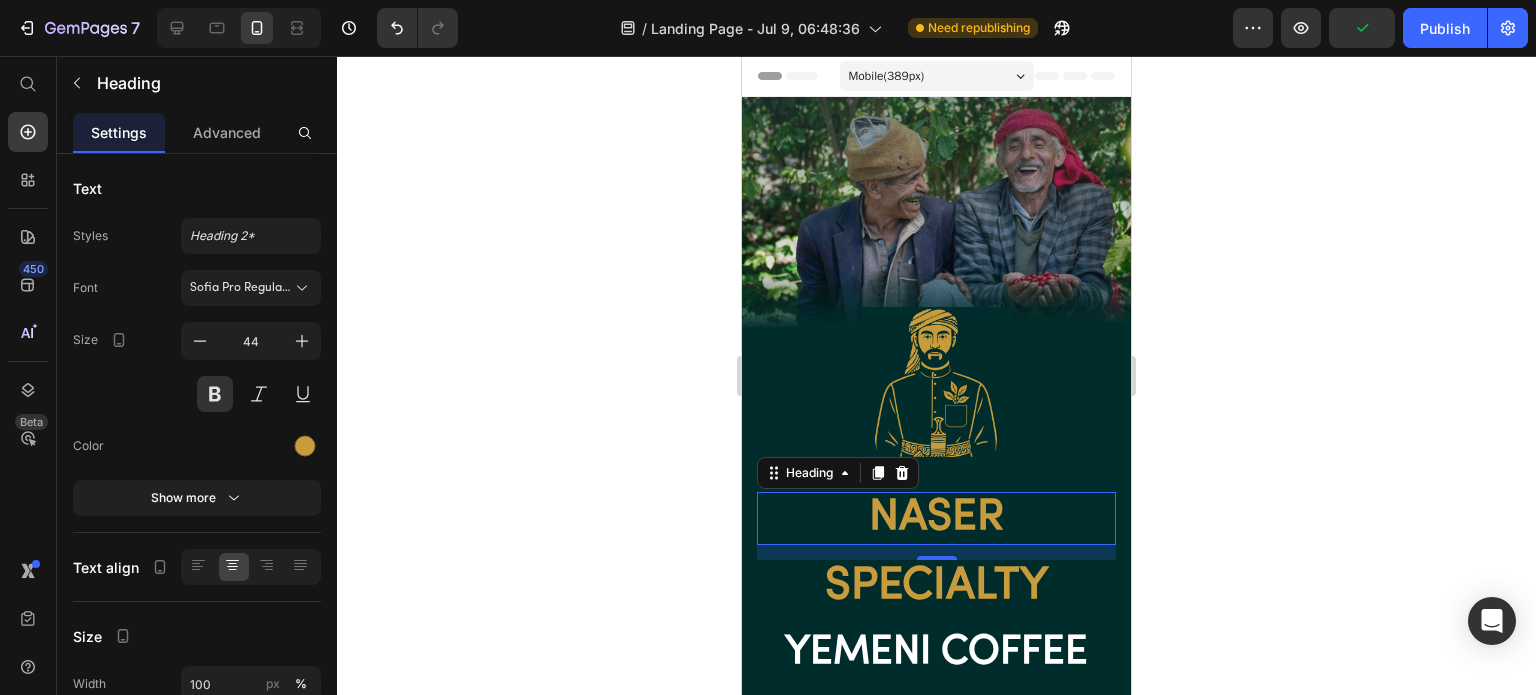 click 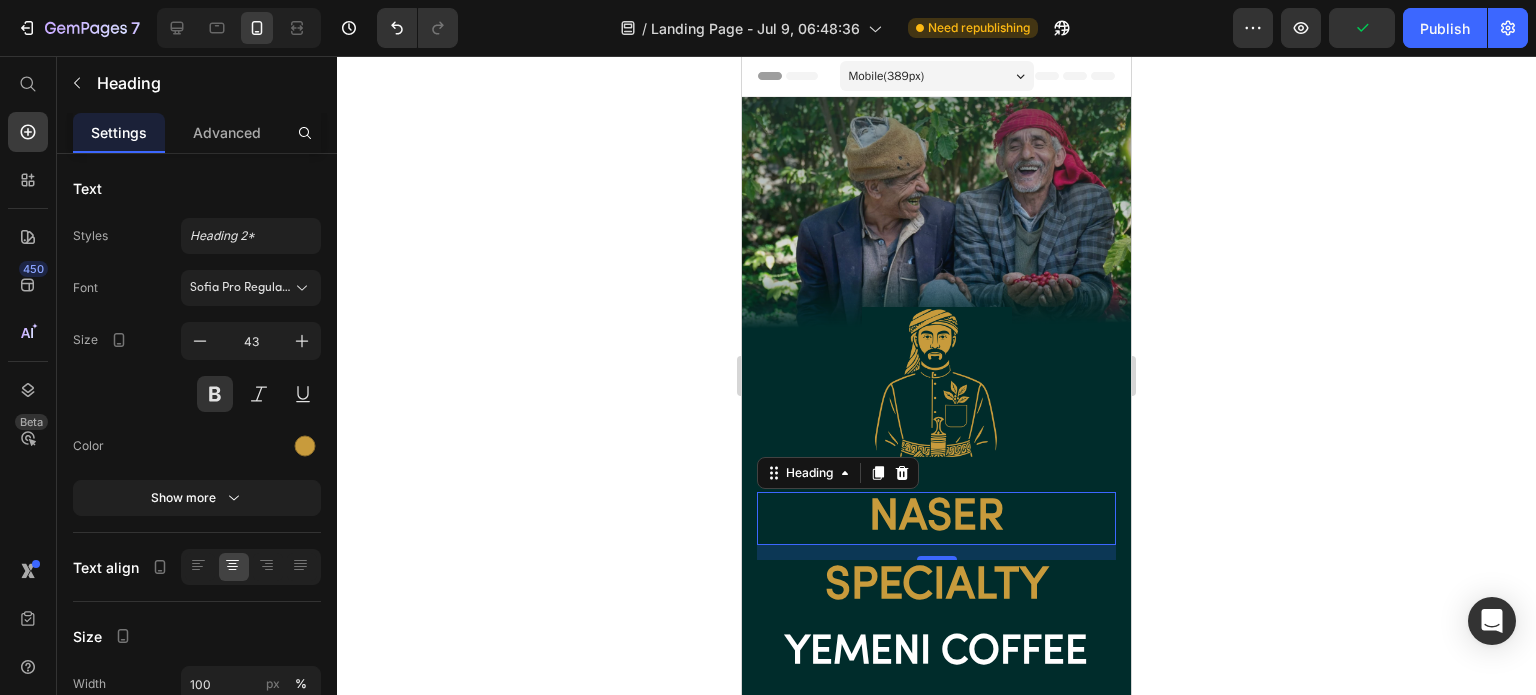 click 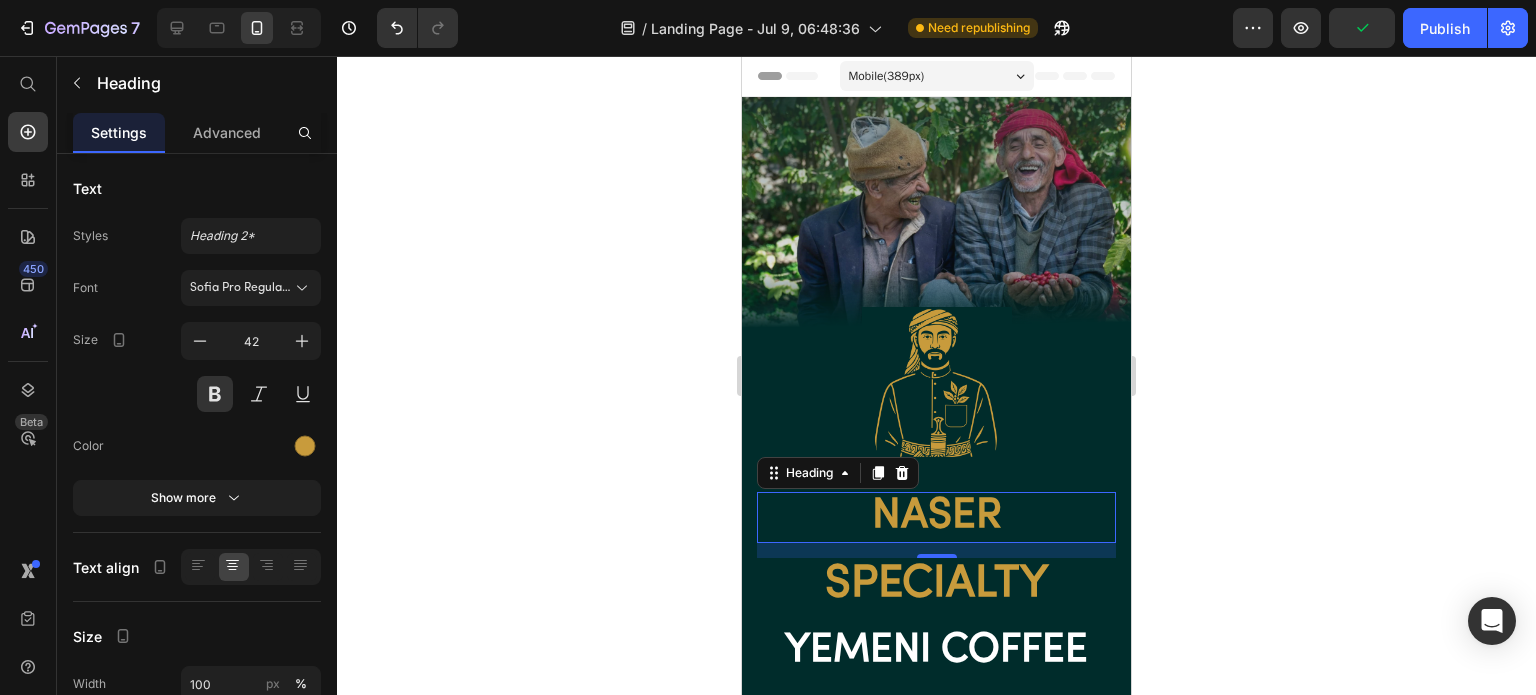 click 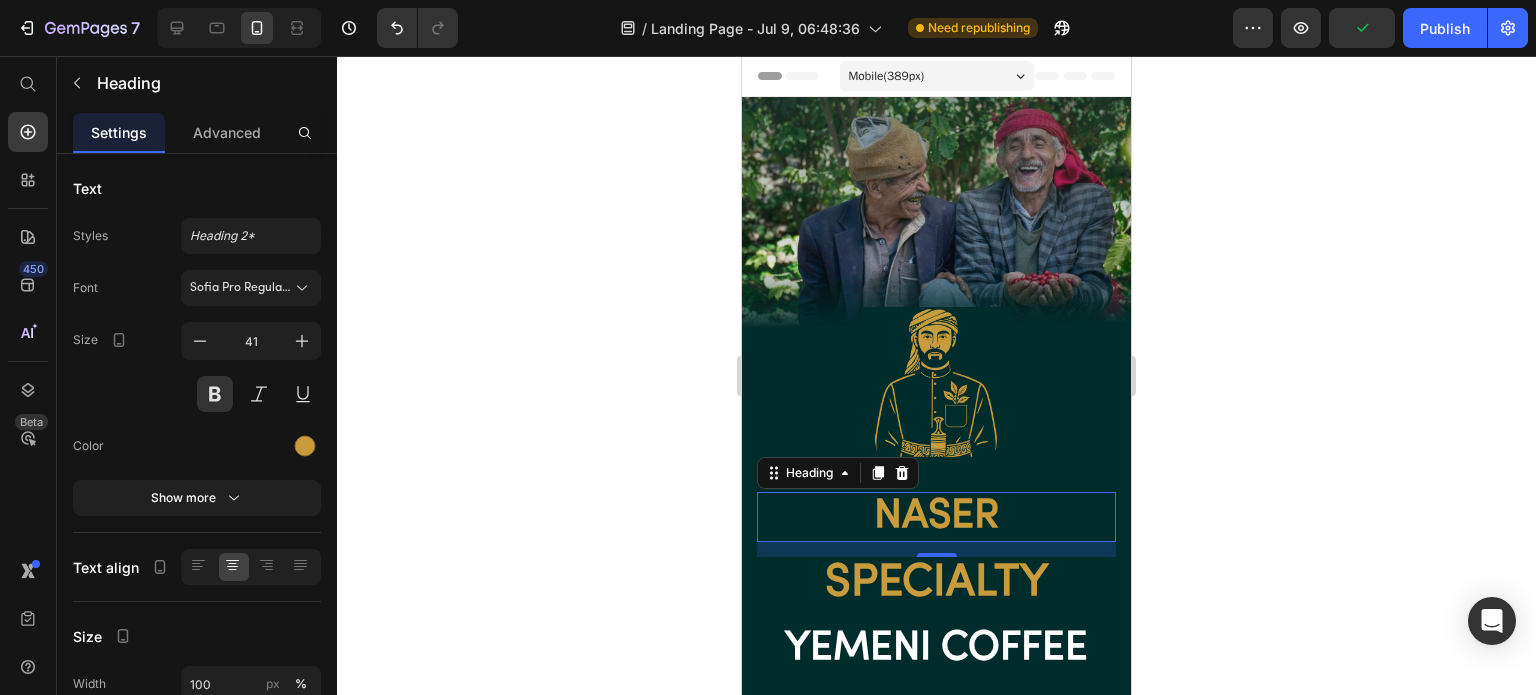 click 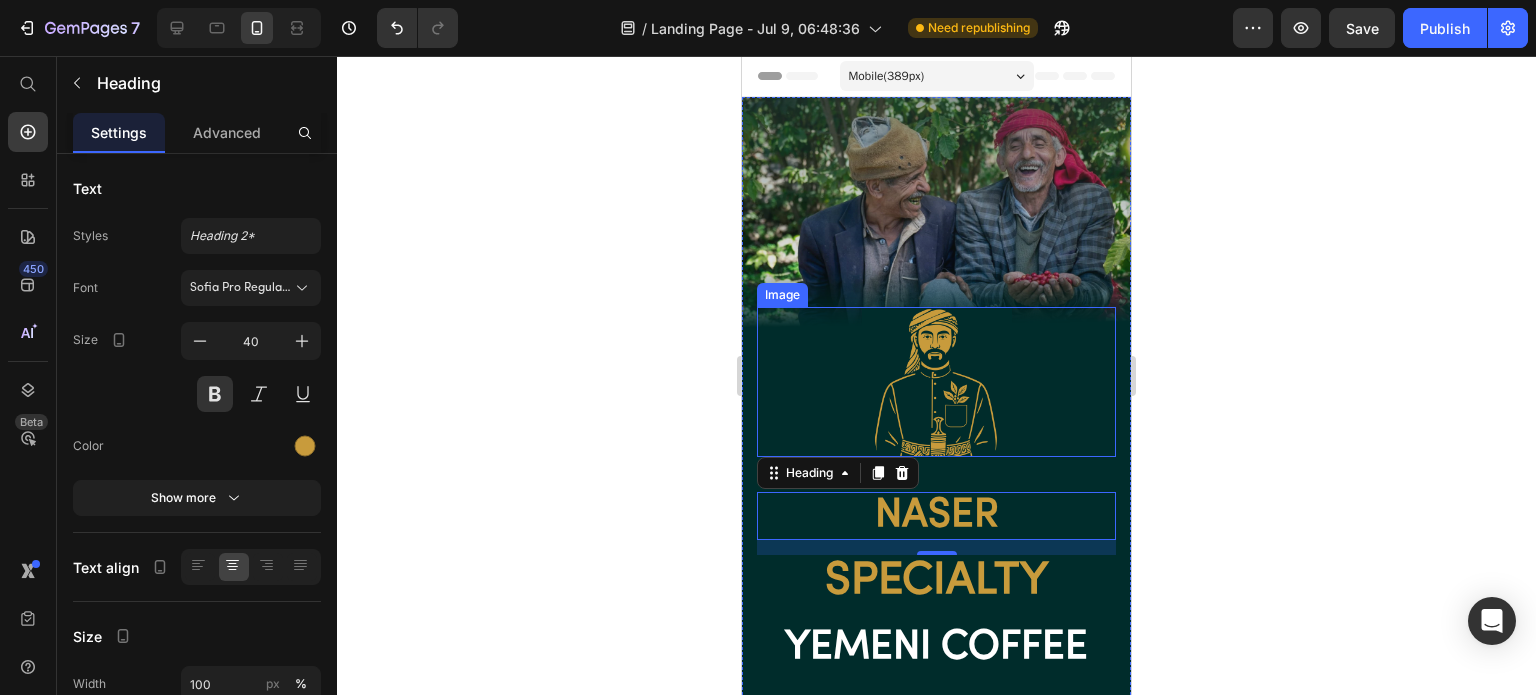 click at bounding box center (936, 382) 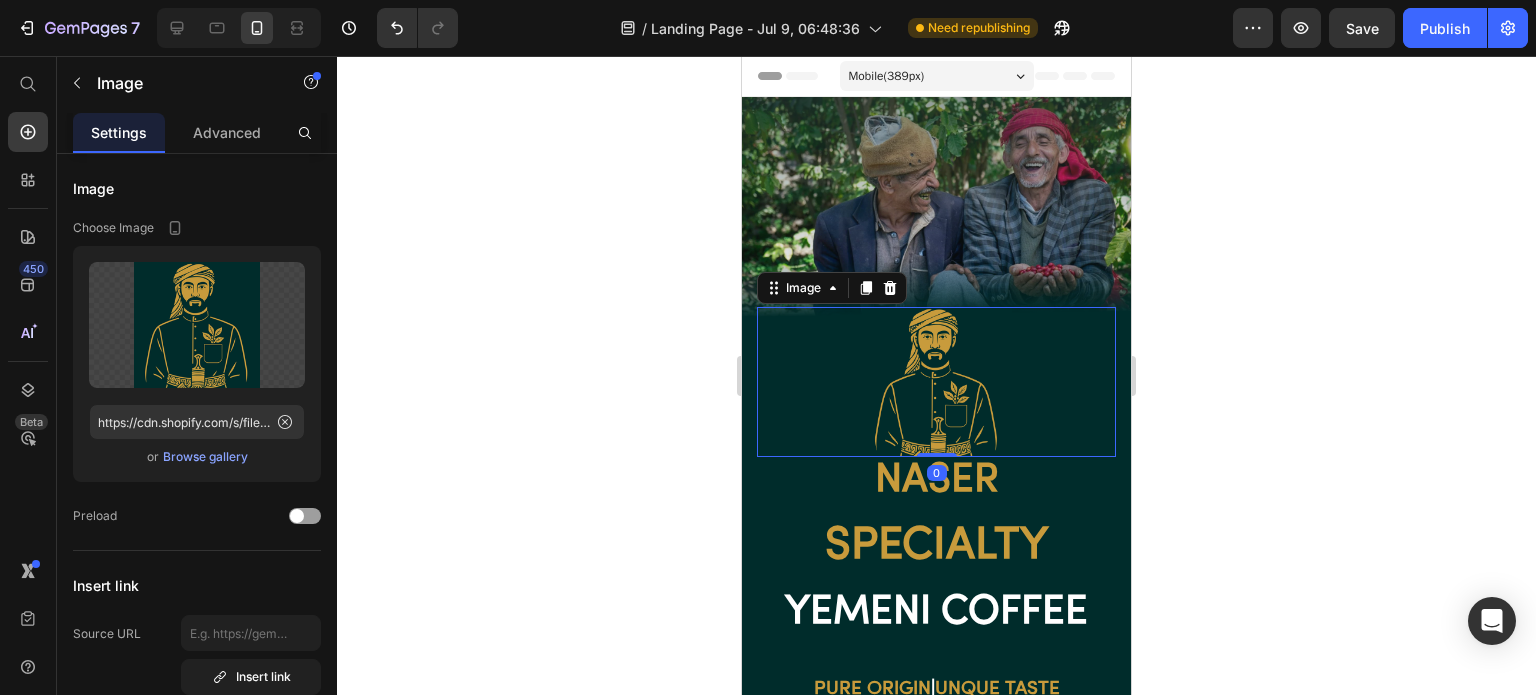 drag, startPoint x: 932, startPoint y: 487, endPoint x: 931, endPoint y: 438, distance: 49.010204 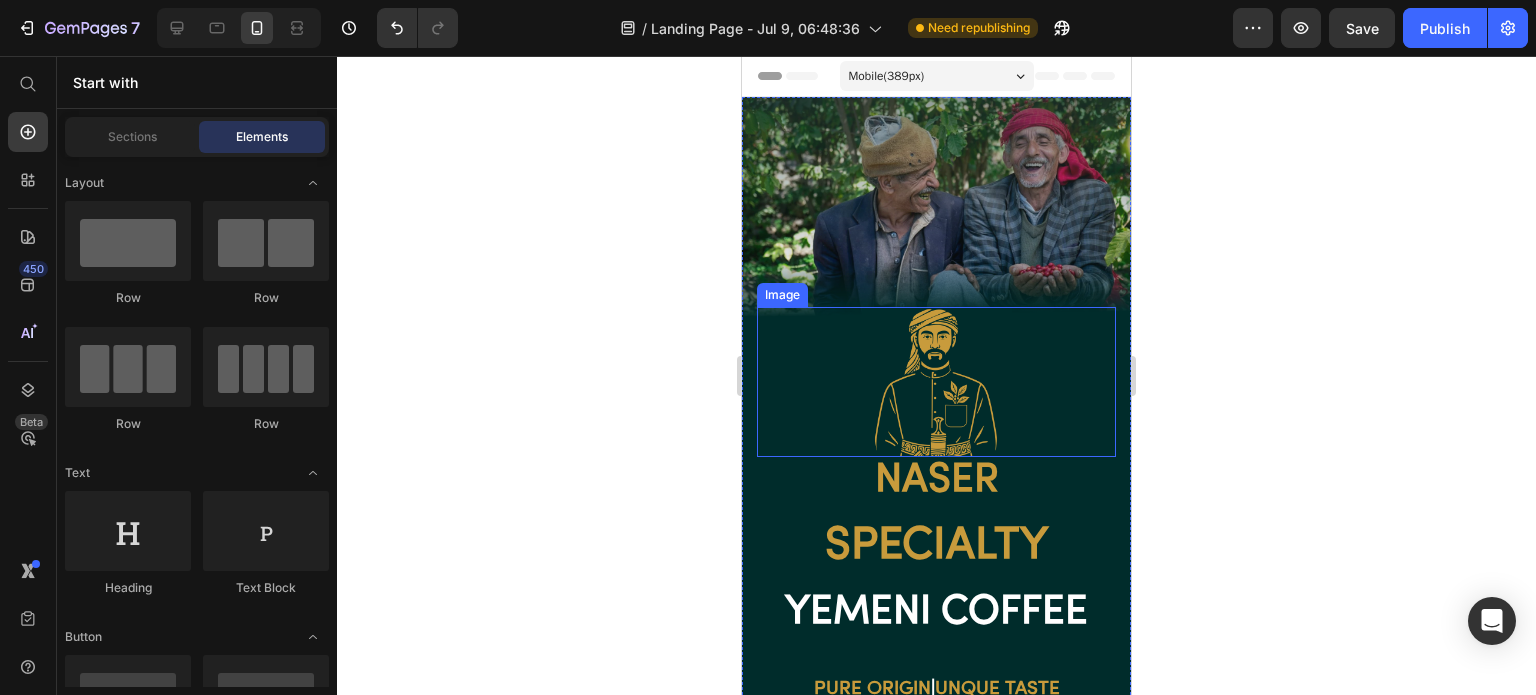 click at bounding box center (936, 382) 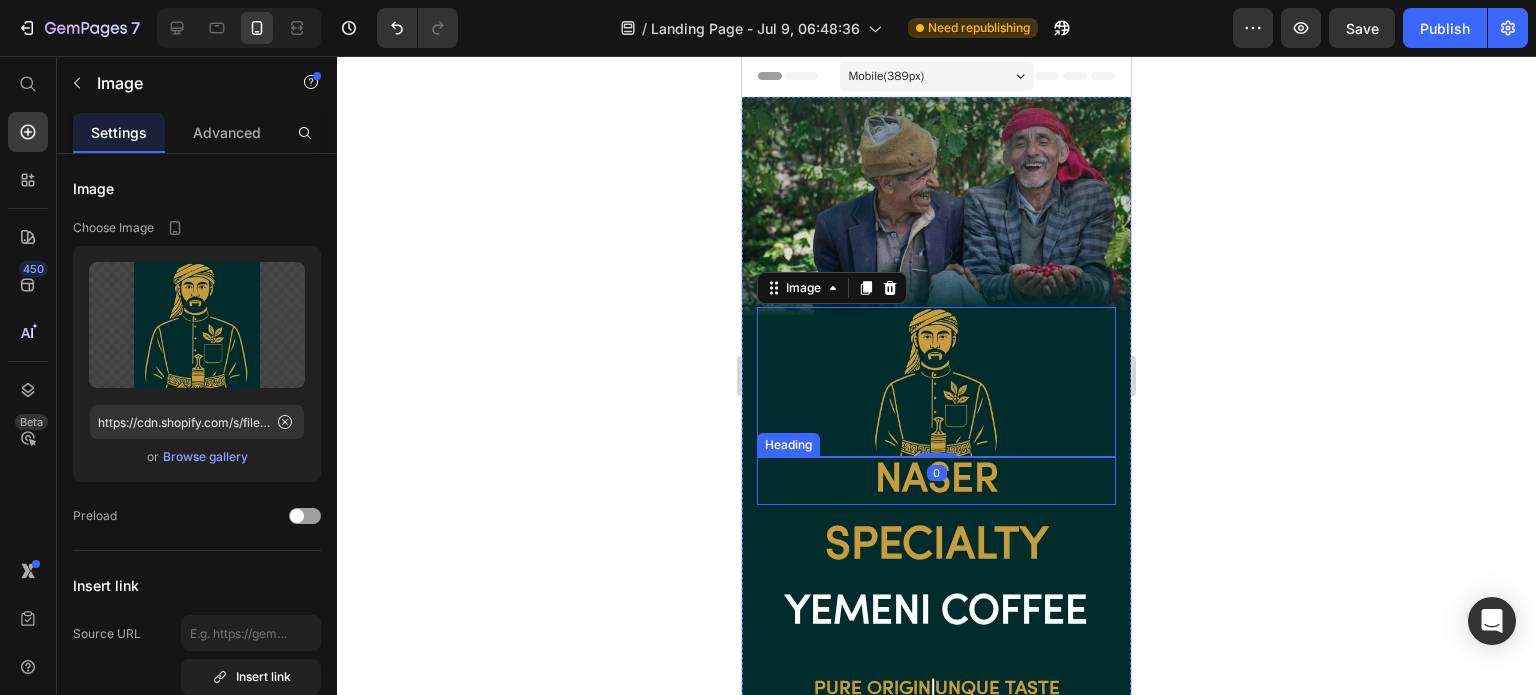 click on "naser" at bounding box center (936, 481) 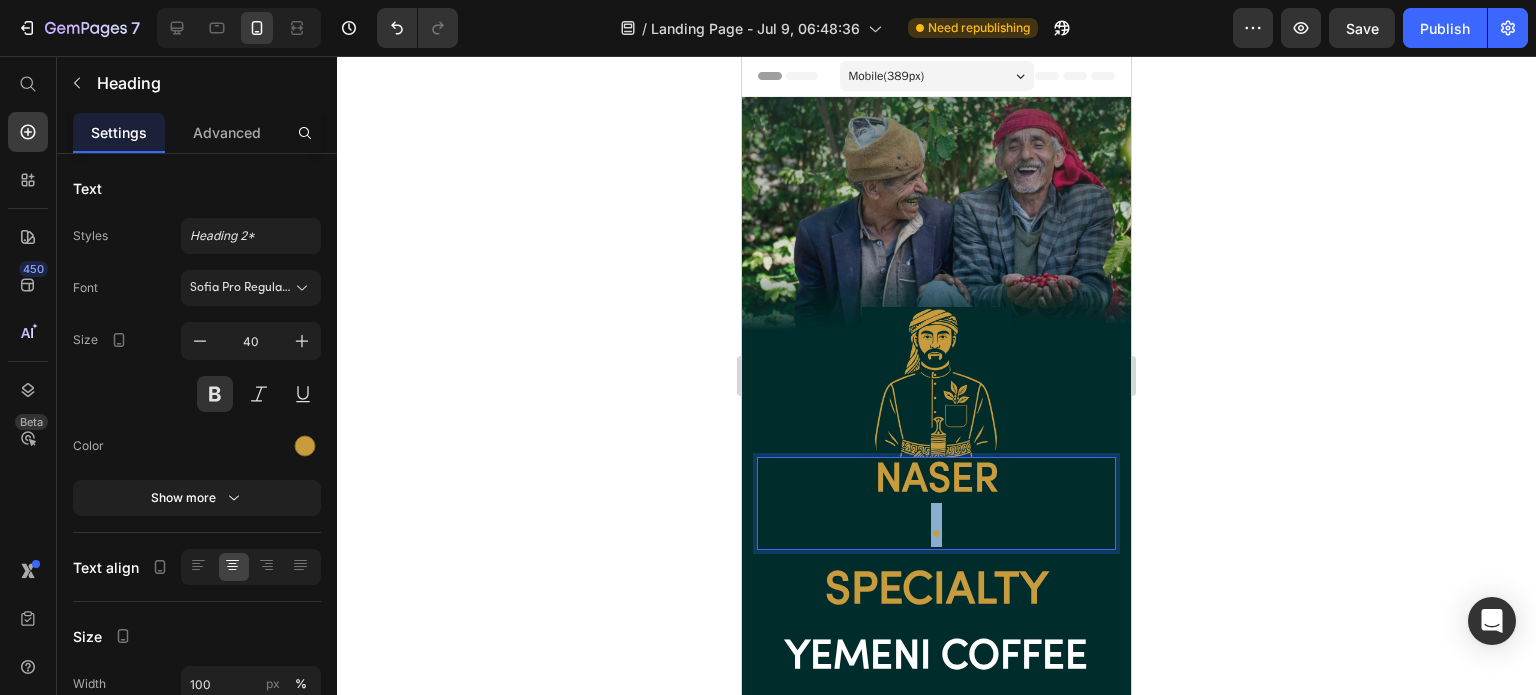 drag, startPoint x: 921, startPoint y: 539, endPoint x: 935, endPoint y: 541, distance: 14.142136 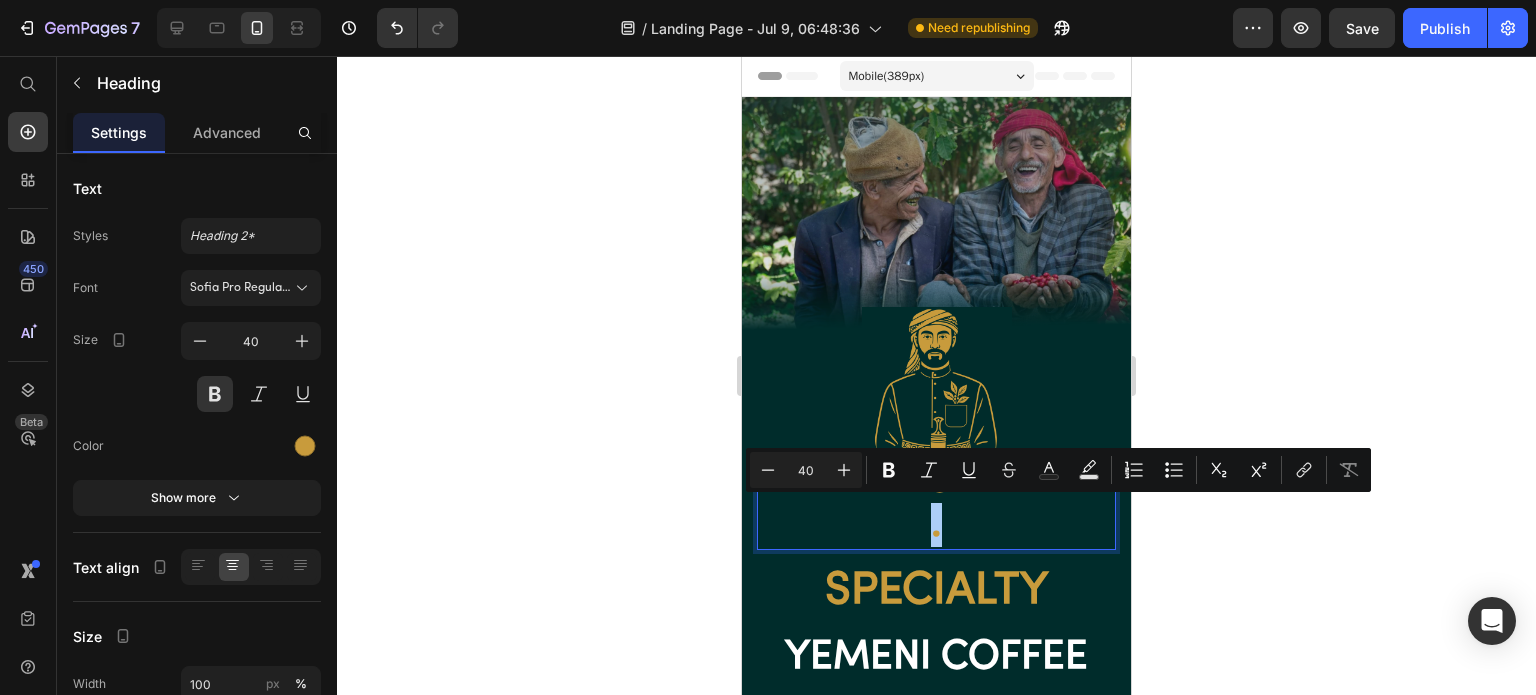 click 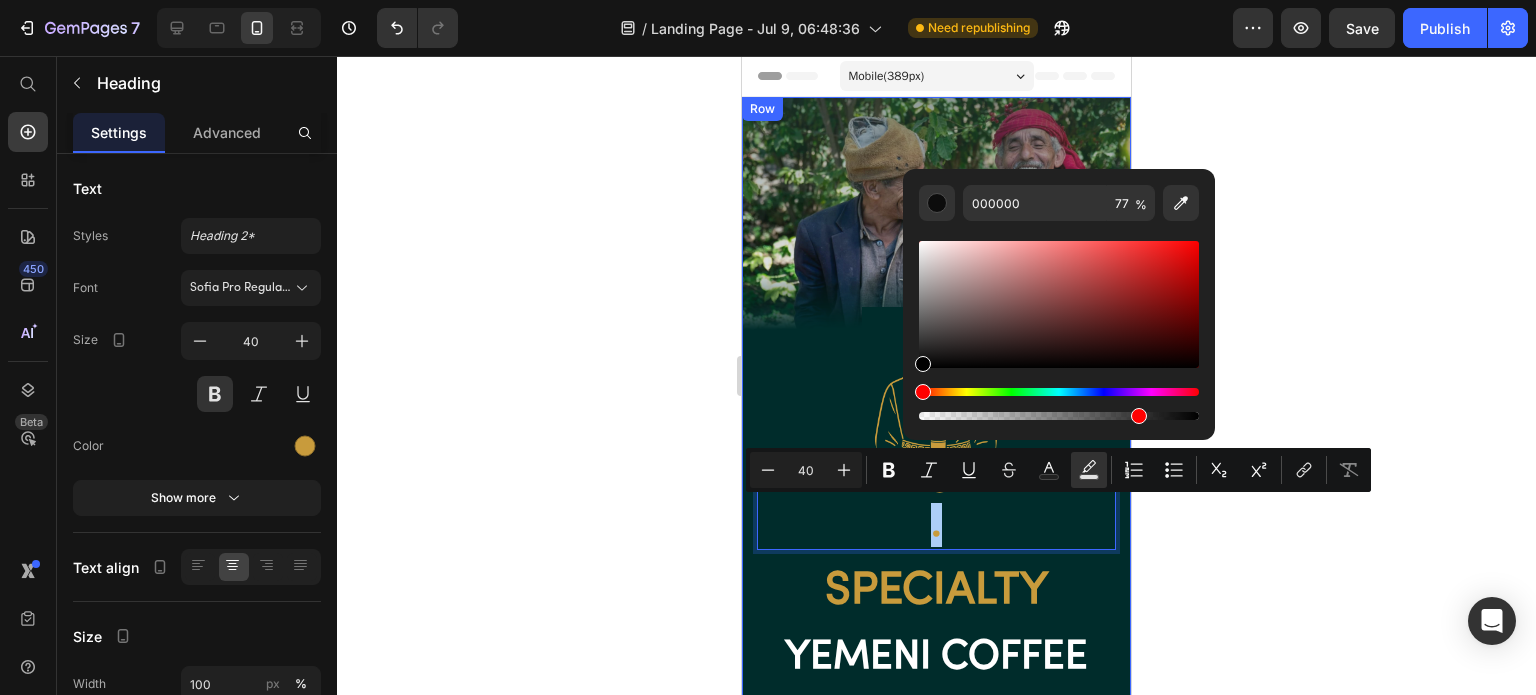 click on "Image naser . Heading   15 Specialty Heading YEMENI COFFEE Heading PURE ORIGIN  |  UNQUE TASTE Text block" at bounding box center [936, 441] 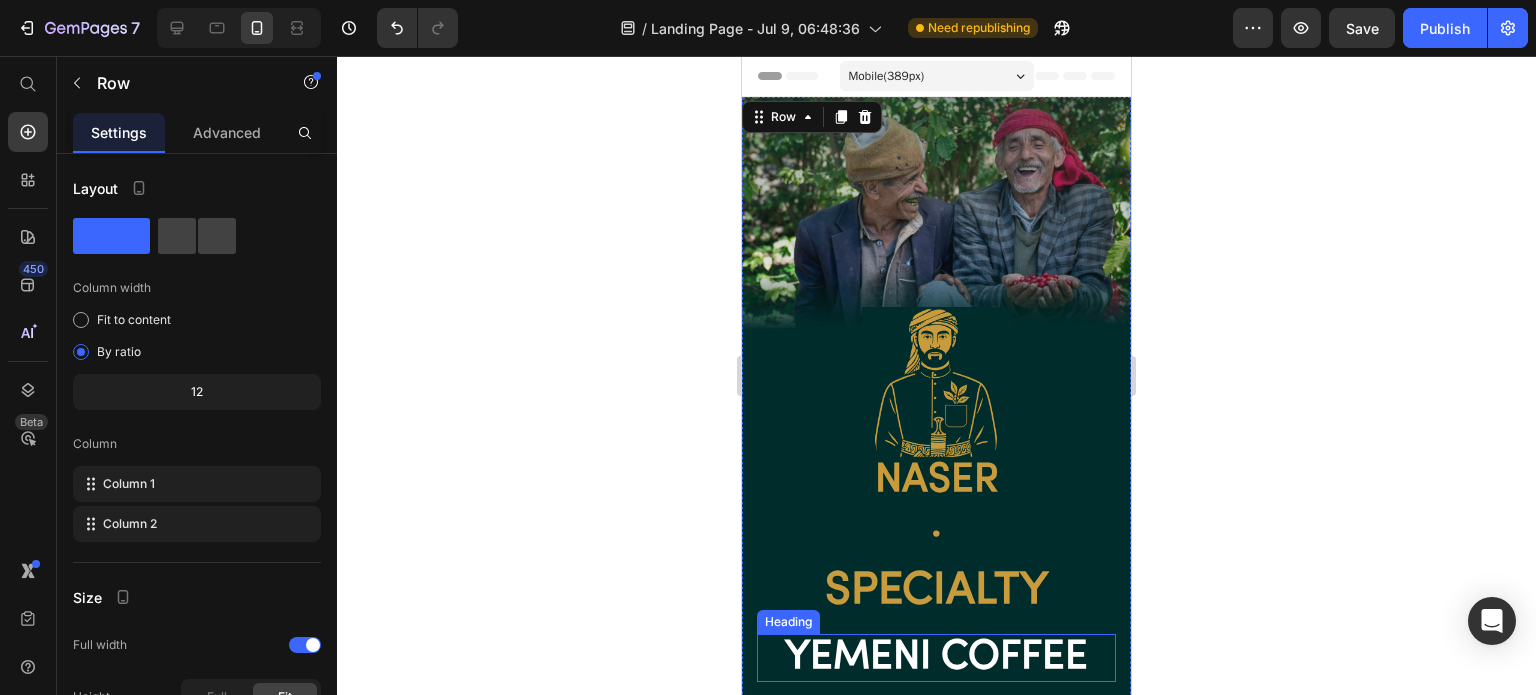 click on "YEMENI COFFEE" at bounding box center (936, 658) 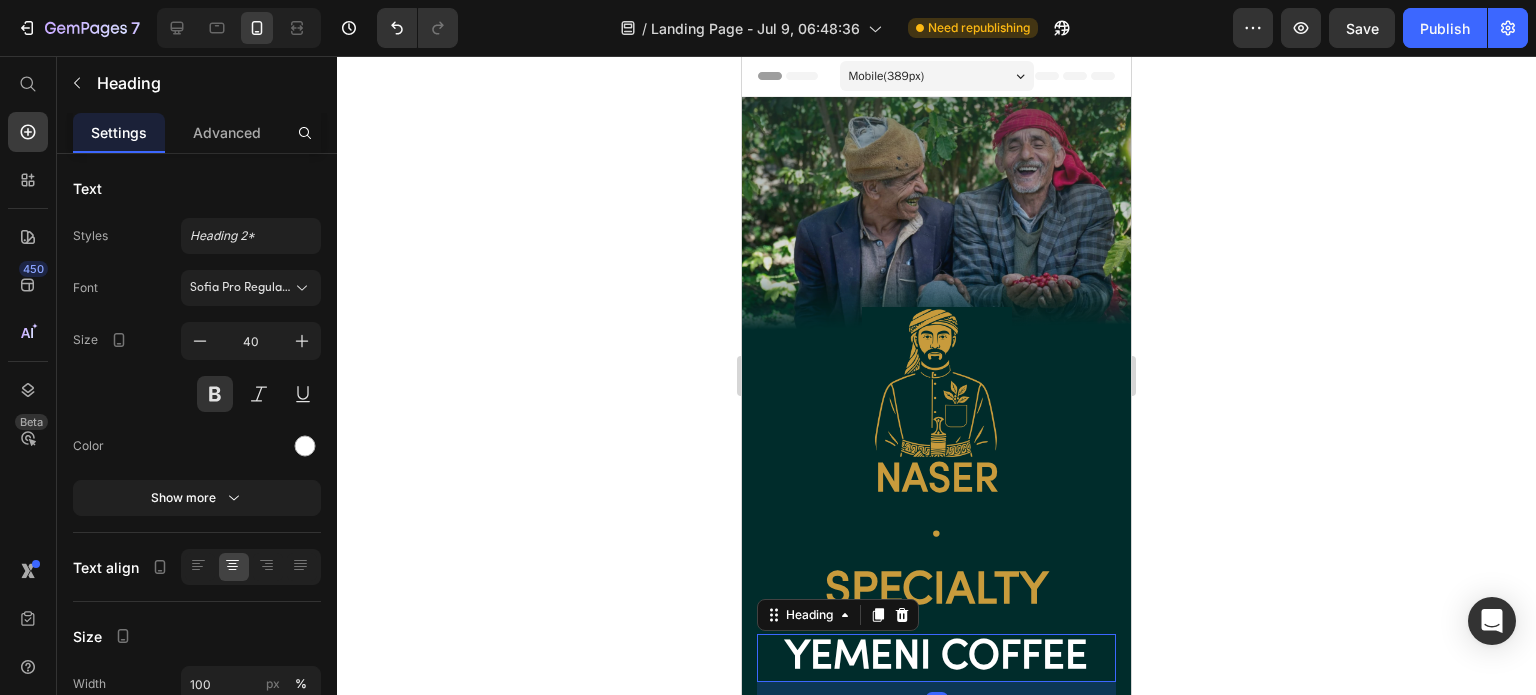 click at bounding box center (305, 446) 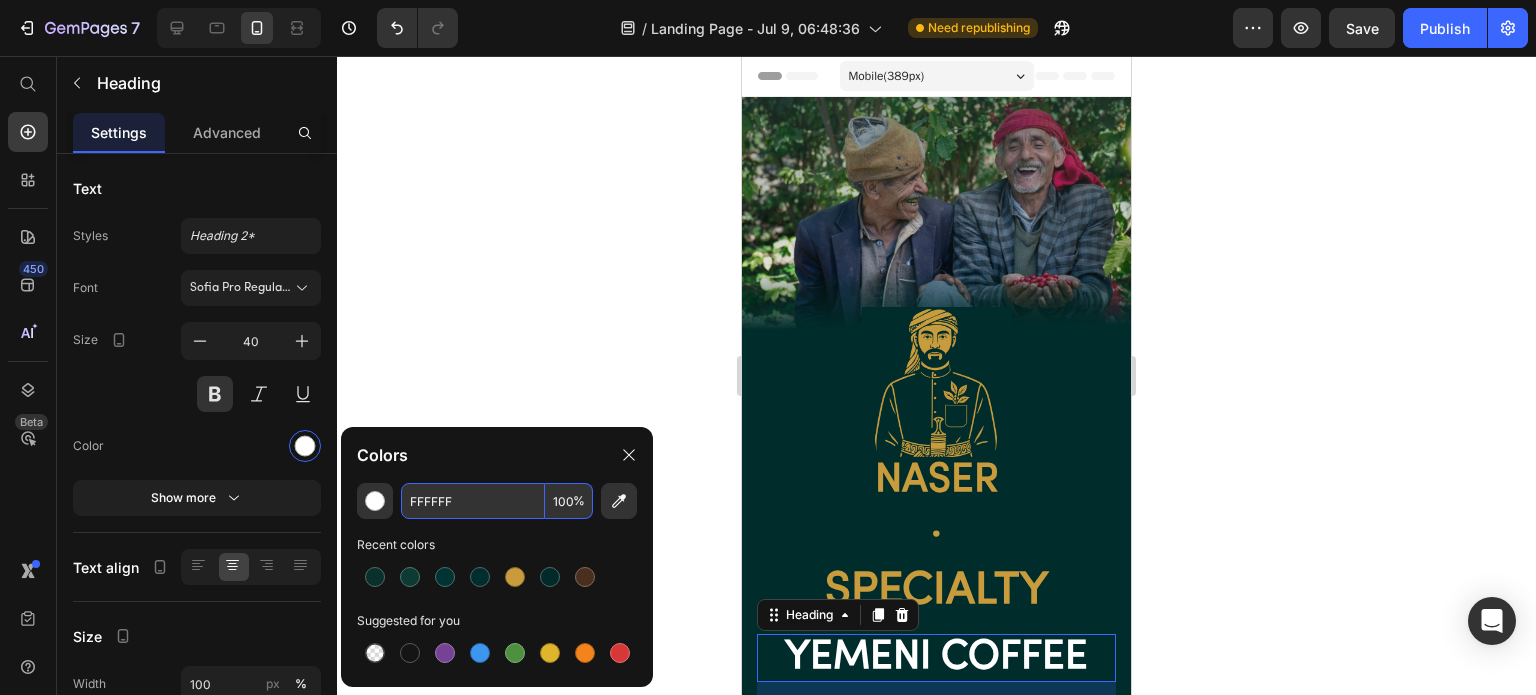 click on "FFFFFF" at bounding box center [473, 501] 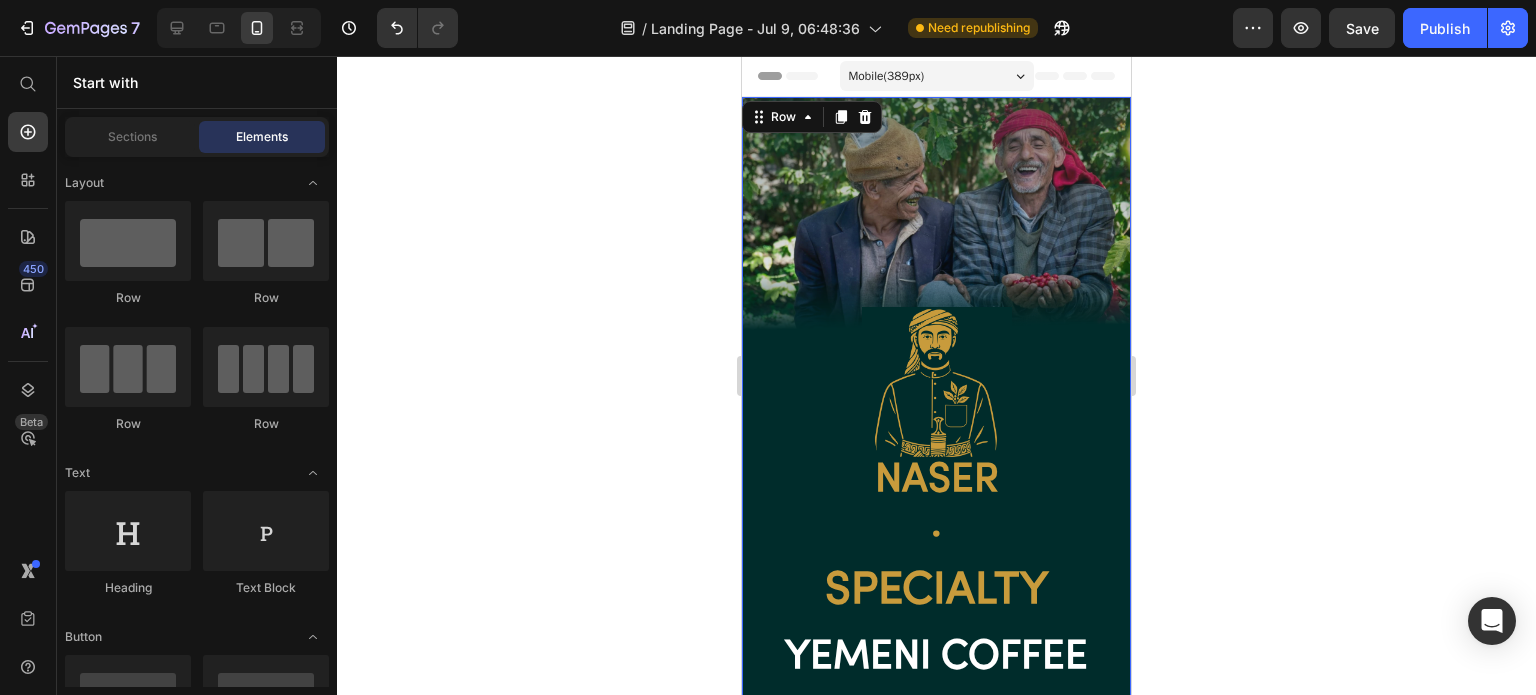 drag, startPoint x: 950, startPoint y: 563, endPoint x: 948, endPoint y: 549, distance: 14.142136 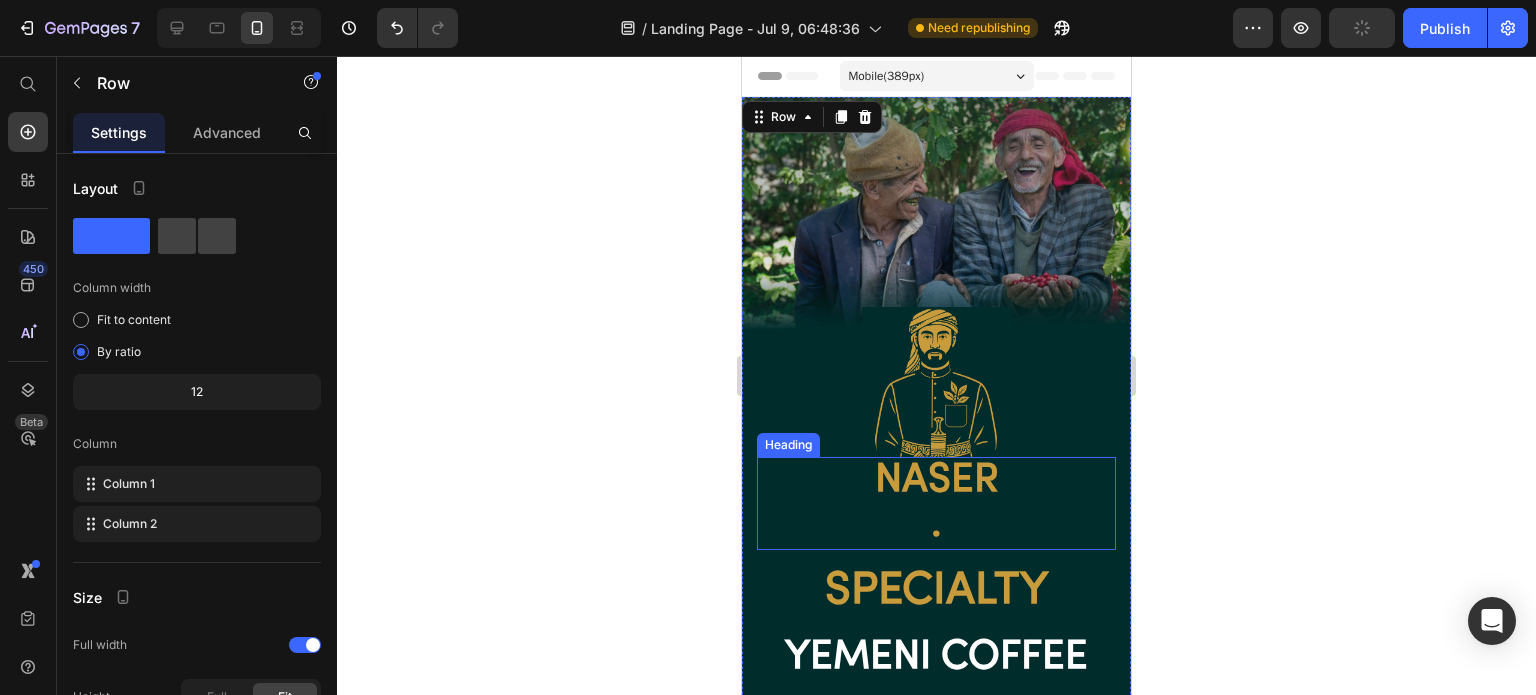 click on "naser ." at bounding box center [936, 503] 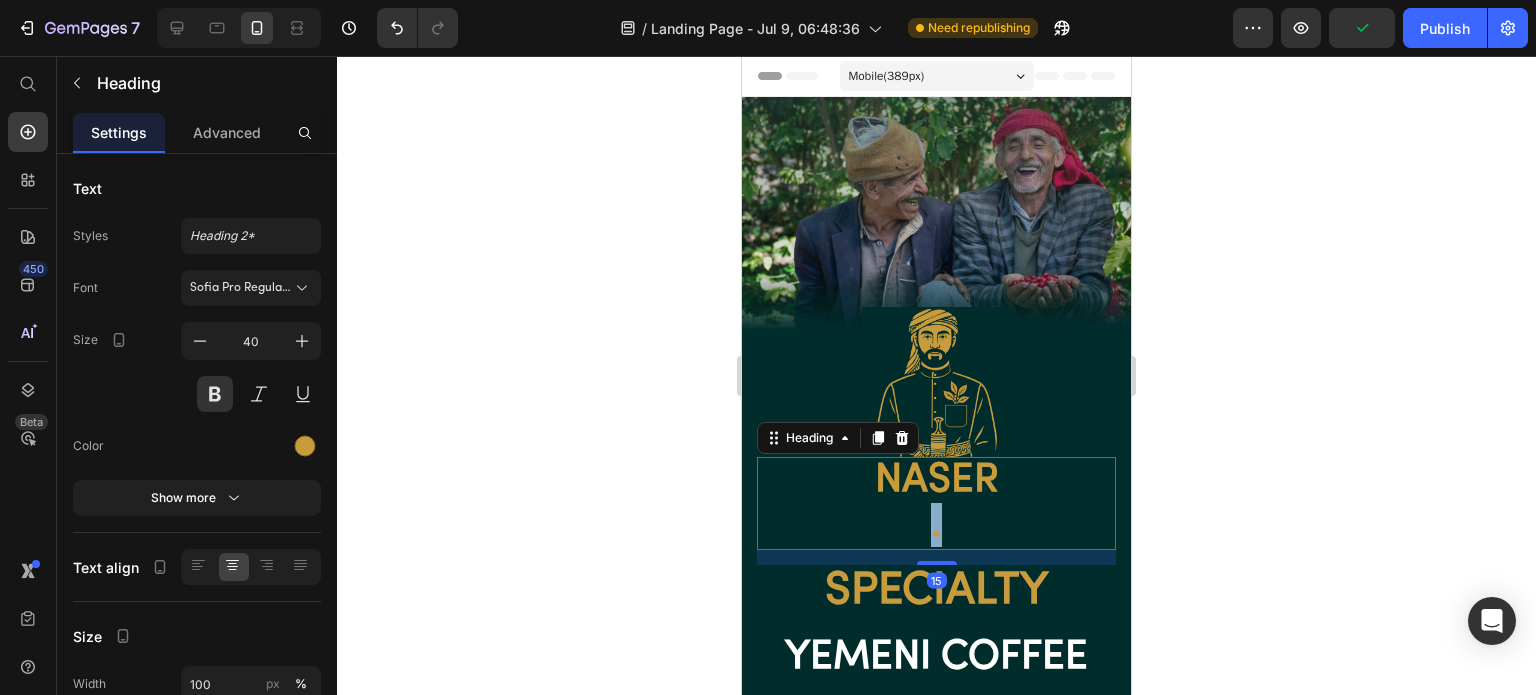 click on "naser ." at bounding box center [936, 503] 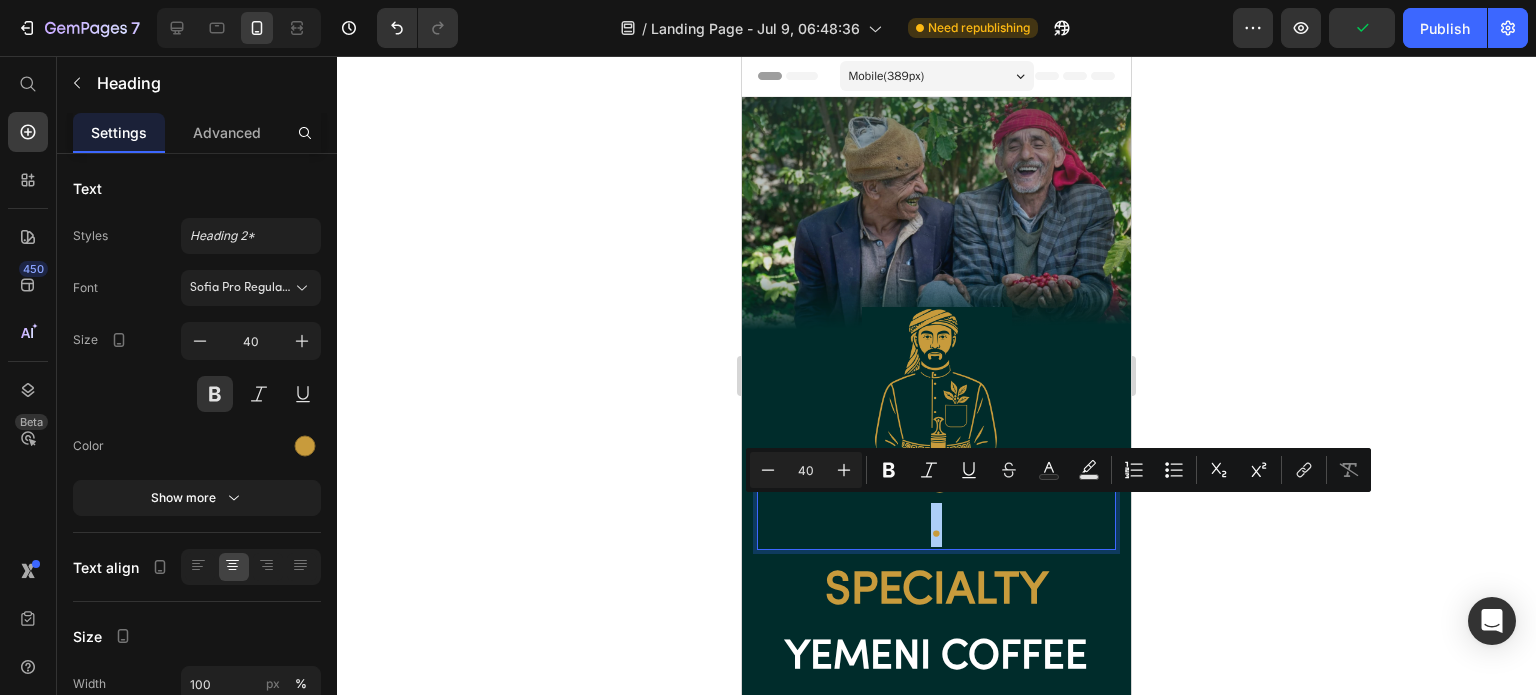 click 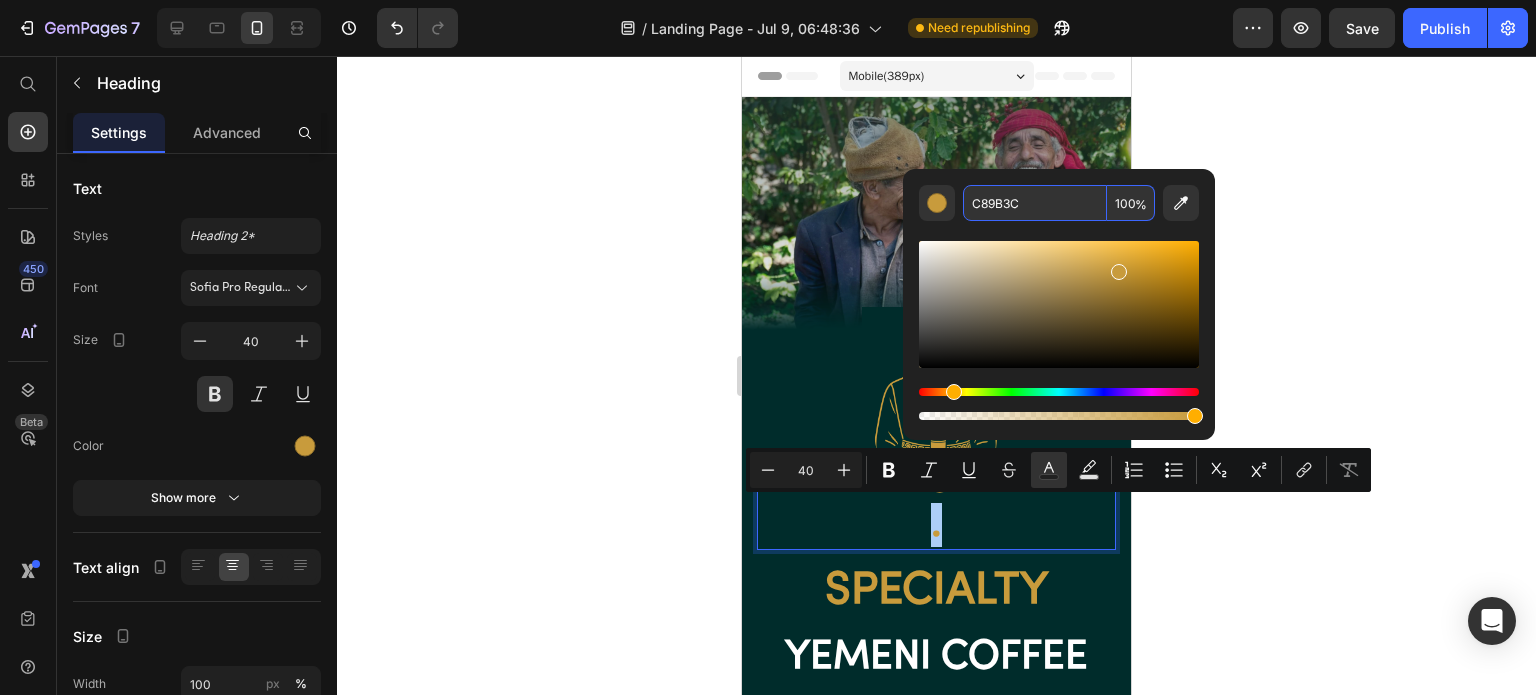 click on "C89B3C" at bounding box center (1035, 203) 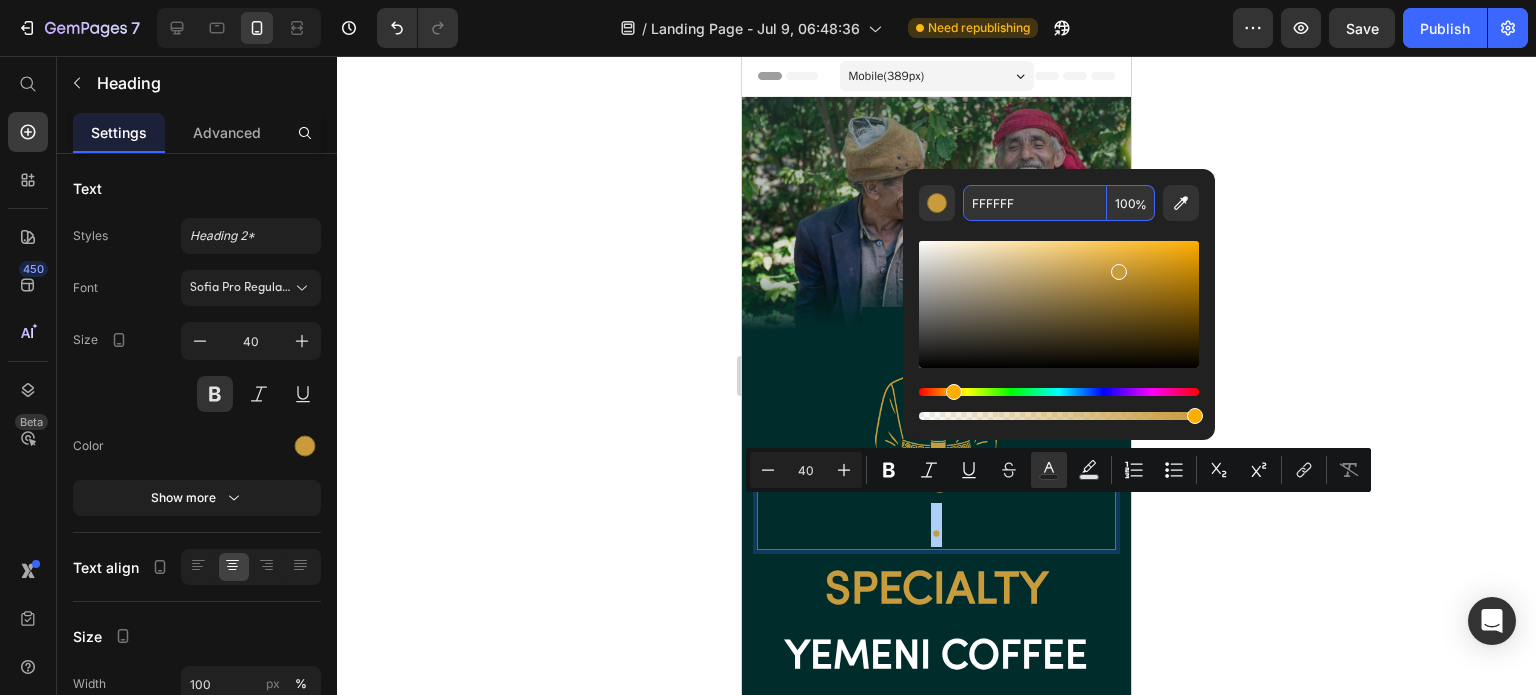 type on "FFFFFF" 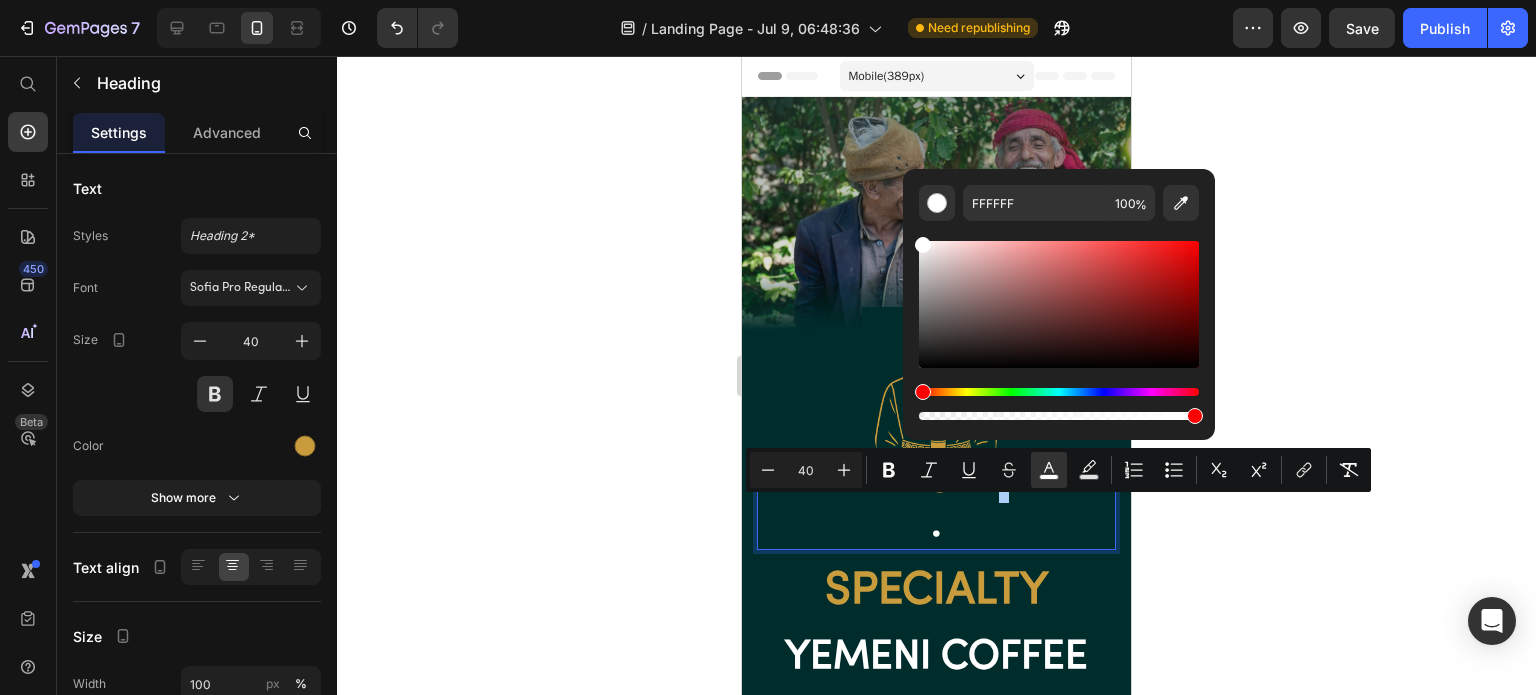 click 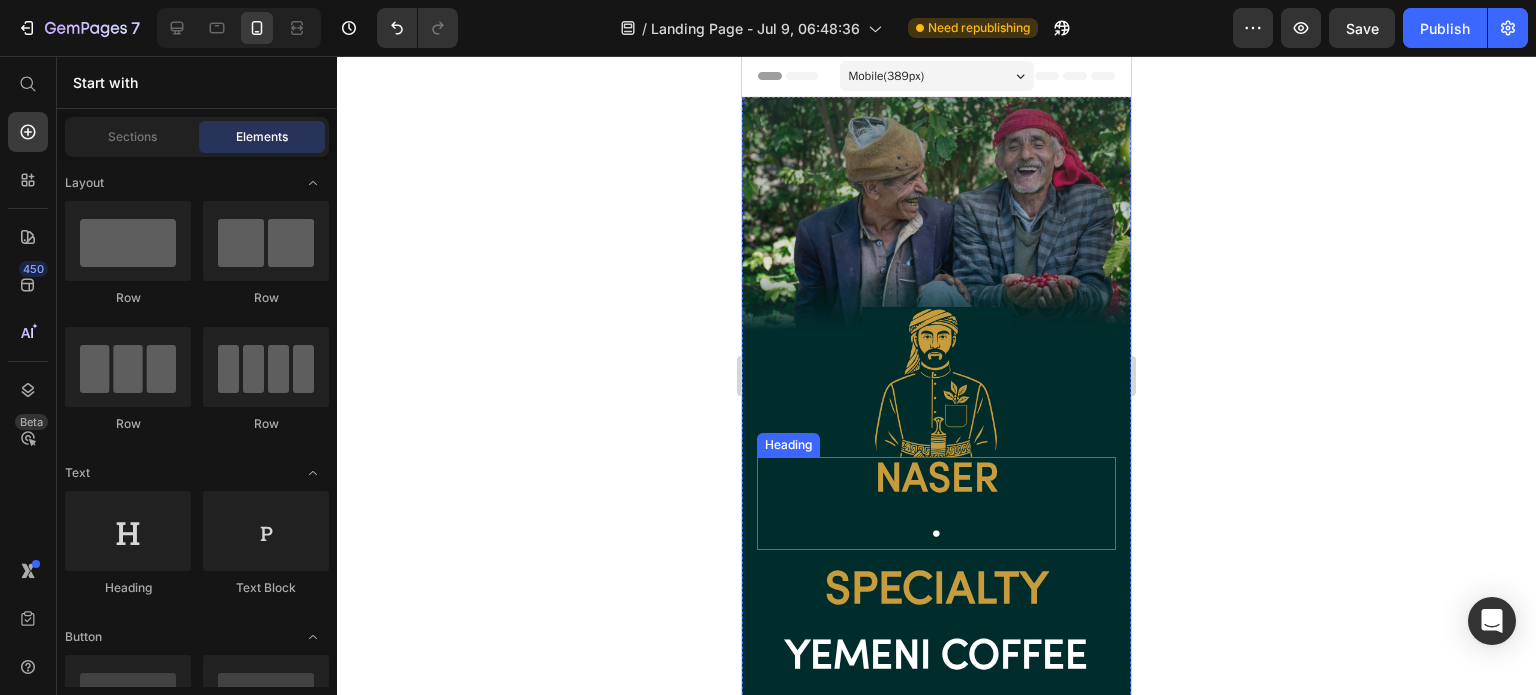 click on "naser ." at bounding box center [936, 503] 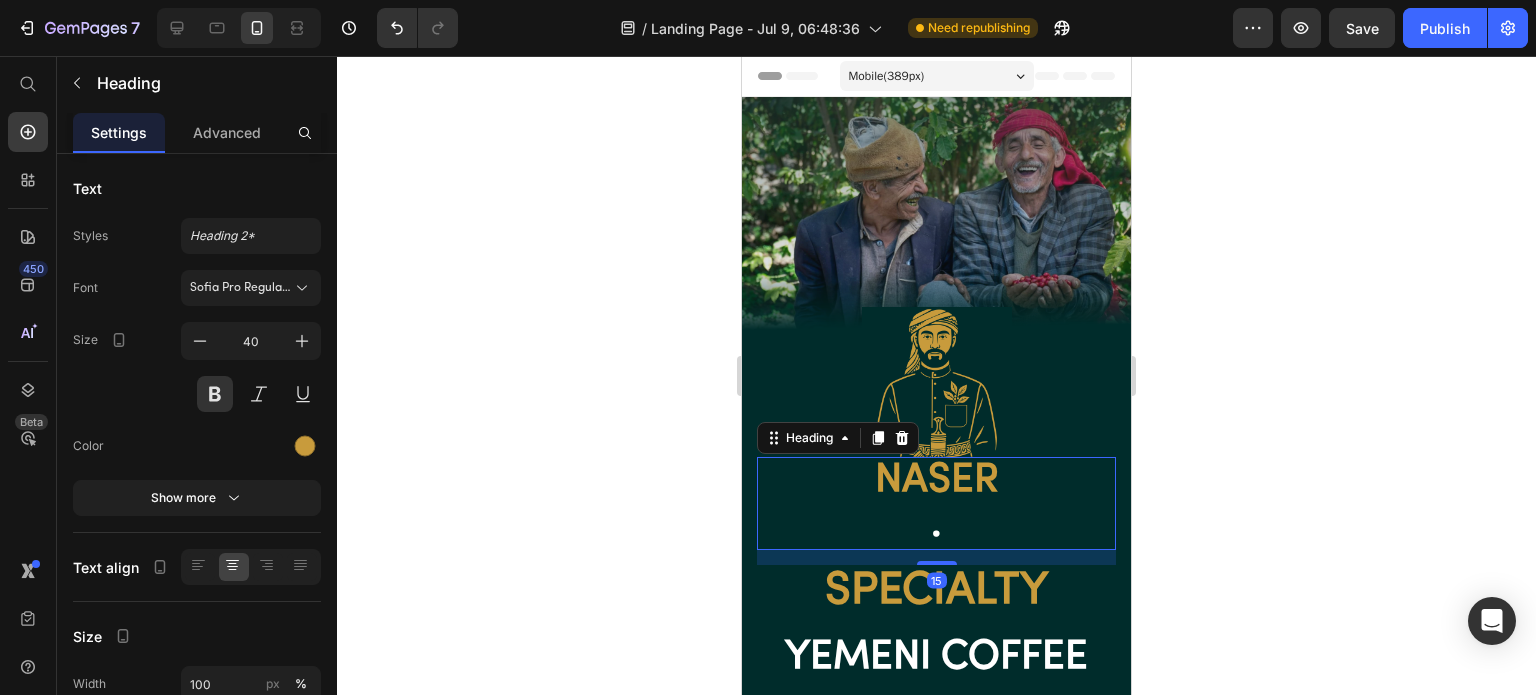 click at bounding box center [215, 394] 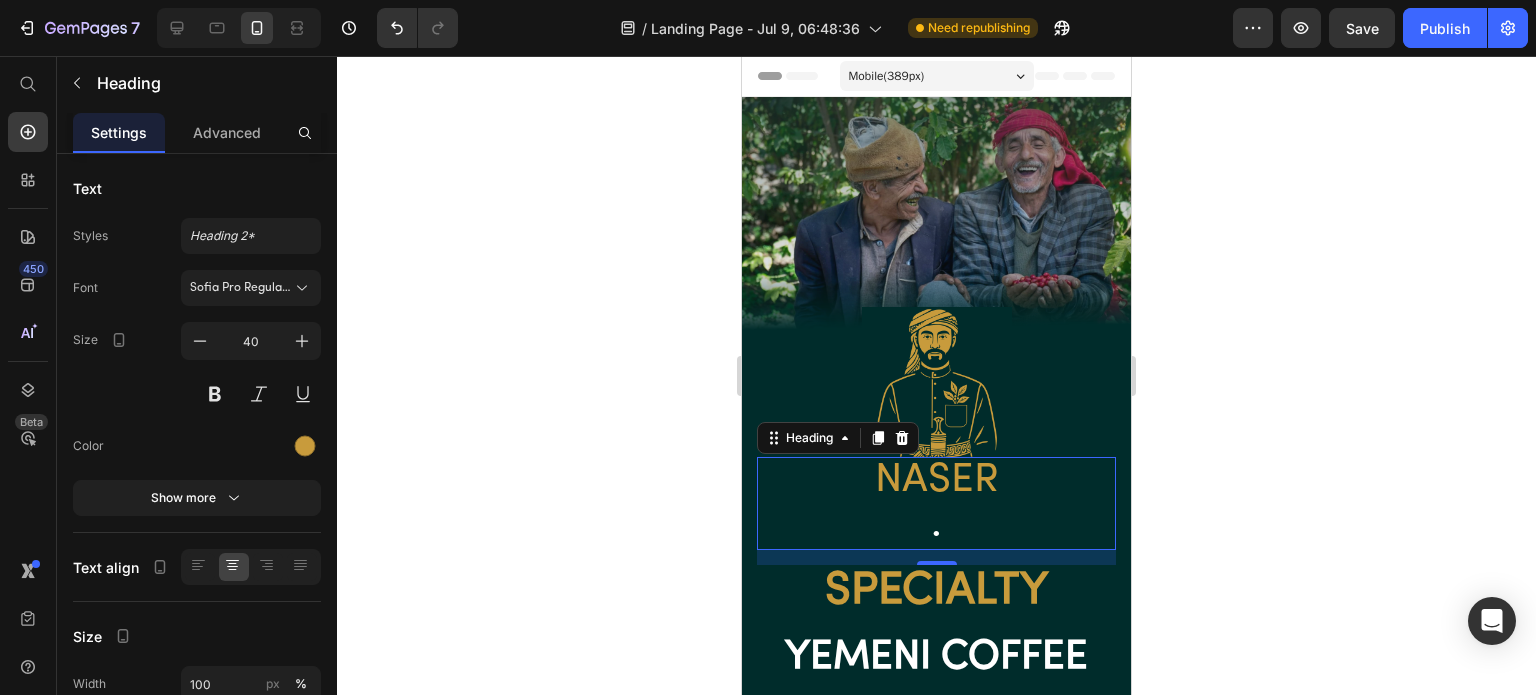 click 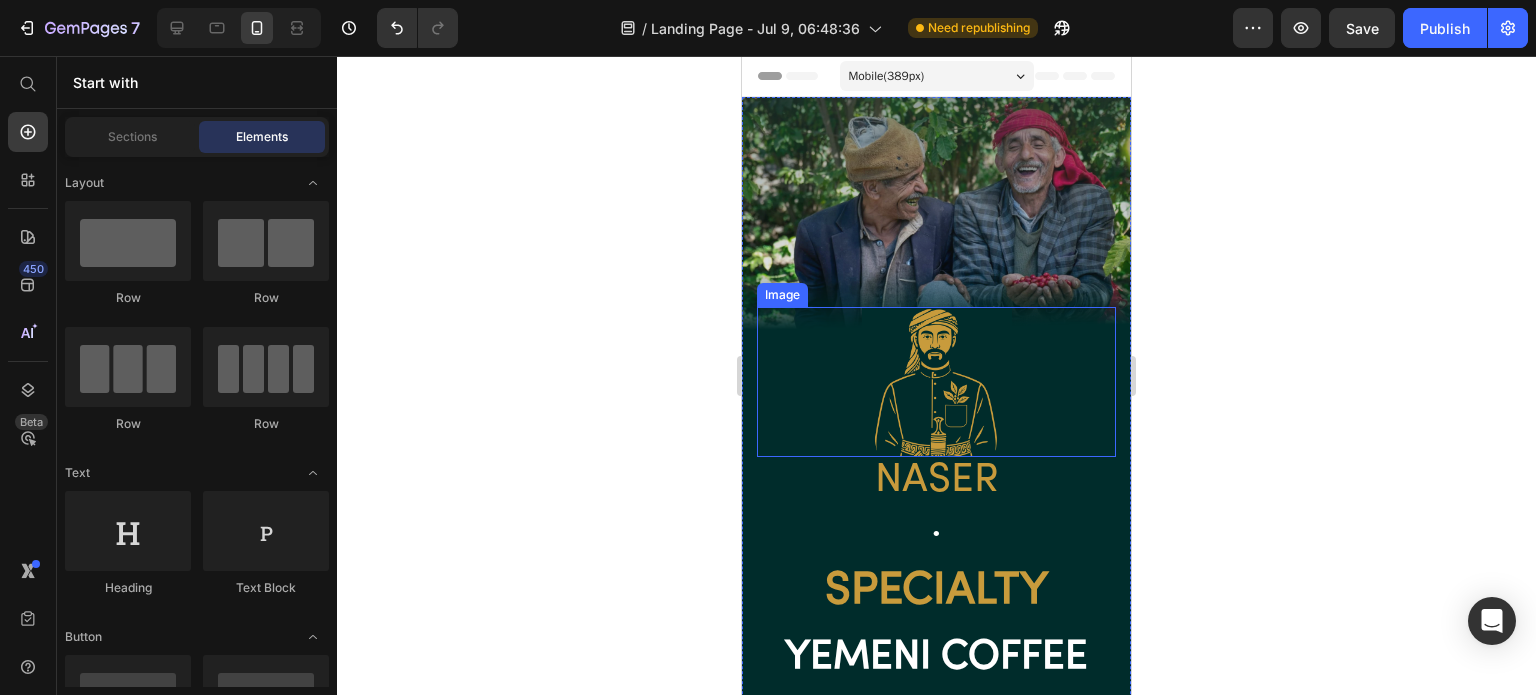 click at bounding box center [936, 382] 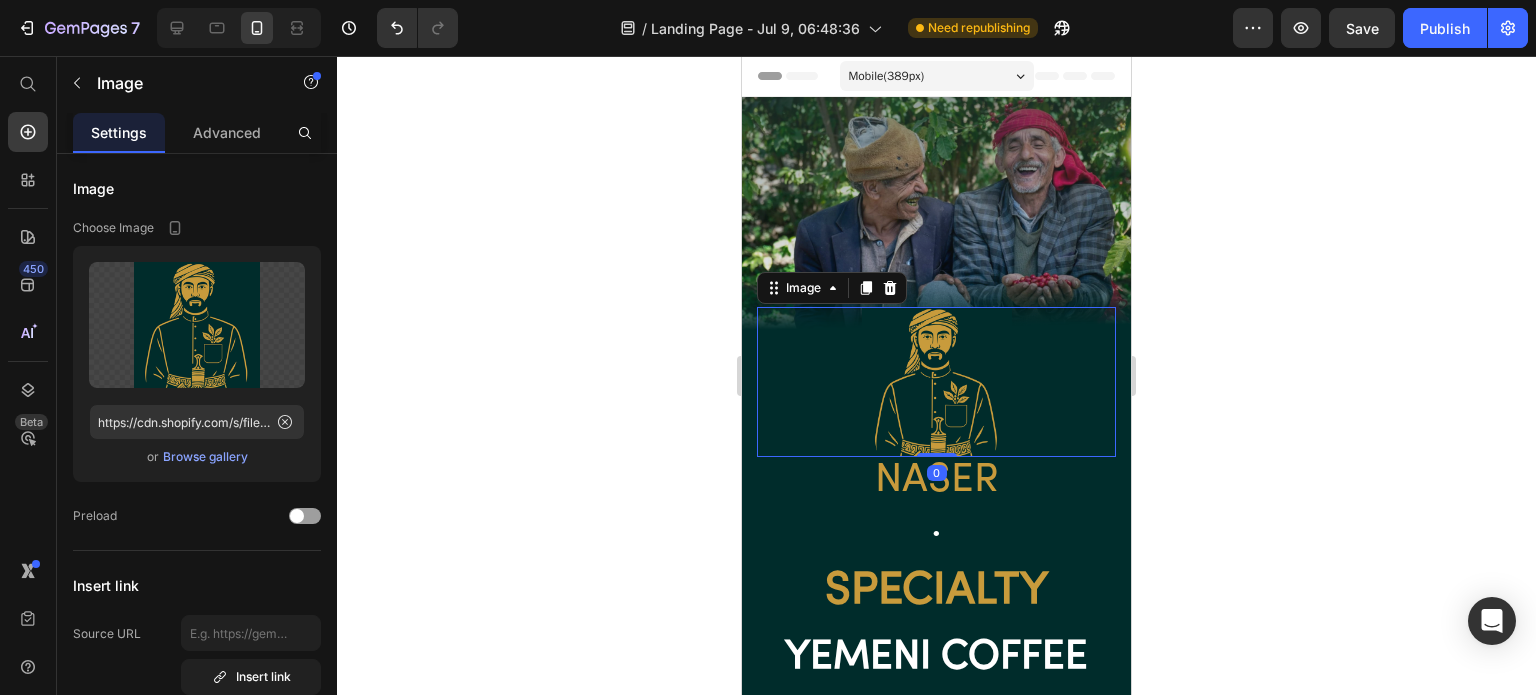 click on "Browse gallery" at bounding box center [205, 457] 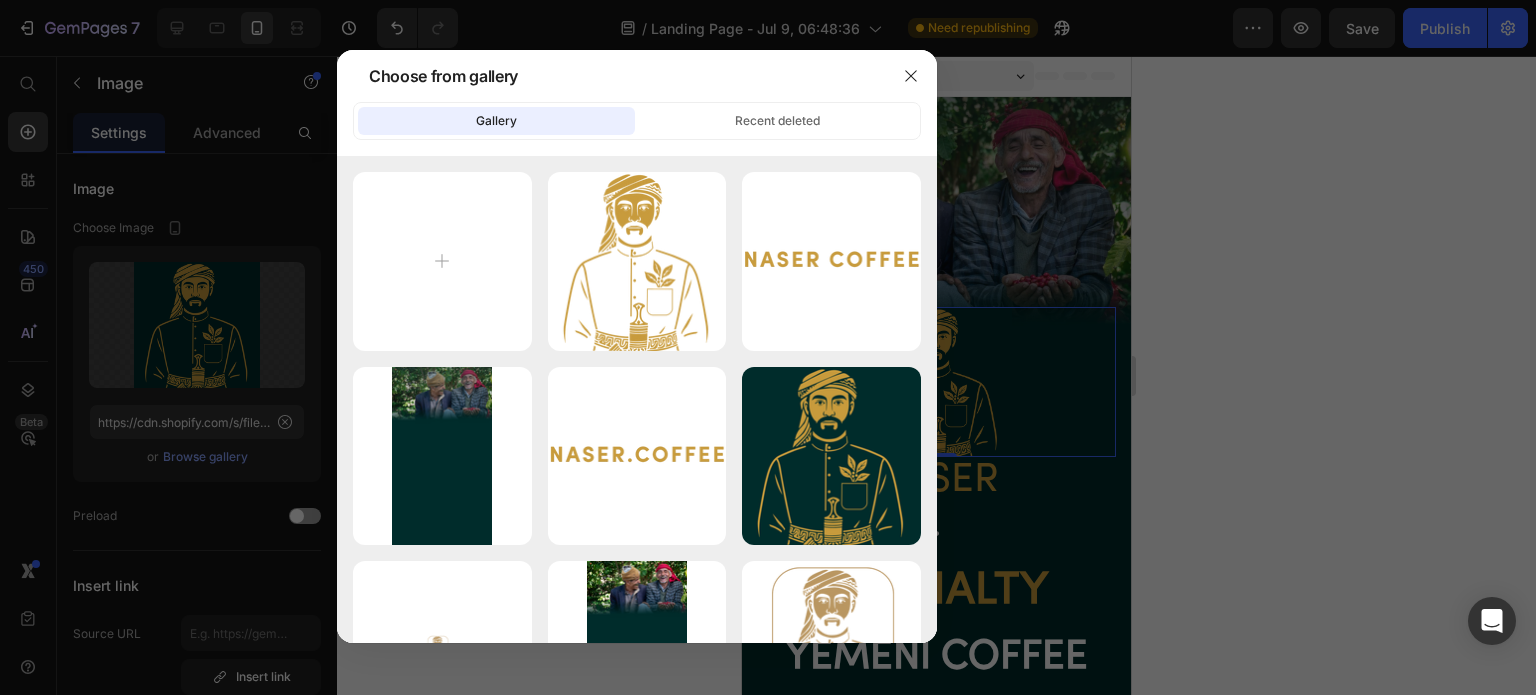 click on "35c12c2d-3e60-4d...3d.png 212.95 kb" at bounding box center (0, 0) 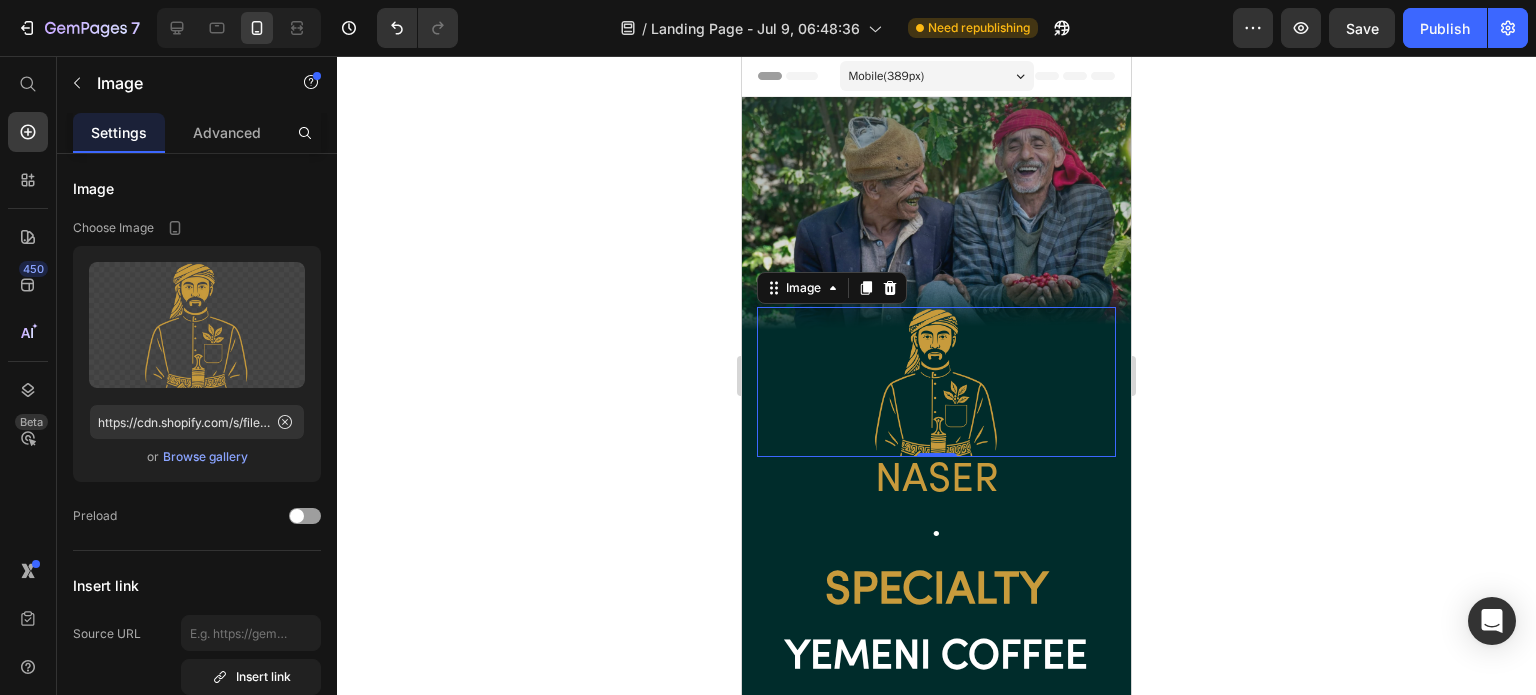 click 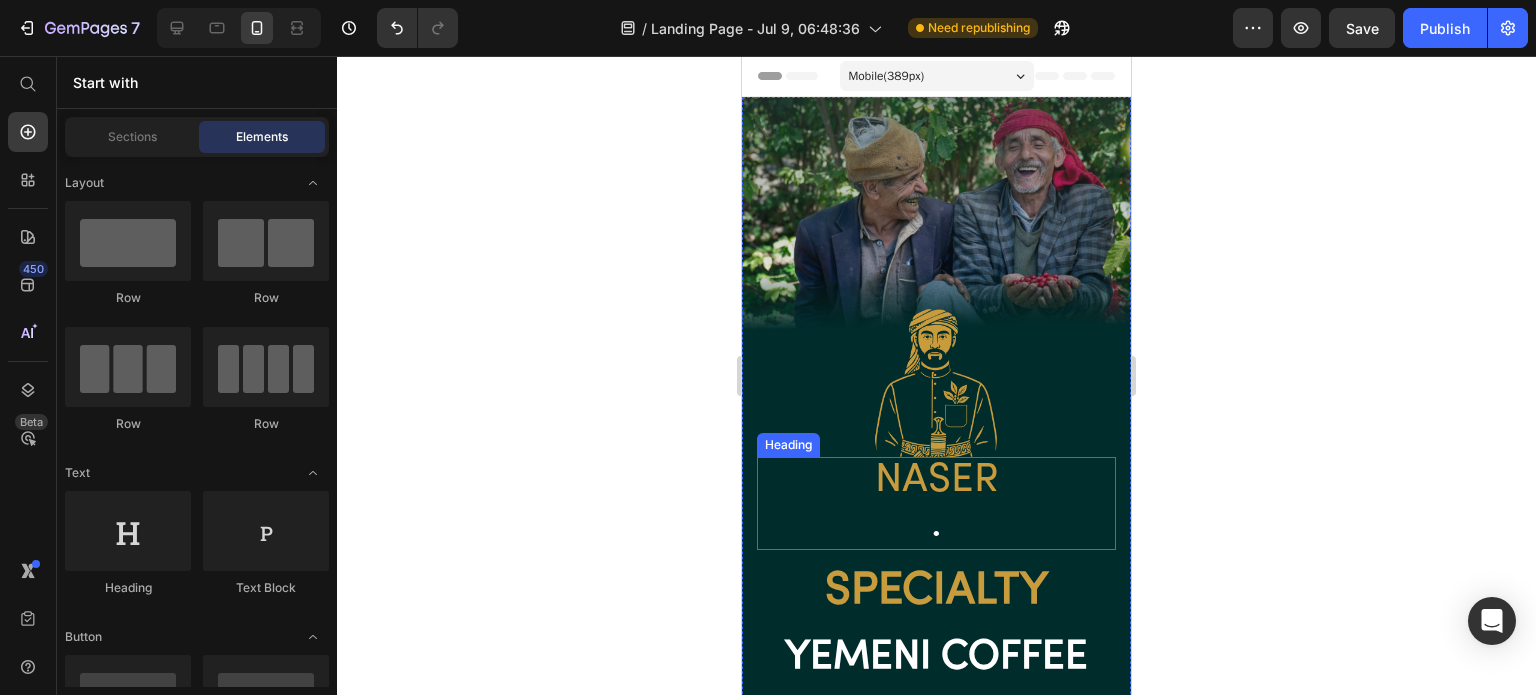 click 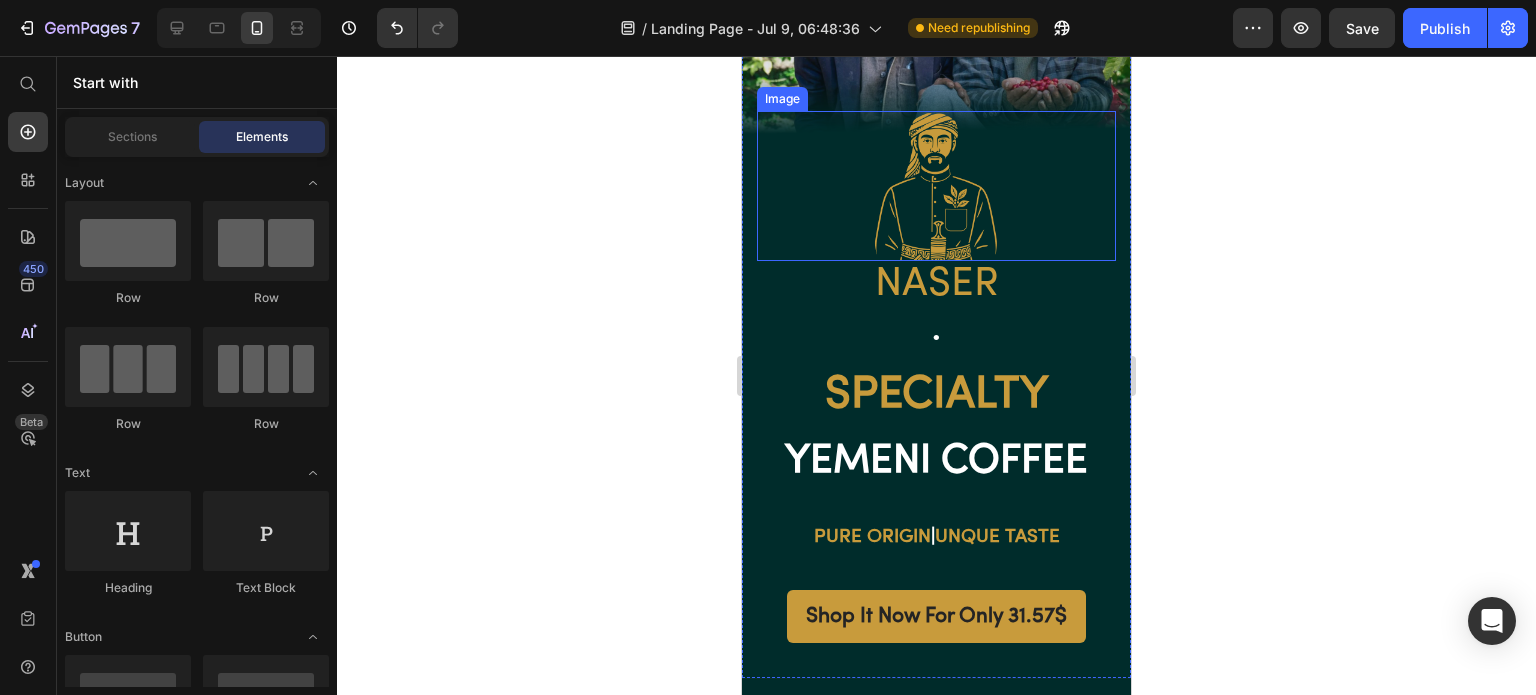 scroll, scrollTop: 200, scrollLeft: 0, axis: vertical 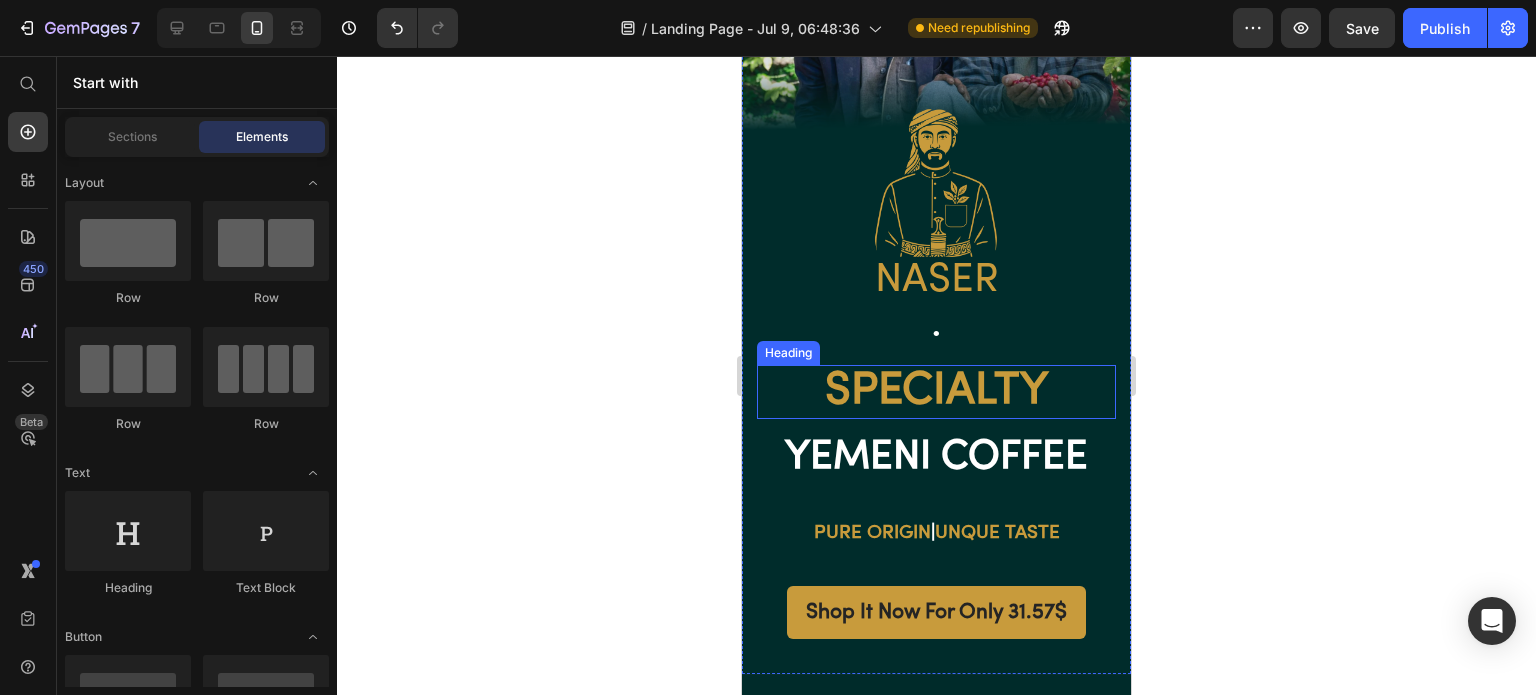 click on "Specialty" at bounding box center (936, 392) 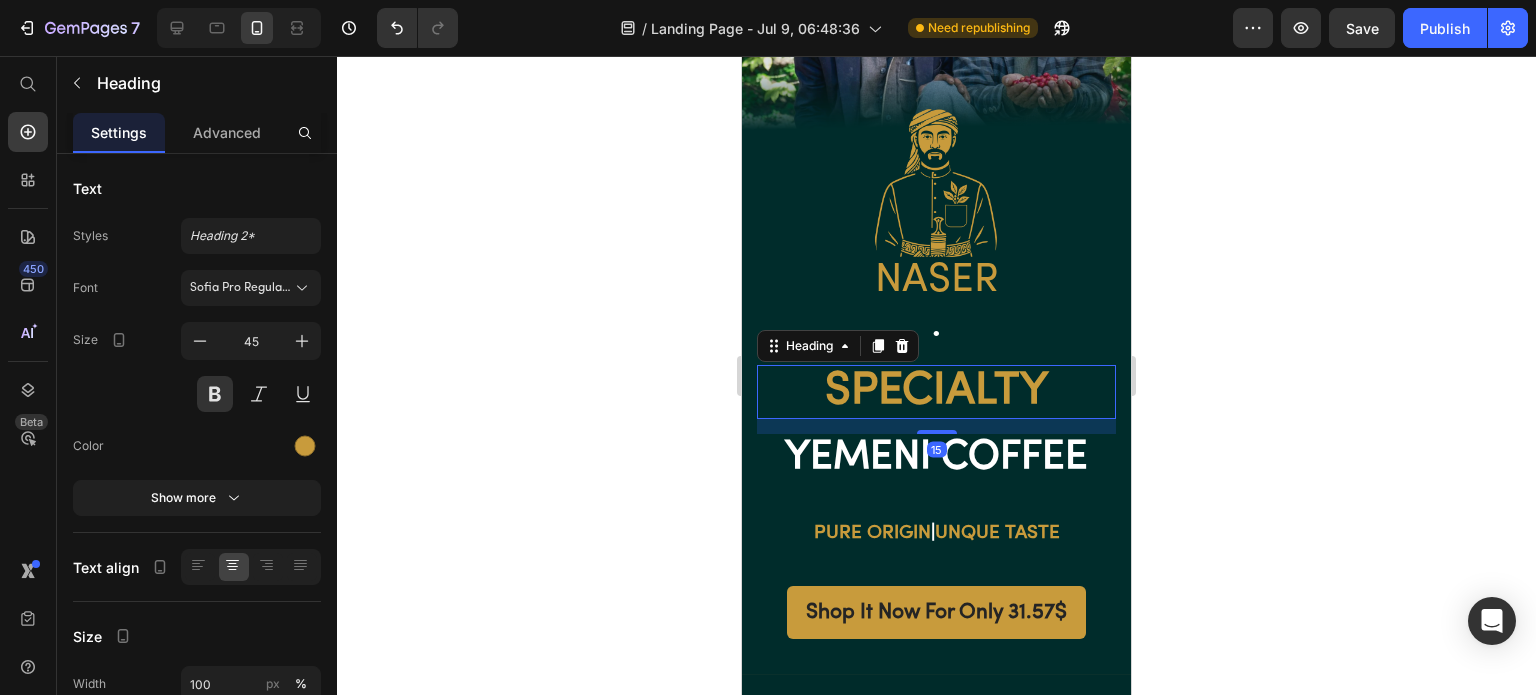 click 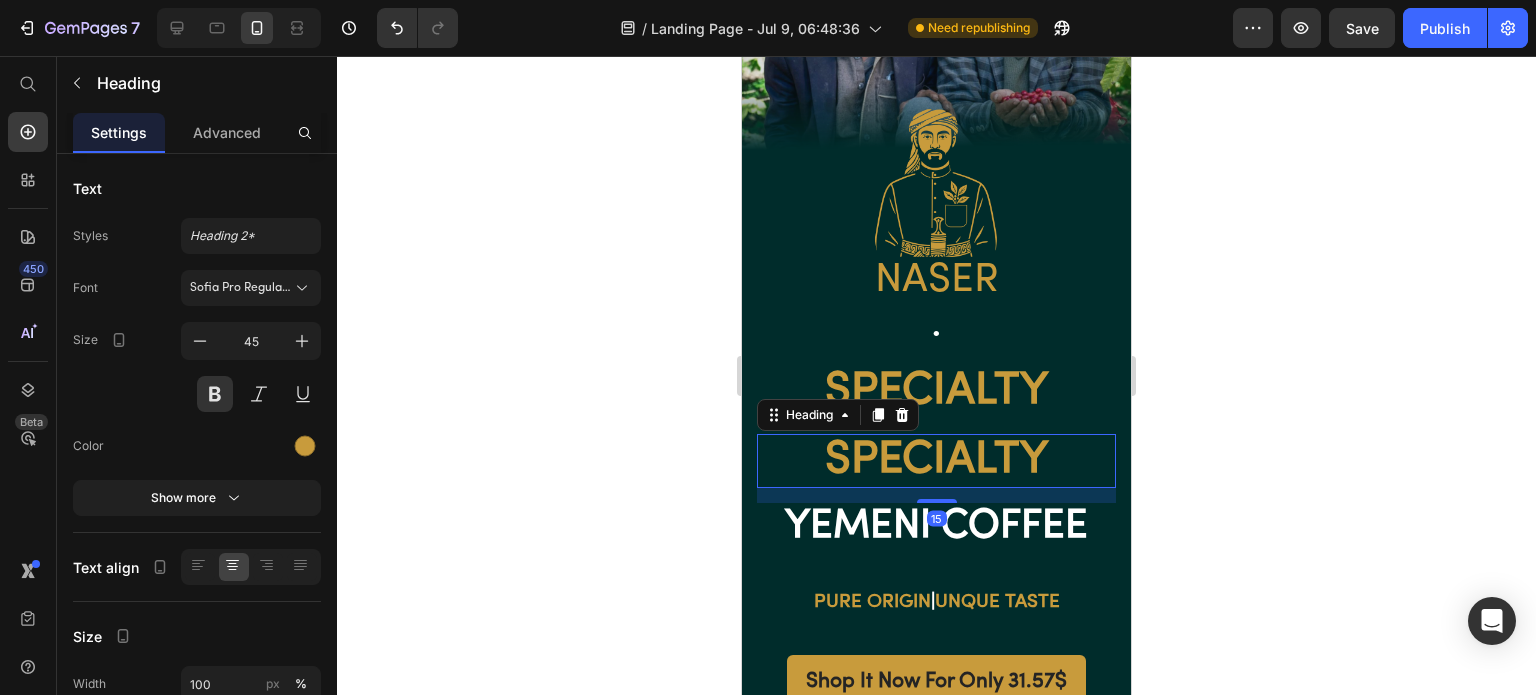 click on "Specialty" at bounding box center [936, 461] 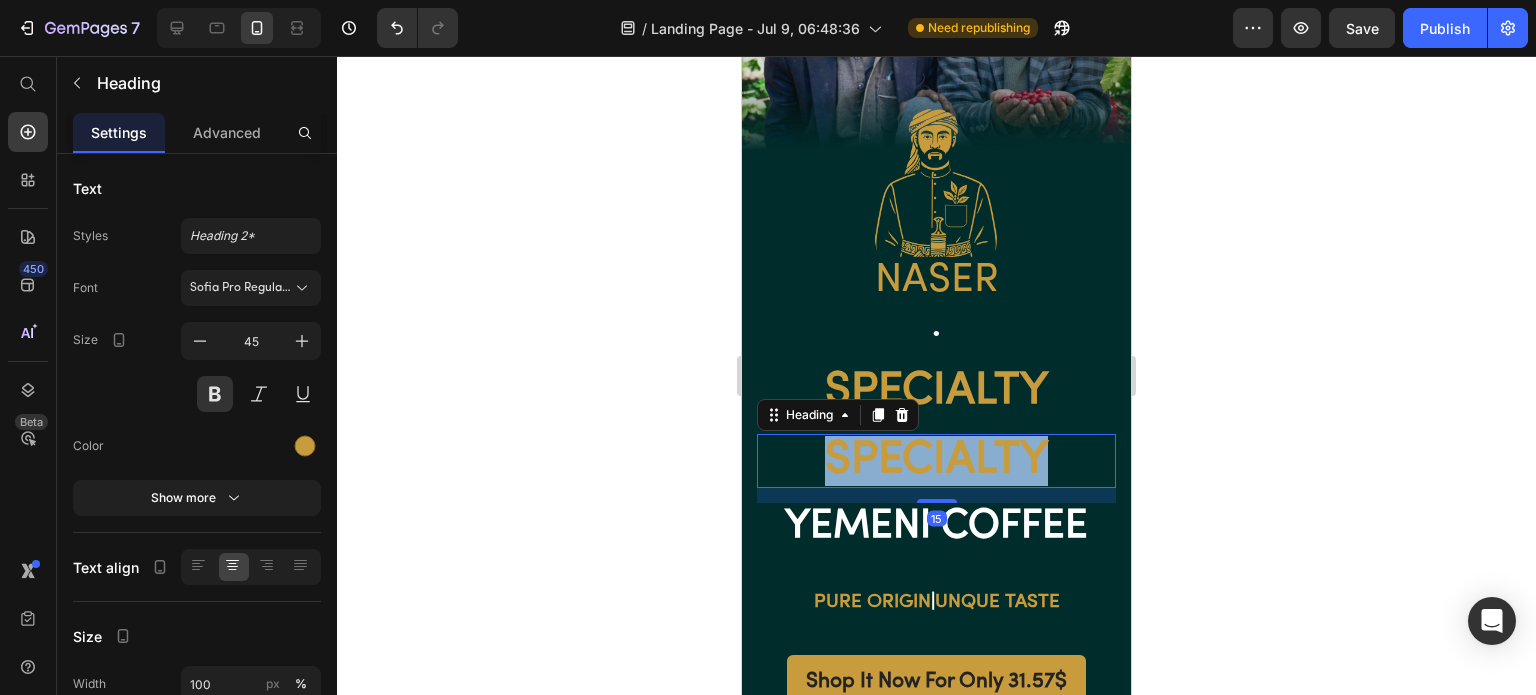 click on "Specialty" at bounding box center [936, 461] 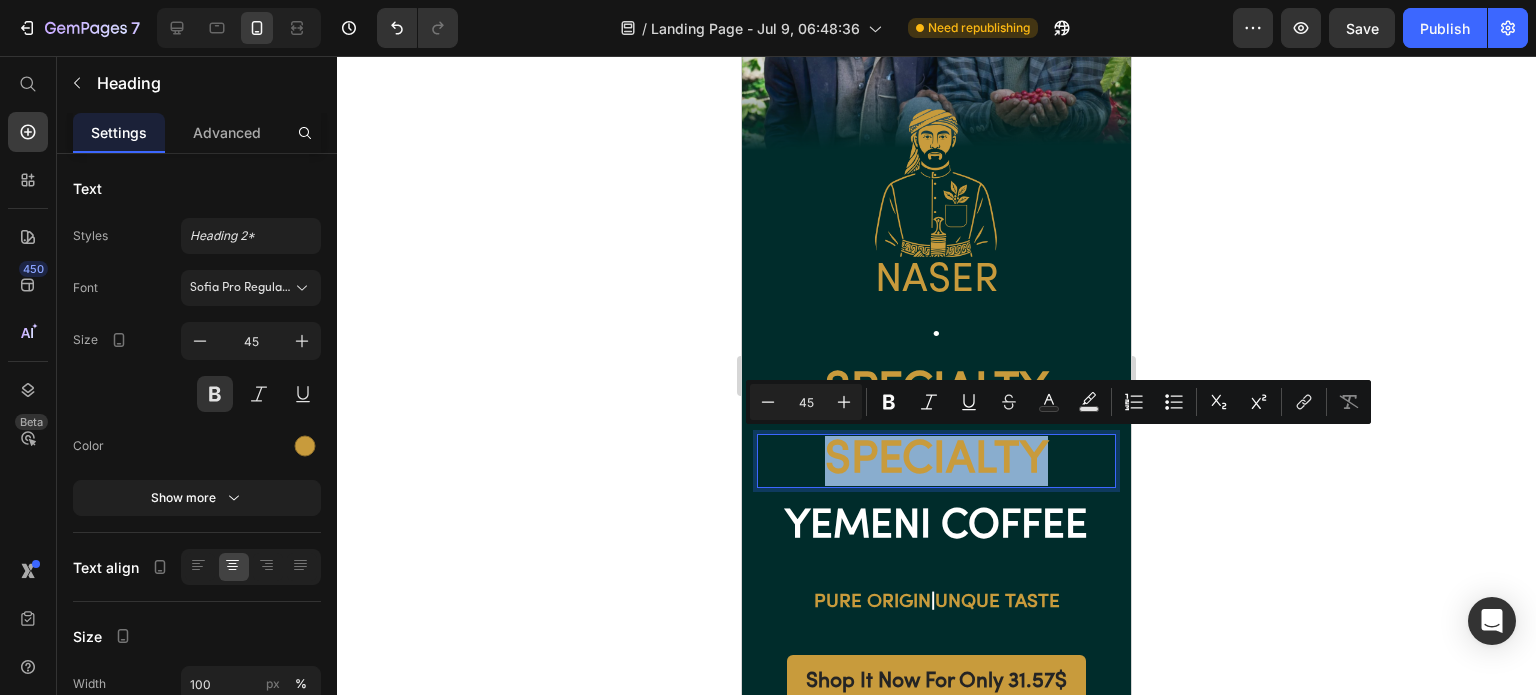 click on "Specialty" at bounding box center (936, 461) 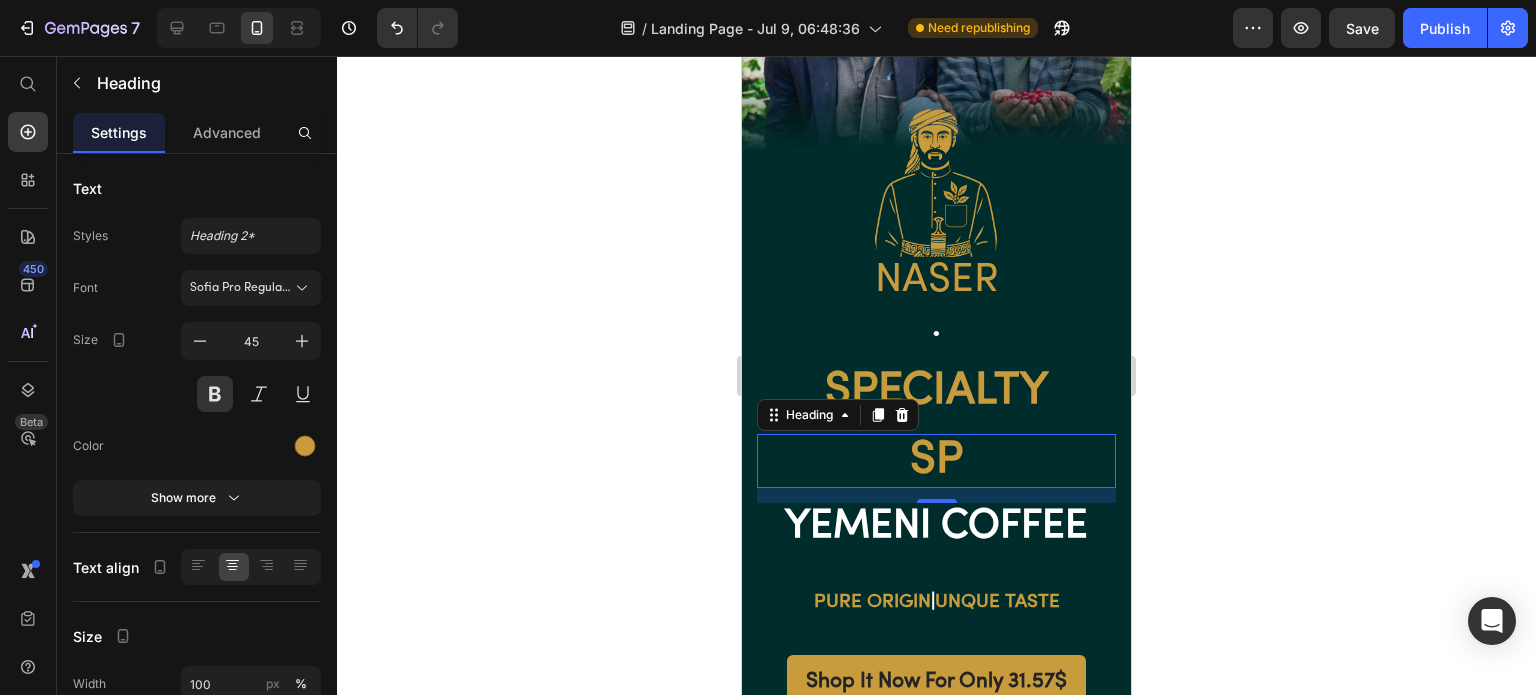 click 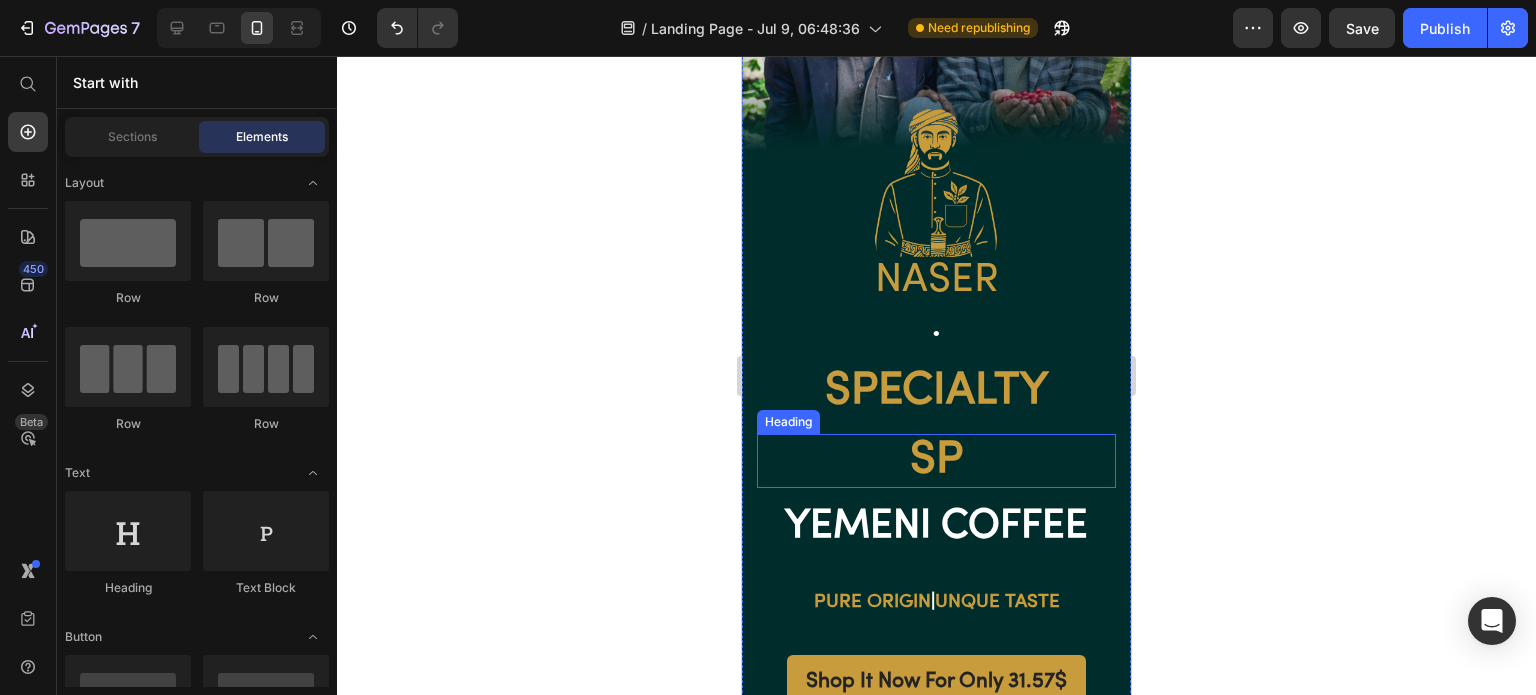click on "Sp" at bounding box center [936, 461] 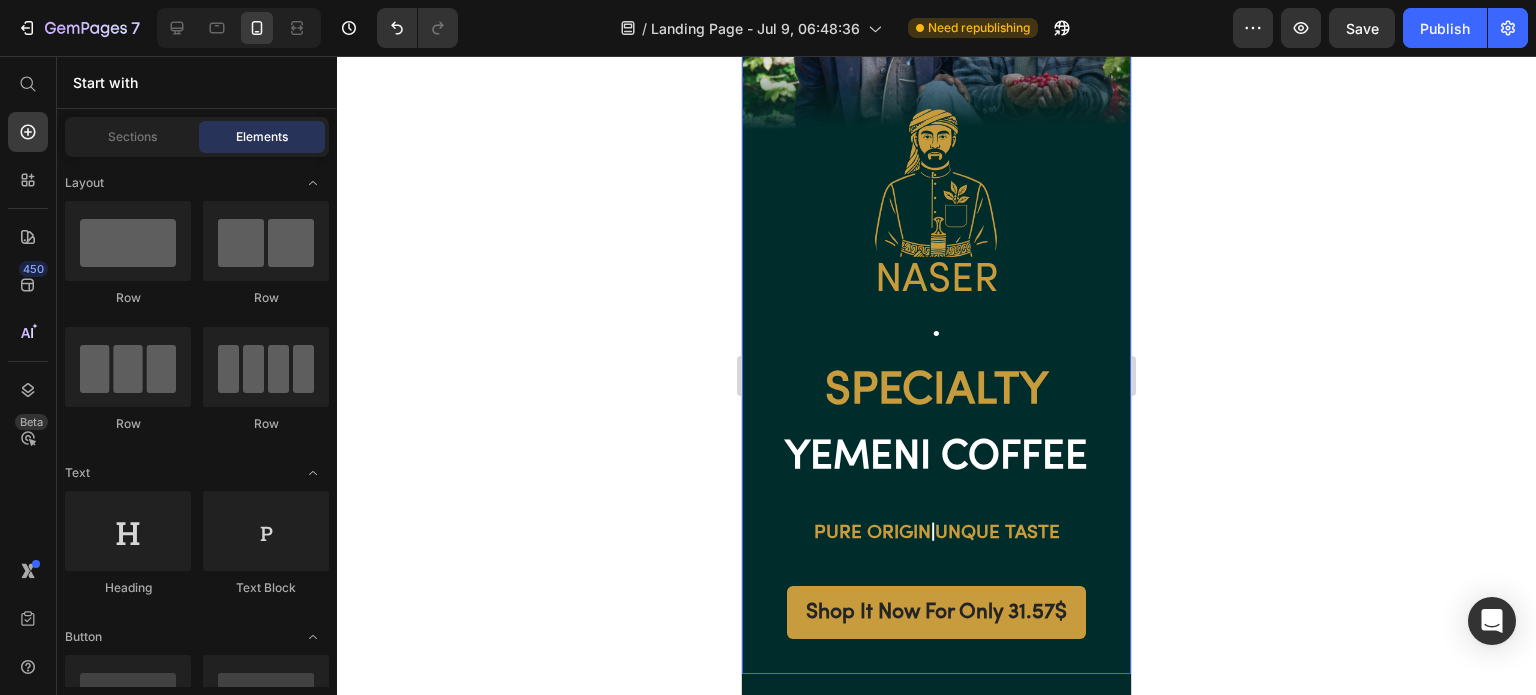 click 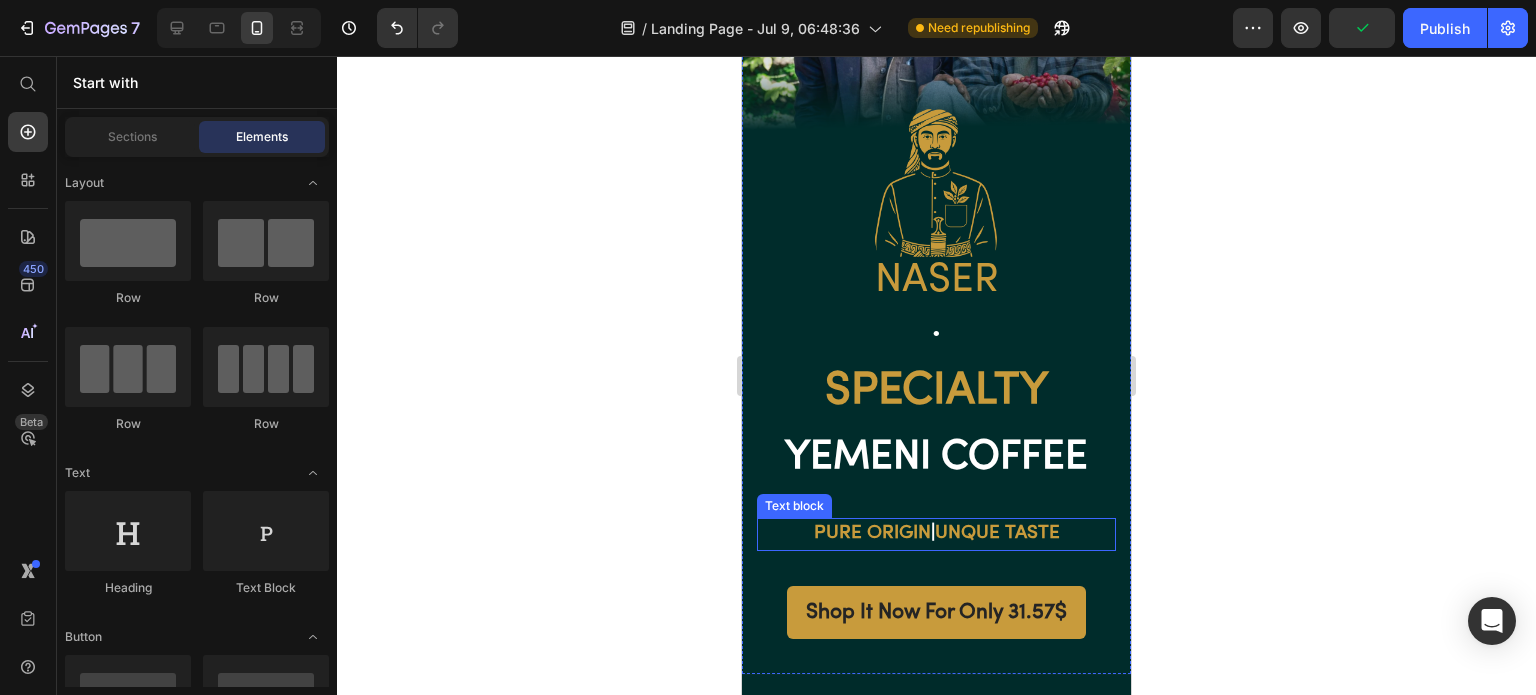 click on "PURE ORIGIN  |  UNQUE TASTE" at bounding box center (936, 534) 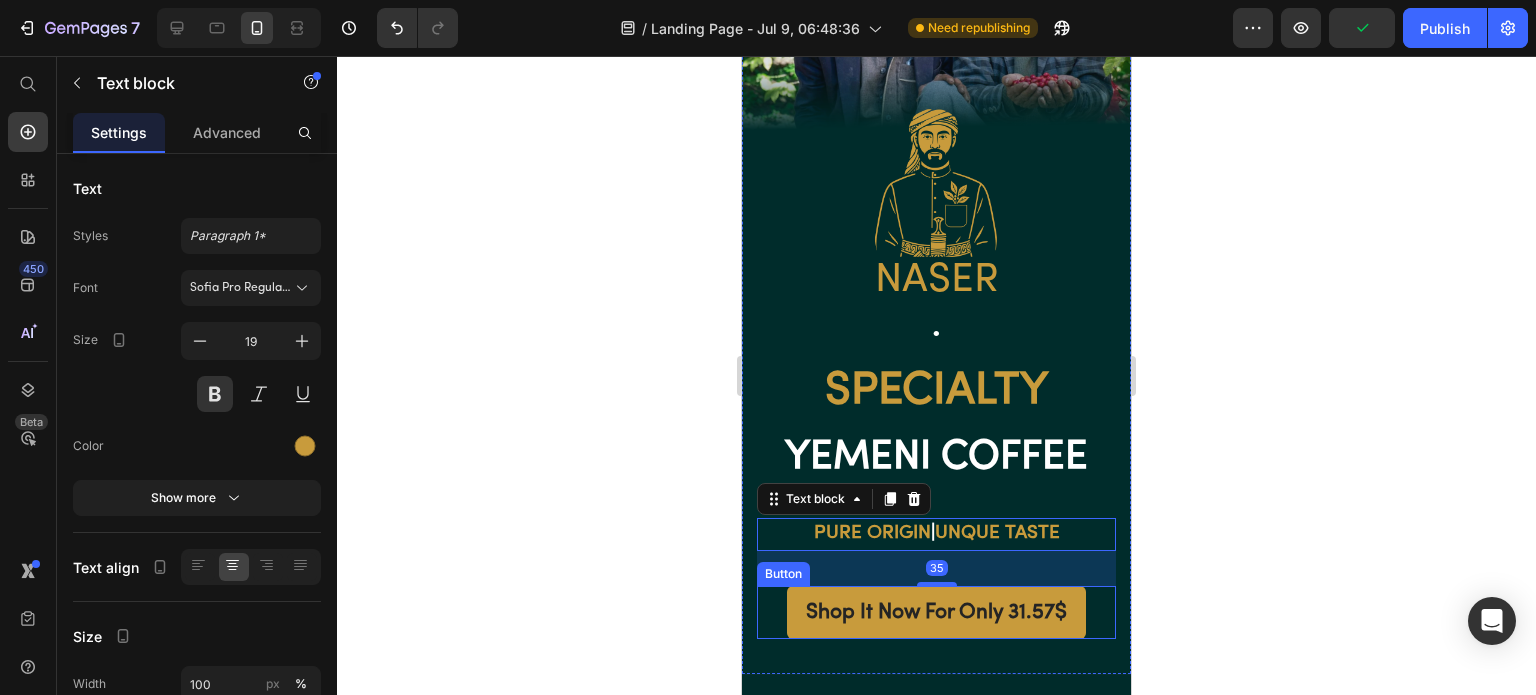 click on "Shop It Now For Only 31.57$" at bounding box center (936, 612) 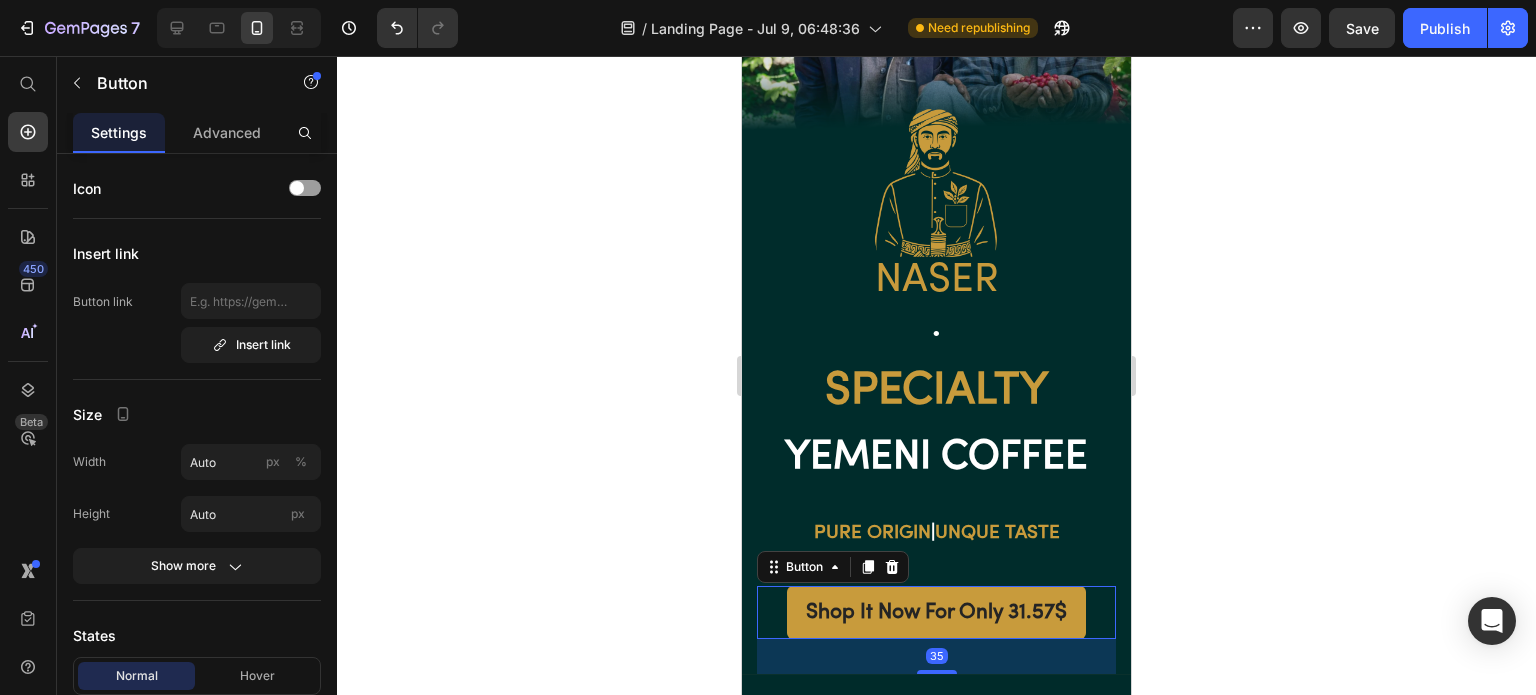 click on "Shop It Now For Only 31.57$" at bounding box center (936, 612) 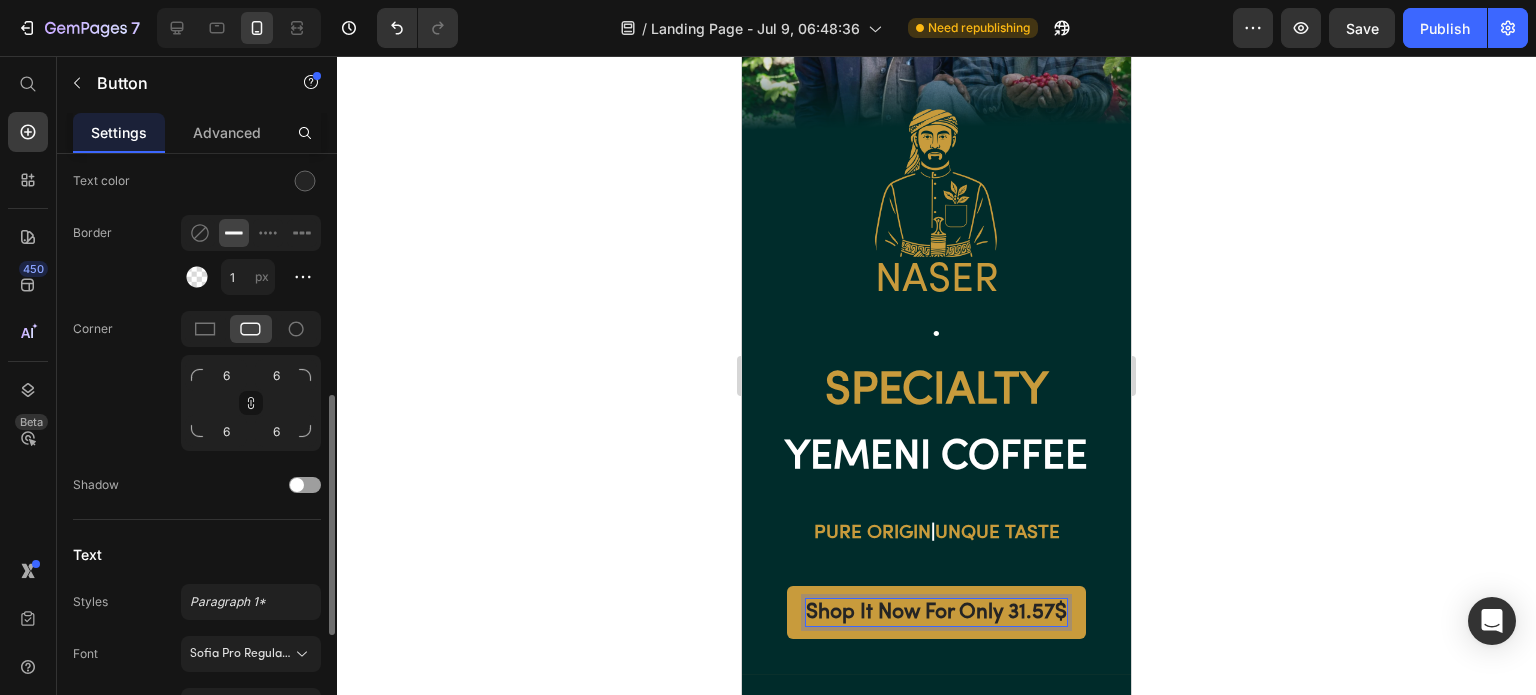 scroll, scrollTop: 888, scrollLeft: 0, axis: vertical 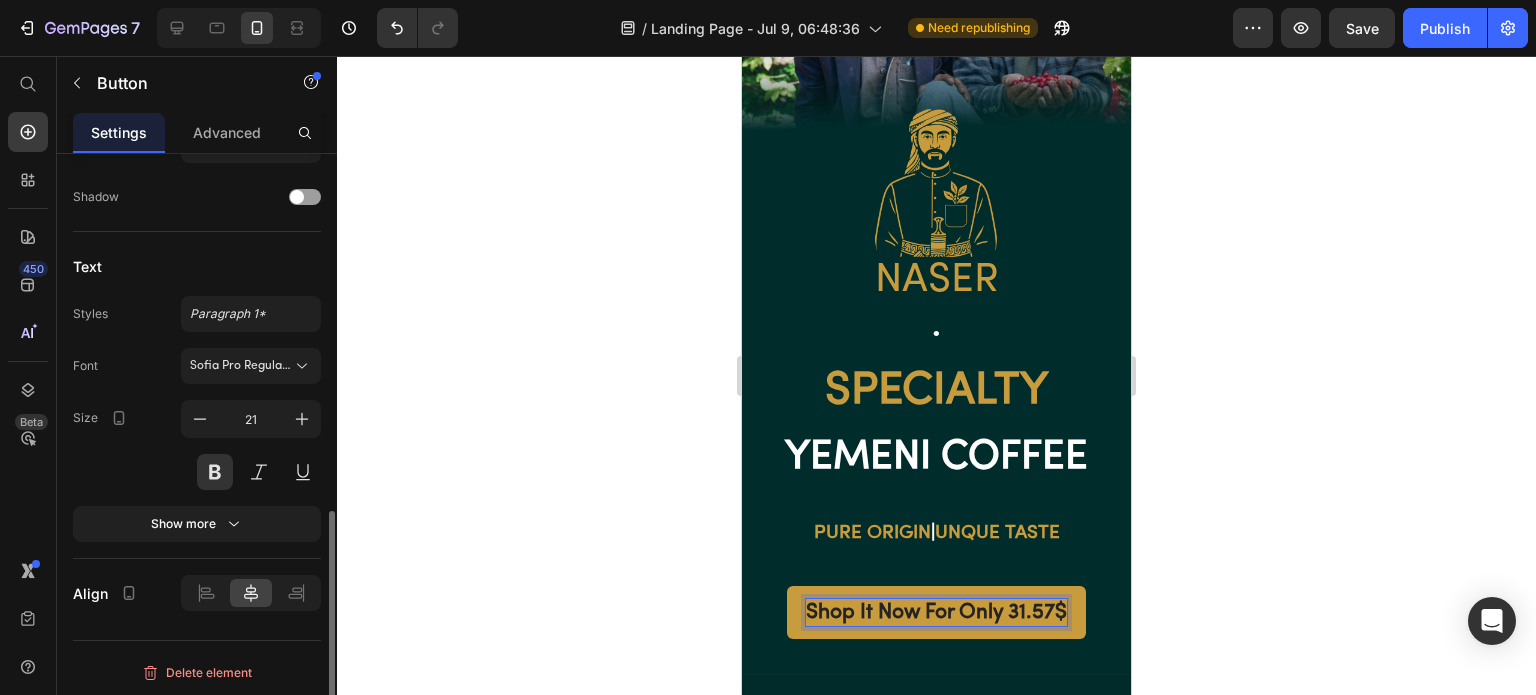 click 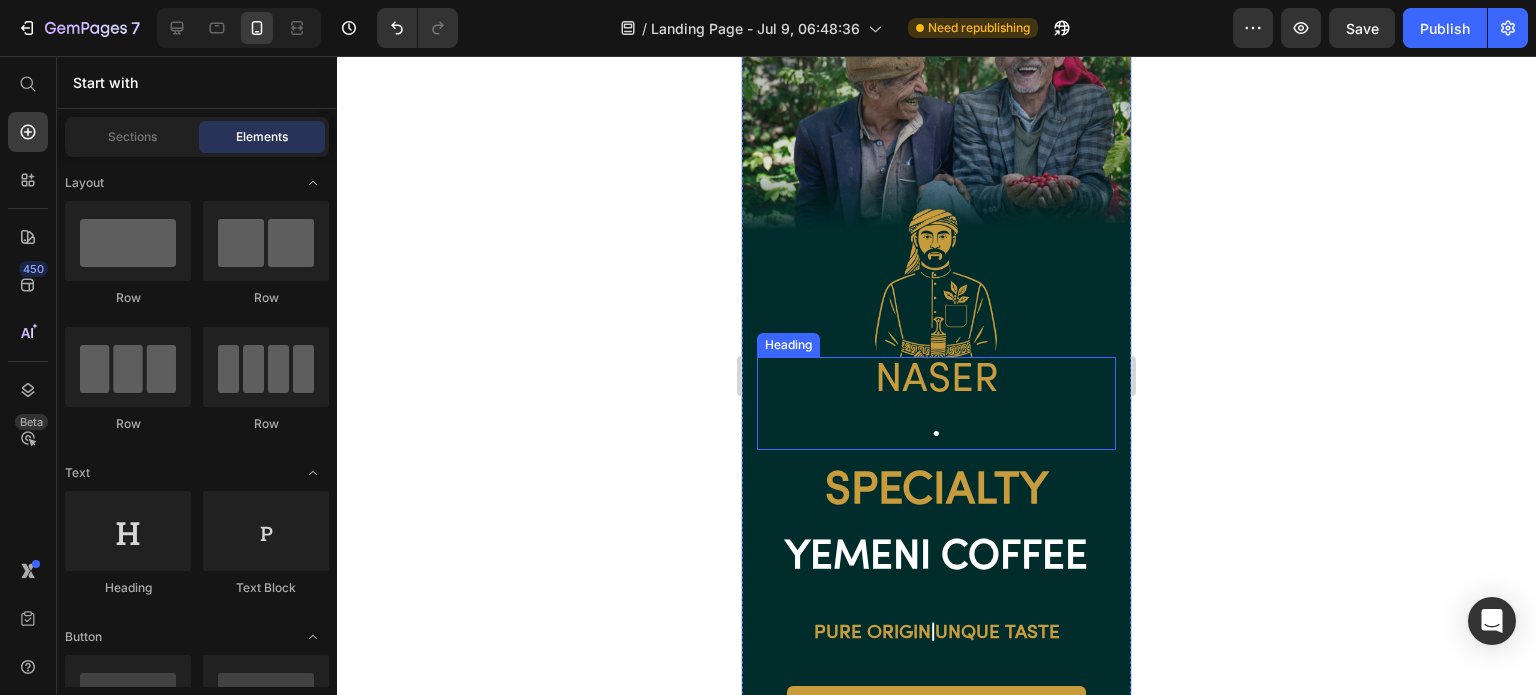 scroll, scrollTop: 100, scrollLeft: 0, axis: vertical 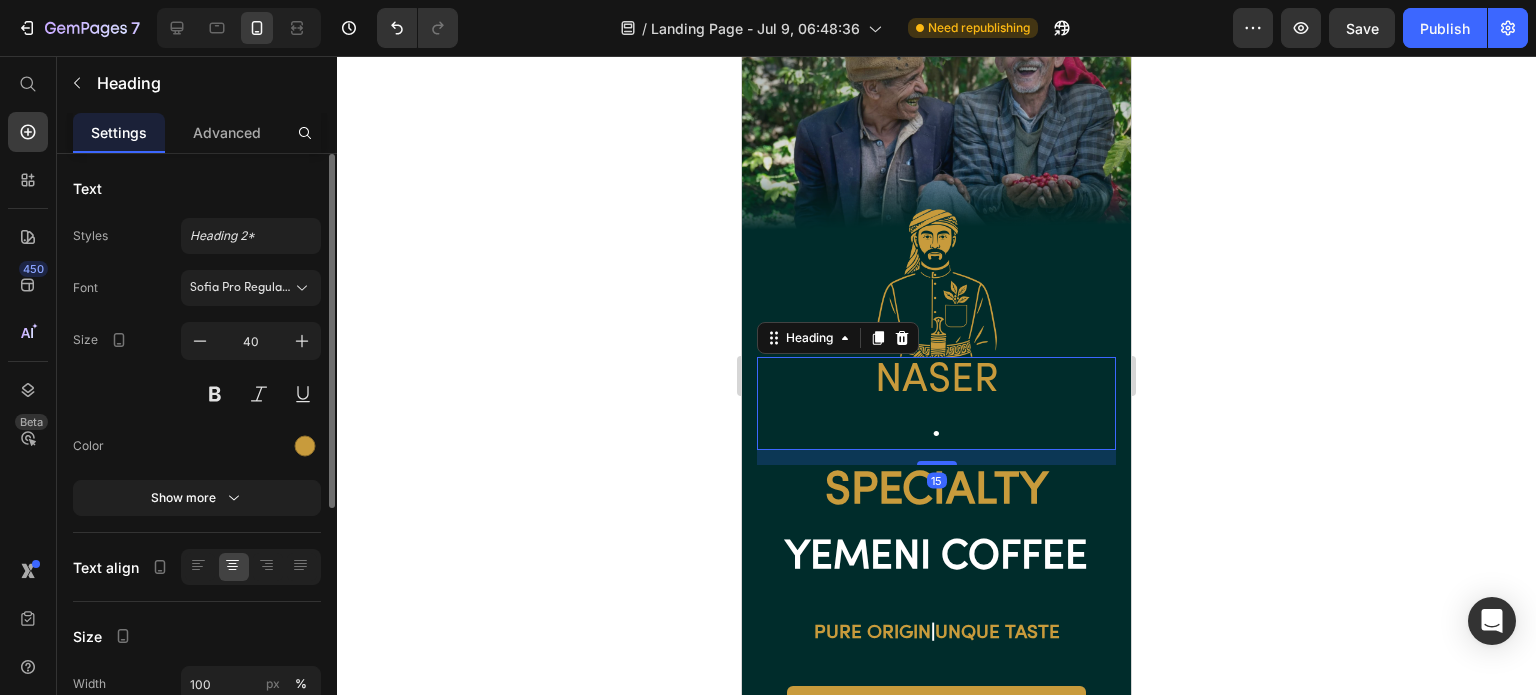 click at bounding box center (305, 446) 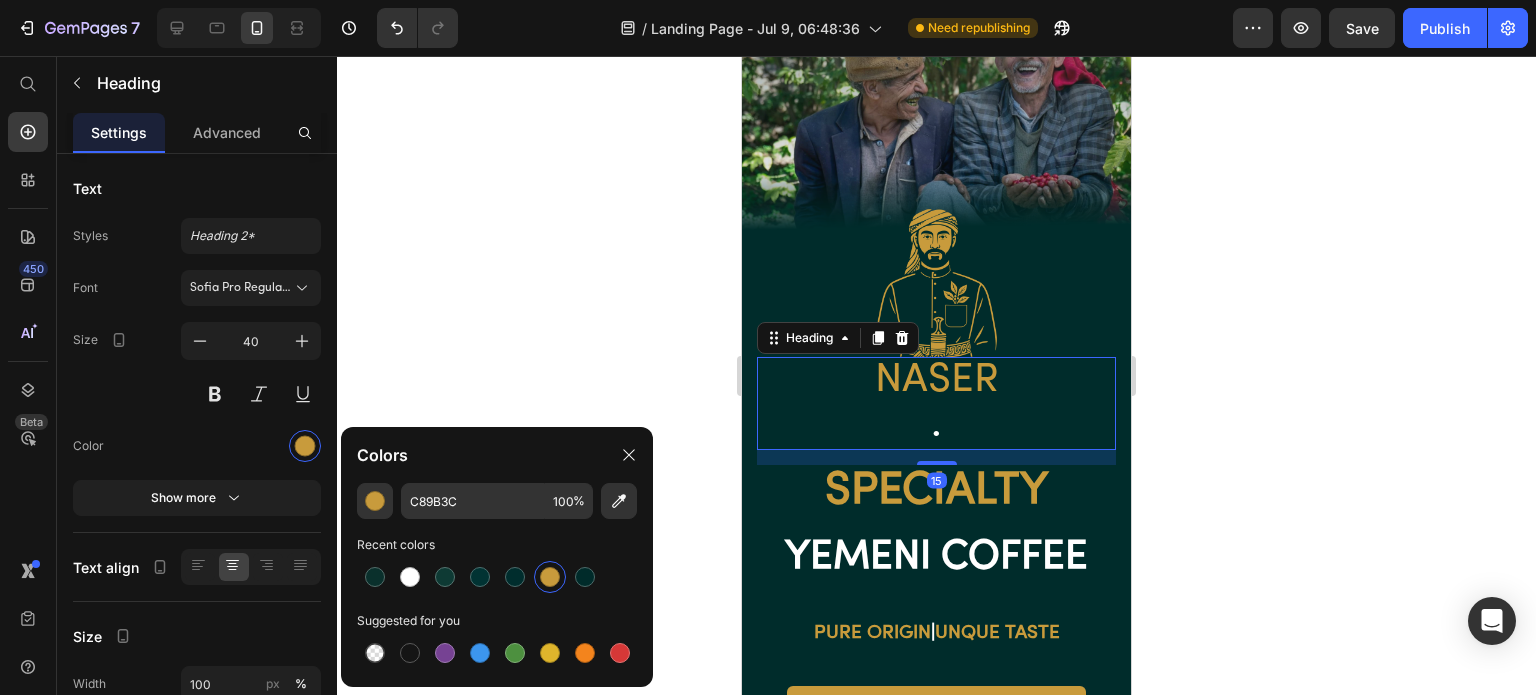 click at bounding box center (410, 577) 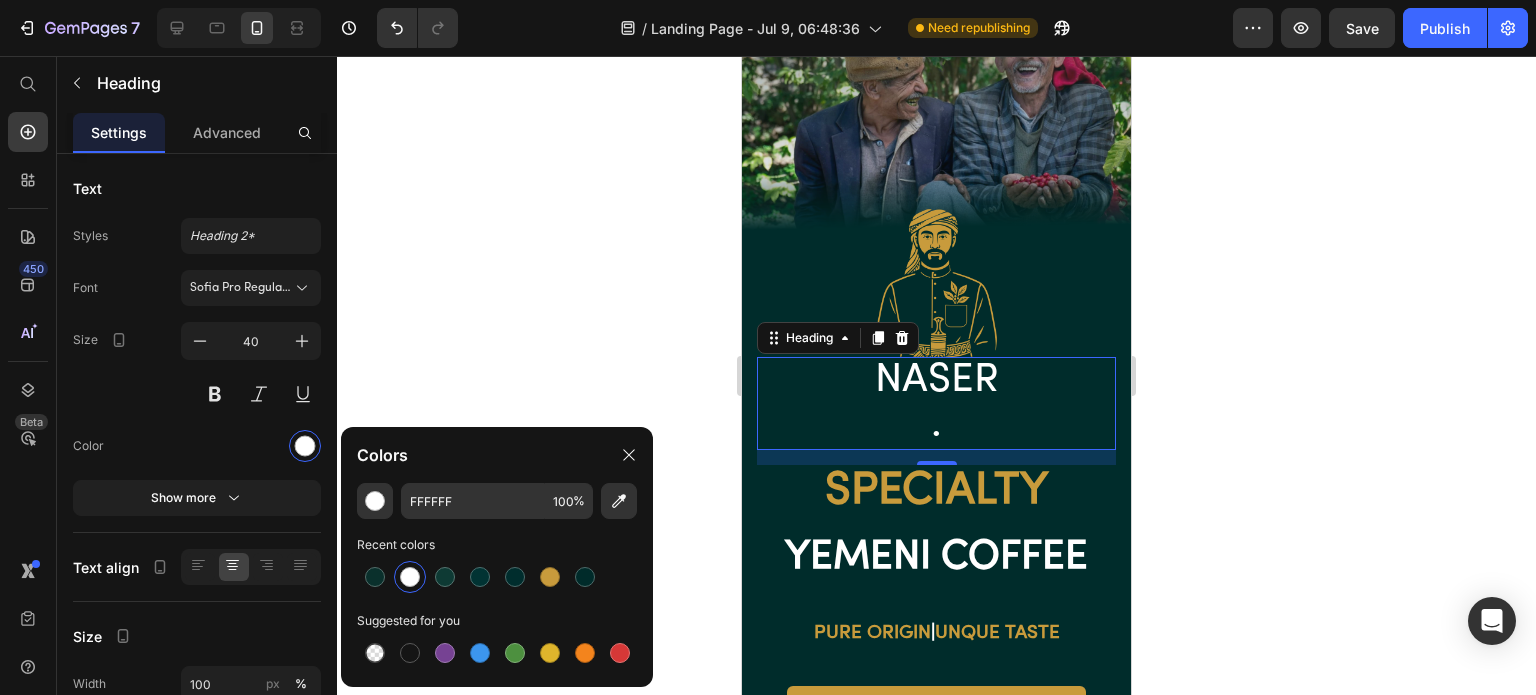 type on "C89B3C" 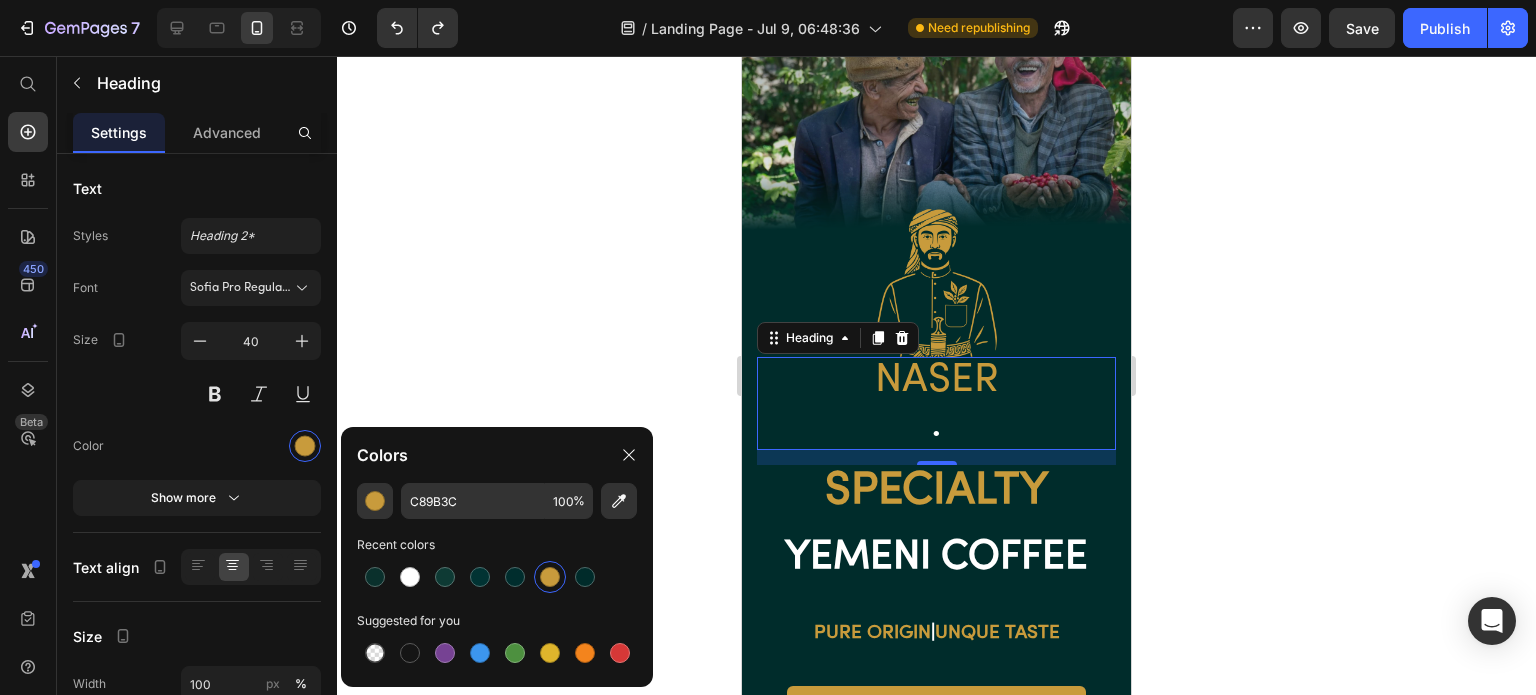 click on "Sofia Pro Regular Az" at bounding box center (241, 288) 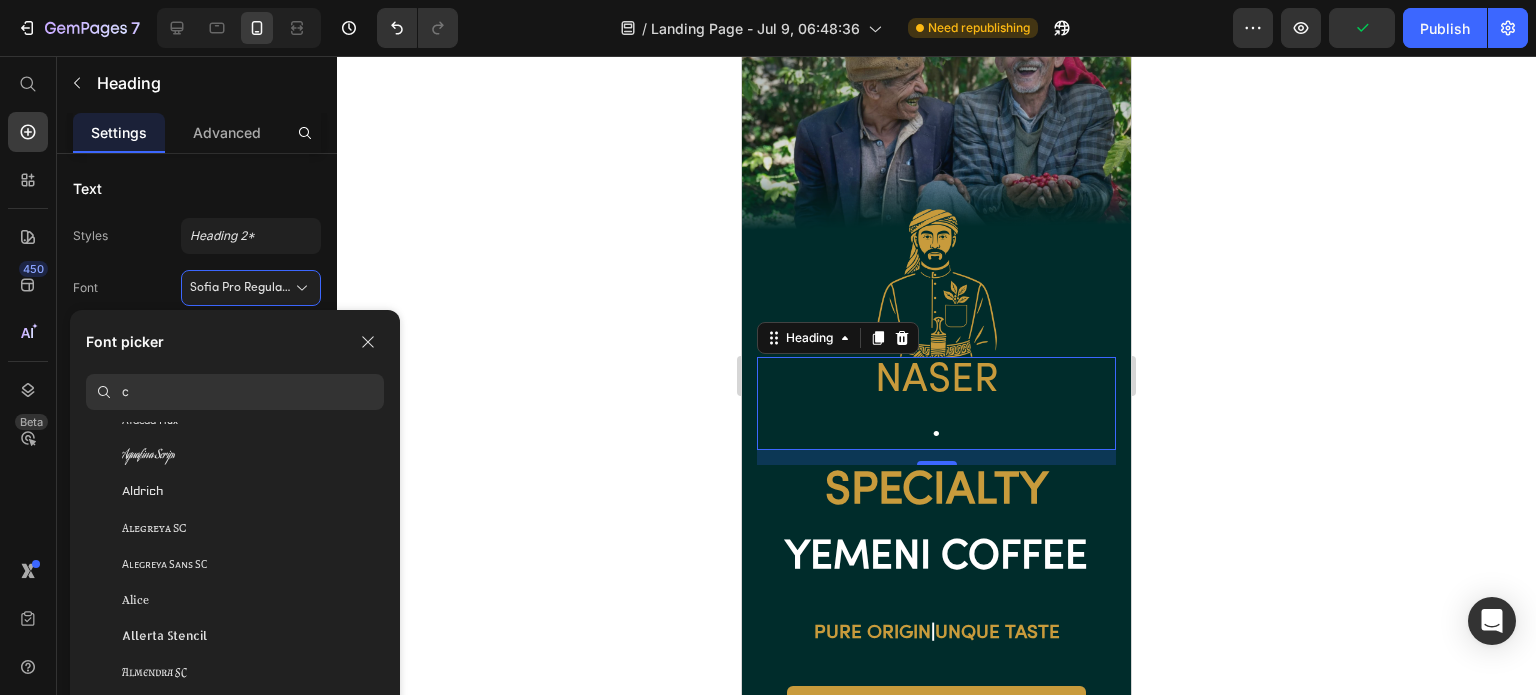 scroll, scrollTop: 0, scrollLeft: 0, axis: both 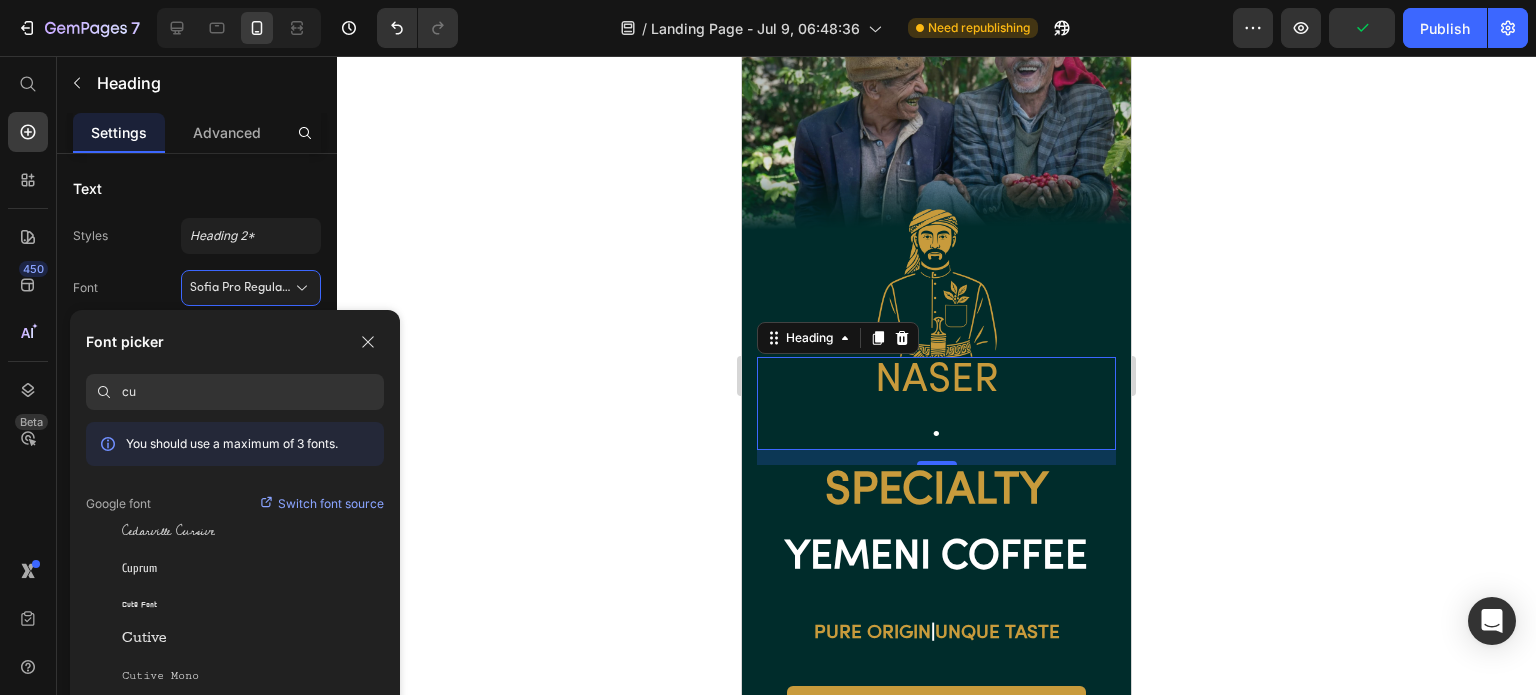 type on "c" 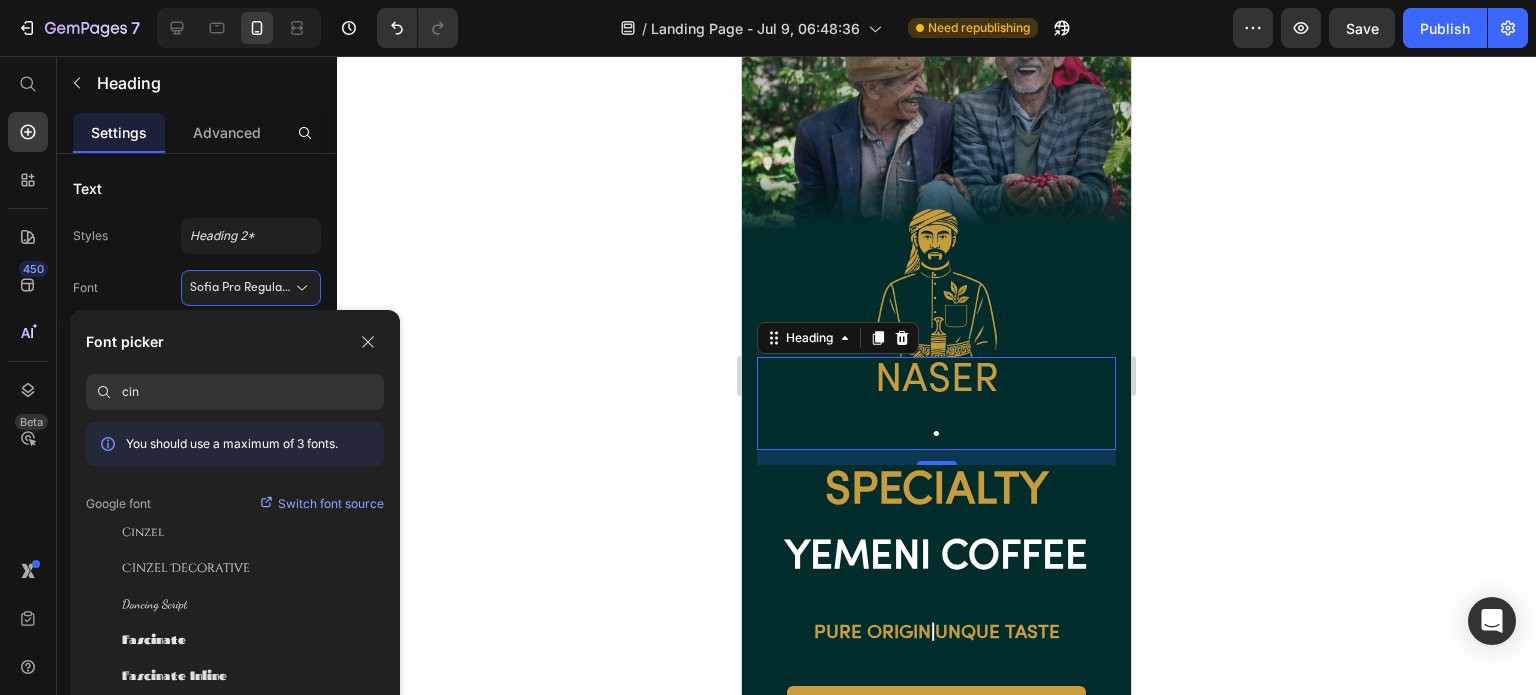 type on "cin" 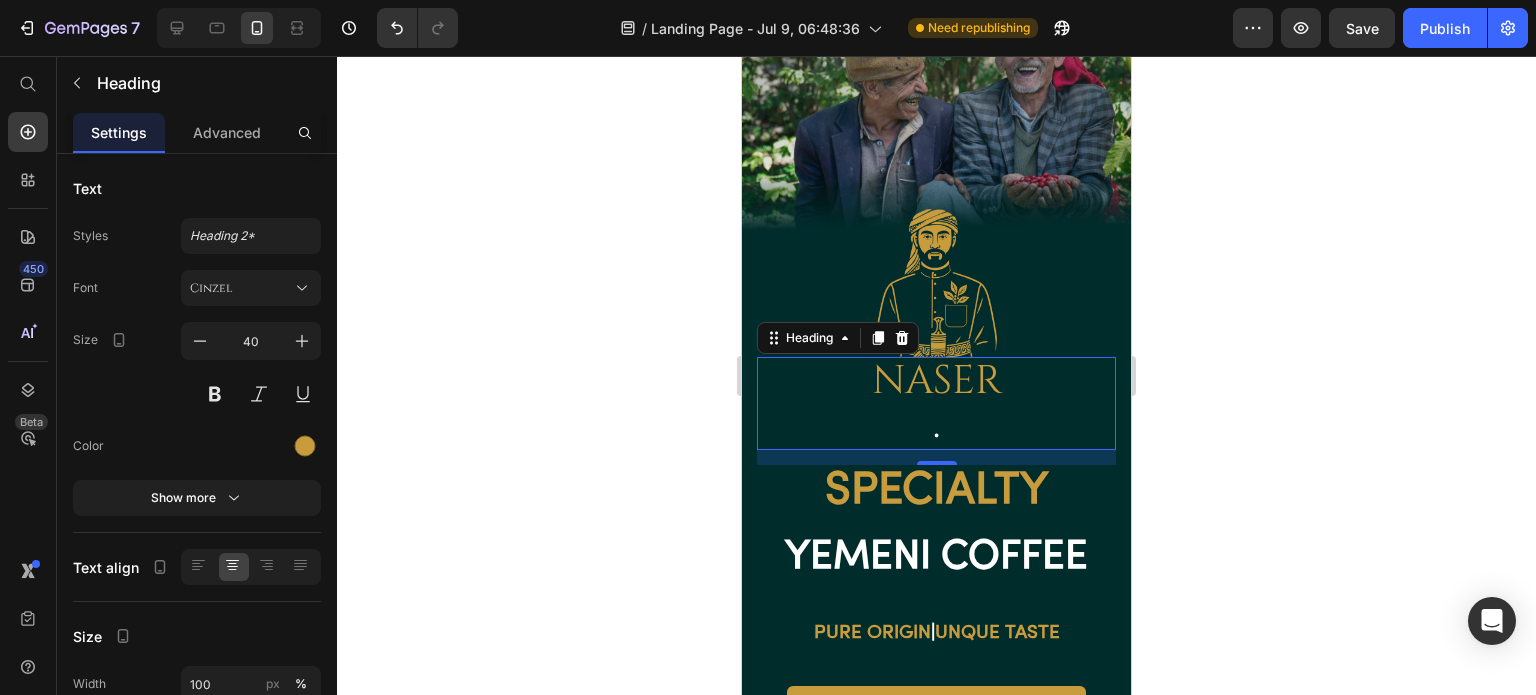 click 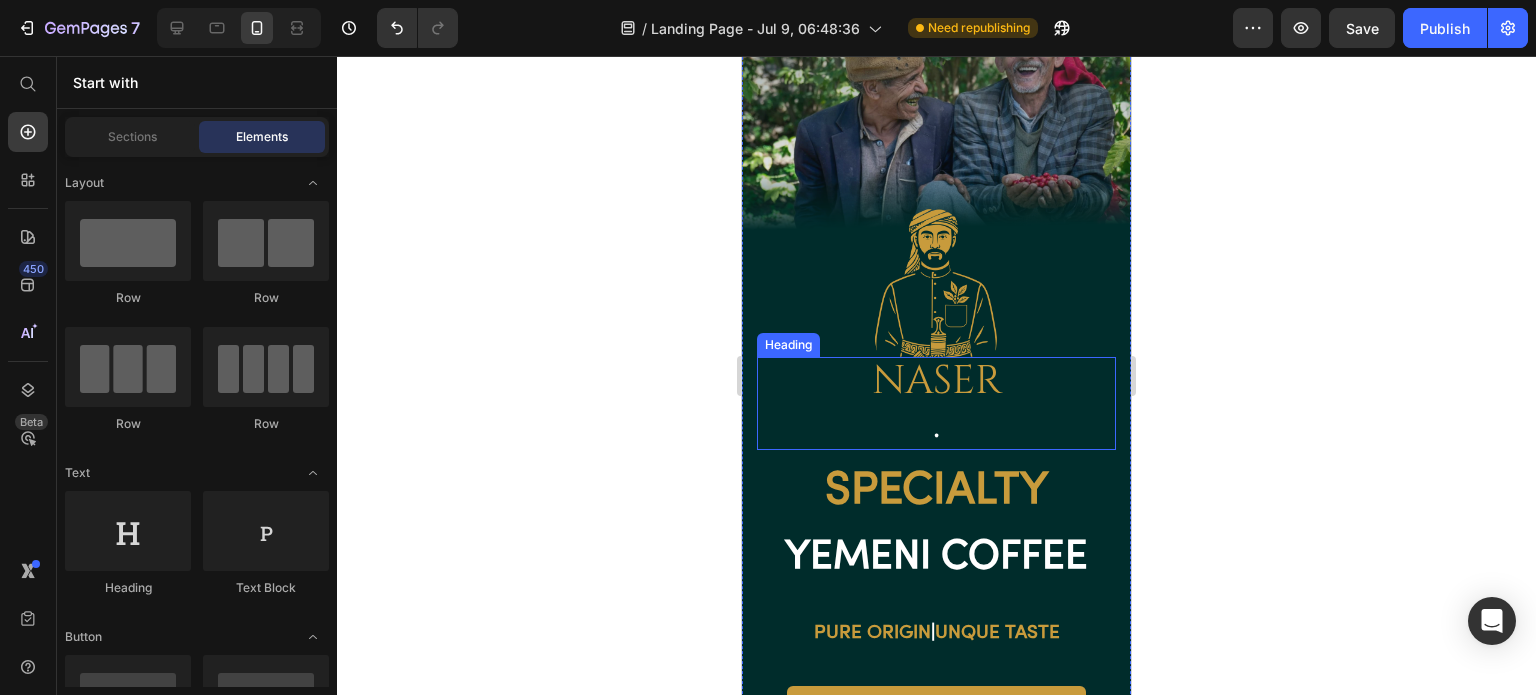 click on "." at bounding box center [936, 425] 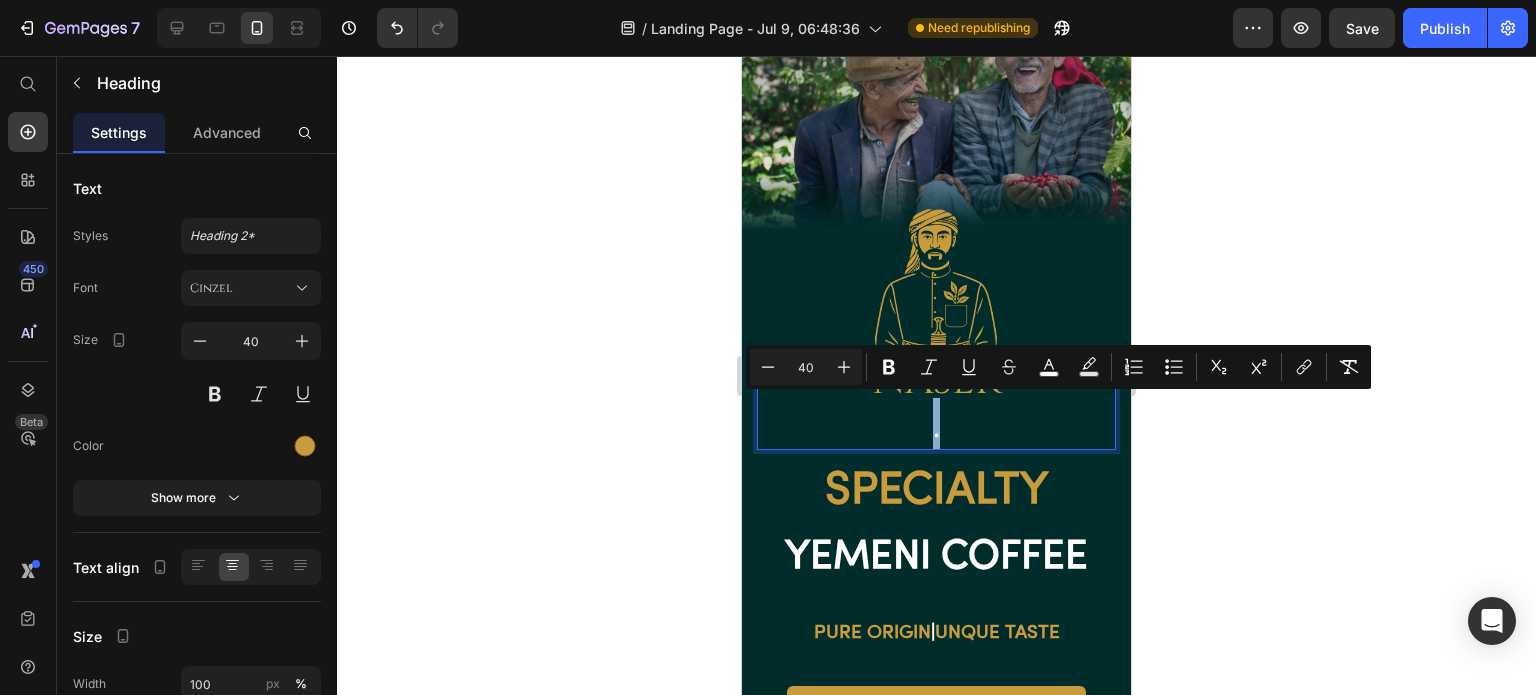 drag, startPoint x: 937, startPoint y: 437, endPoint x: 918, endPoint y: 437, distance: 19 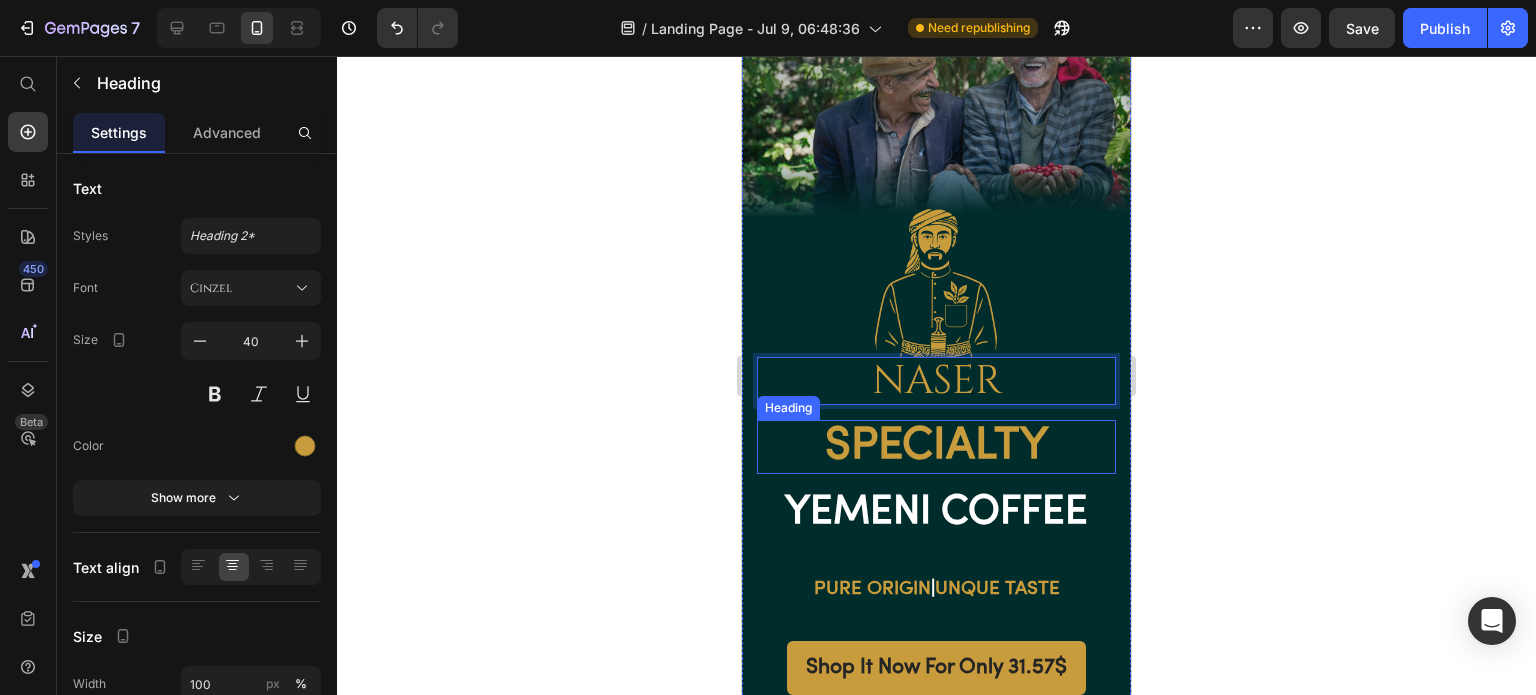 click 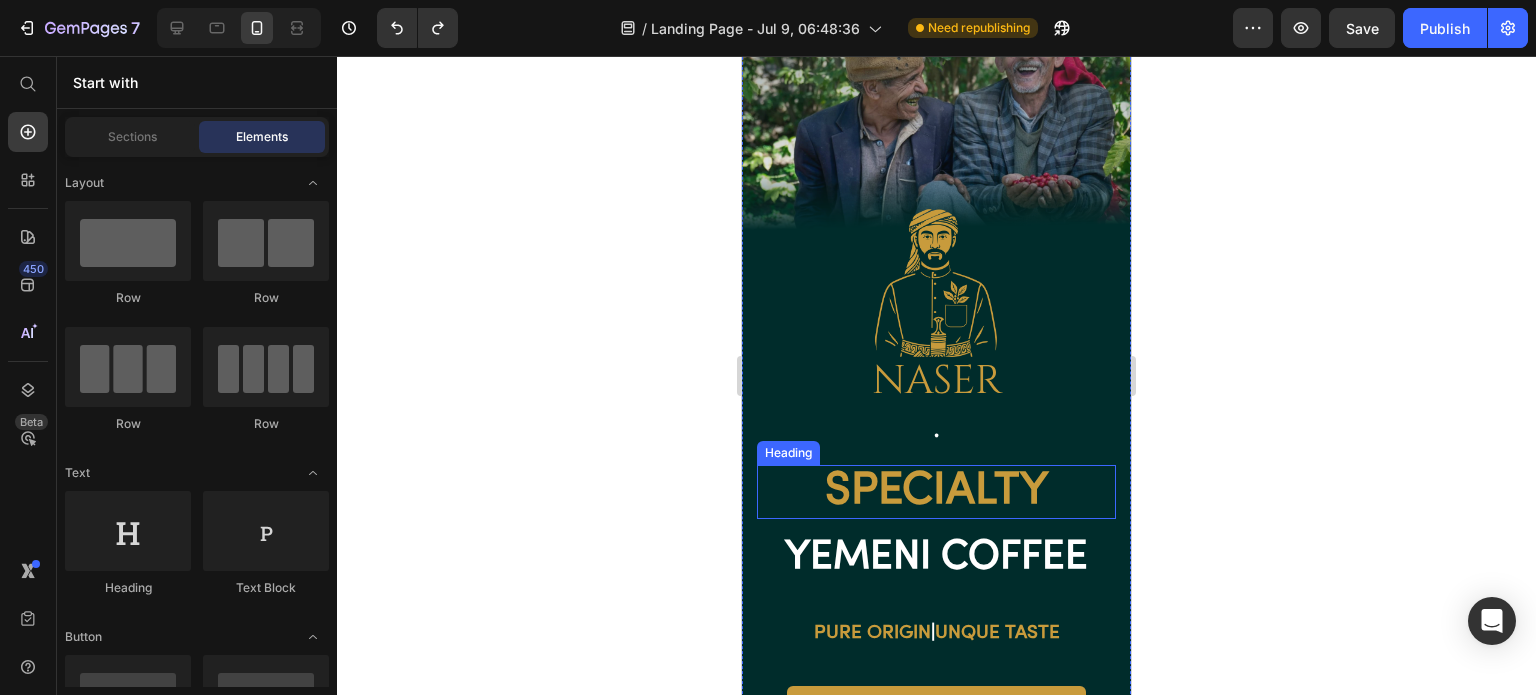 click 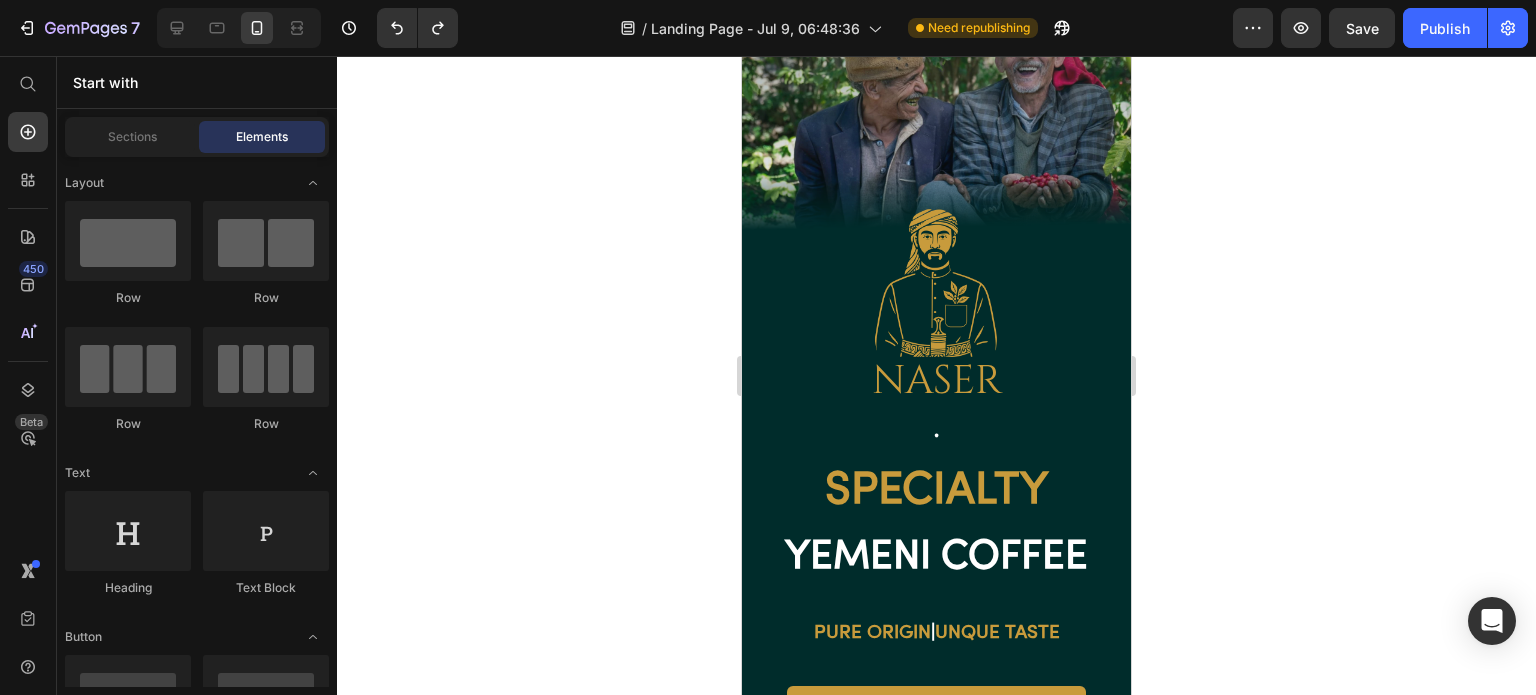click 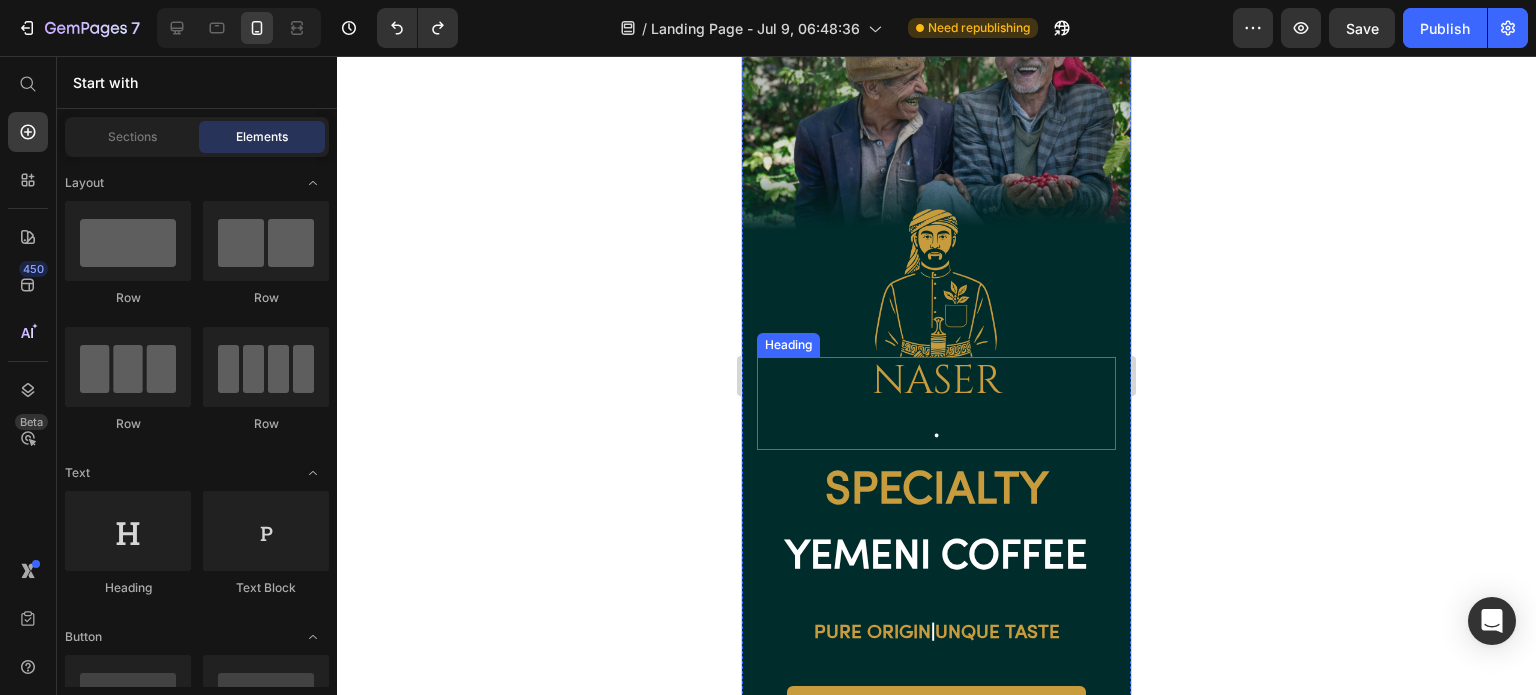 click on "naser ." at bounding box center (936, 403) 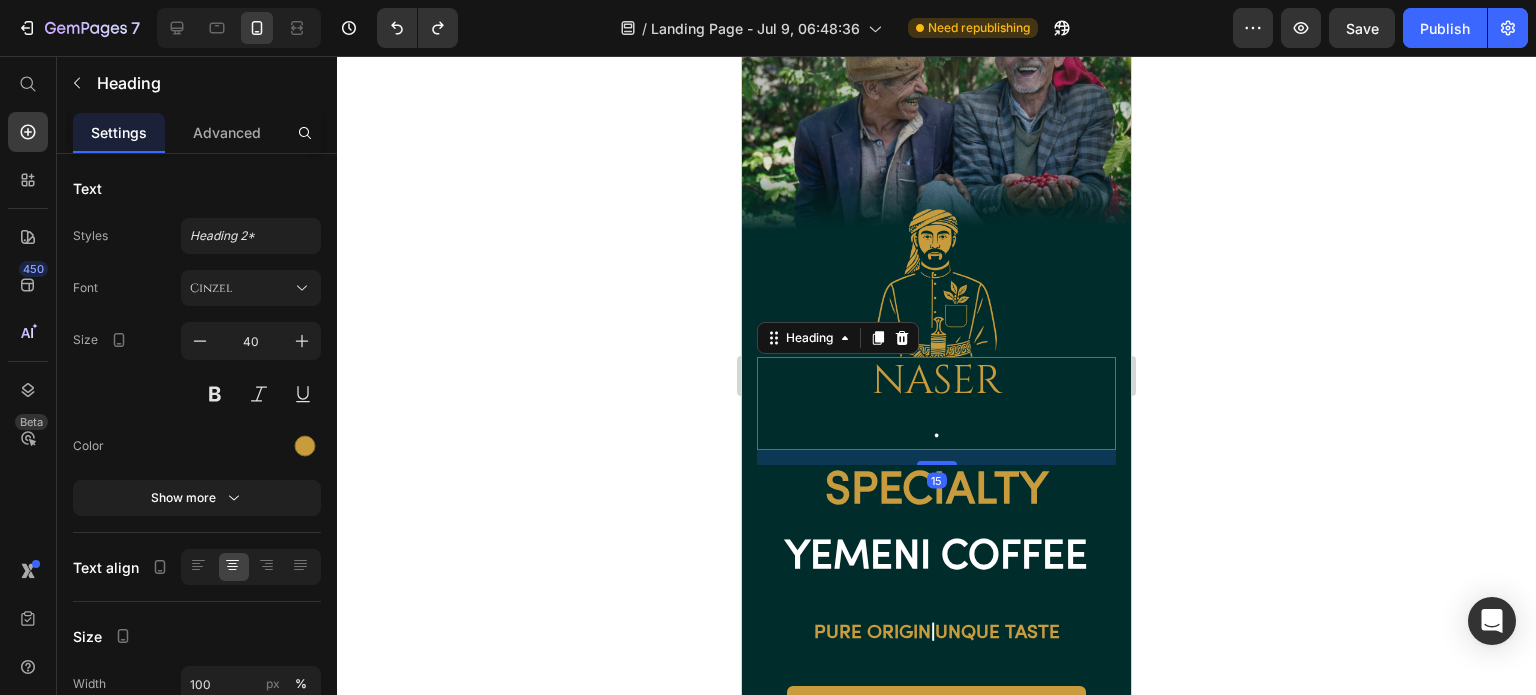 click on "naser ." at bounding box center (936, 403) 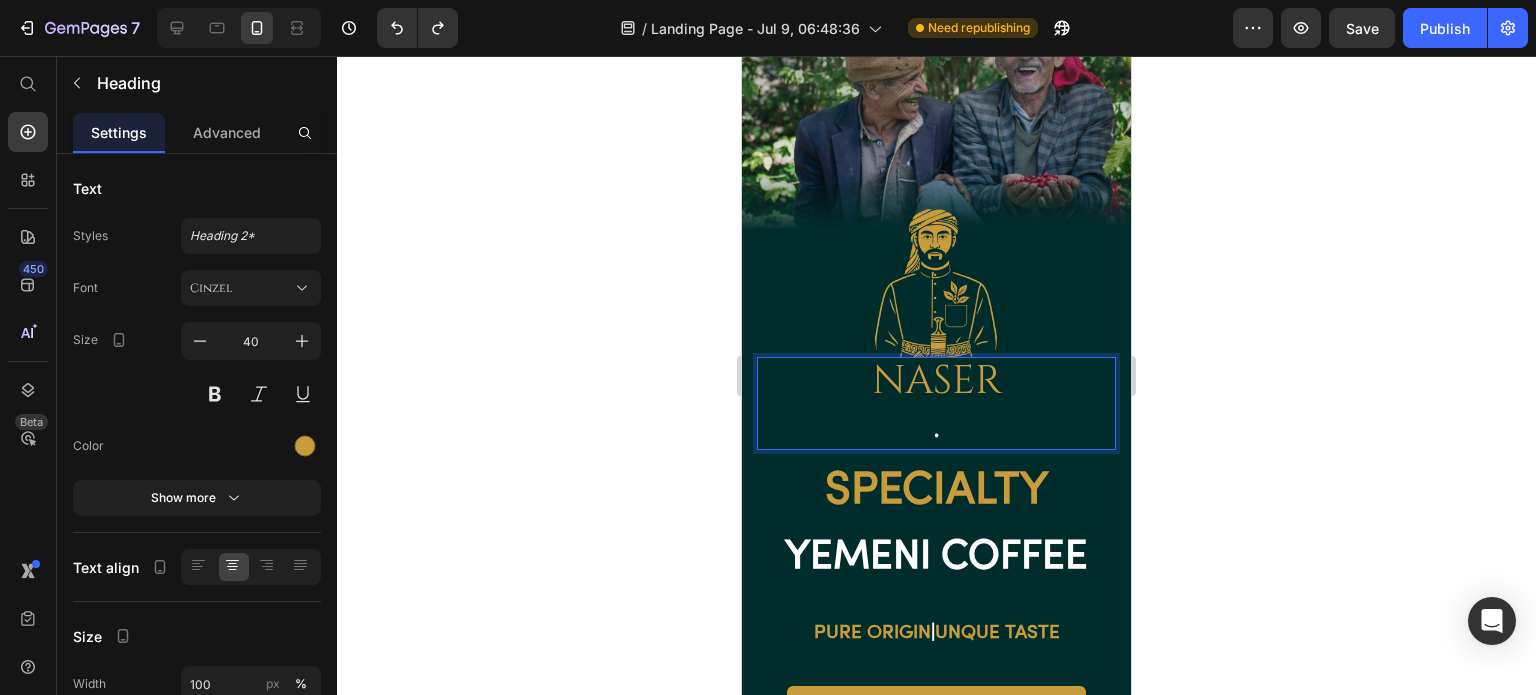 click 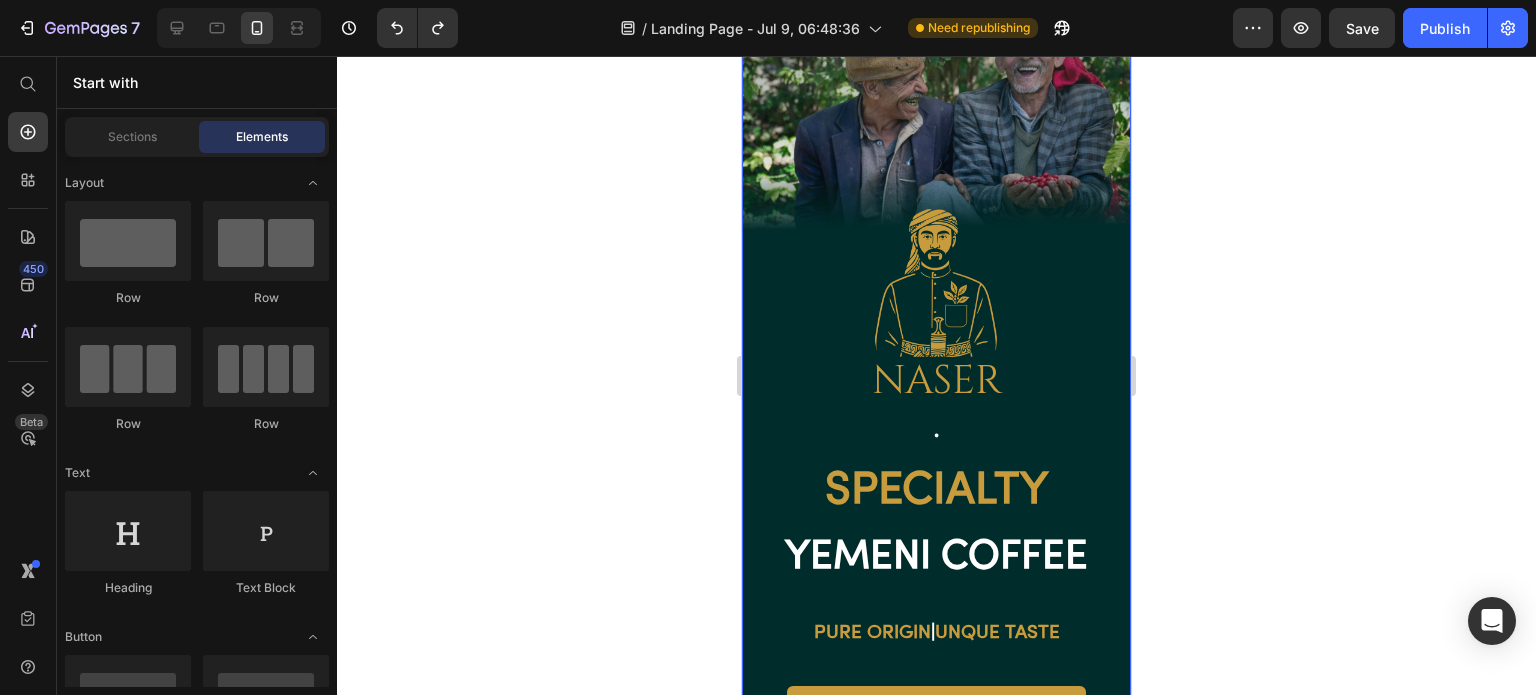 click 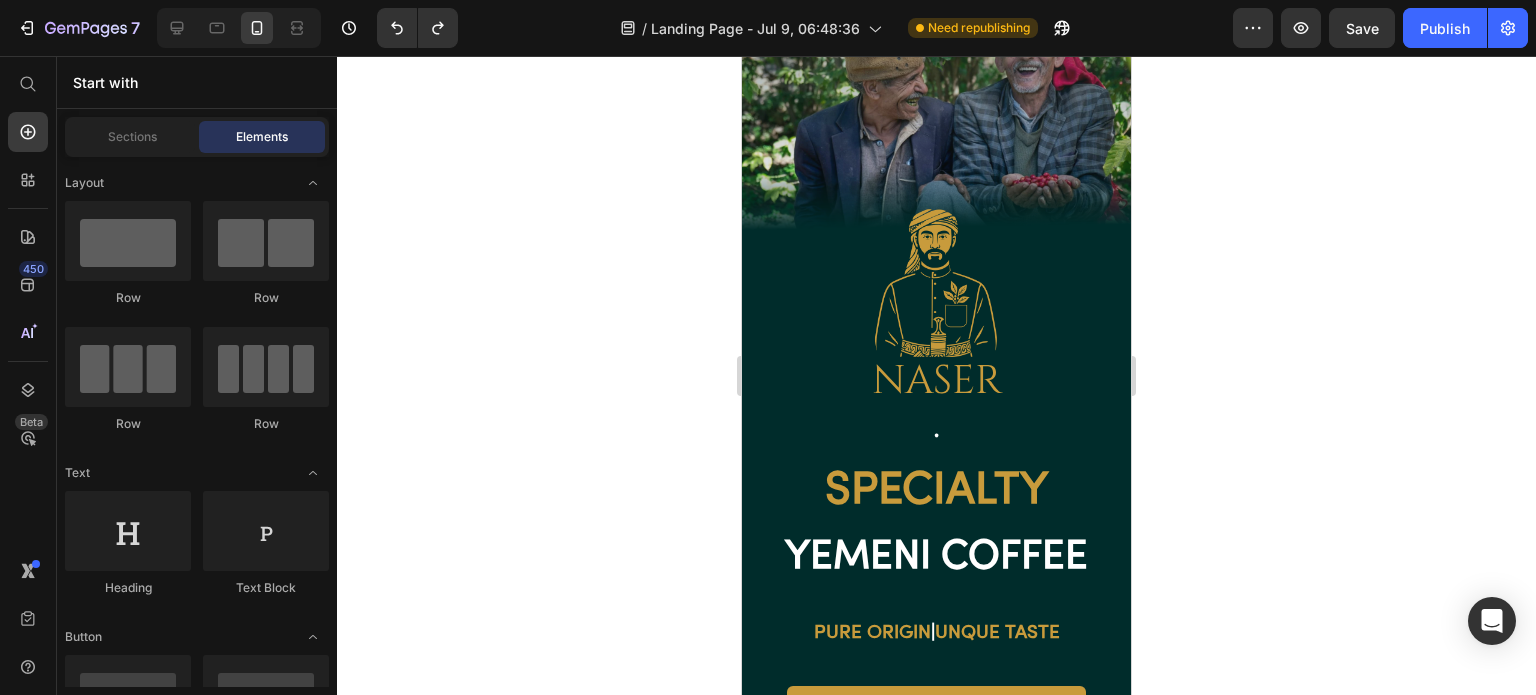 click on "Publish" at bounding box center [1445, 28] 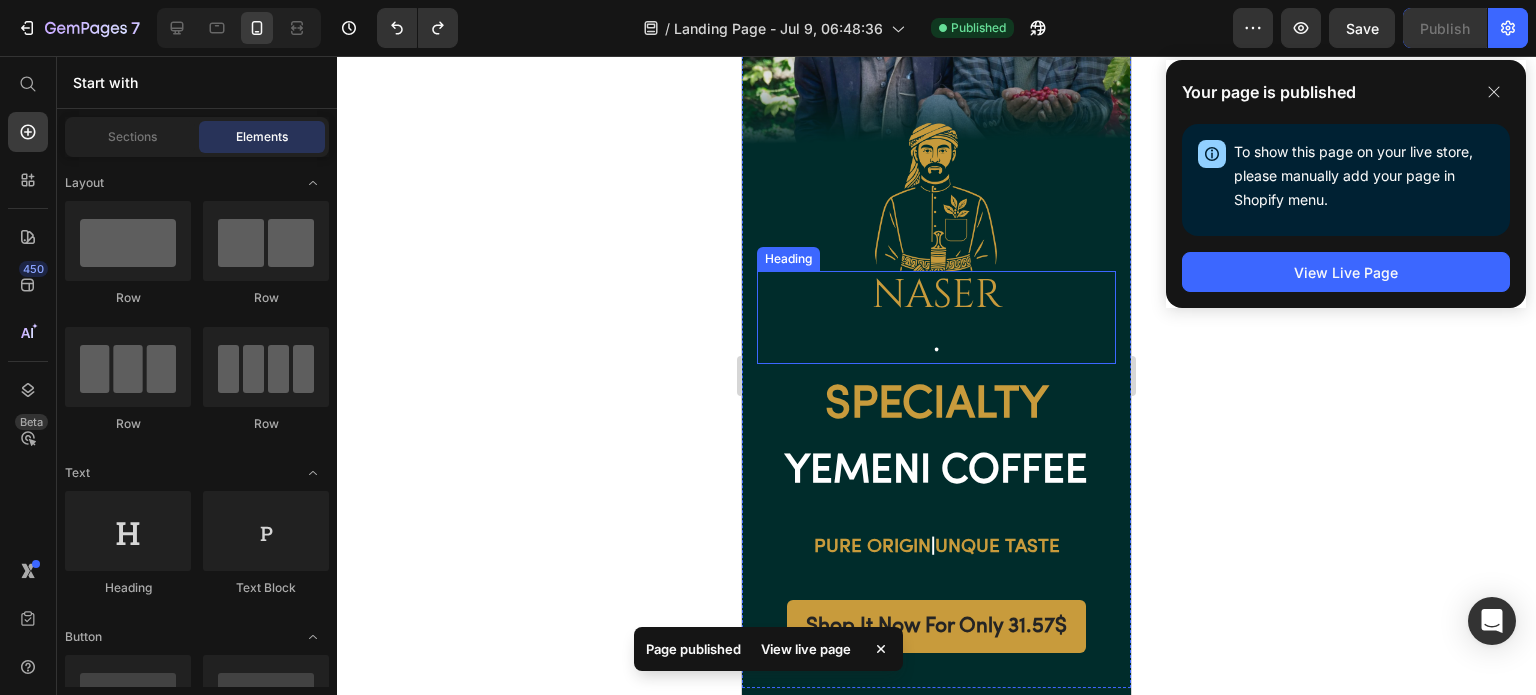 scroll, scrollTop: 300, scrollLeft: 0, axis: vertical 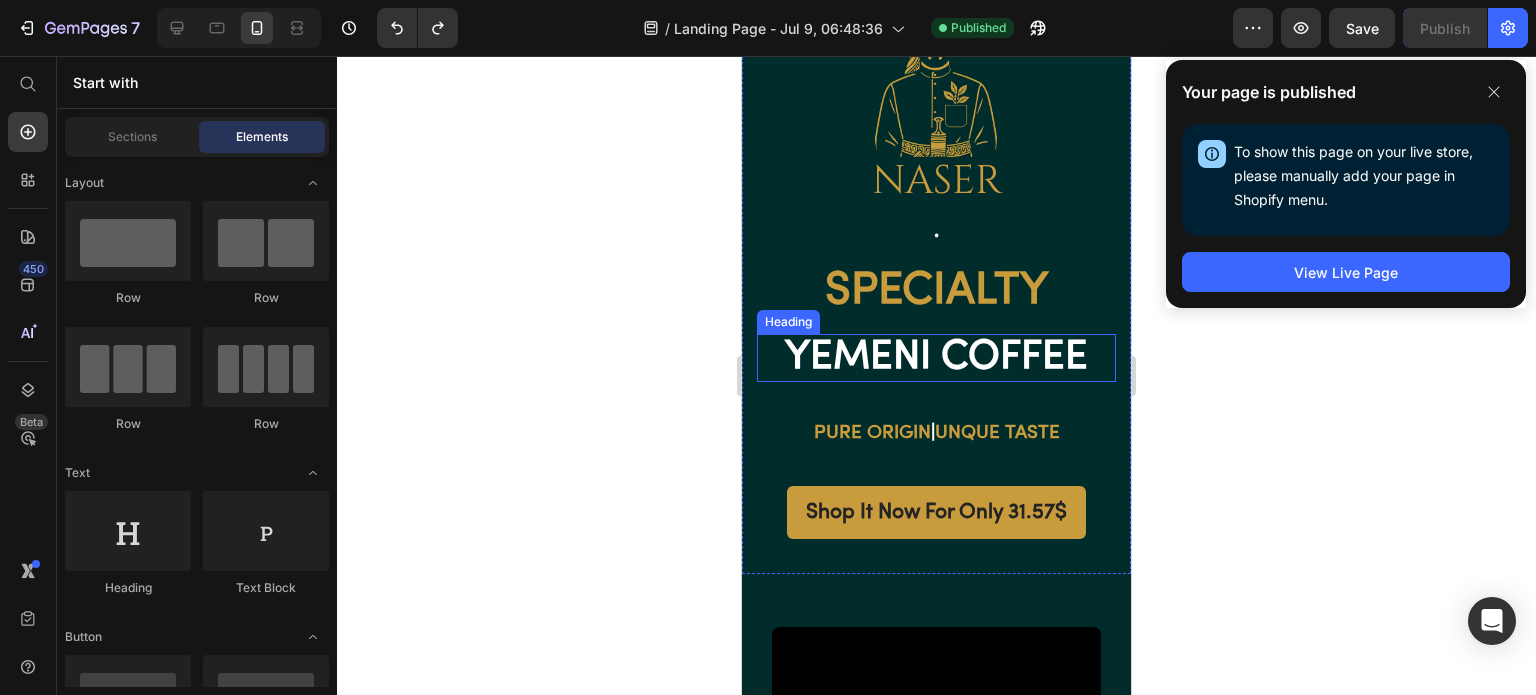 click on "YEMENI COFFEE" at bounding box center (936, 358) 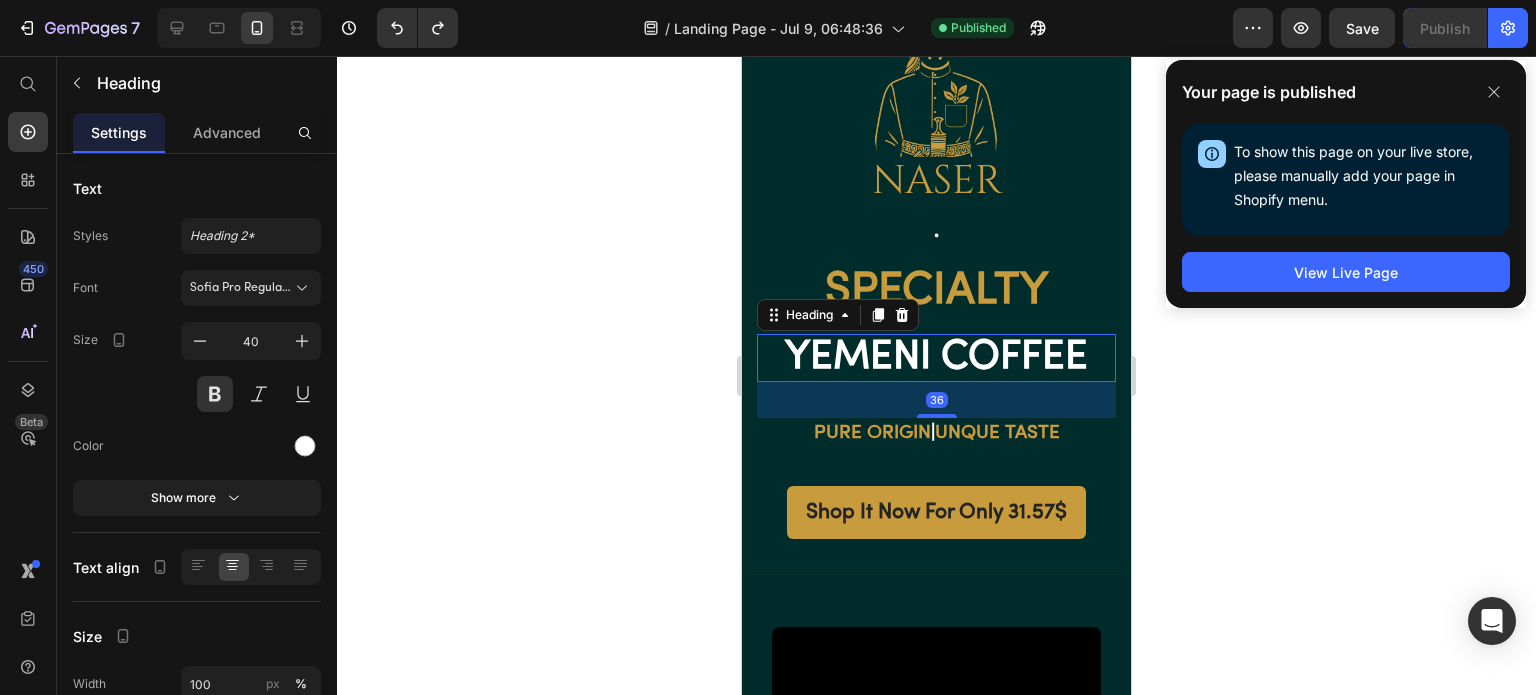 click 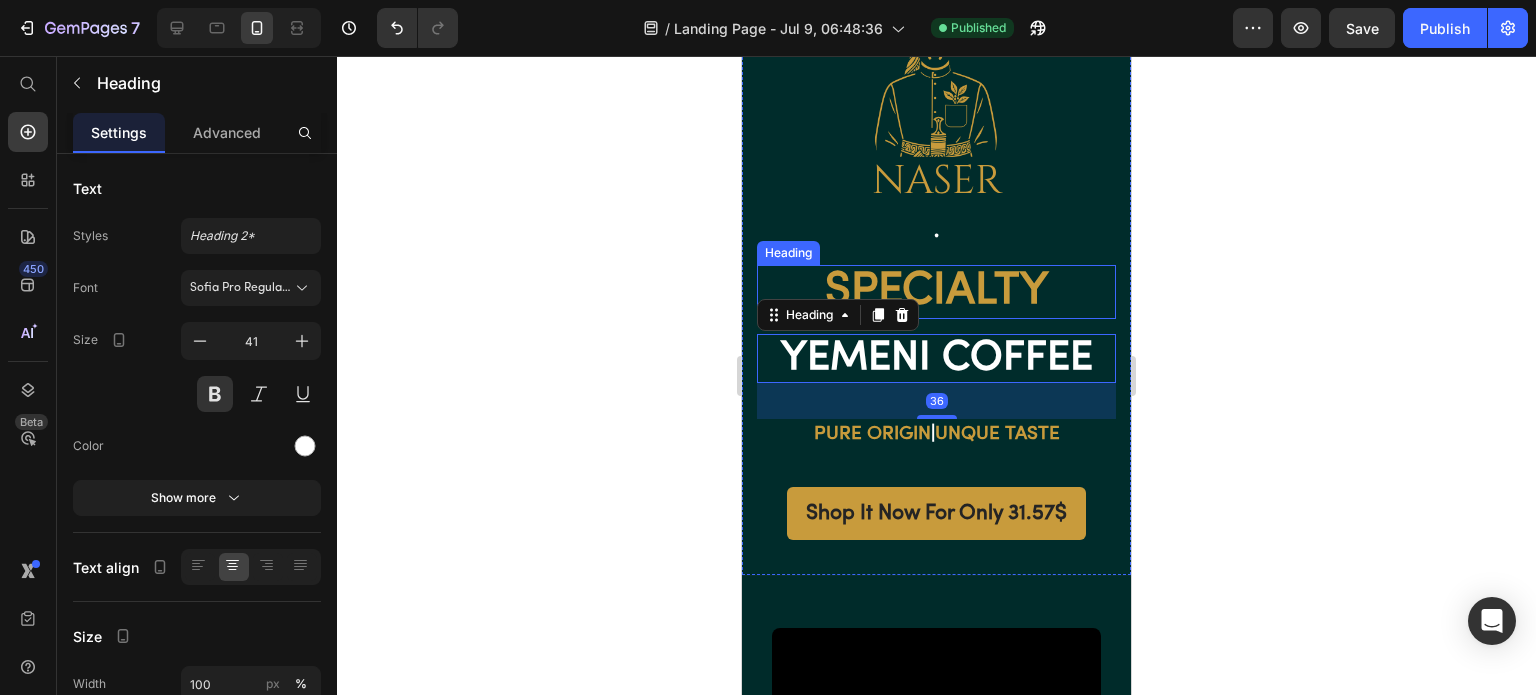 click on "Specialty" at bounding box center [936, 292] 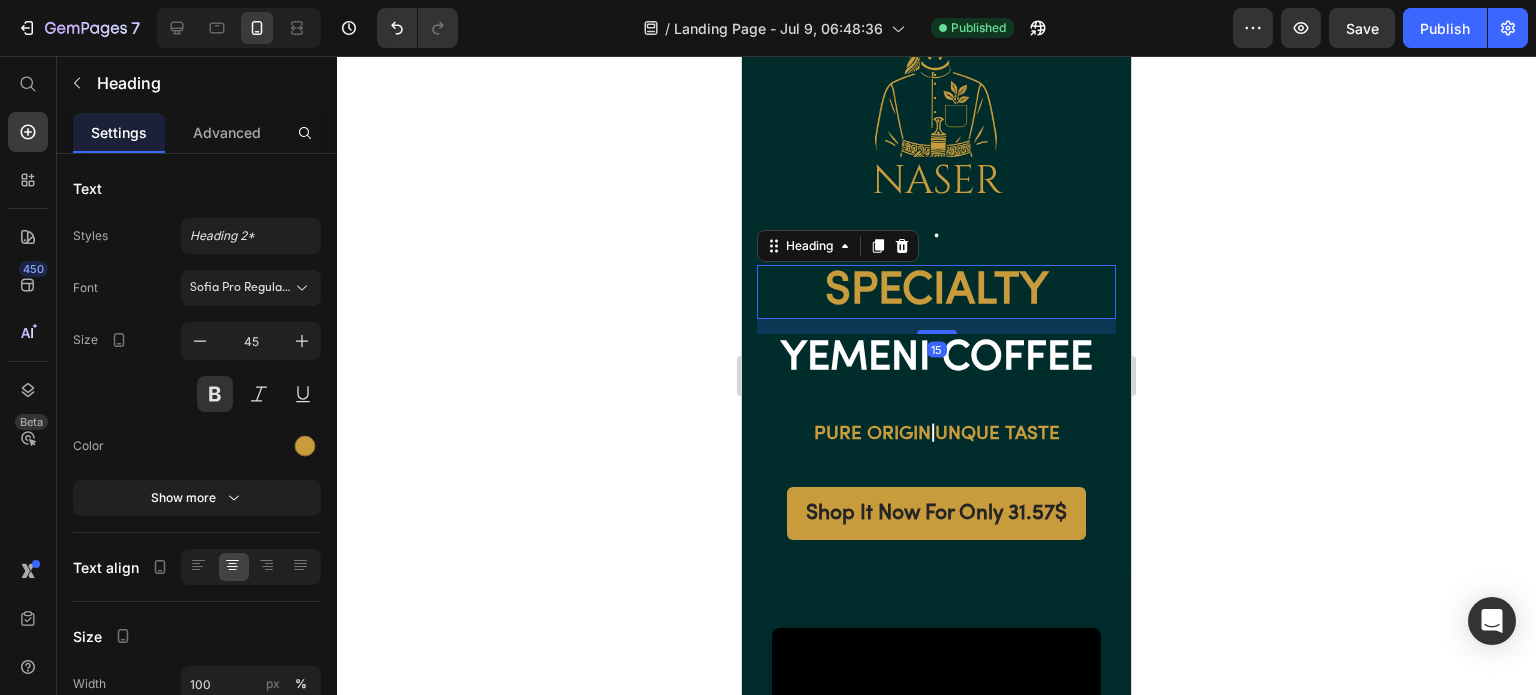 click 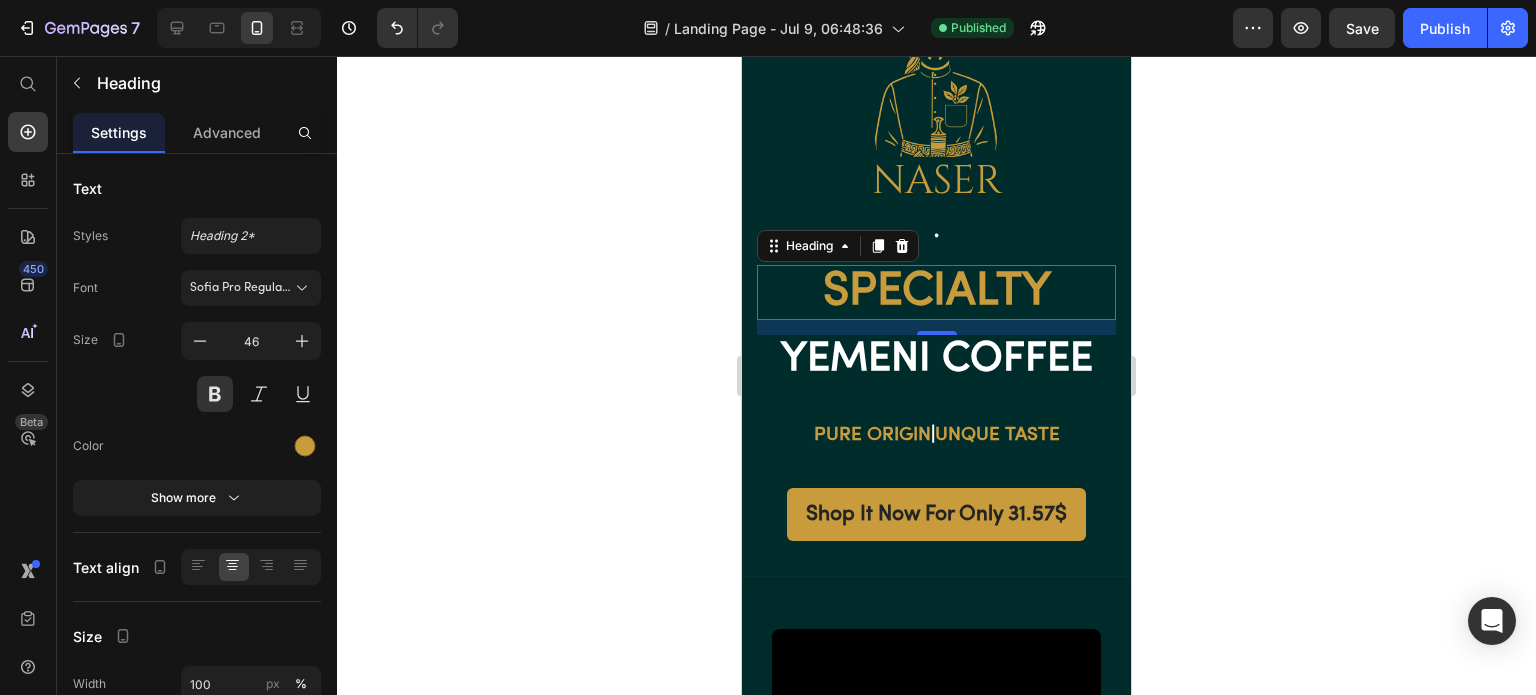 click 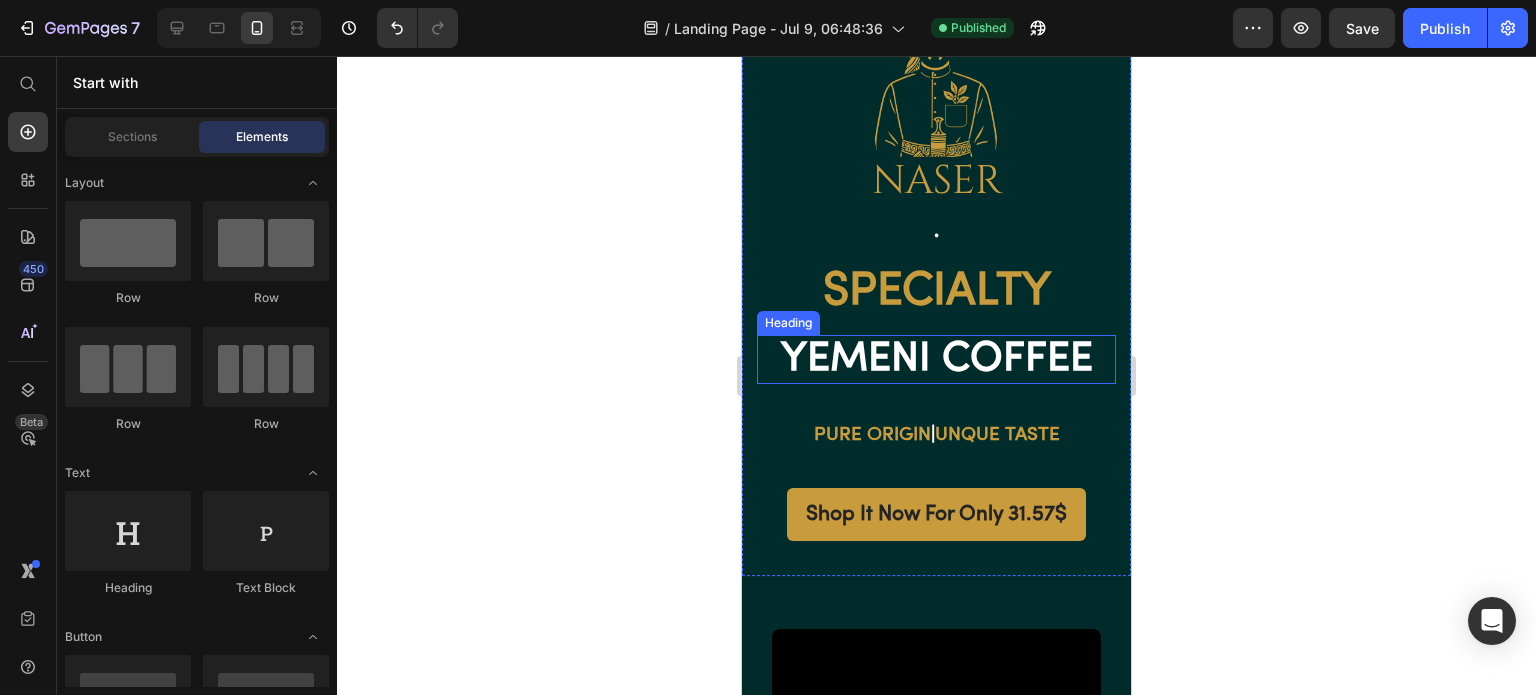 click on "YEMENI COFFEE" at bounding box center (936, 360) 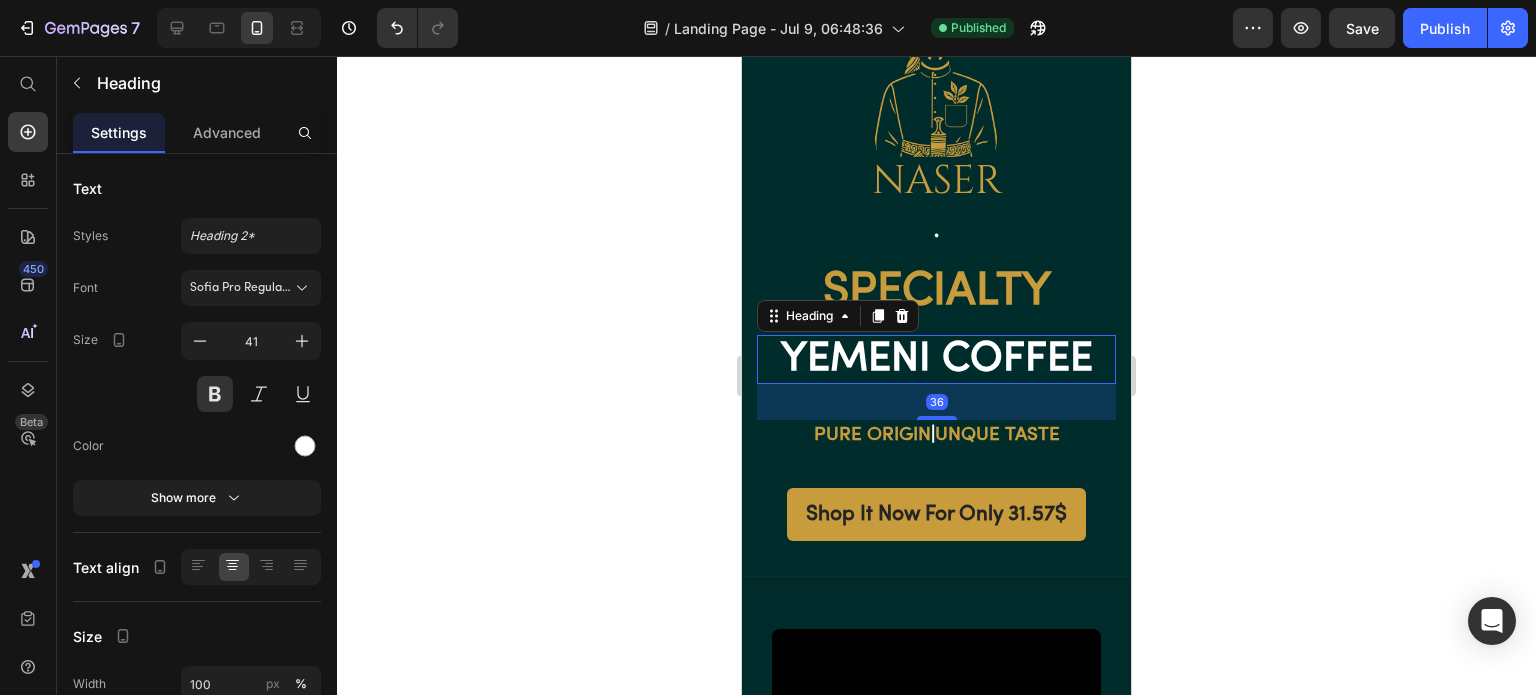 click 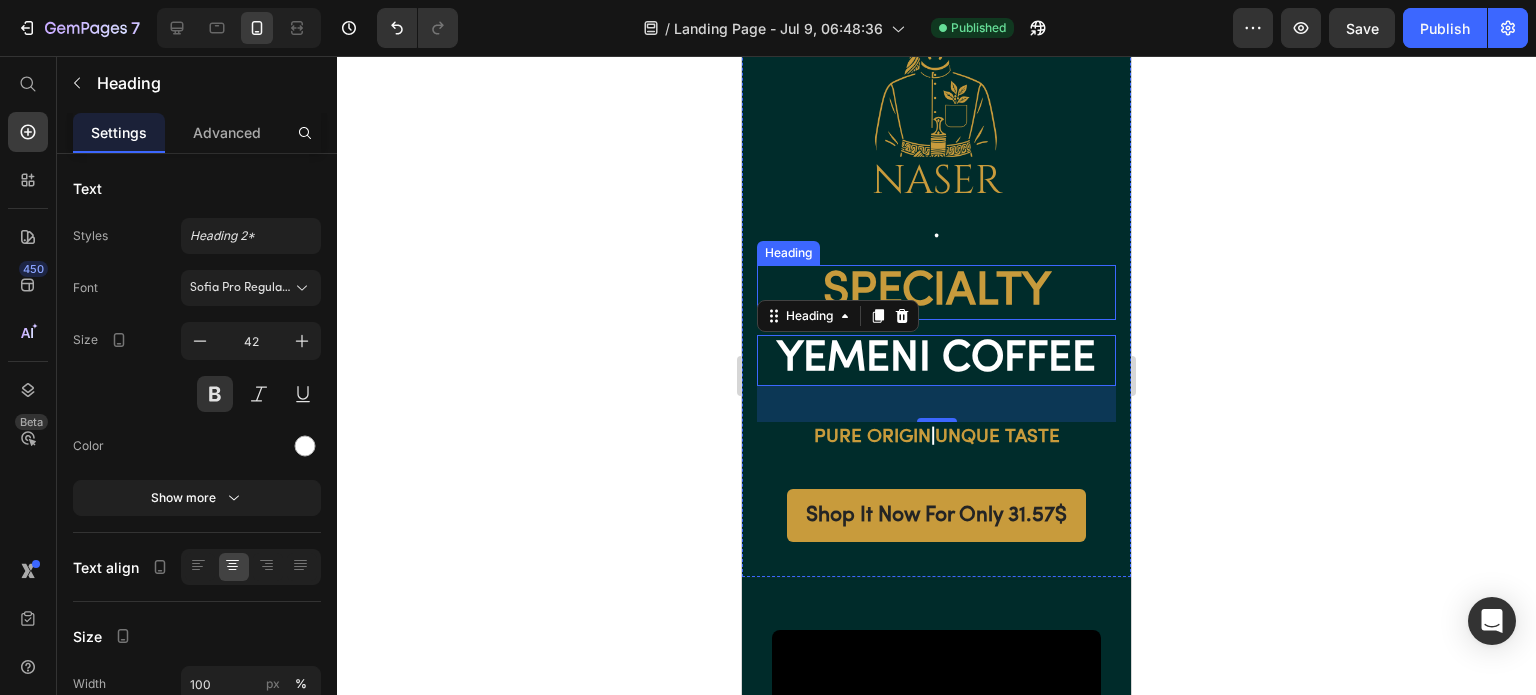 click on "Specialty" at bounding box center [936, 292] 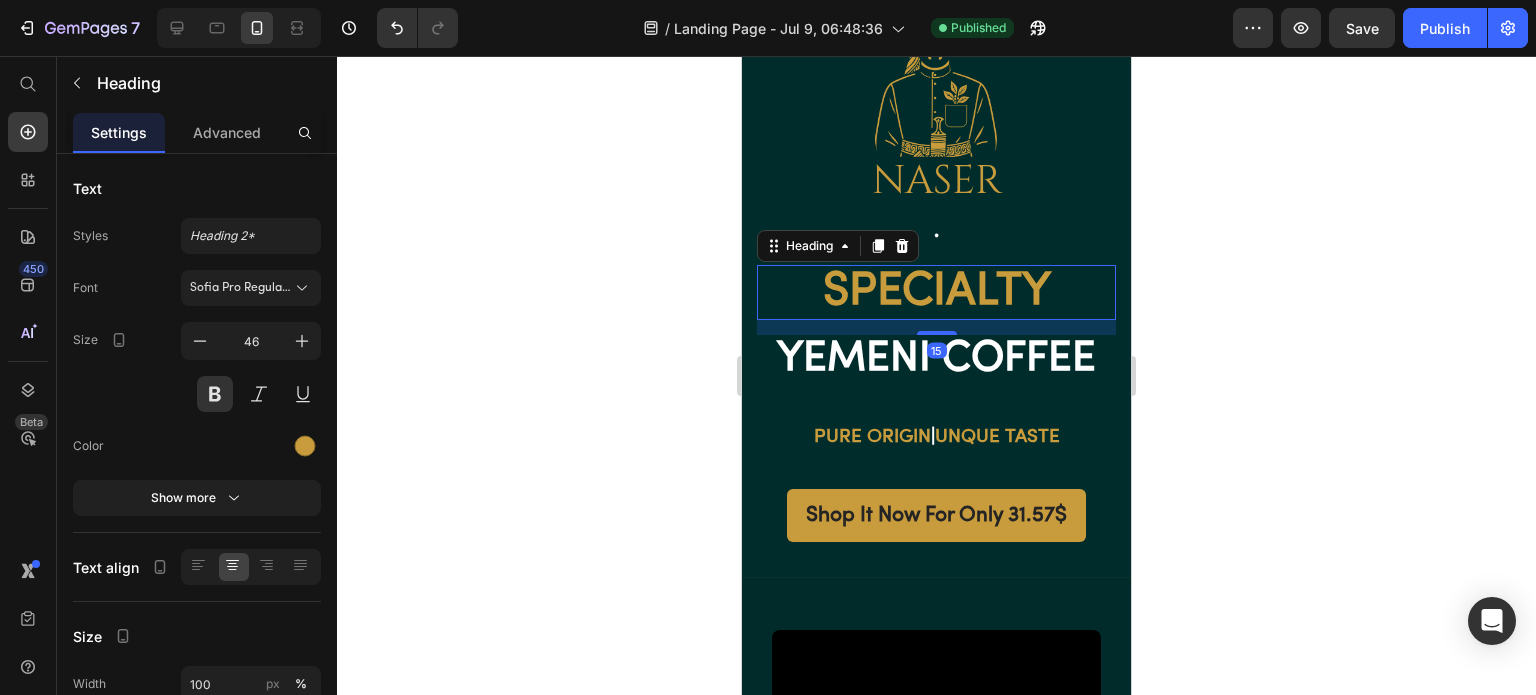 click 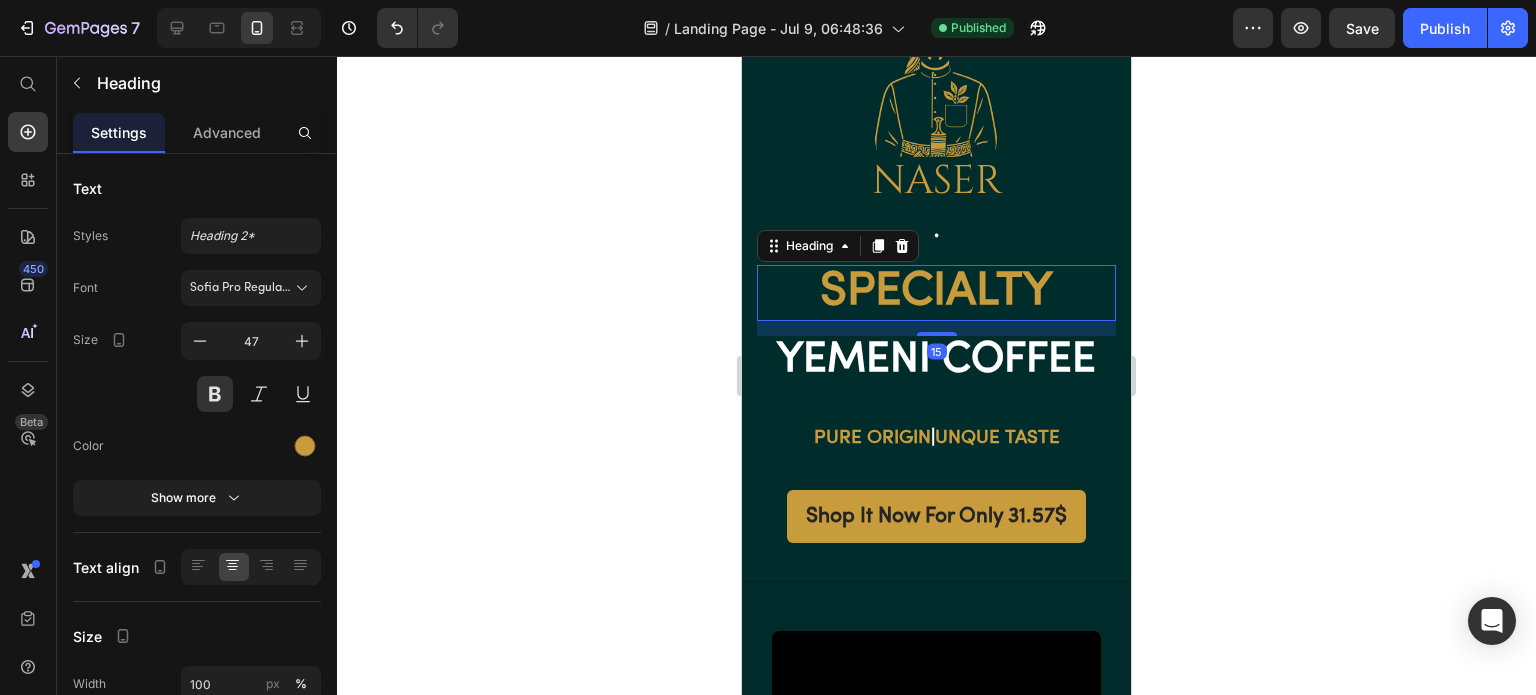 click 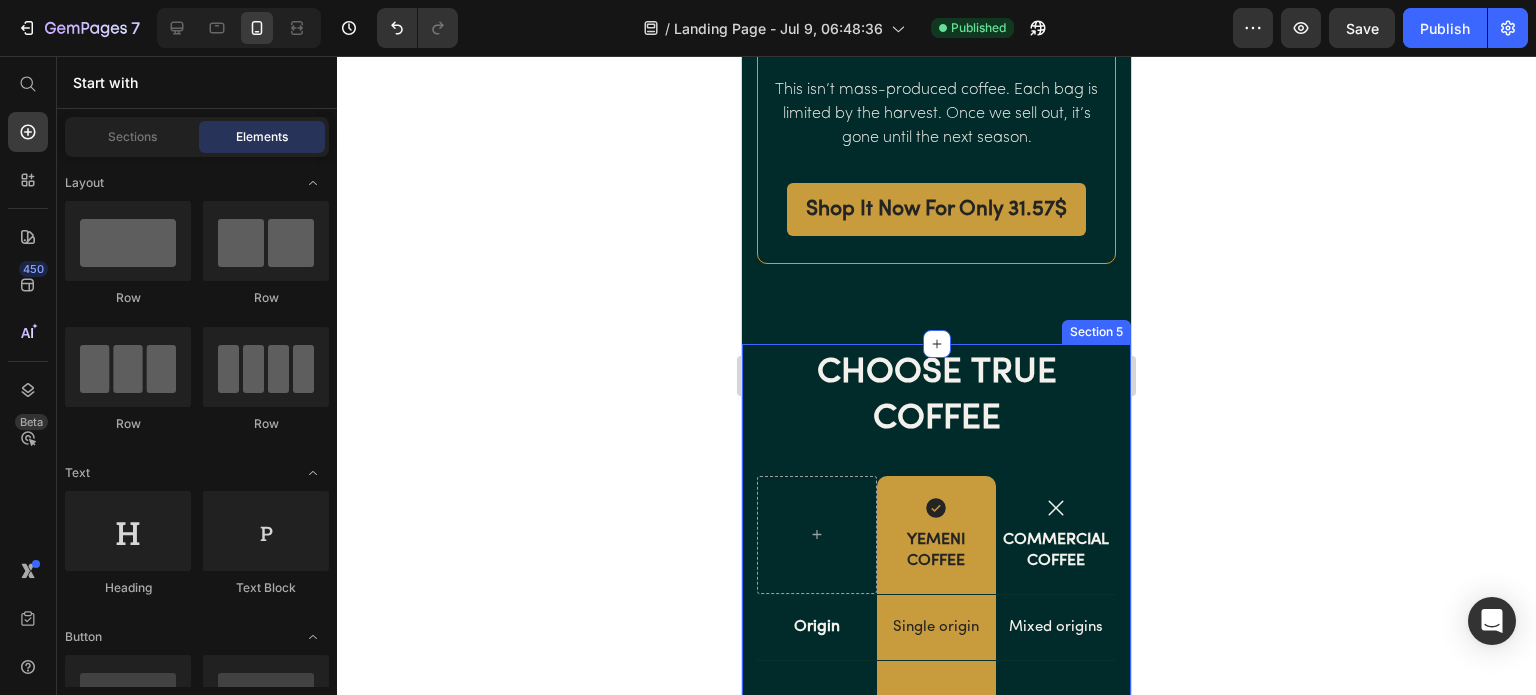 scroll, scrollTop: 2300, scrollLeft: 0, axis: vertical 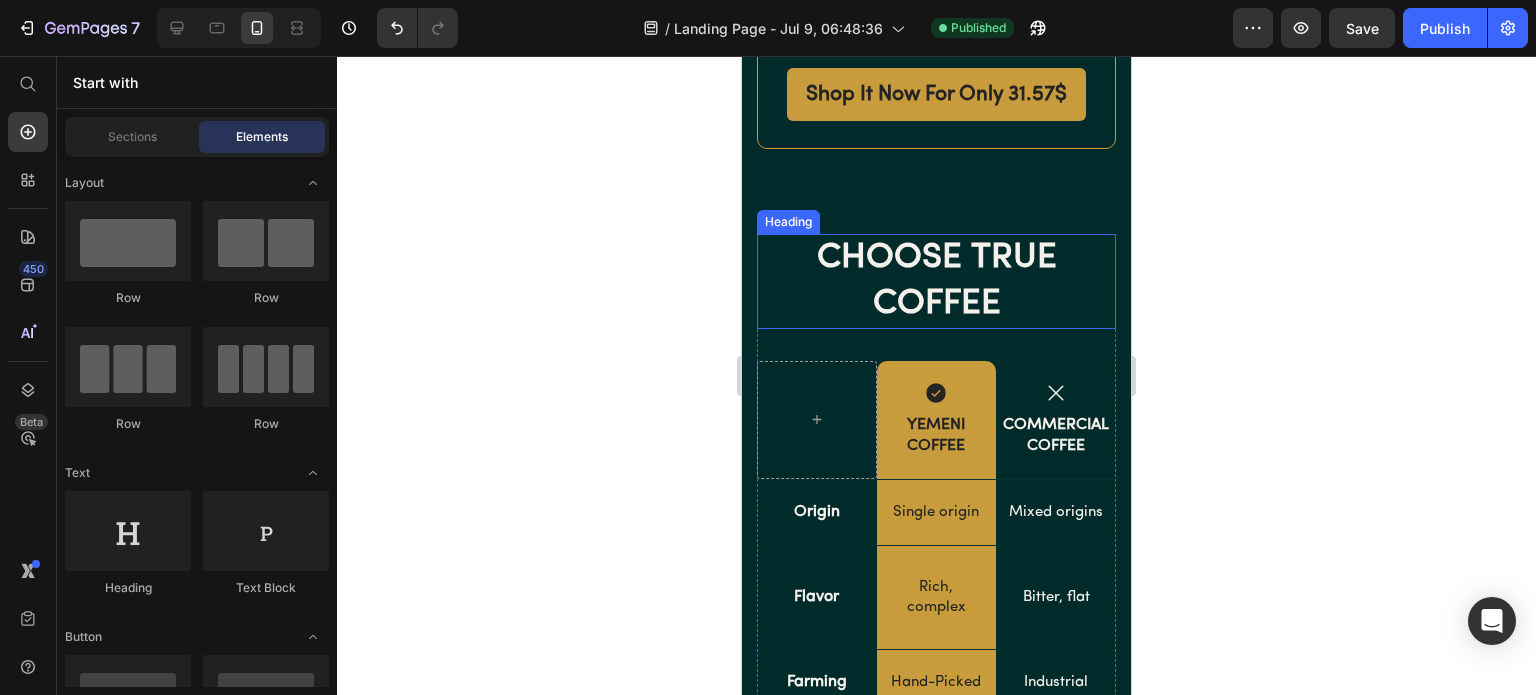 click on "CHOOSE TRUE  COFFEE" at bounding box center (936, 281) 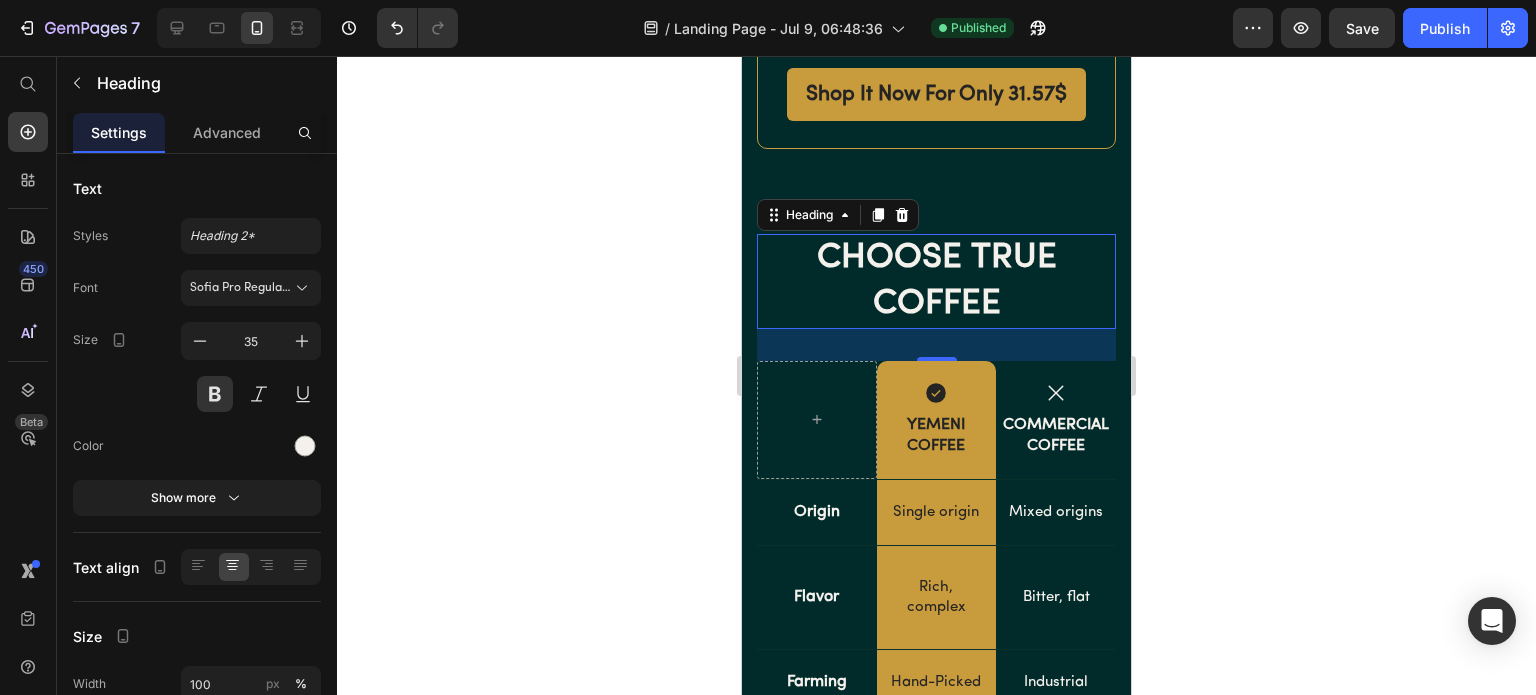 click on "CHOOSE TRUE  COFFEE" at bounding box center [936, 281] 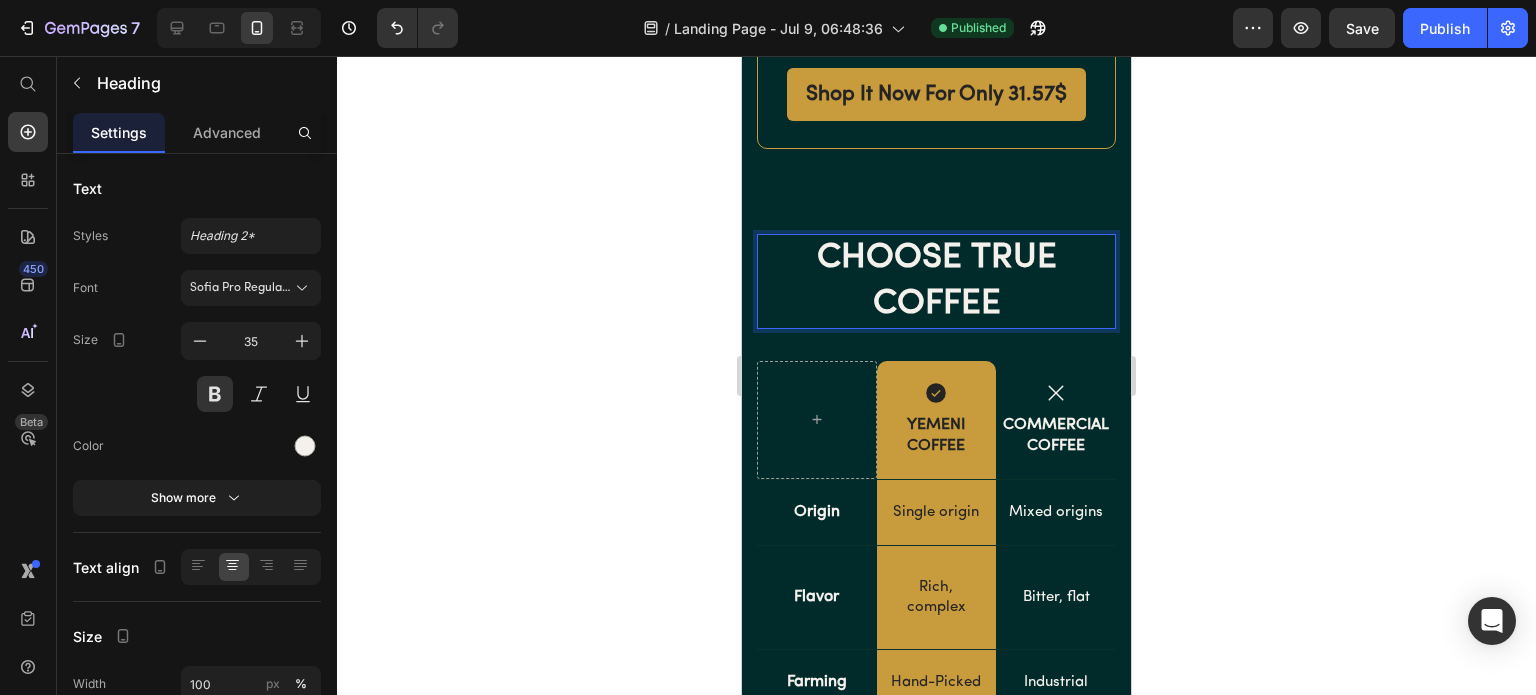 click on "CHOOSE TRUE  COFFEE" at bounding box center (936, 281) 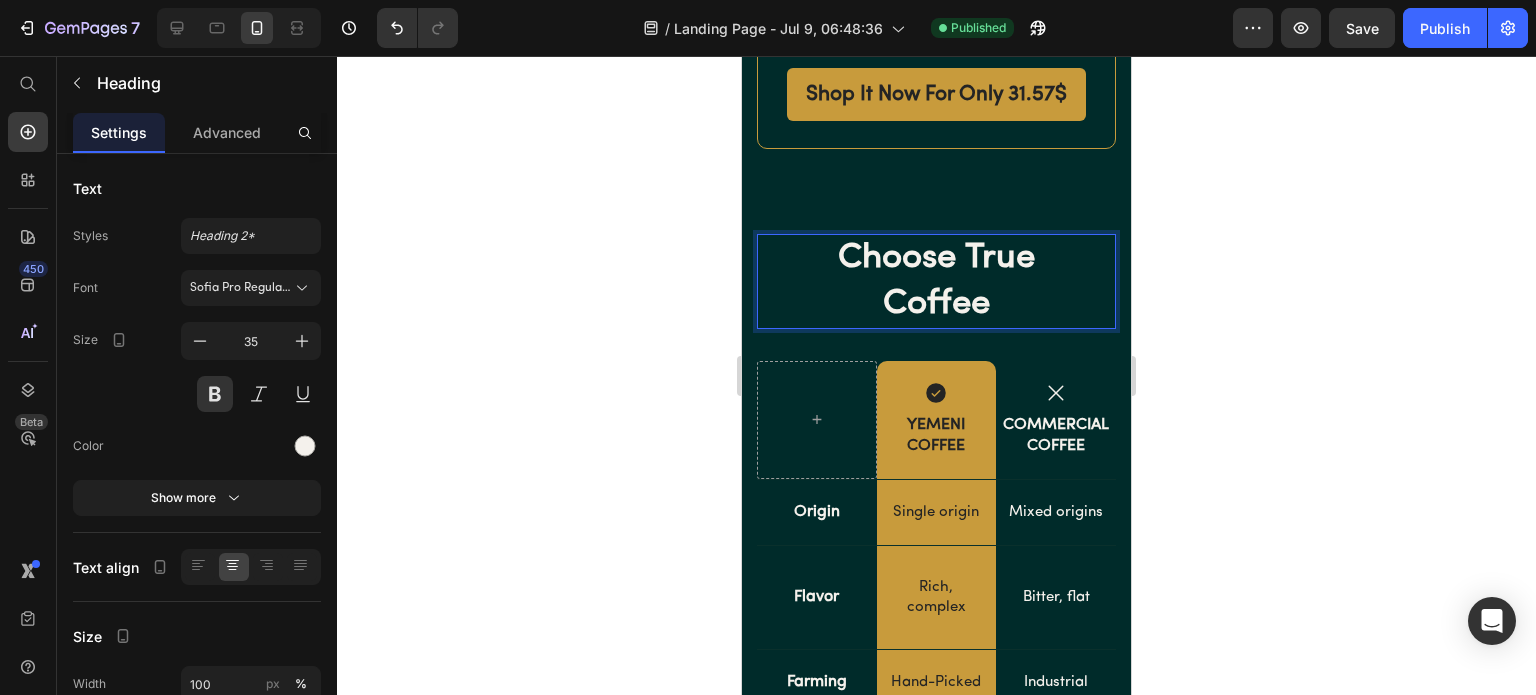 click 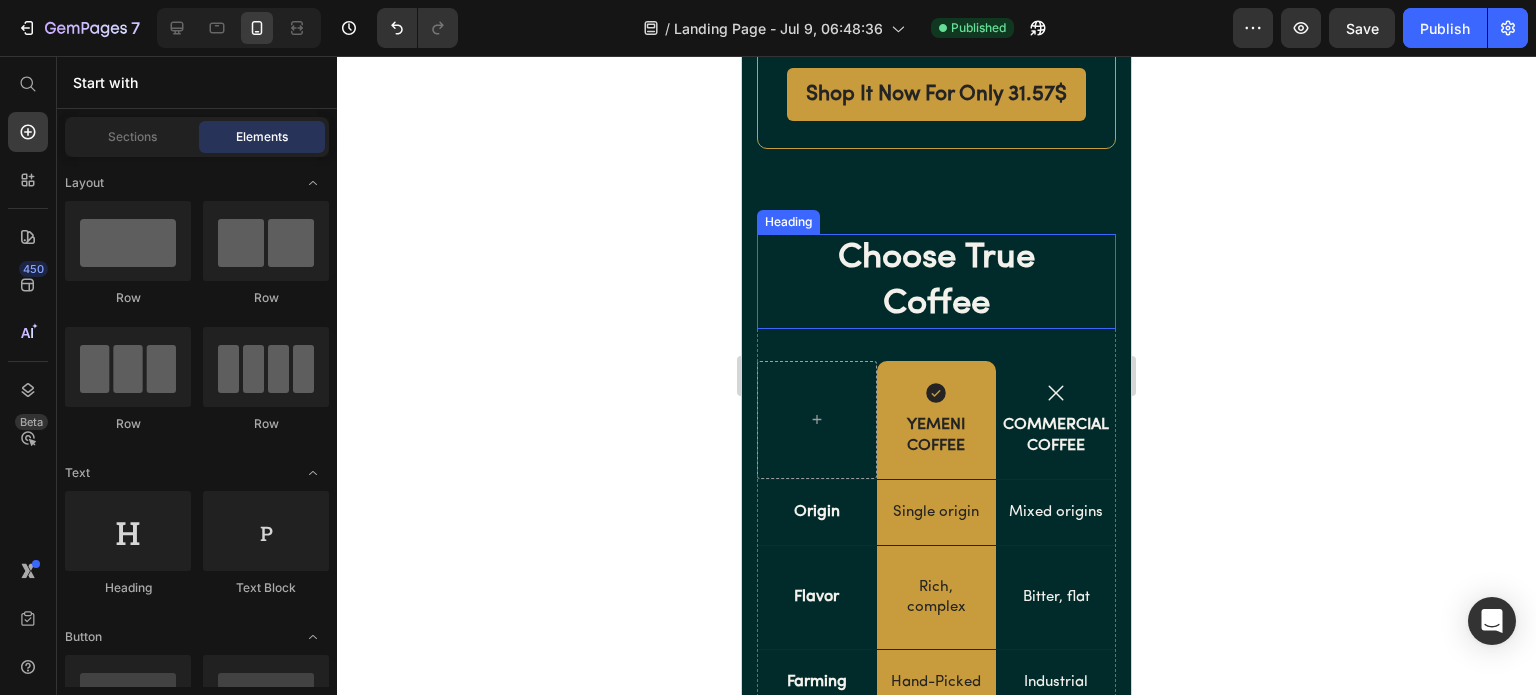 scroll, scrollTop: 2100, scrollLeft: 0, axis: vertical 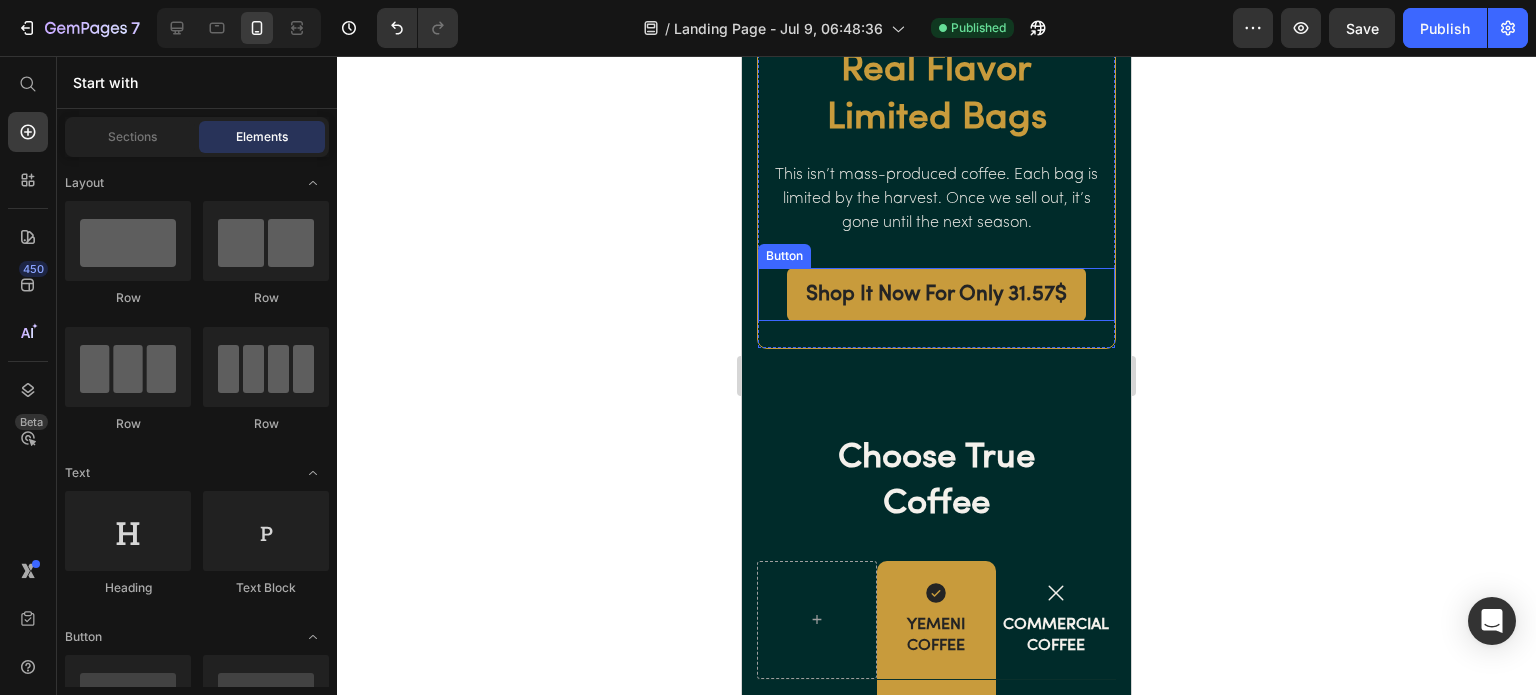 click 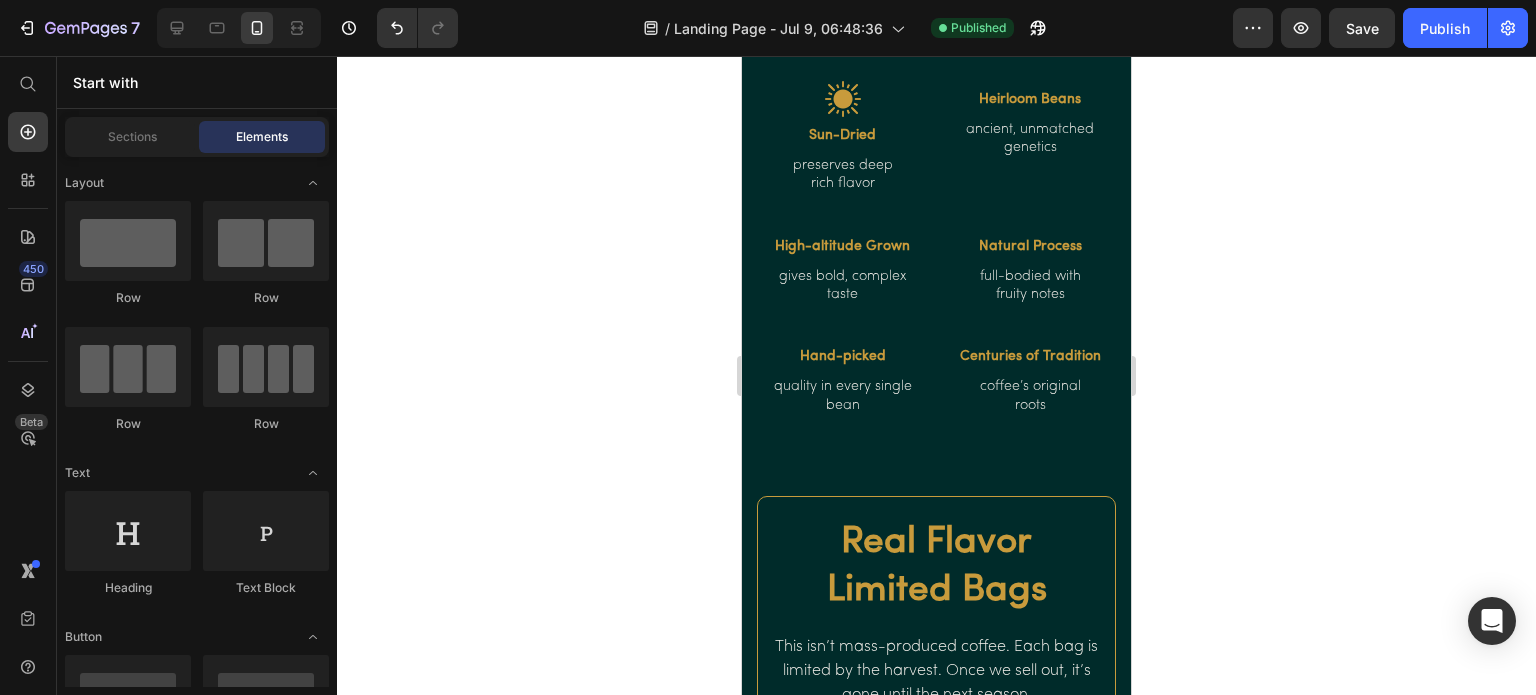 scroll, scrollTop: 1500, scrollLeft: 0, axis: vertical 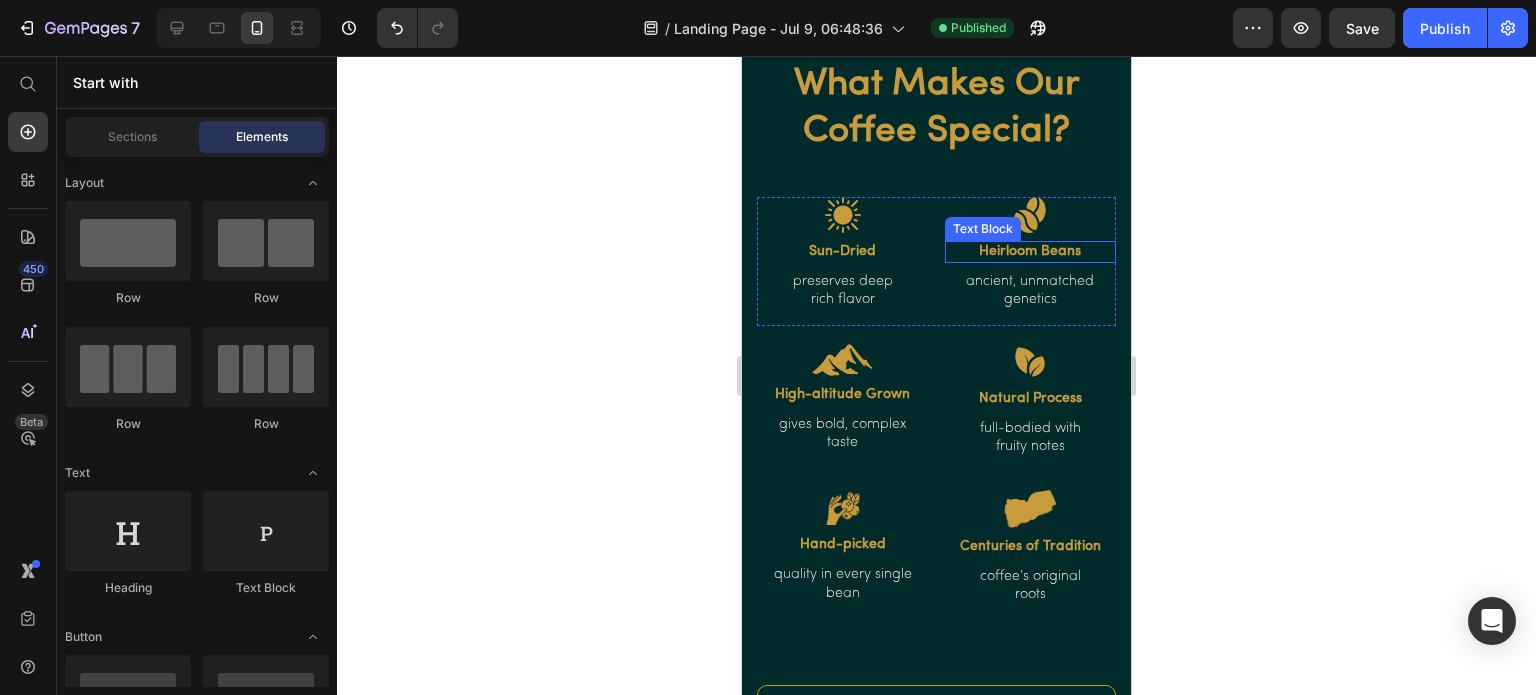 click on "Heirloom Beans" at bounding box center [1031, 252] 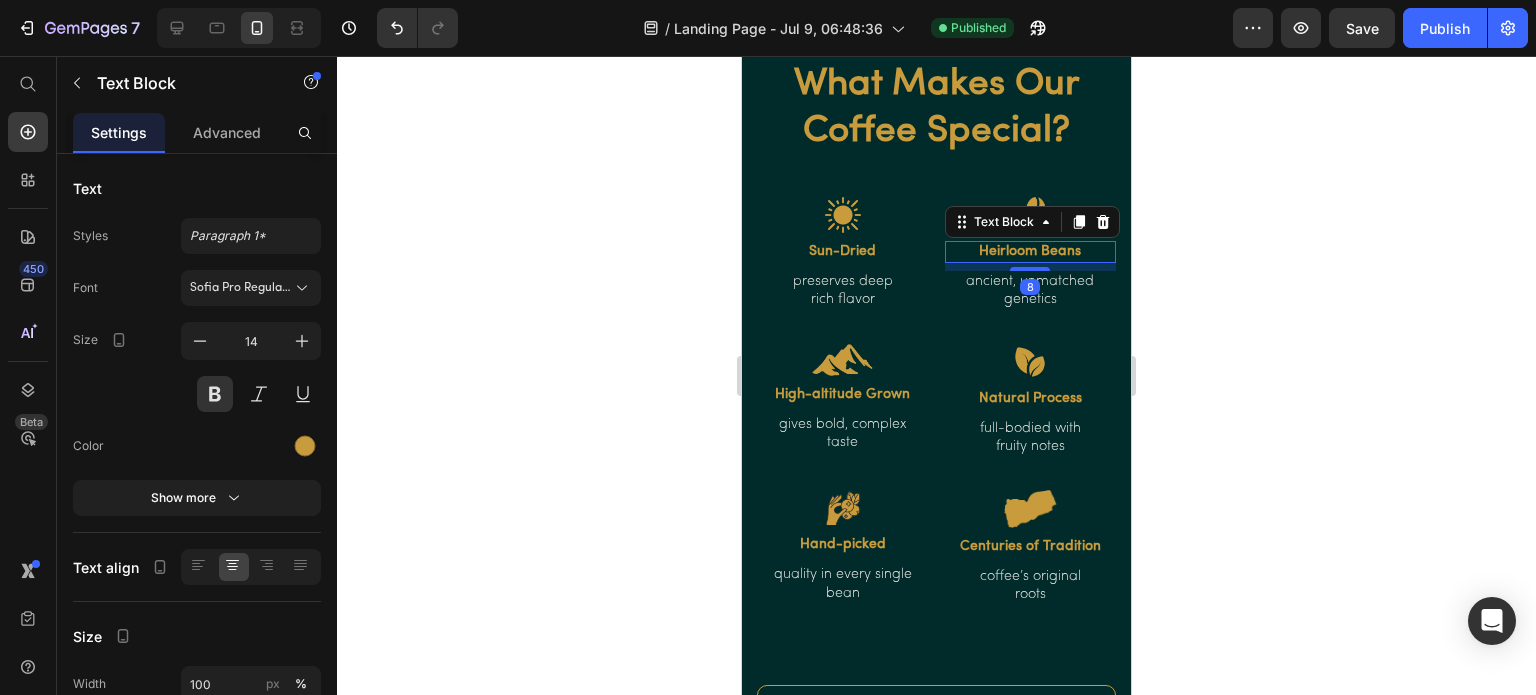 click 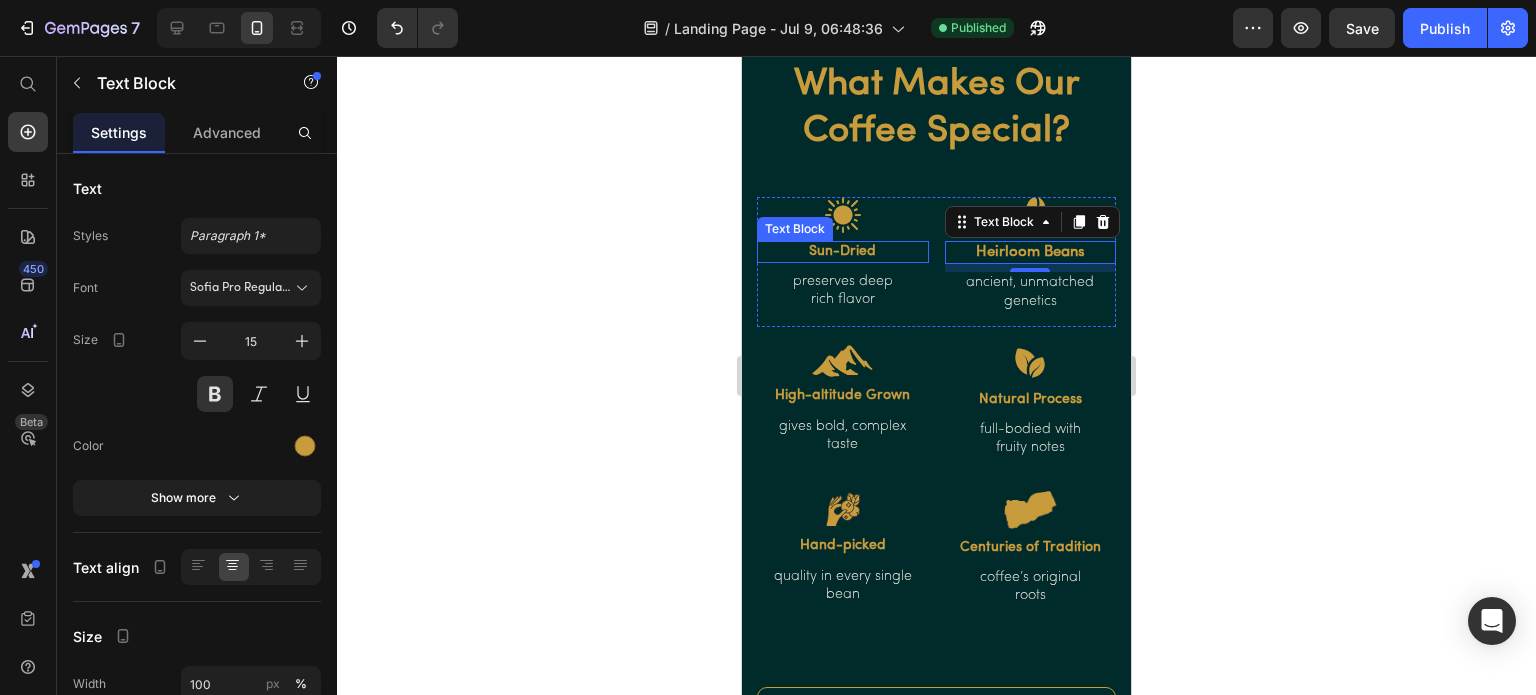 click on "Sun-Dried" at bounding box center [843, 252] 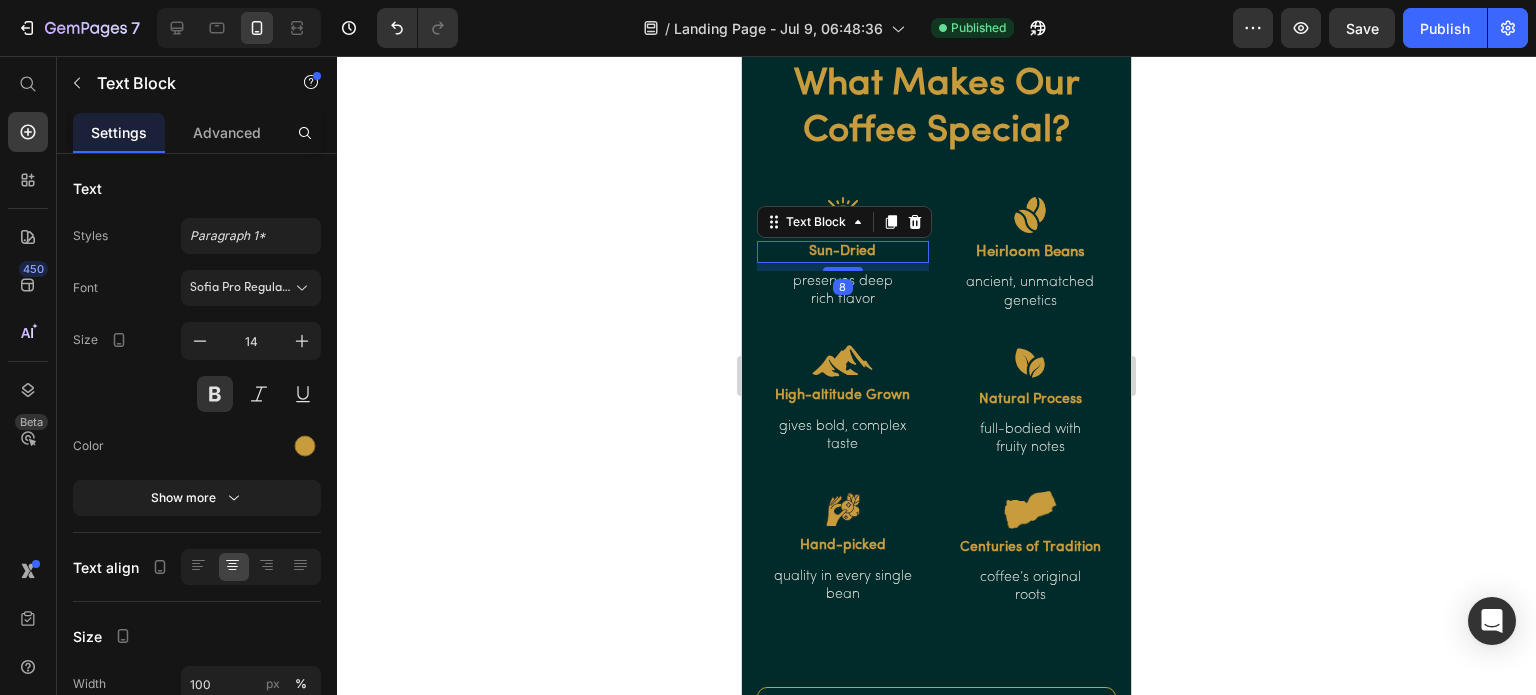 click 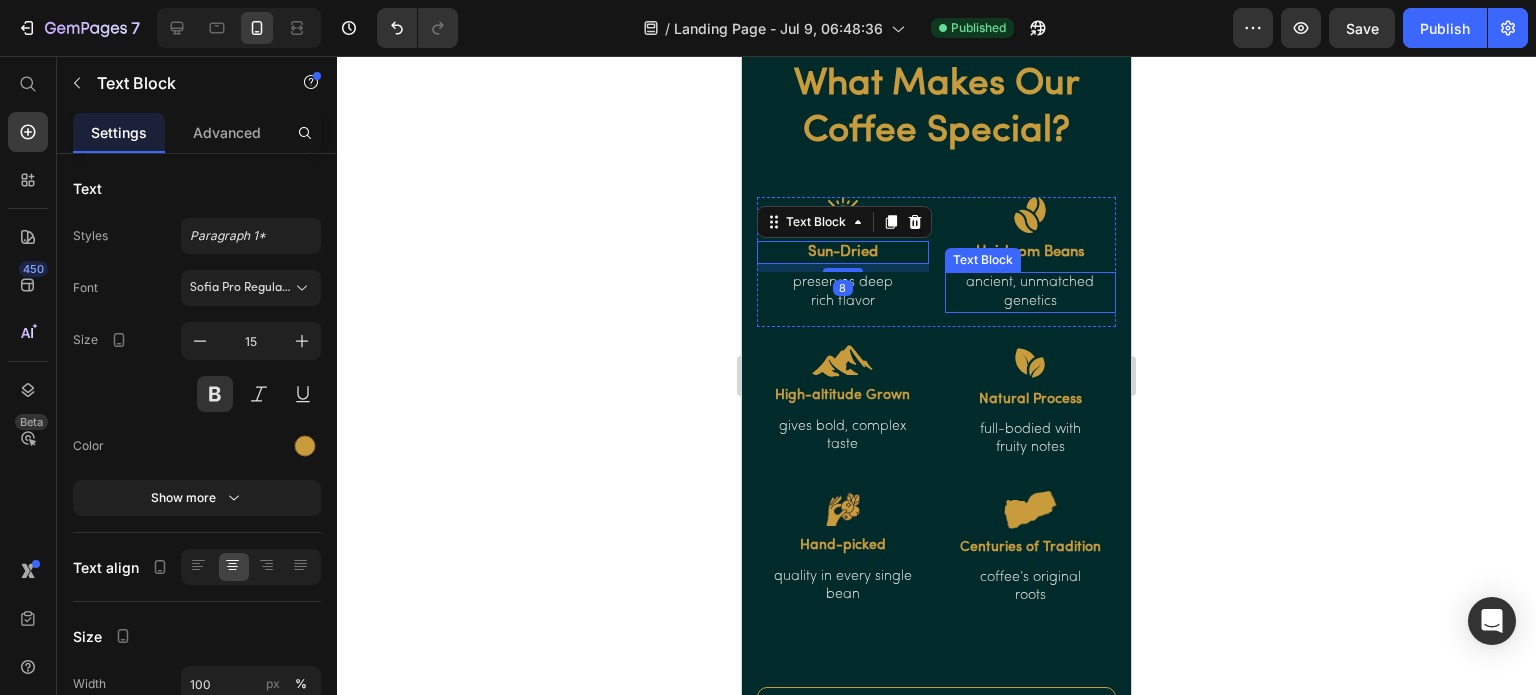 drag, startPoint x: 1037, startPoint y: 340, endPoint x: 962, endPoint y: 339, distance: 75.00667 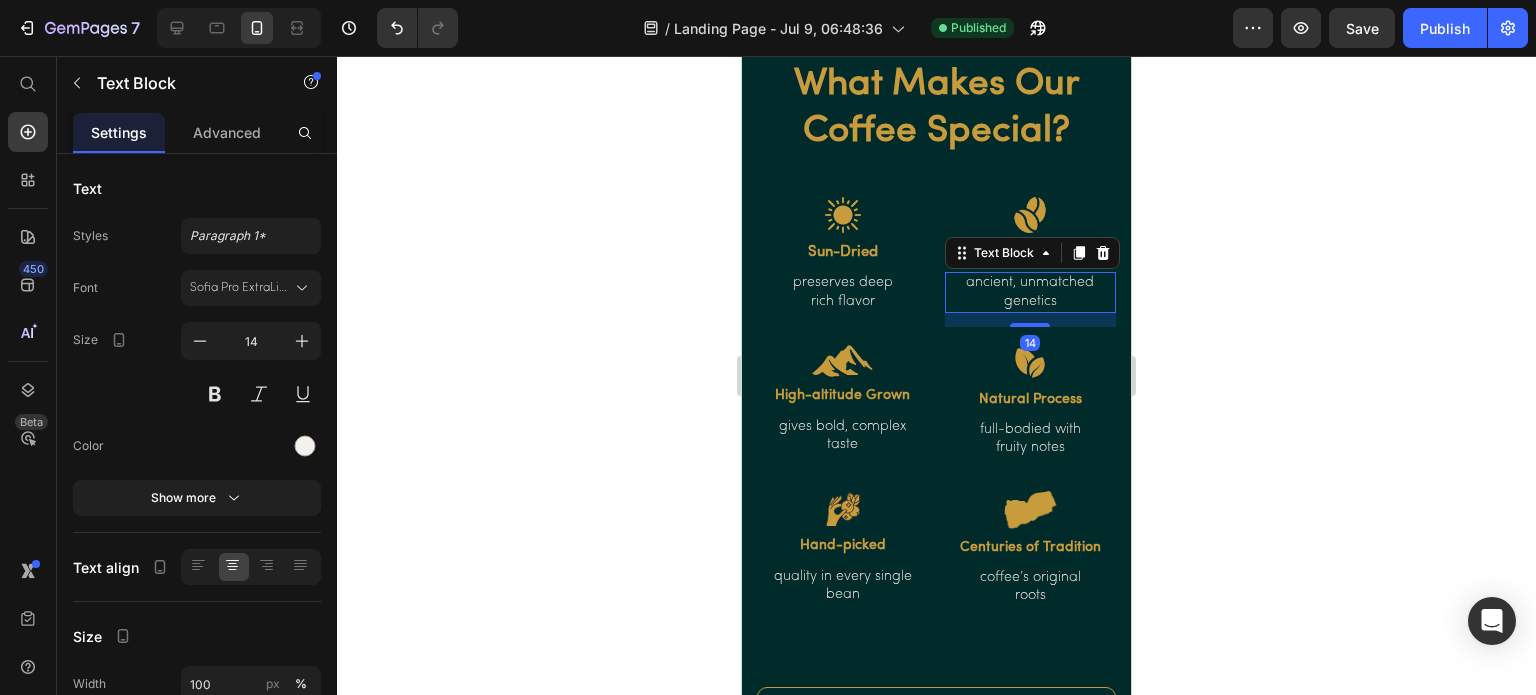 click 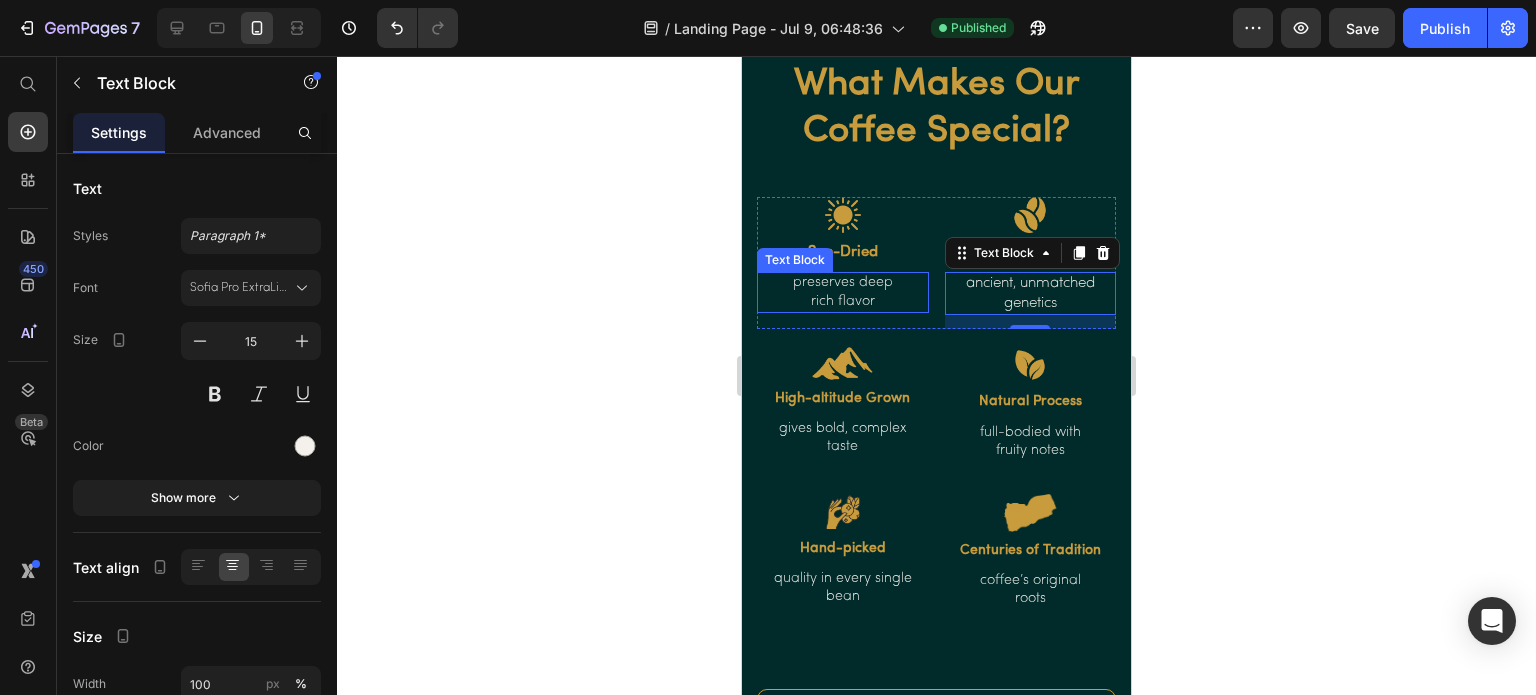 click on "rich flavor" at bounding box center [843, 302] 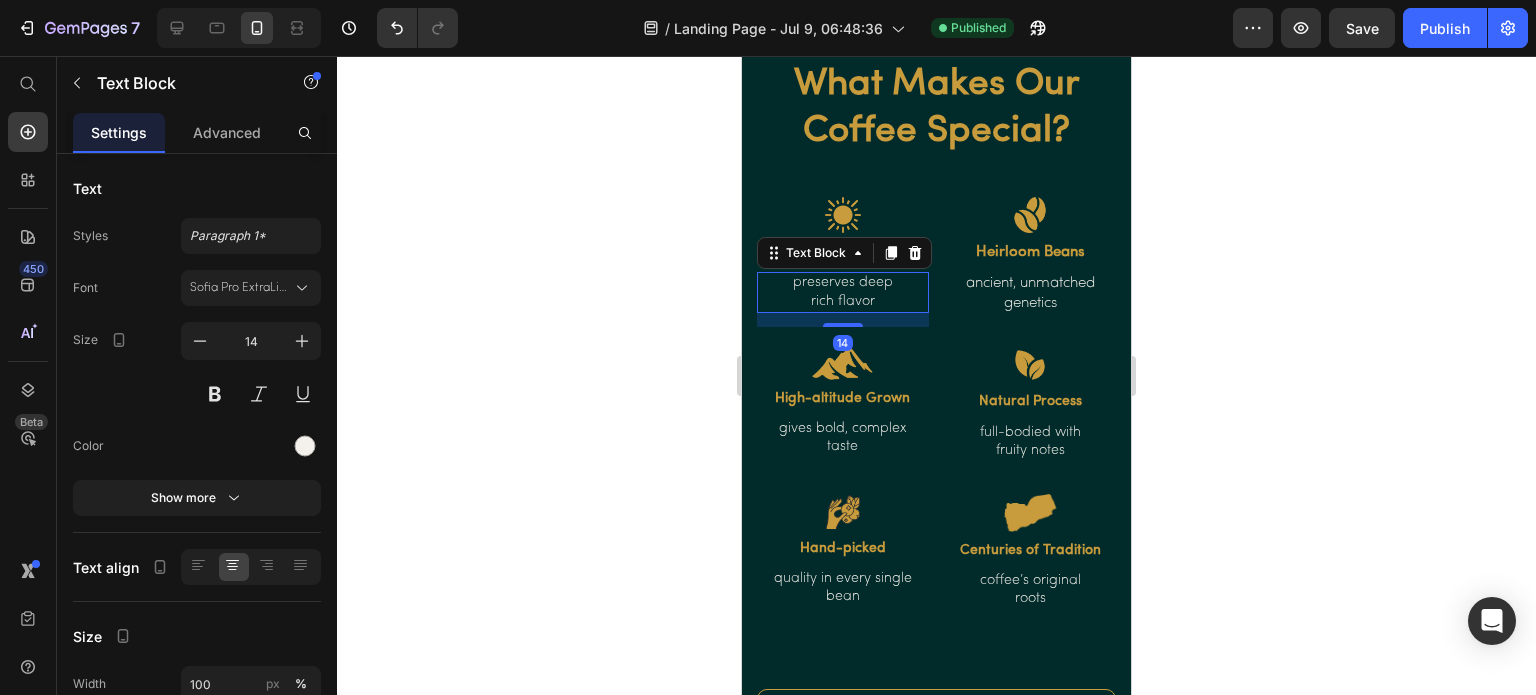 click 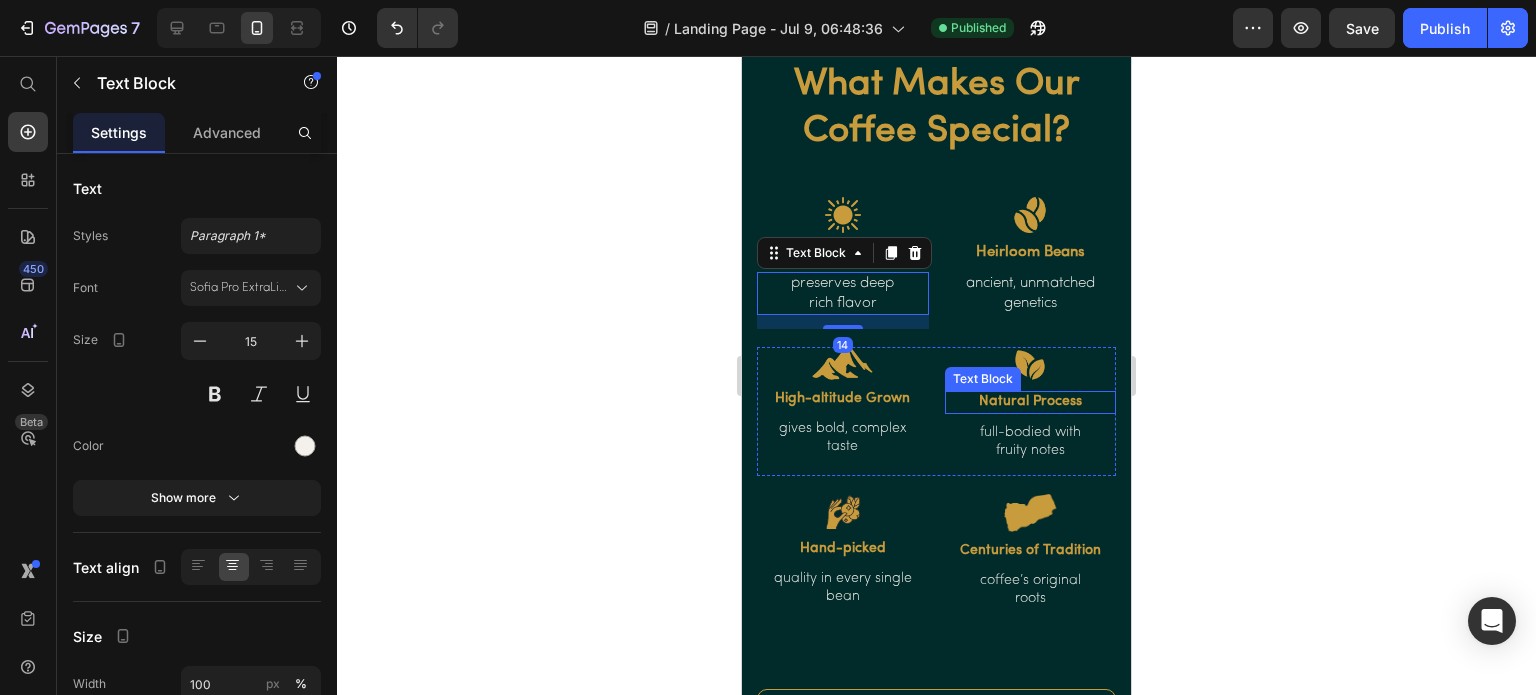 click on "Natural Process" at bounding box center (1031, 402) 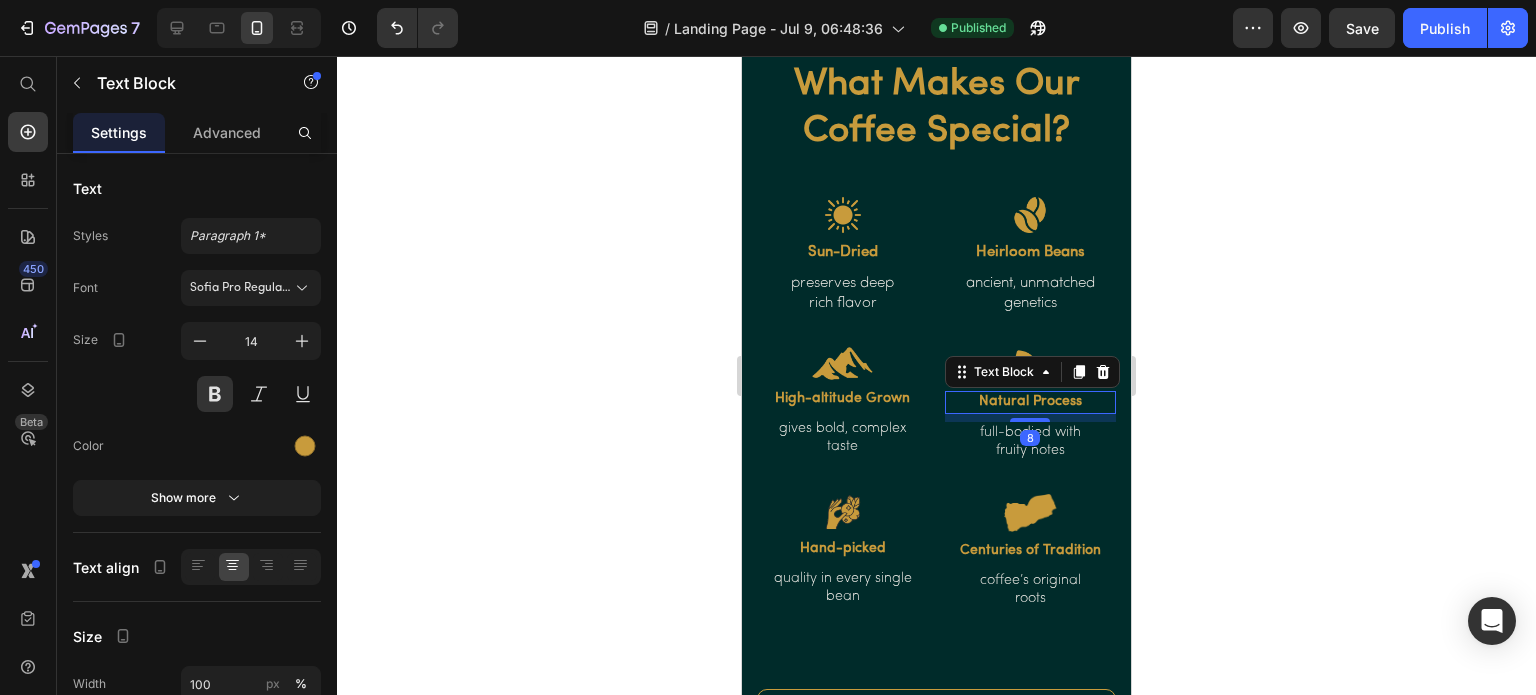 click 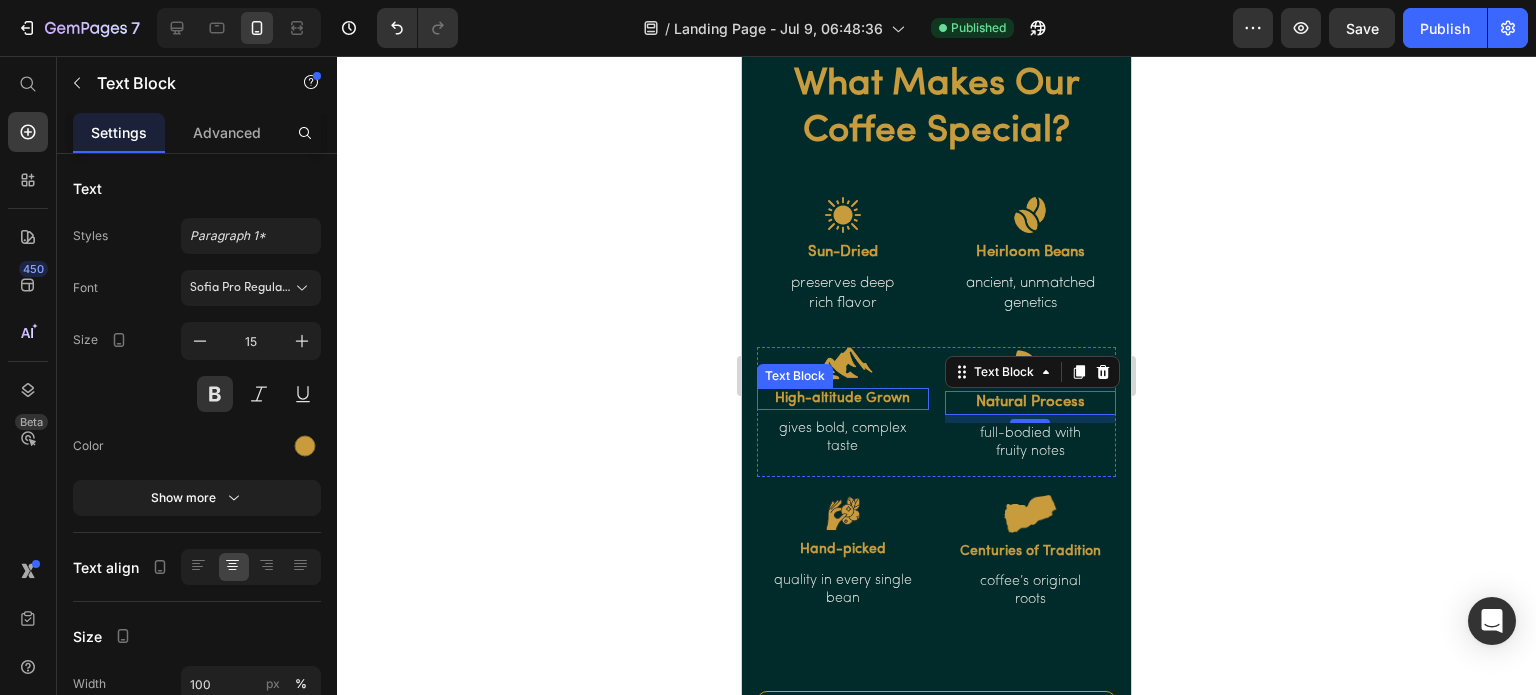click on "High-altitude Grown" at bounding box center (843, 399) 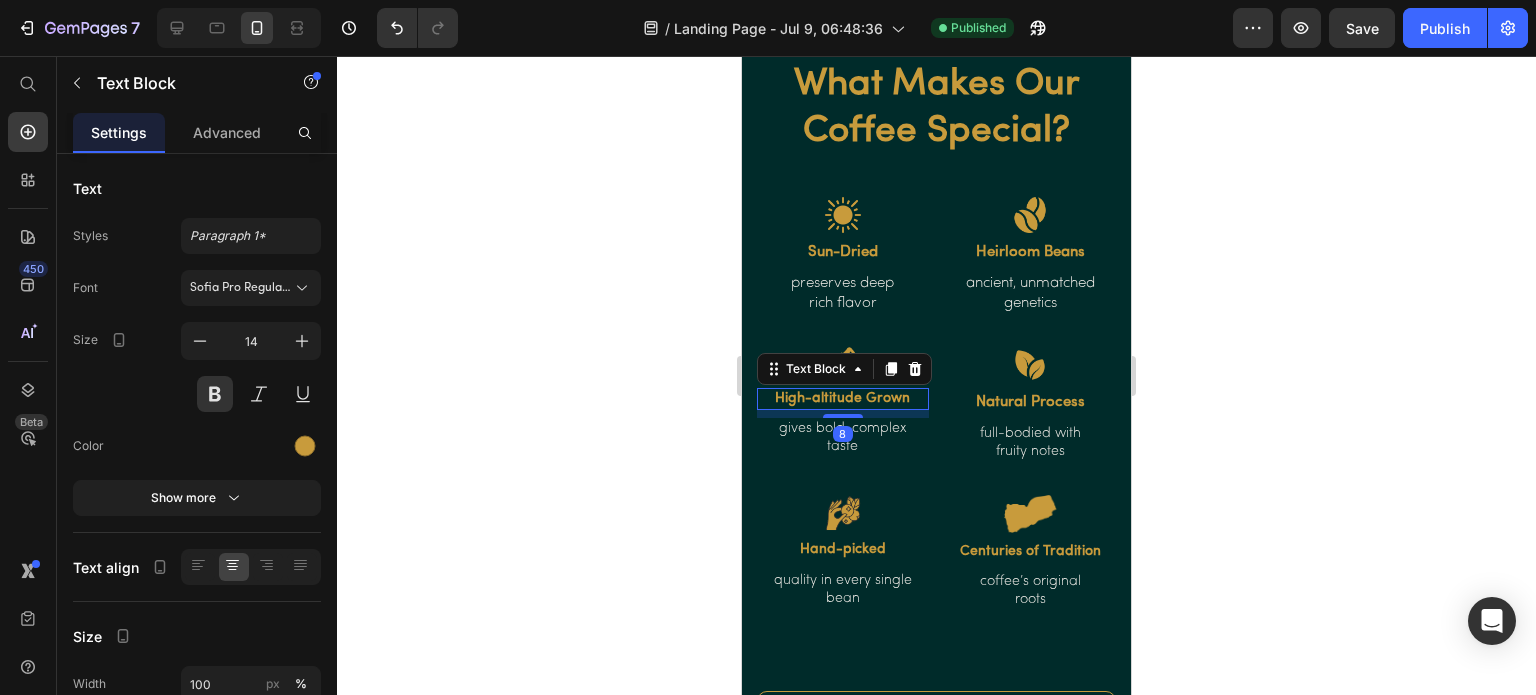click 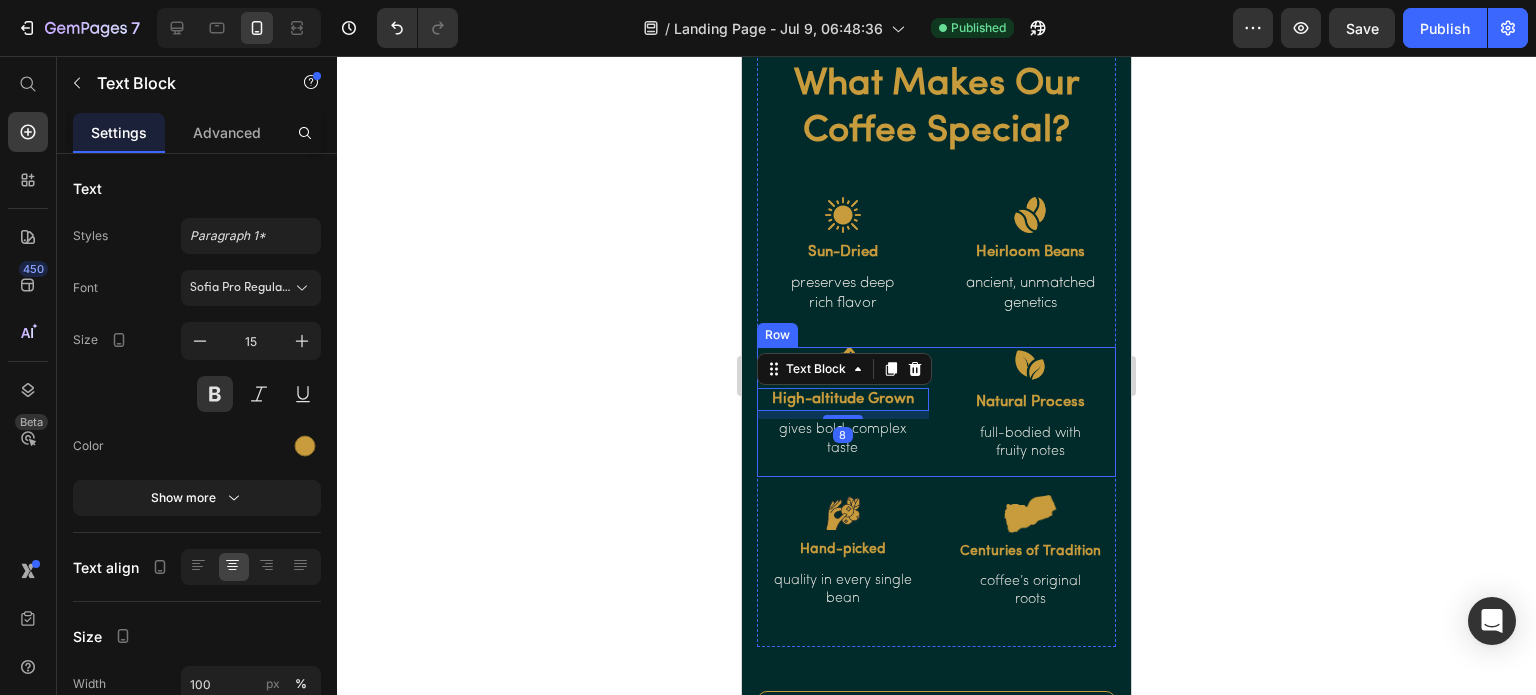 click on "fruity notes" at bounding box center (1031, 452) 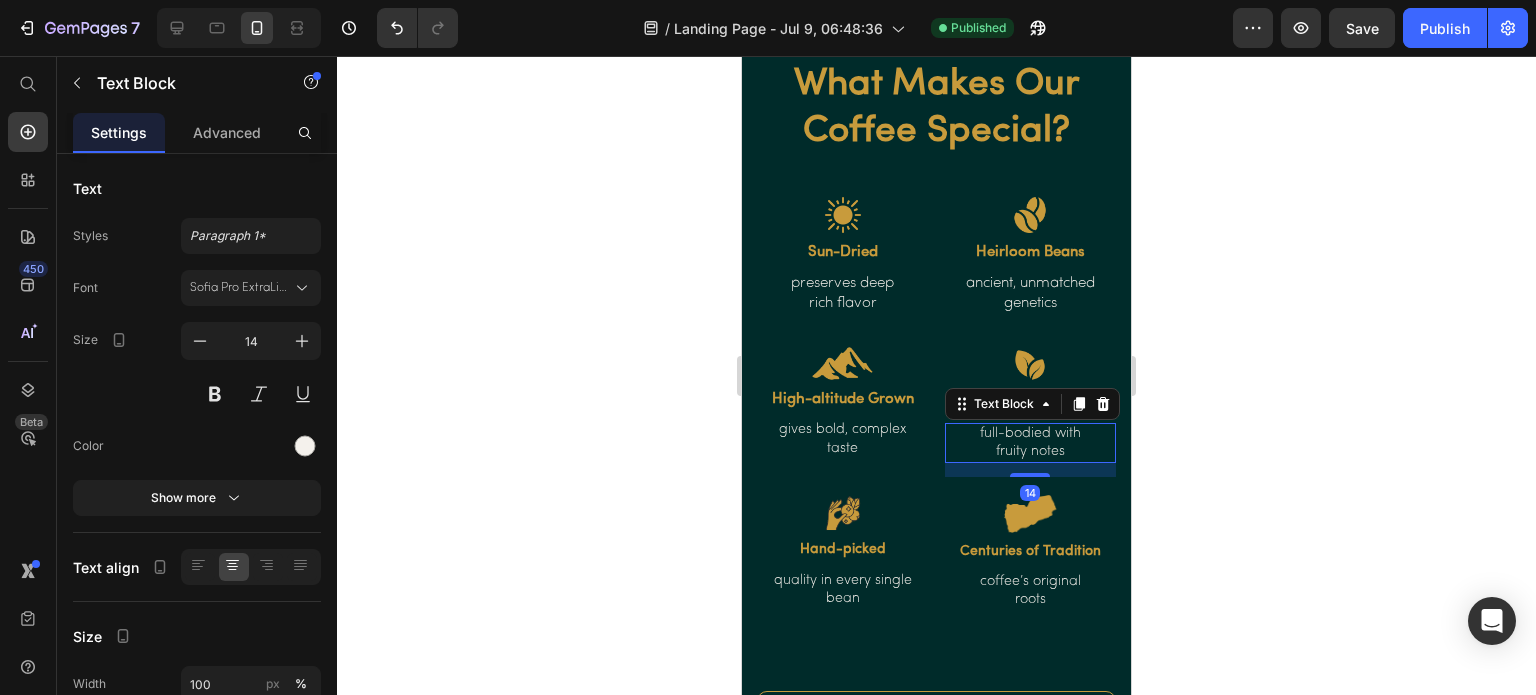 click 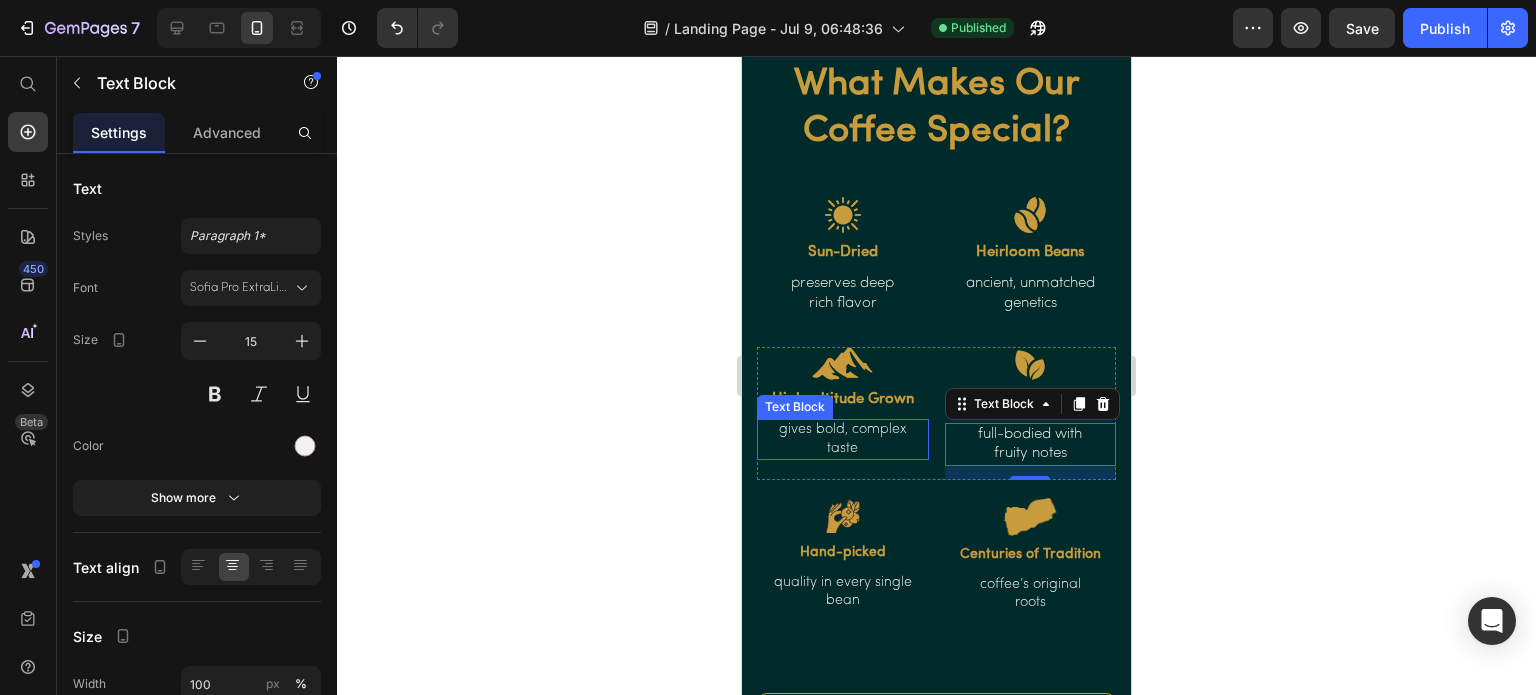 click on "gives bold, complex" at bounding box center (843, 430) 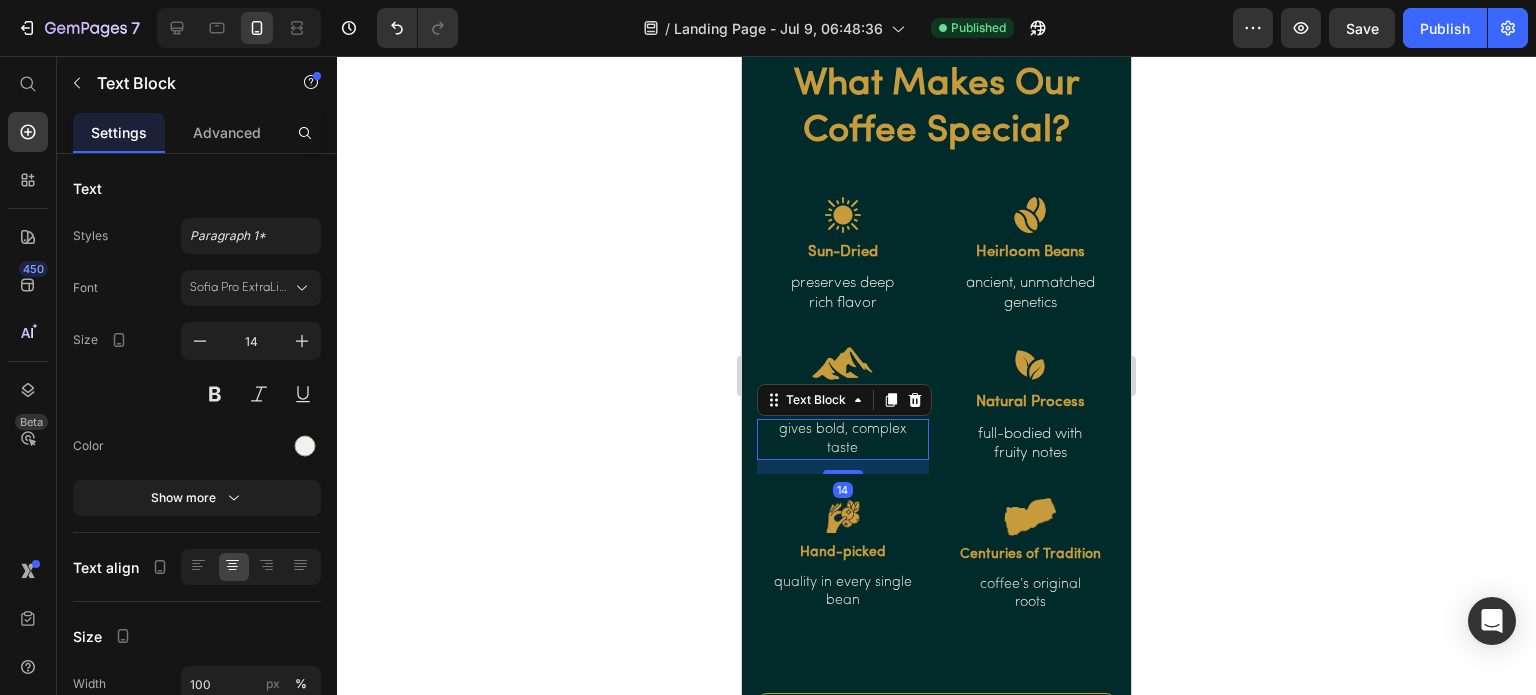 click 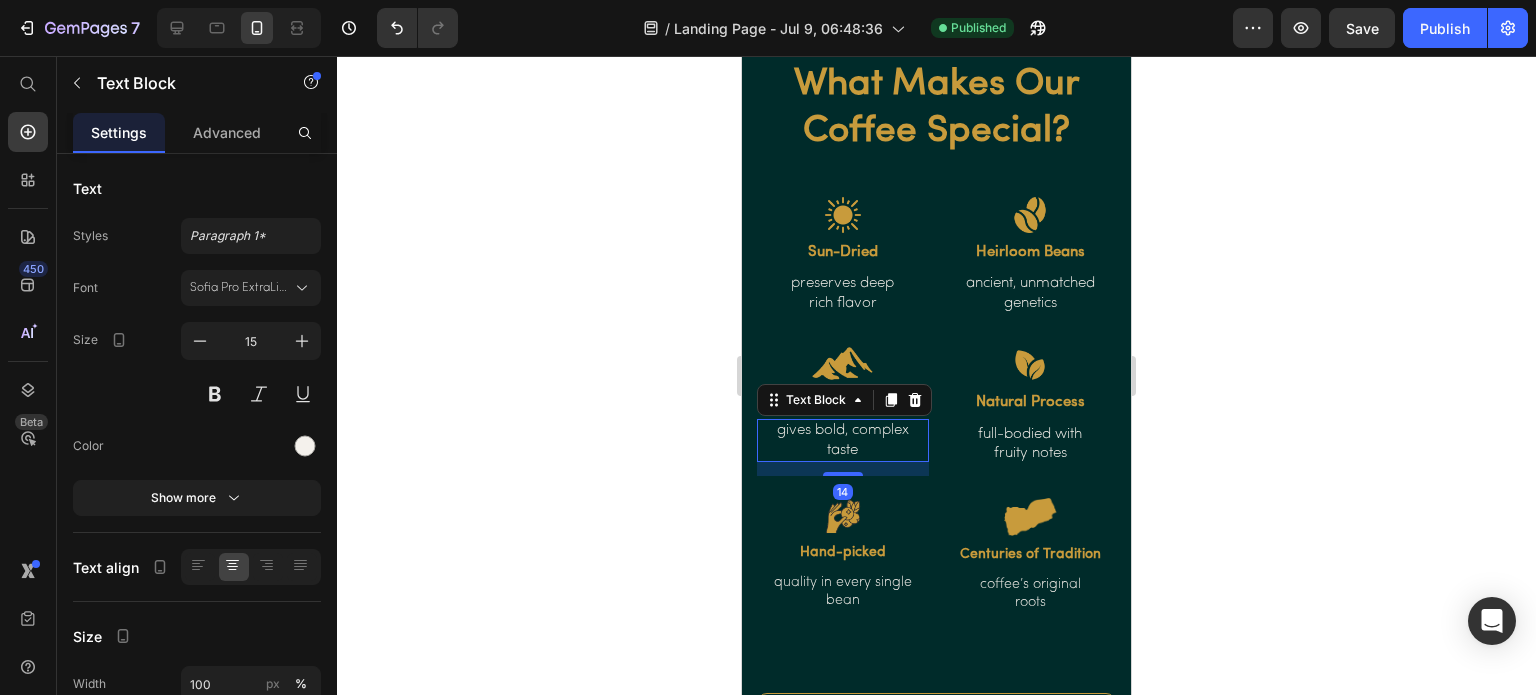 click 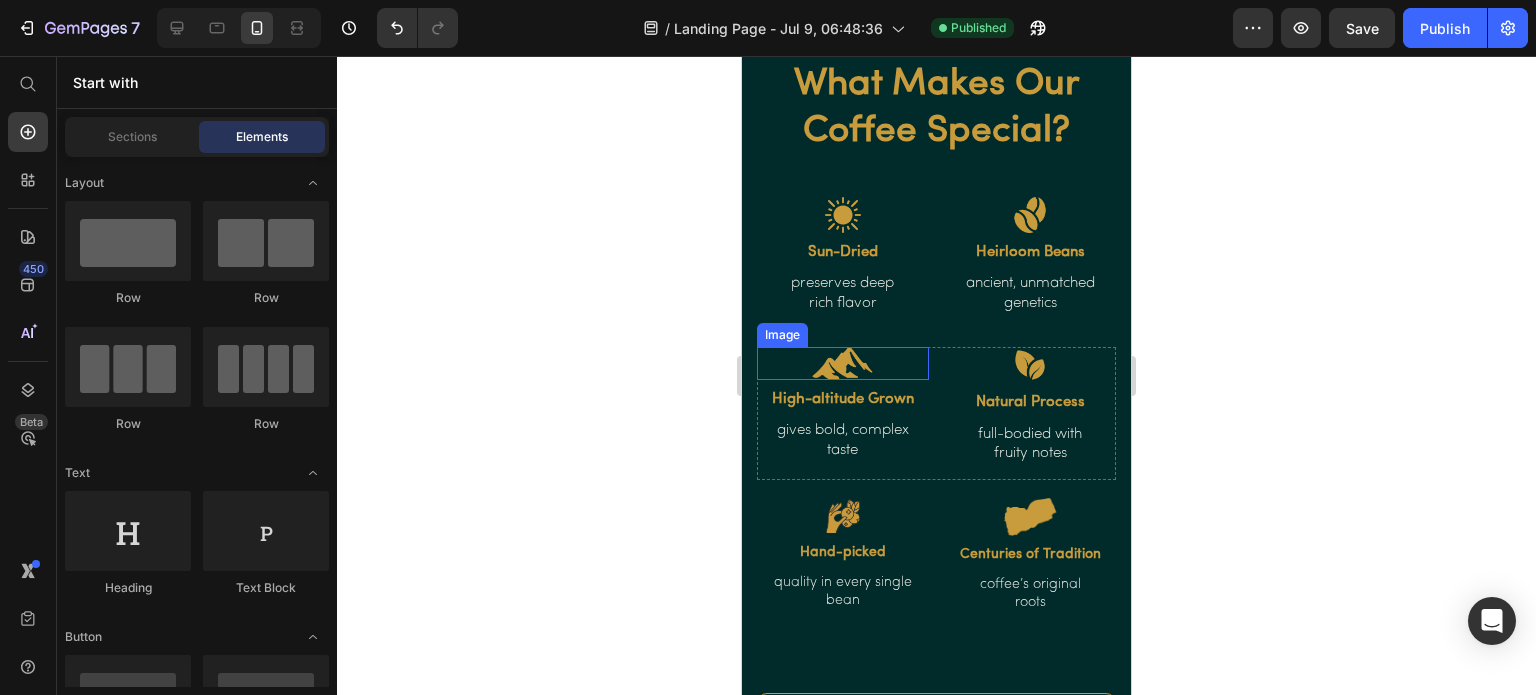 scroll, scrollTop: 1700, scrollLeft: 0, axis: vertical 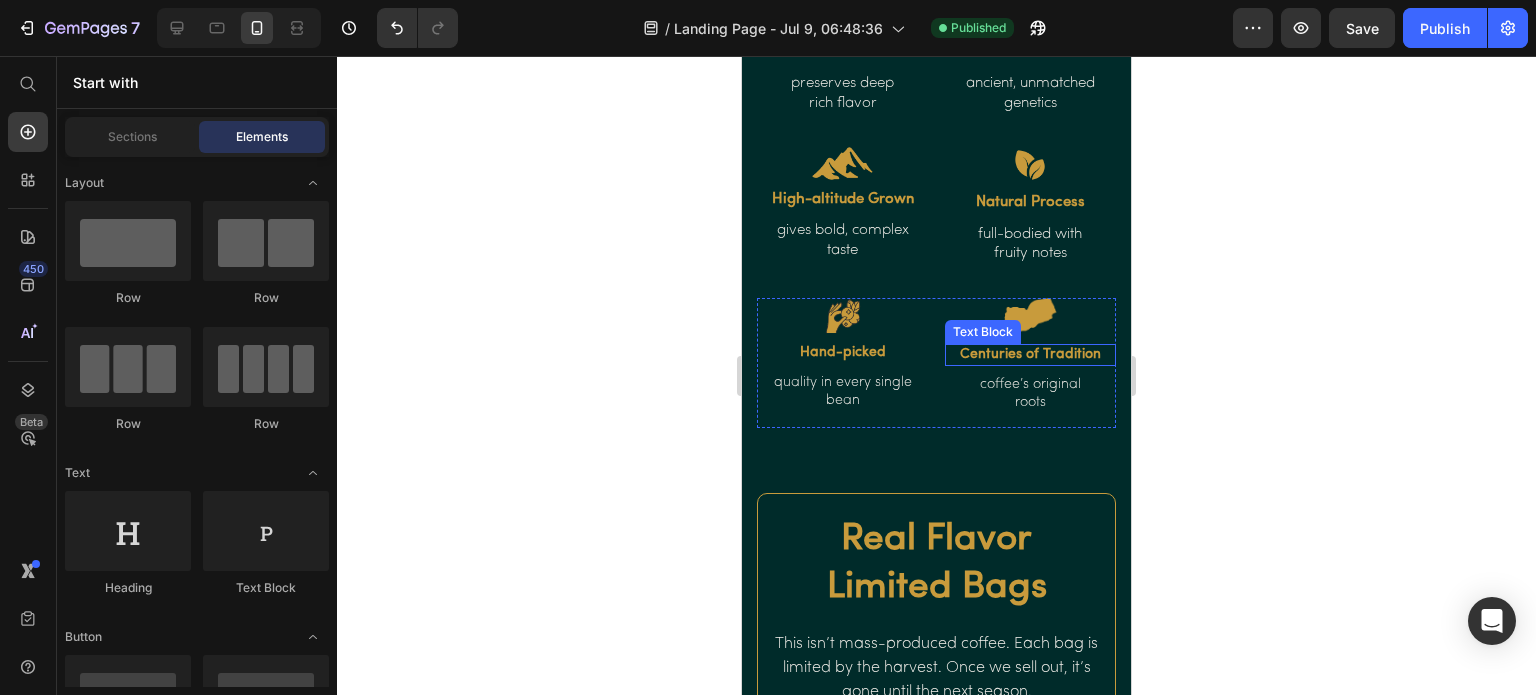 click on "Centuries of Tradition" at bounding box center [1031, 355] 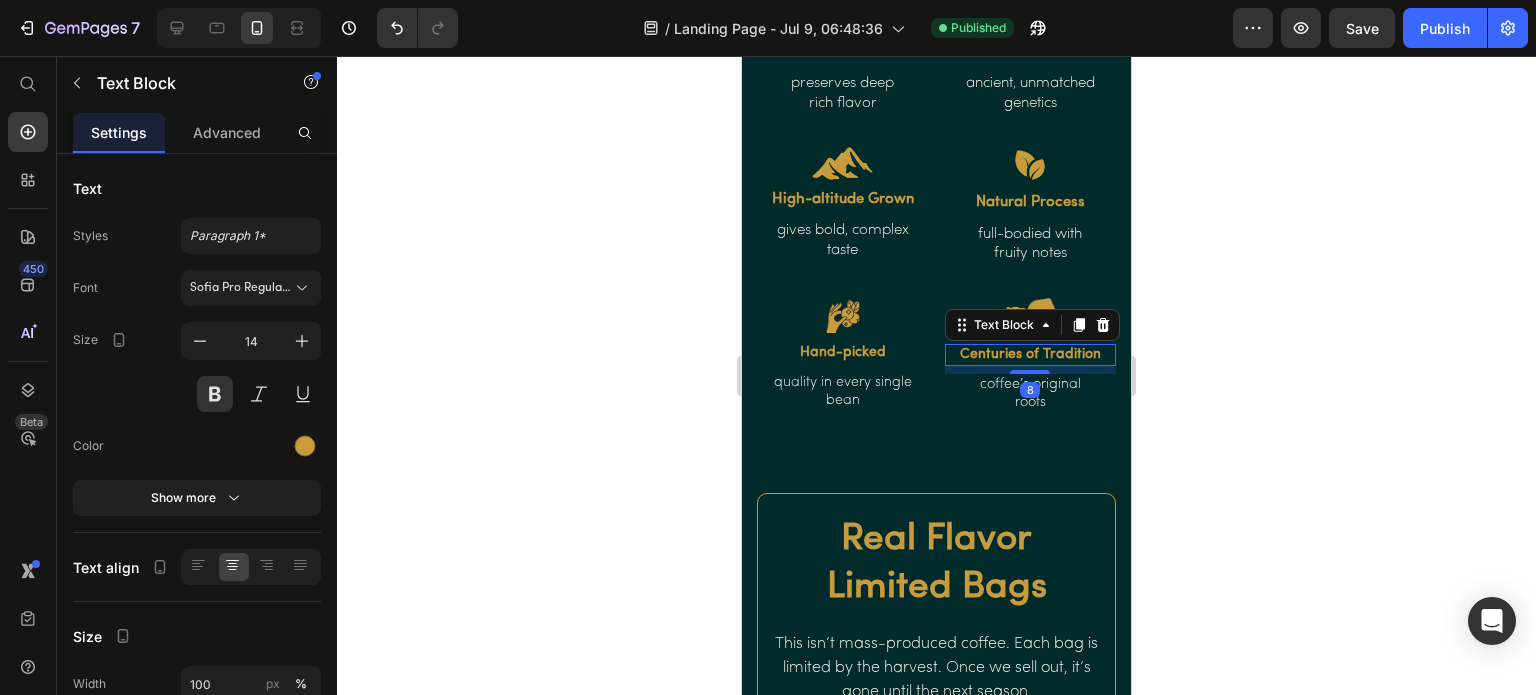 click 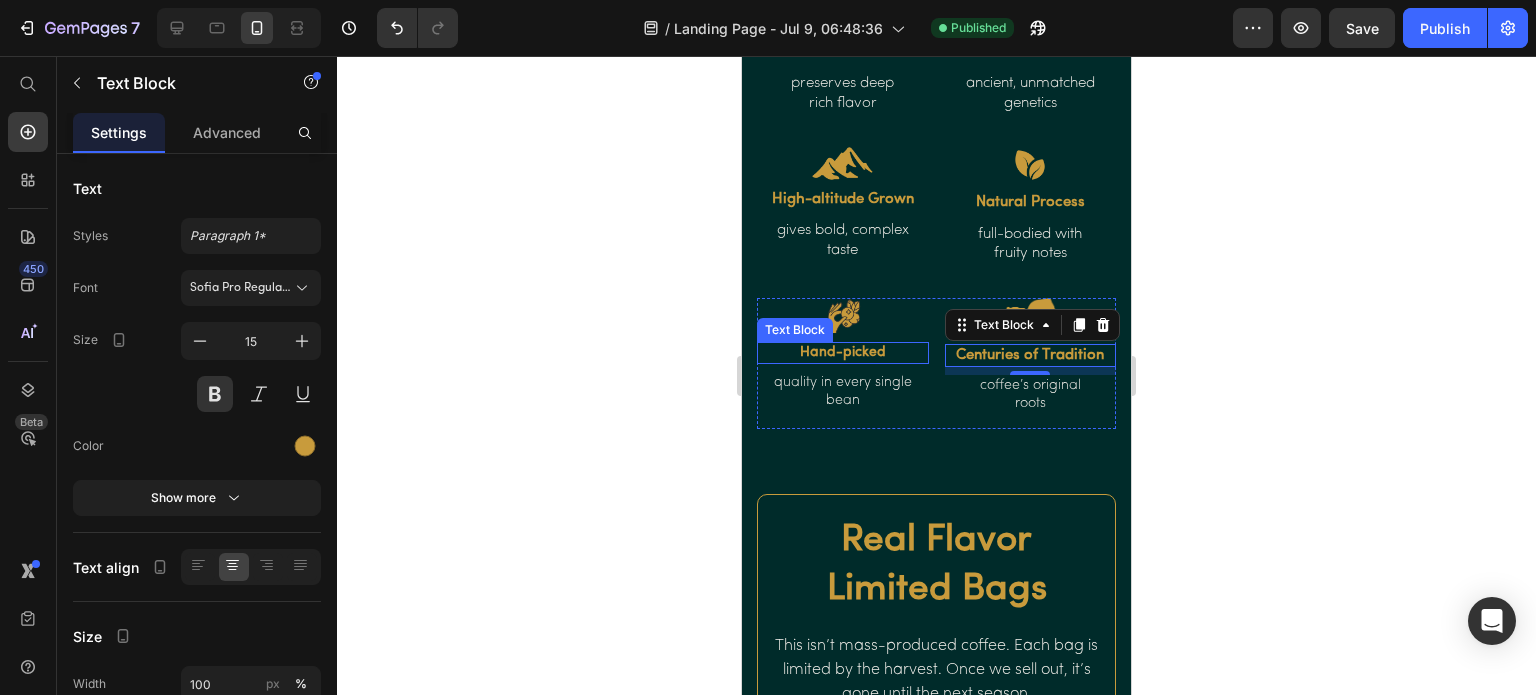 click on "Hand-picked" at bounding box center [843, 353] 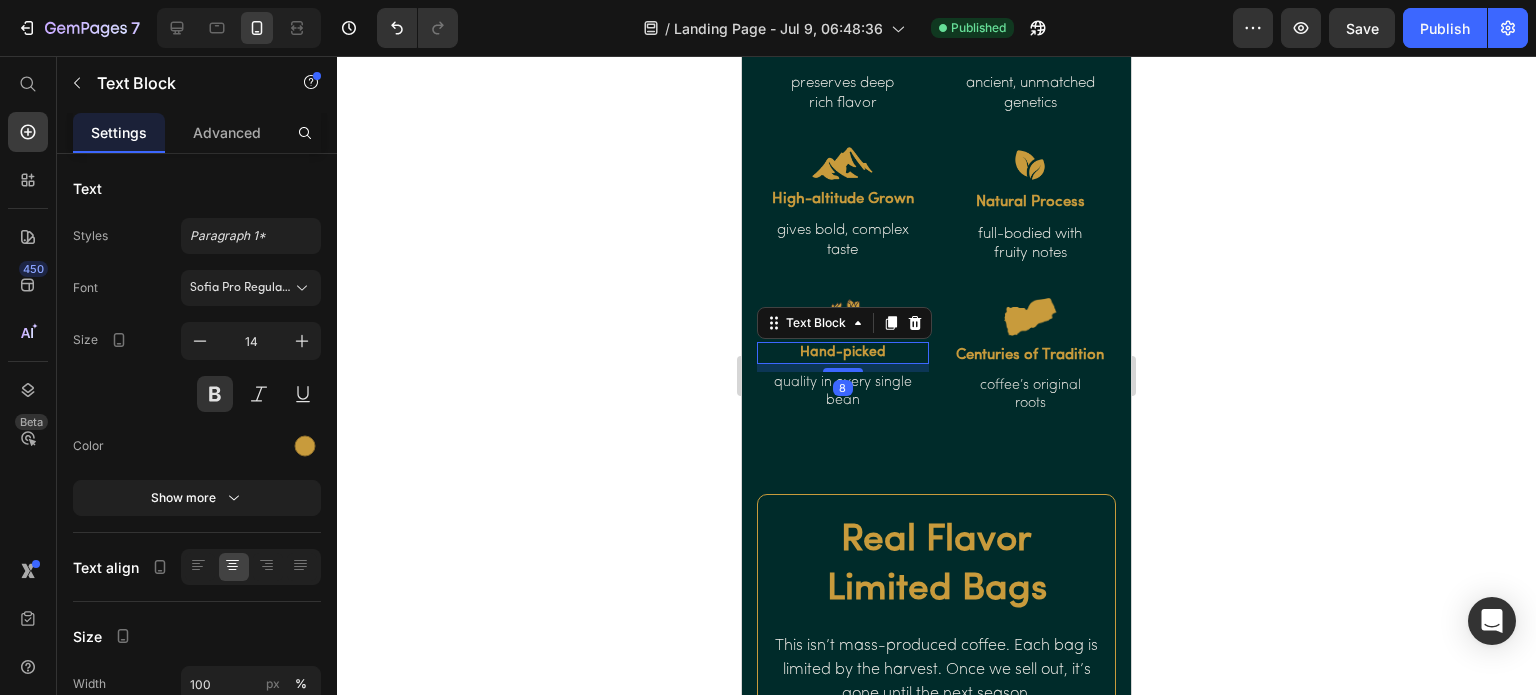 click 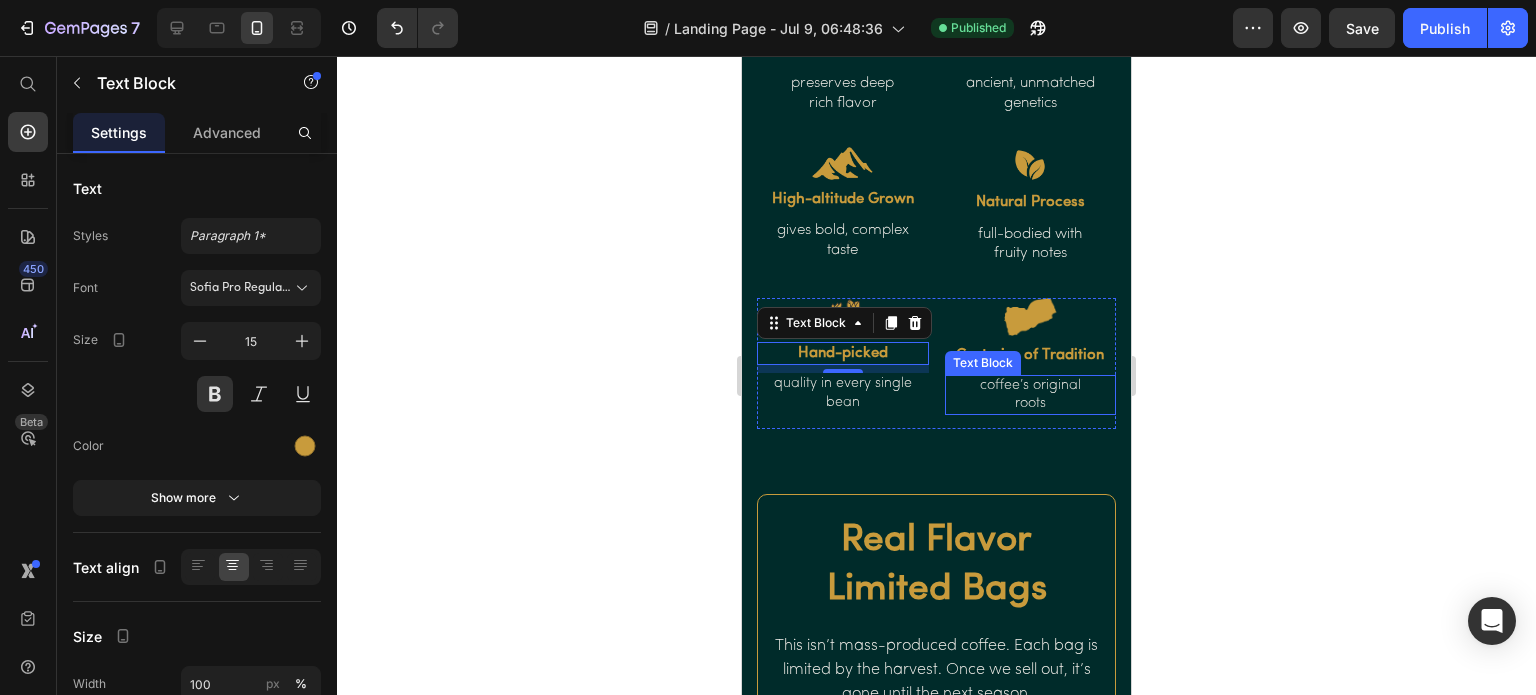 click on "coffee’s original" at bounding box center (1031, 386) 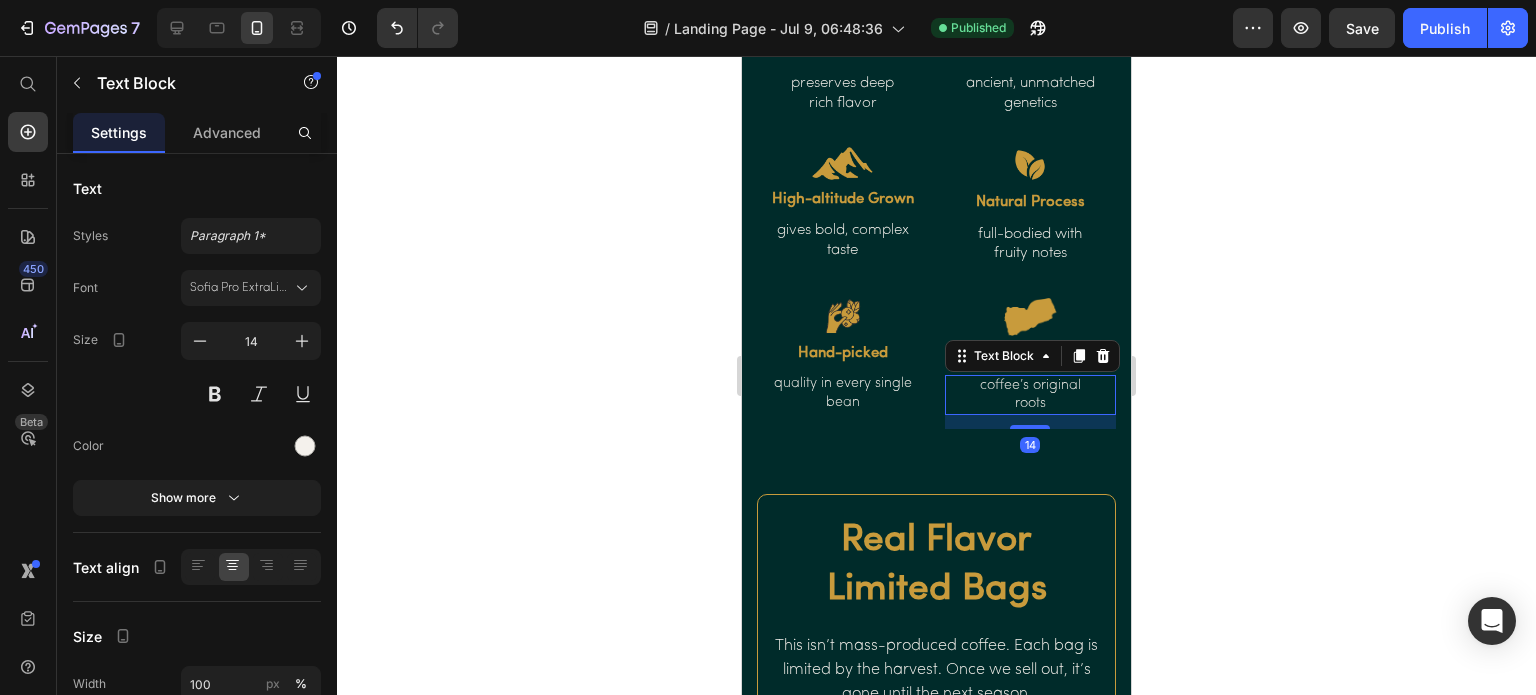 click 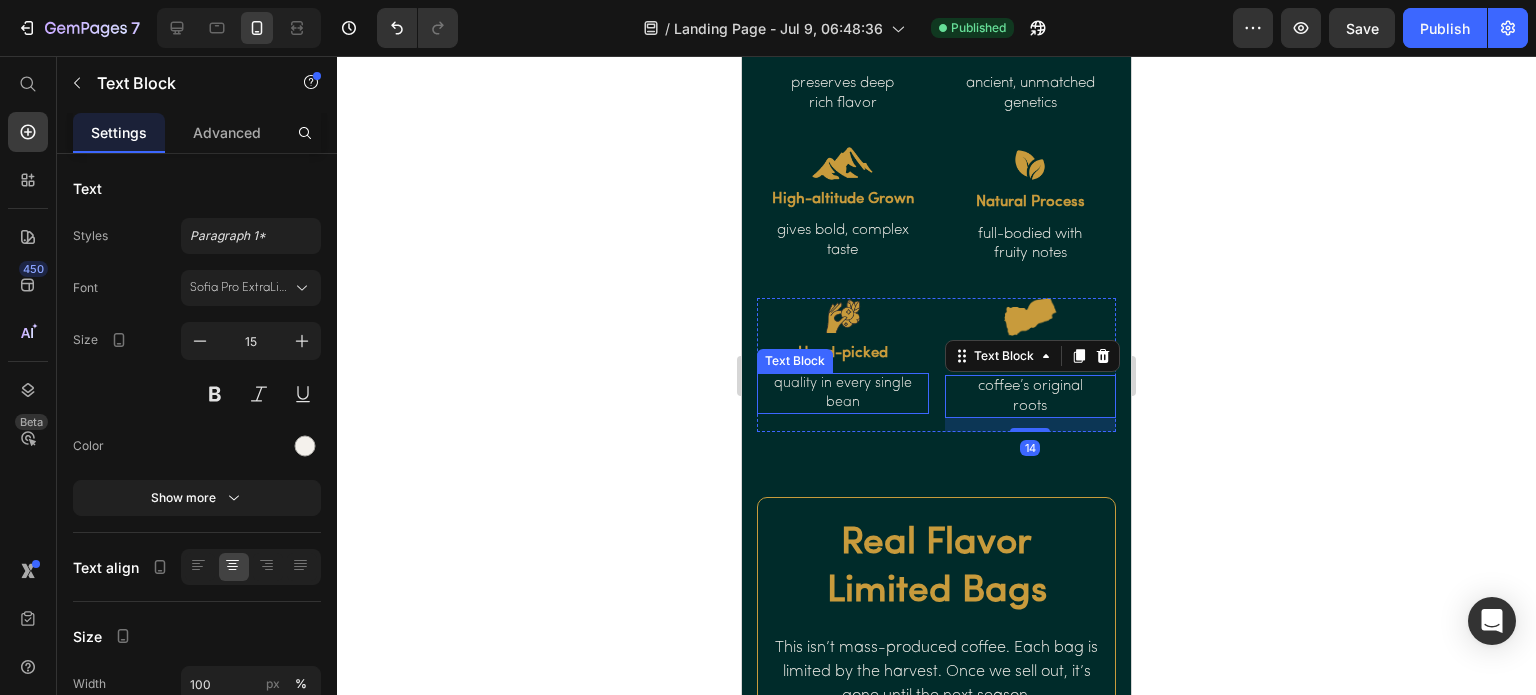 click on "quality in every single" at bounding box center [843, 384] 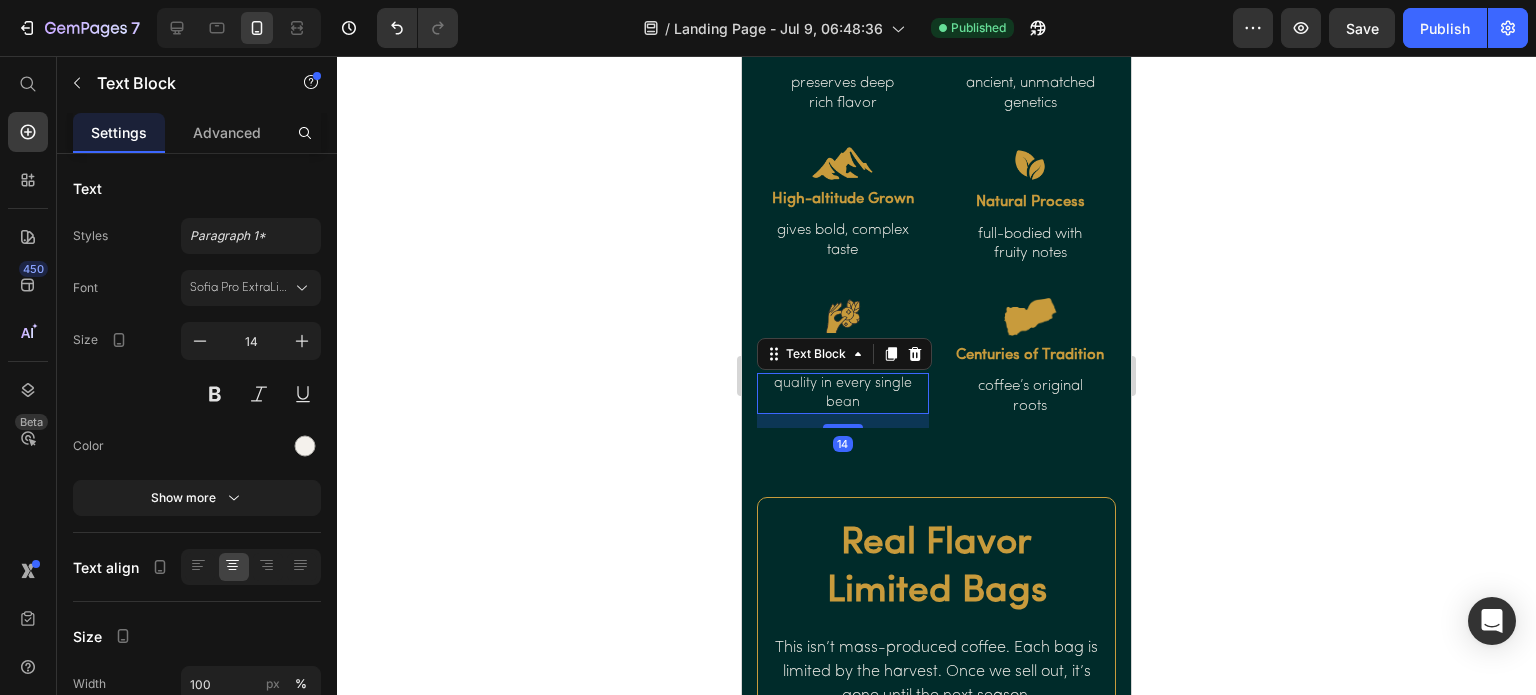 click 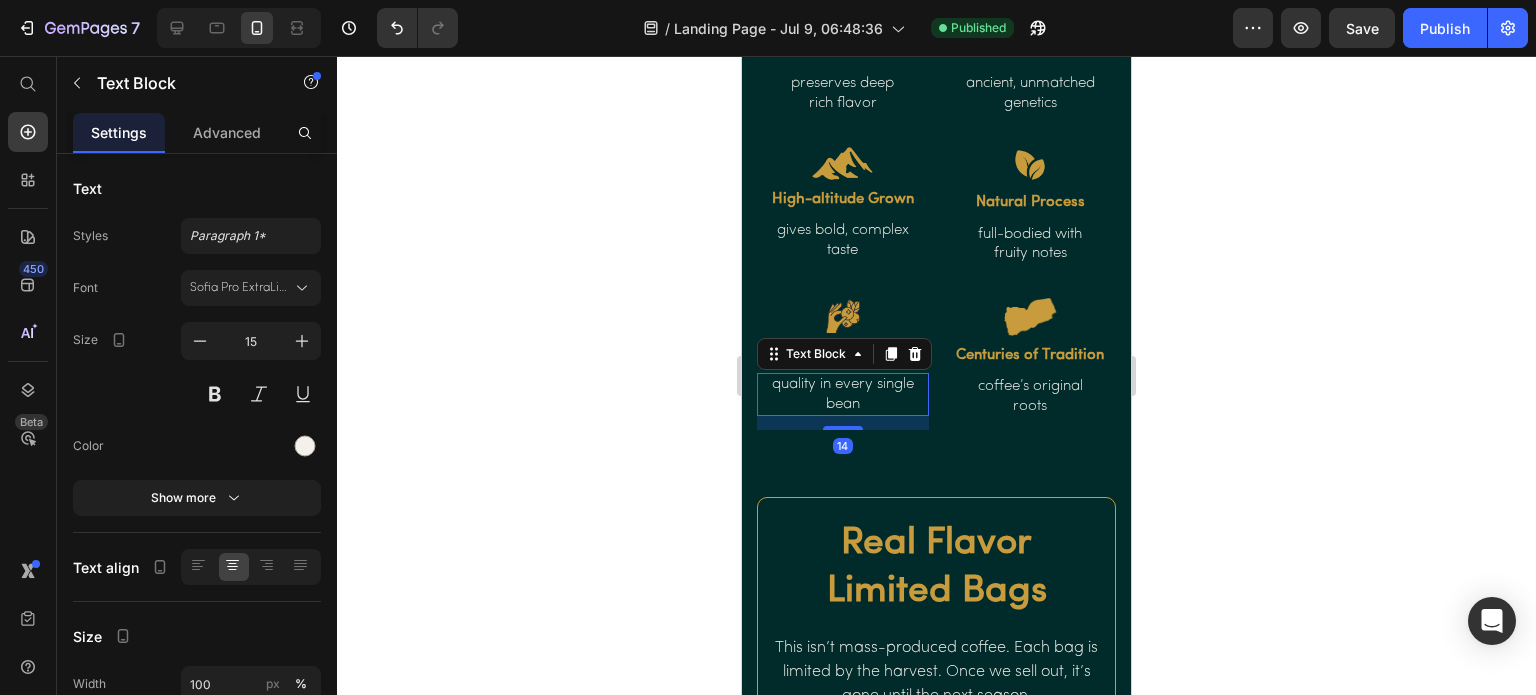 click 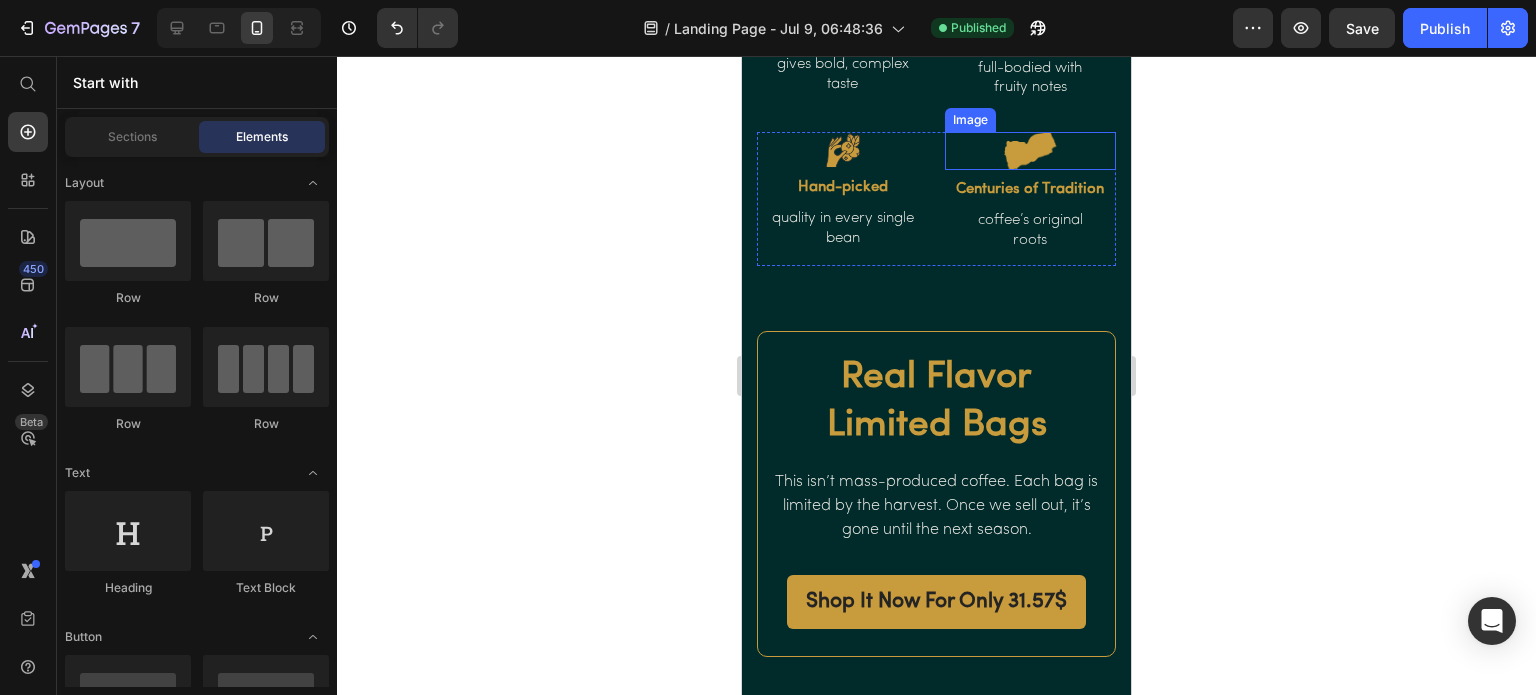 scroll, scrollTop: 1900, scrollLeft: 0, axis: vertical 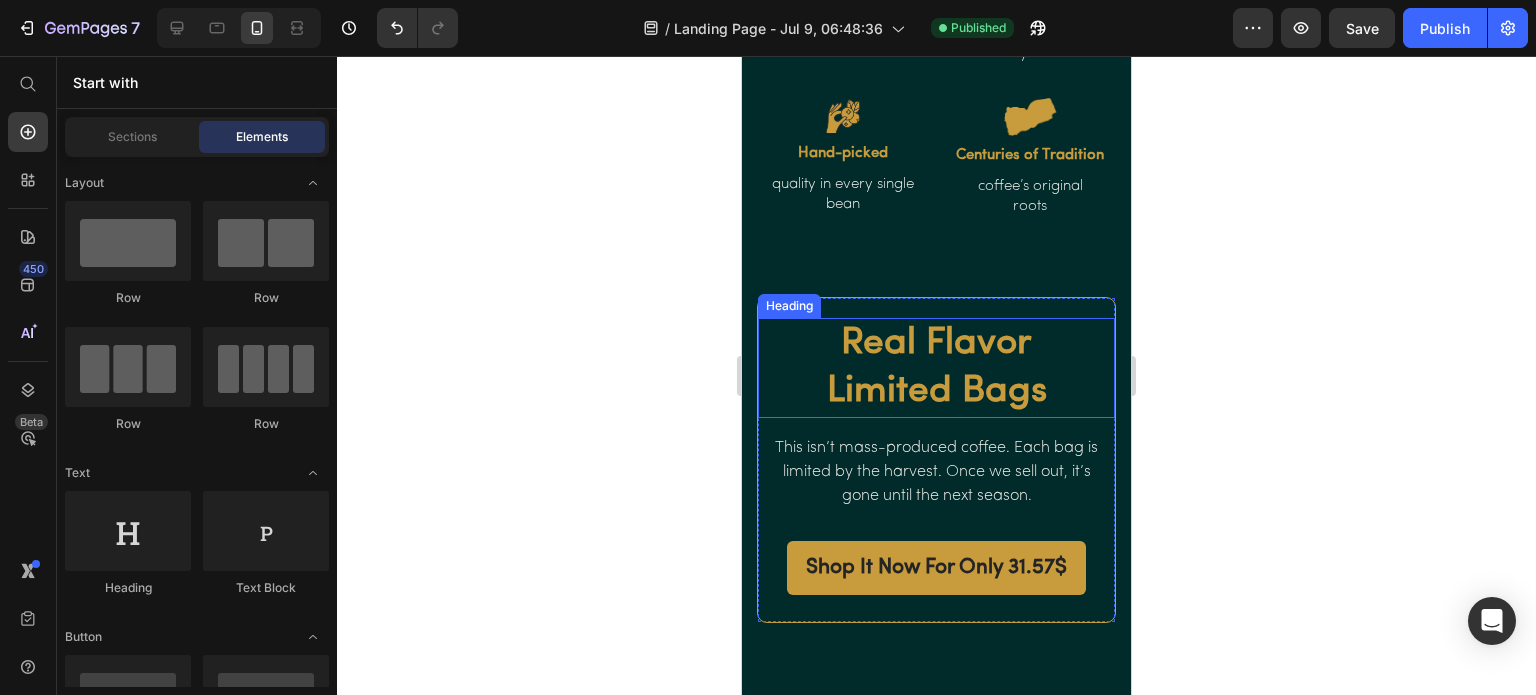 click on "This isn’t mass-produced coffee. Each bag is limited by the harvest. Once we sell out, it’s gone until the next season." at bounding box center (936, 472) 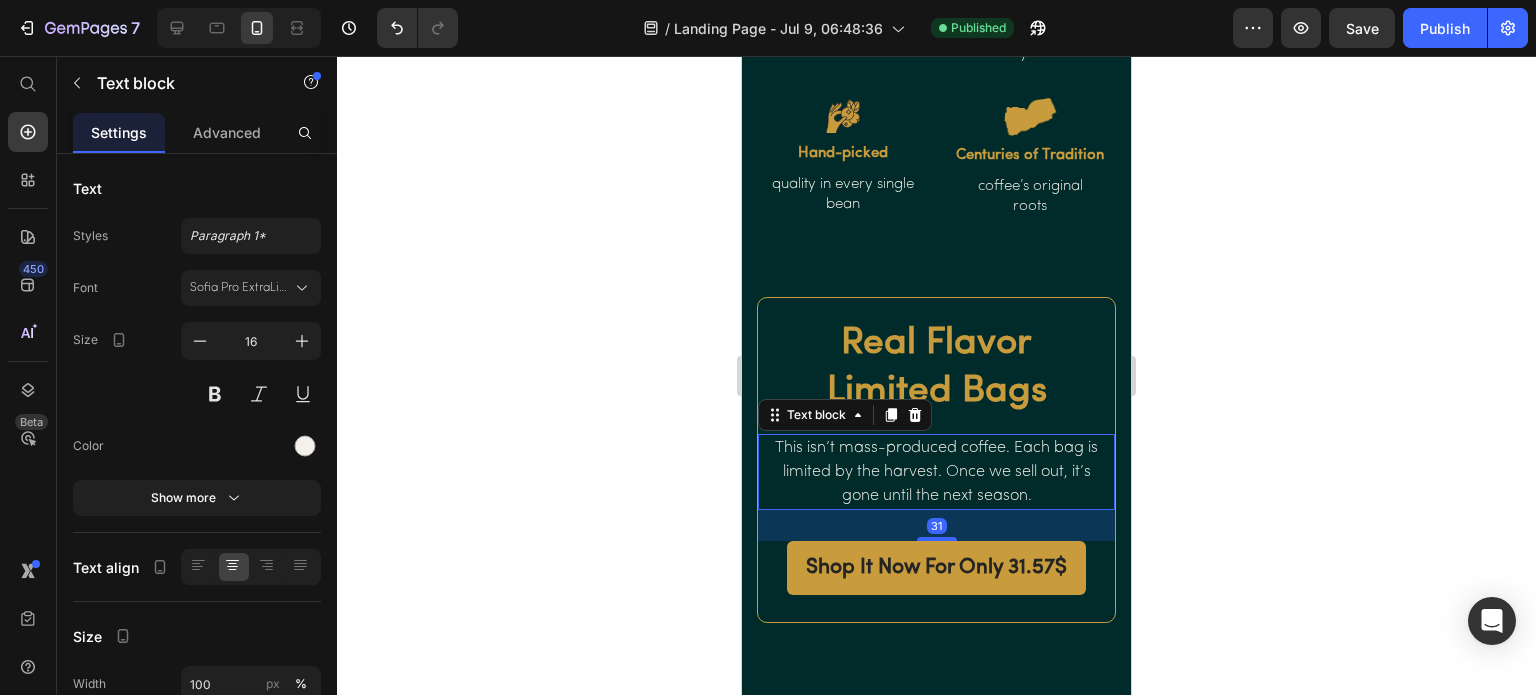 click 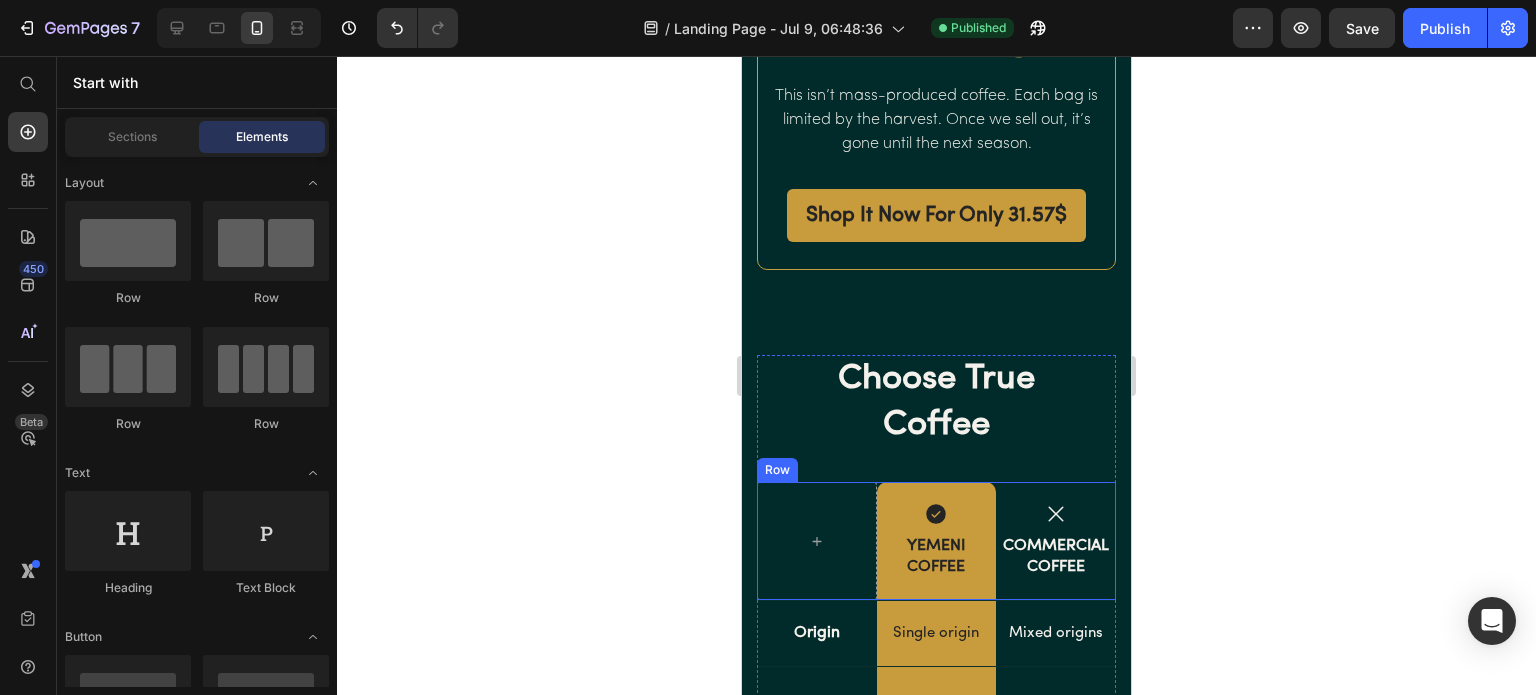 scroll, scrollTop: 2400, scrollLeft: 0, axis: vertical 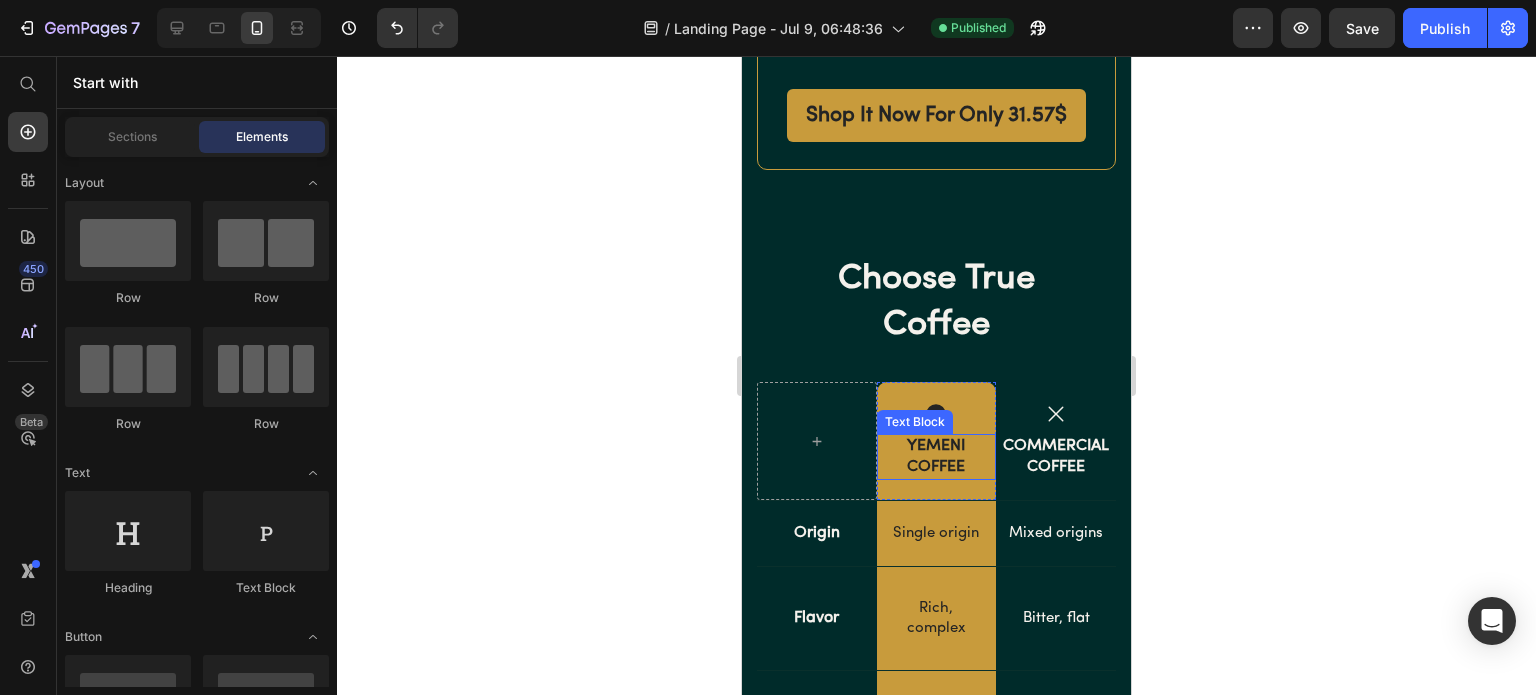 click on "YEMENI  COFFEE" at bounding box center [937, 457] 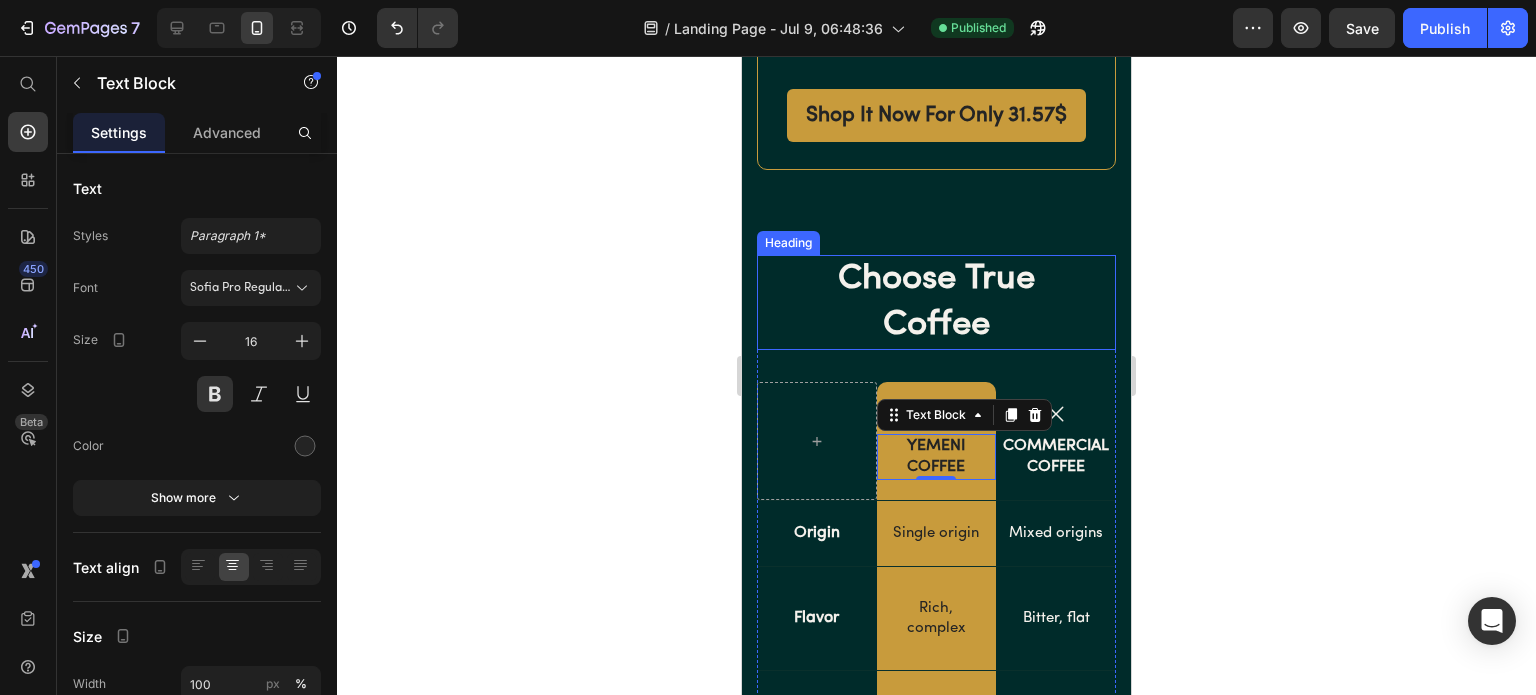 click on "Choose True Coffee" at bounding box center [936, 302] 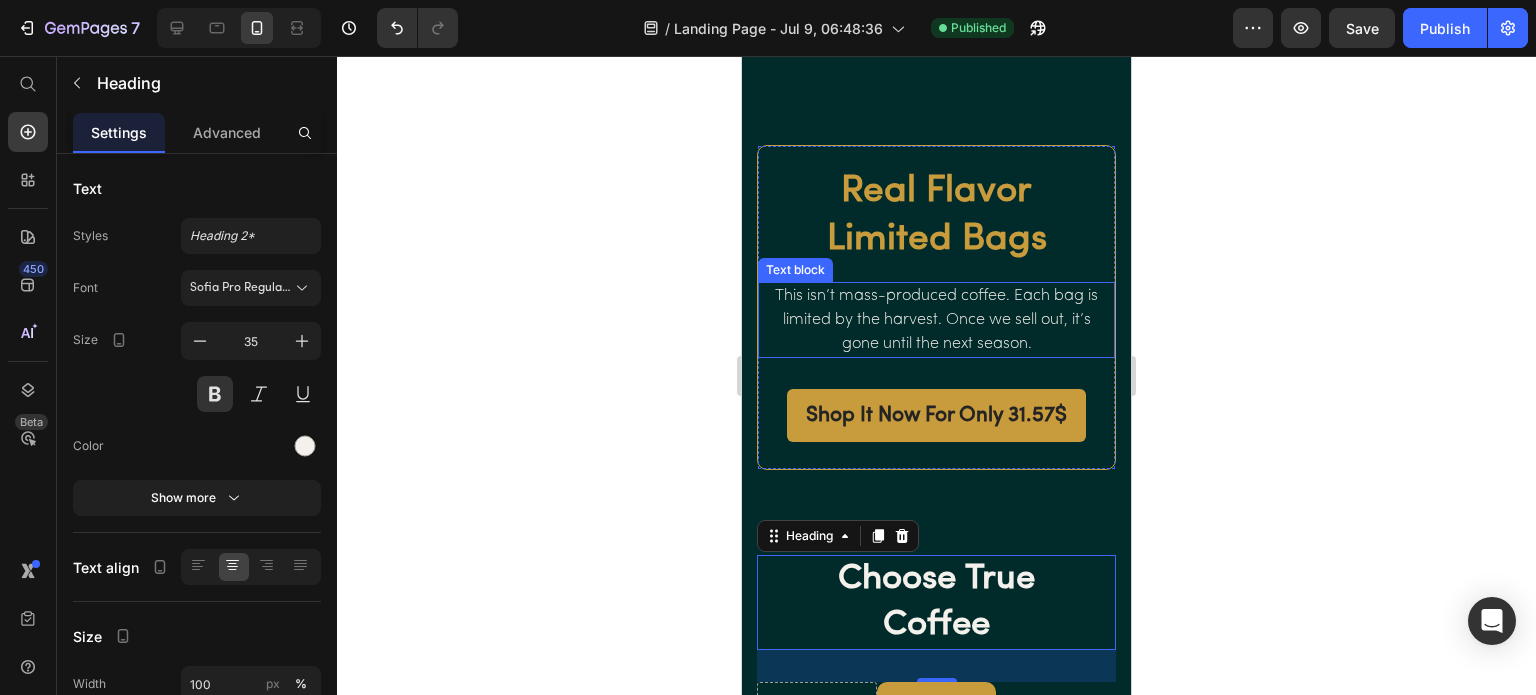 scroll, scrollTop: 2300, scrollLeft: 0, axis: vertical 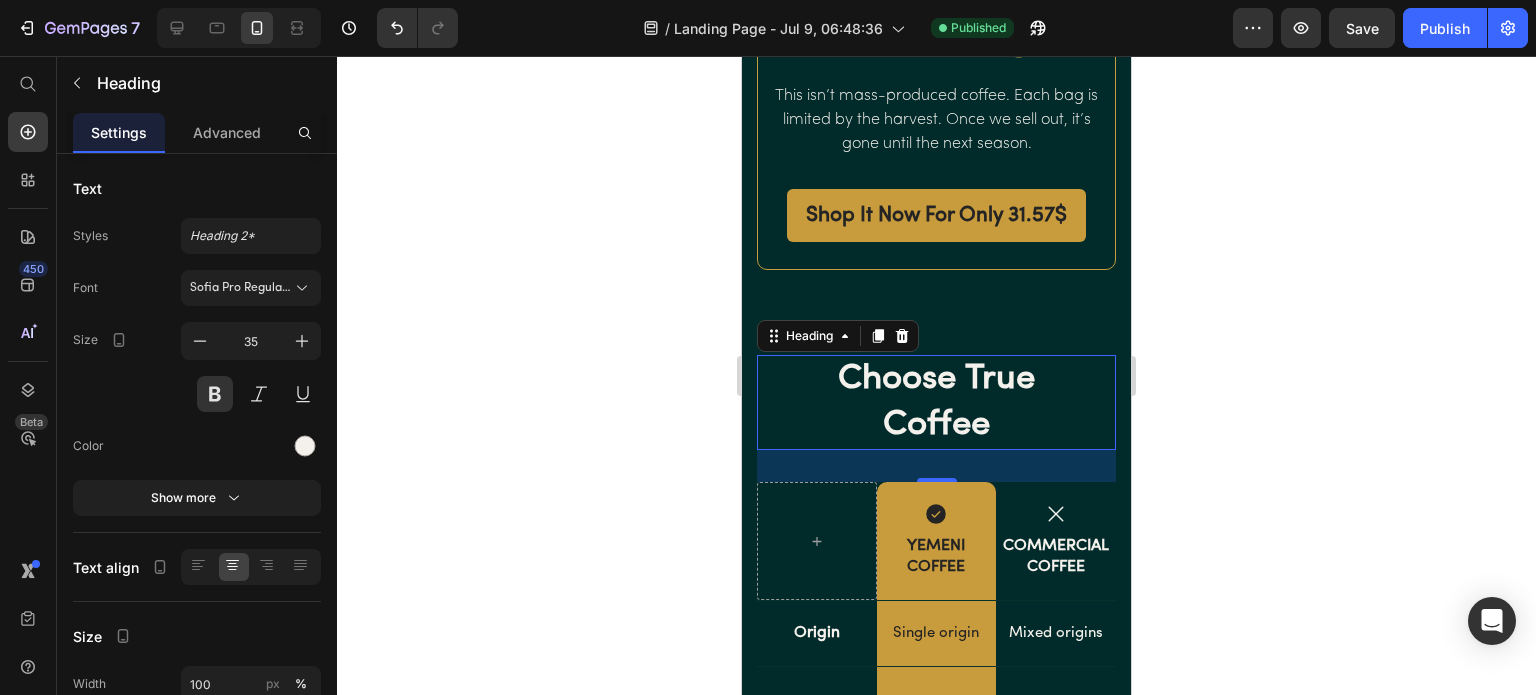 click 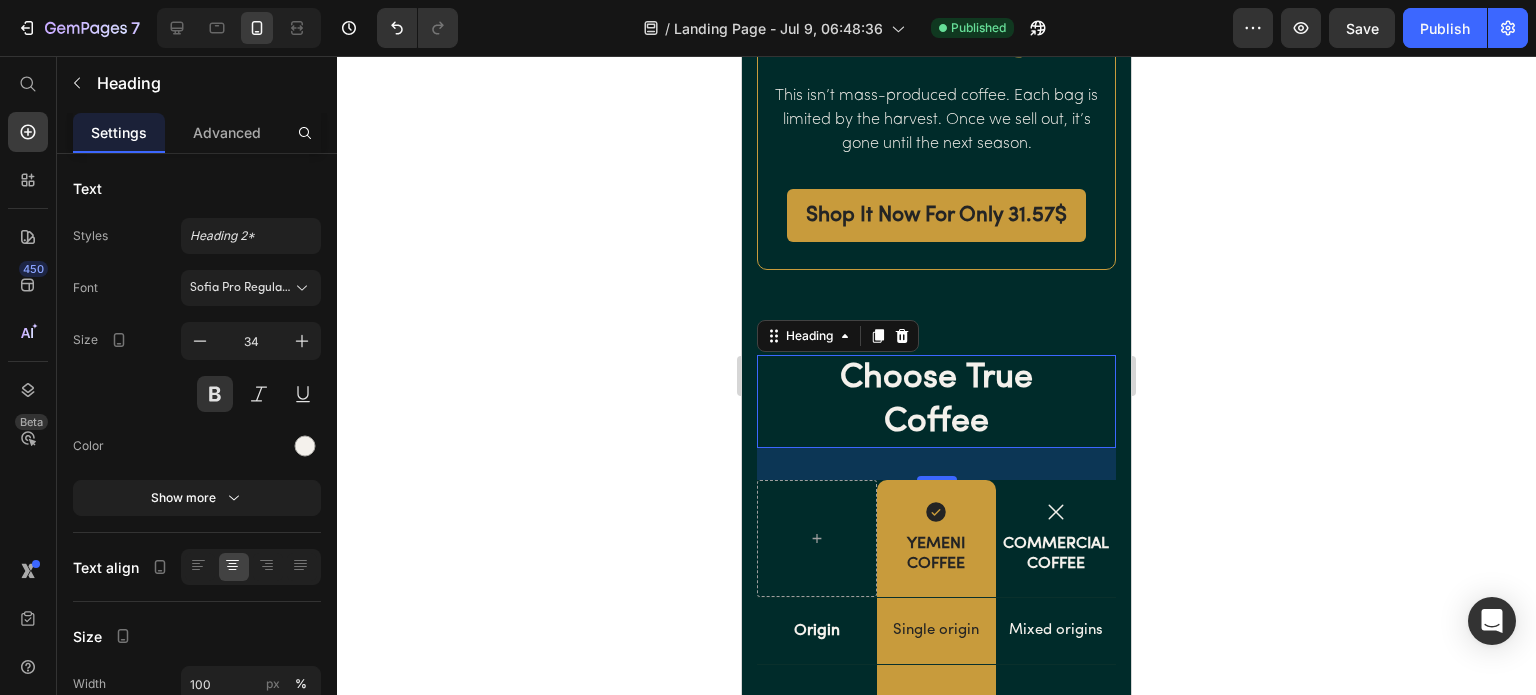 click 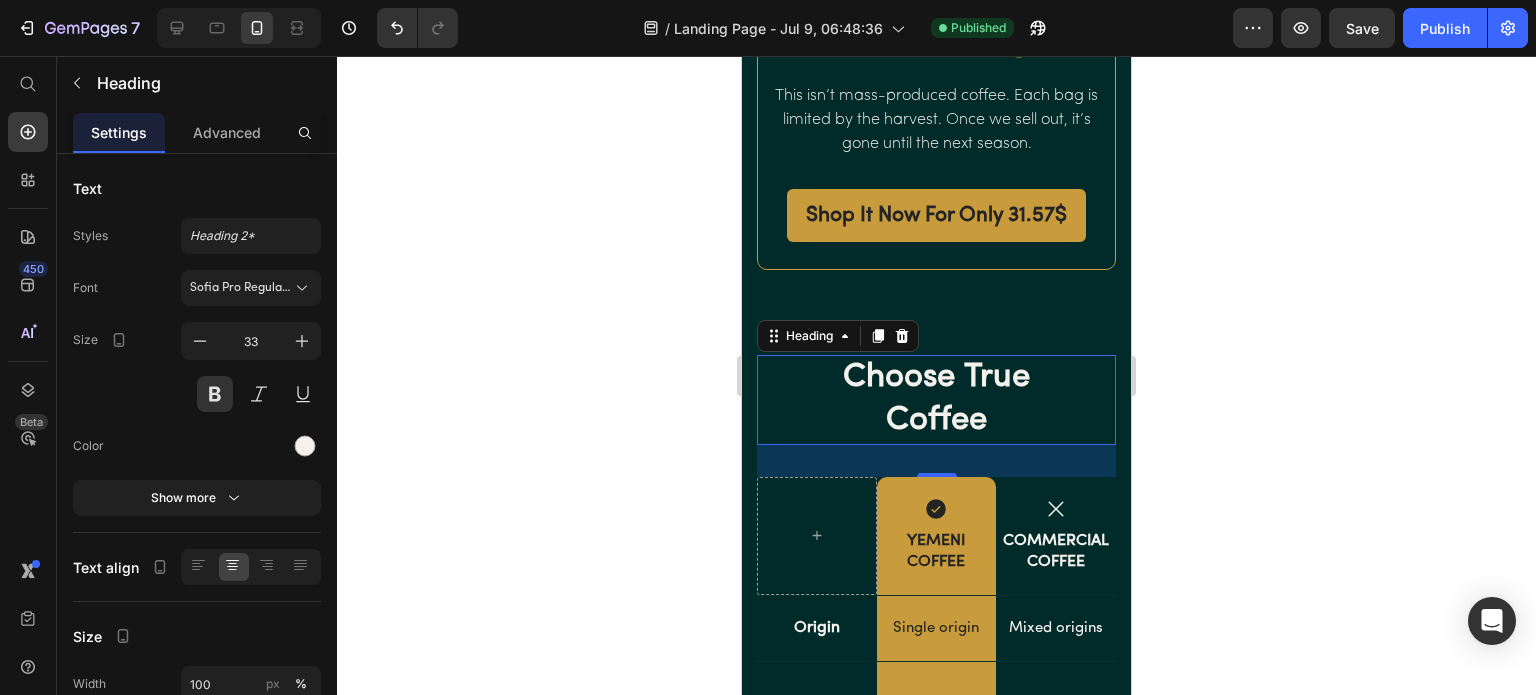 click 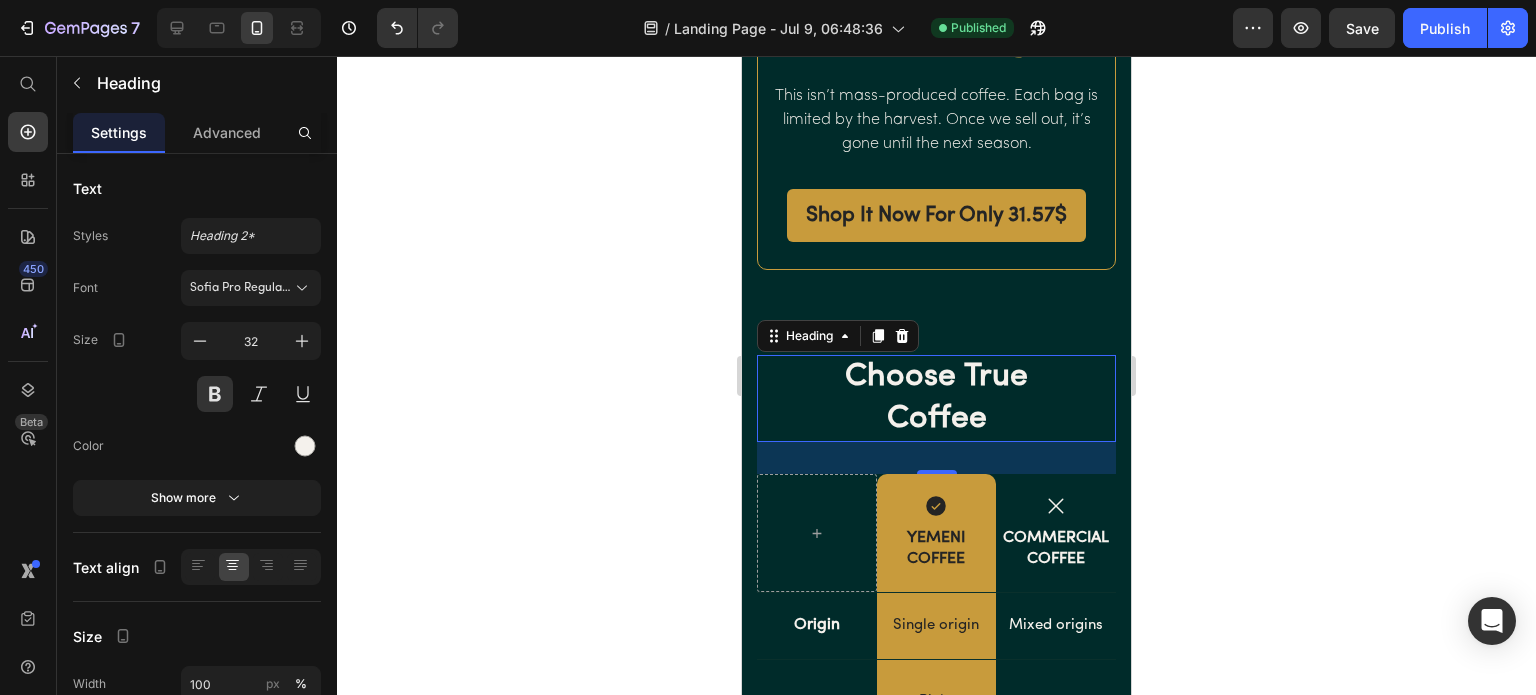 click on "Choose True Coffee" at bounding box center (936, 398) 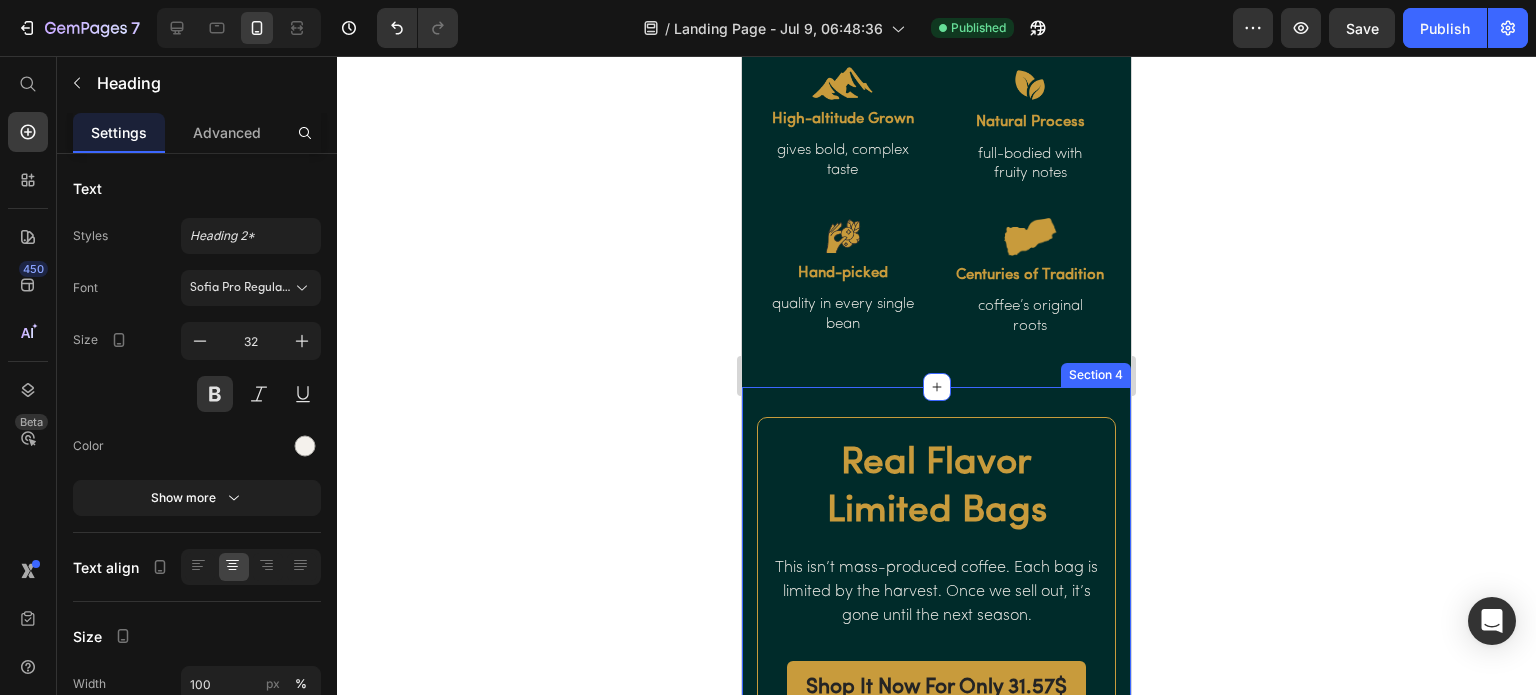 scroll, scrollTop: 1800, scrollLeft: 0, axis: vertical 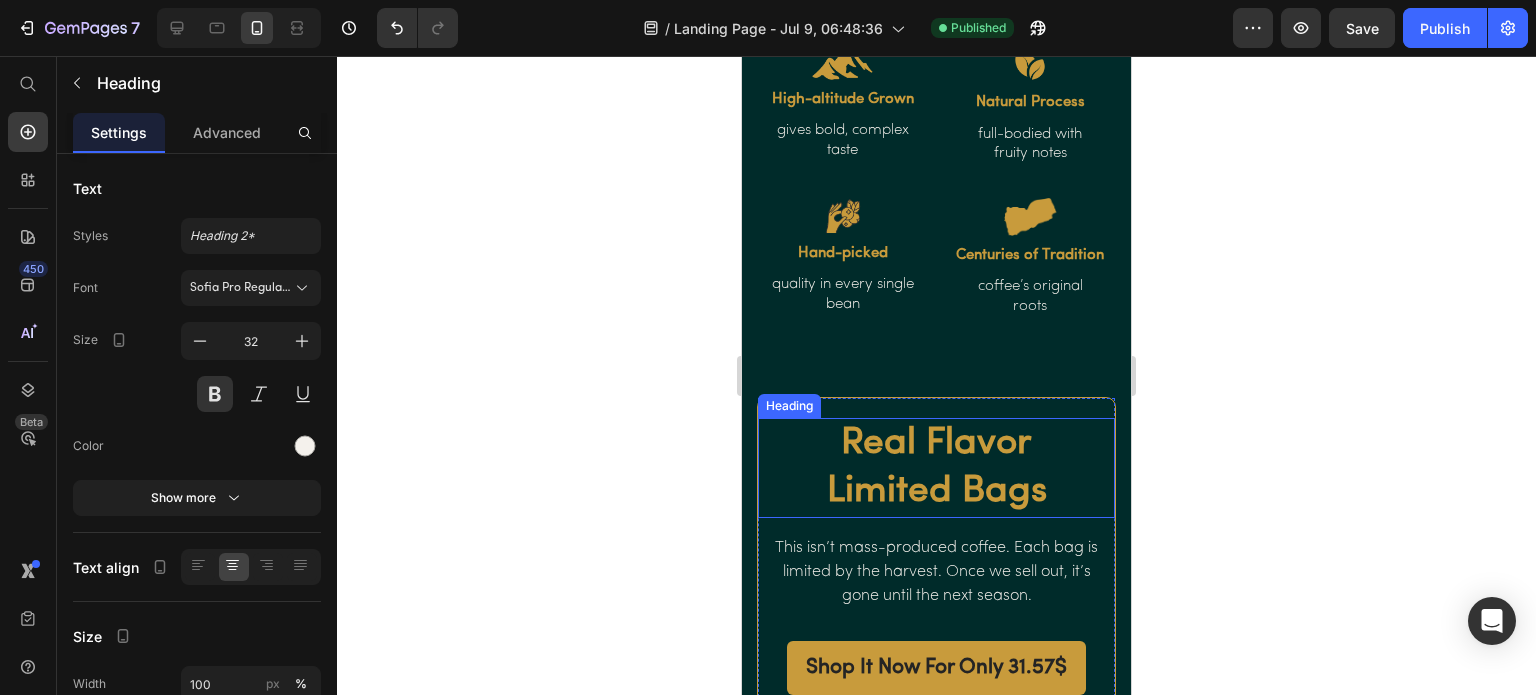 click on "Real Flavor  Limited Bags" at bounding box center [936, 468] 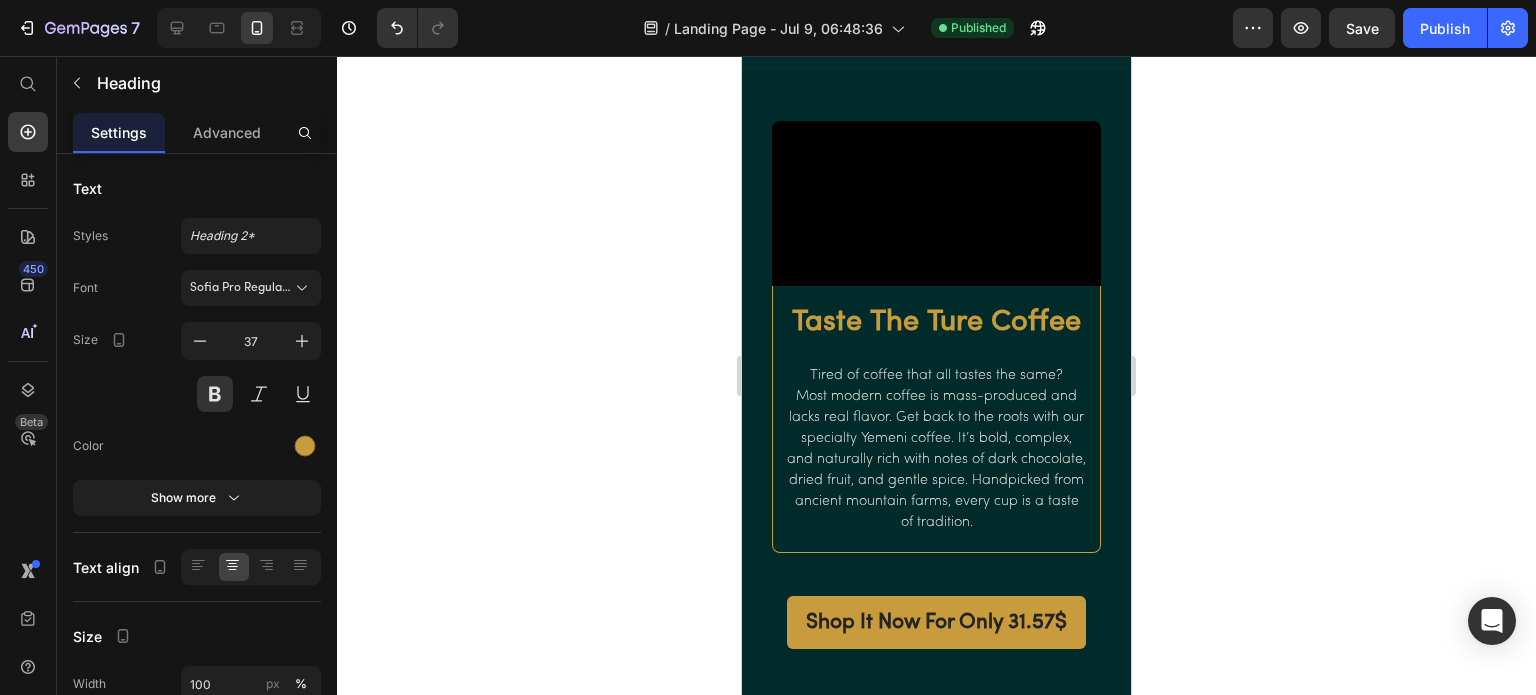 scroll, scrollTop: 800, scrollLeft: 0, axis: vertical 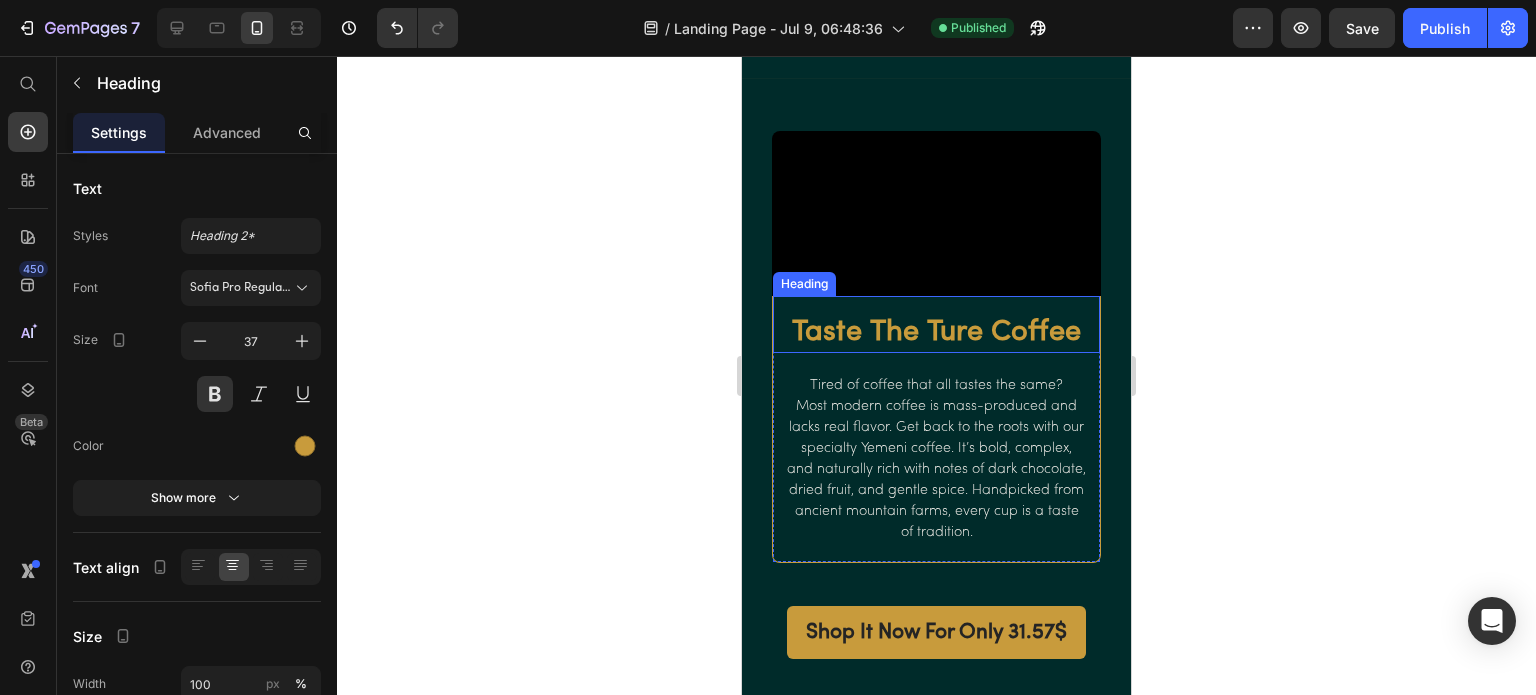 click on "Taste The Ture Coffee" at bounding box center (936, 333) 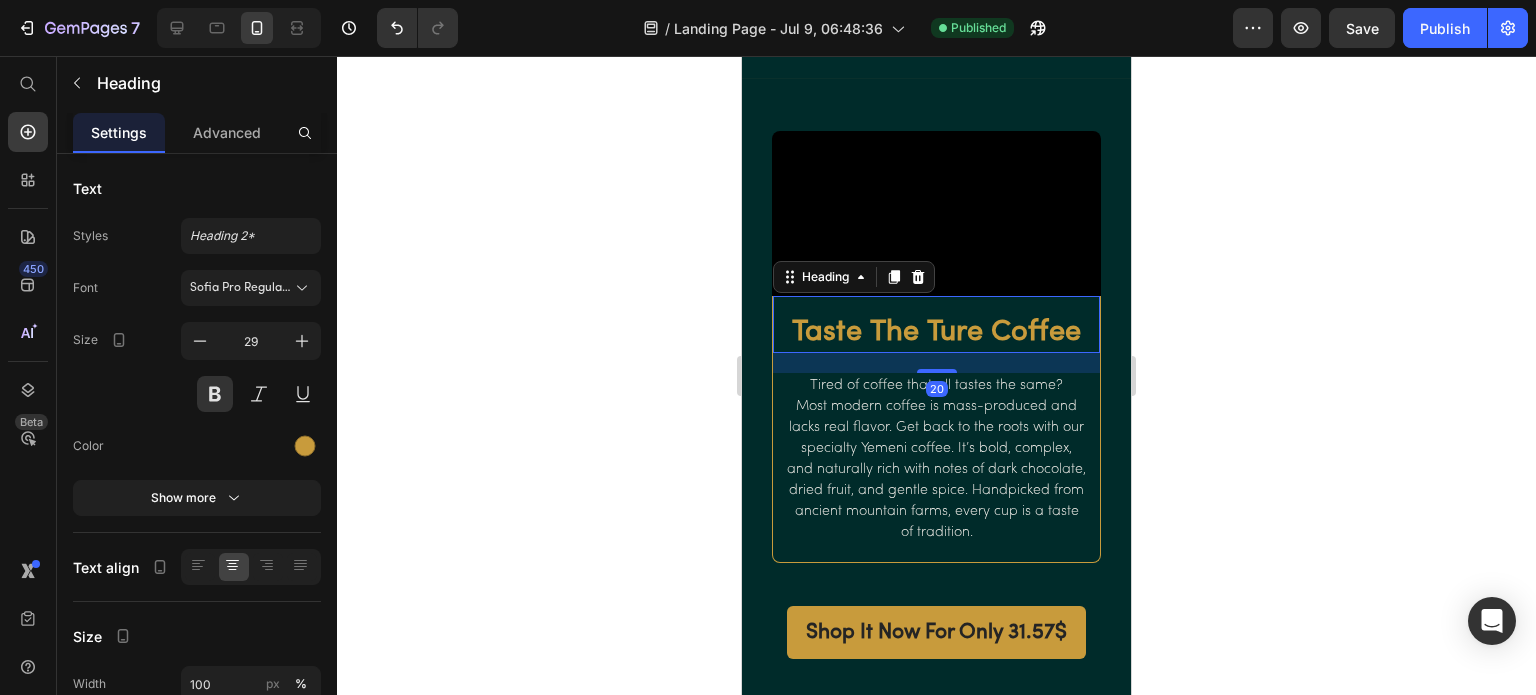 click on "Sofia Pro Regular Az" at bounding box center [241, 288] 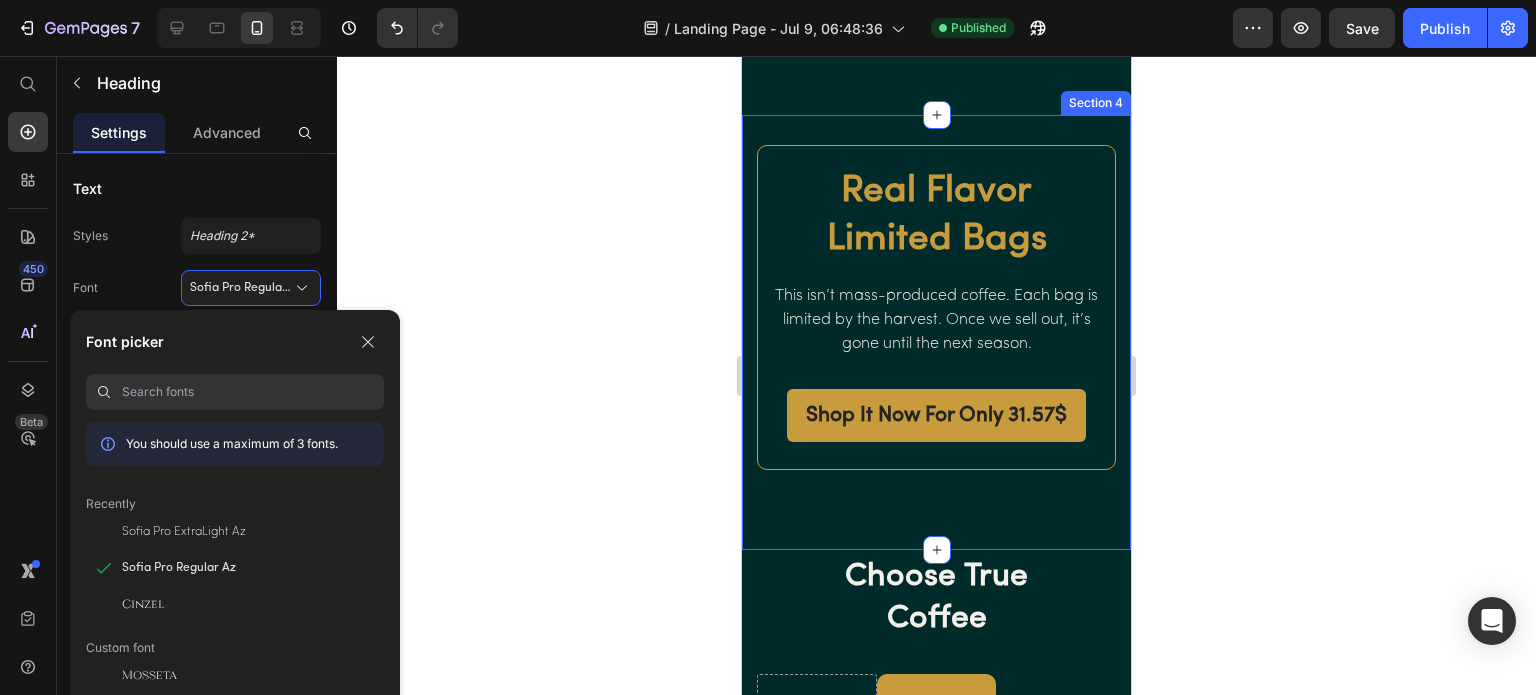 scroll, scrollTop: 2400, scrollLeft: 0, axis: vertical 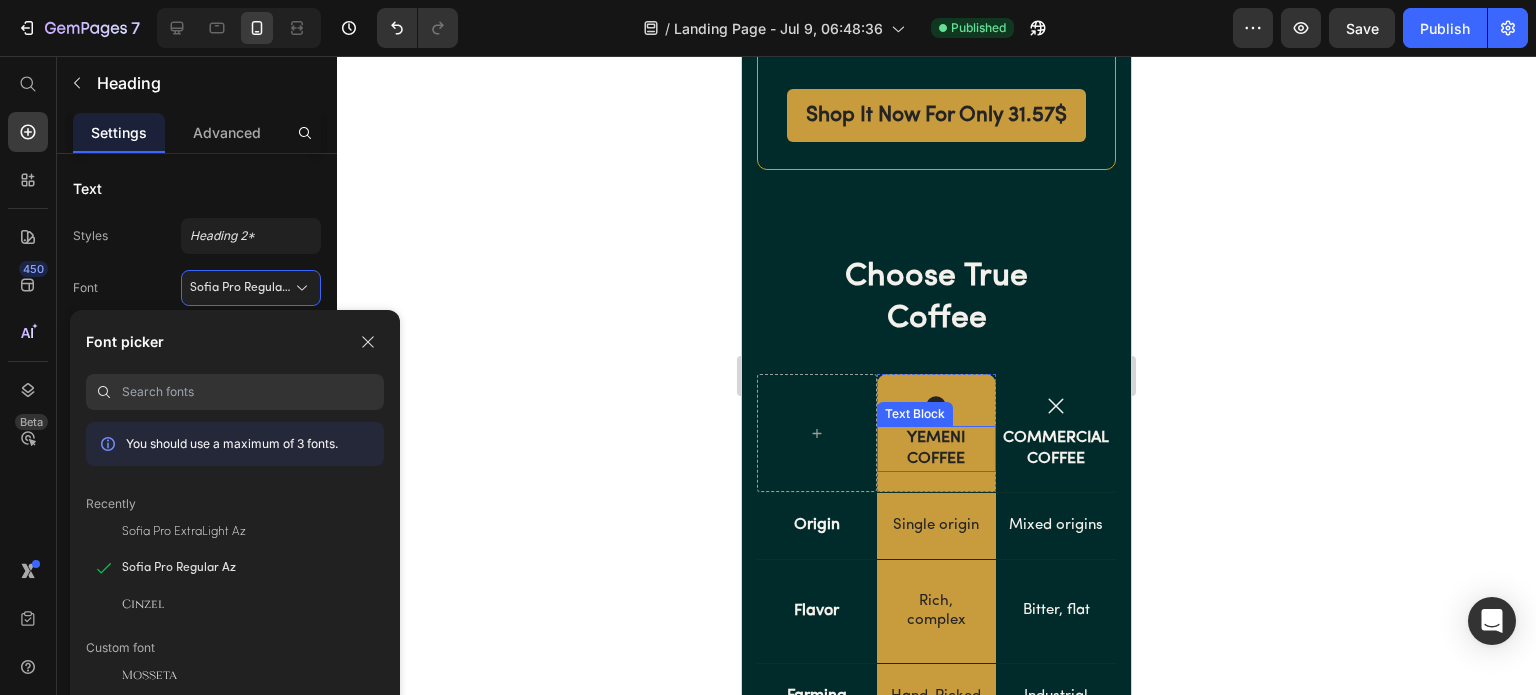 click on "YEMENI" at bounding box center (937, 438) 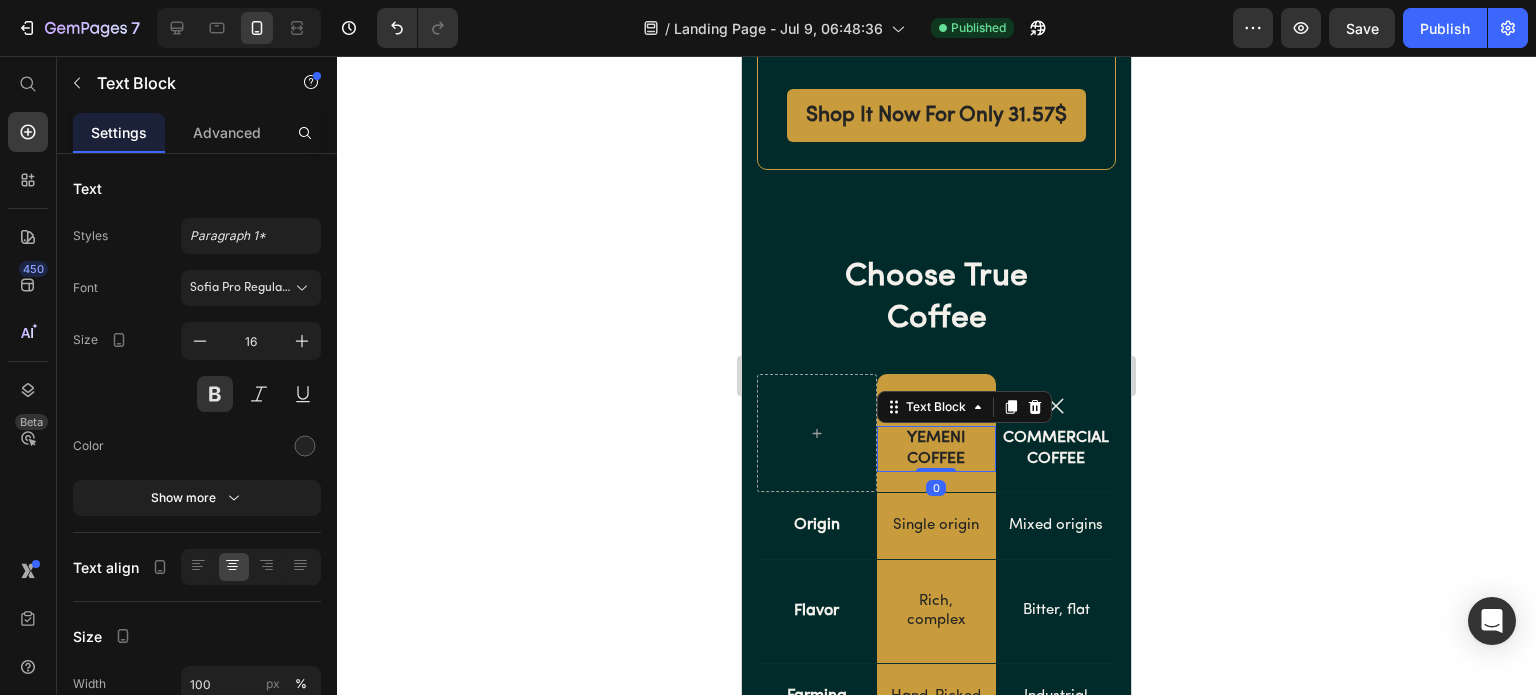 click on "Sofia Pro Regular Az" at bounding box center (241, 288) 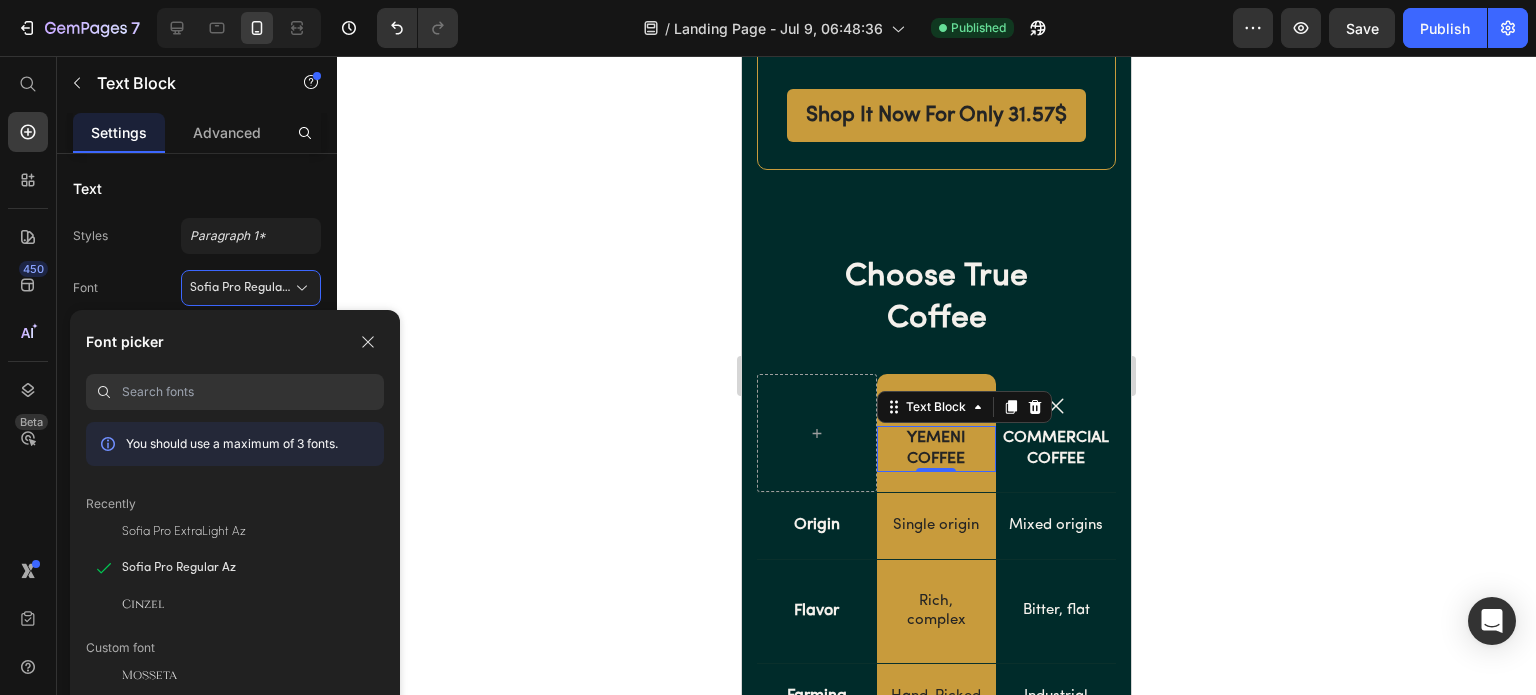 click 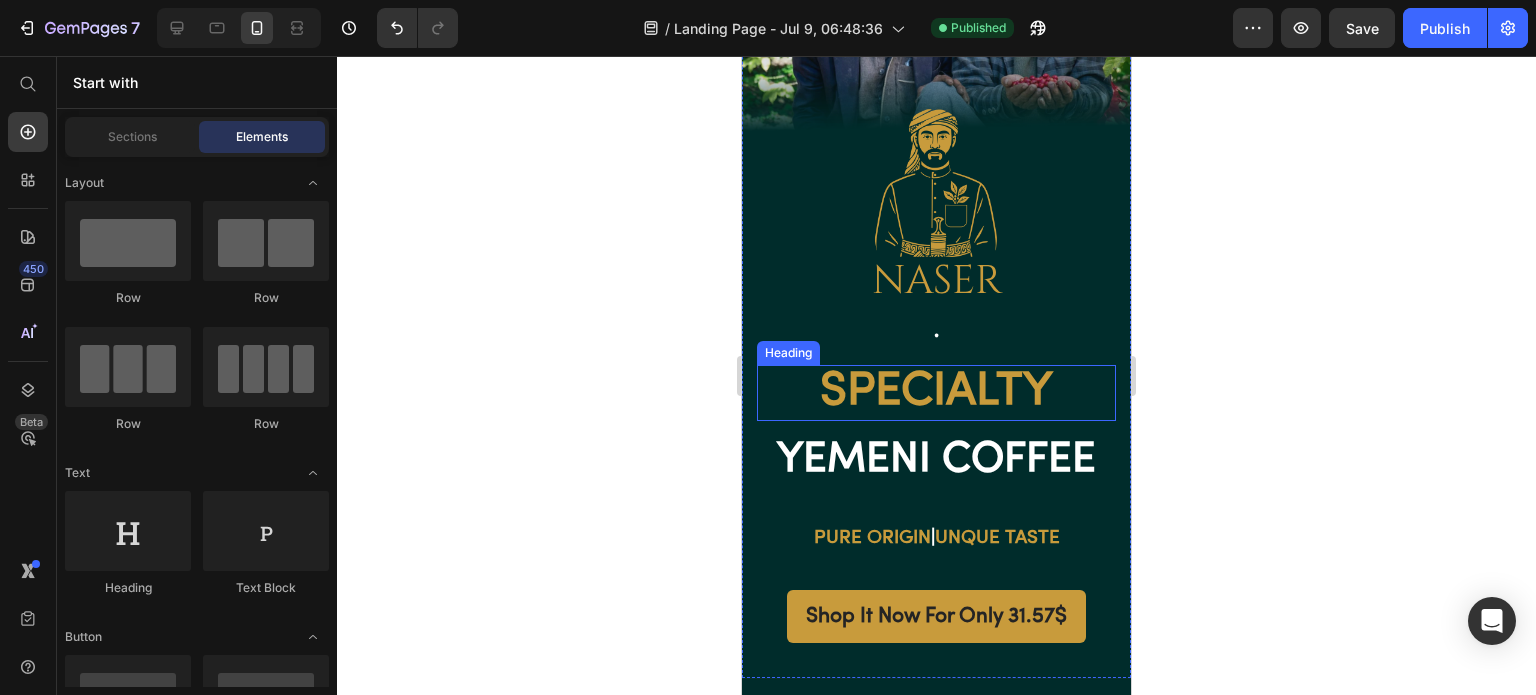 scroll, scrollTop: 100, scrollLeft: 0, axis: vertical 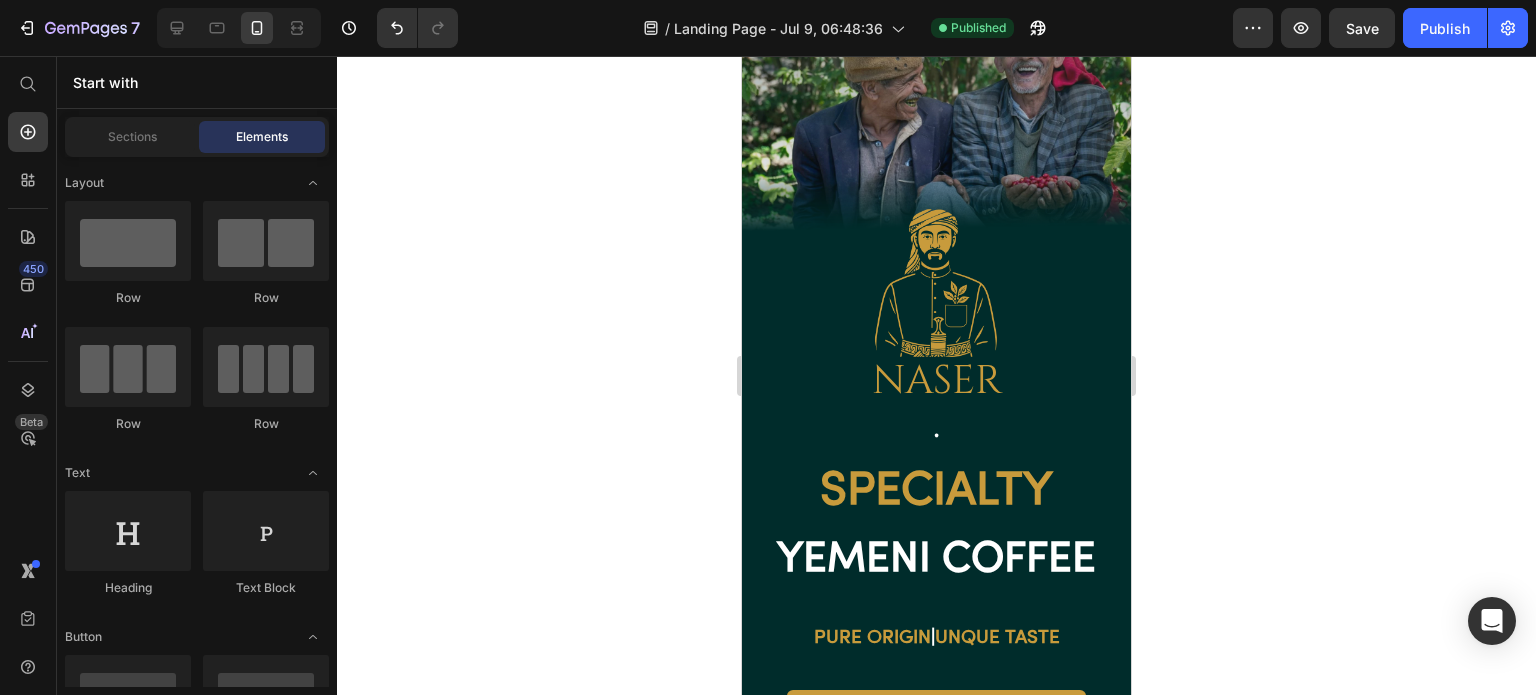 click on "Publish" 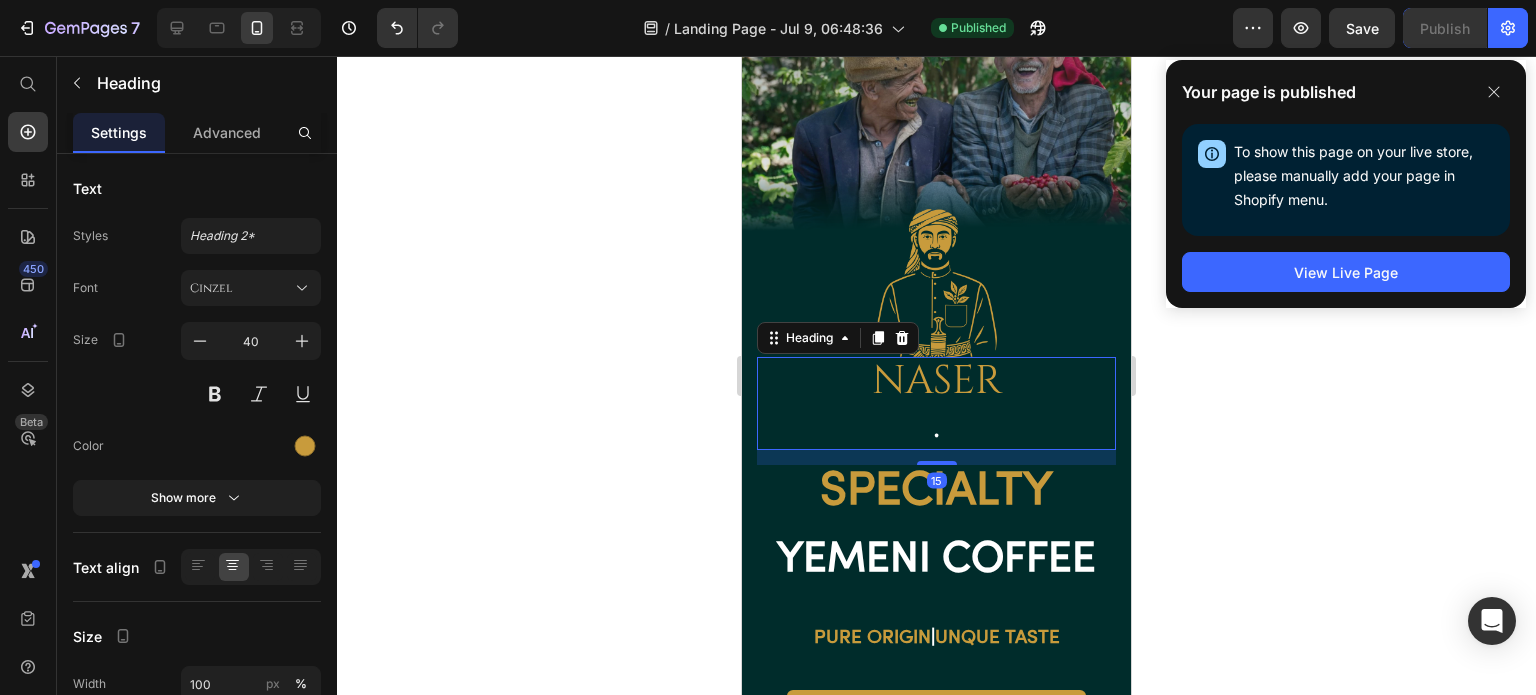 click on "naser ." at bounding box center (936, 403) 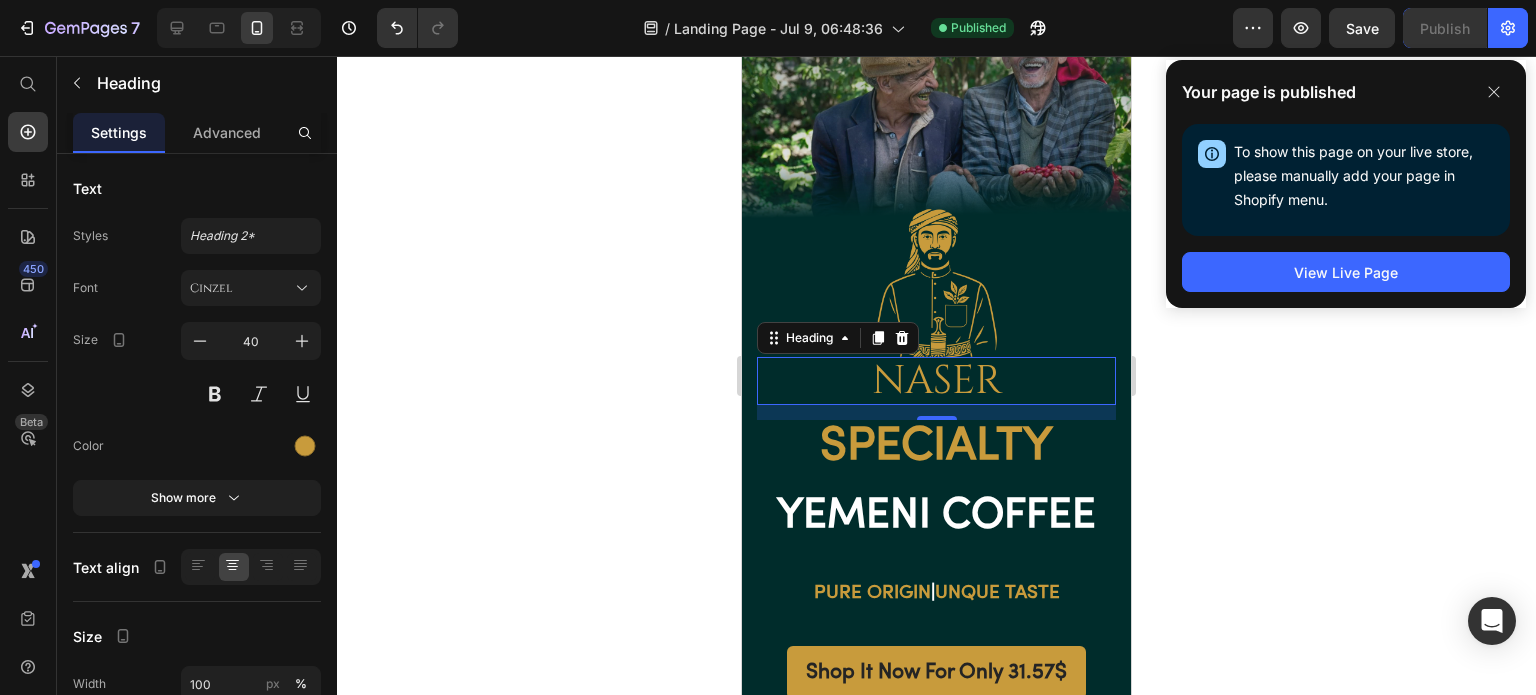 click 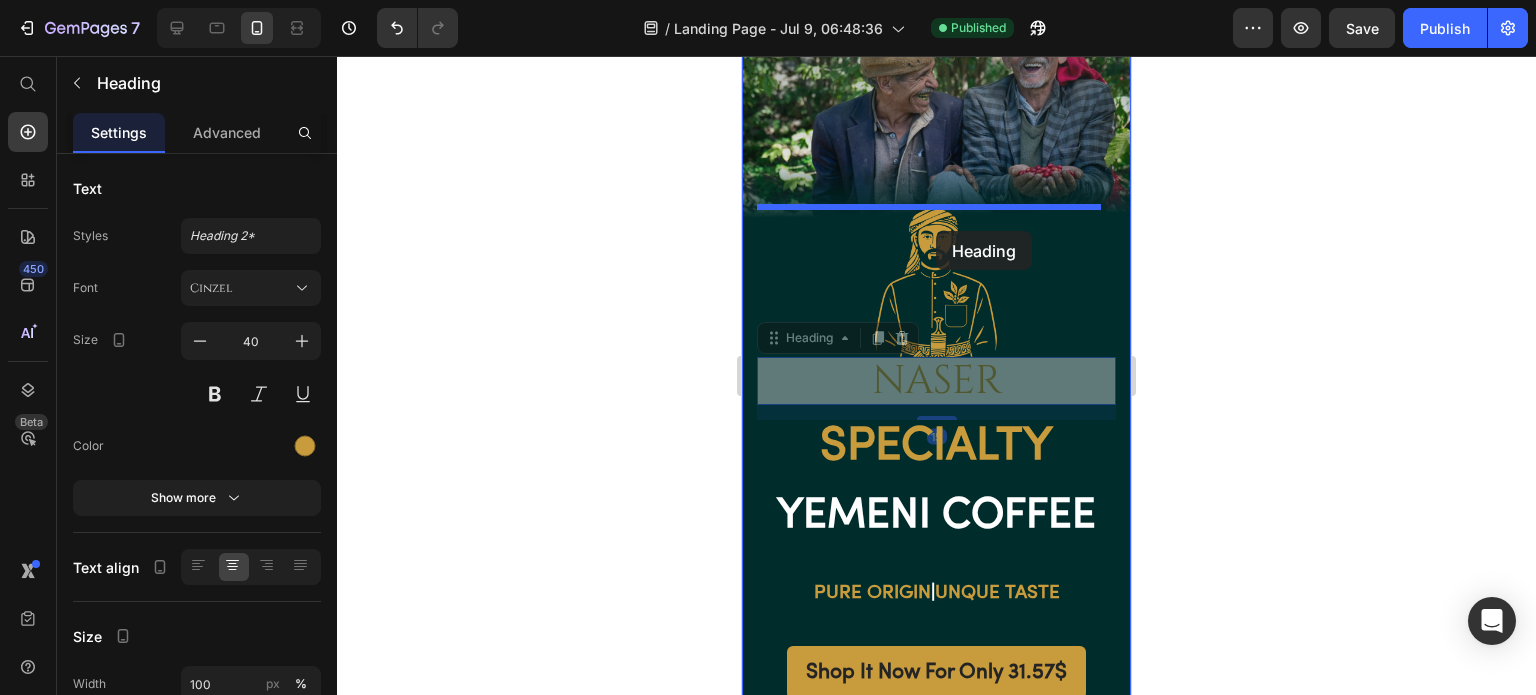 drag, startPoint x: 912, startPoint y: 386, endPoint x: 936, endPoint y: 231, distance: 156.84706 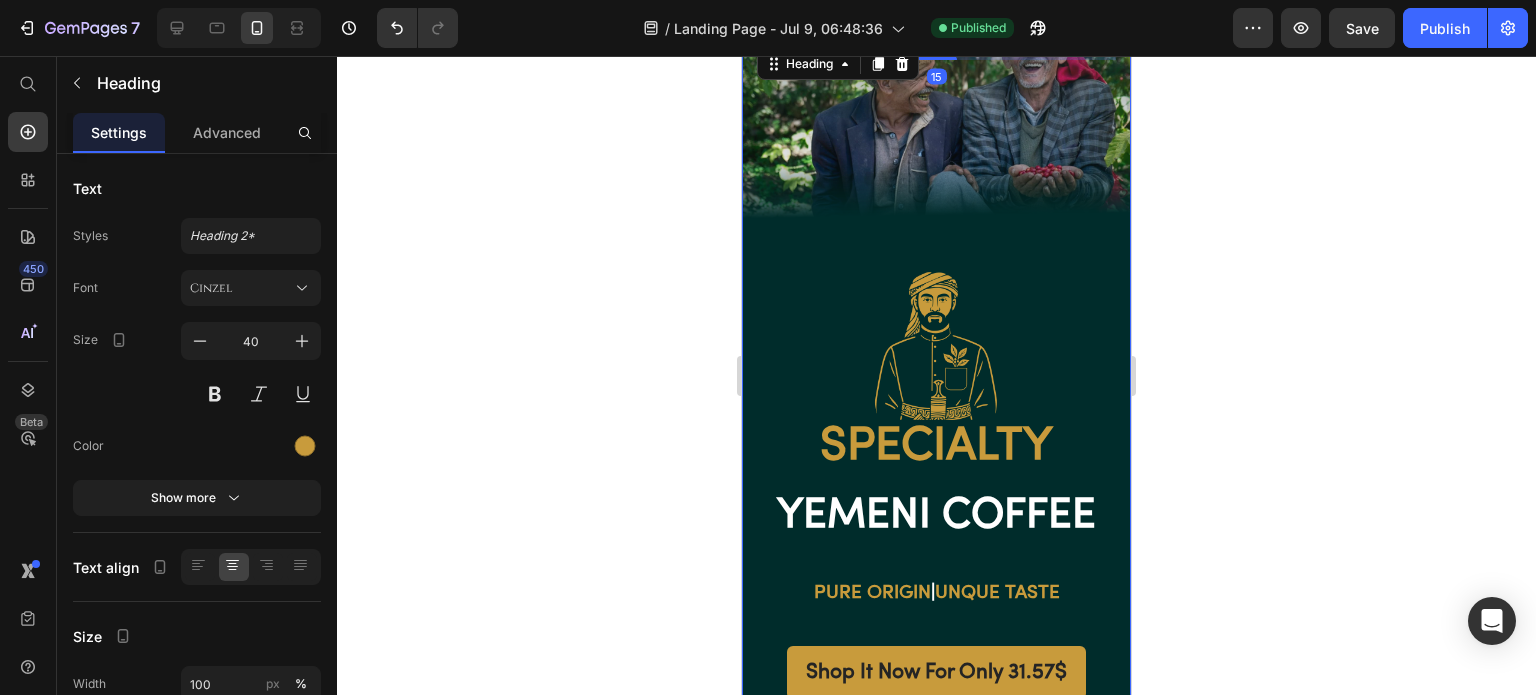 scroll, scrollTop: 0, scrollLeft: 0, axis: both 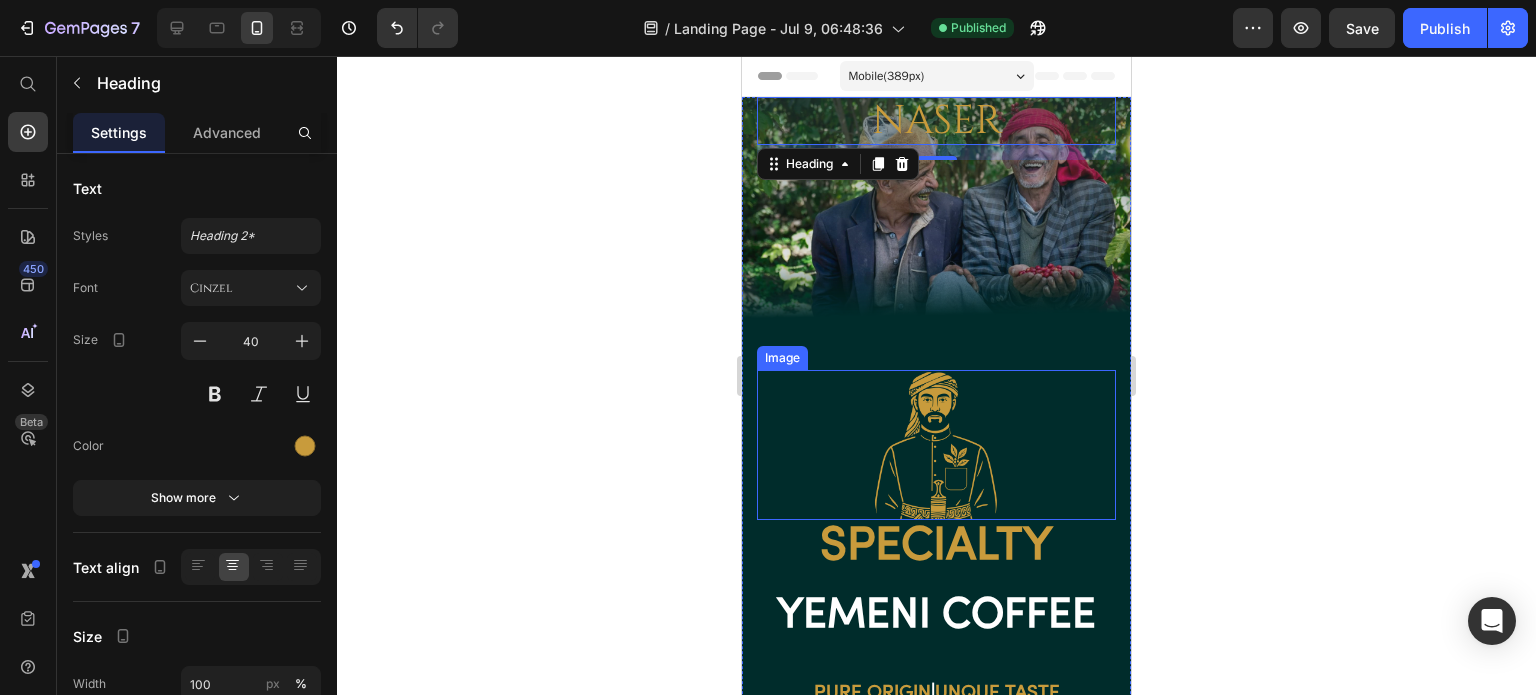 click at bounding box center [936, 445] 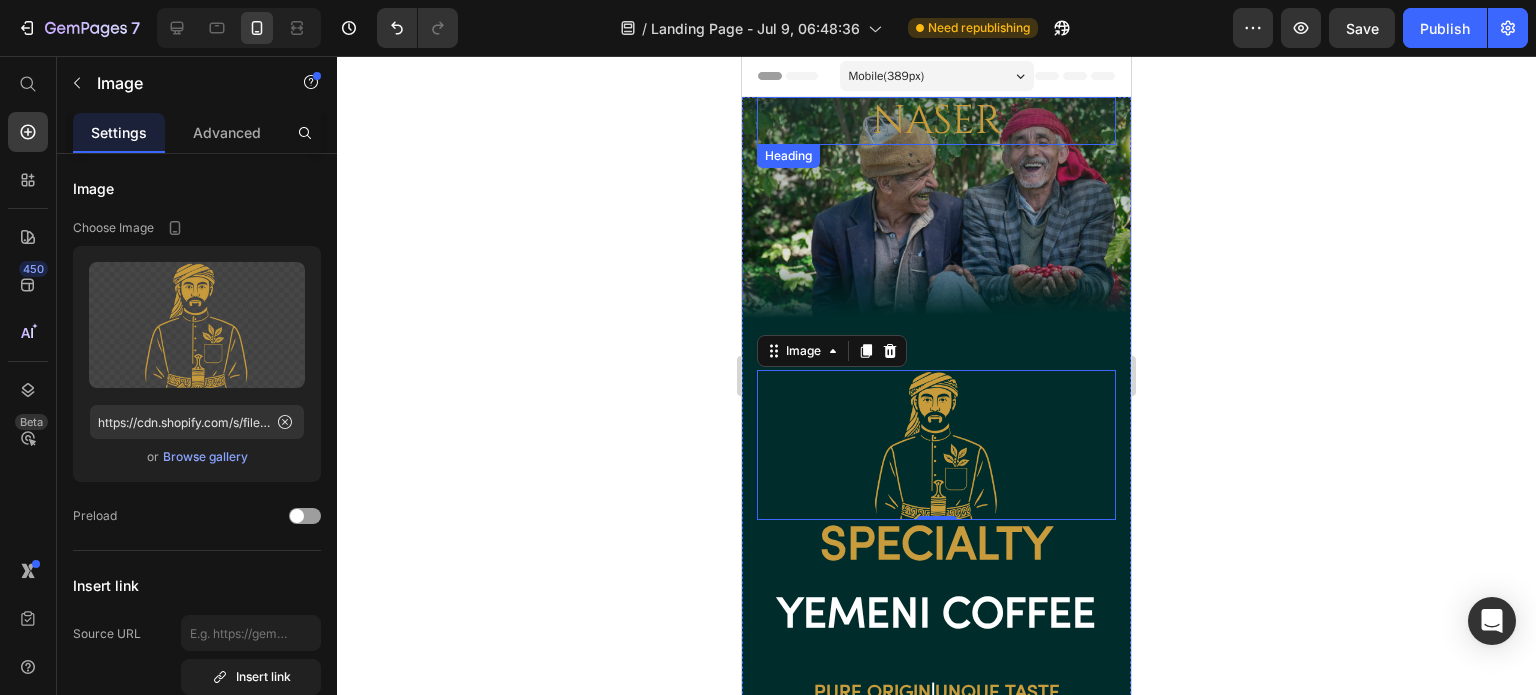 click on "naser" at bounding box center [936, 121] 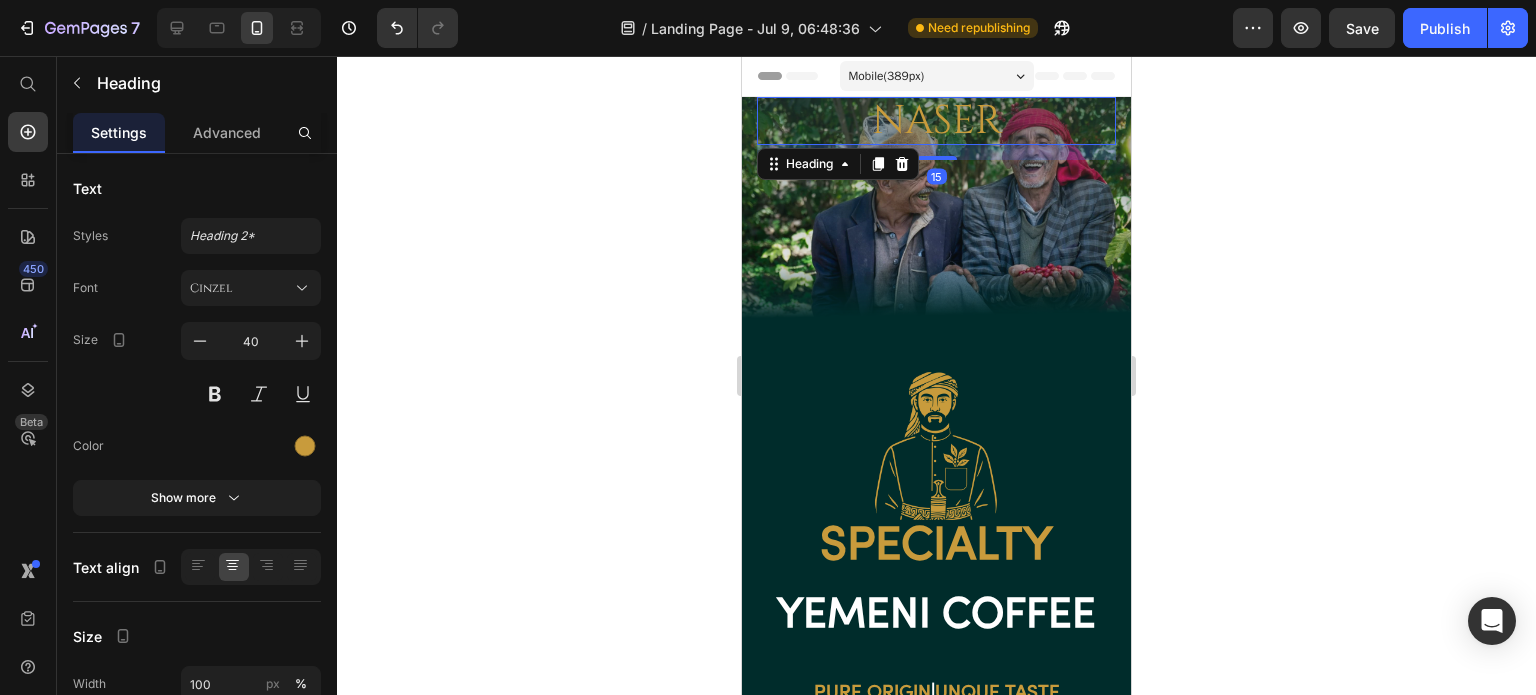 click on "Cinzel" at bounding box center (241, 288) 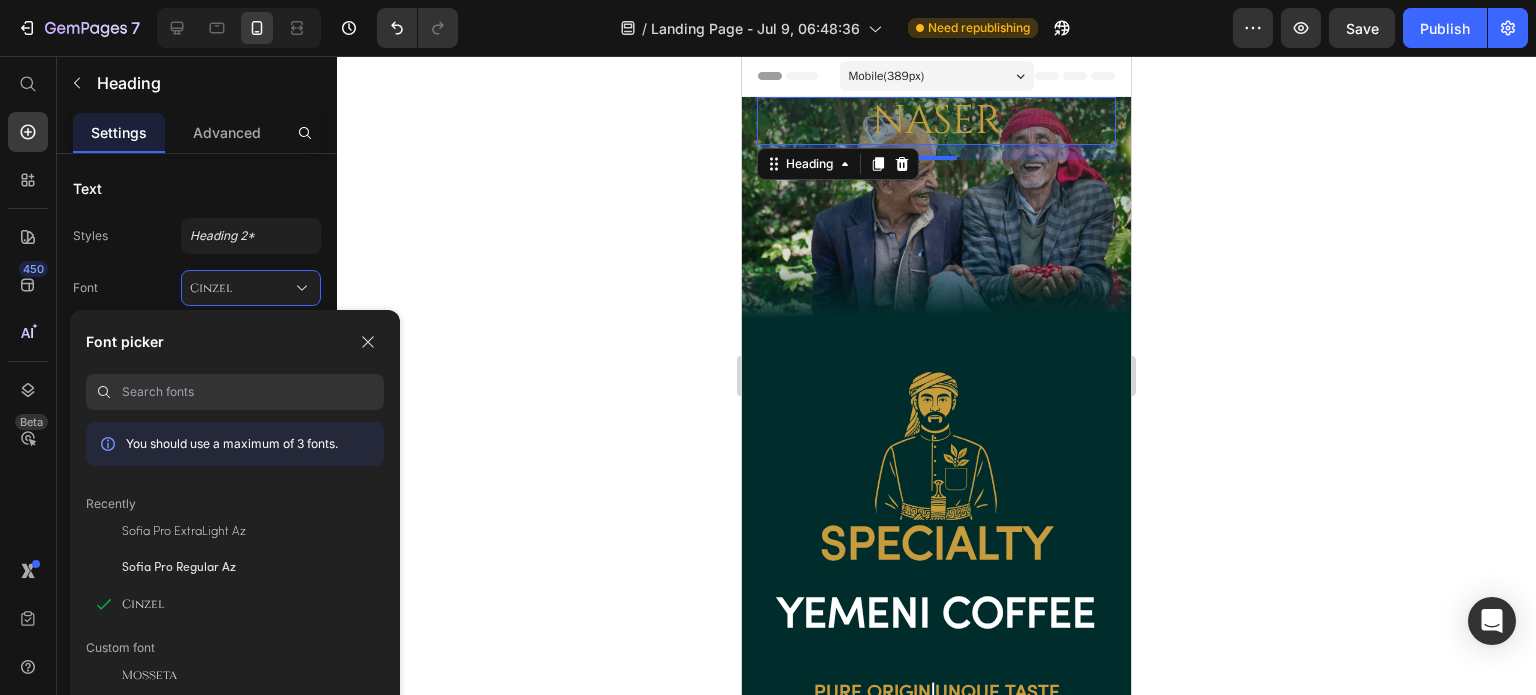 click on "Sofia Pro Regular Az" at bounding box center [179, 568] 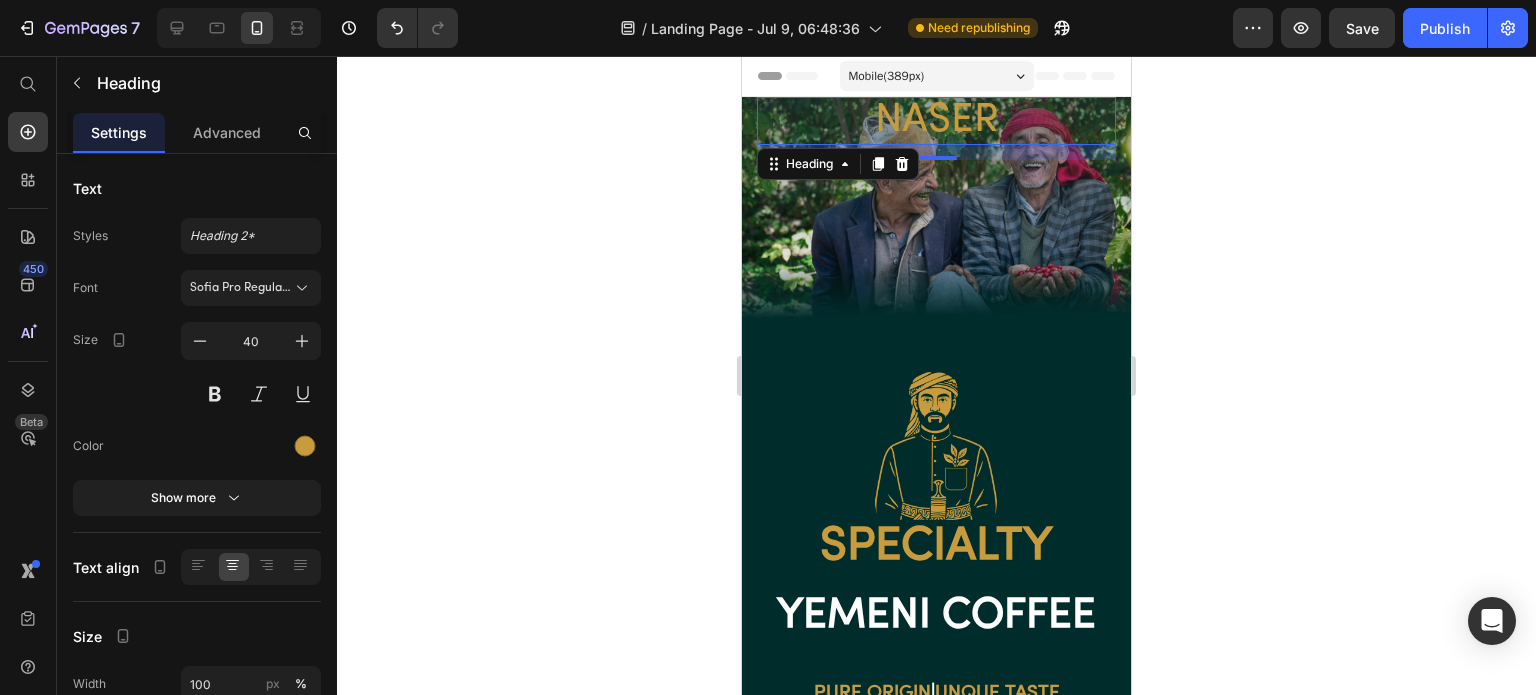 click at bounding box center (215, 394) 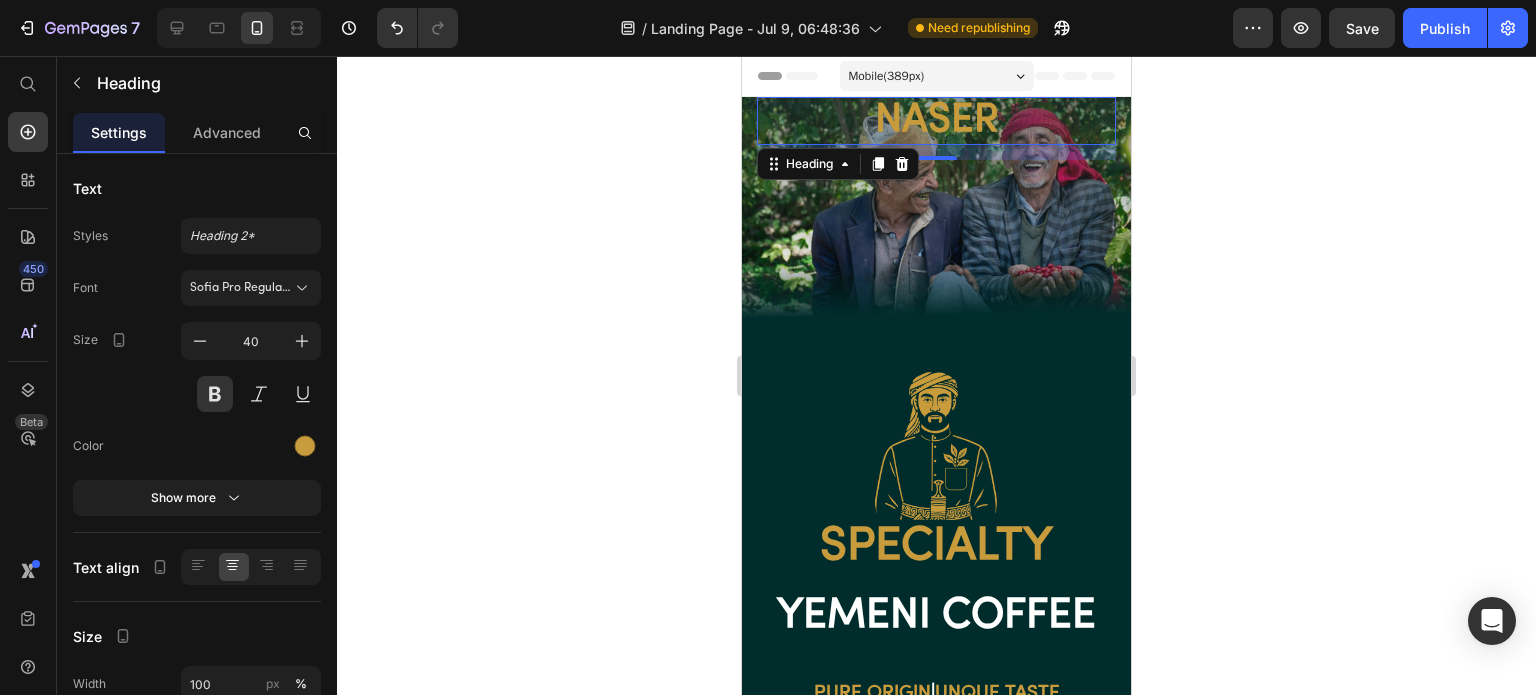 click at bounding box center (305, 446) 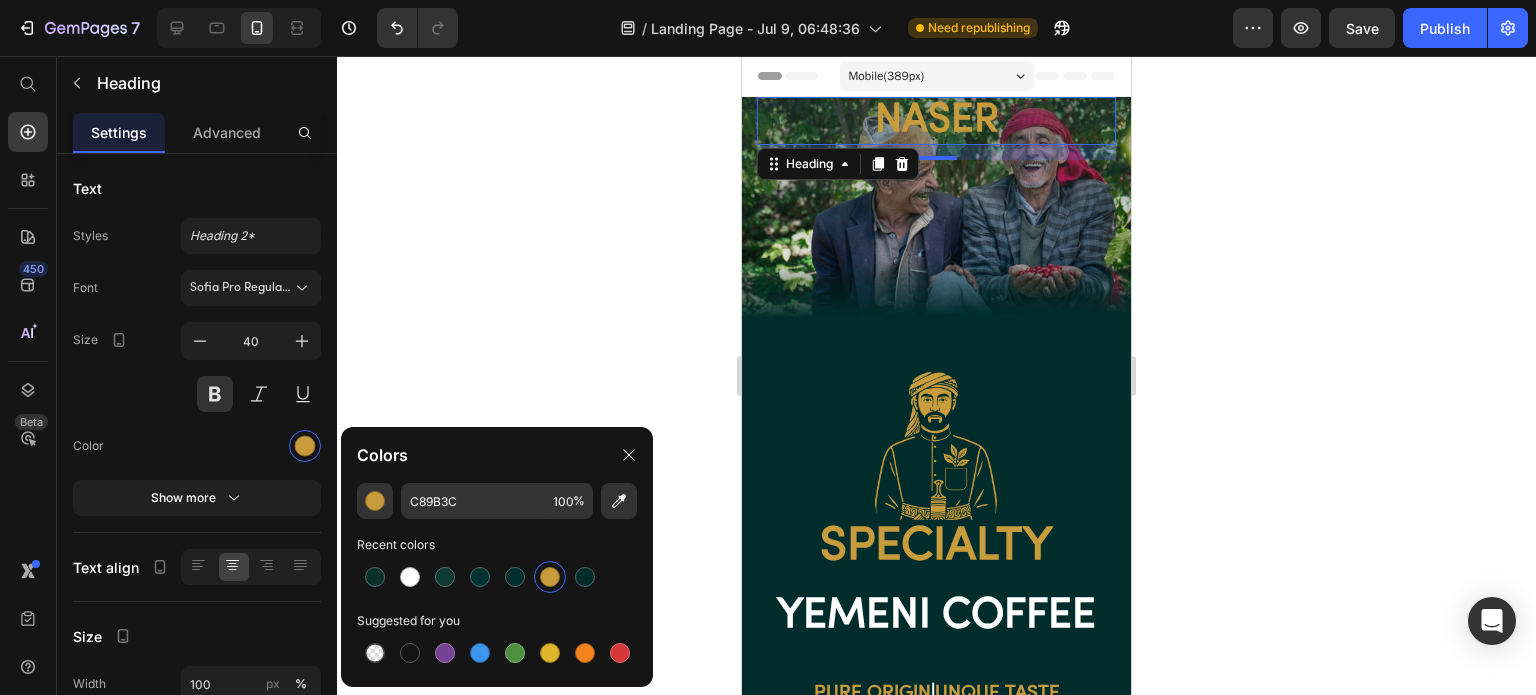 click at bounding box center [410, 577] 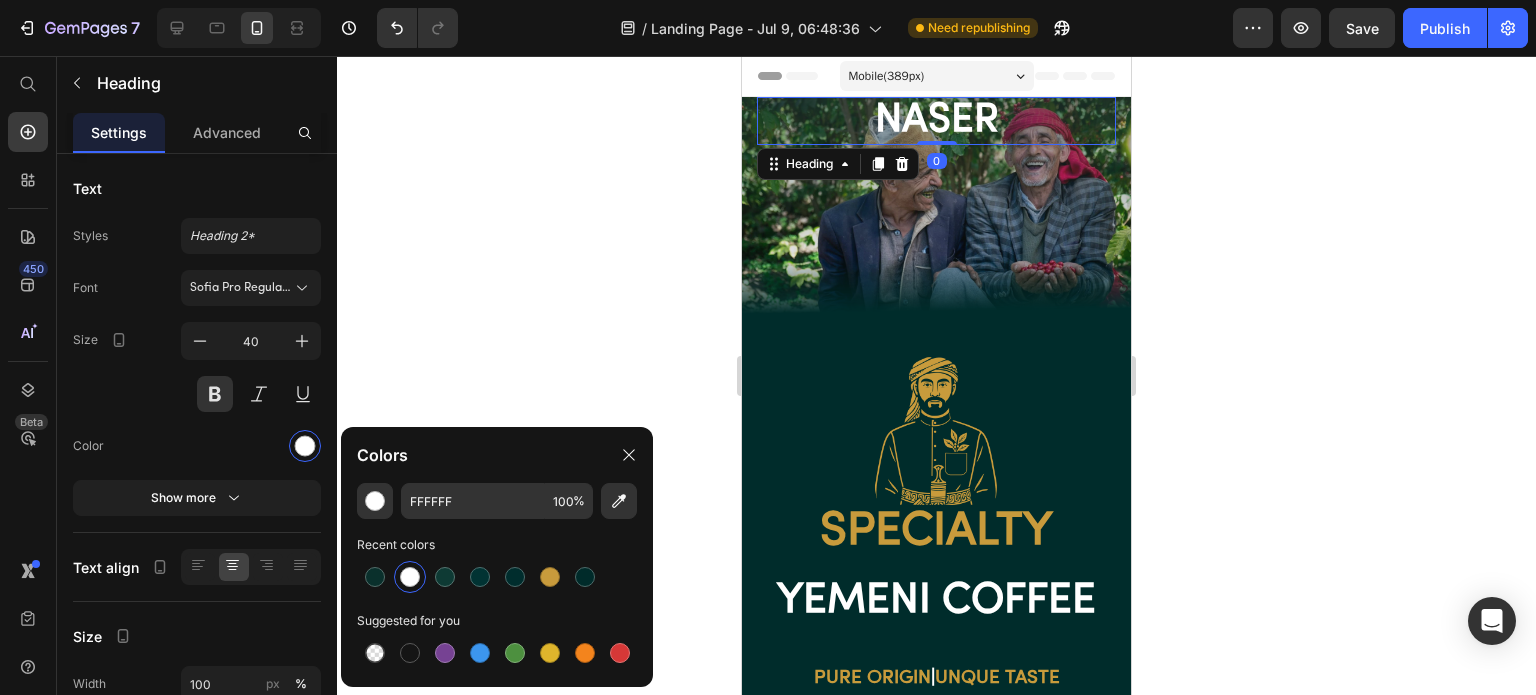 drag, startPoint x: 936, startPoint y: 158, endPoint x: 944, endPoint y: 116, distance: 42.755116 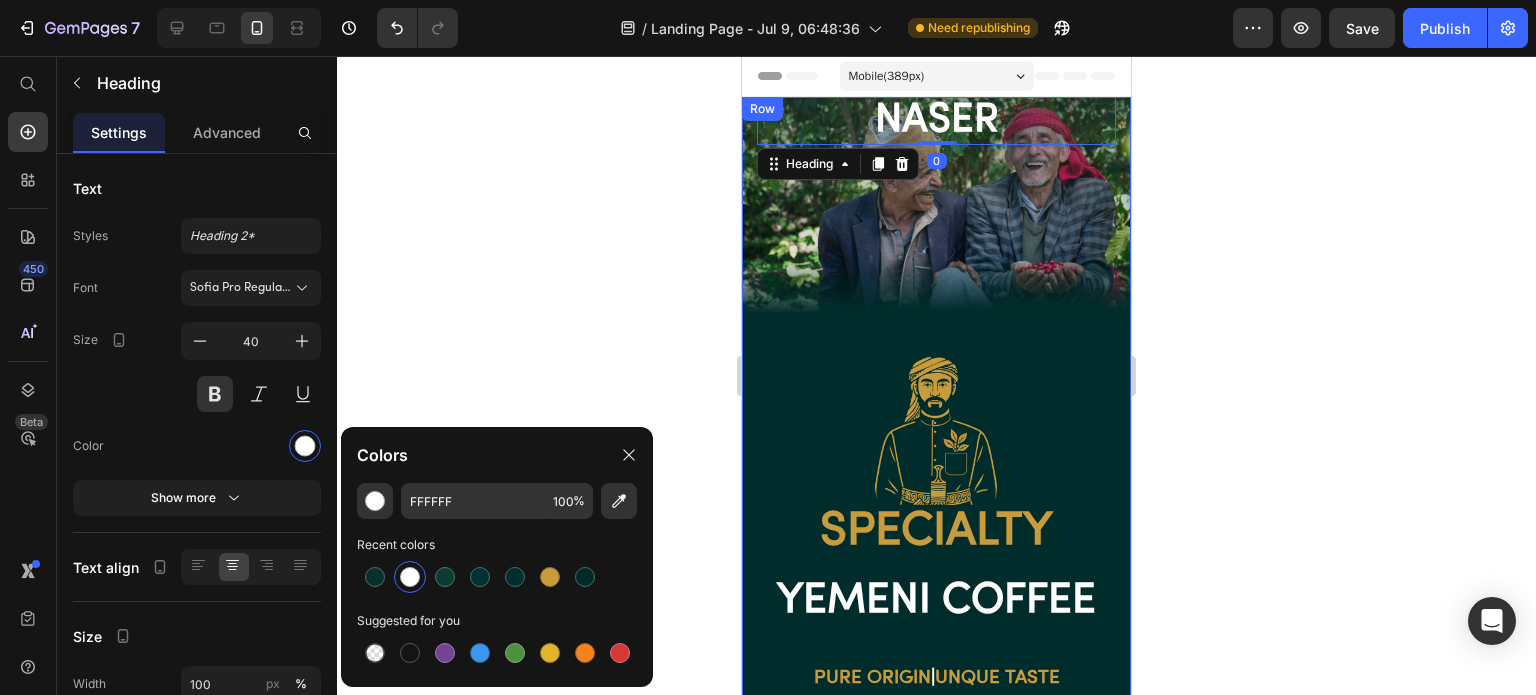 click on "naser Heading   0 Image Specialty Heading YEMENI COFFEE Heading PURE ORIGIN  |  UNQUE TASTE Text block    Shop It Now For Only 31.57$    Button Row" at bounding box center [936, 458] 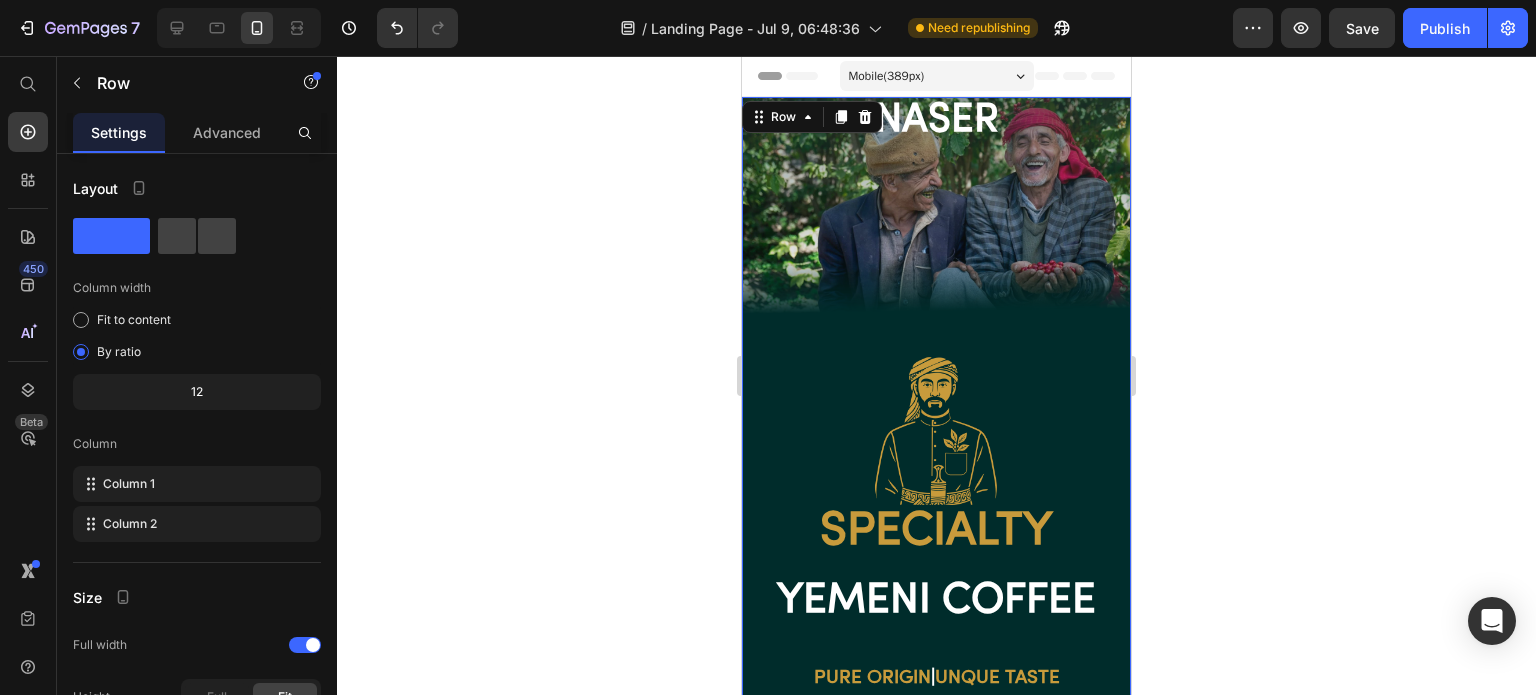 click on "naser Heading Image Specialty Heading YEMENI COFFEE Heading PURE ORIGIN  |  UNQUE TASTE Text block" at bounding box center (936, 414) 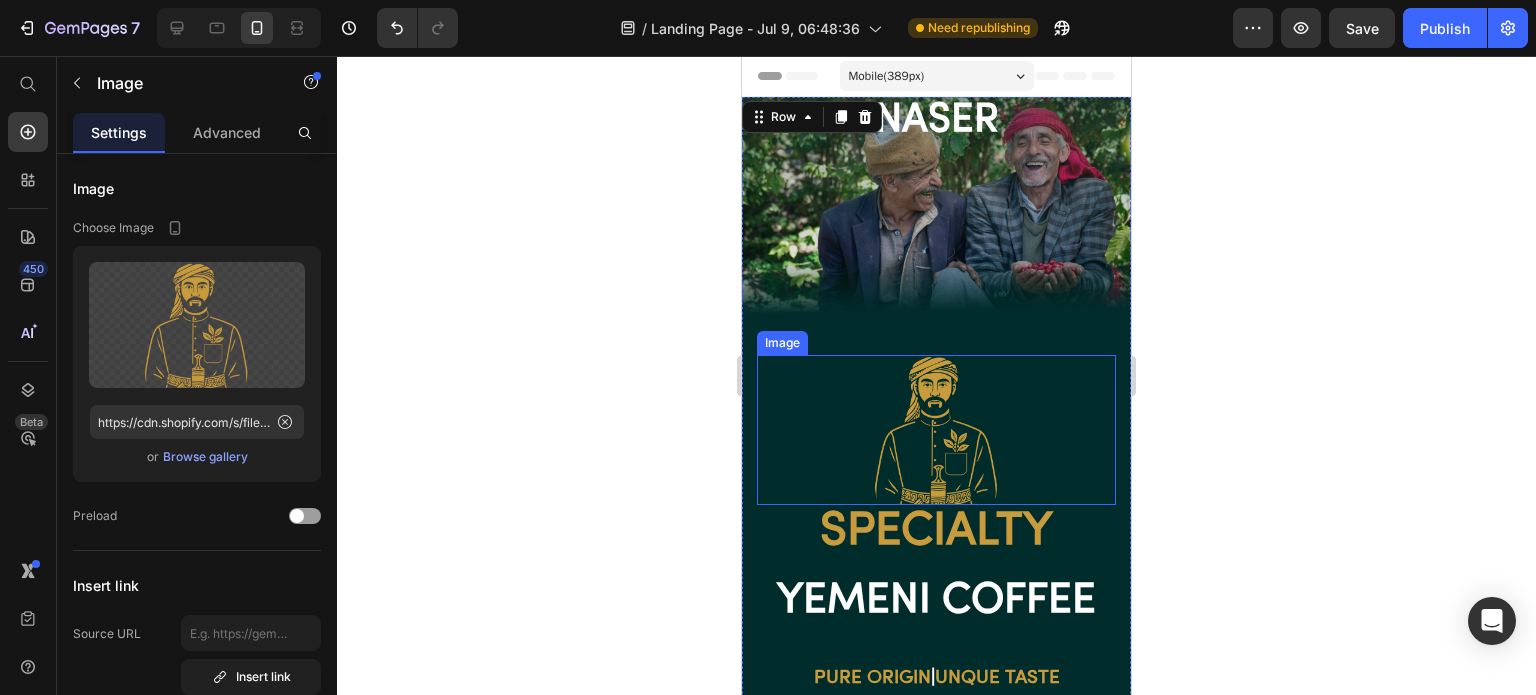 click at bounding box center (936, 430) 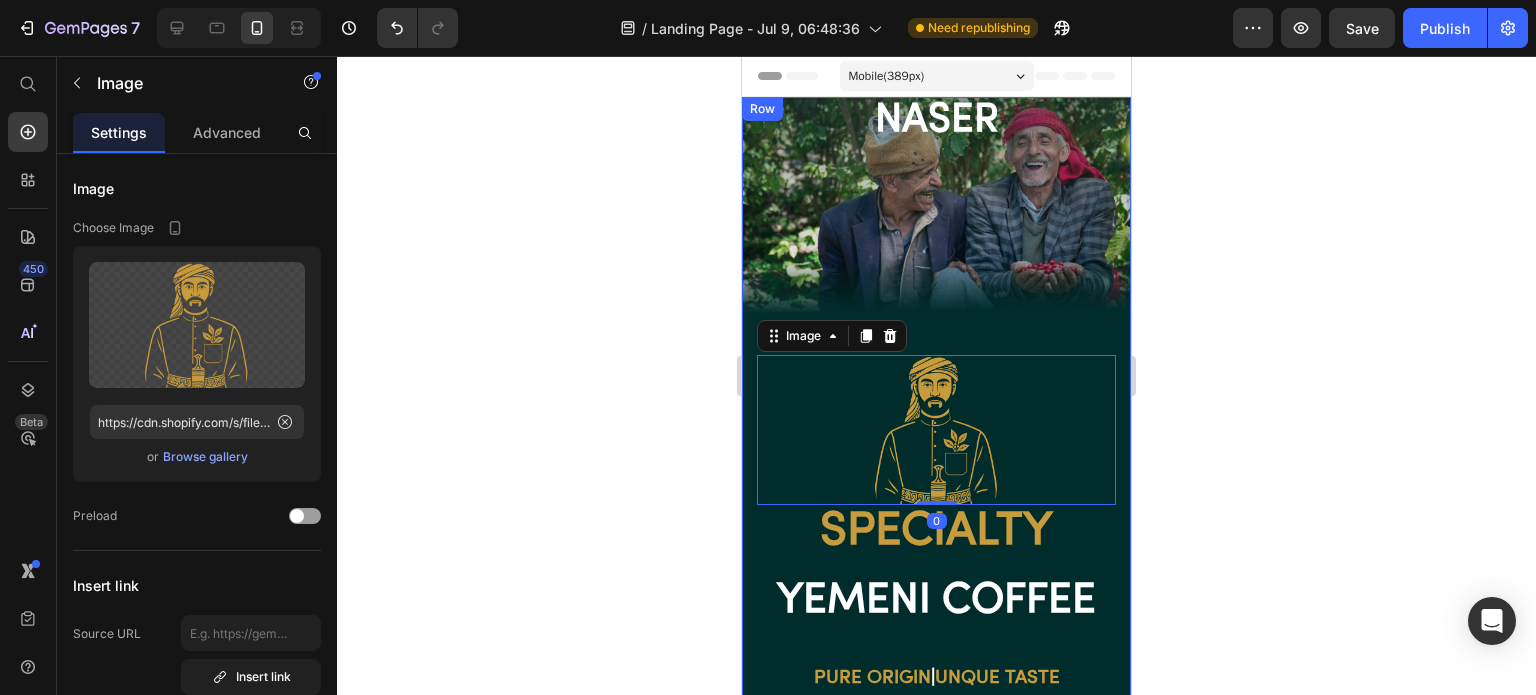 click on "naser Heading Image   0 Specialty Heading YEMENI COFFEE Heading PURE ORIGIN  |  UNQUE TASTE Text block" at bounding box center [936, 414] 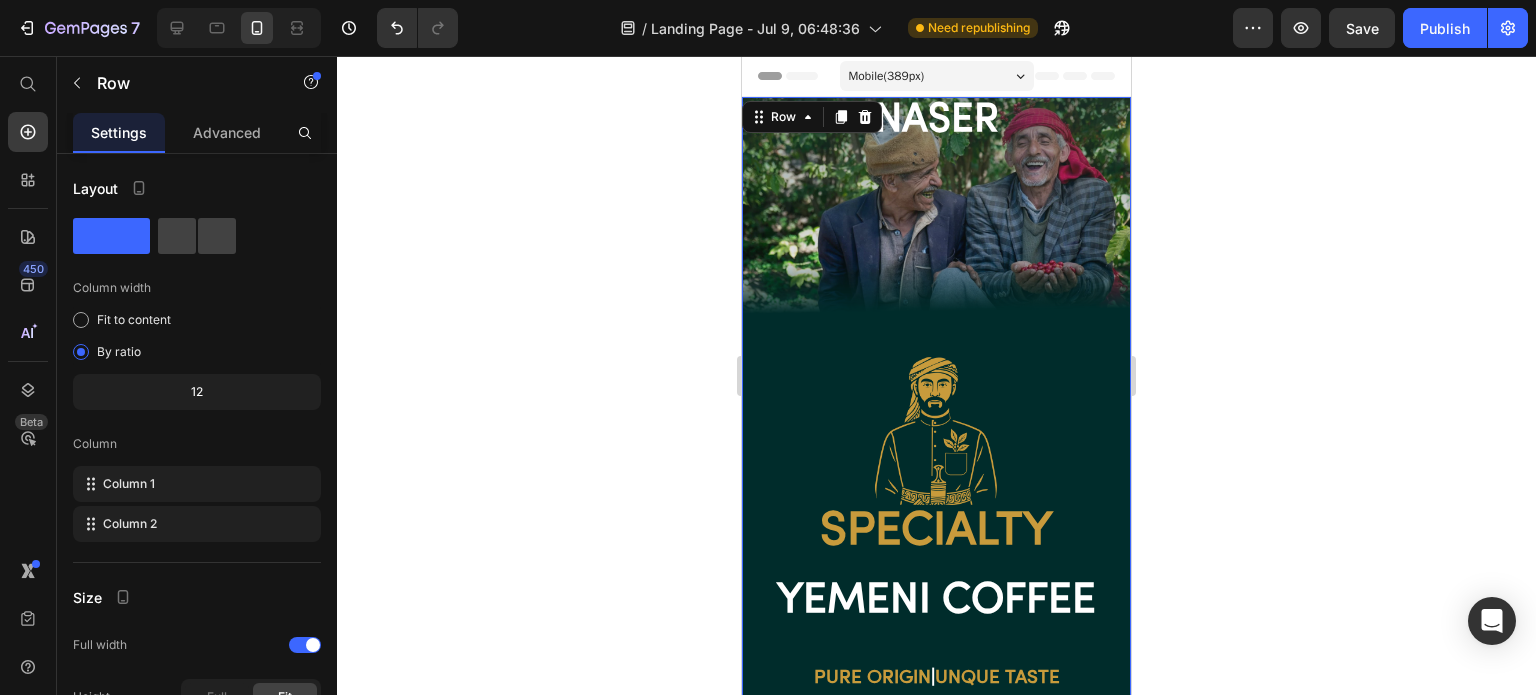 click 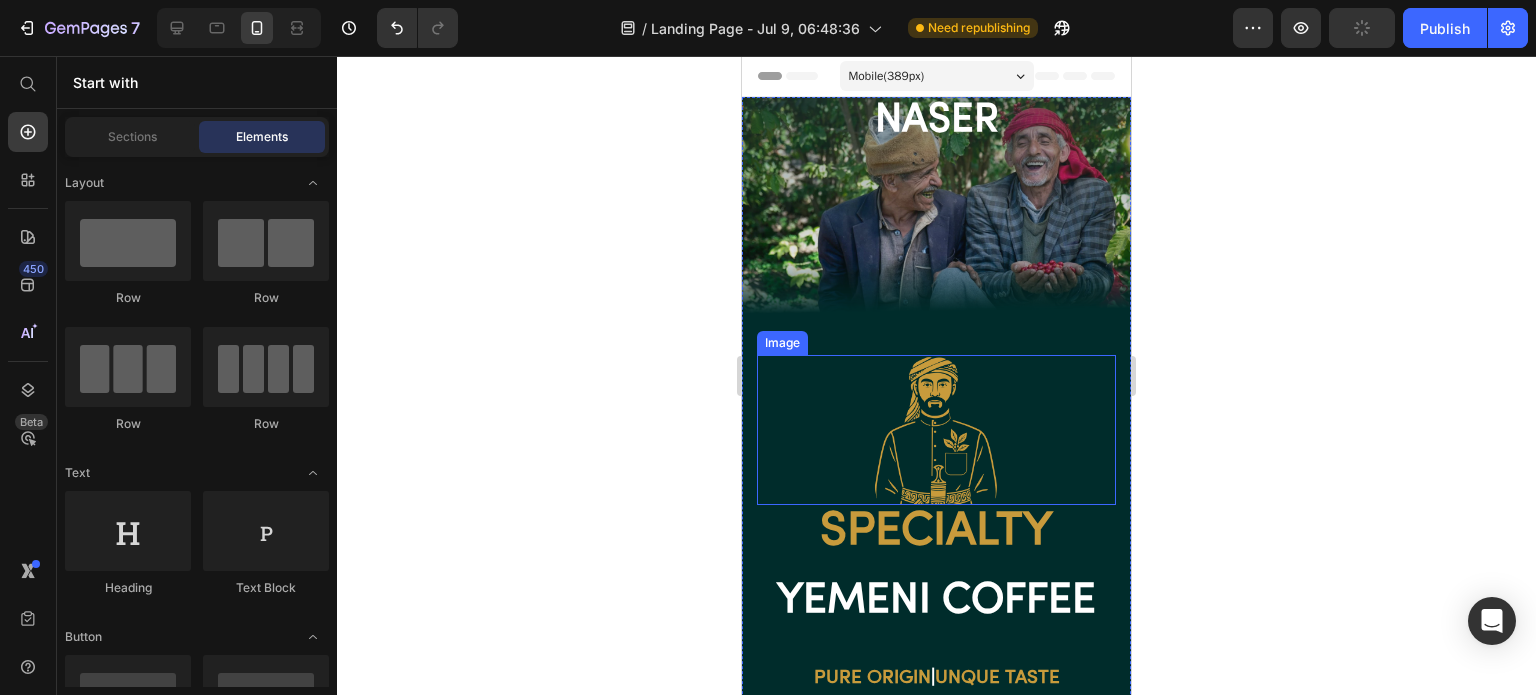click at bounding box center (936, 430) 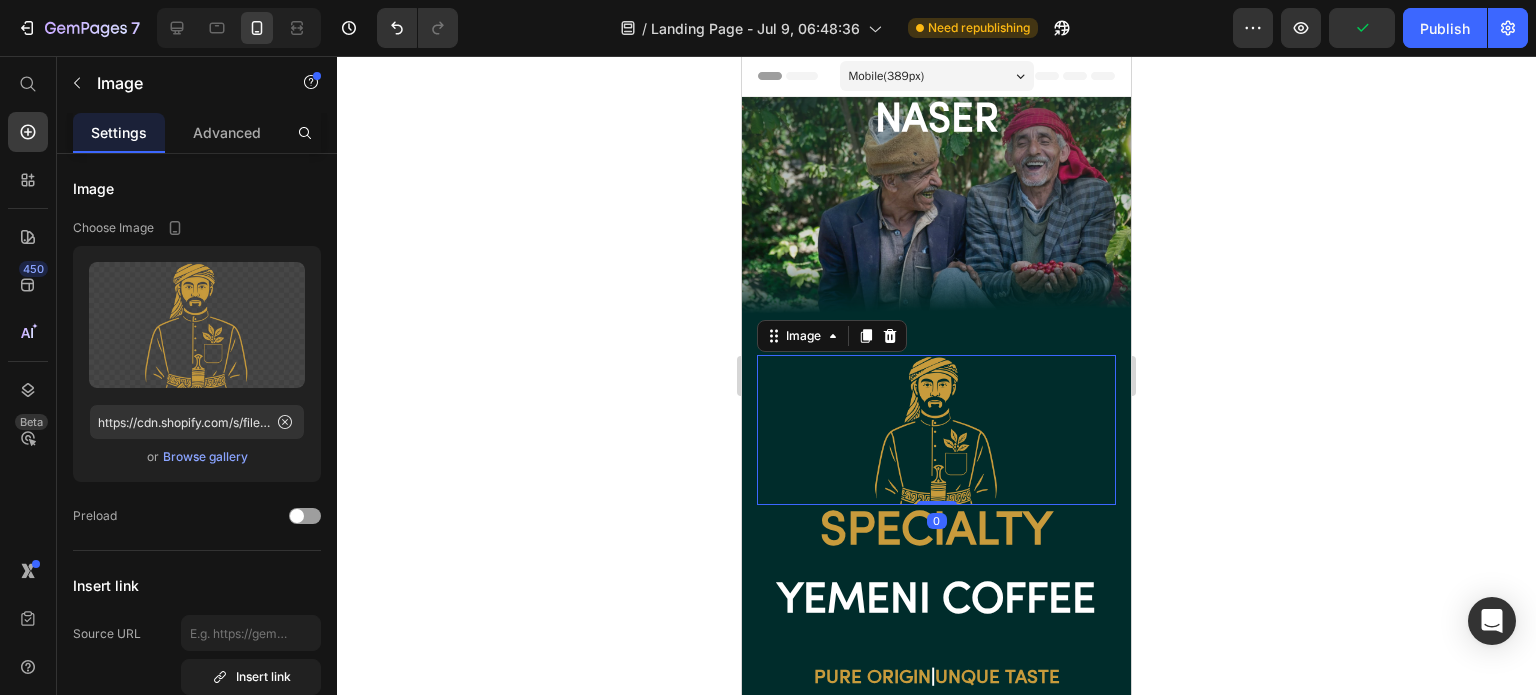 click on "Advanced" at bounding box center [227, 132] 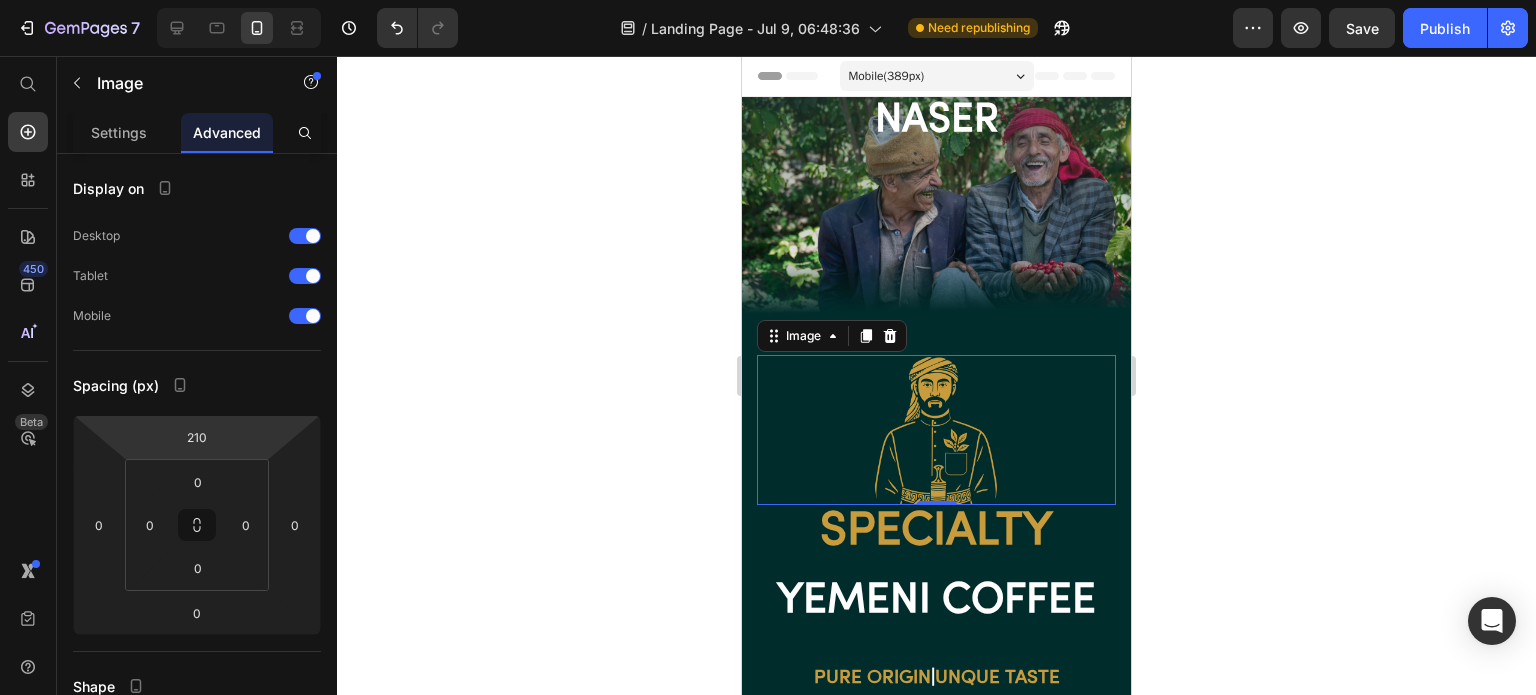 click on "210" at bounding box center (197, 437) 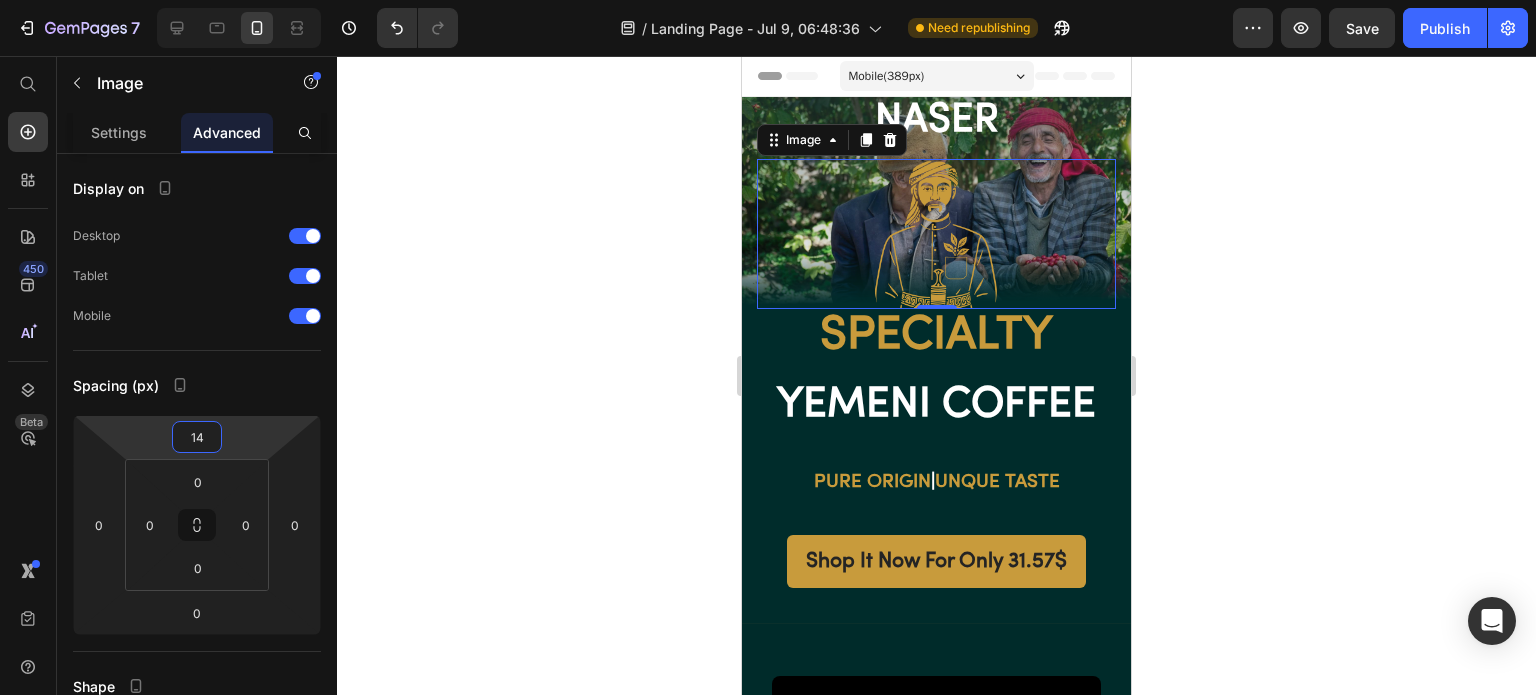 type on "140" 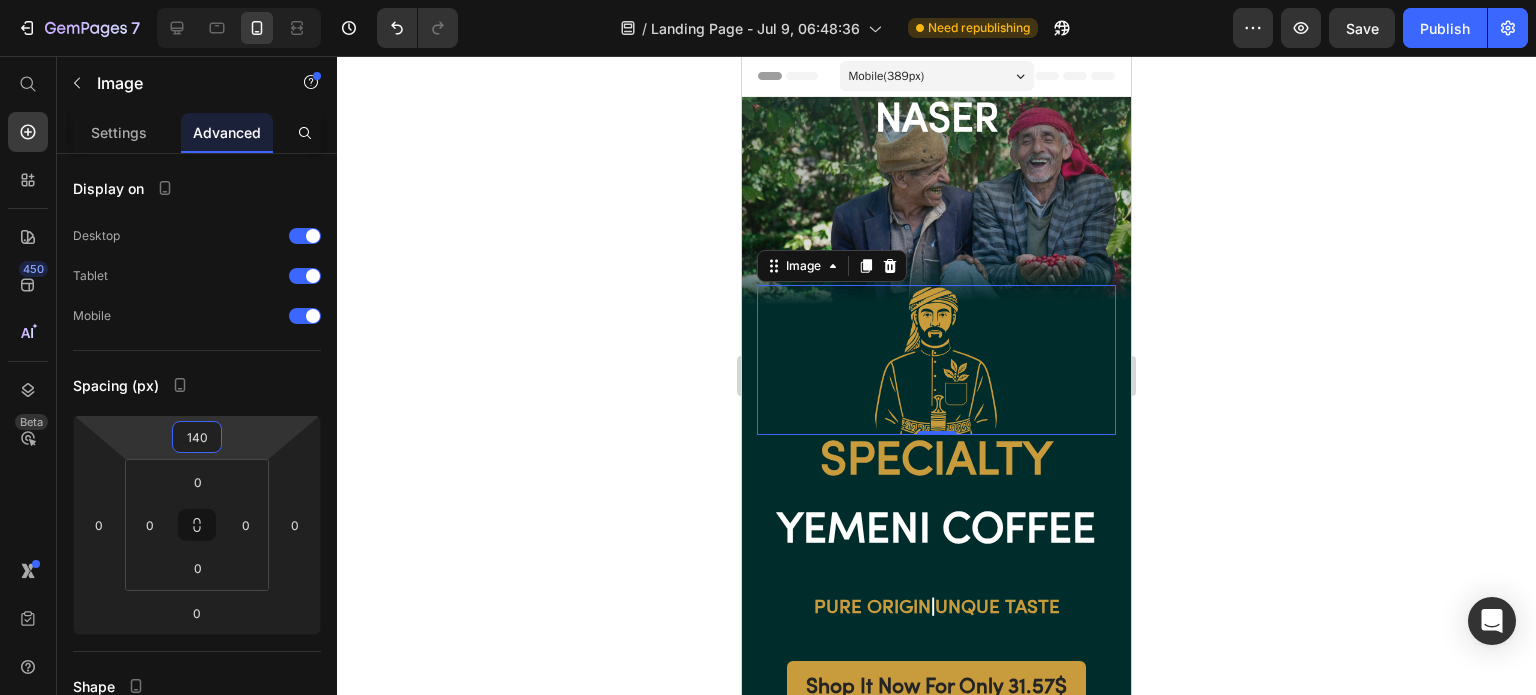 click 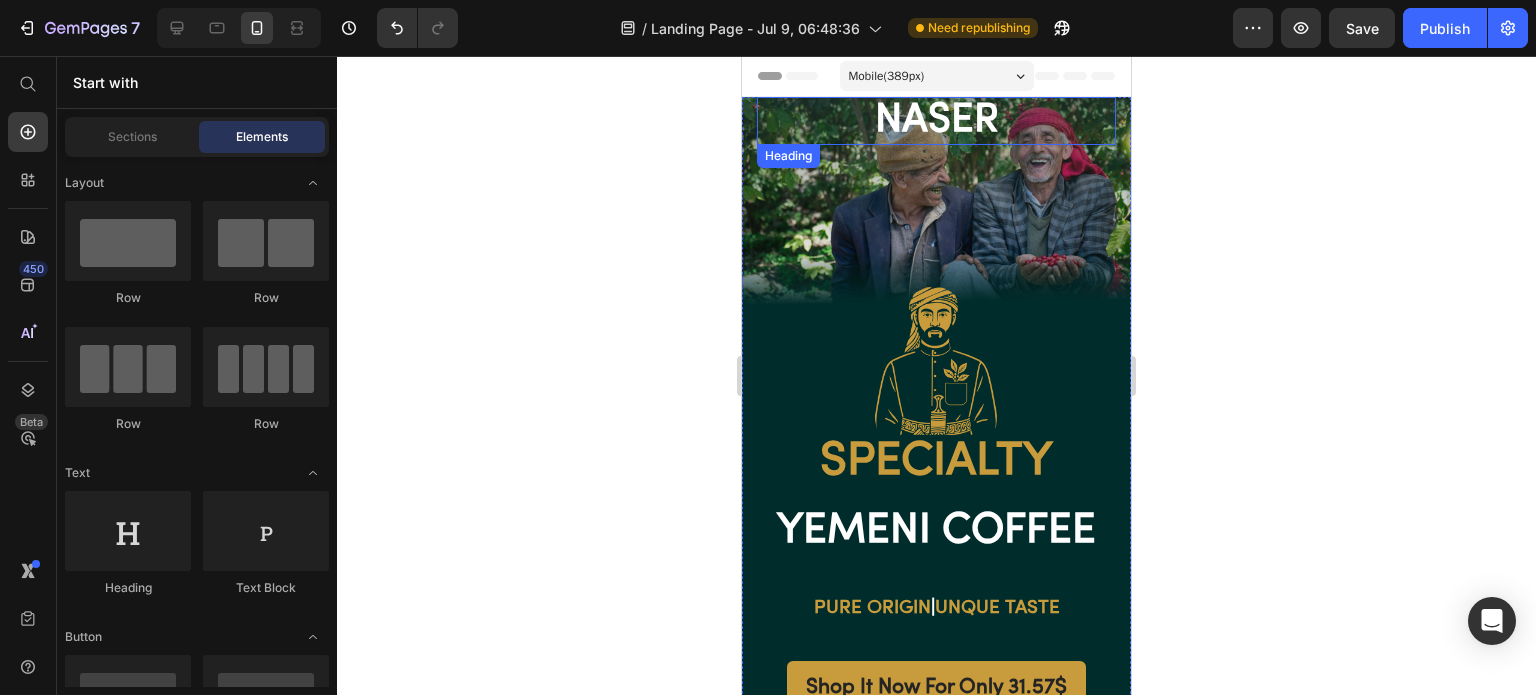 click on "naser" at bounding box center (936, 121) 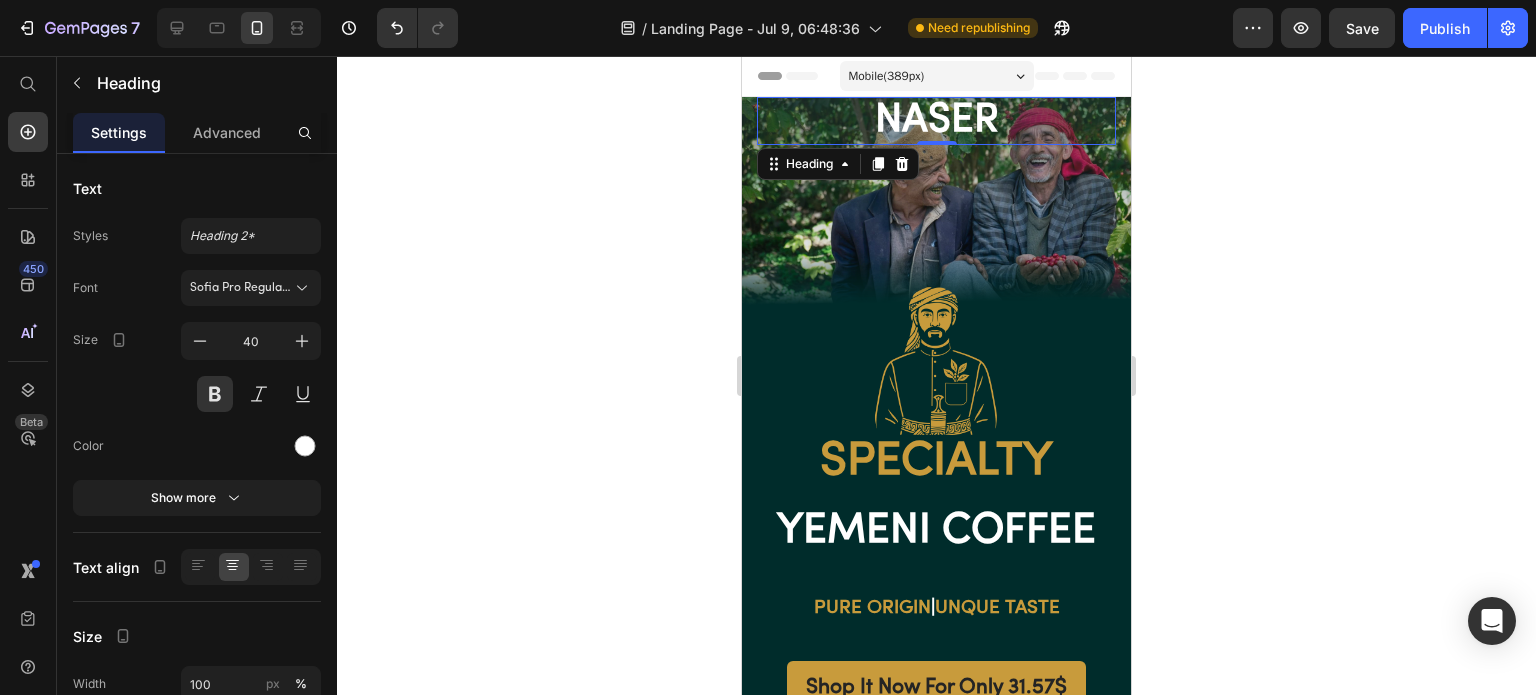 click 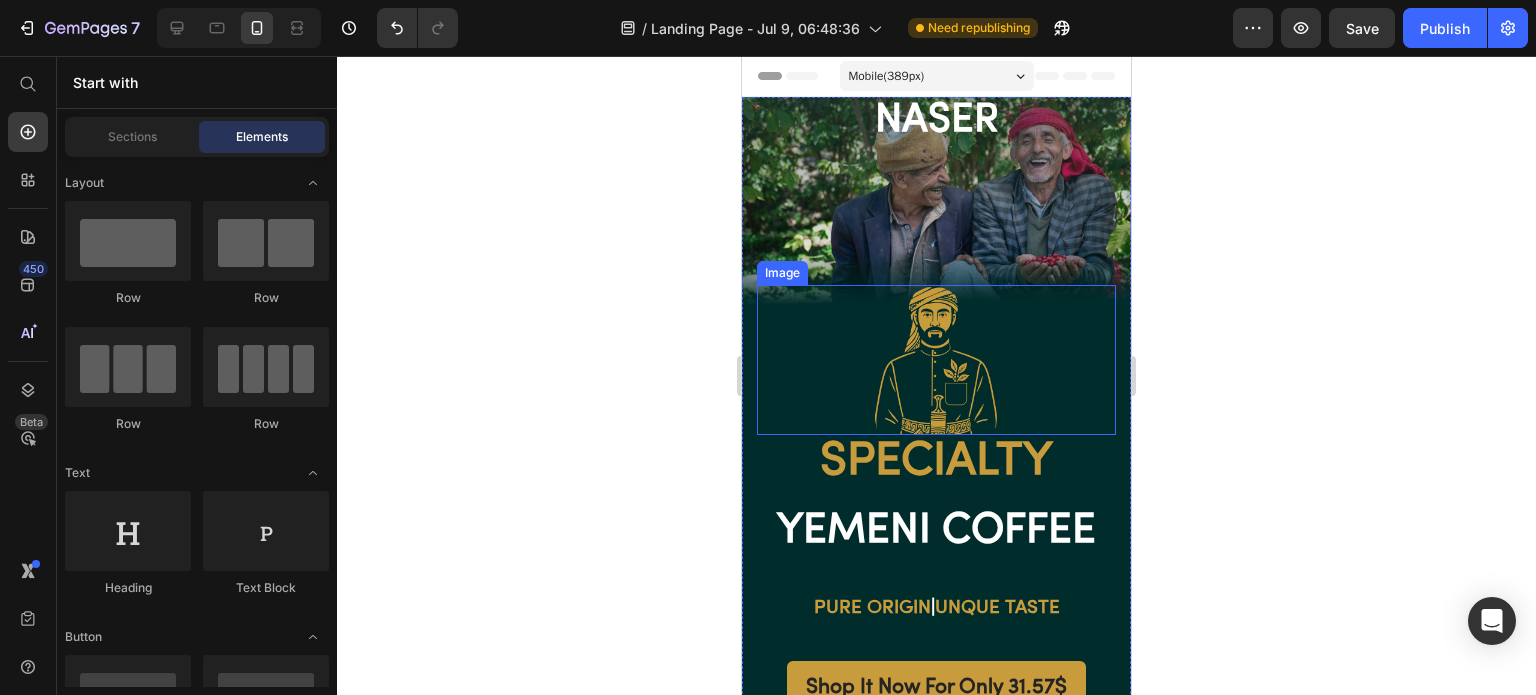 click at bounding box center [936, 360] 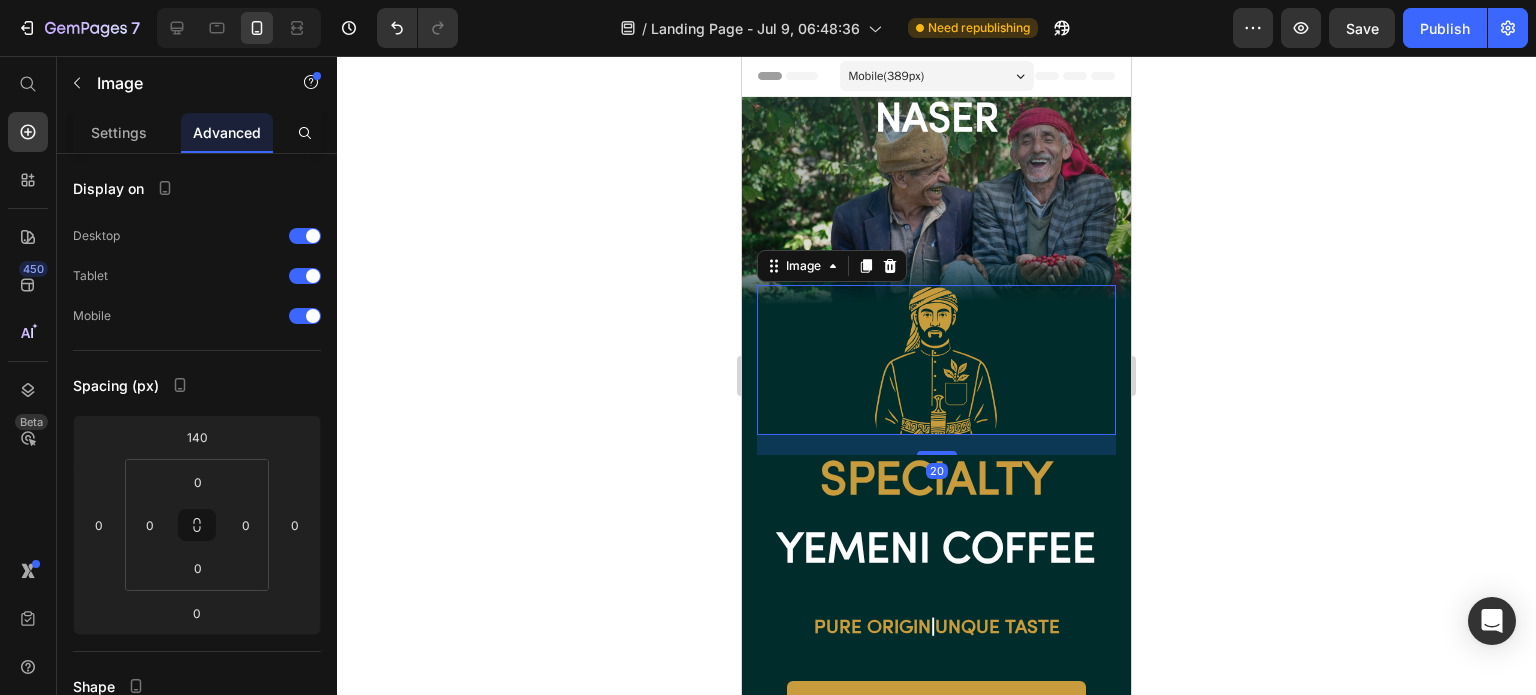 drag, startPoint x: 924, startPoint y: 433, endPoint x: 928, endPoint y: 452, distance: 19.416489 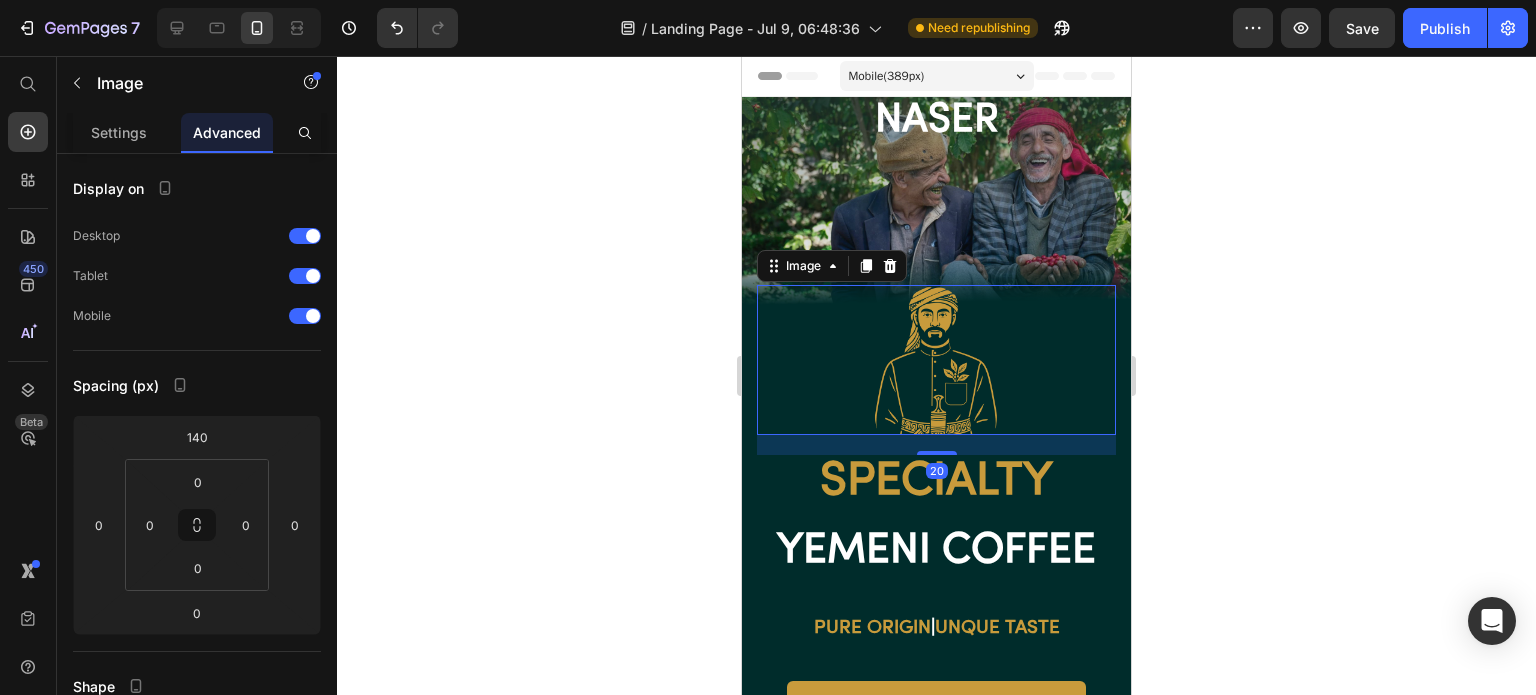 click at bounding box center [937, 453] 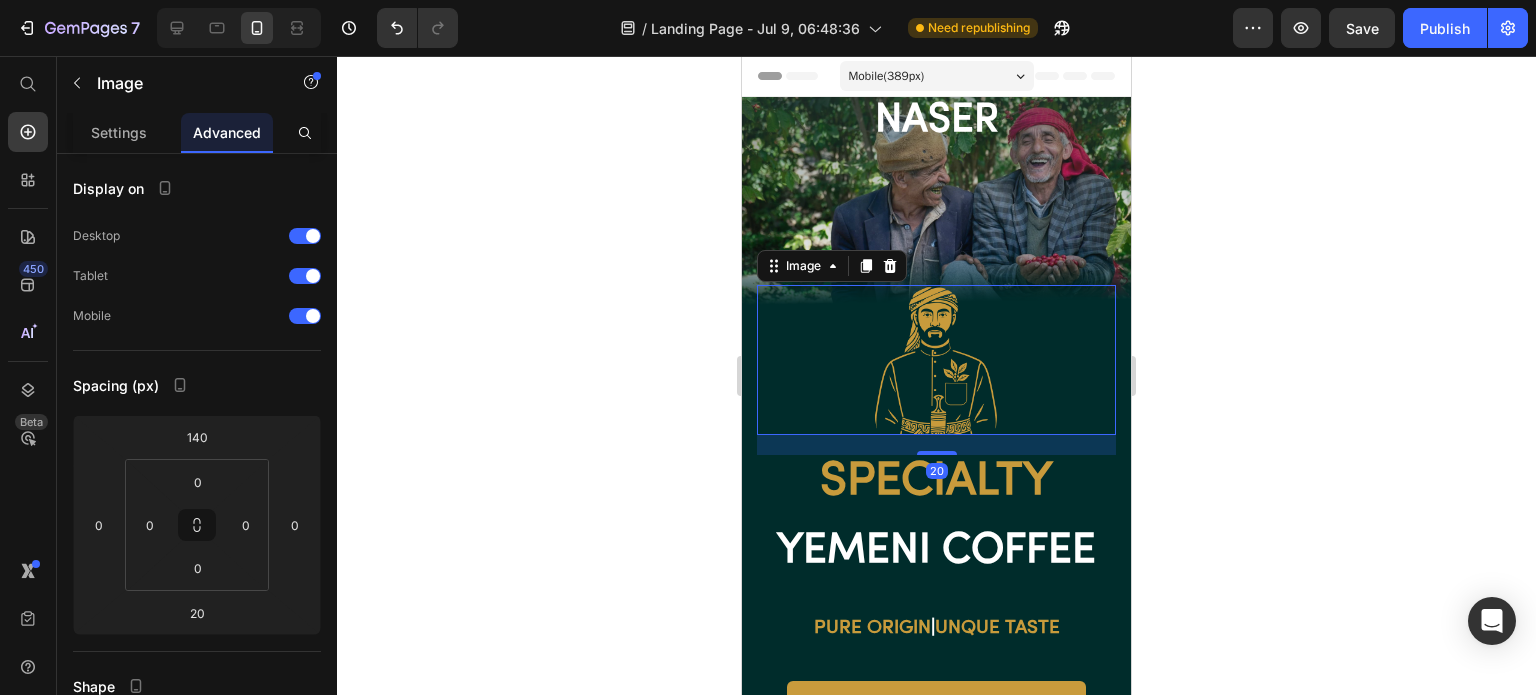 click 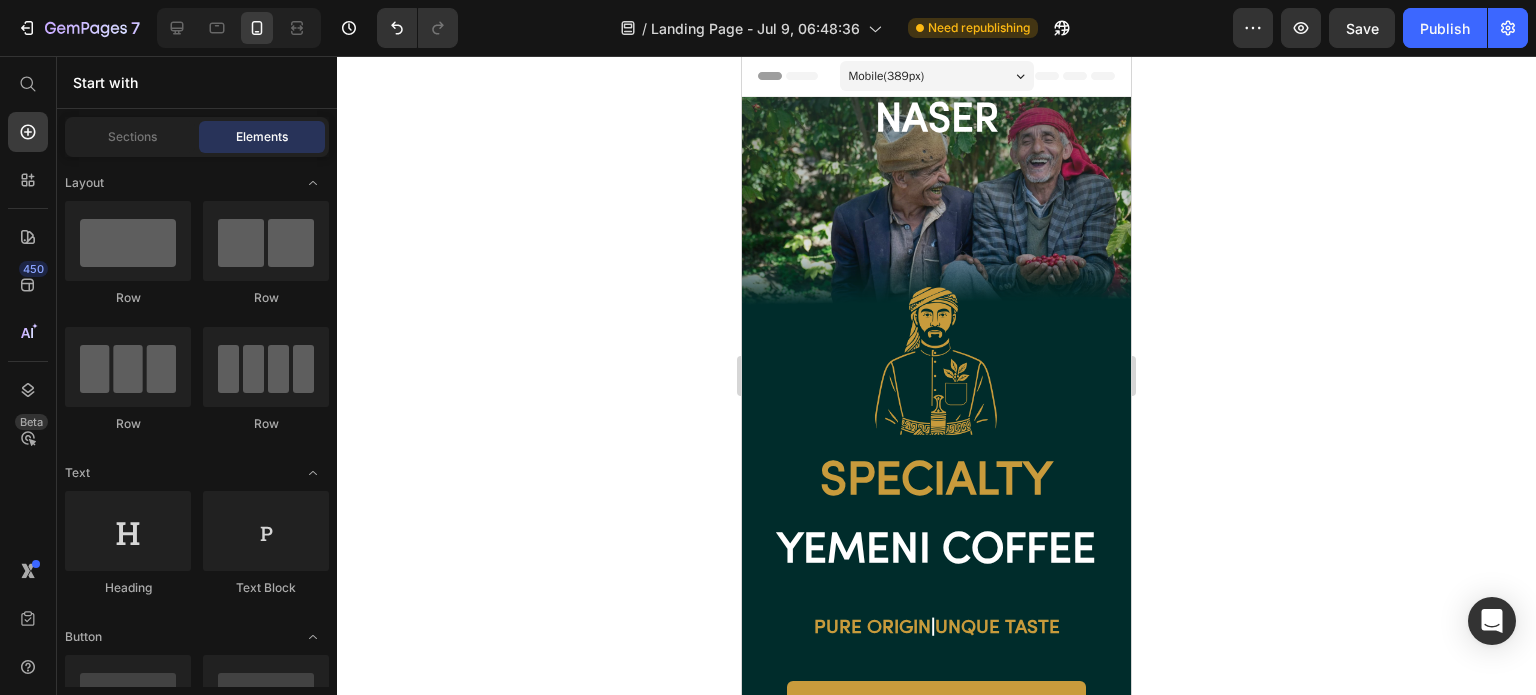 click 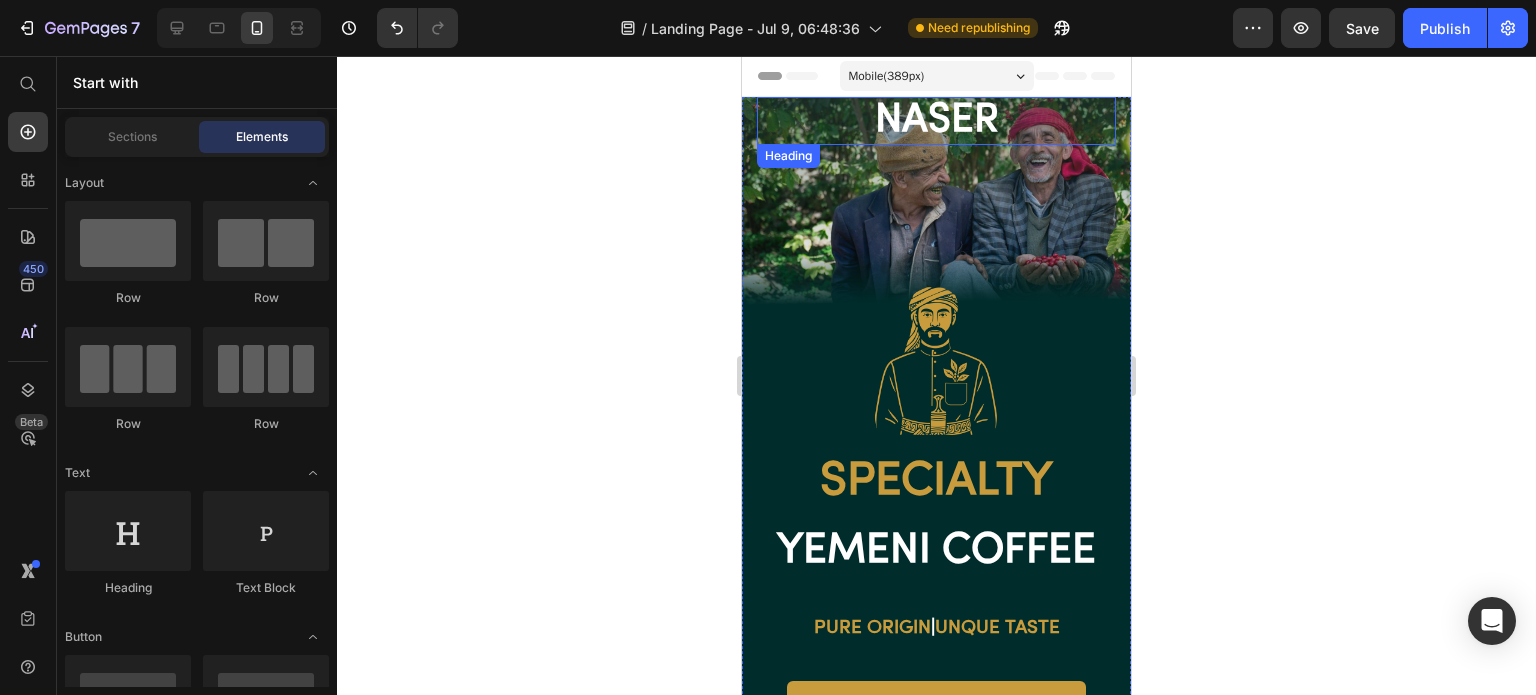 click on "naser" at bounding box center (936, 121) 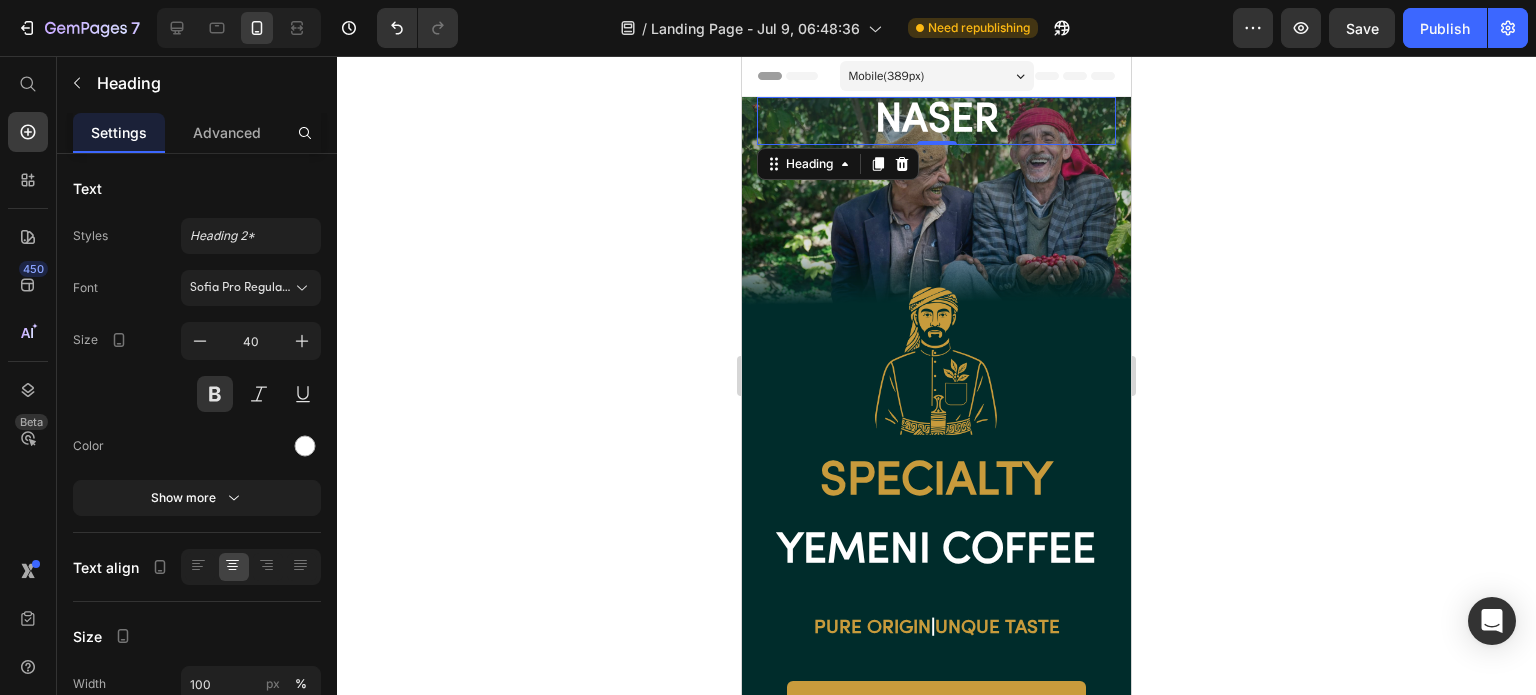 scroll, scrollTop: 100, scrollLeft: 0, axis: vertical 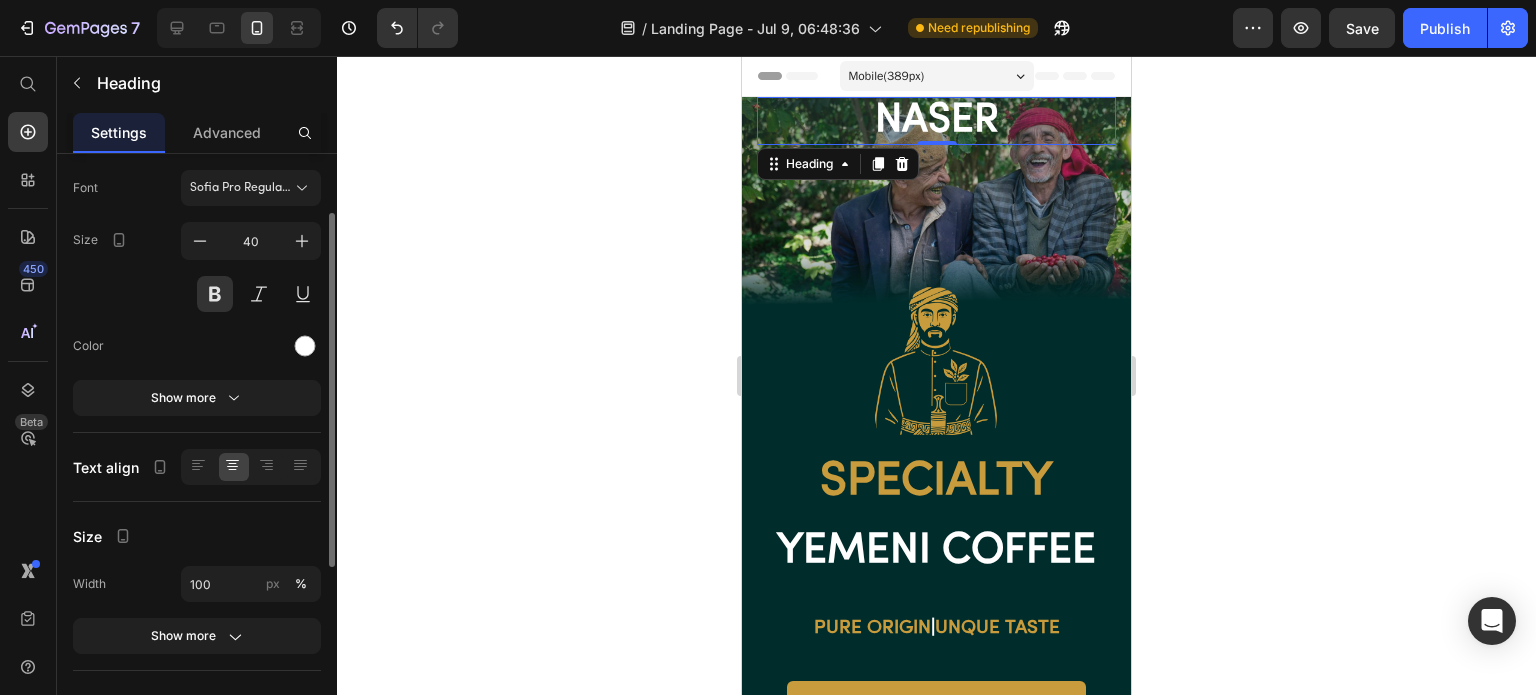 click on "Show more" at bounding box center [197, 398] 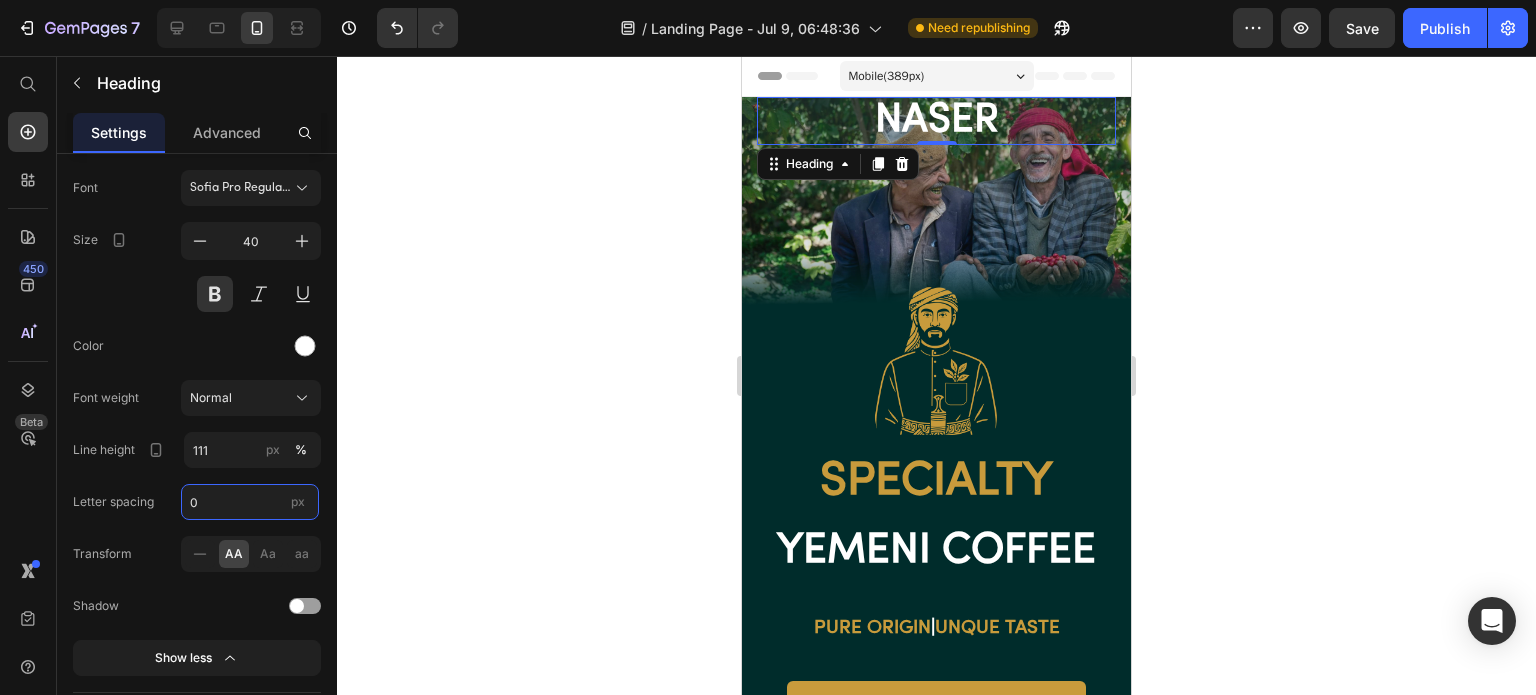 click on "0" at bounding box center [250, 502] 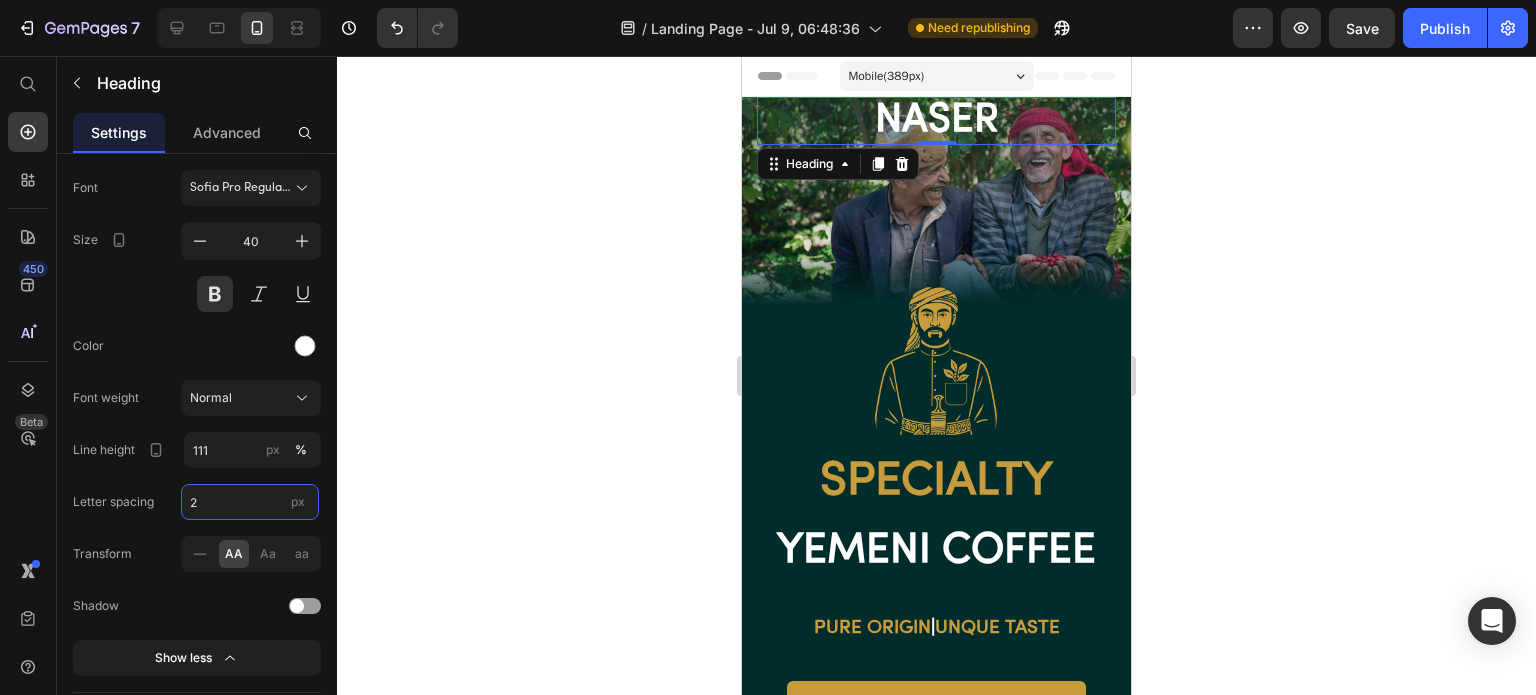 type on "20" 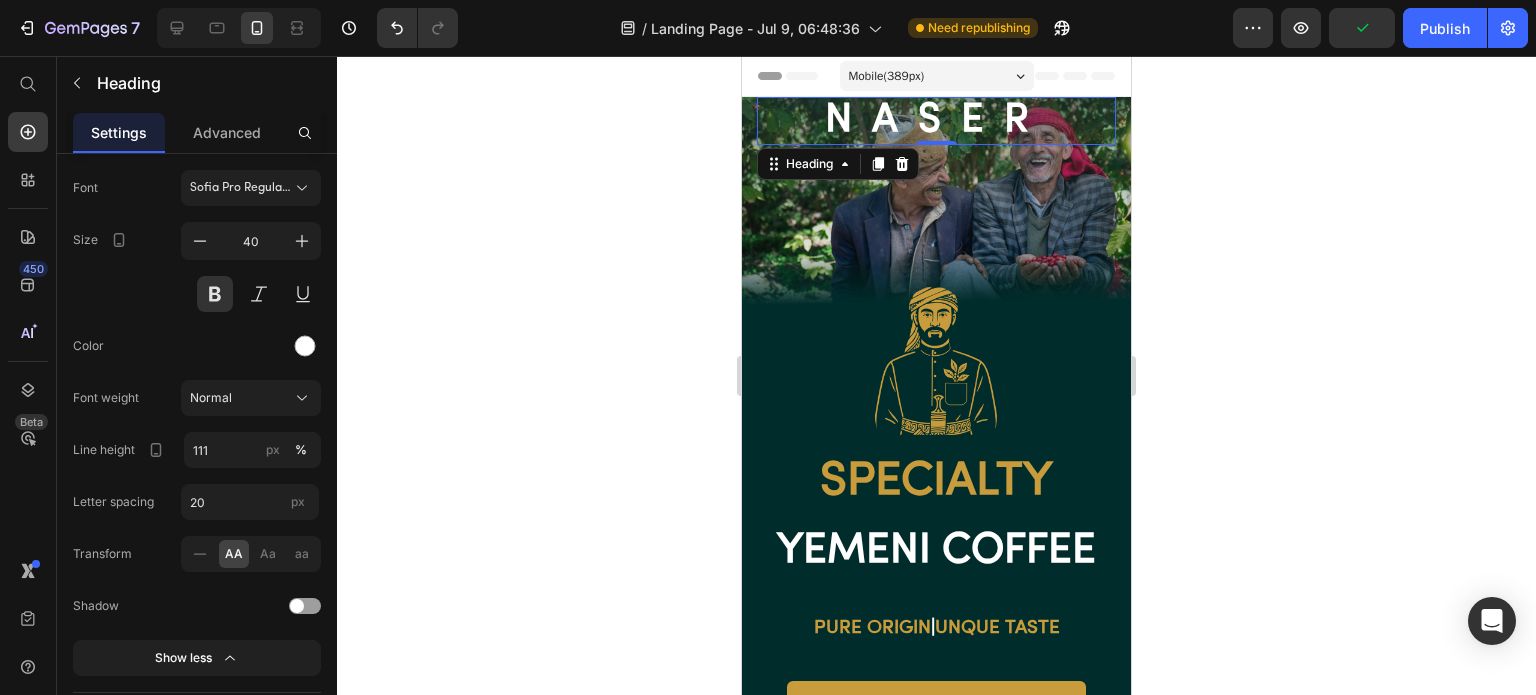 click 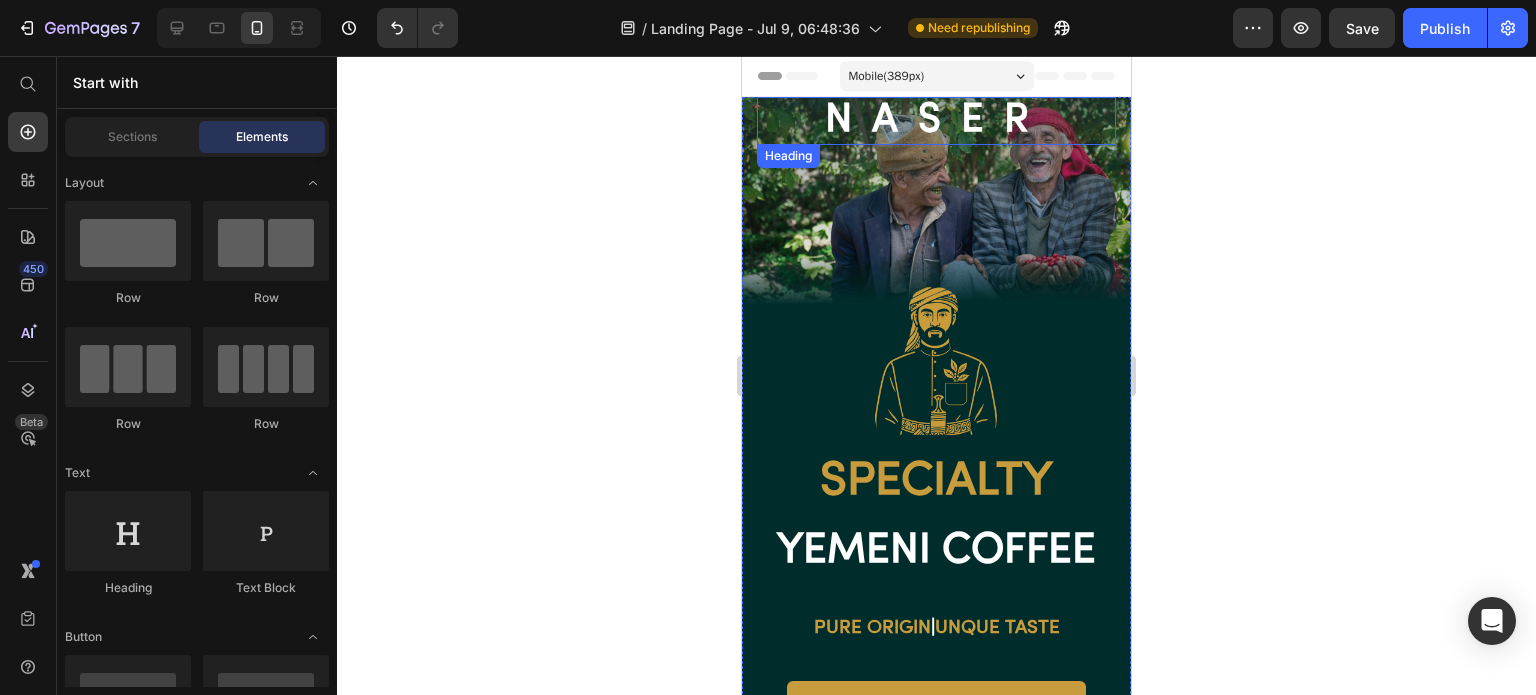 click on "naser" at bounding box center (936, 121) 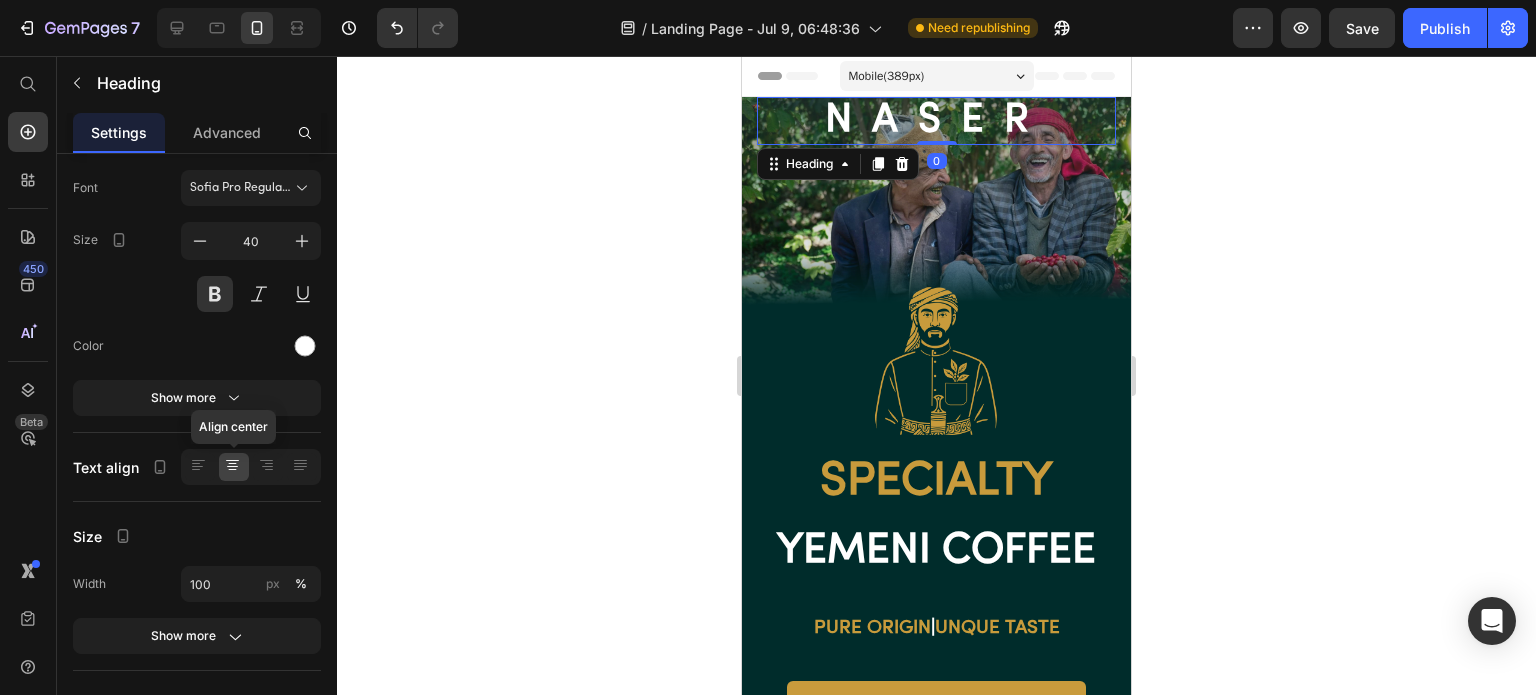 click 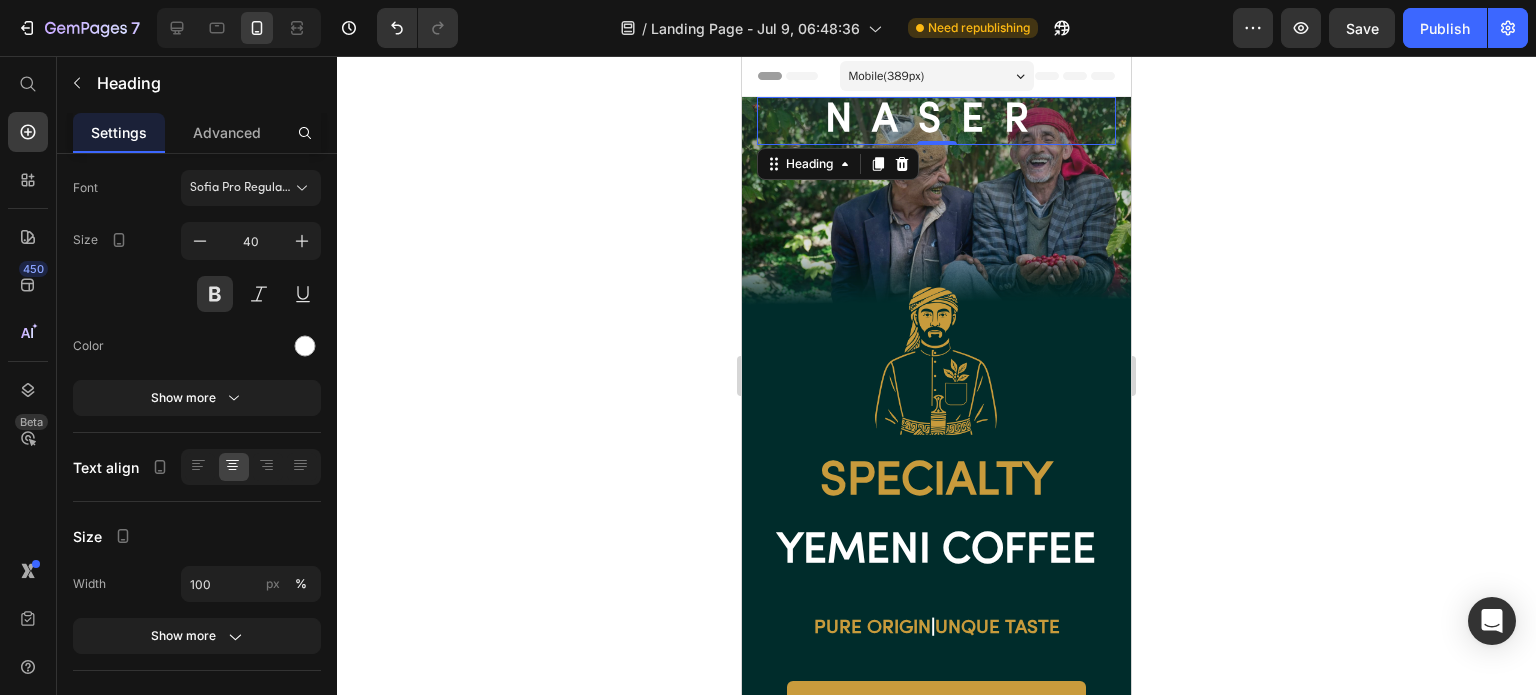 click at bounding box center [305, 346] 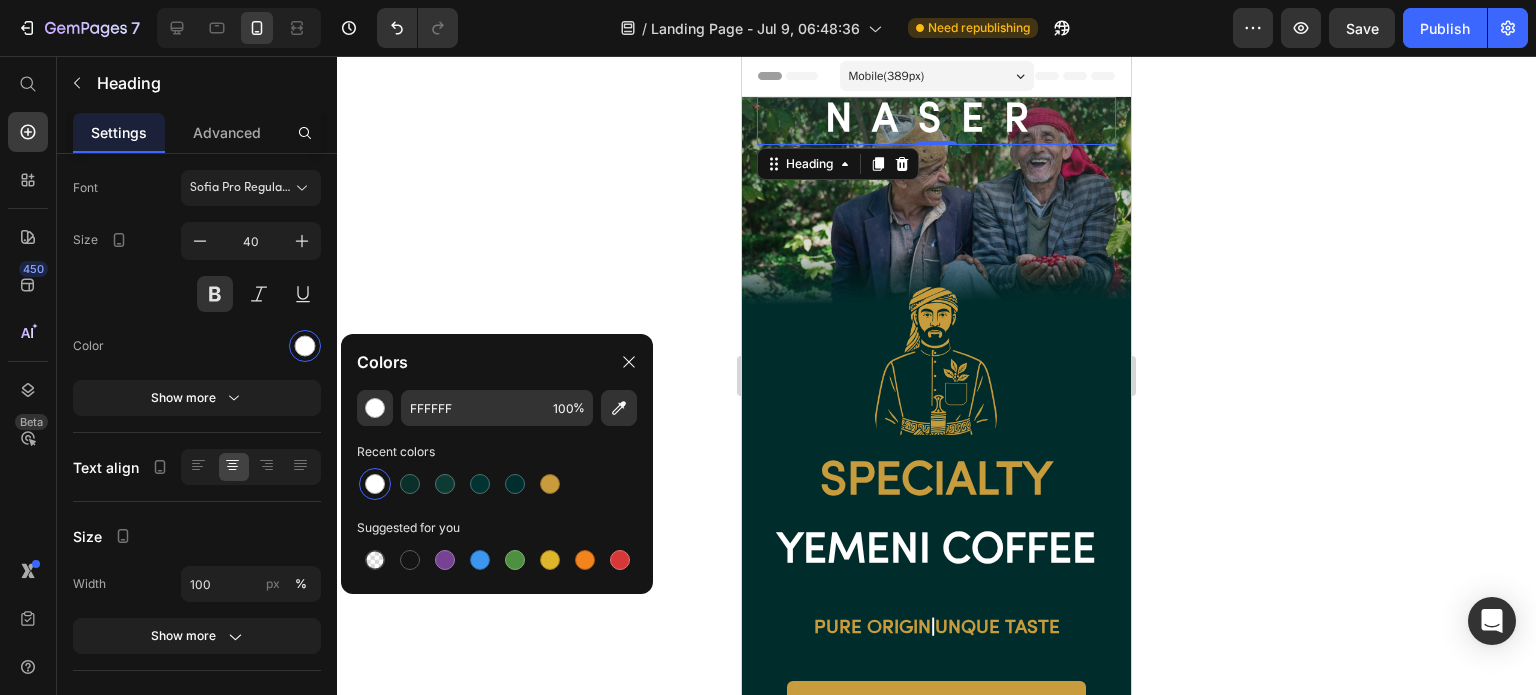 click at bounding box center (550, 484) 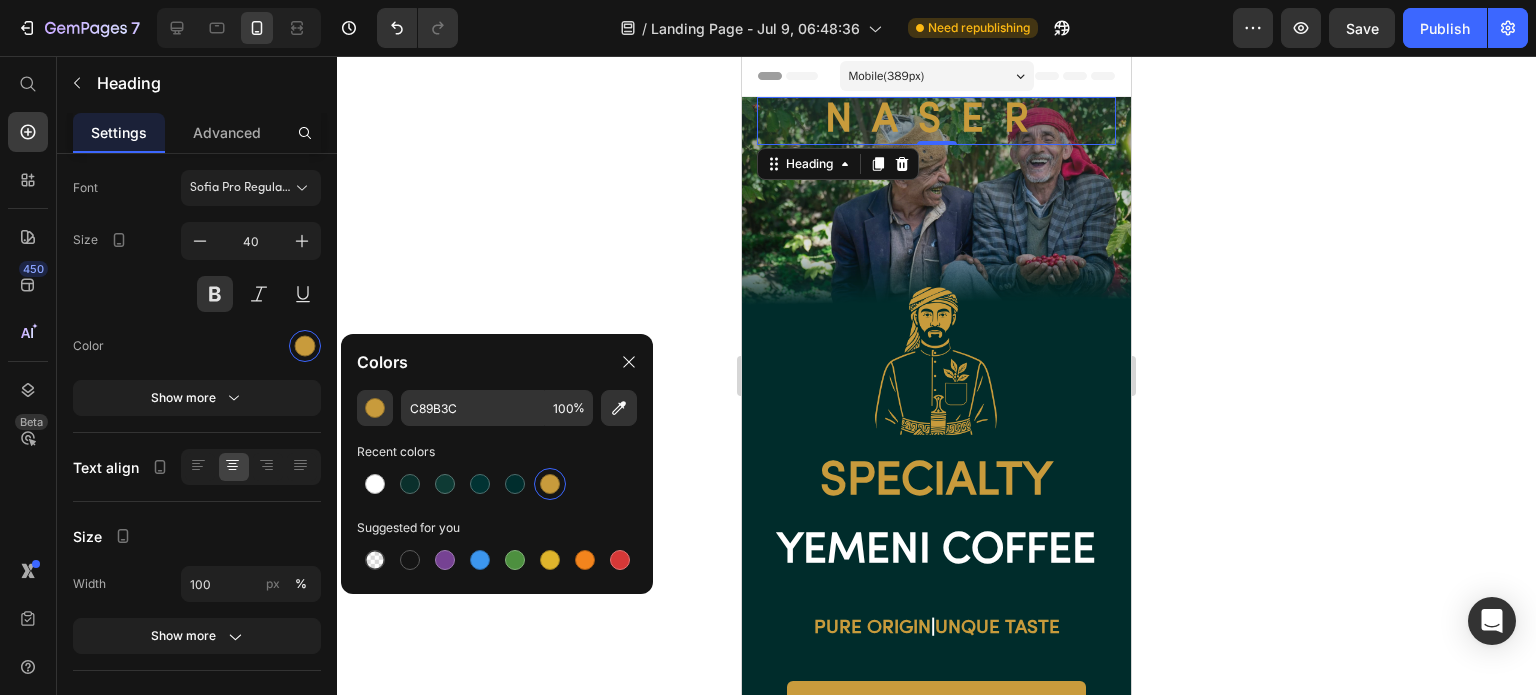 click 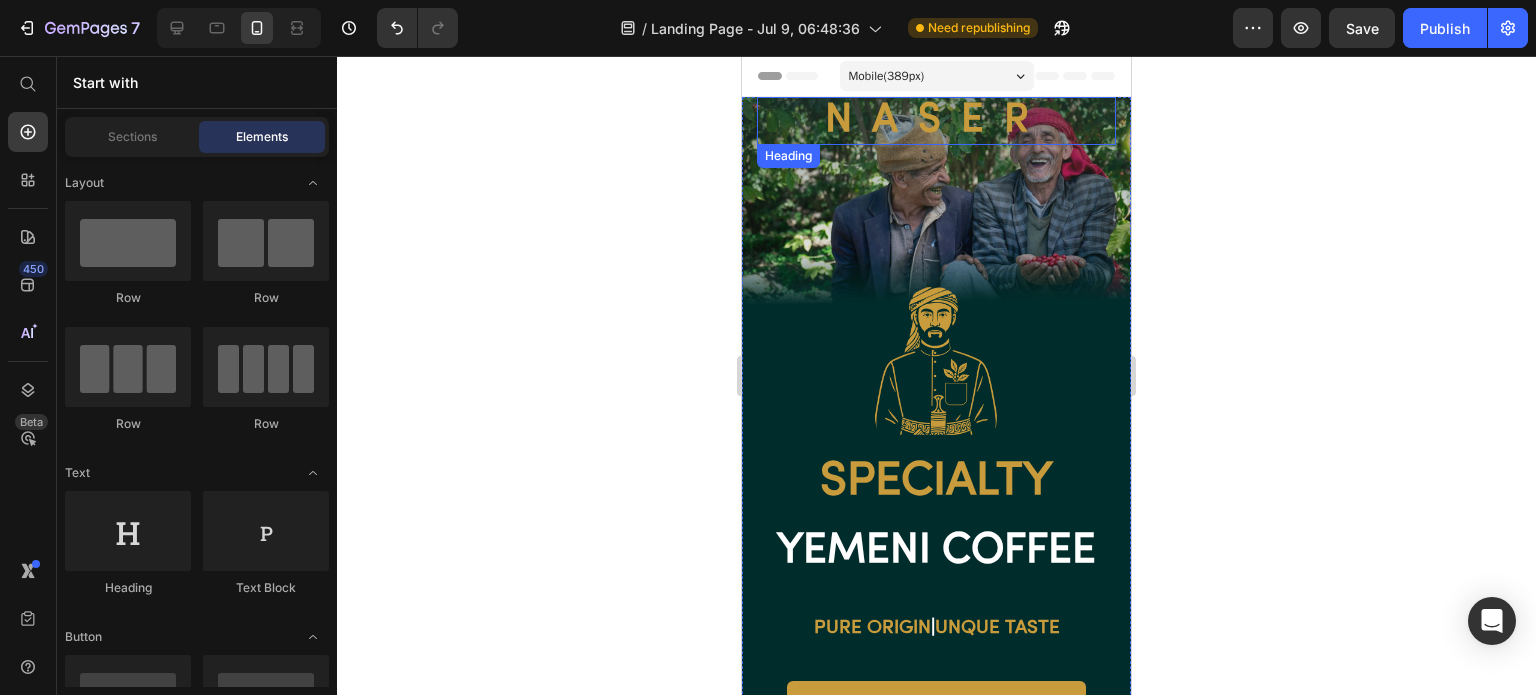 click on "naser" at bounding box center [936, 121] 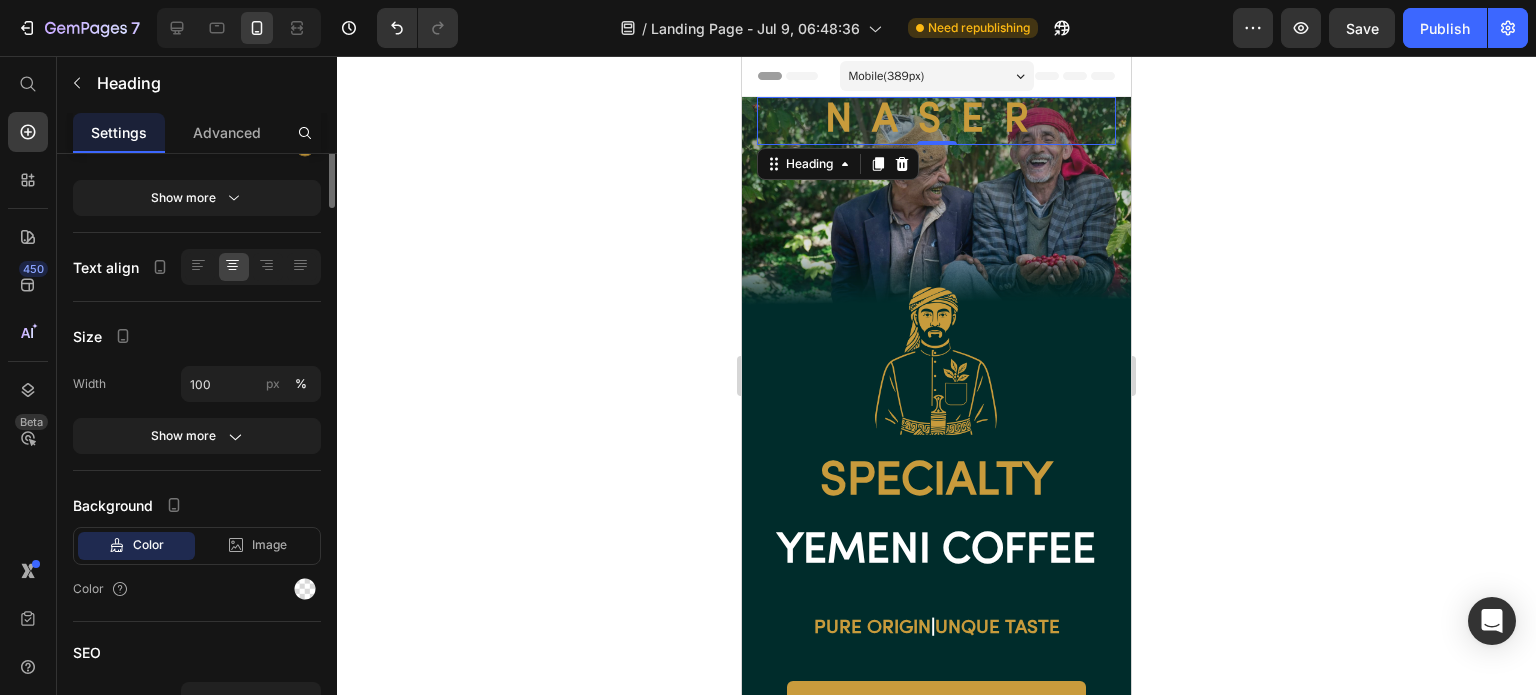 scroll, scrollTop: 0, scrollLeft: 0, axis: both 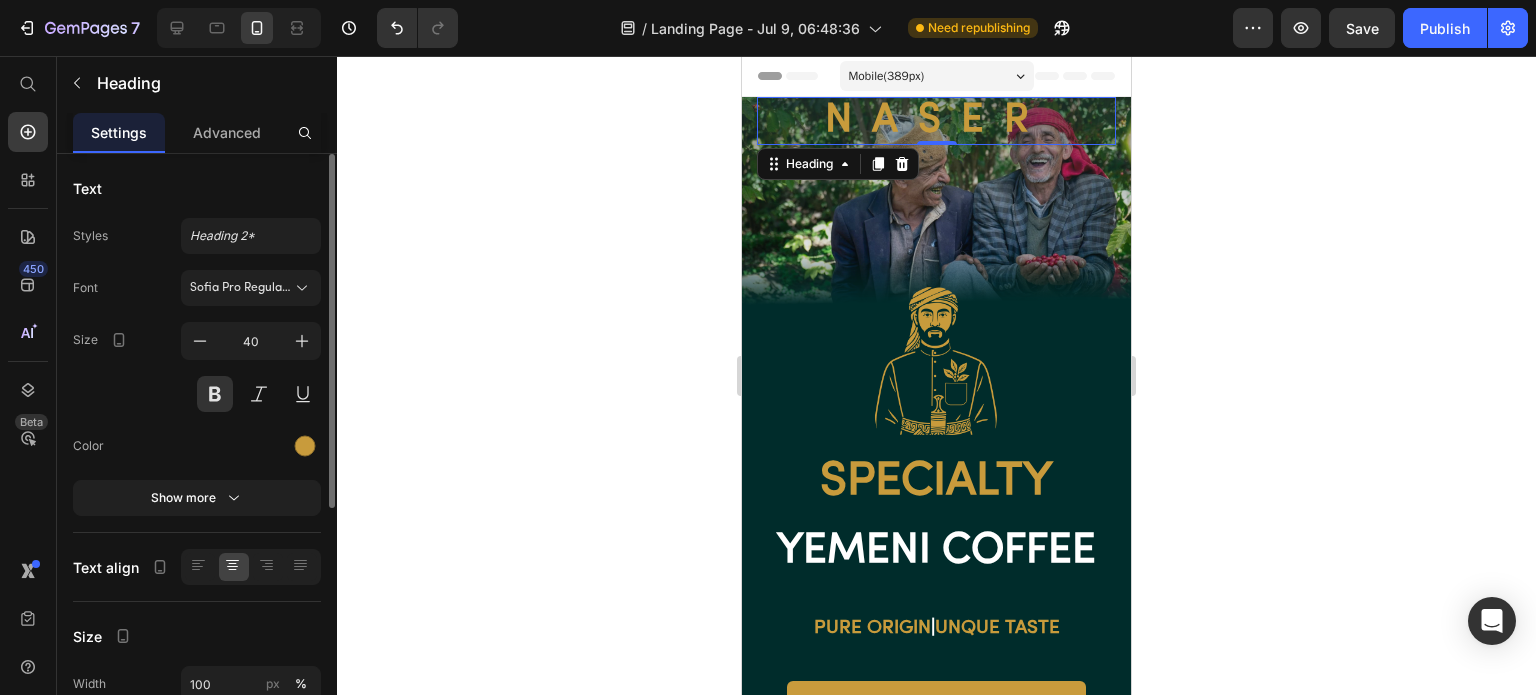 click on "Advanced" 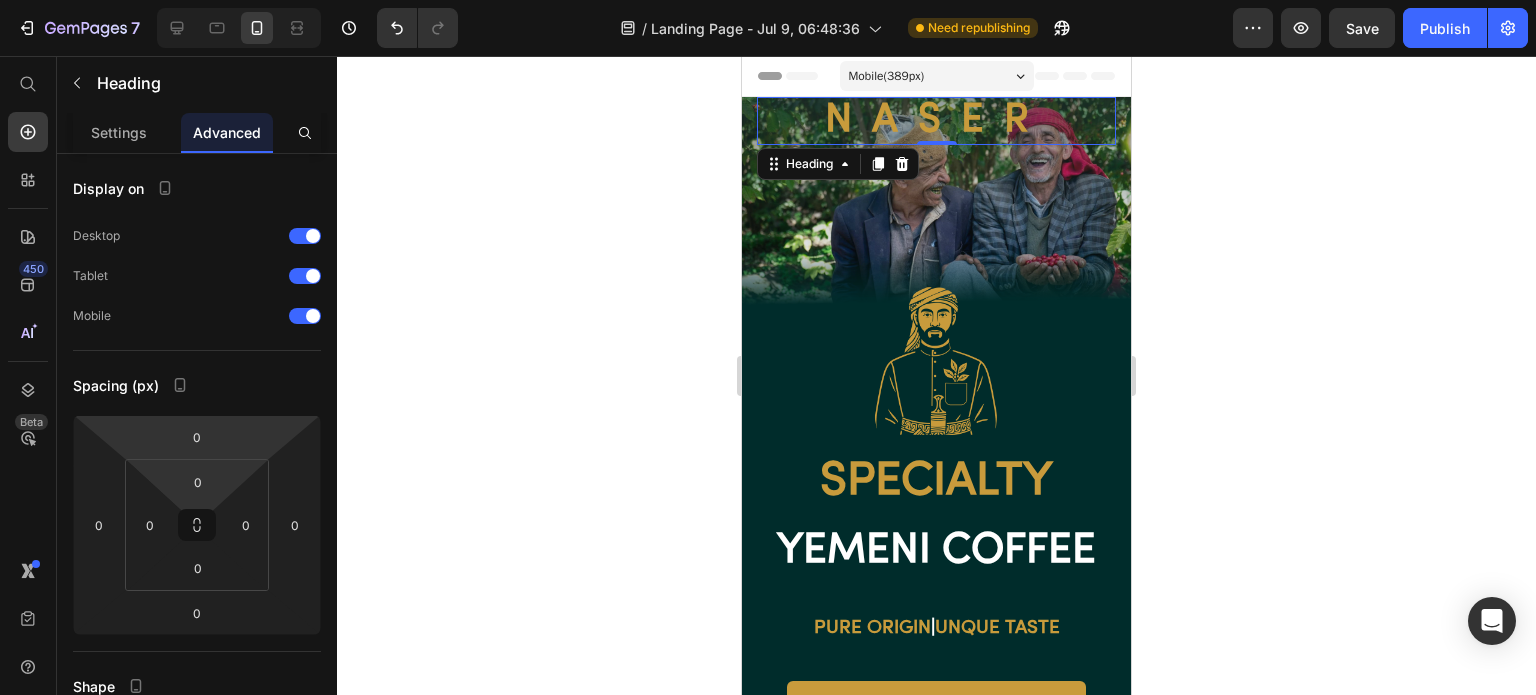 click on "0" at bounding box center (198, 482) 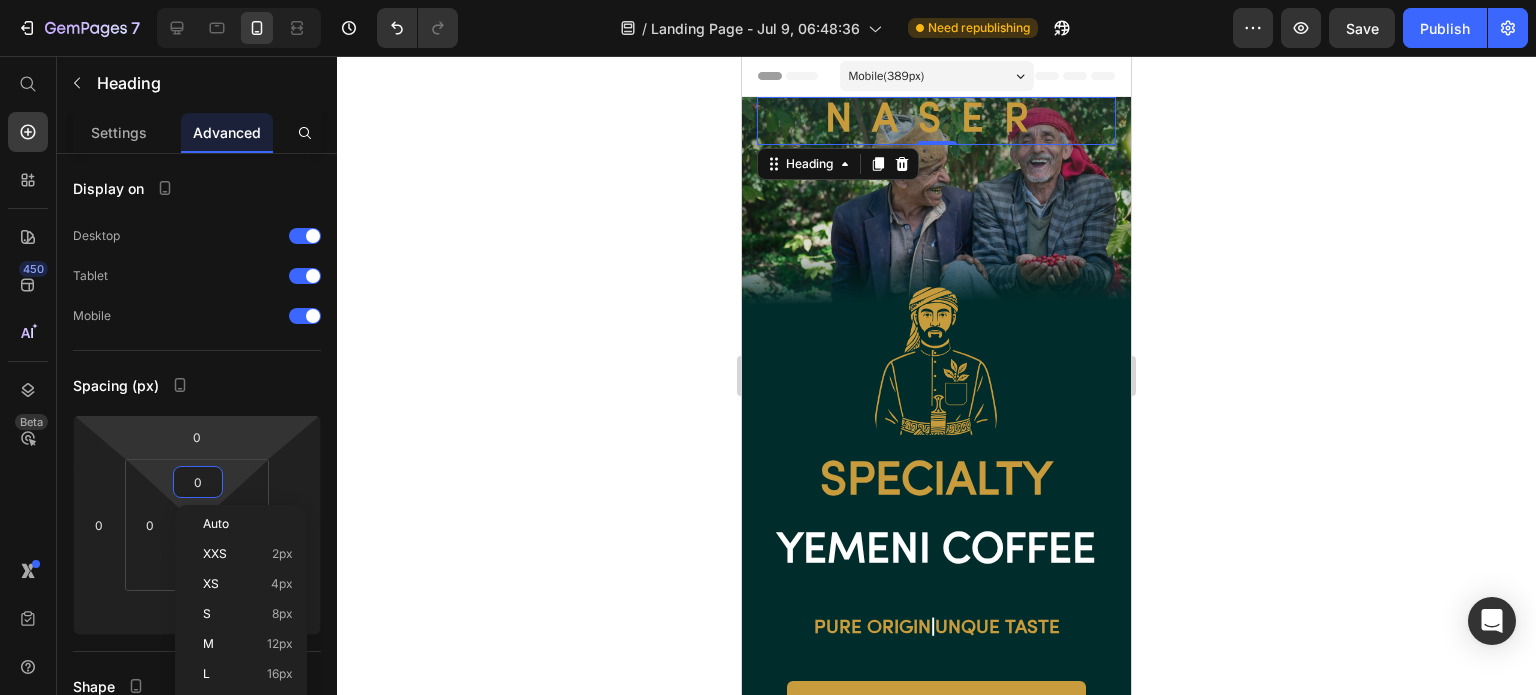 click on "0" at bounding box center (197, 437) 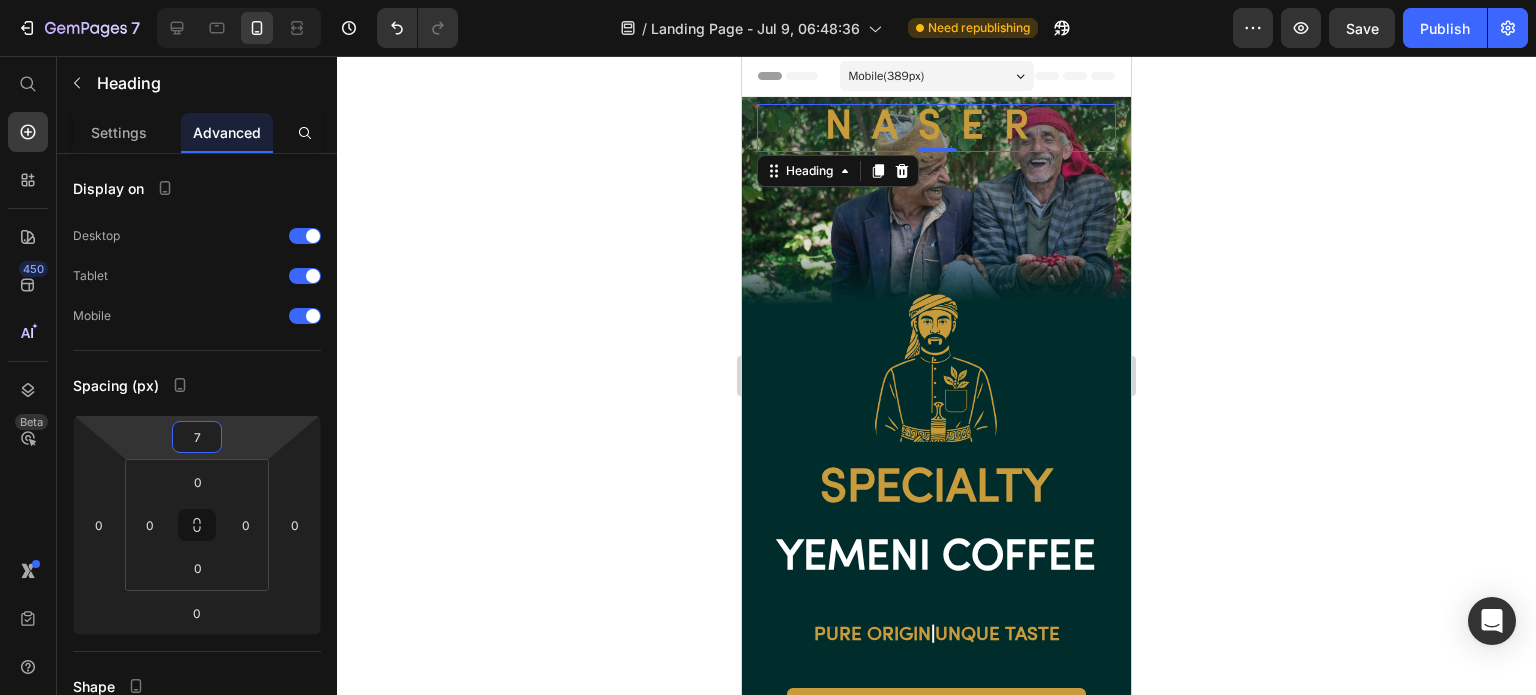 type on "8" 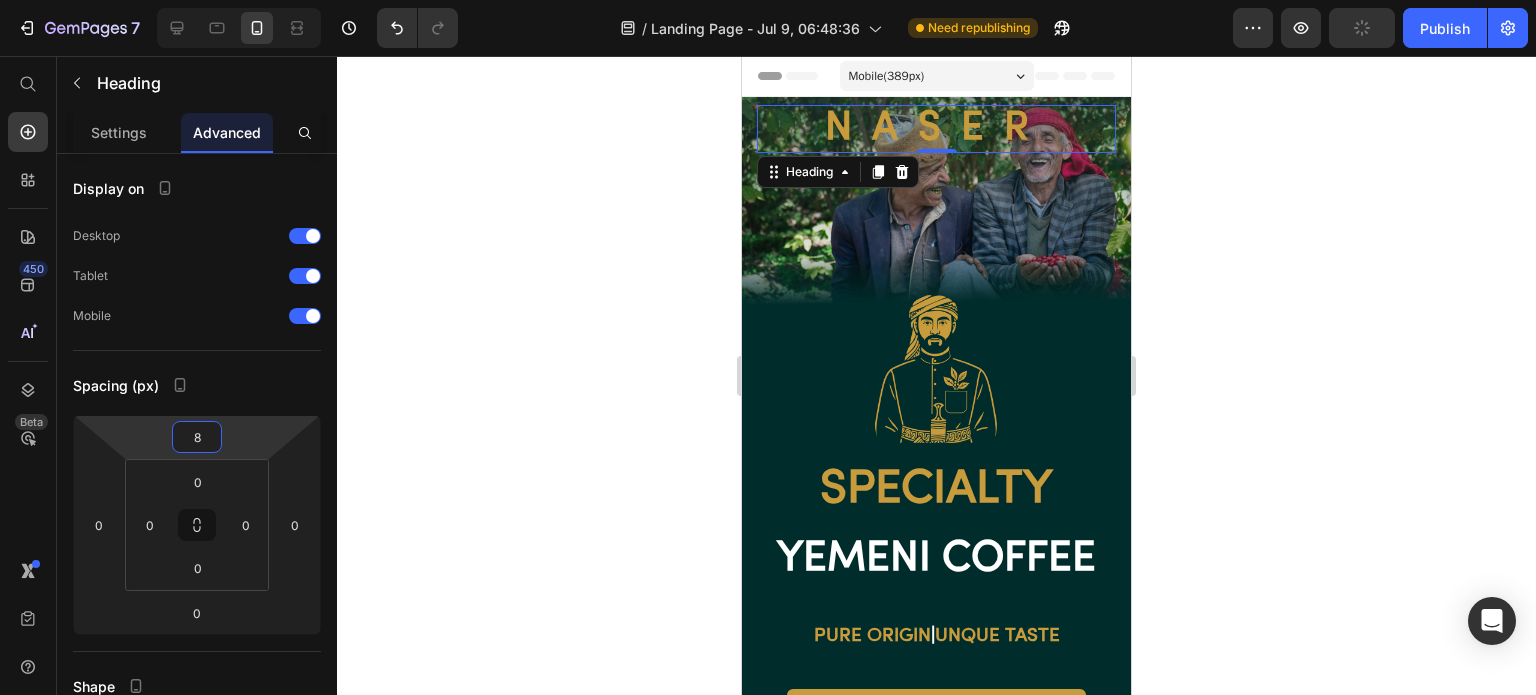 click 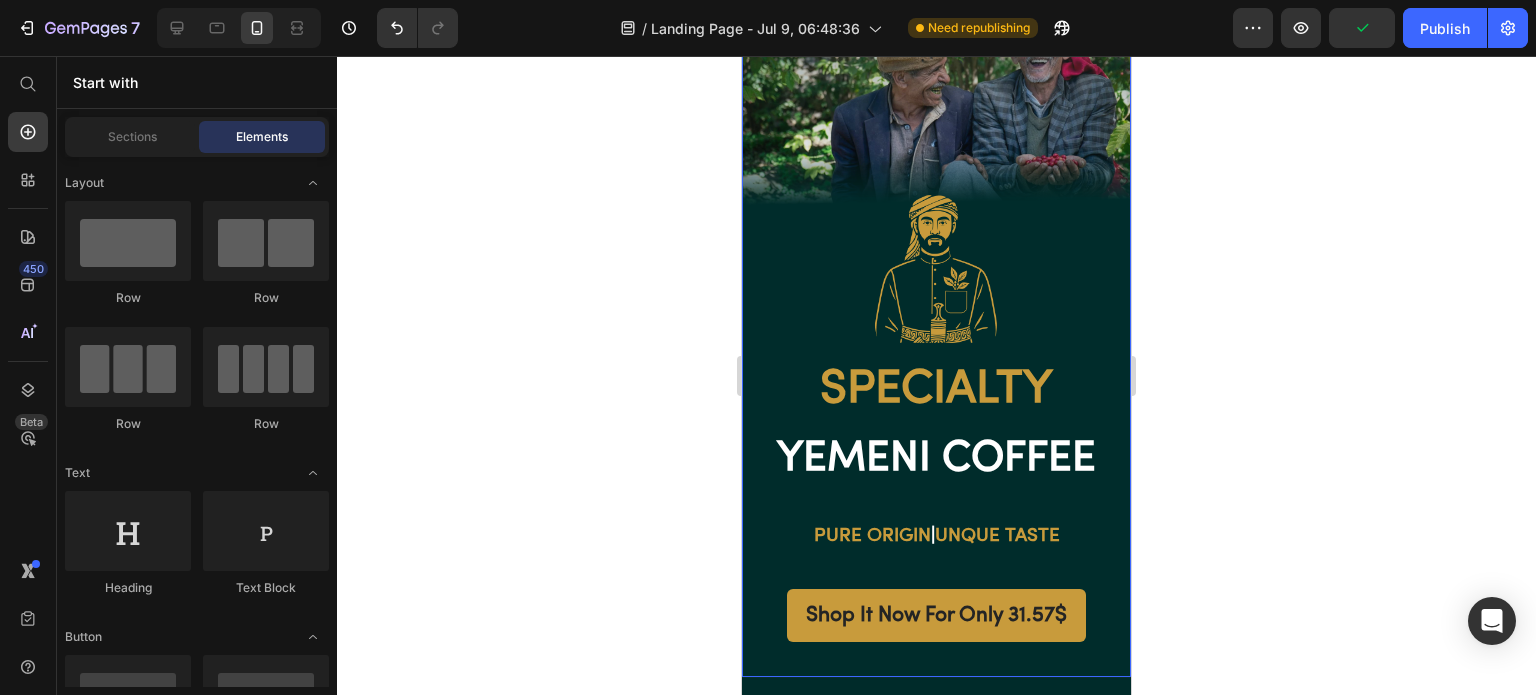 scroll, scrollTop: 0, scrollLeft: 0, axis: both 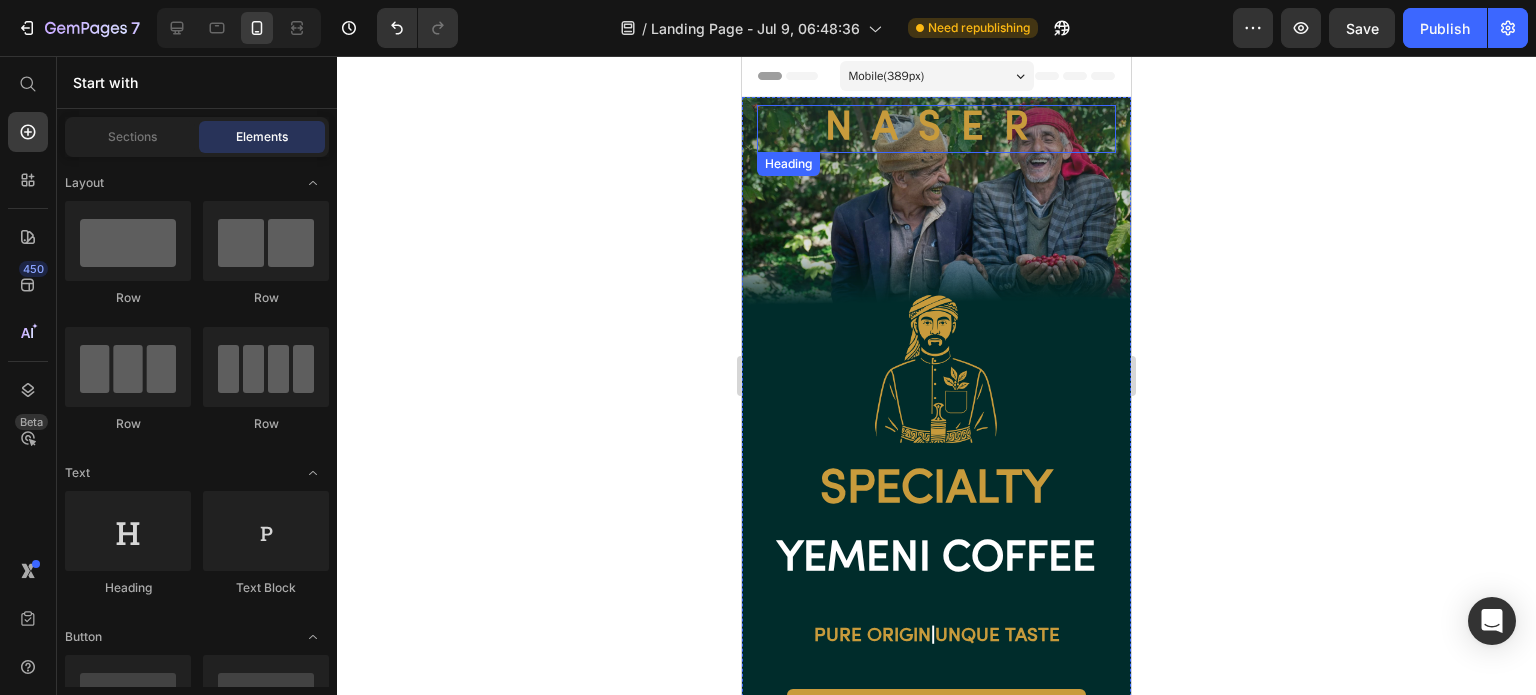 click on "naser" at bounding box center (936, 129) 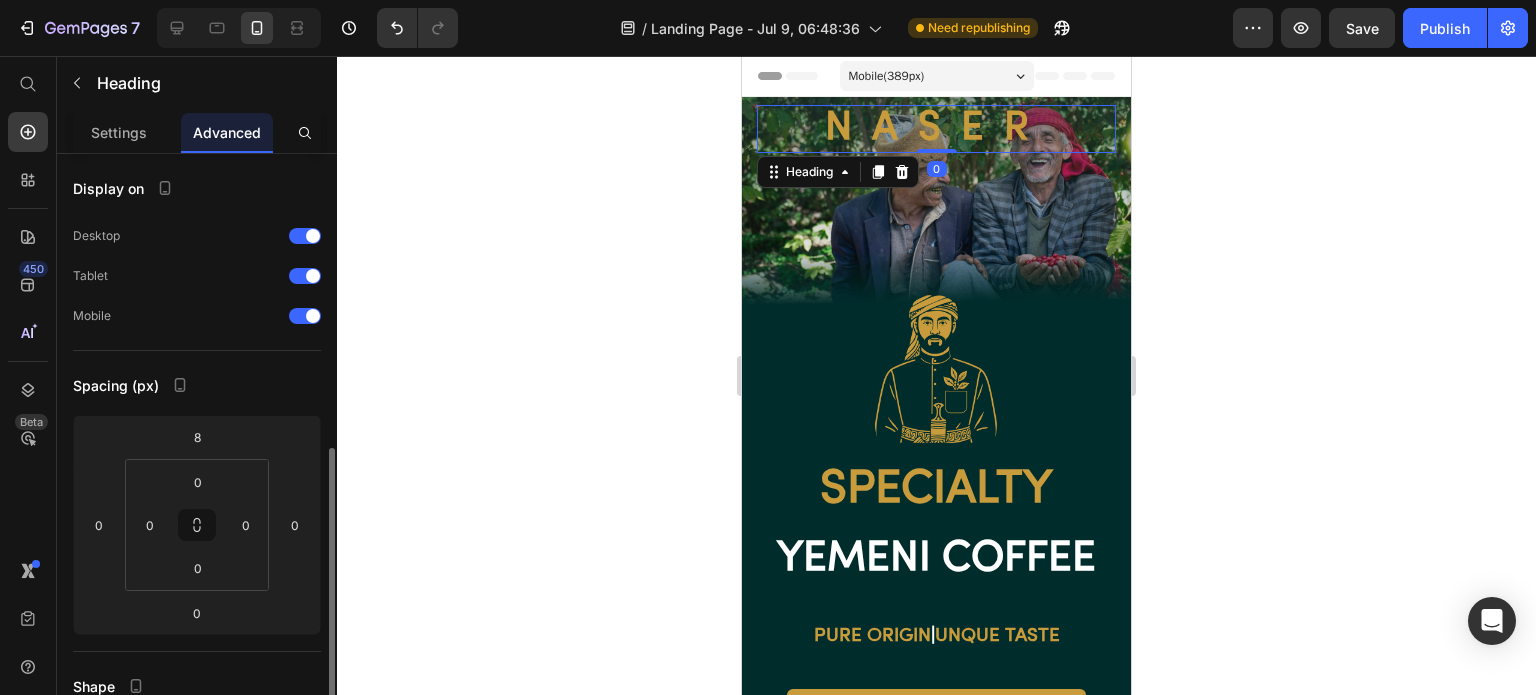 scroll, scrollTop: 300, scrollLeft: 0, axis: vertical 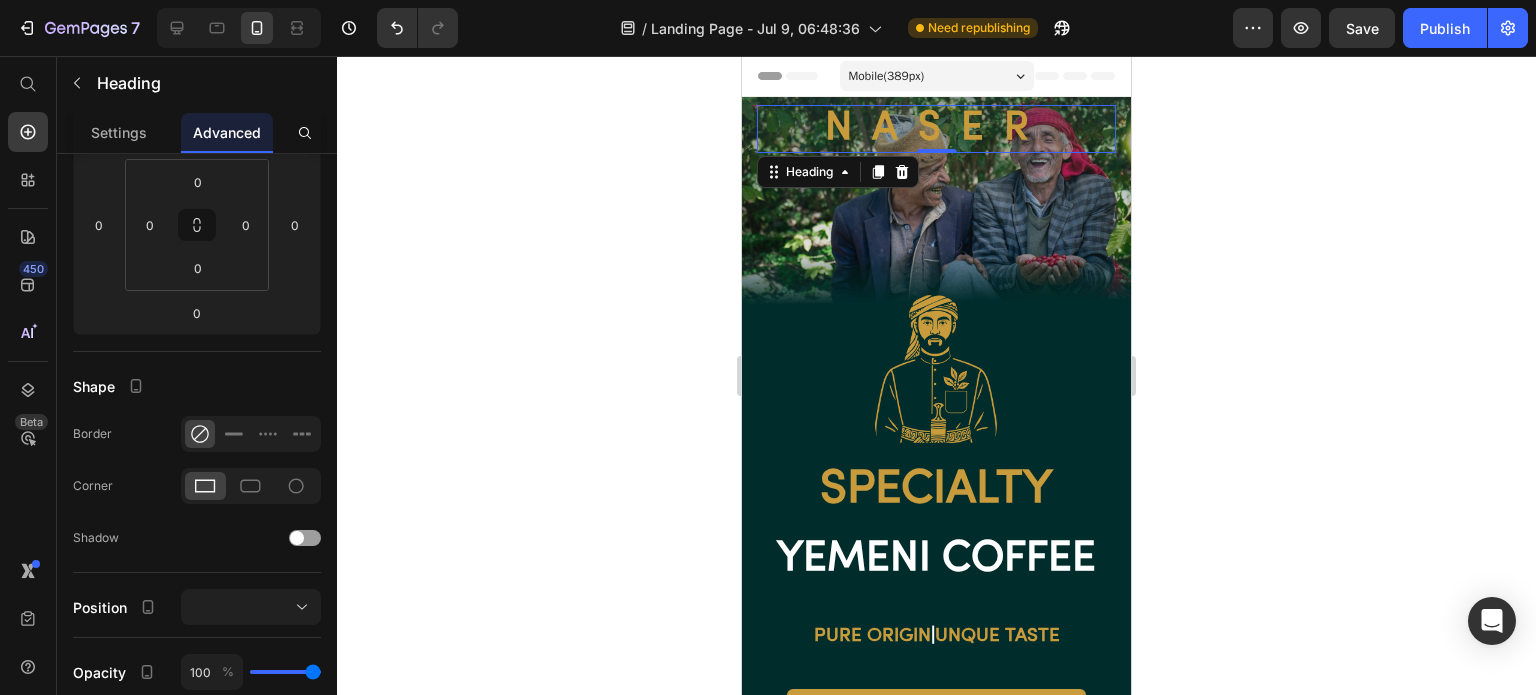 click on "Settings" at bounding box center [119, 132] 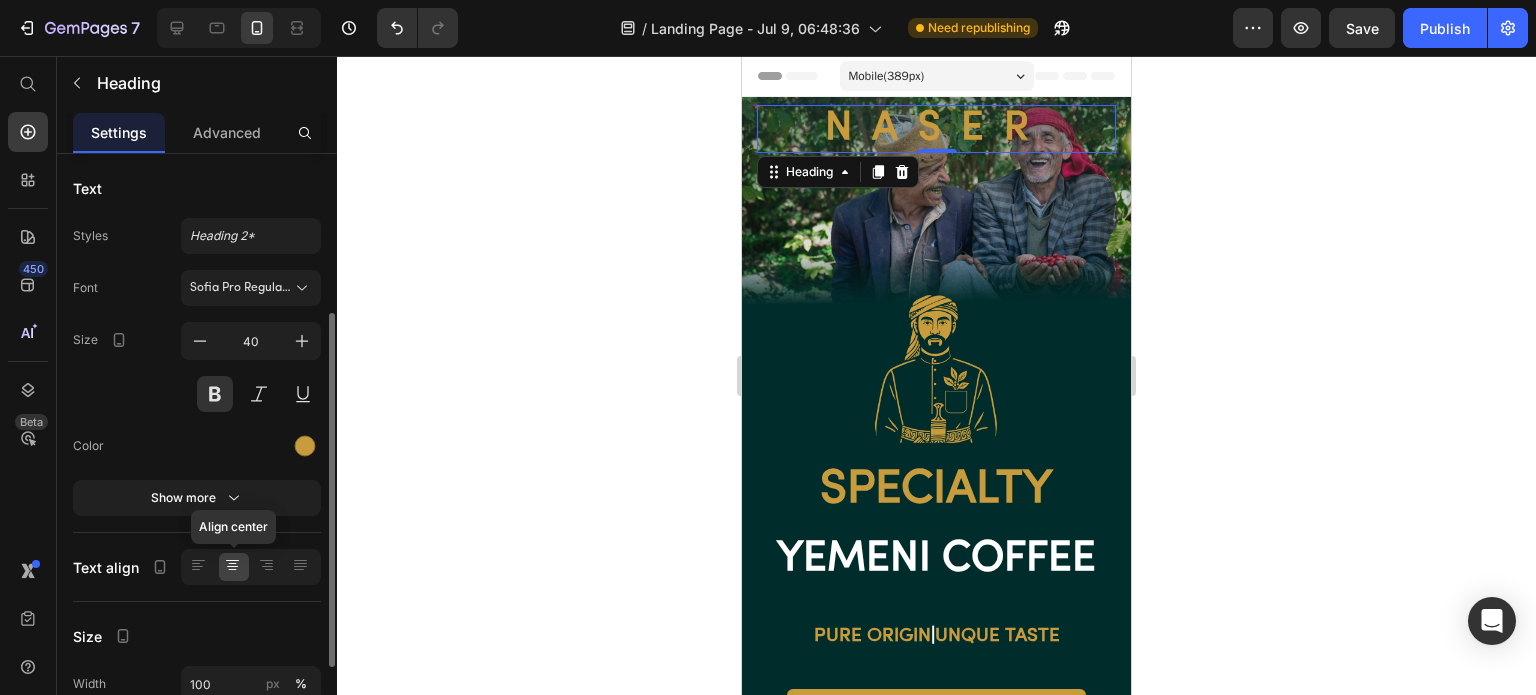 scroll, scrollTop: 100, scrollLeft: 0, axis: vertical 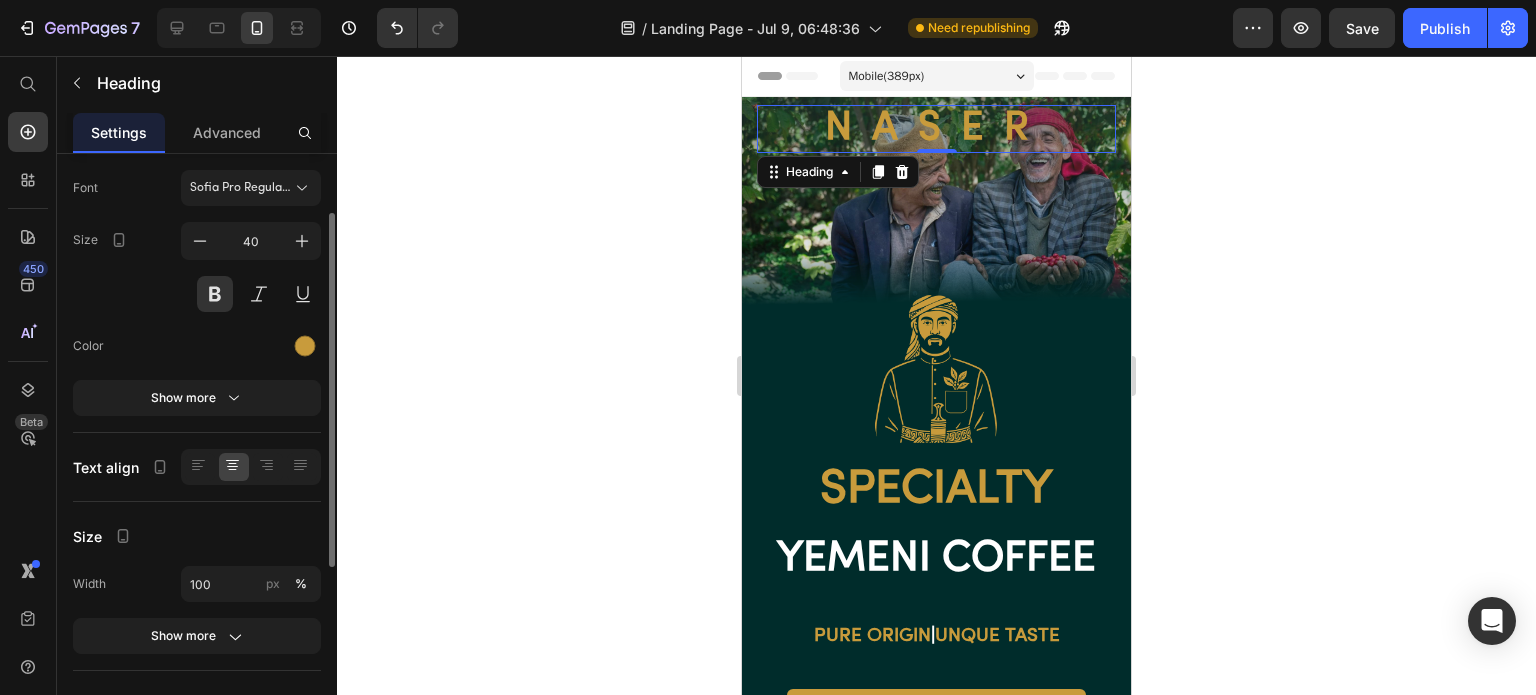 click 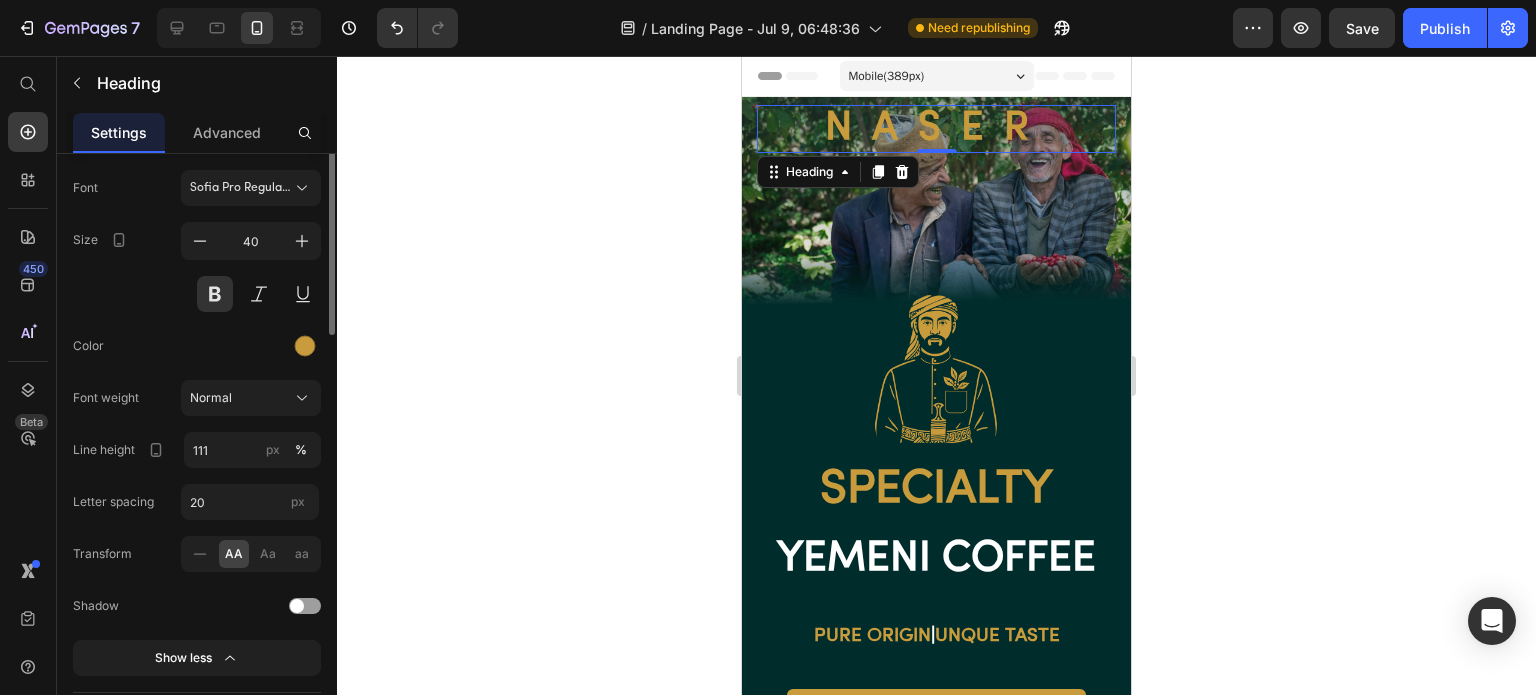 scroll, scrollTop: 0, scrollLeft: 0, axis: both 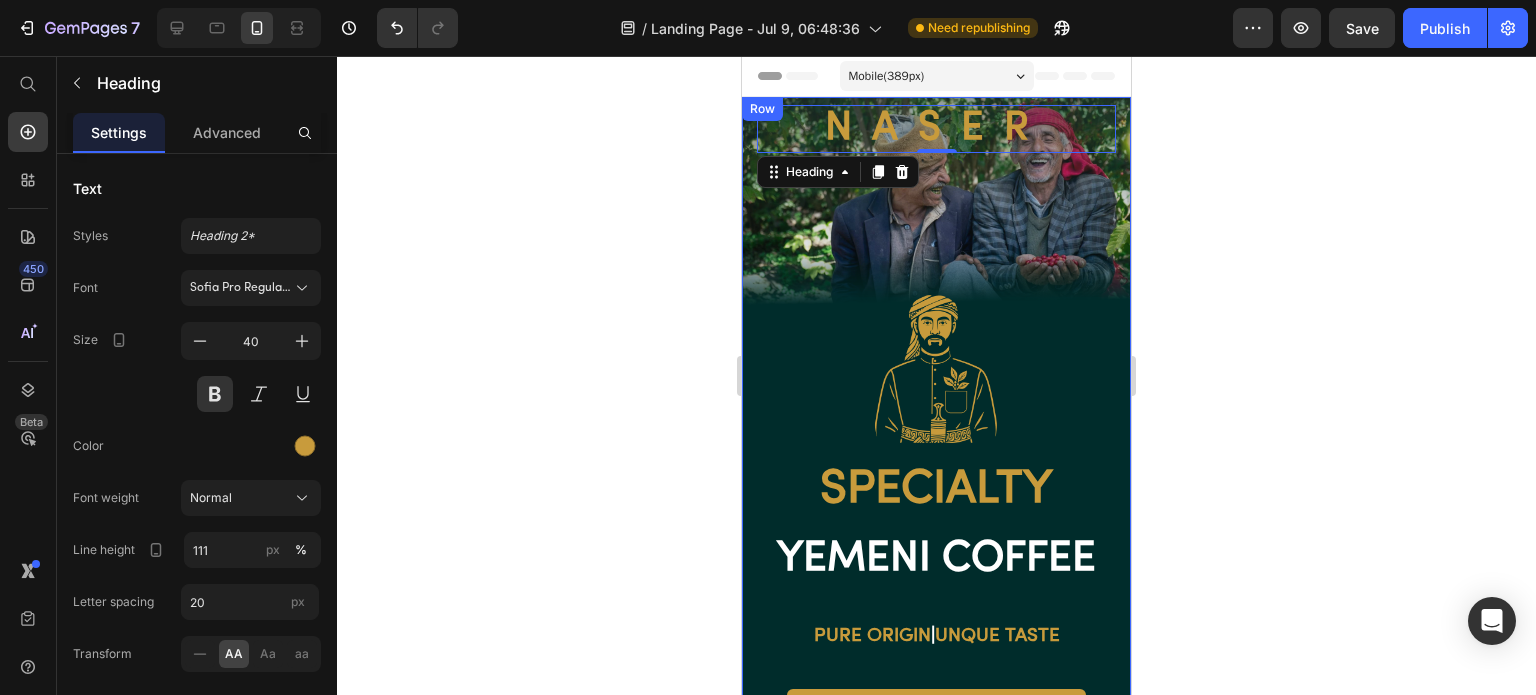 click 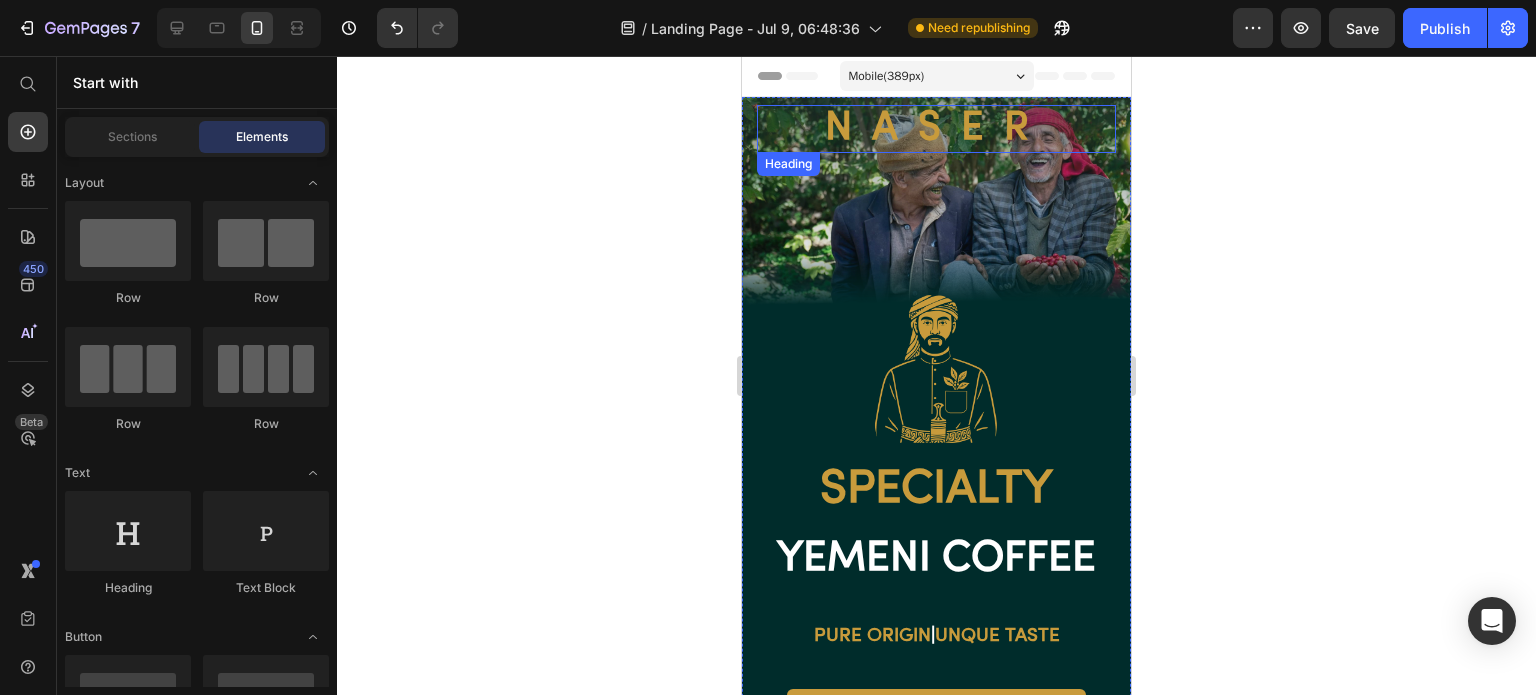 click on "naser" at bounding box center [936, 129] 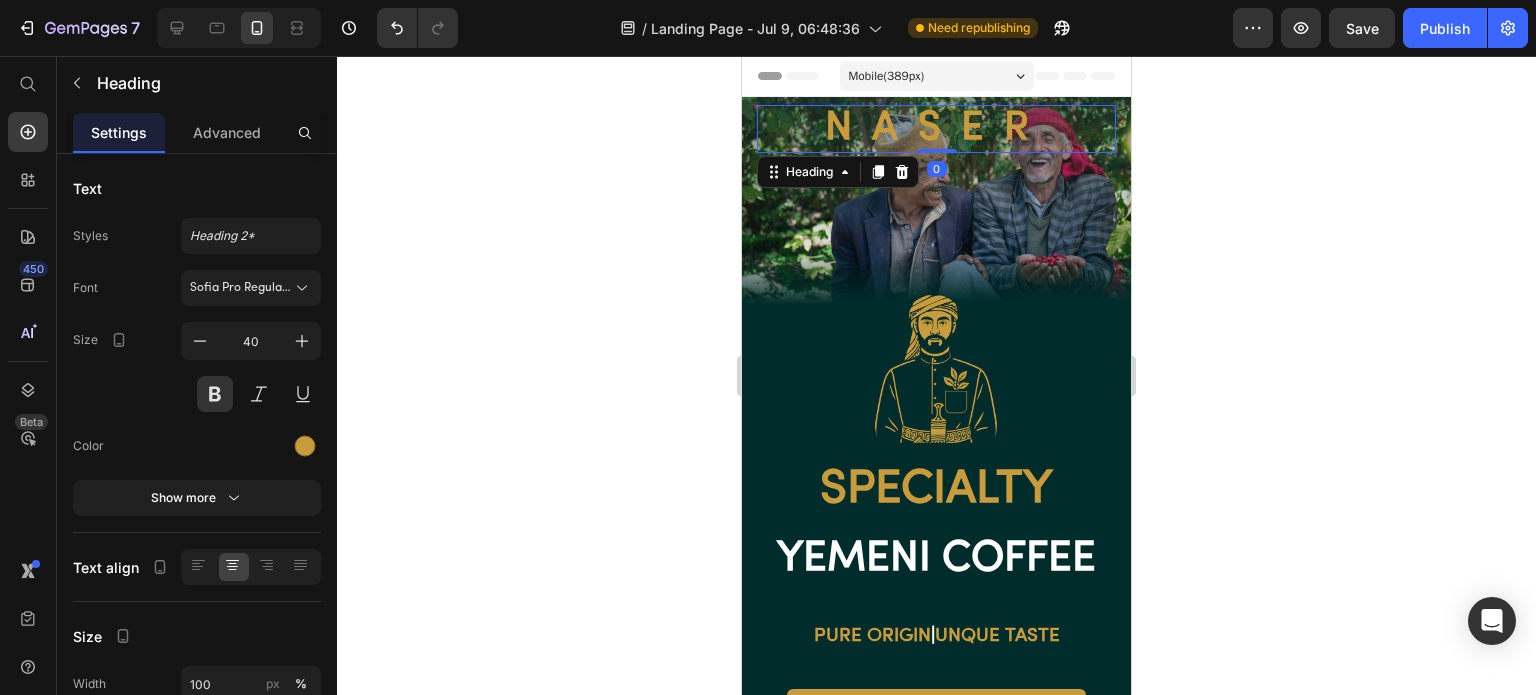 click on "Advanced" at bounding box center [227, 132] 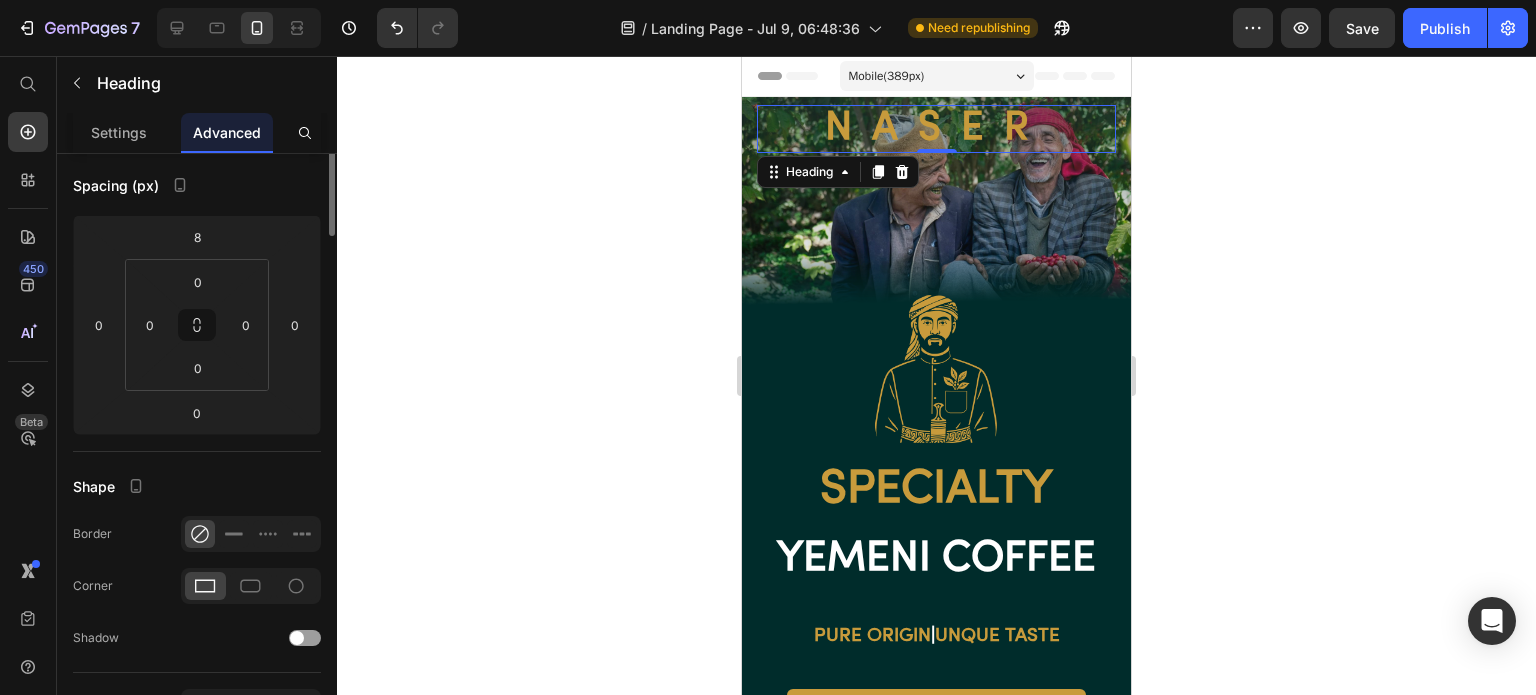 scroll, scrollTop: 0, scrollLeft: 0, axis: both 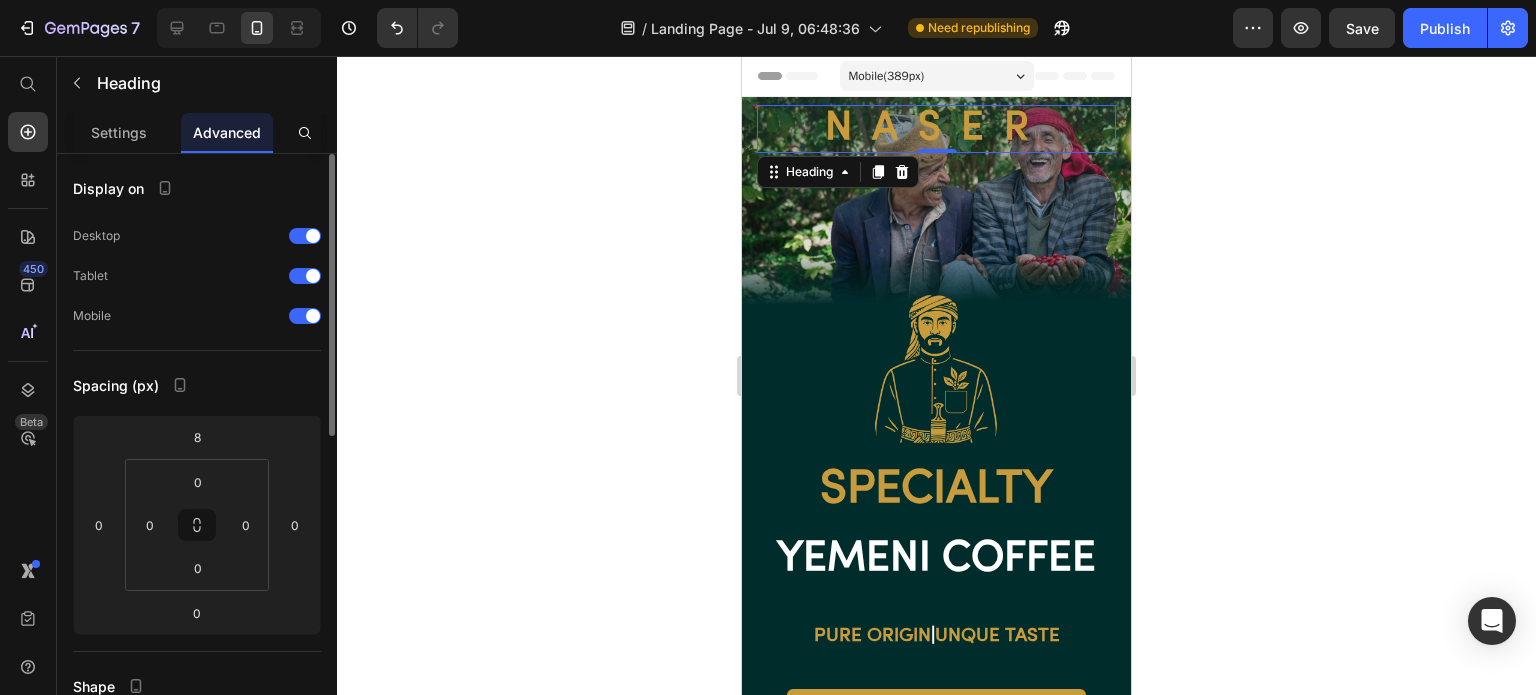 click on "Settings" at bounding box center [119, 132] 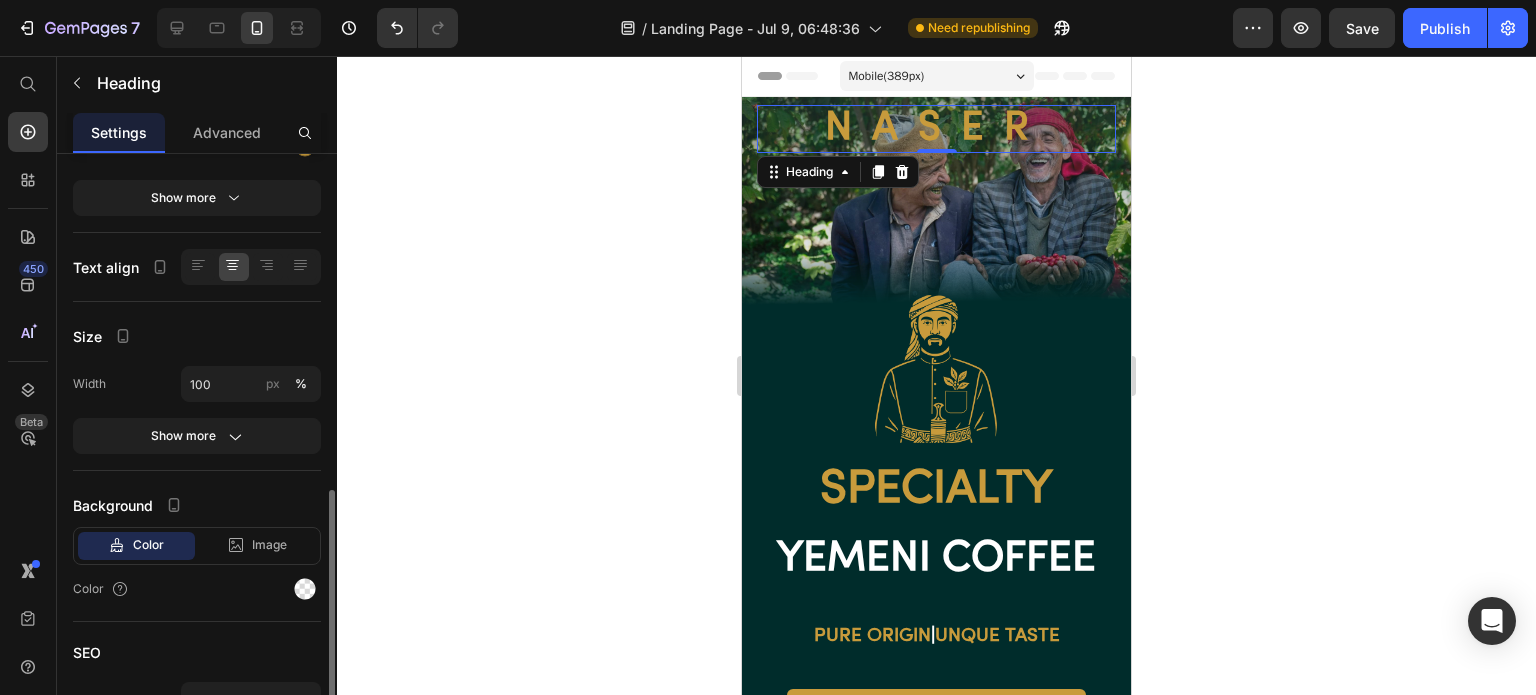 scroll, scrollTop: 400, scrollLeft: 0, axis: vertical 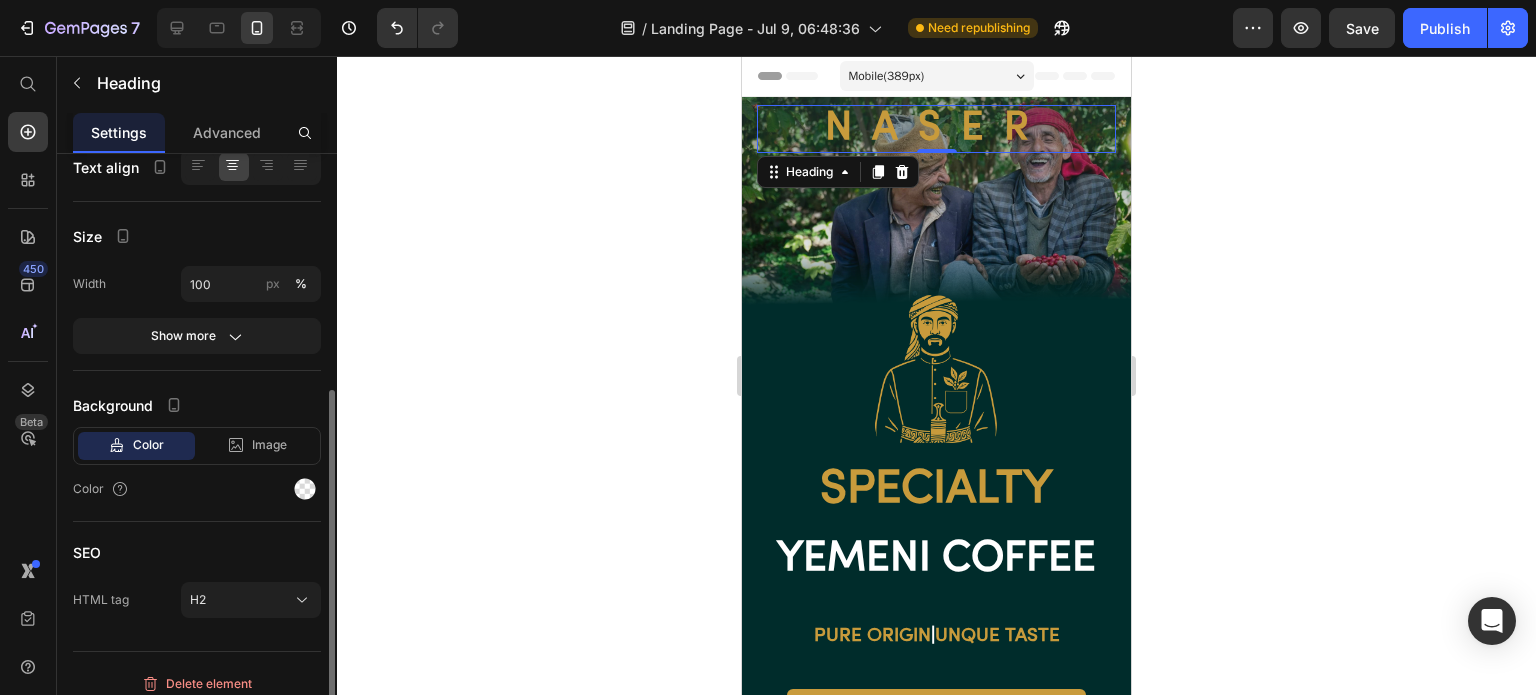 click on "Show more" 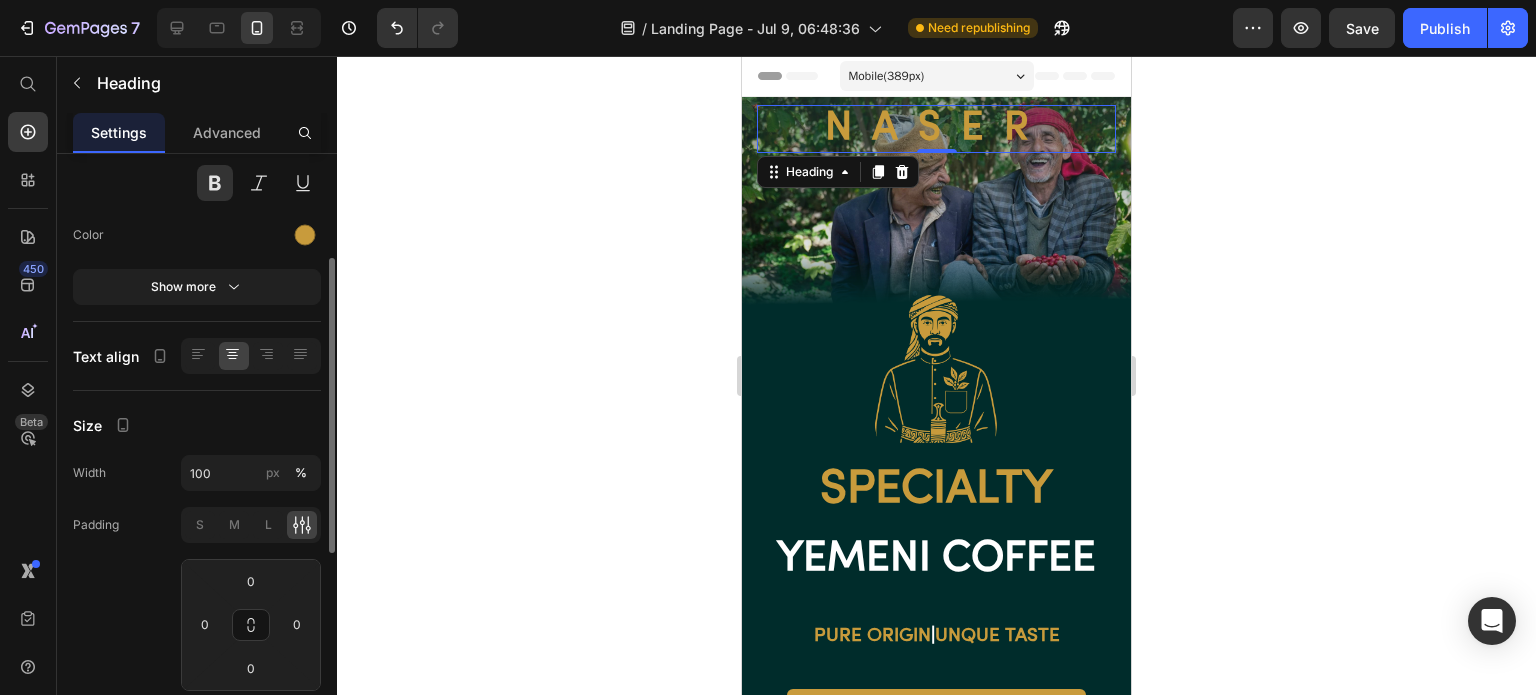 scroll, scrollTop: 11, scrollLeft: 0, axis: vertical 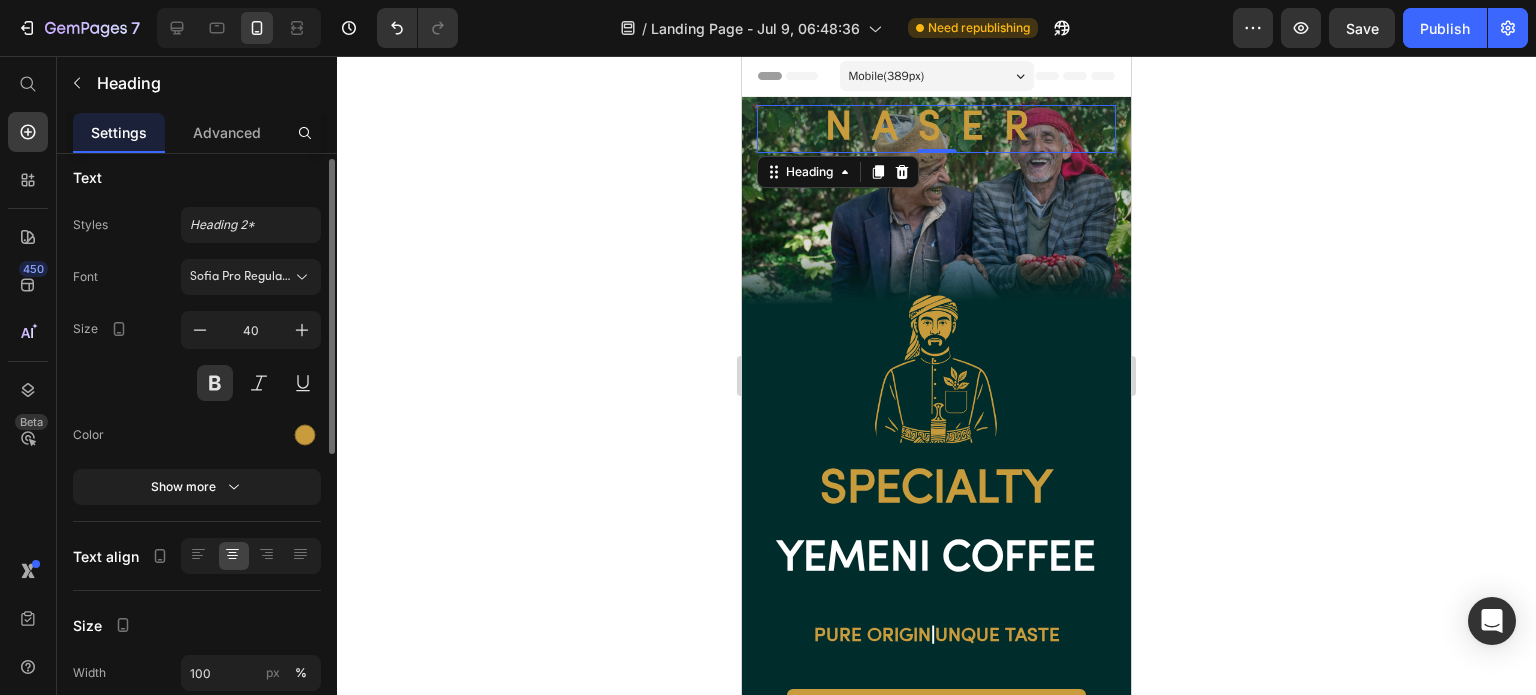 click 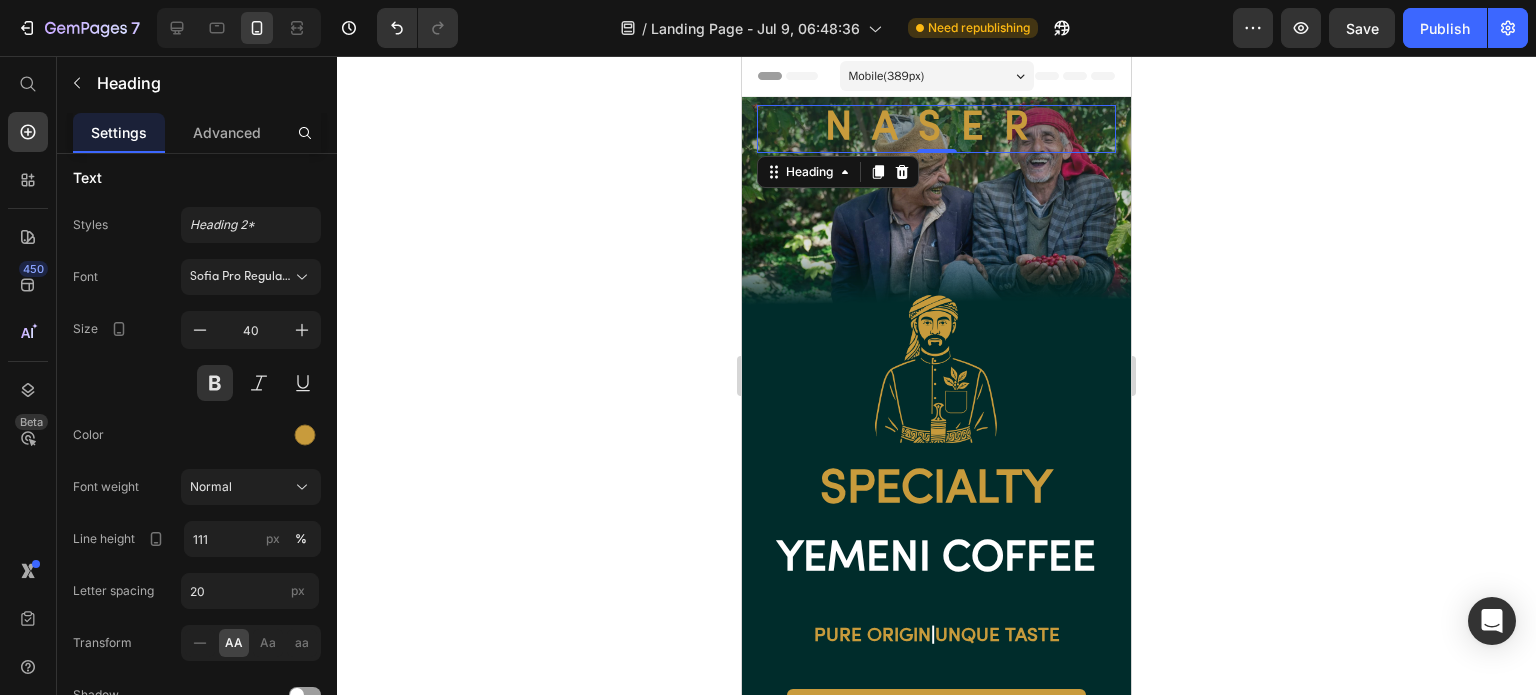 scroll, scrollTop: 0, scrollLeft: 0, axis: both 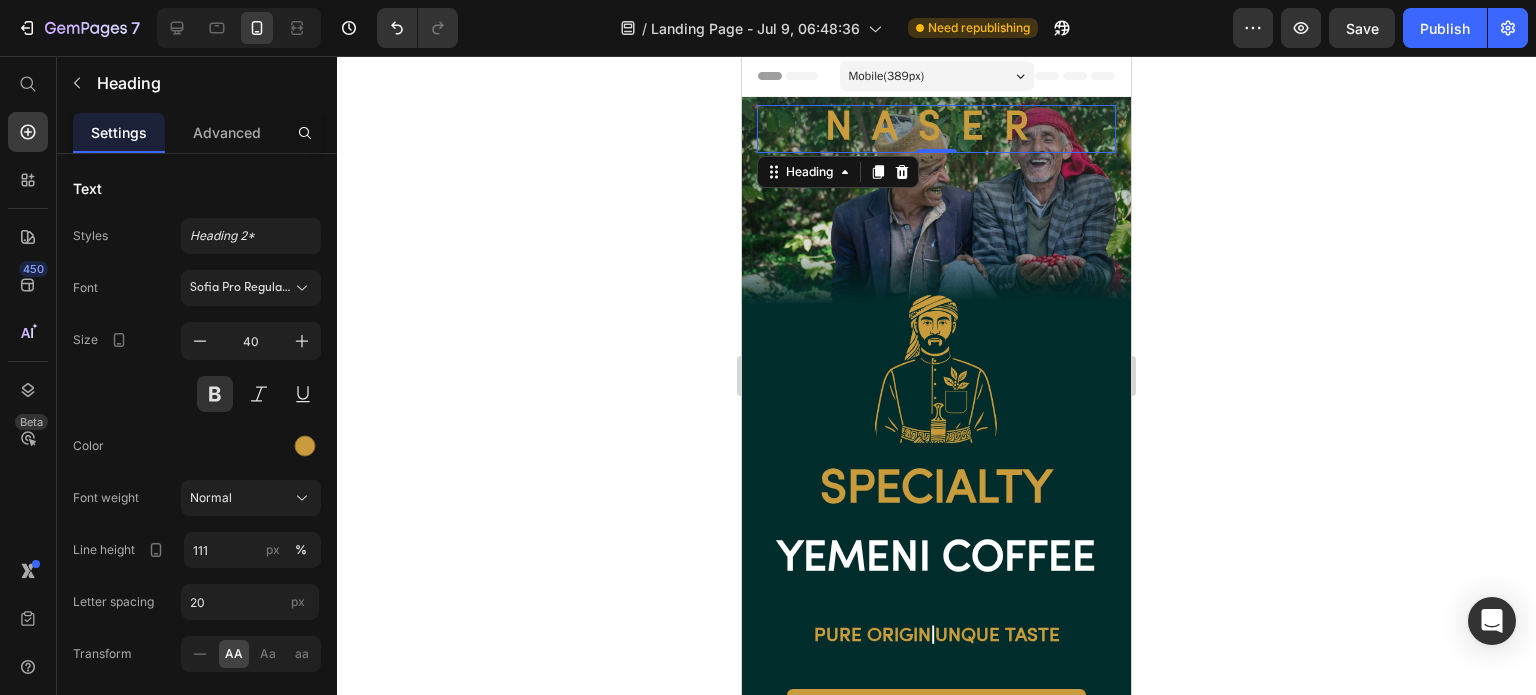 click on "Advanced" at bounding box center [227, 132] 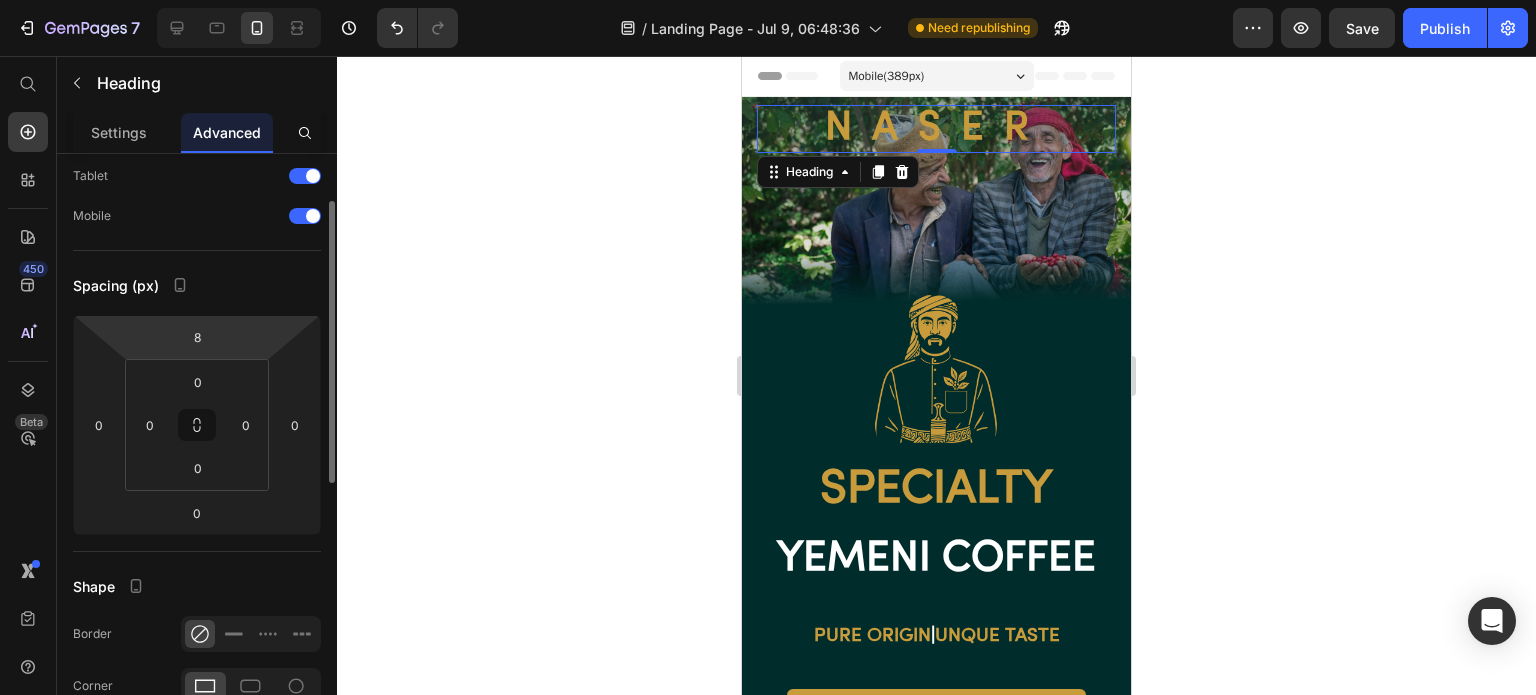 scroll, scrollTop: 0, scrollLeft: 0, axis: both 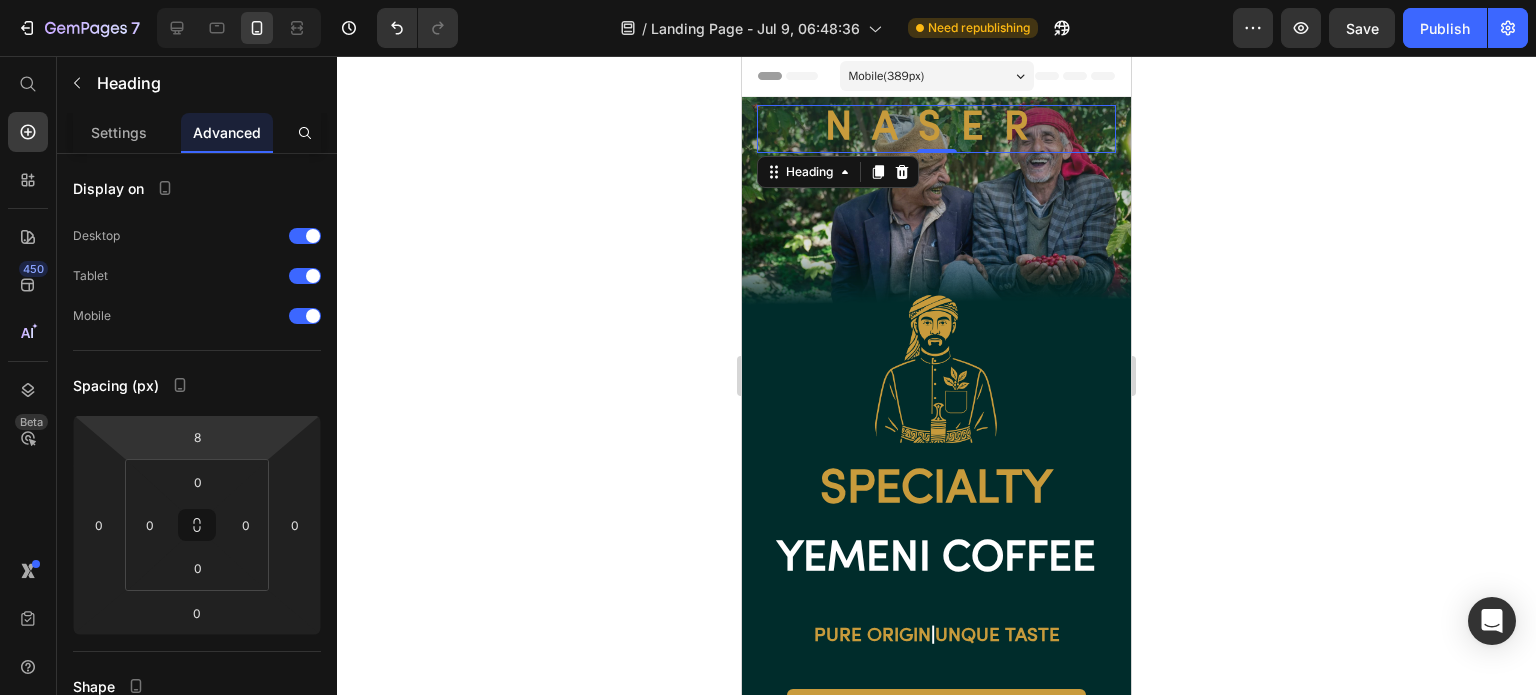 click on "Settings" at bounding box center [119, 132] 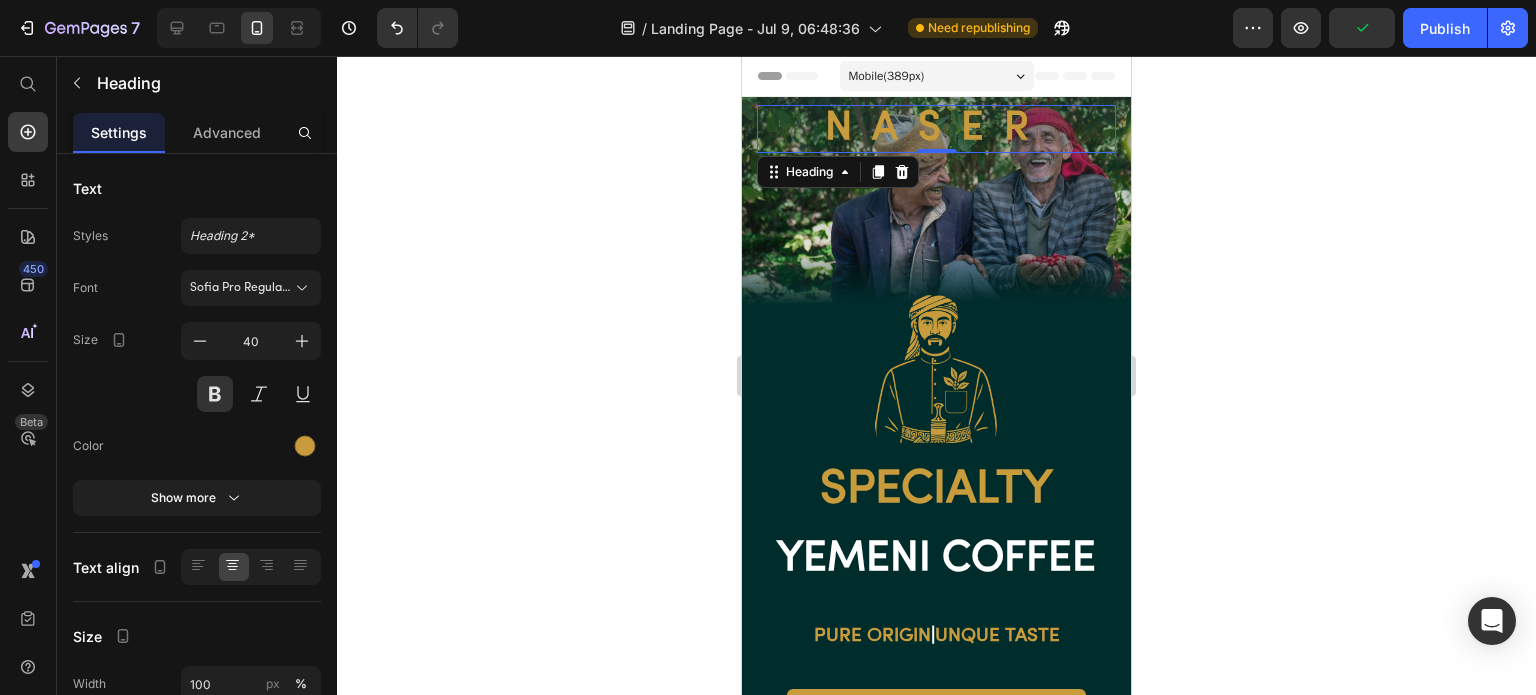 scroll, scrollTop: 100, scrollLeft: 0, axis: vertical 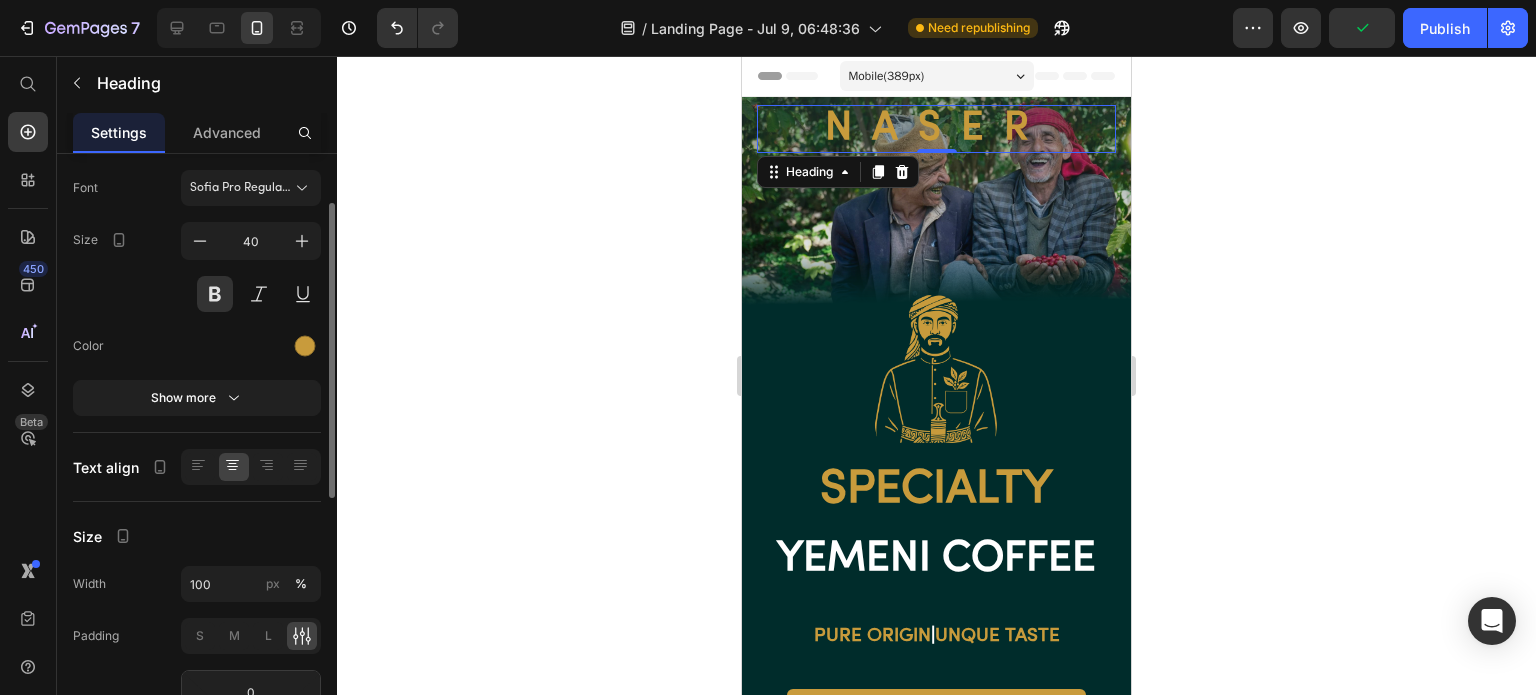 click 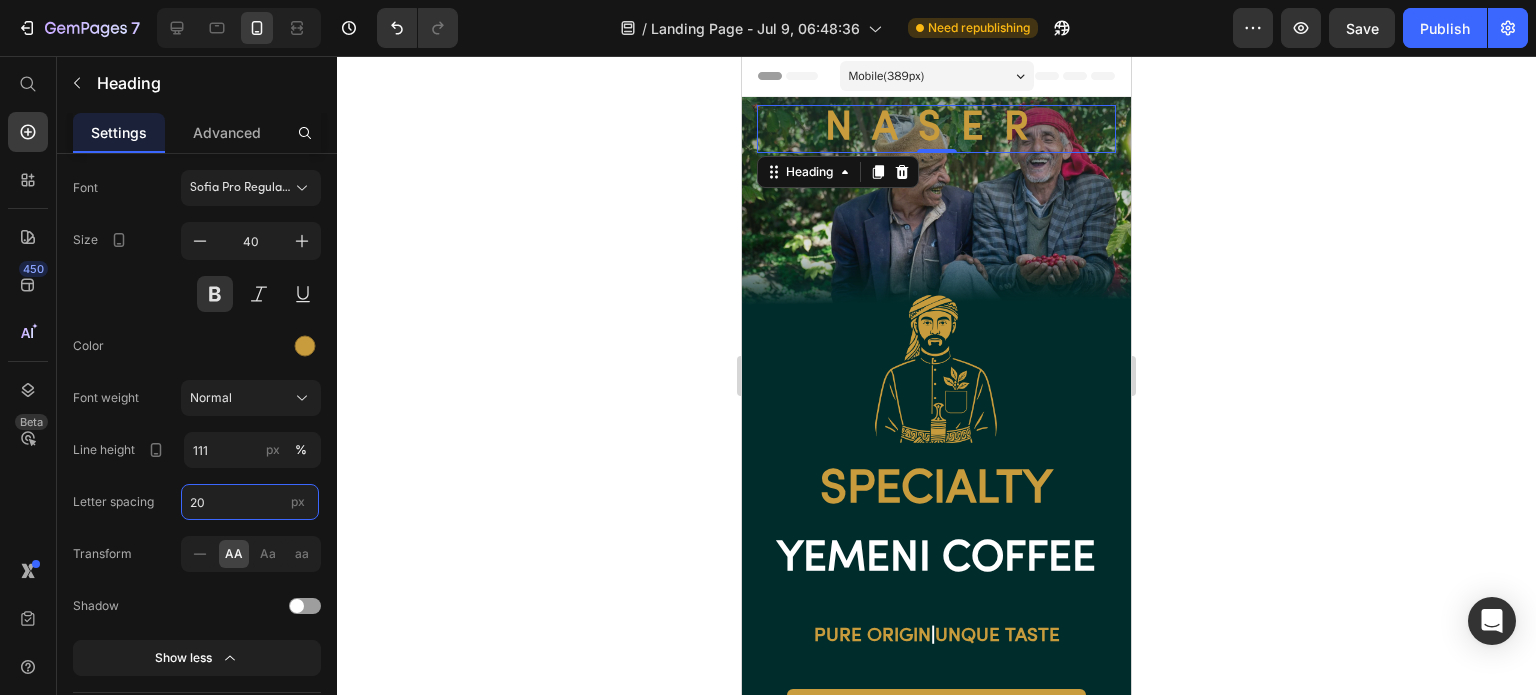 click on "20" at bounding box center [250, 502] 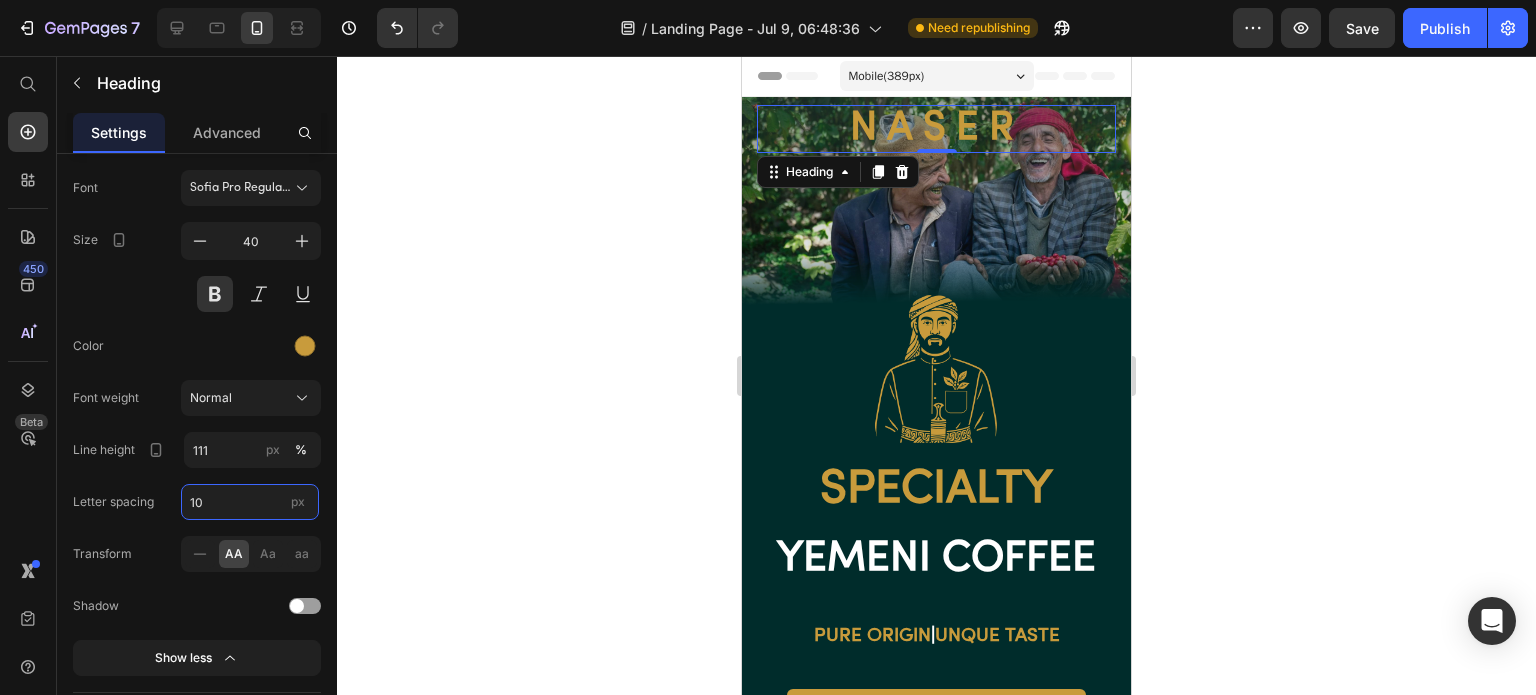 click on "10" at bounding box center [250, 502] 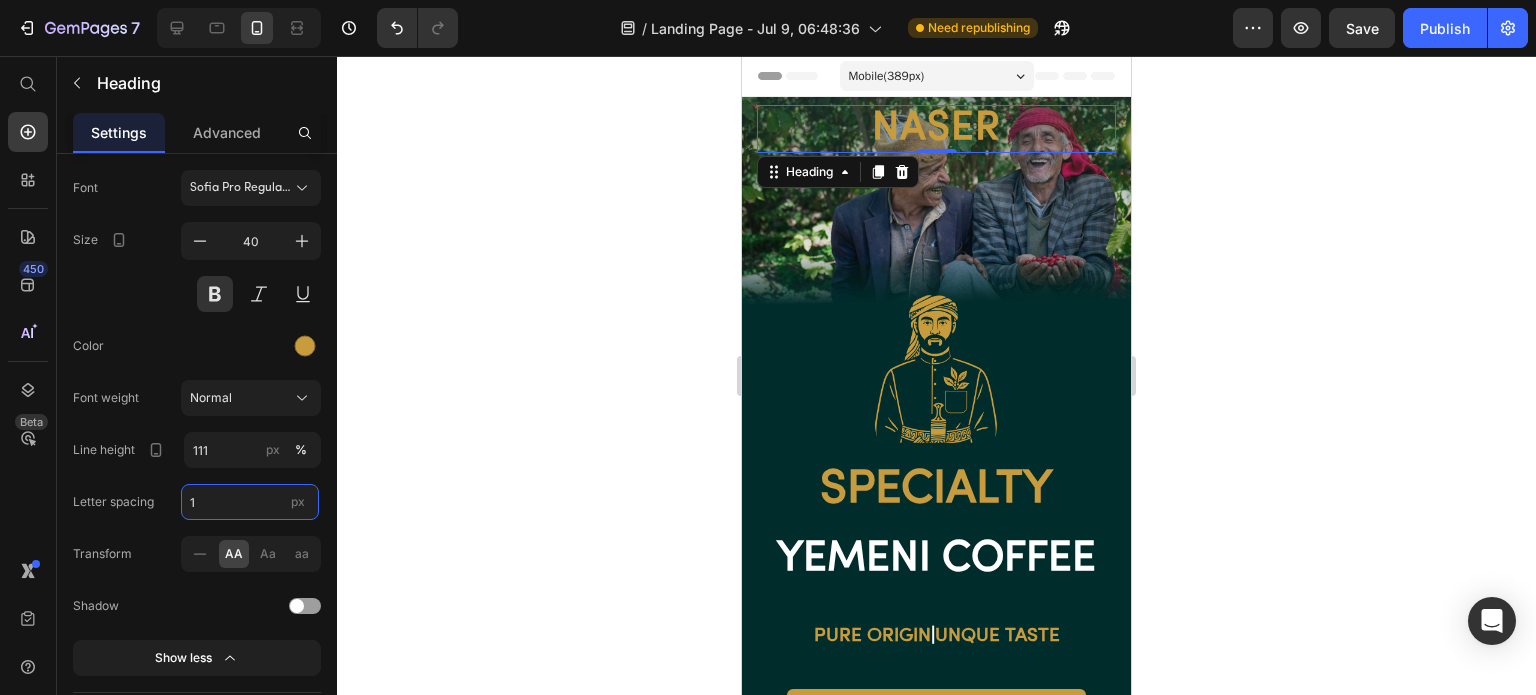 type on "15" 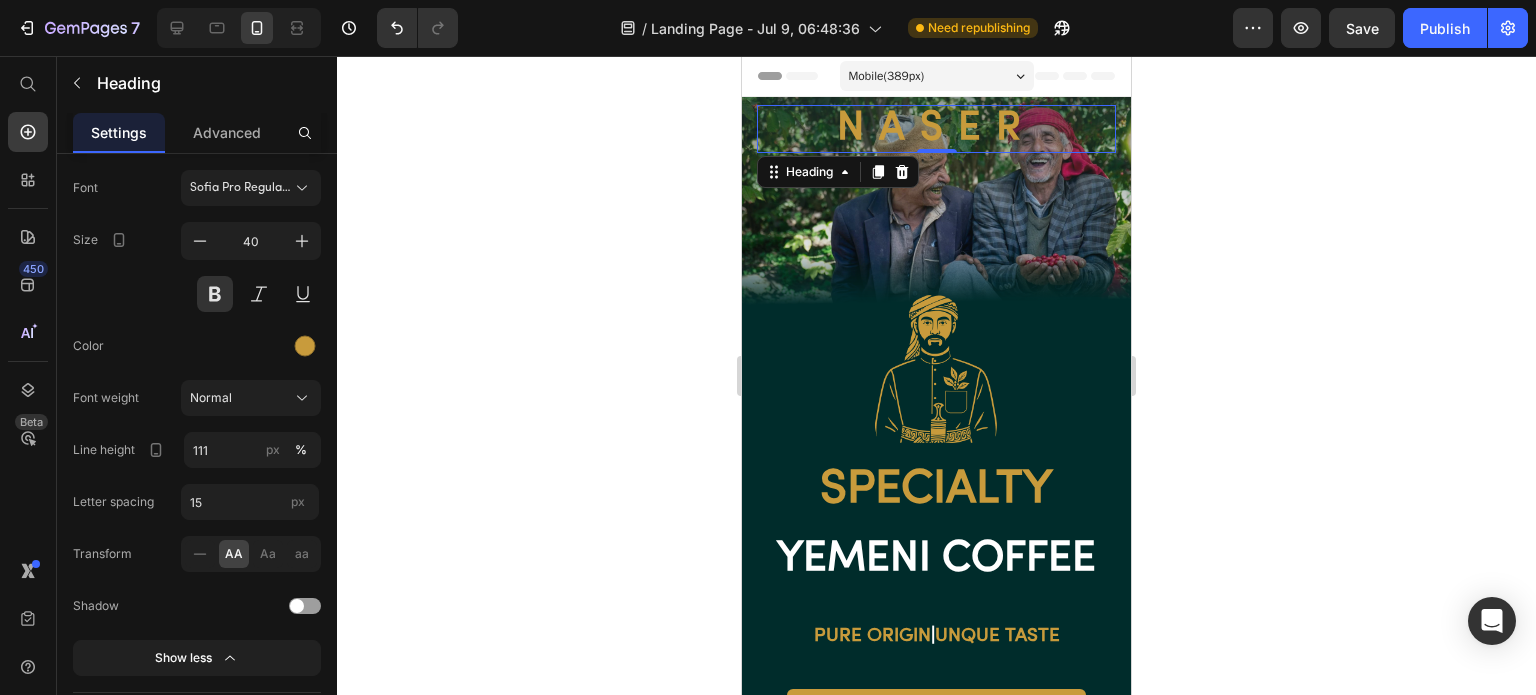 click 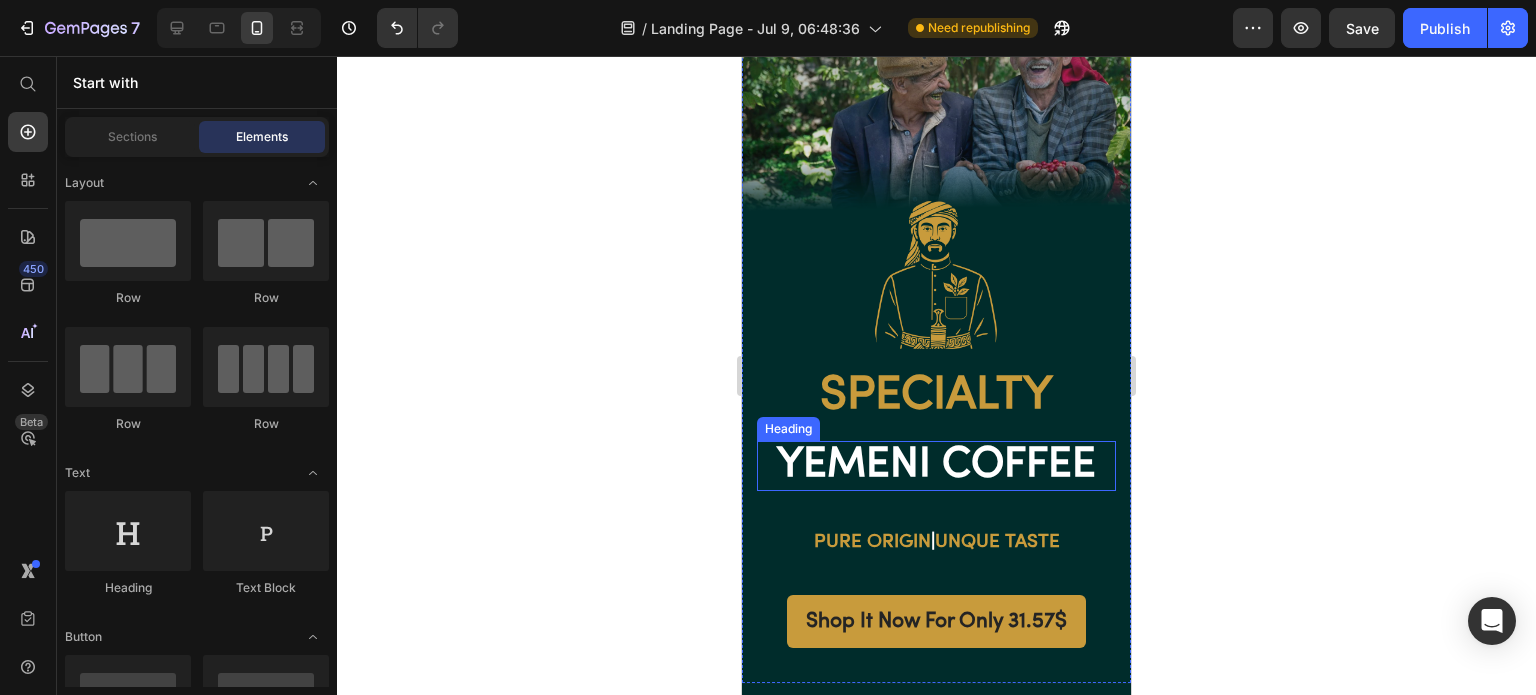 scroll, scrollTop: 200, scrollLeft: 0, axis: vertical 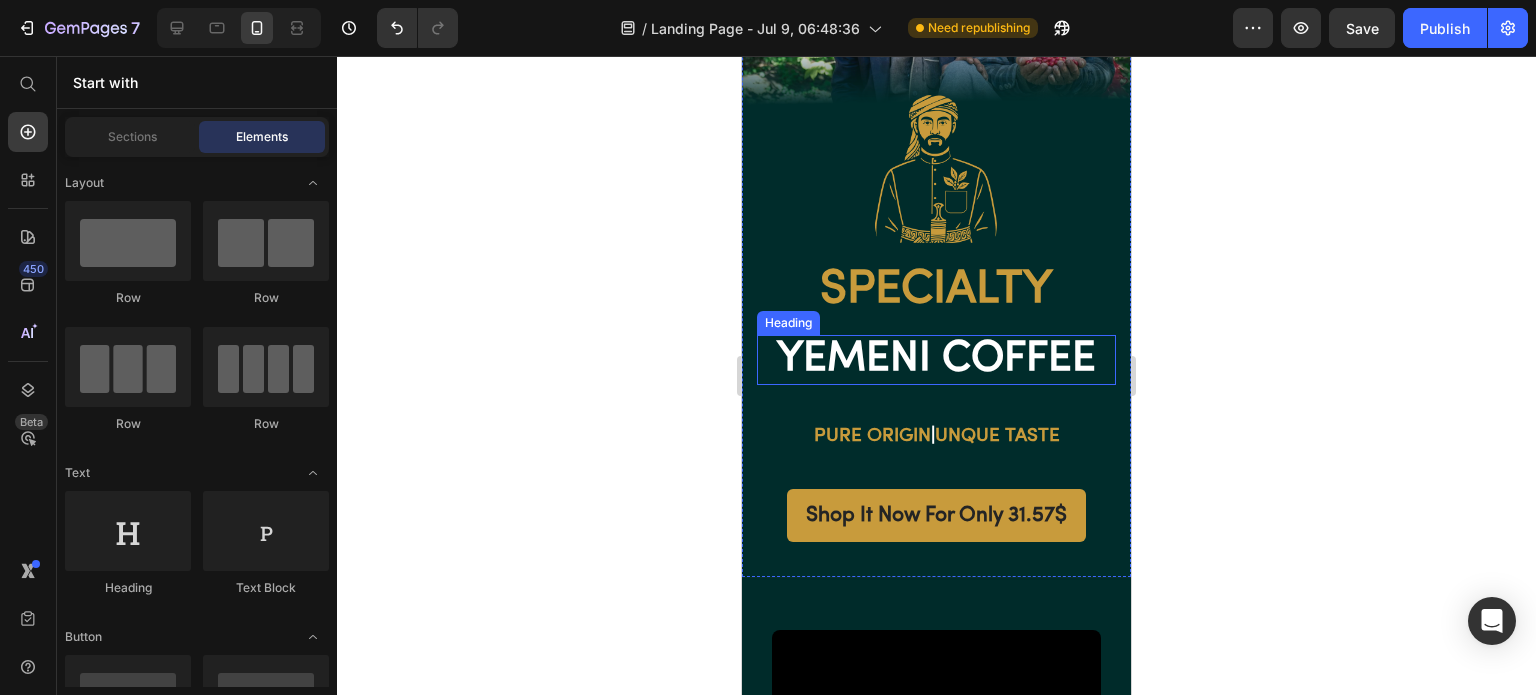 click on "YEMENI COFFEE" at bounding box center [936, 360] 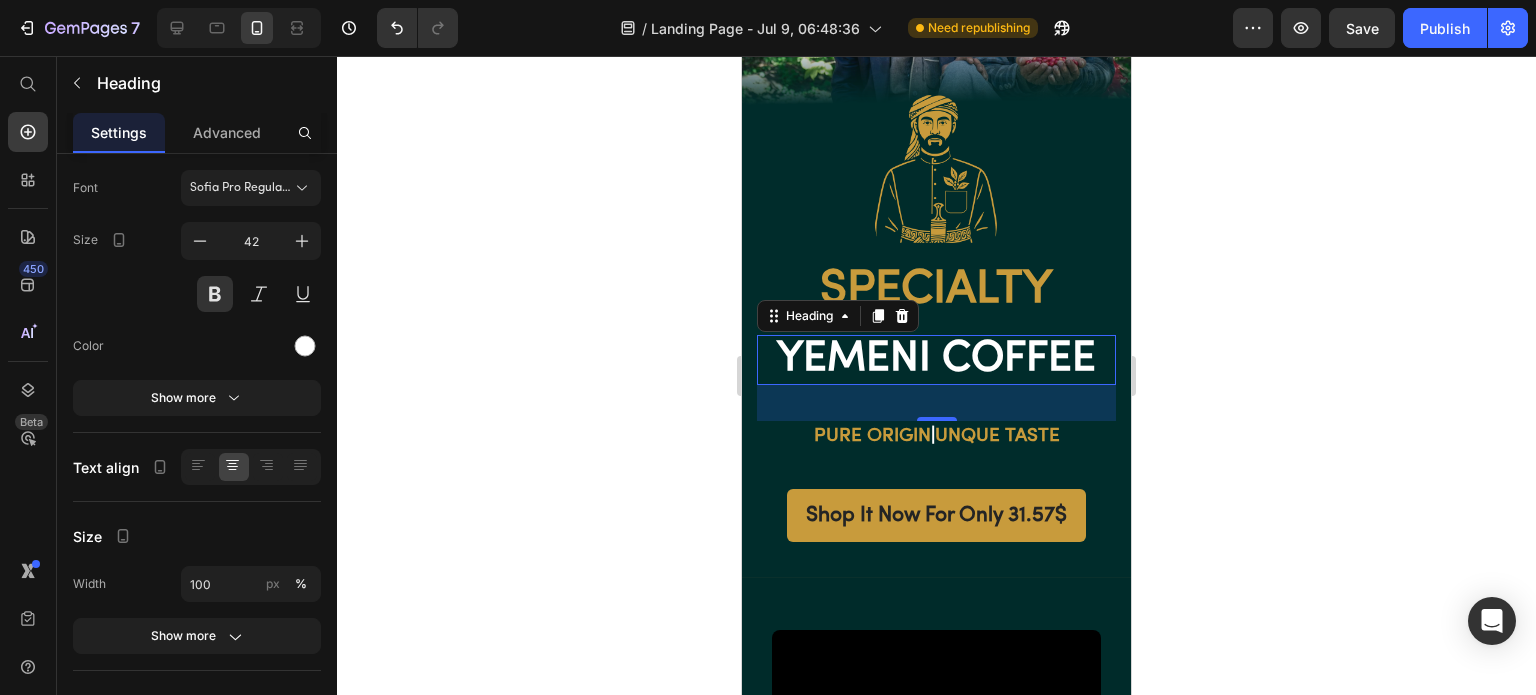 click 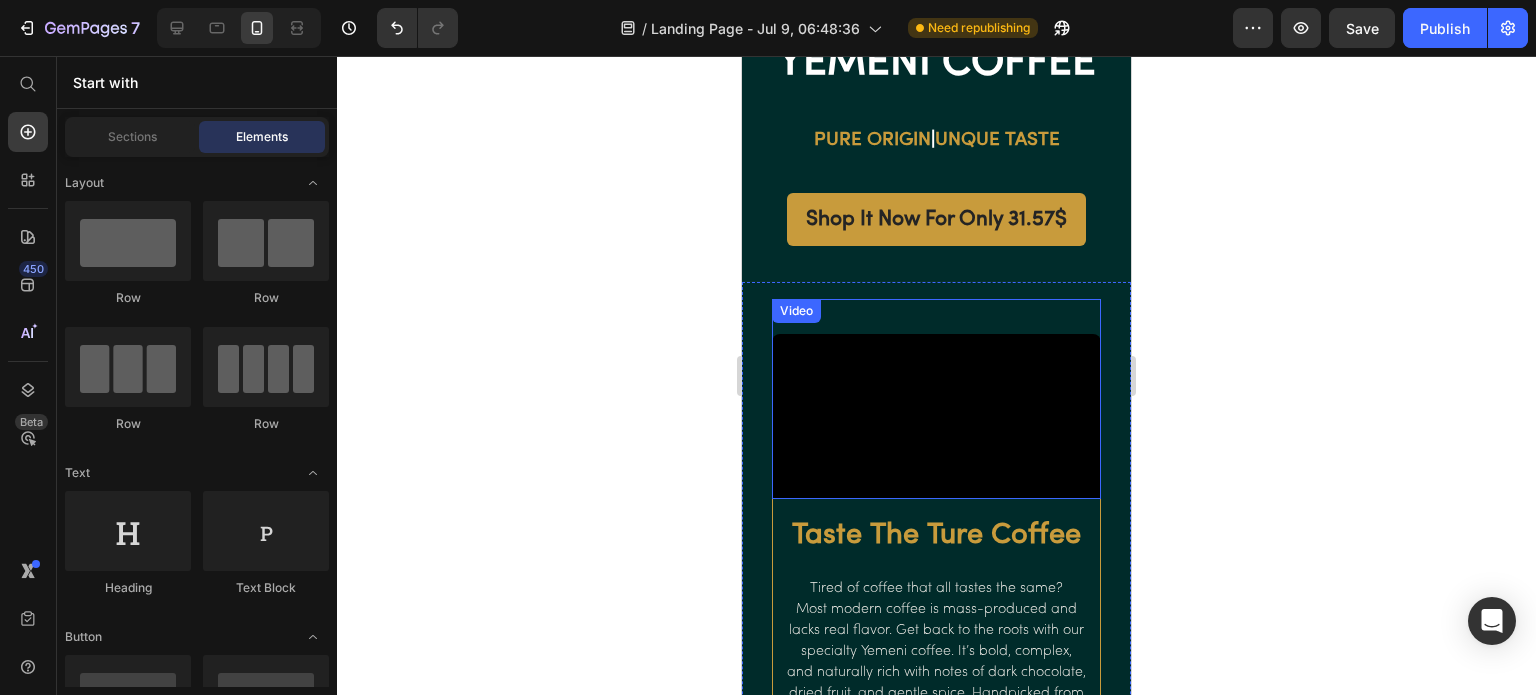 scroll, scrollTop: 500, scrollLeft: 0, axis: vertical 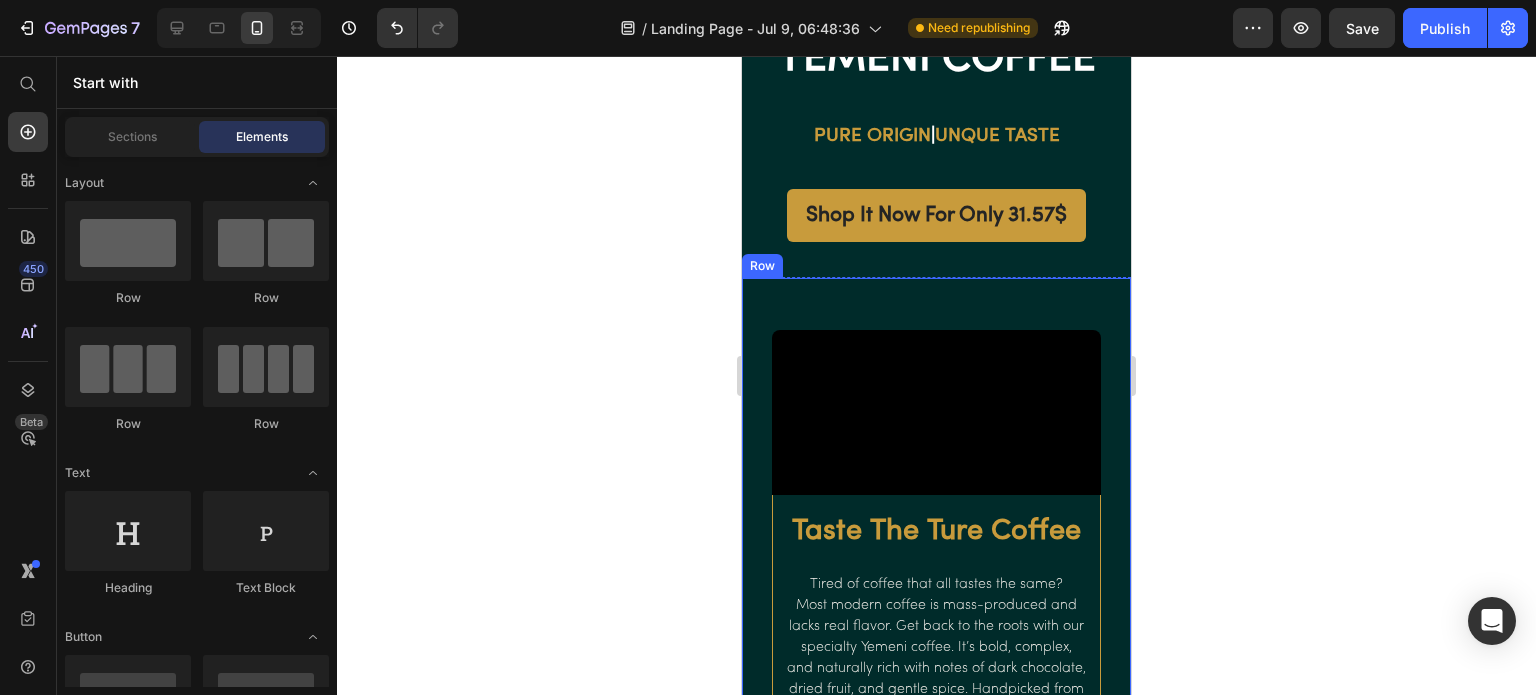 click on "Video Taste The Ture Coffee Heading Tired of coffee that all tastes the same?  Most modern coffee is mass-produced and lacks real flavor. Get back to the roots with our specialty Yemeni coffee. It’s bold, complex, and naturally rich with notes of dark chocolate, dried fruit, and gentle spice. Handpicked from ancient mountain farms, every cup is a taste of tradition. Text block Row    Shop It Now For Only 31.57$    Button Row" at bounding box center [936, 588] 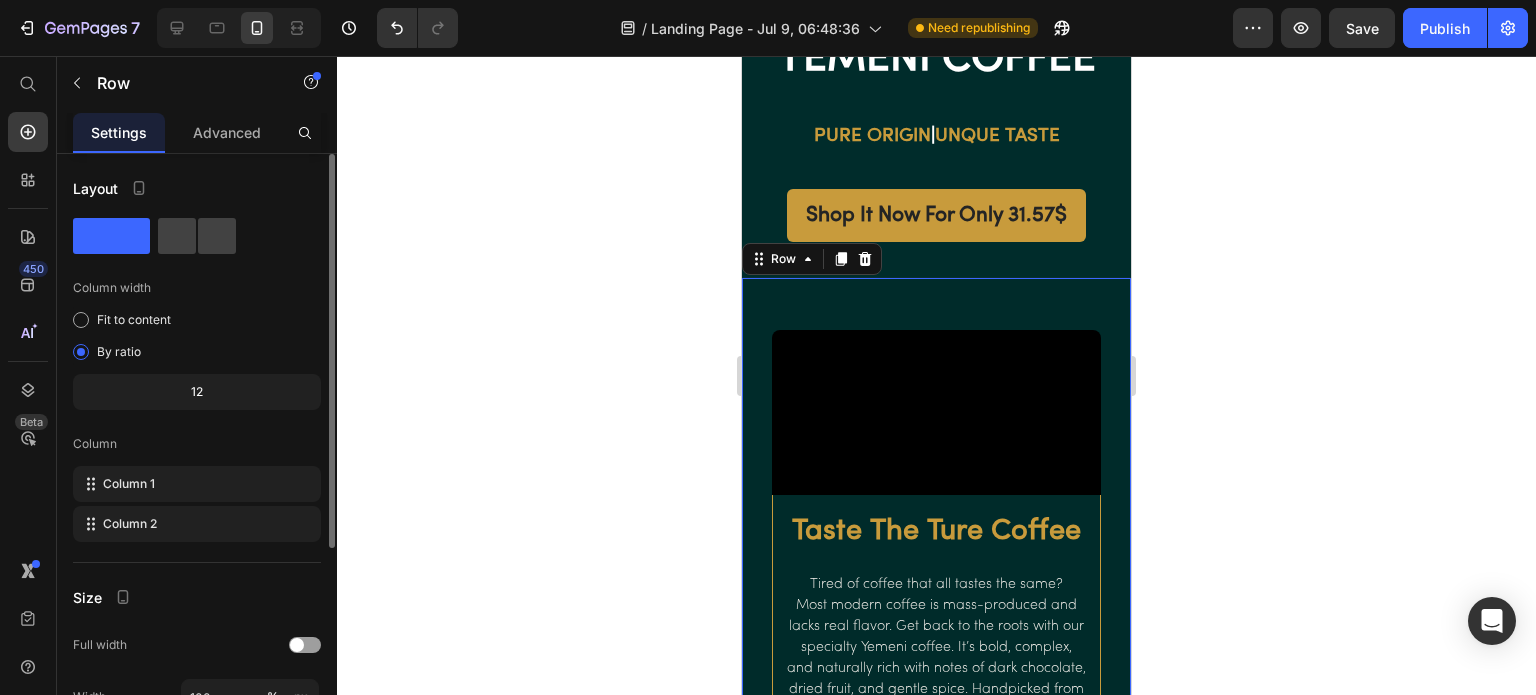 scroll, scrollTop: 300, scrollLeft: 0, axis: vertical 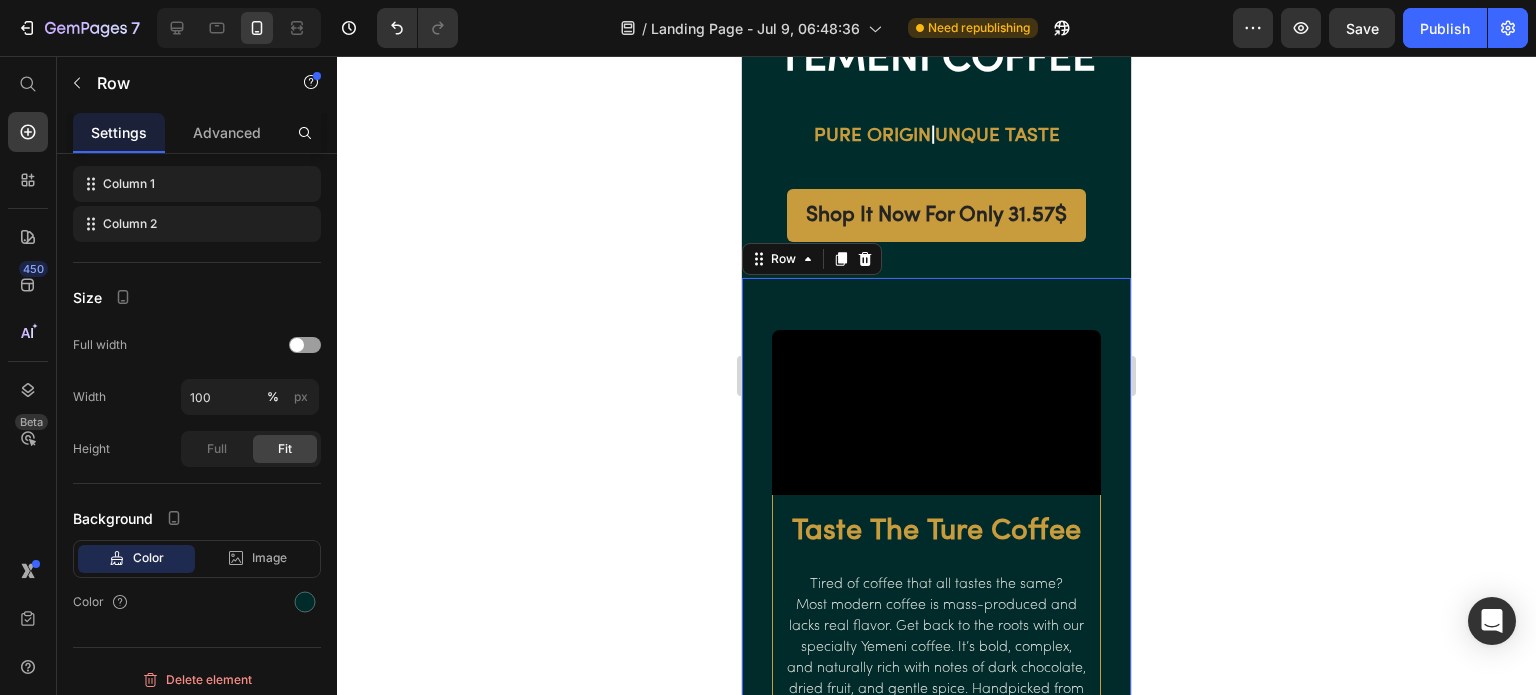 click on "Advanced" 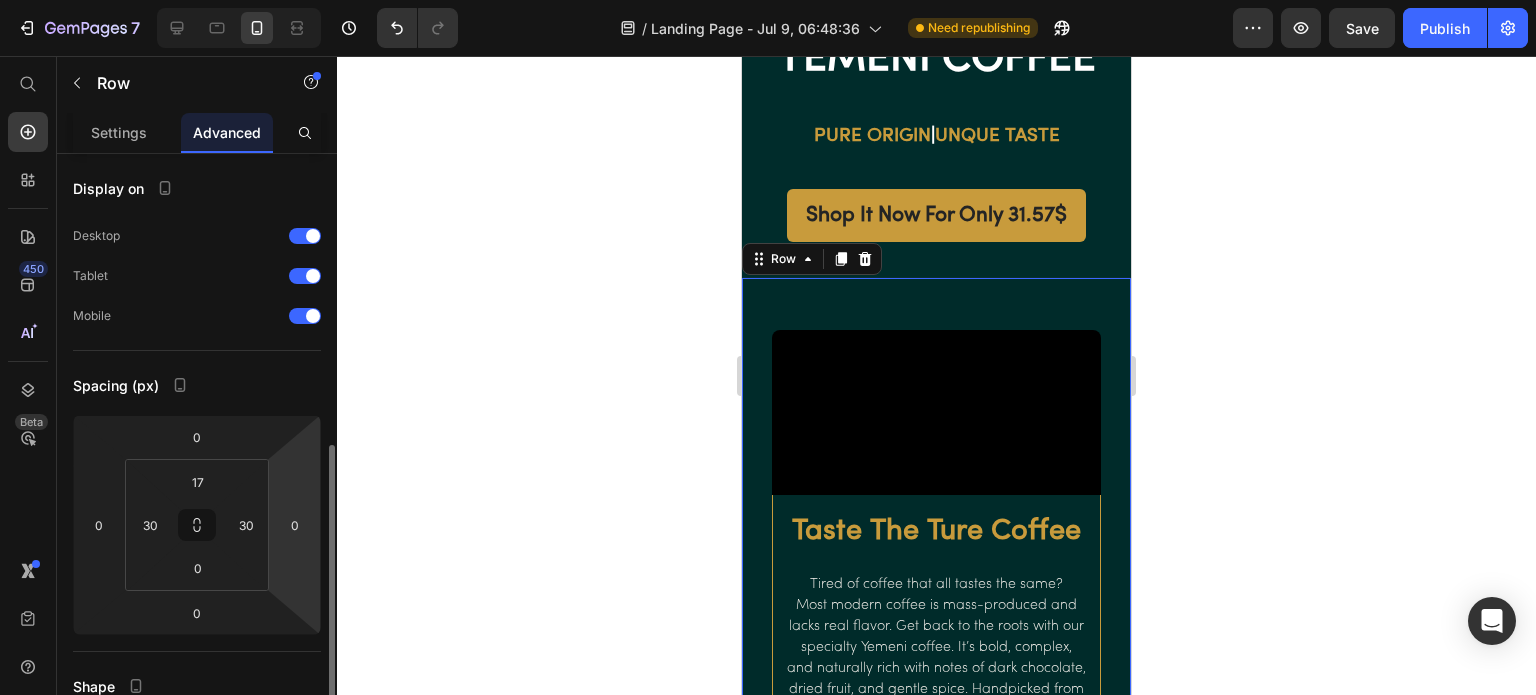 scroll, scrollTop: 200, scrollLeft: 0, axis: vertical 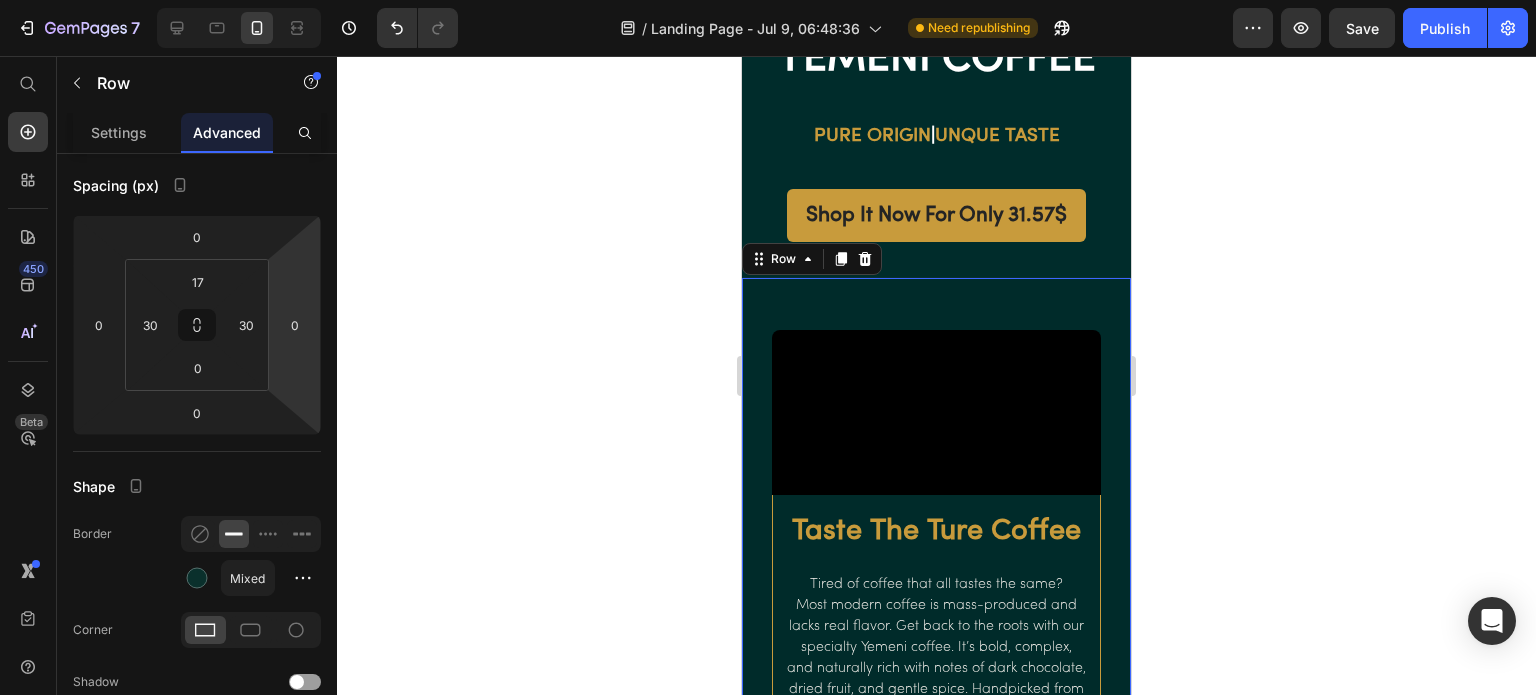 click at bounding box center [197, 578] 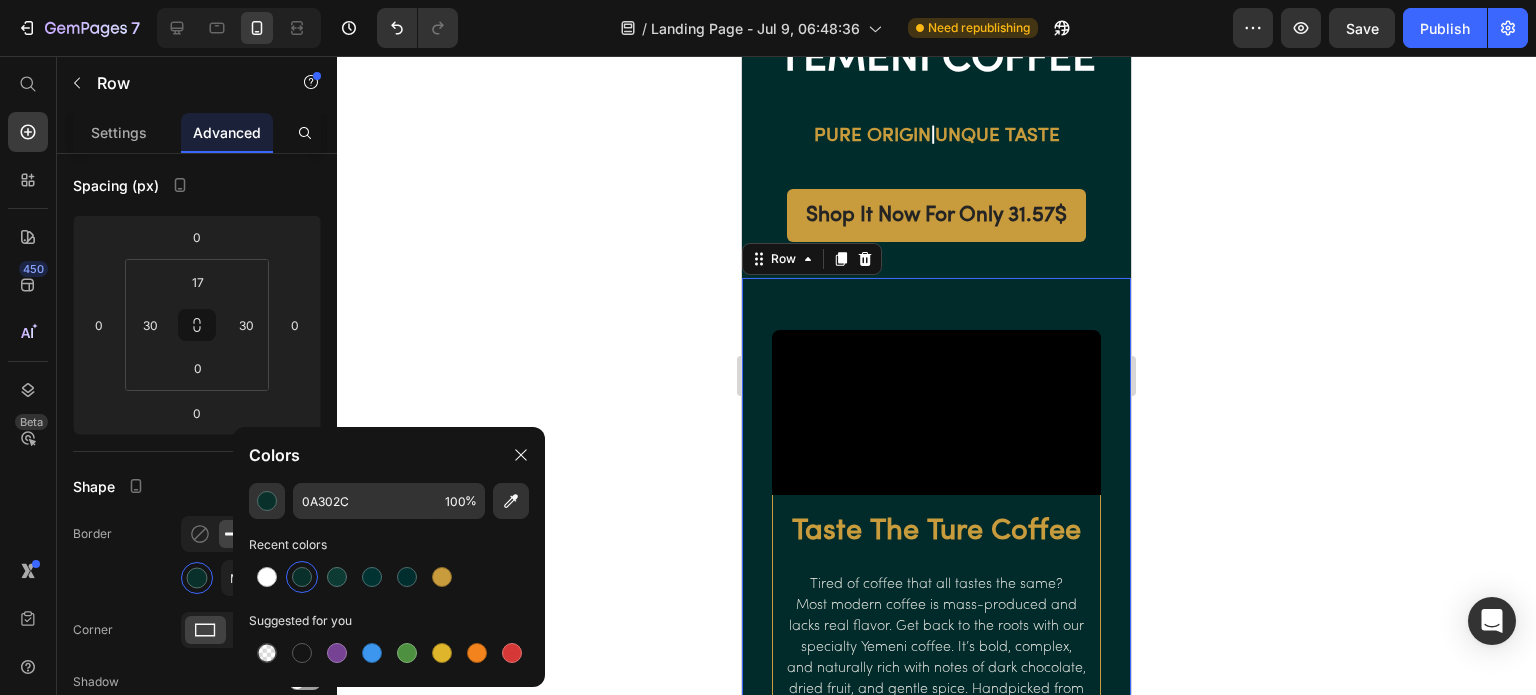 click at bounding box center [337, 577] 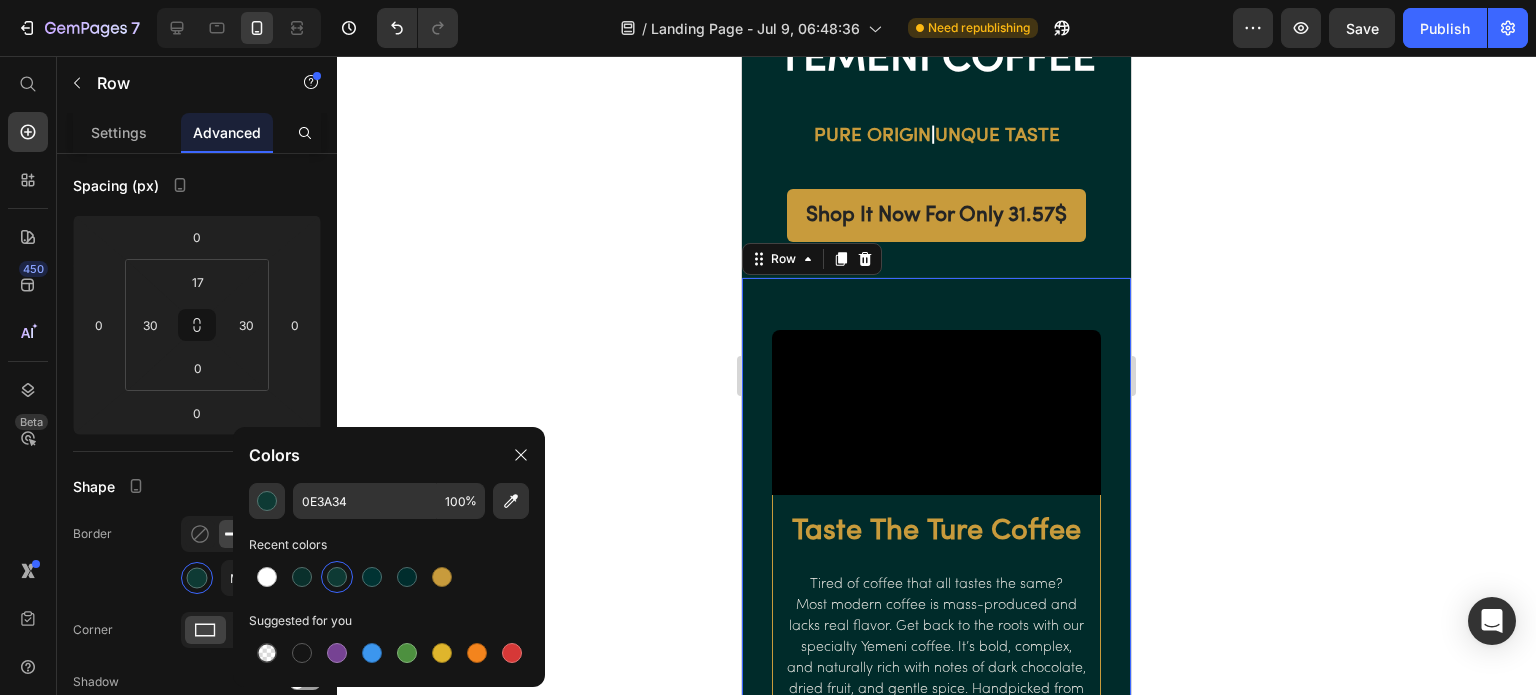 click at bounding box center (302, 653) 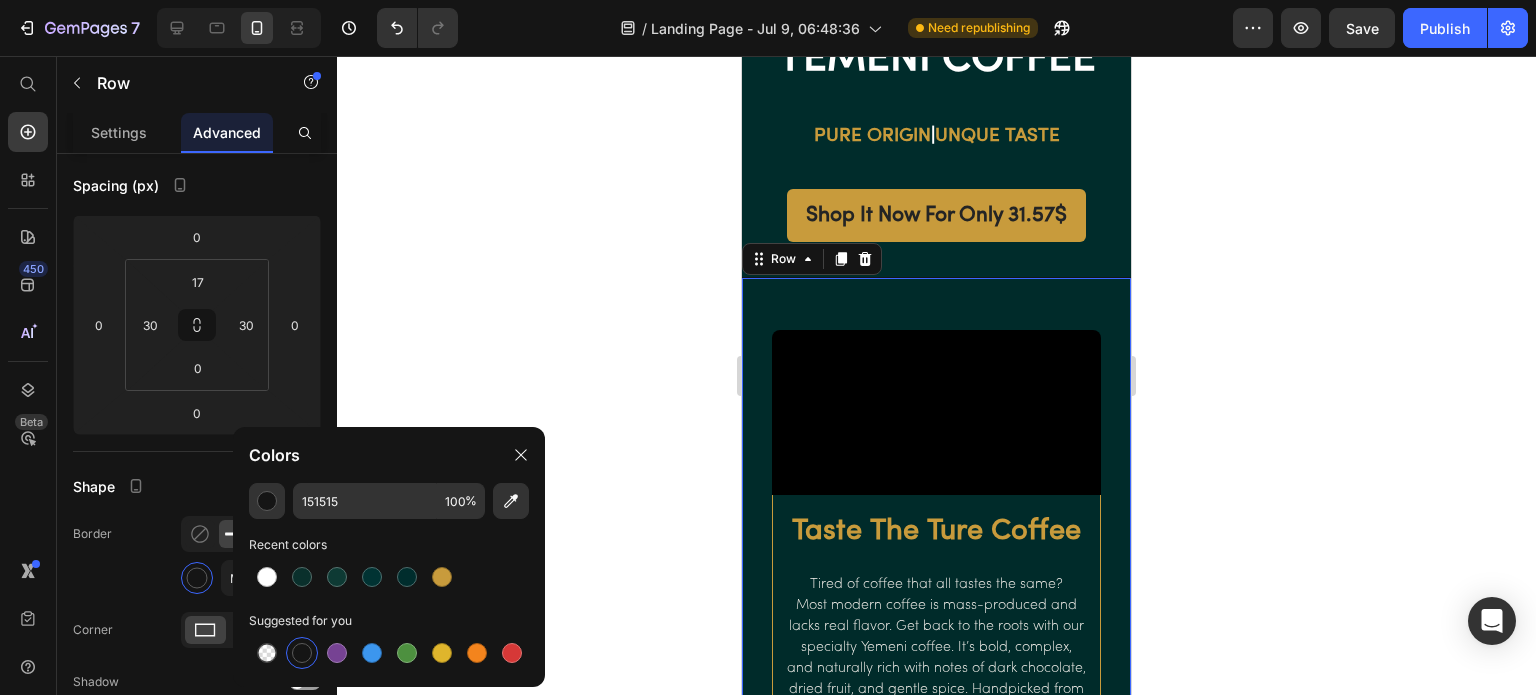click at bounding box center [442, 577] 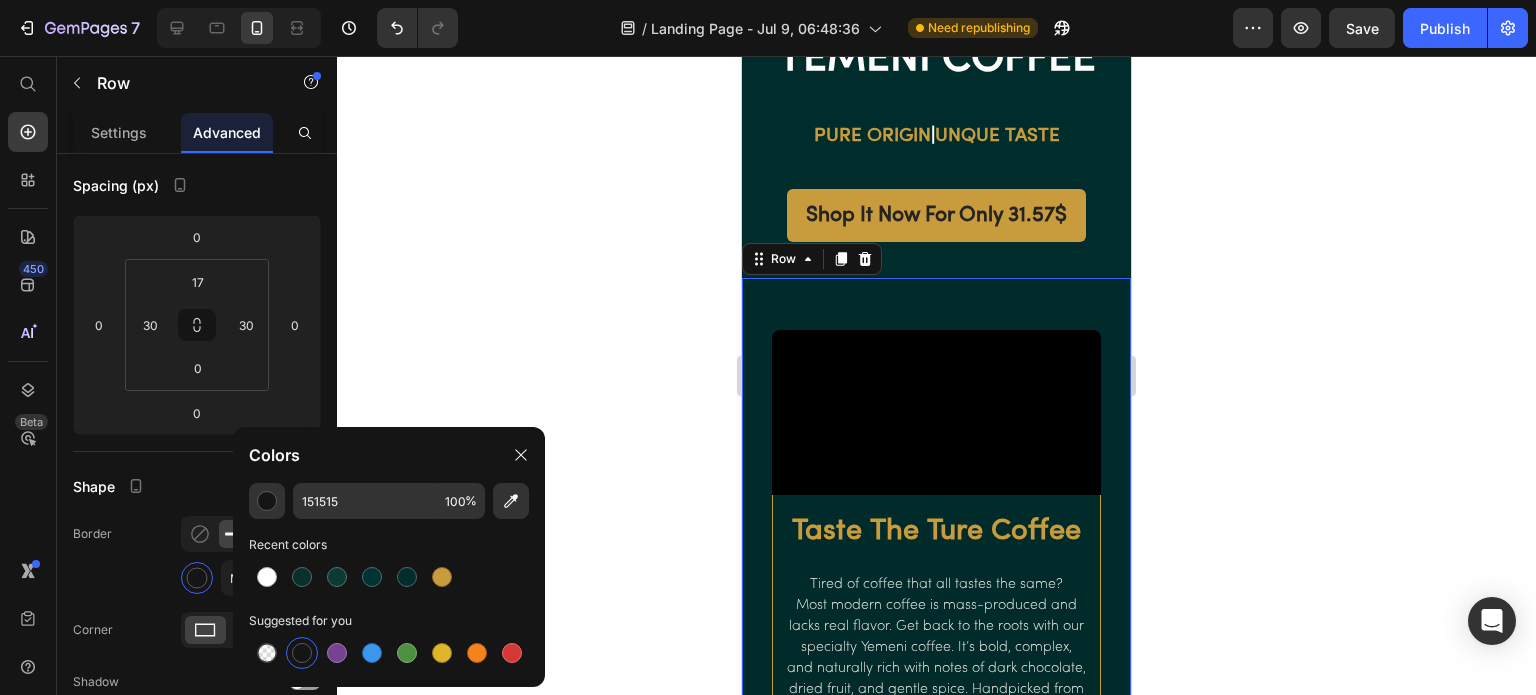 type on "C89B3C" 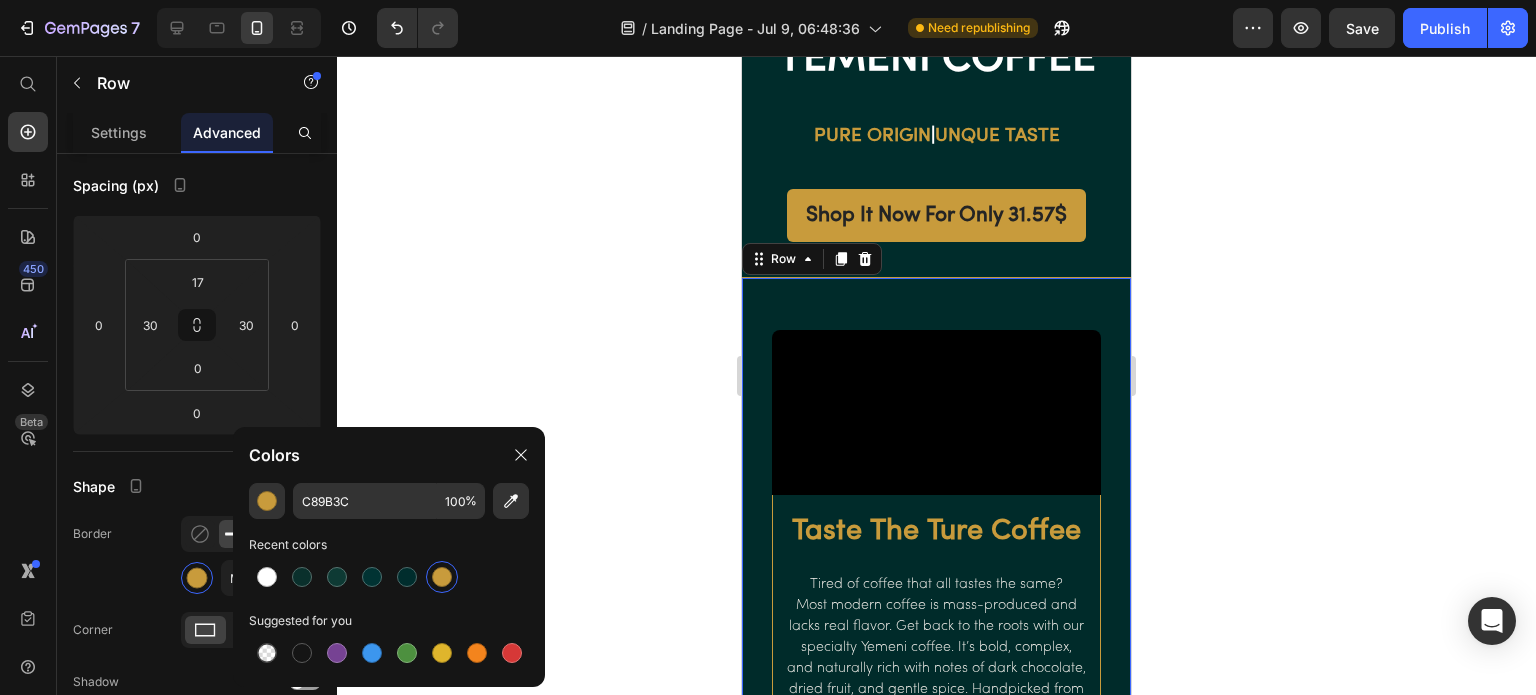 click 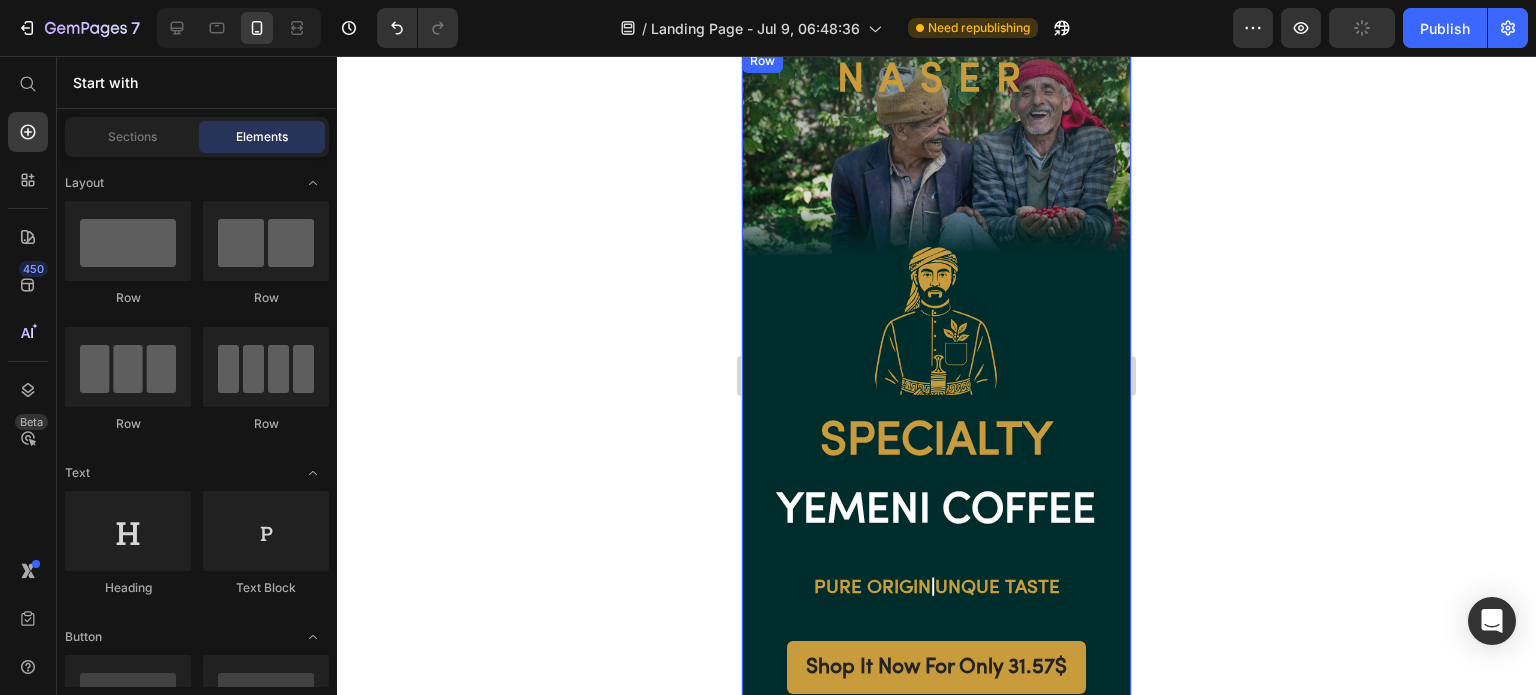 scroll, scrollTop: 0, scrollLeft: 0, axis: both 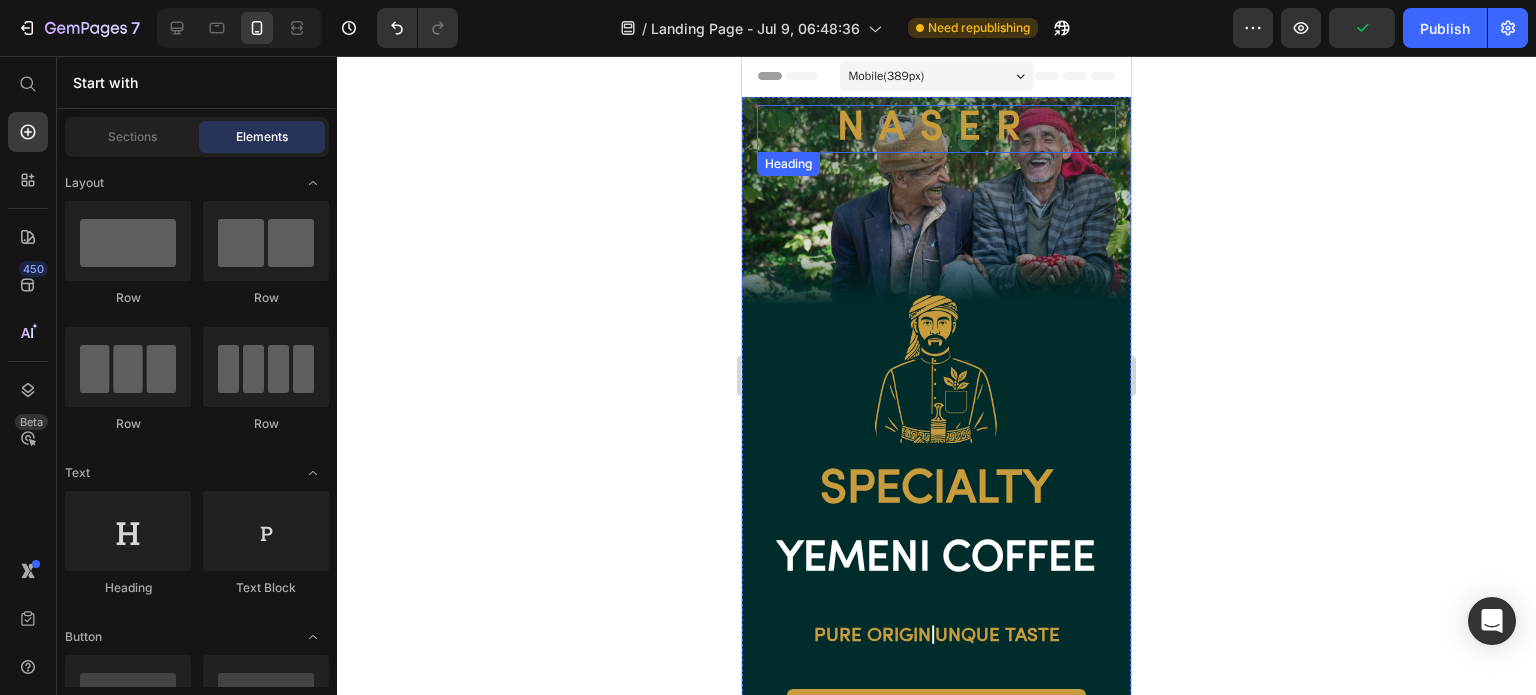 click on "naser" at bounding box center [936, 129] 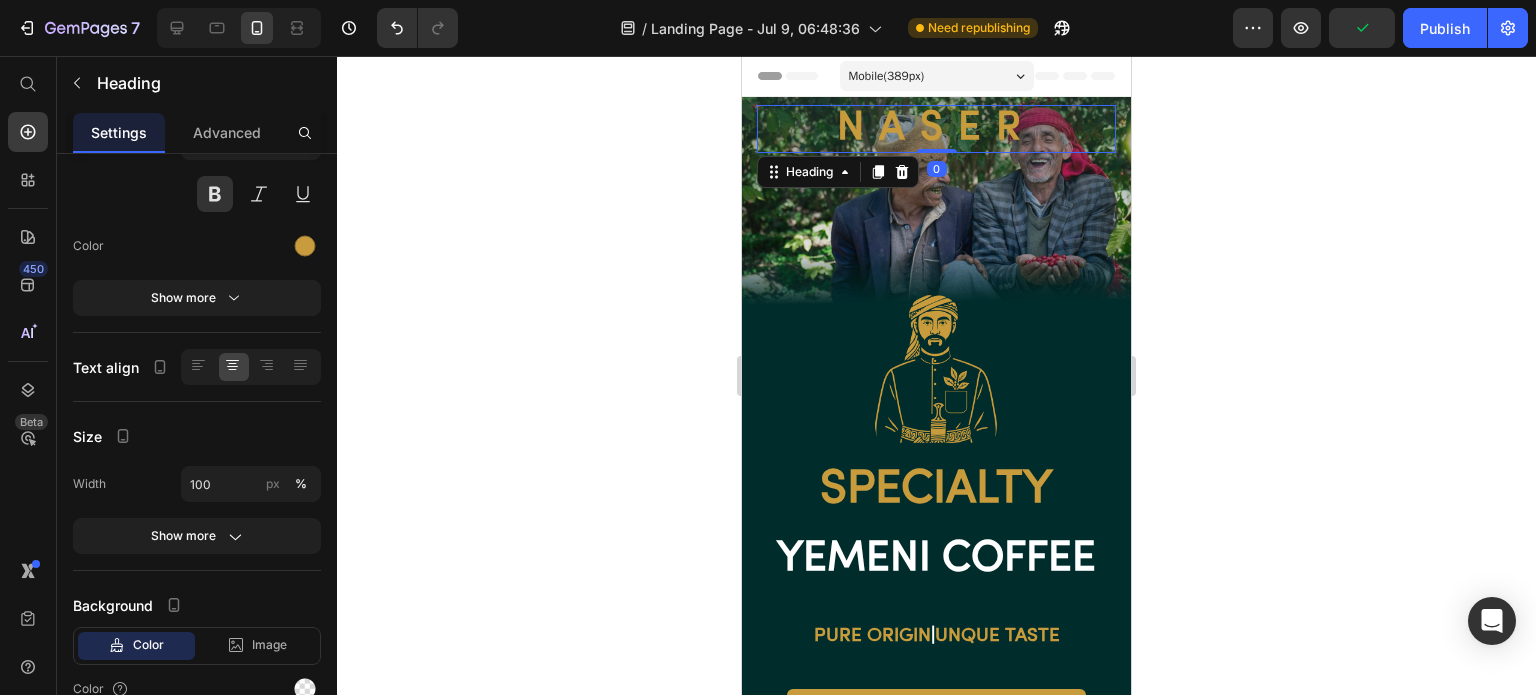 scroll, scrollTop: 0, scrollLeft: 0, axis: both 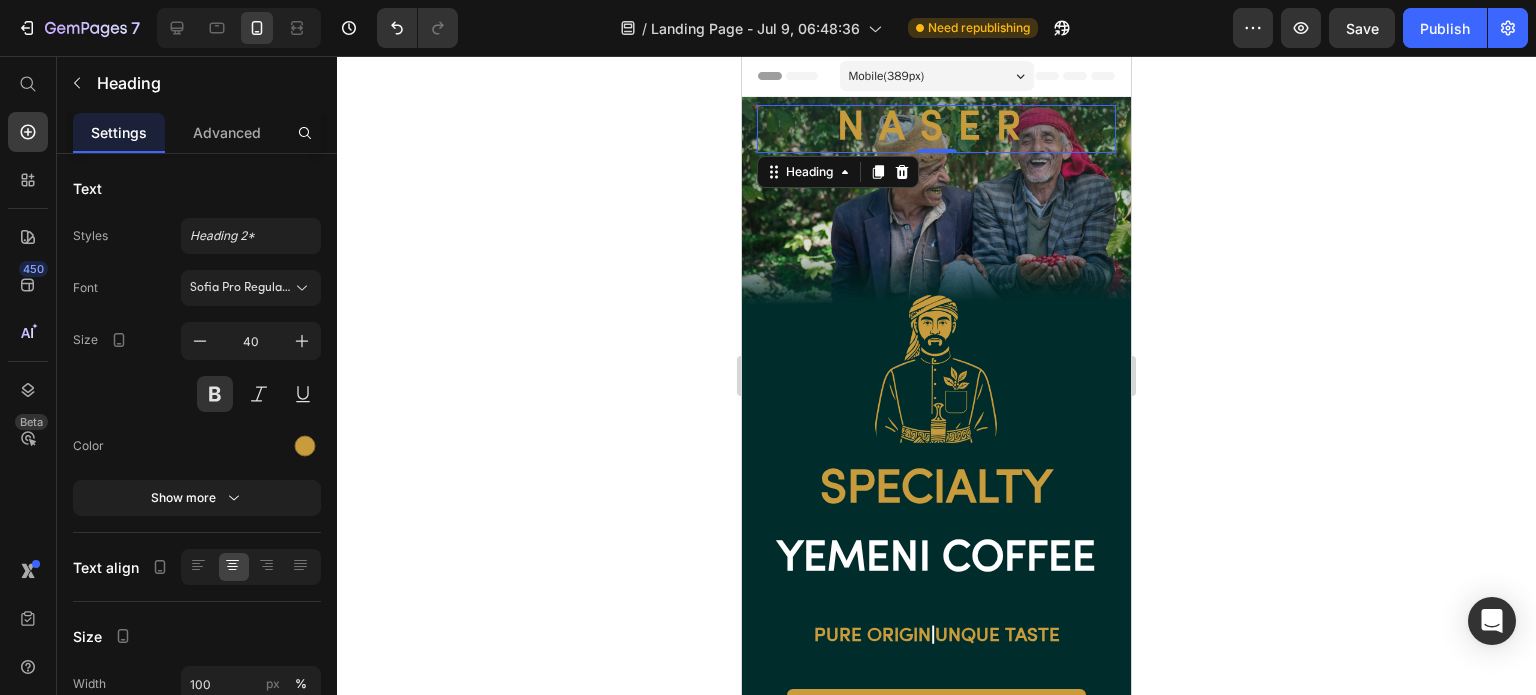 click at bounding box center [303, 394] 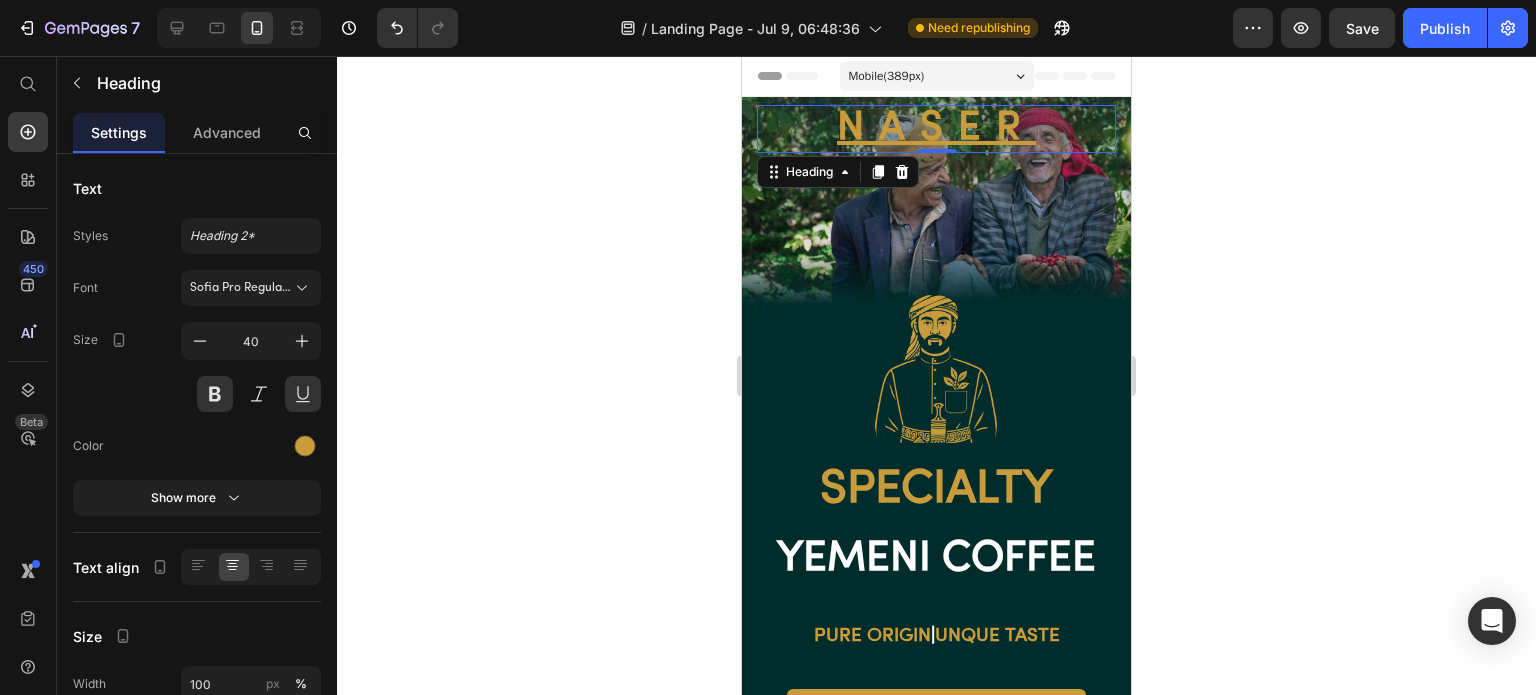 click at bounding box center [303, 394] 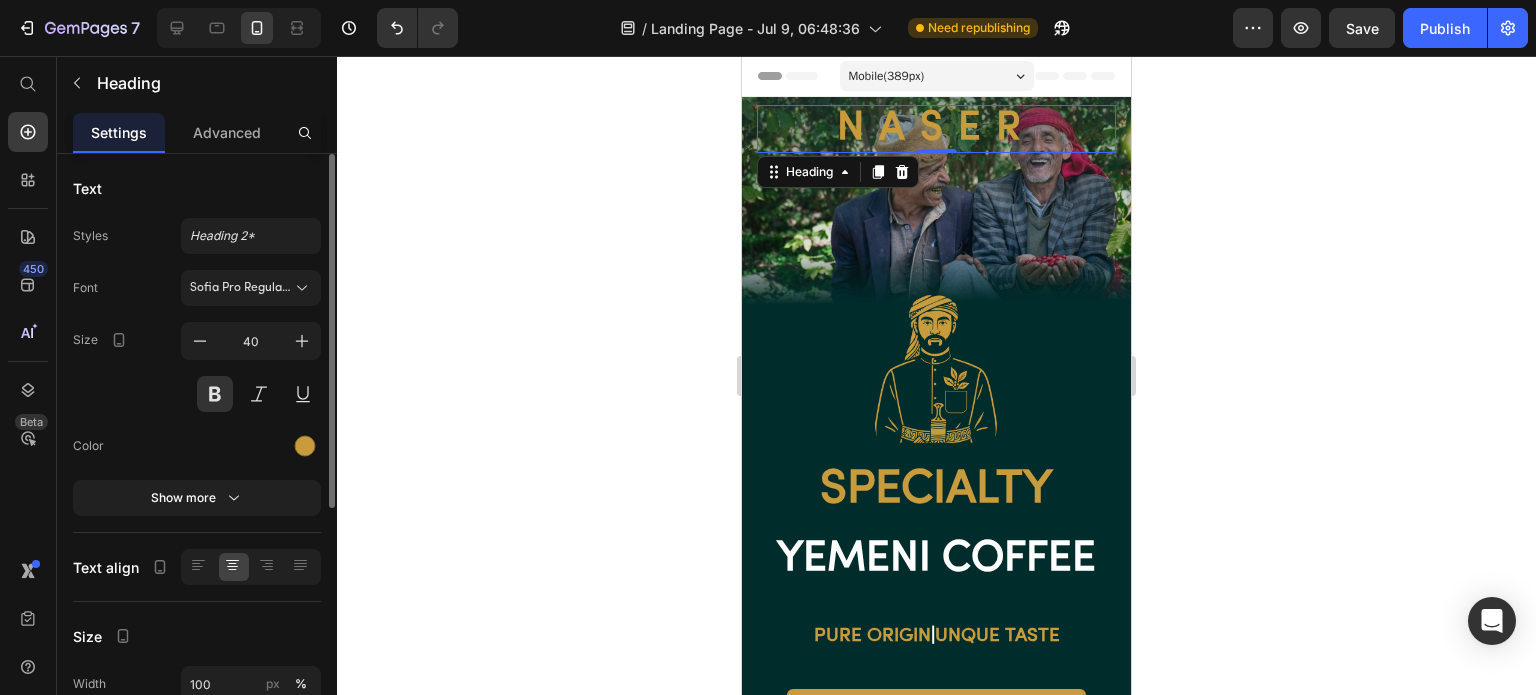 scroll, scrollTop: 100, scrollLeft: 0, axis: vertical 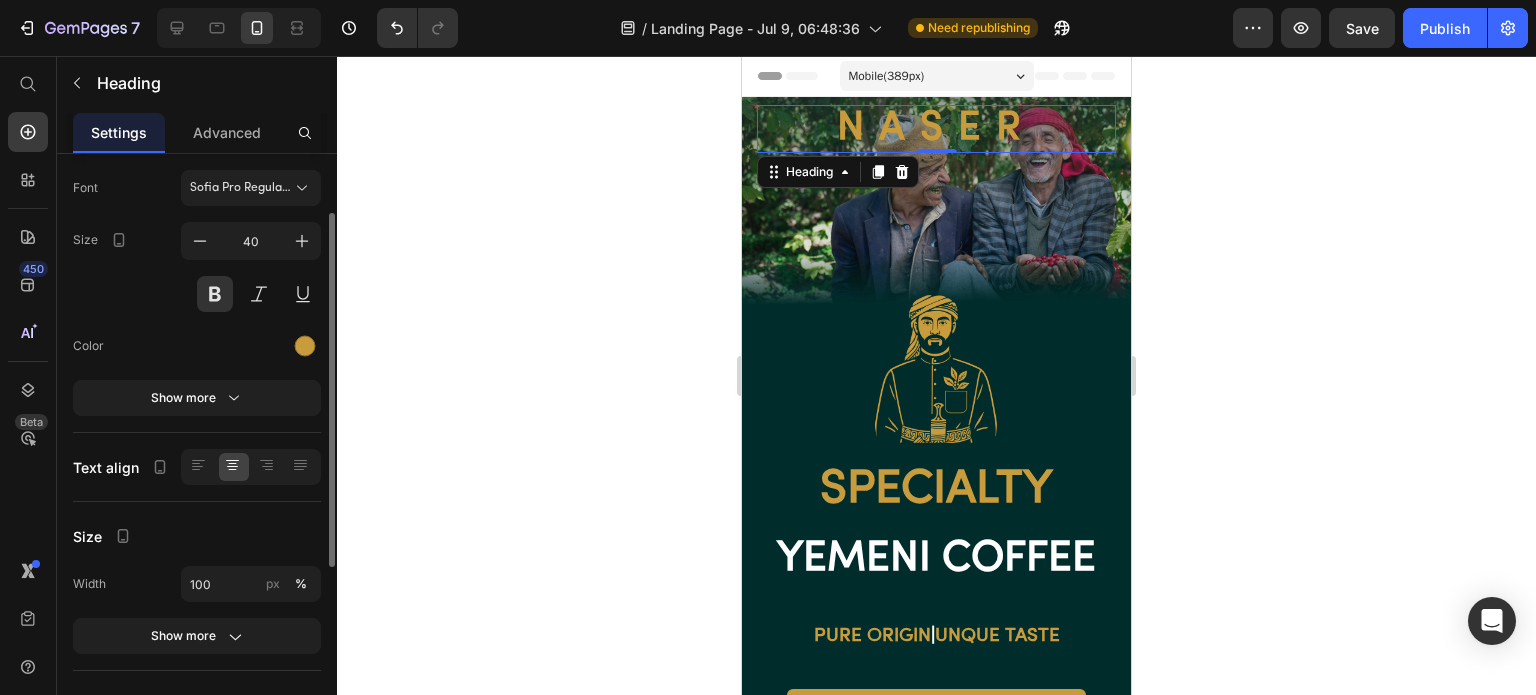 click on "Show more" at bounding box center (197, 398) 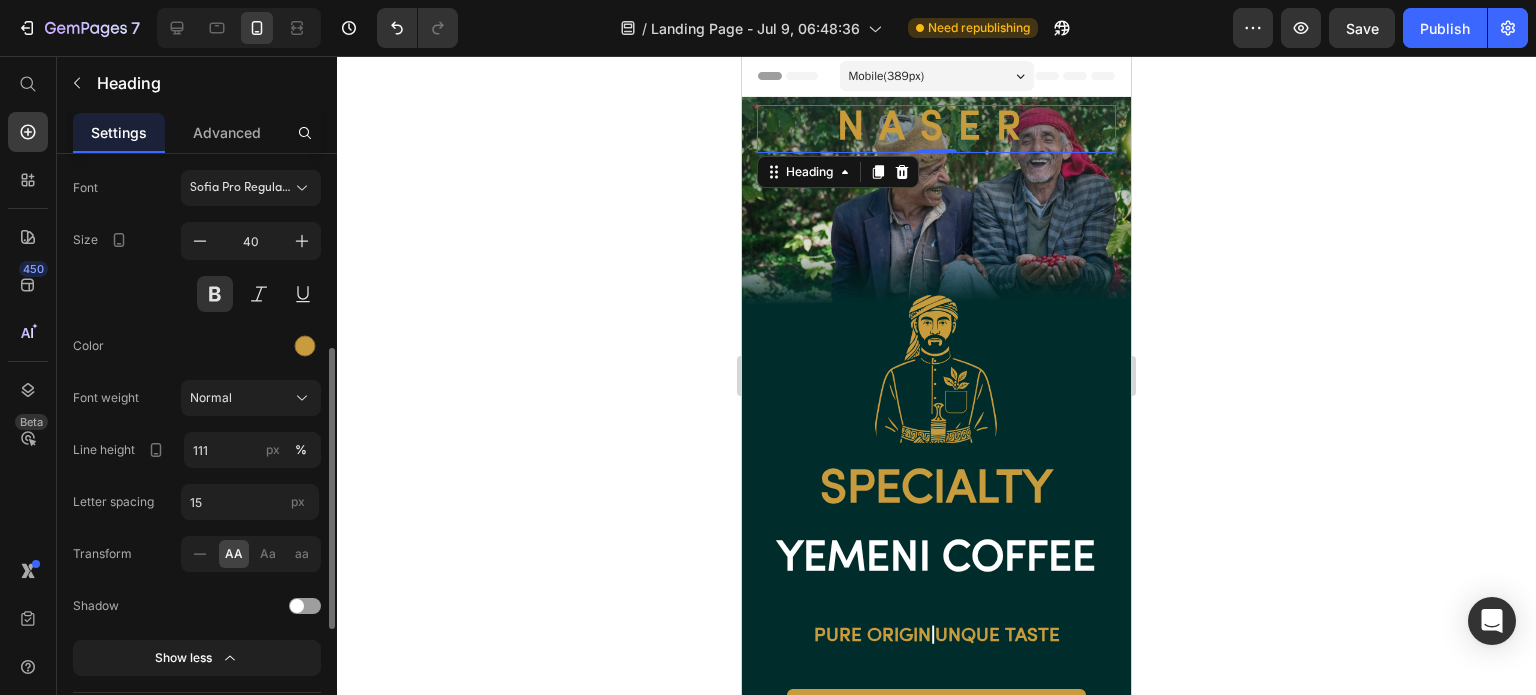 scroll, scrollTop: 200, scrollLeft: 0, axis: vertical 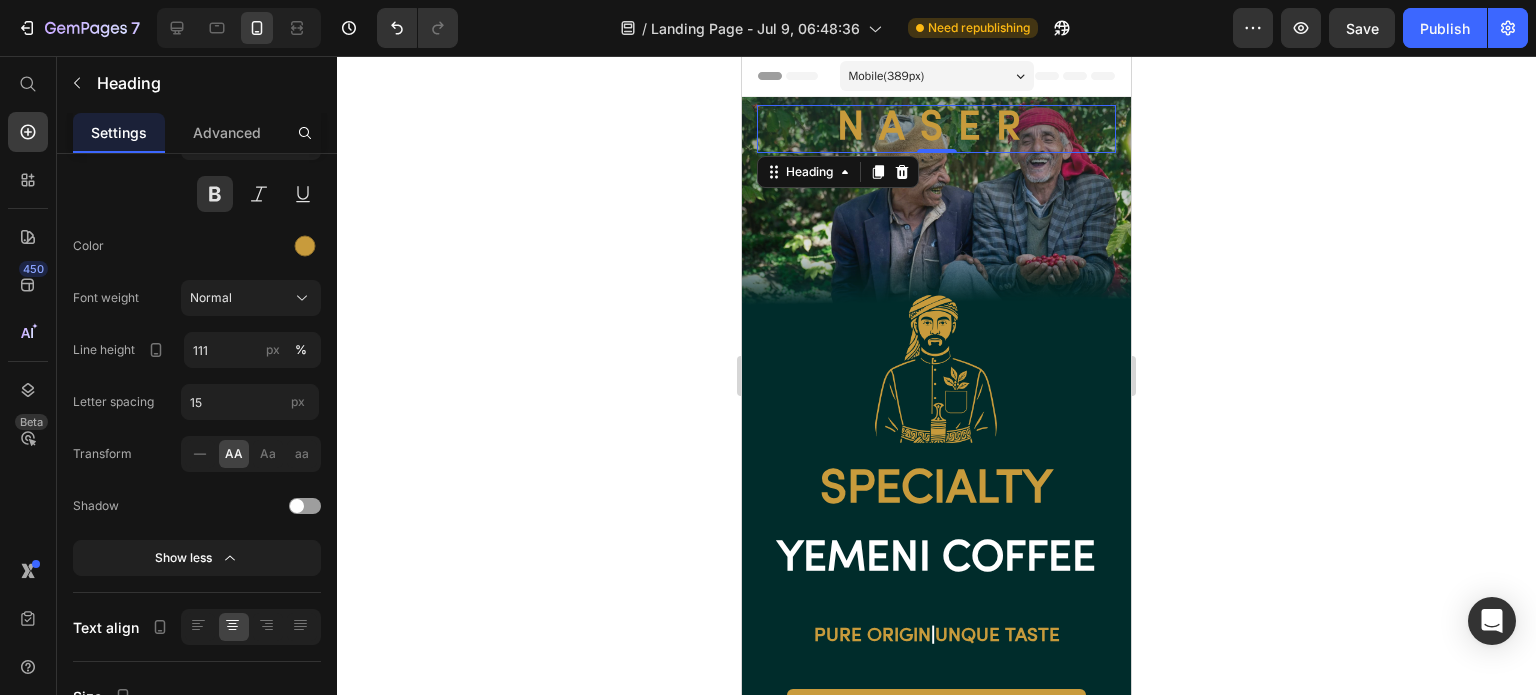 click on "Aa" 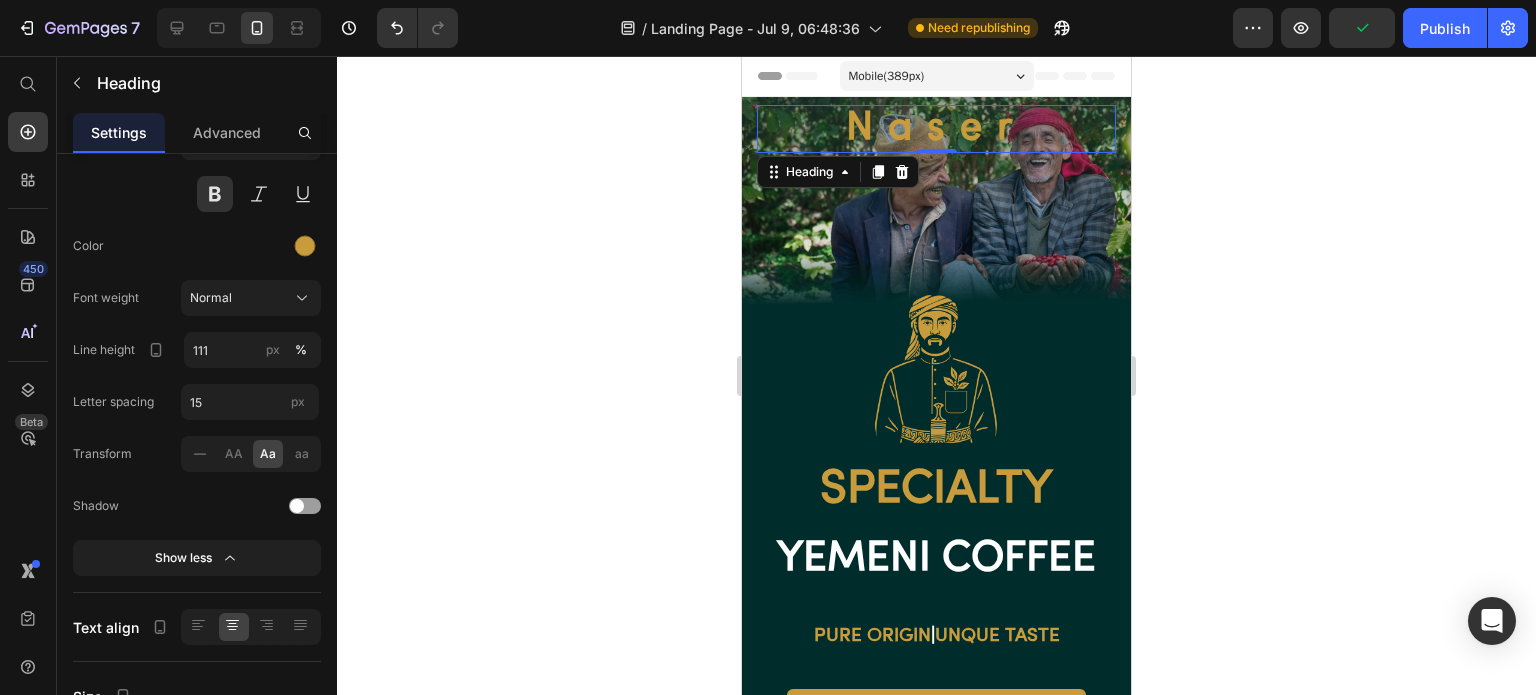 click on "aa" 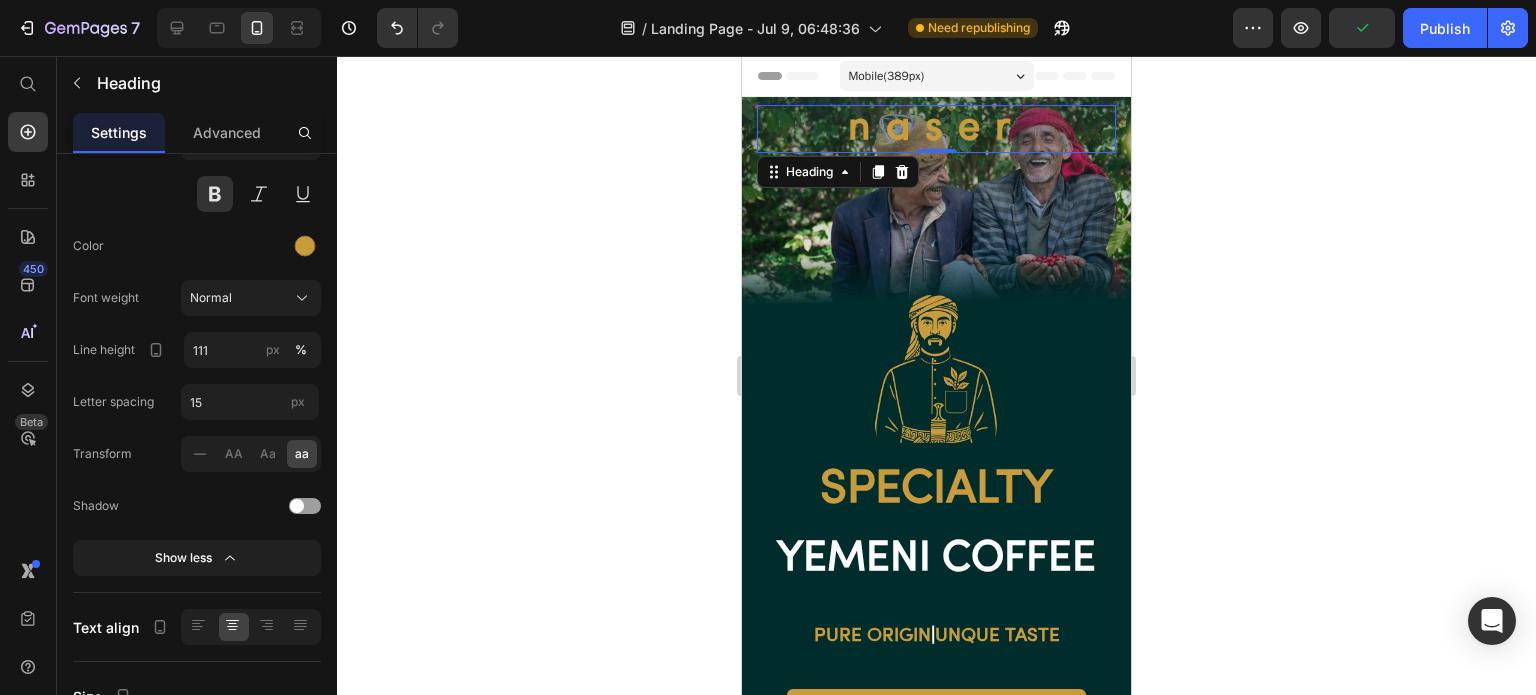 click on "AA" 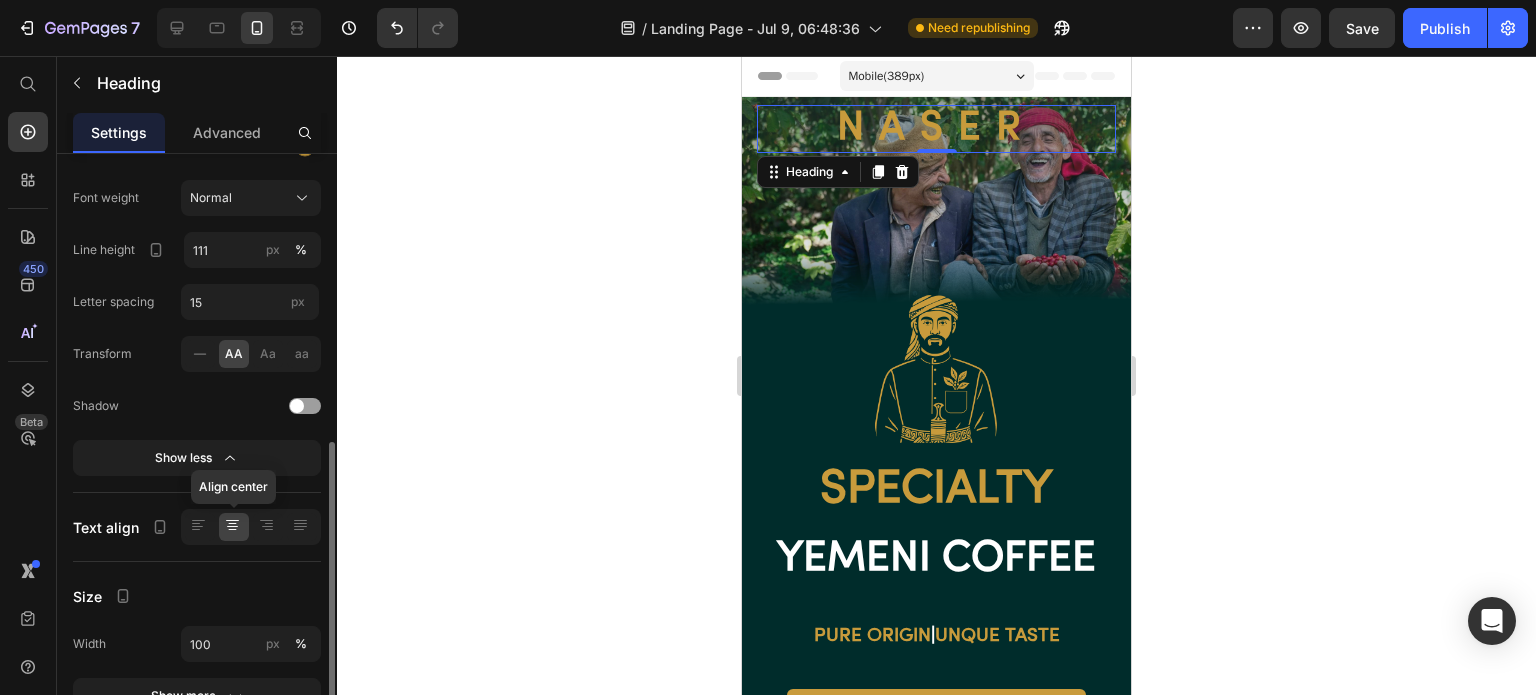 scroll, scrollTop: 400, scrollLeft: 0, axis: vertical 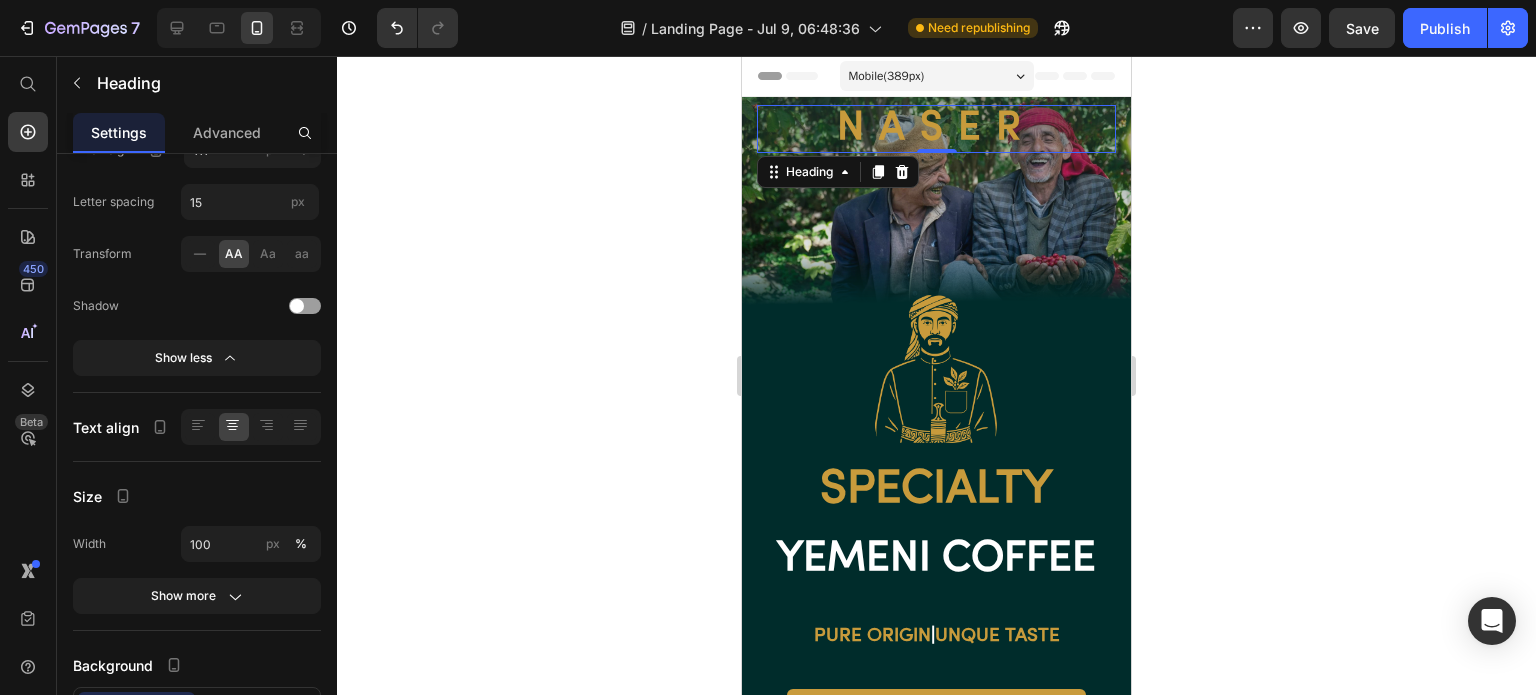 click at bounding box center (297, 306) 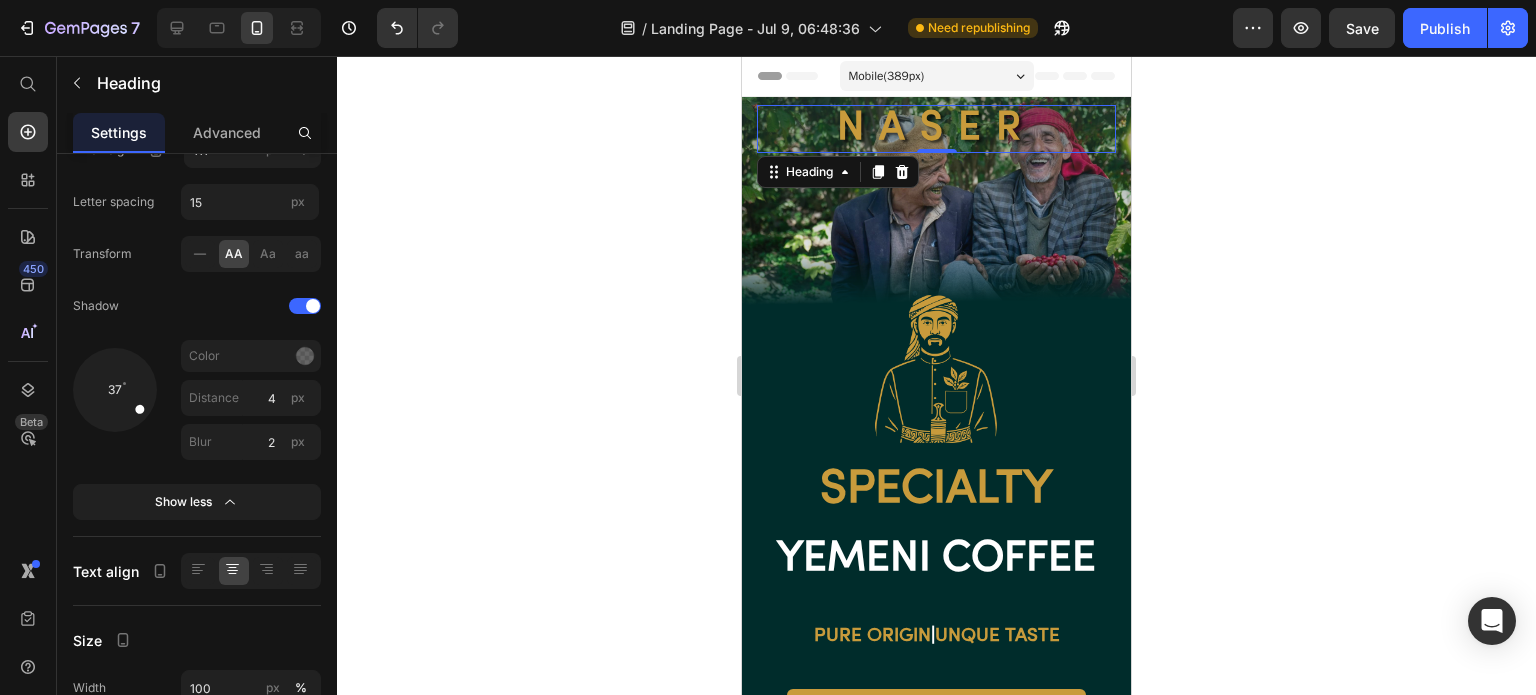 click at bounding box center [305, 306] 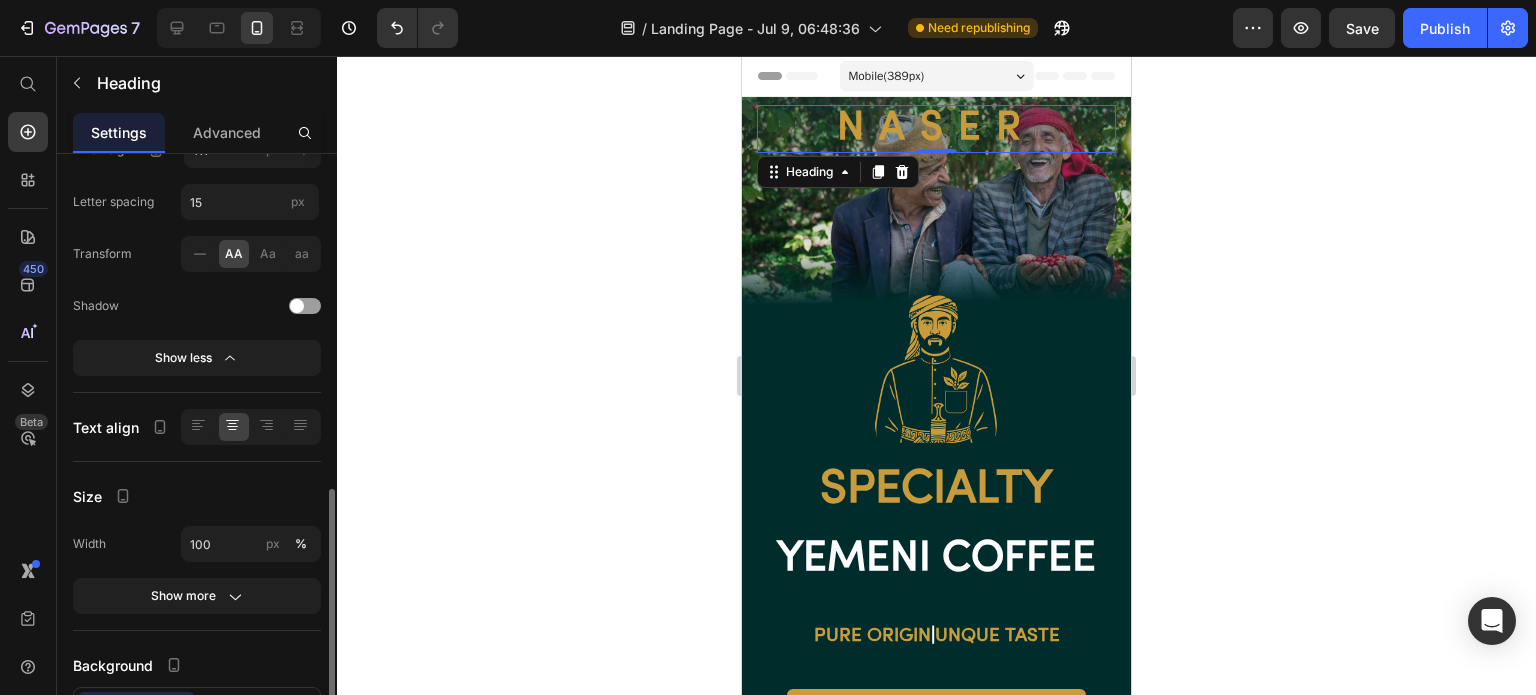 scroll, scrollTop: 600, scrollLeft: 0, axis: vertical 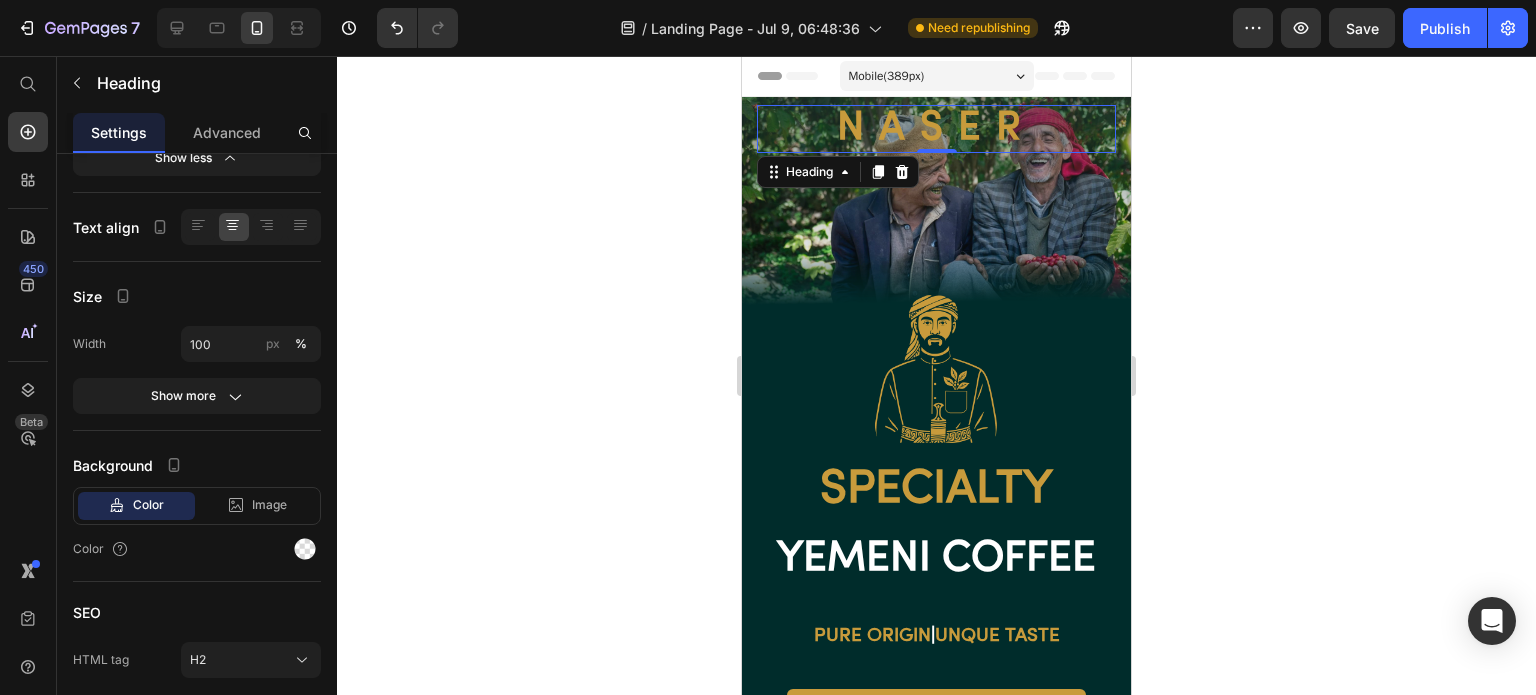 click 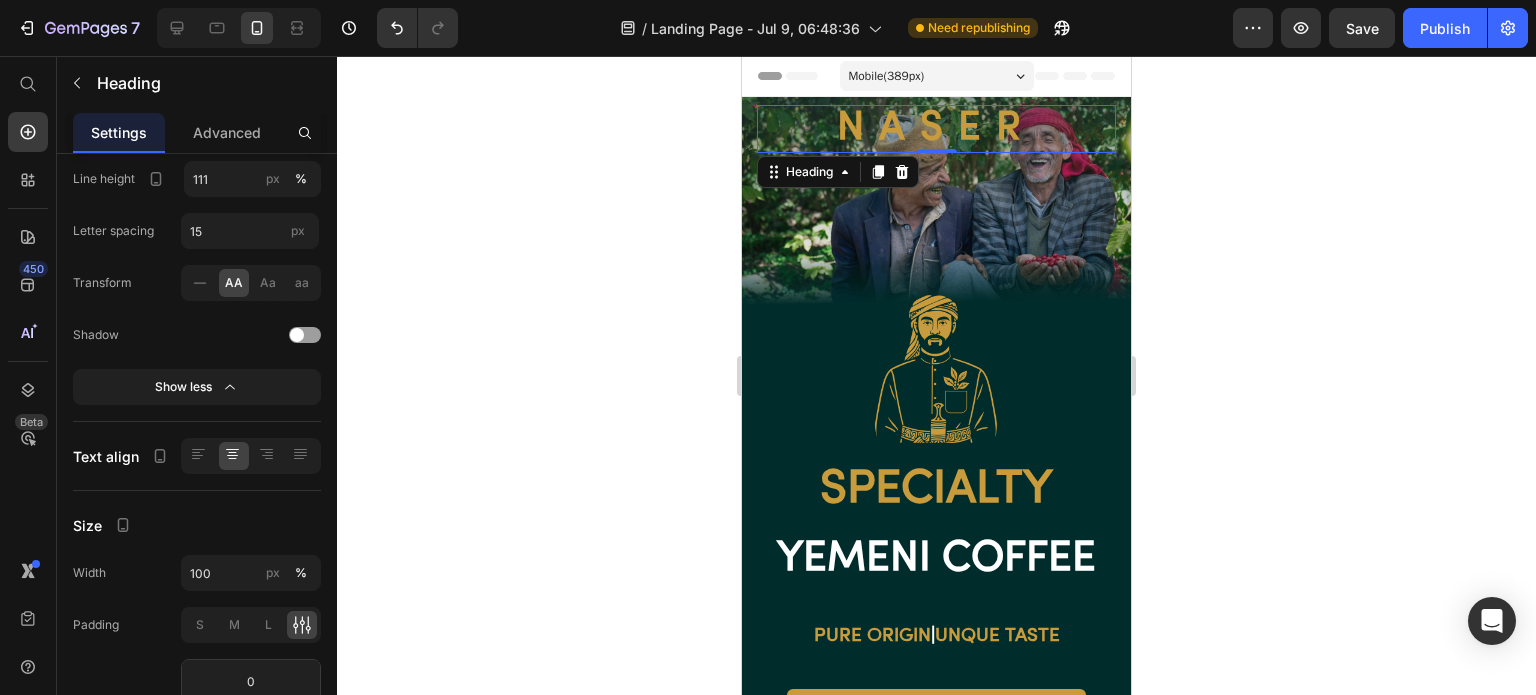 scroll, scrollTop: 0, scrollLeft: 0, axis: both 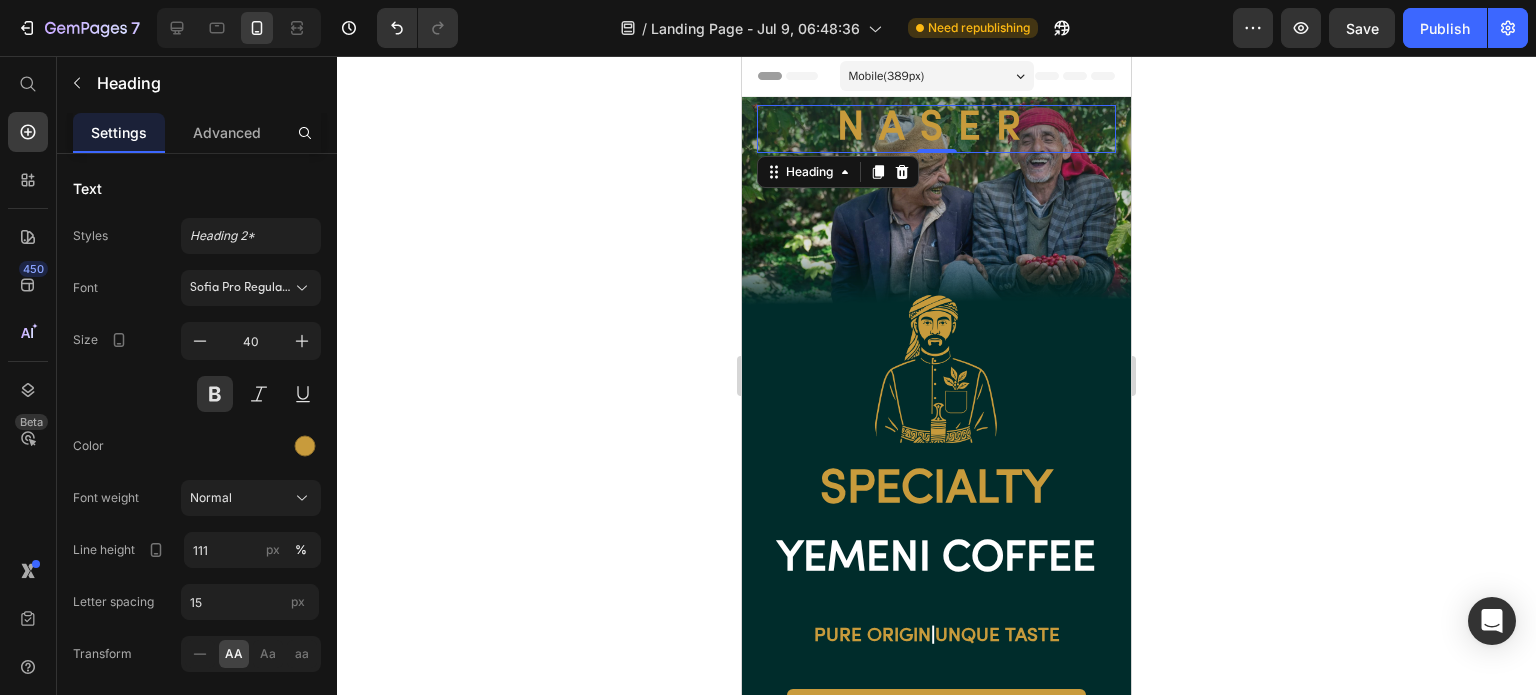 click on "Advanced" 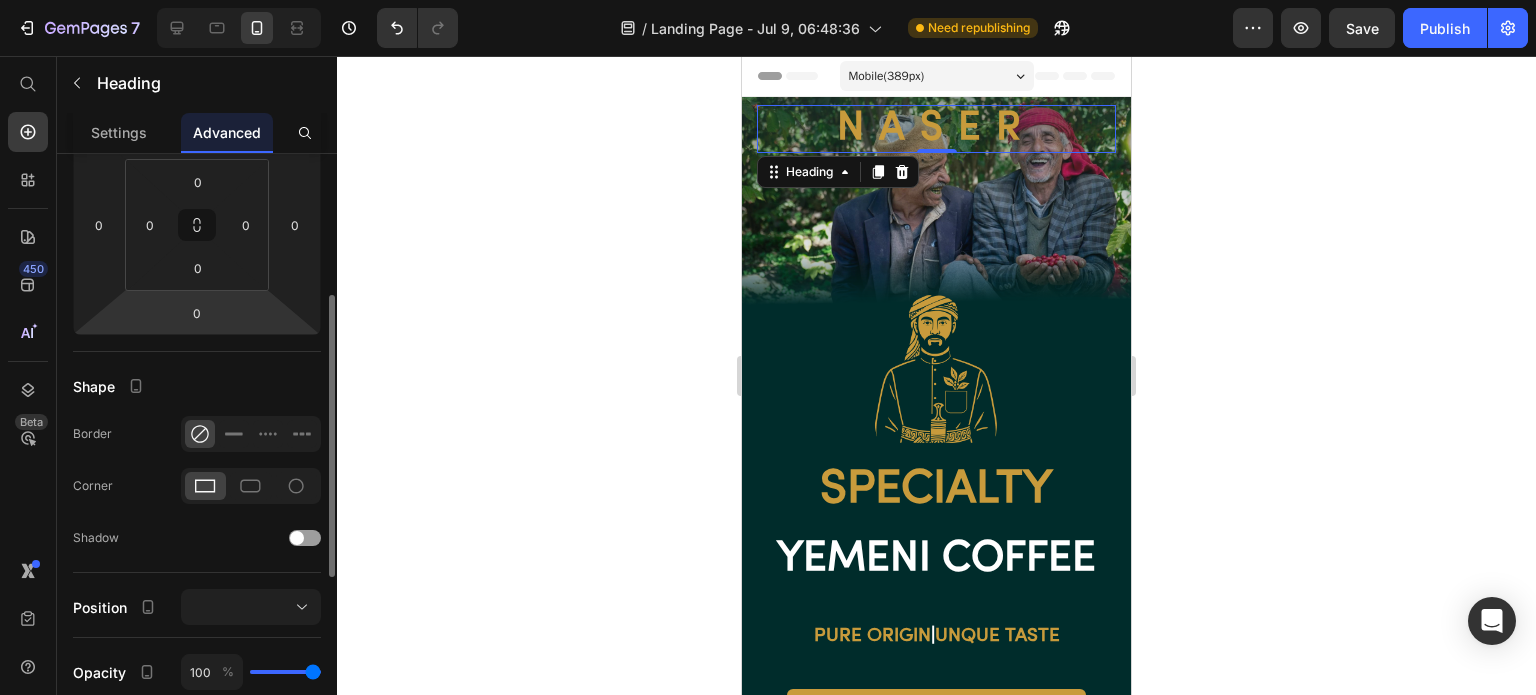 scroll, scrollTop: 500, scrollLeft: 0, axis: vertical 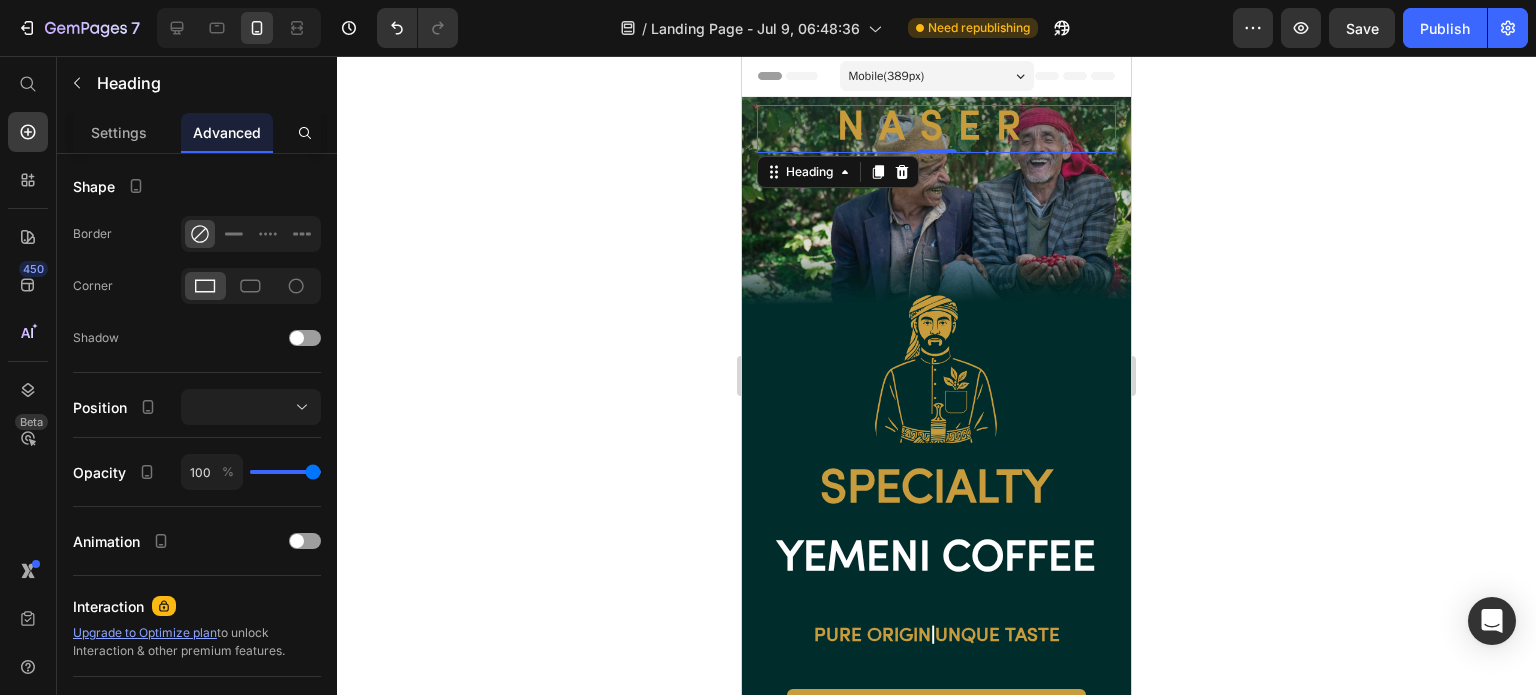 click at bounding box center (305, 338) 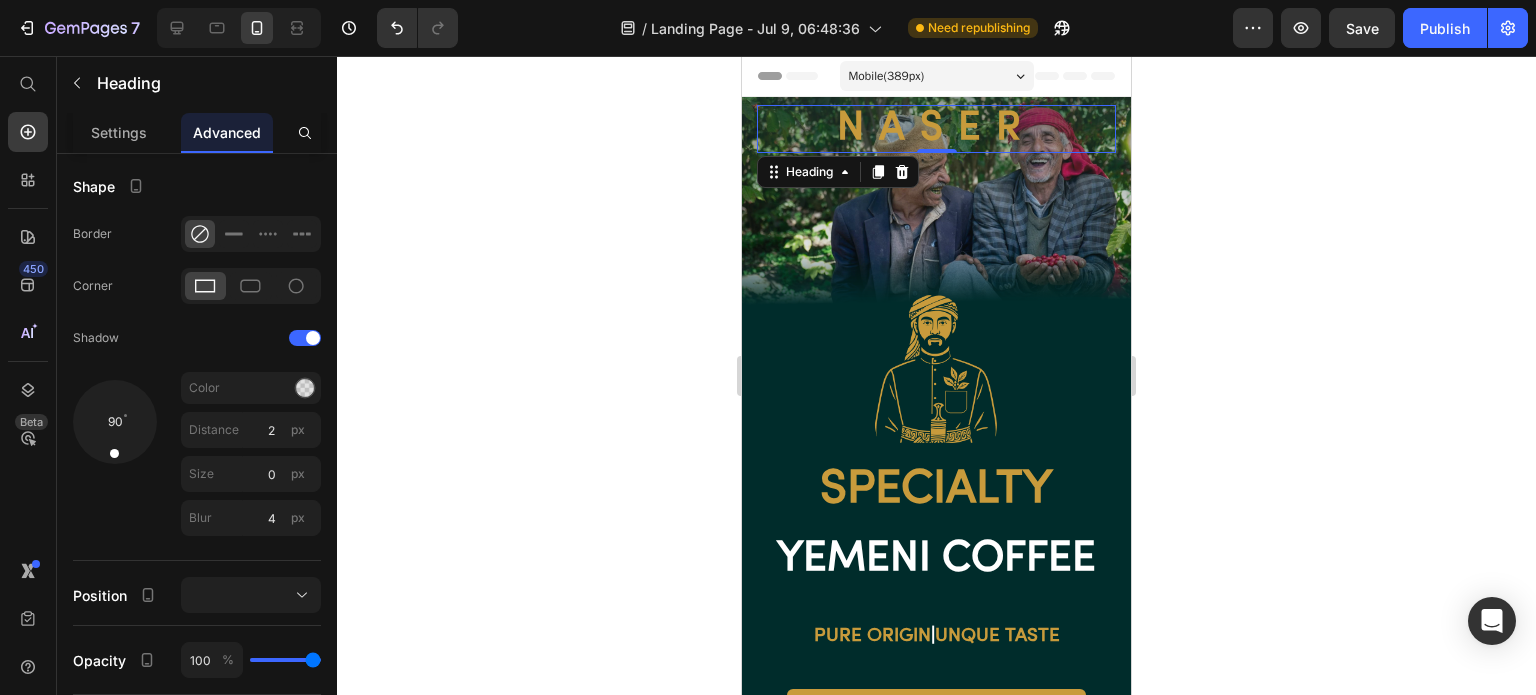 click at bounding box center (305, 338) 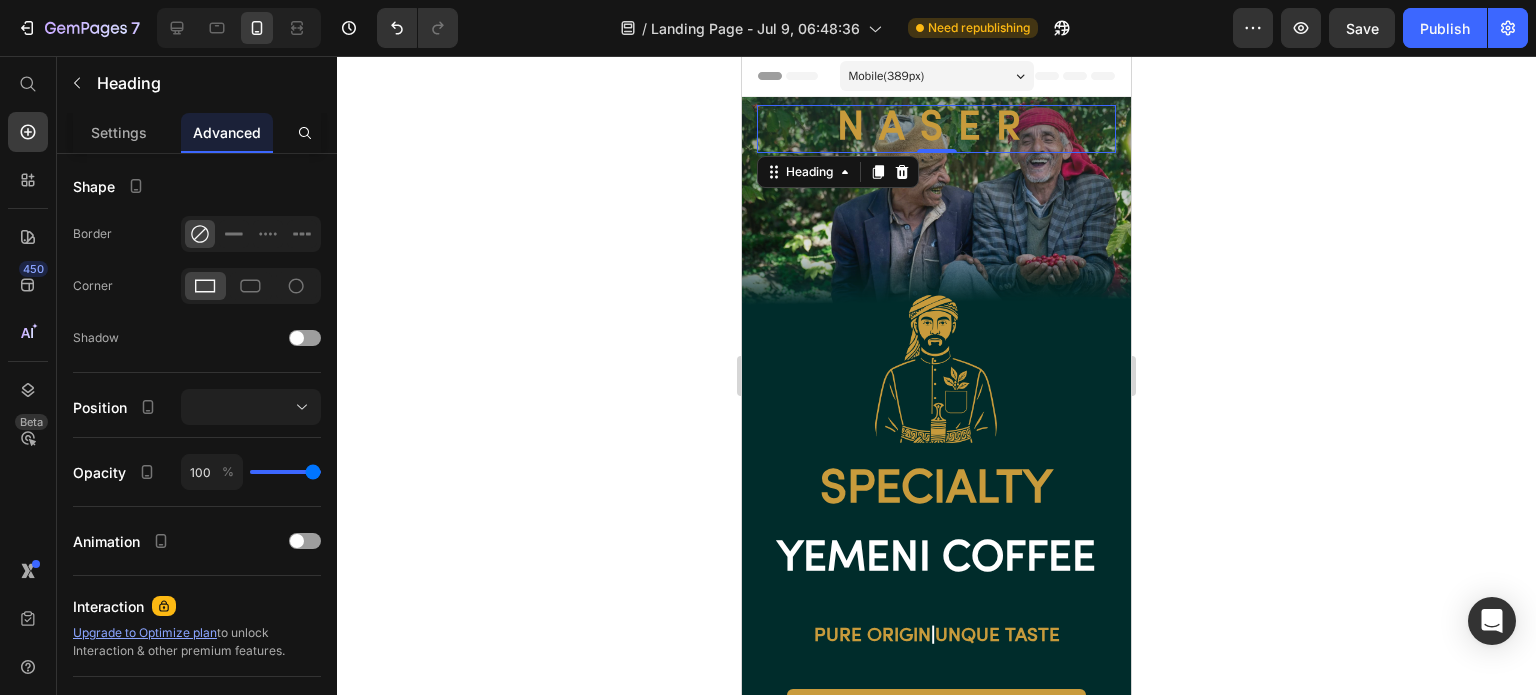 type on "87" 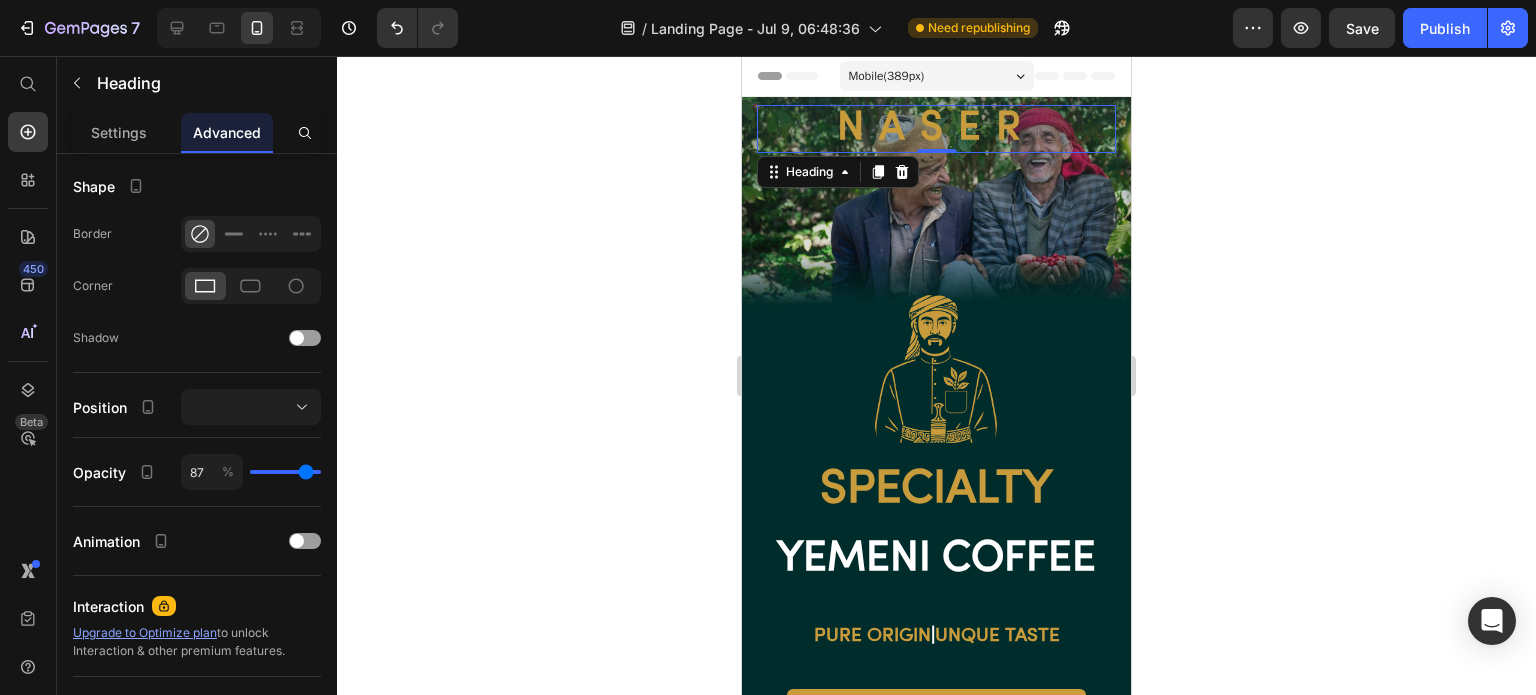 type on "75" 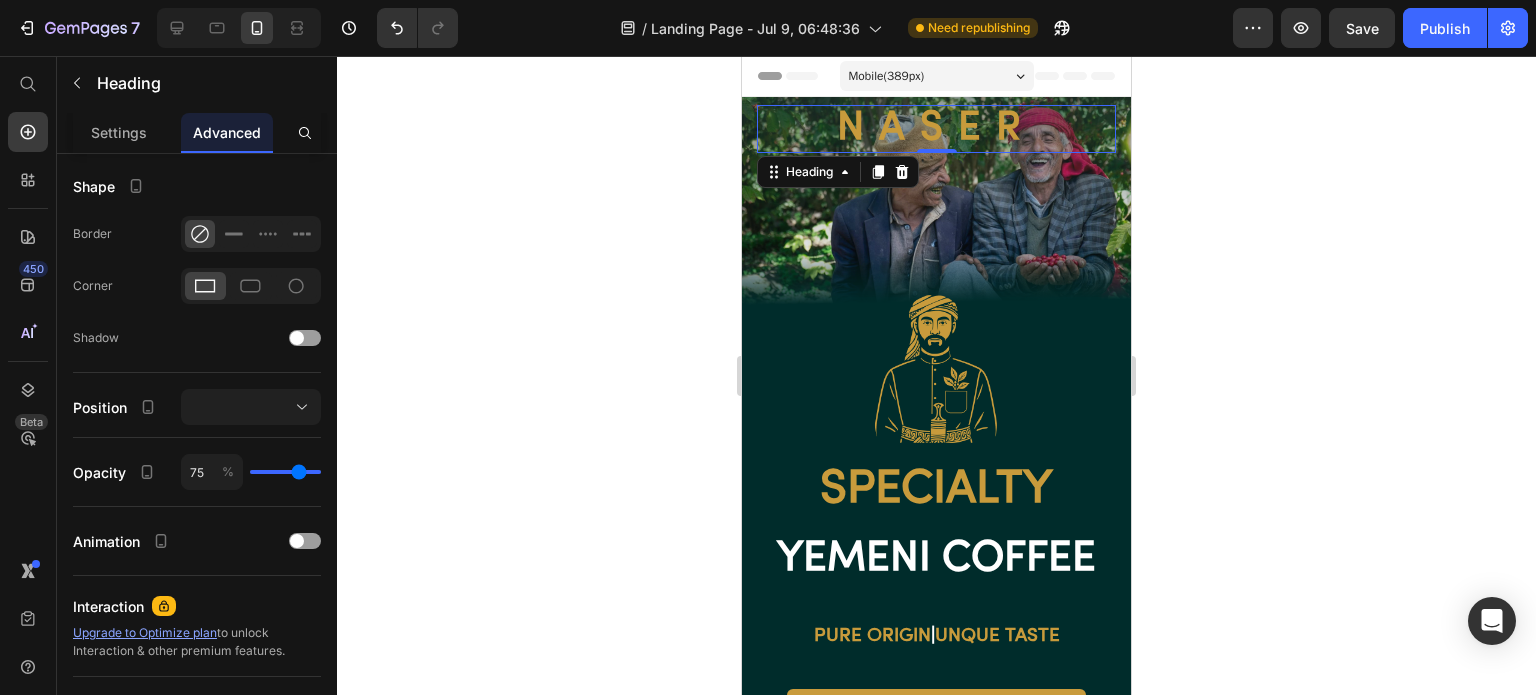 type on "62" 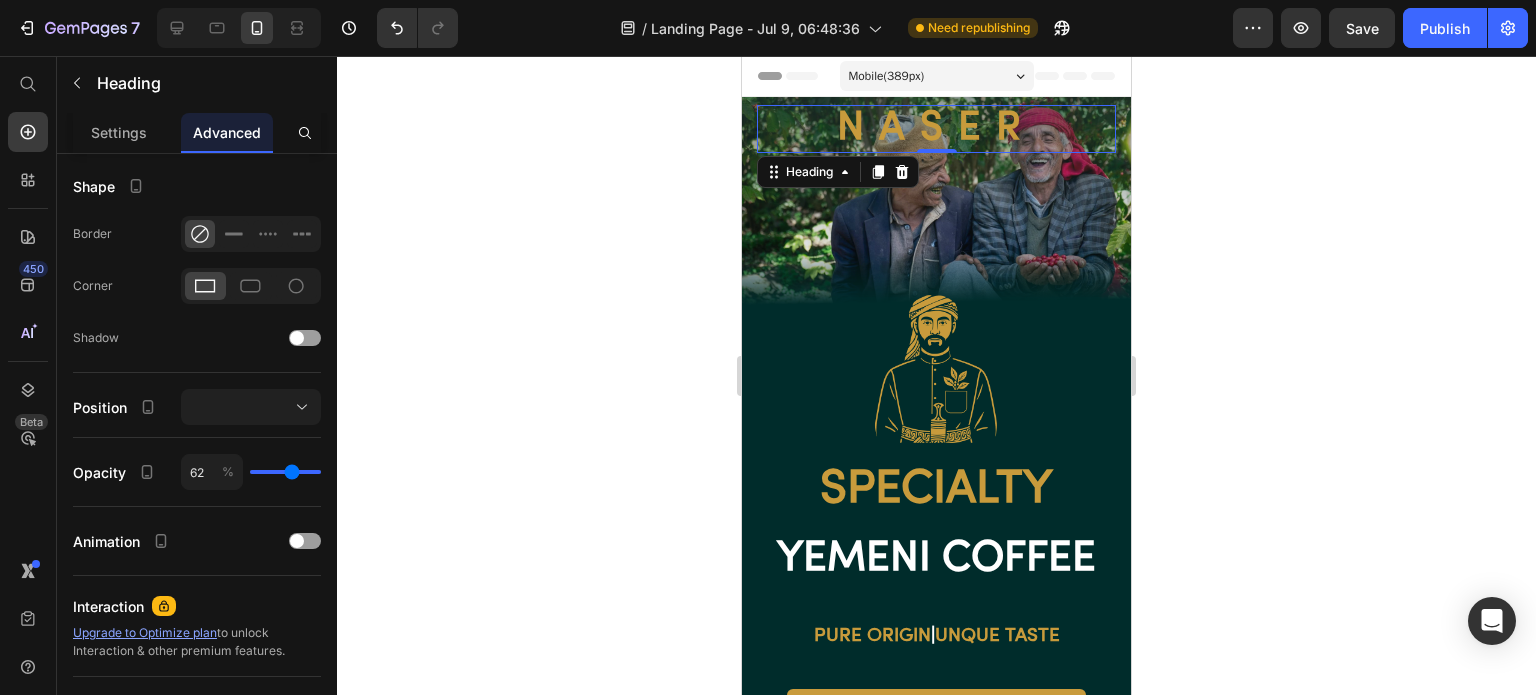 type on "50" 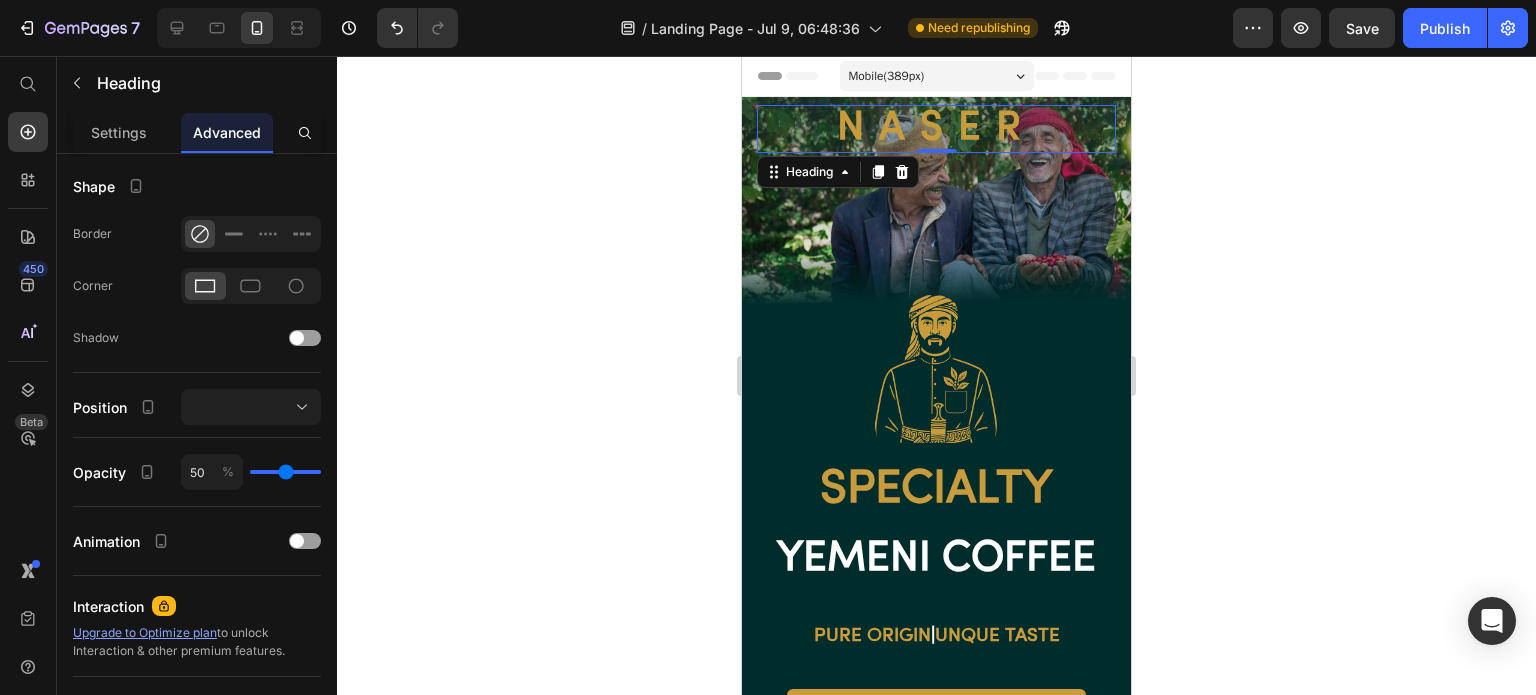 type on "43" 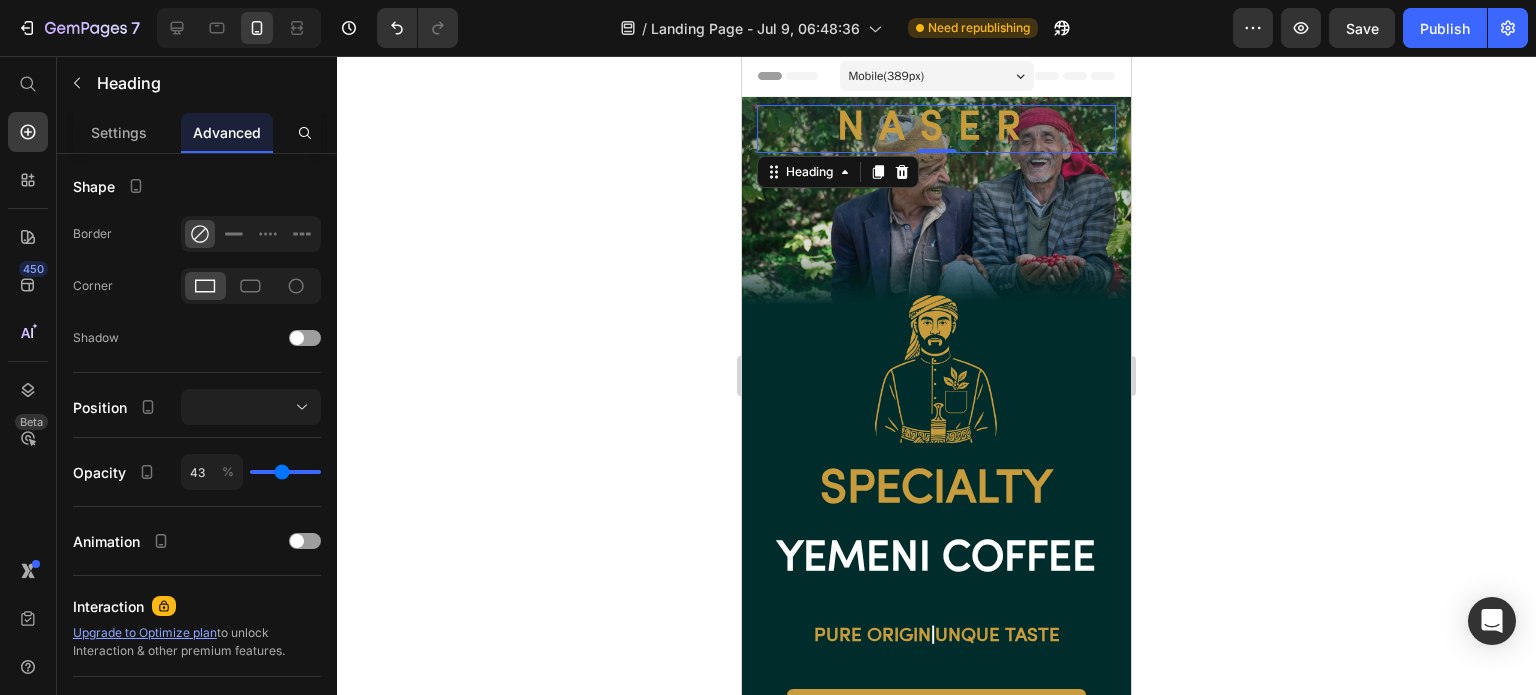 type on "36" 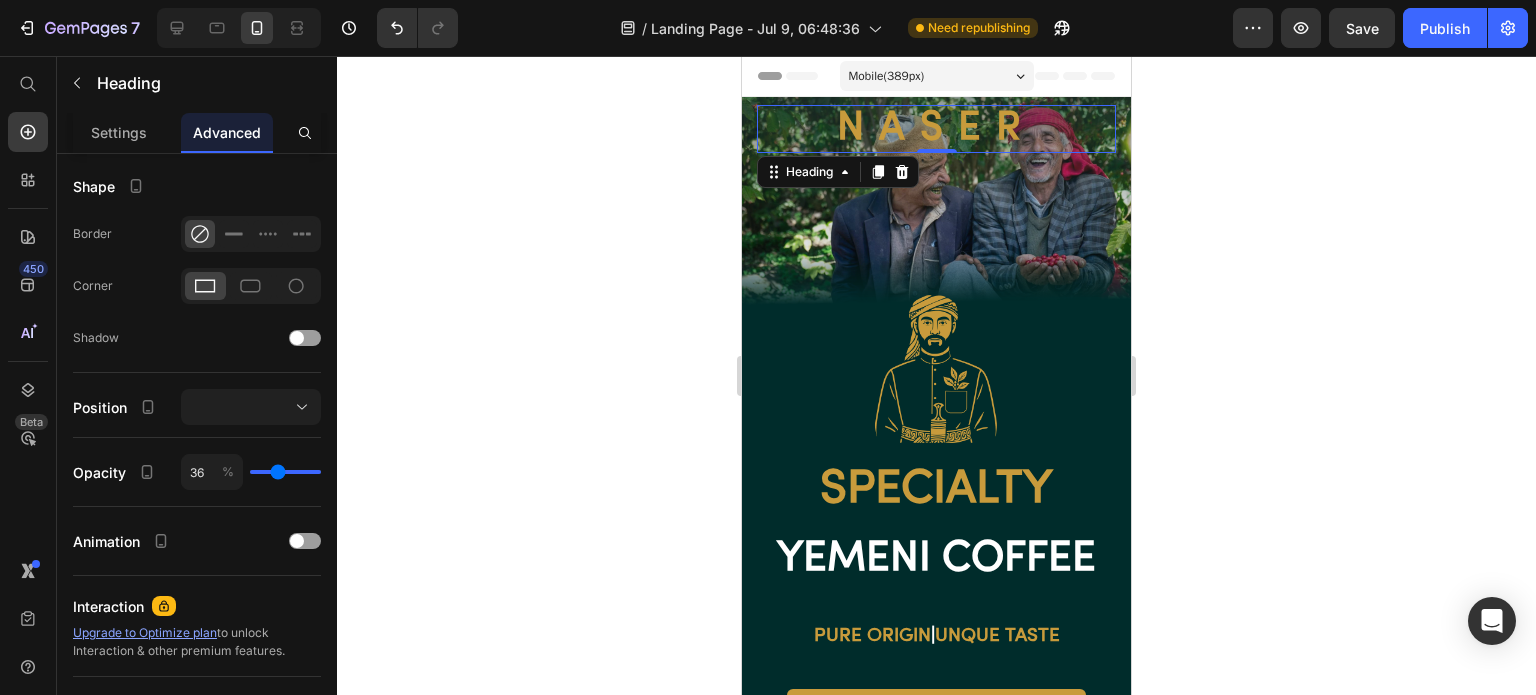 type on "34" 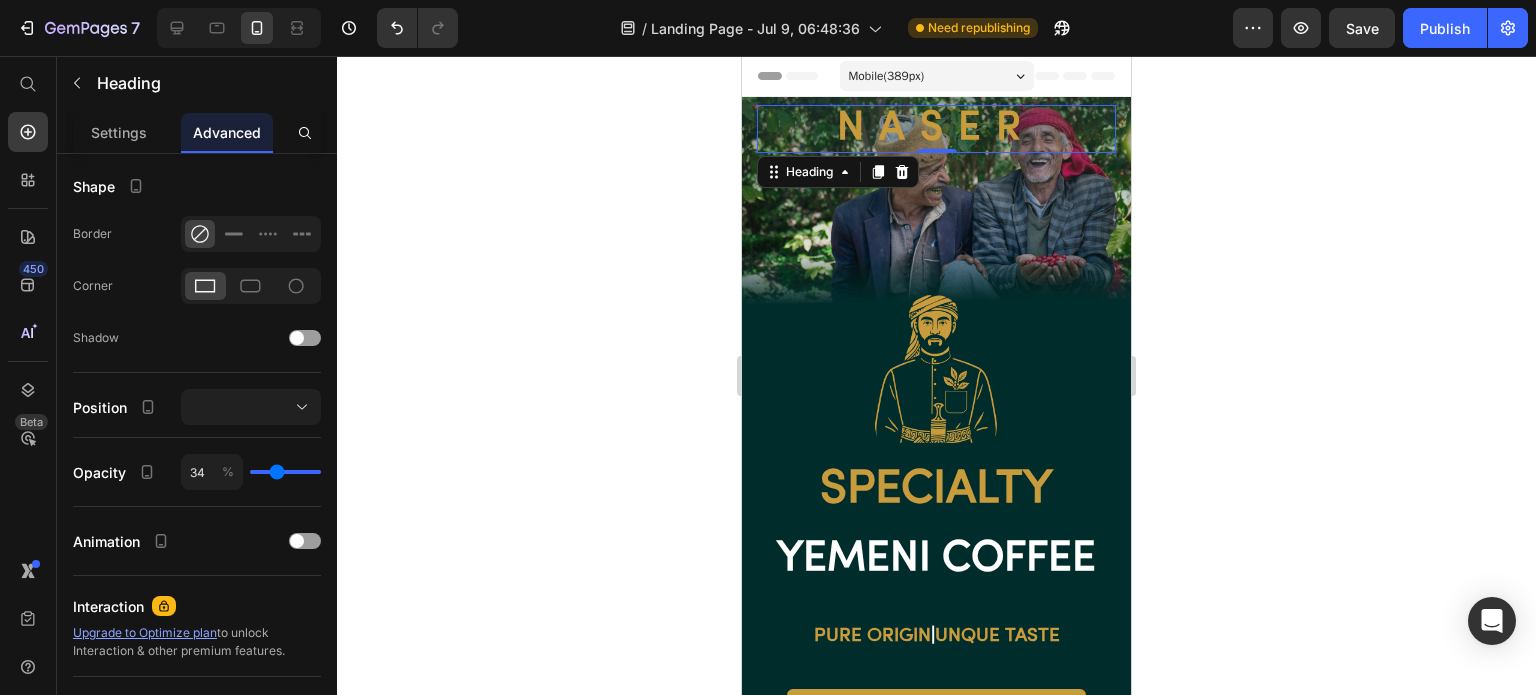 type on "33" 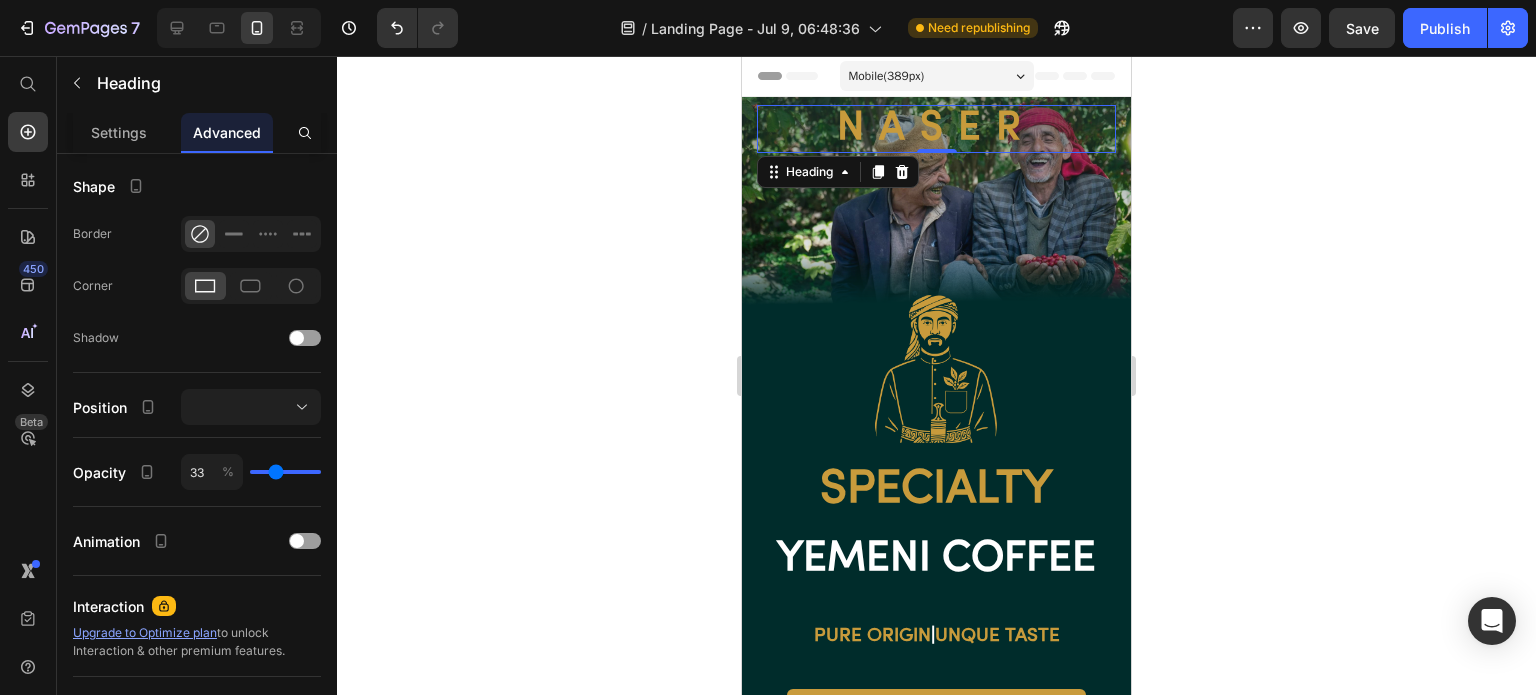 type on "31" 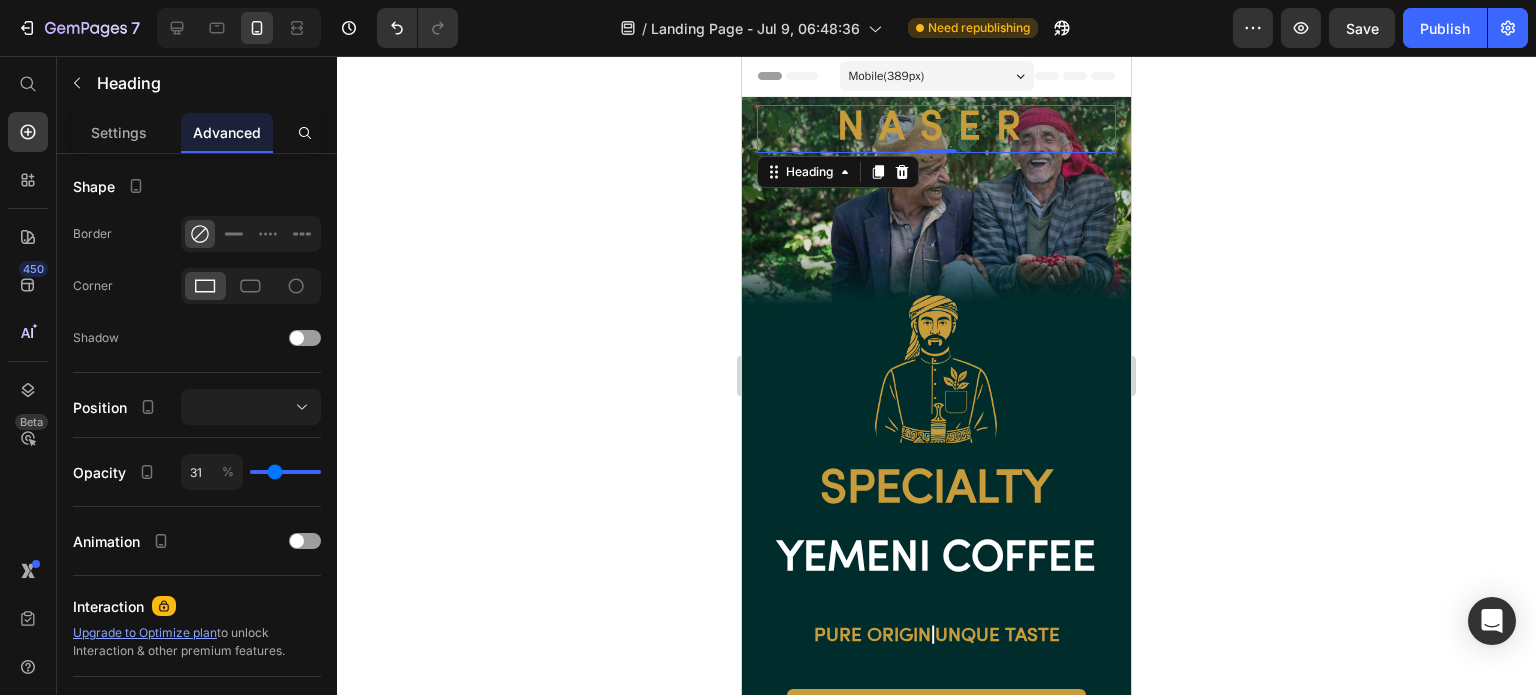 type on "30" 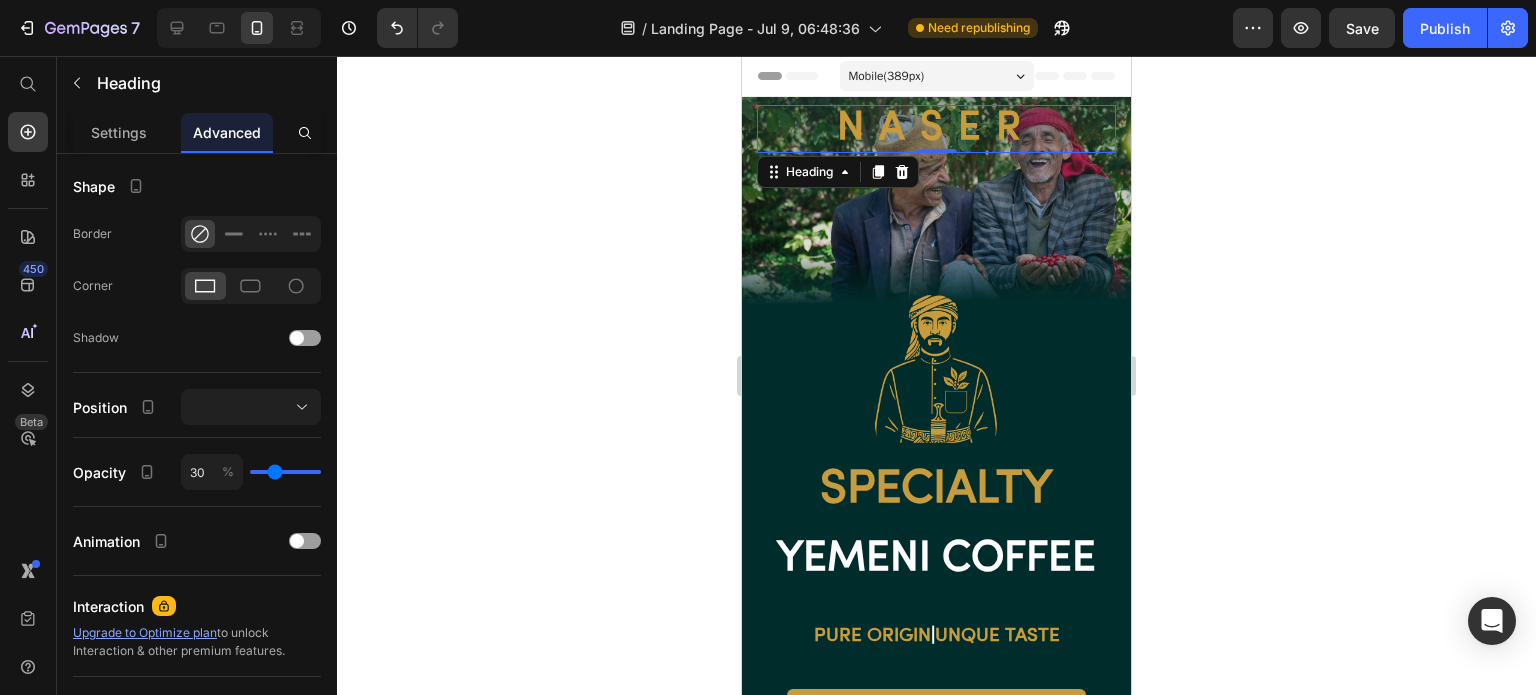 type on "28" 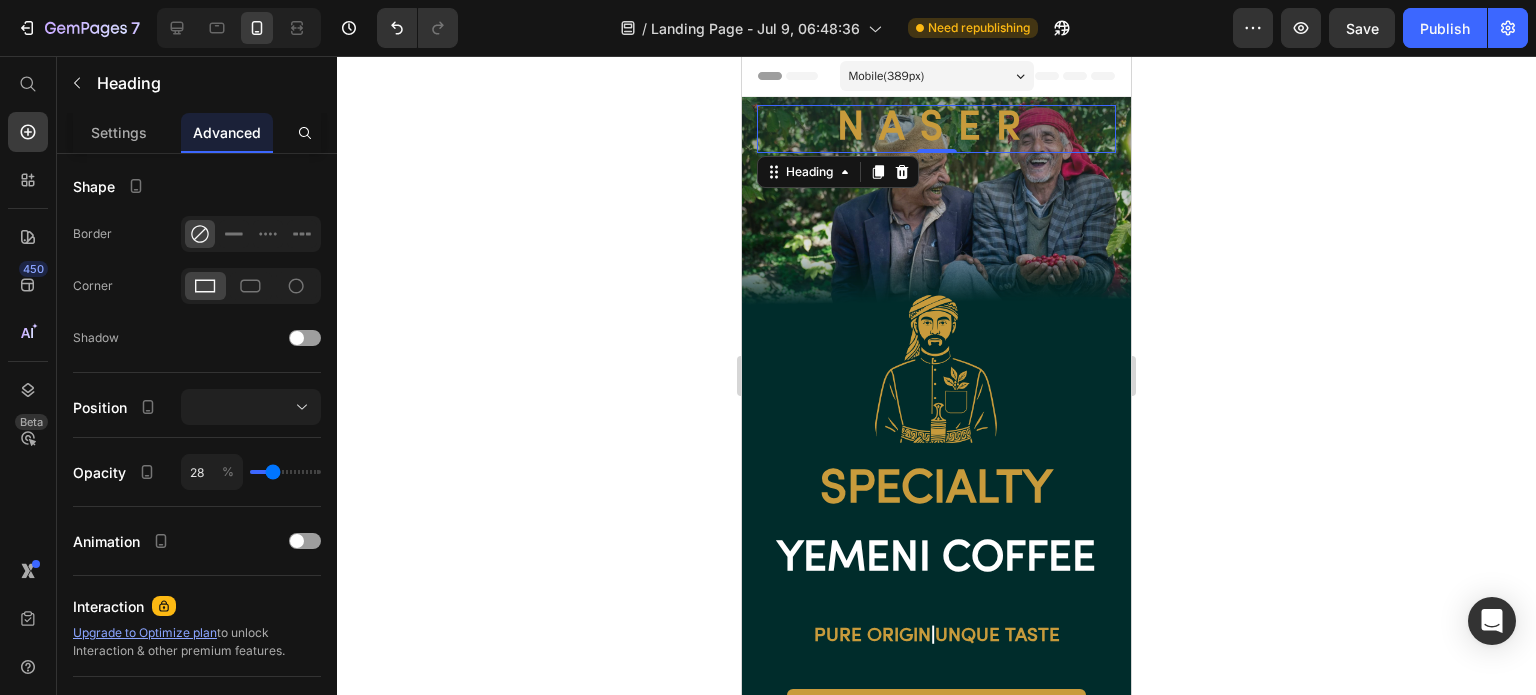 type on "27" 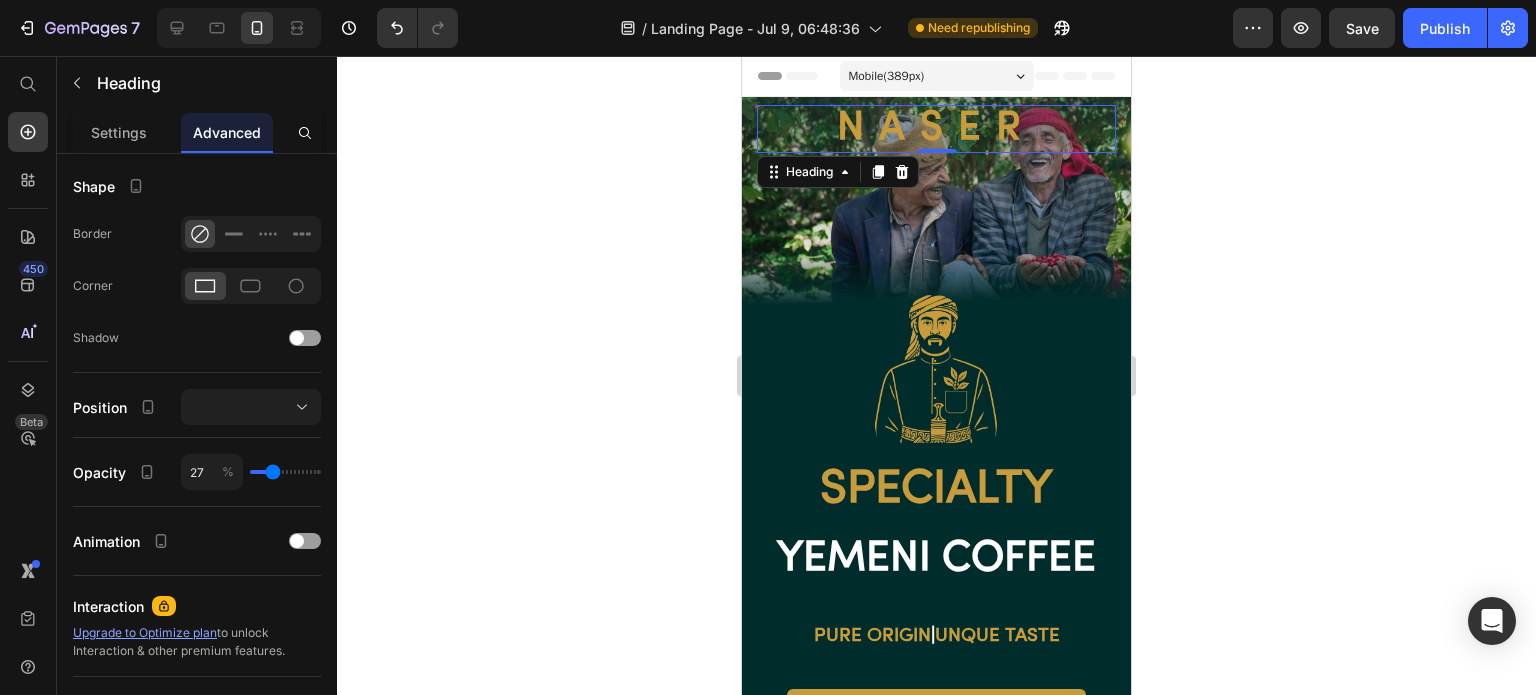type on "27" 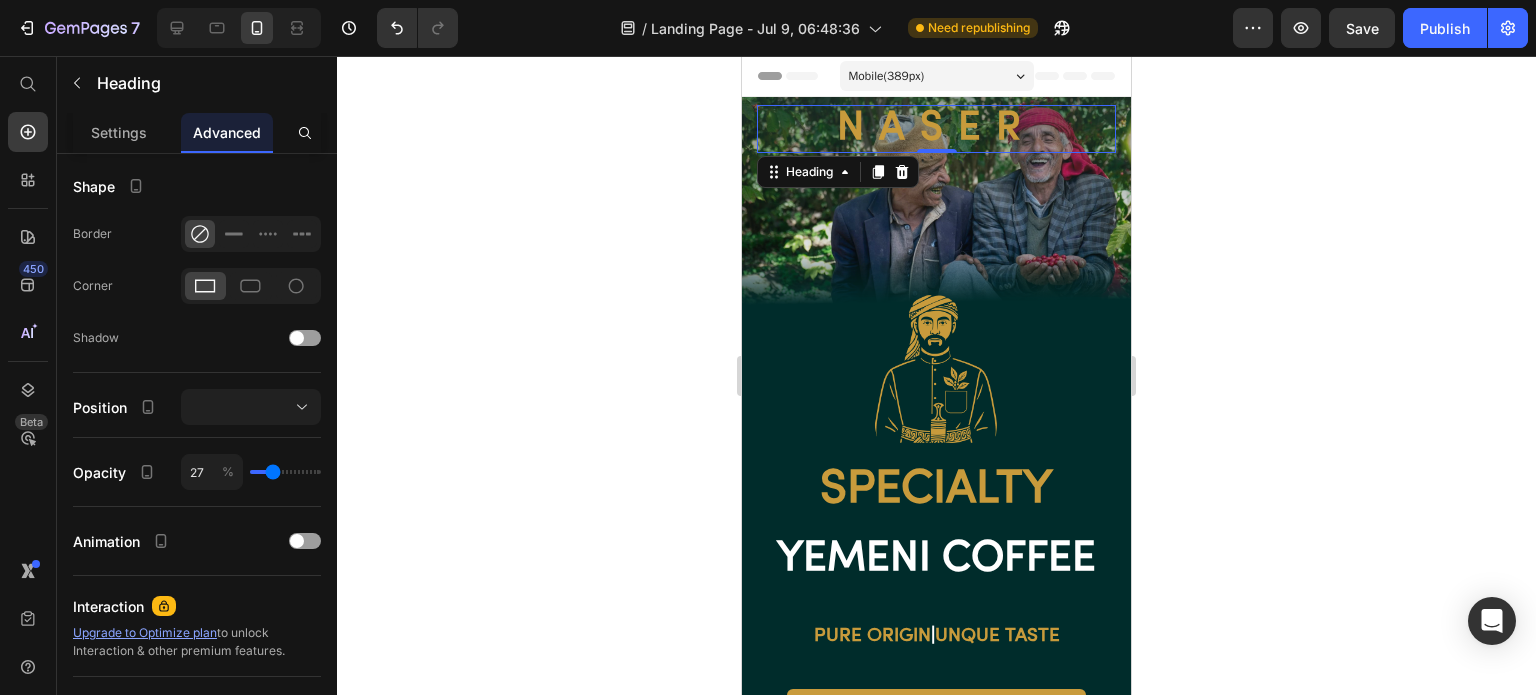 type on "25" 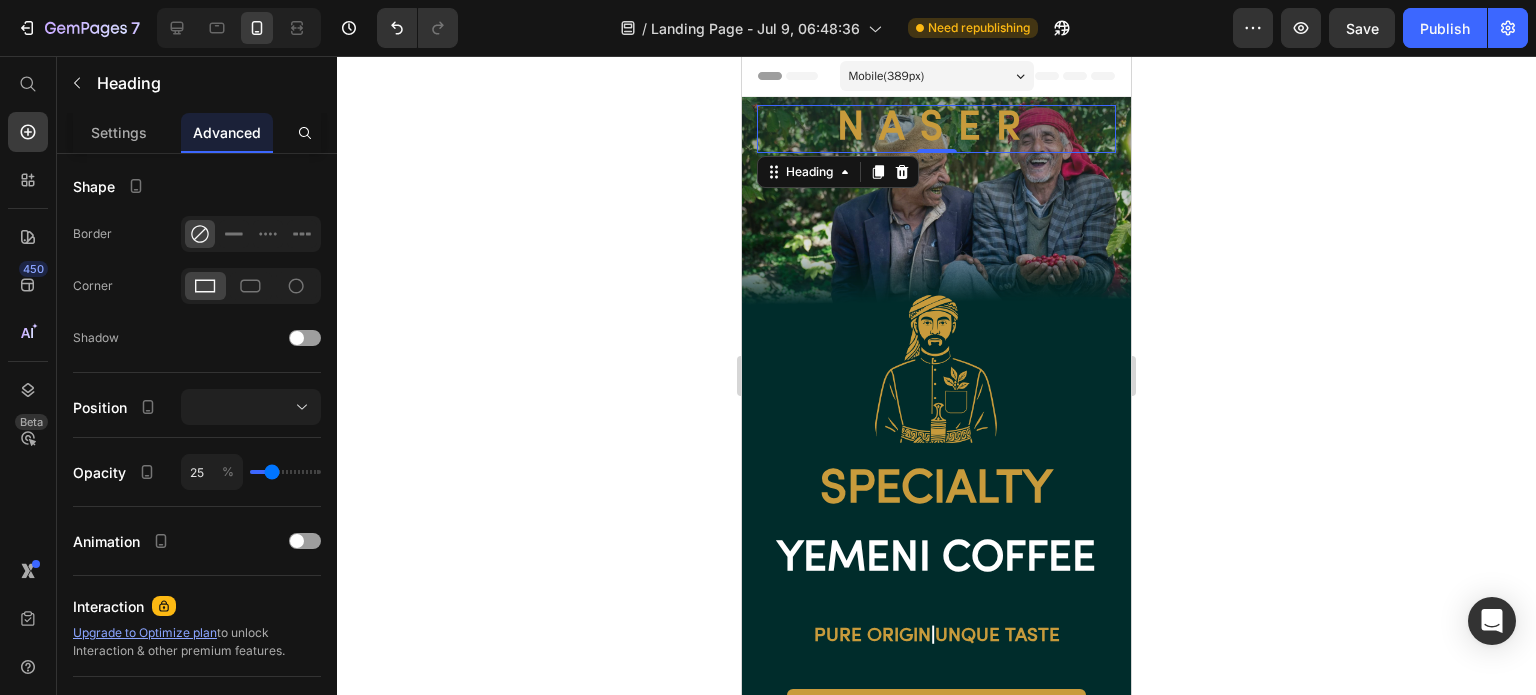 type on "23" 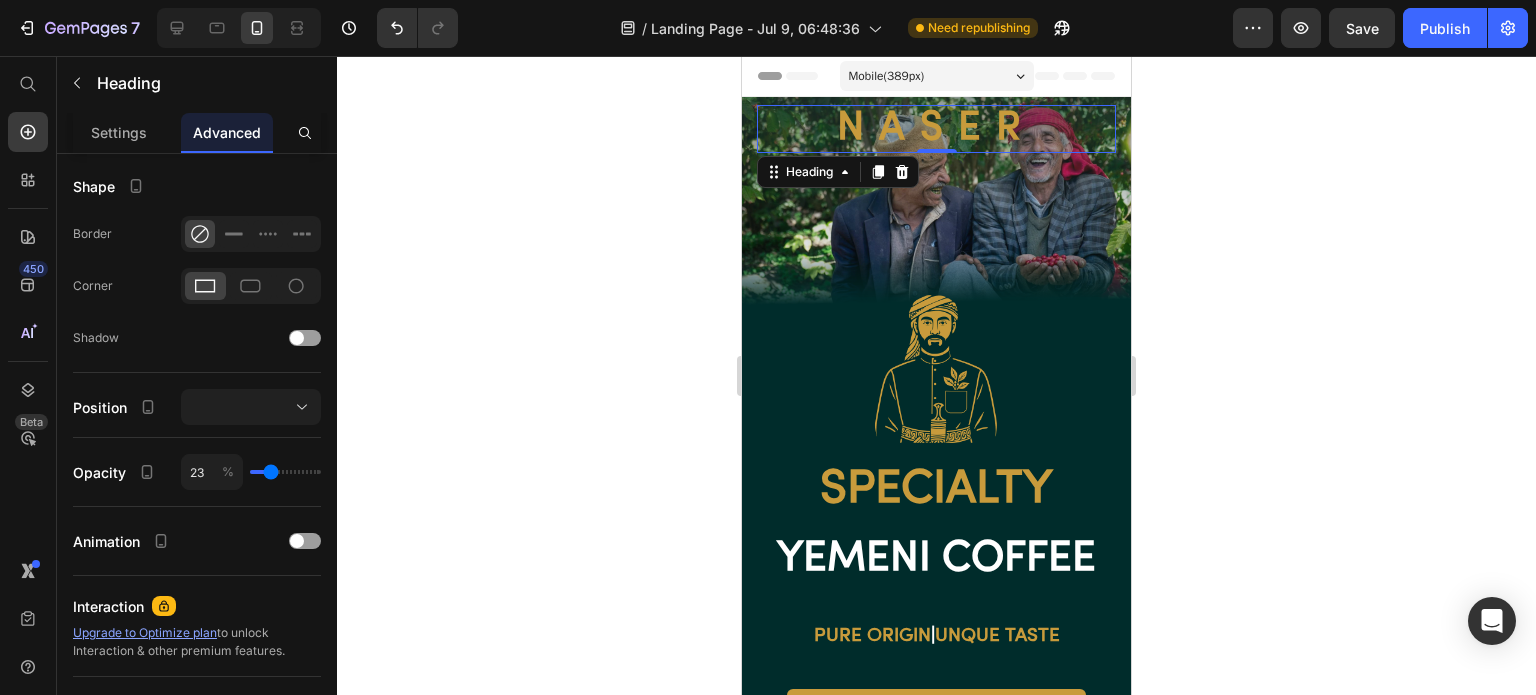 type on "14" 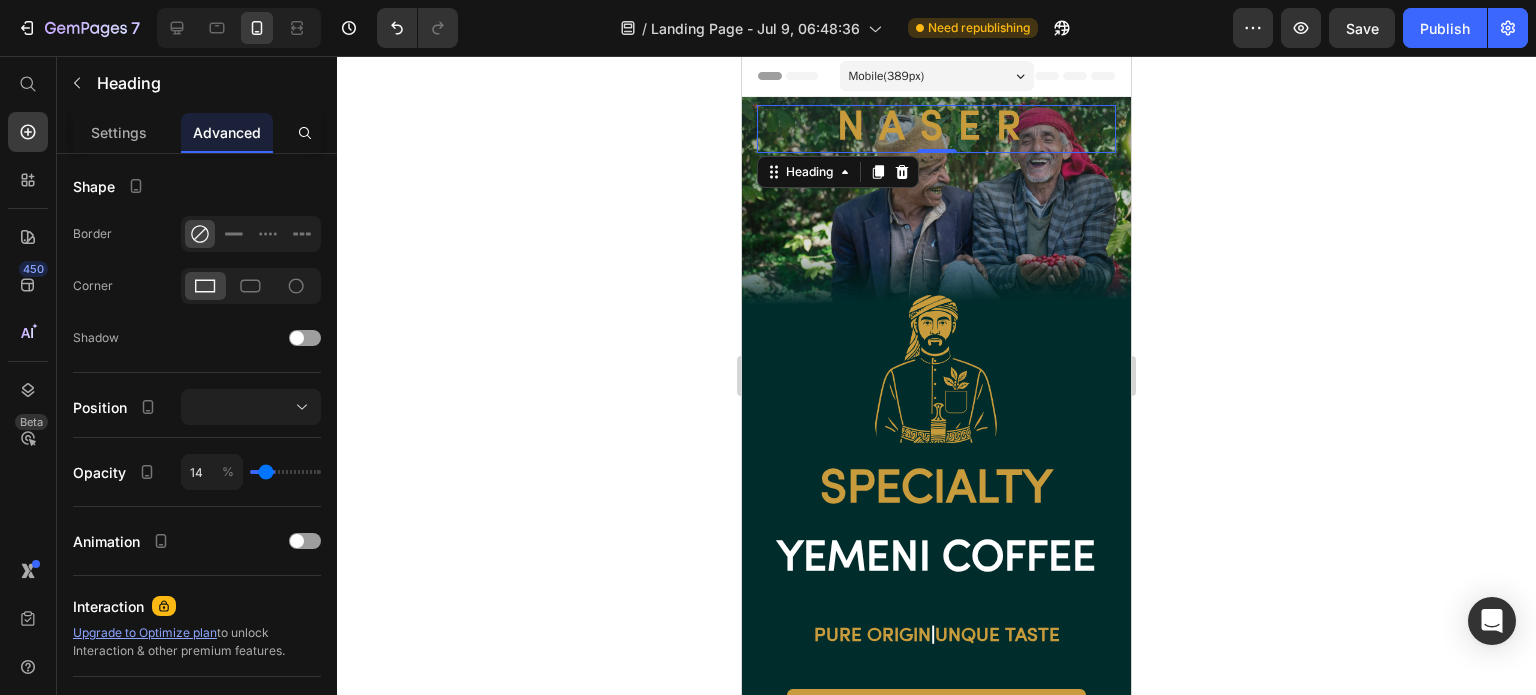 type on "9" 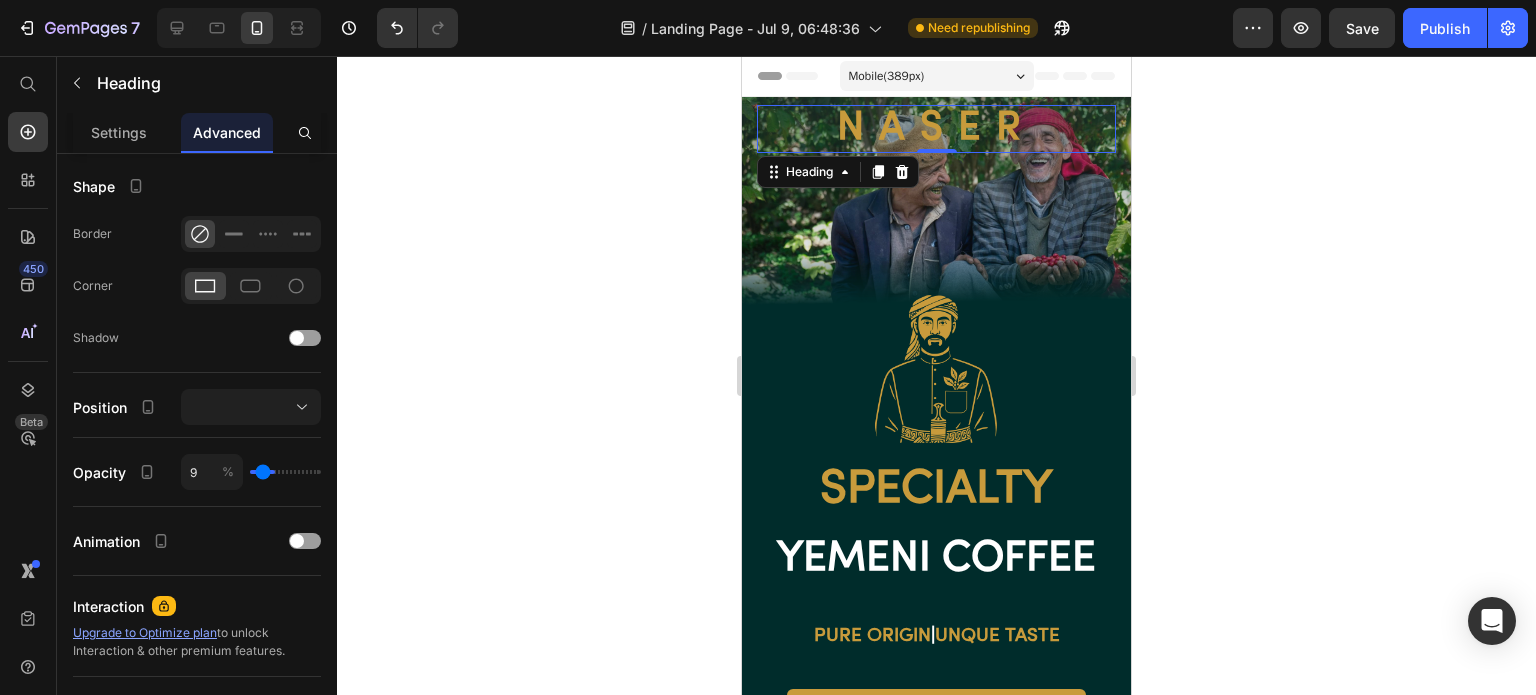 type on "8" 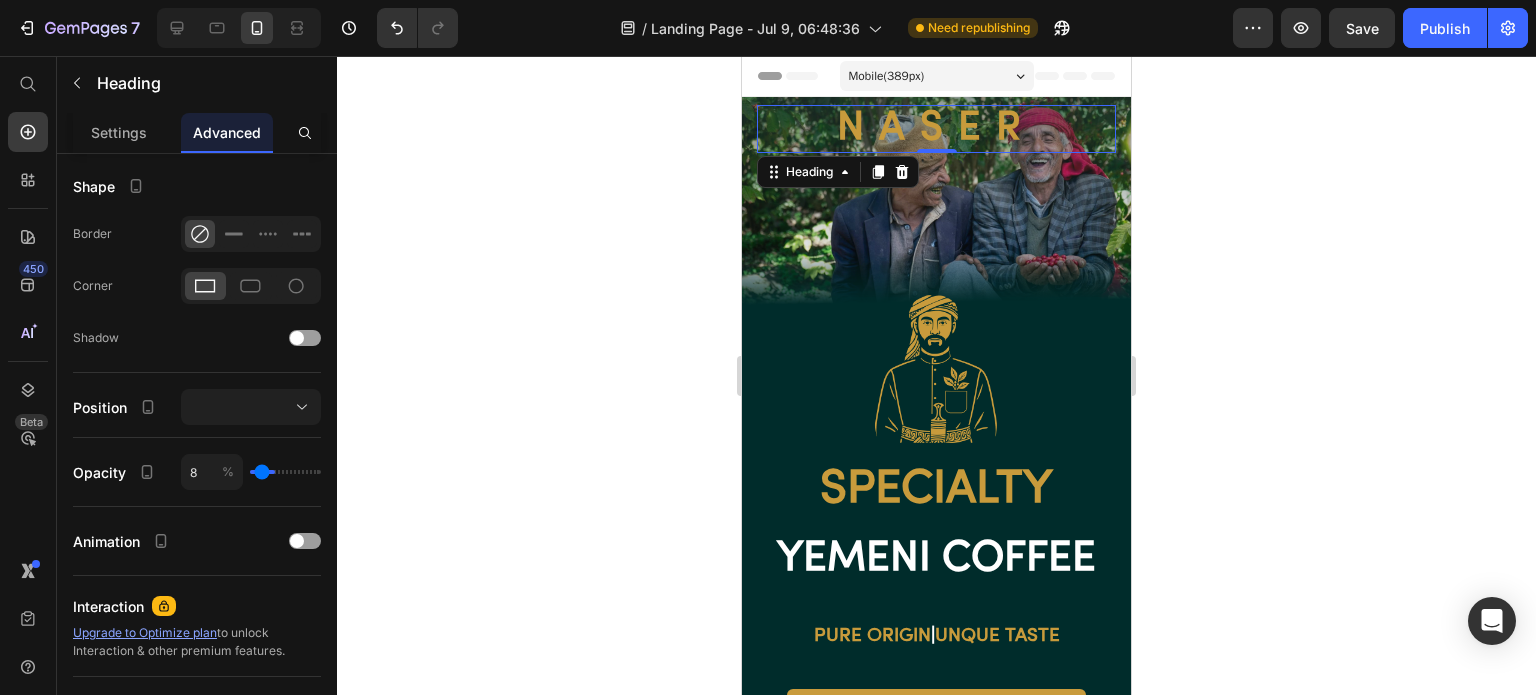 type on "7" 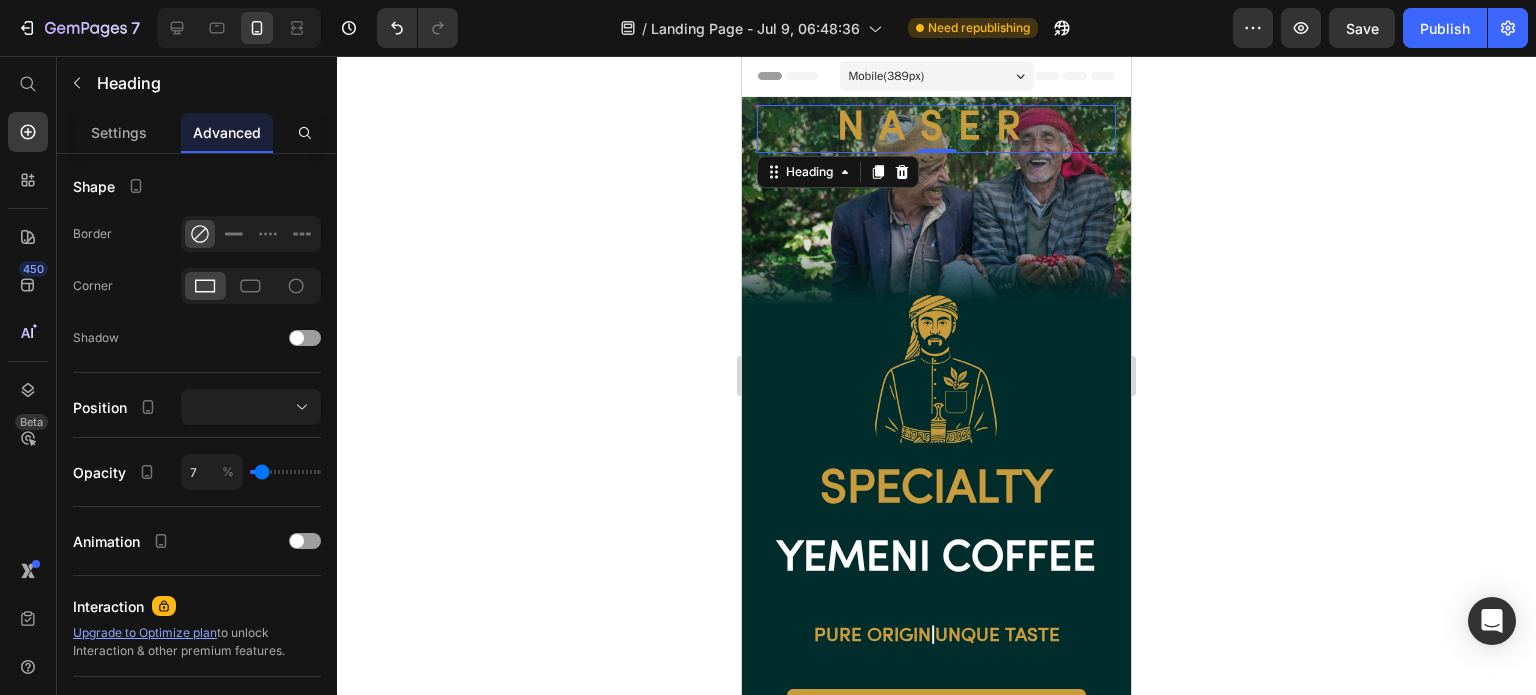 type on "5" 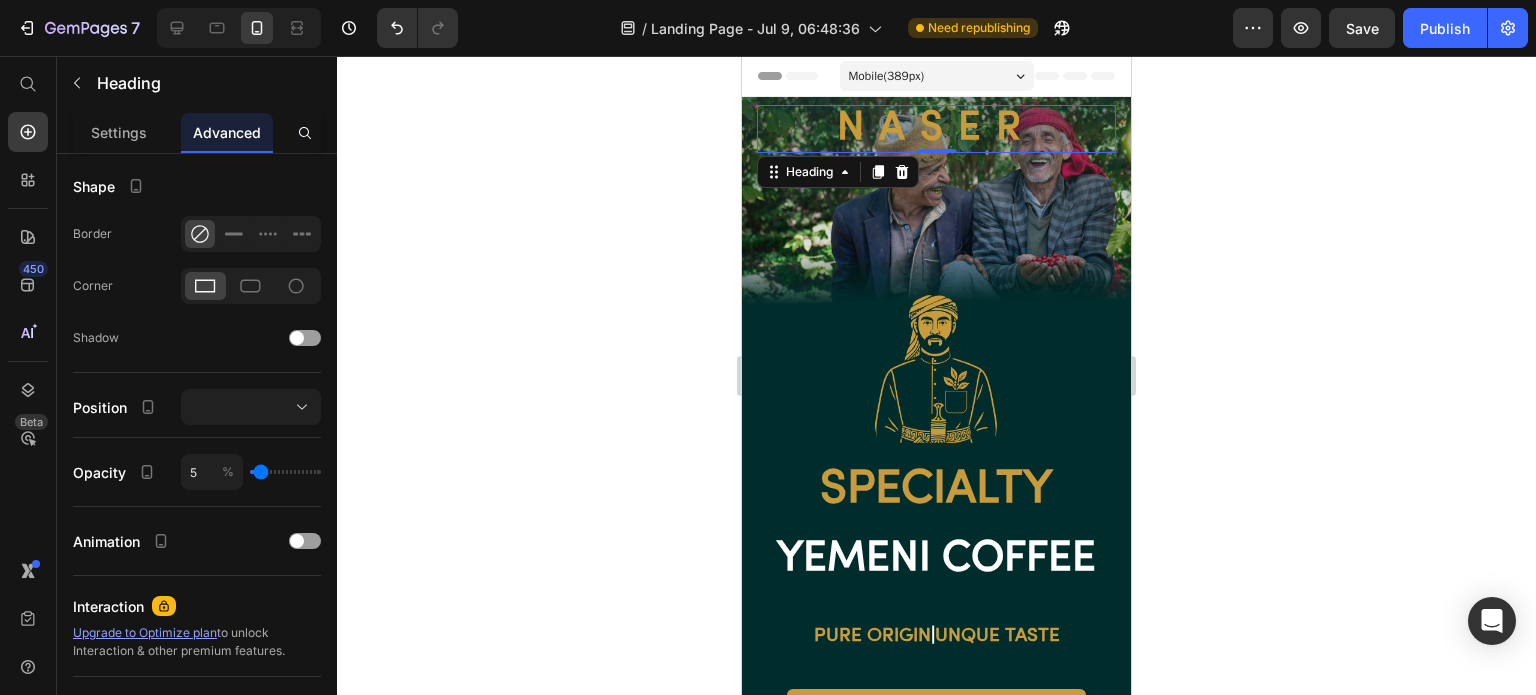 type on "4" 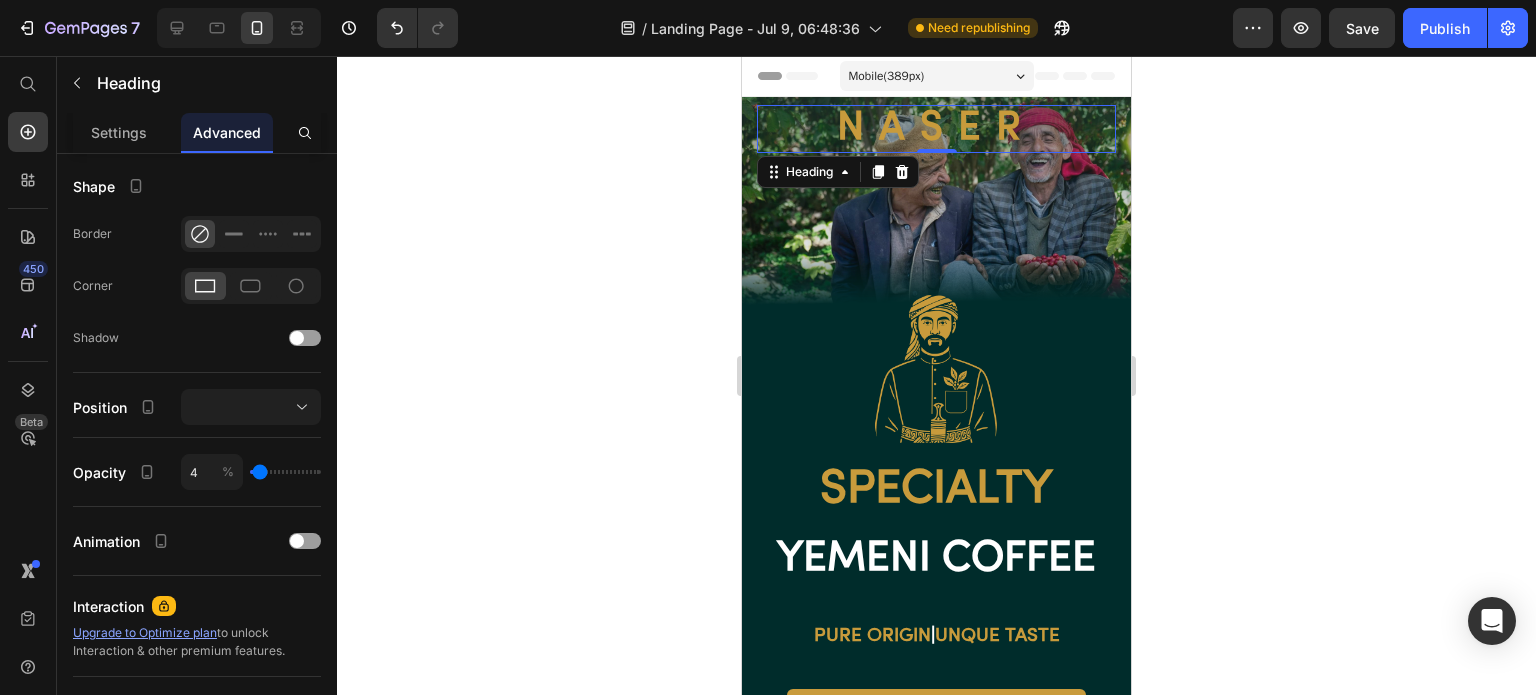 type on "1" 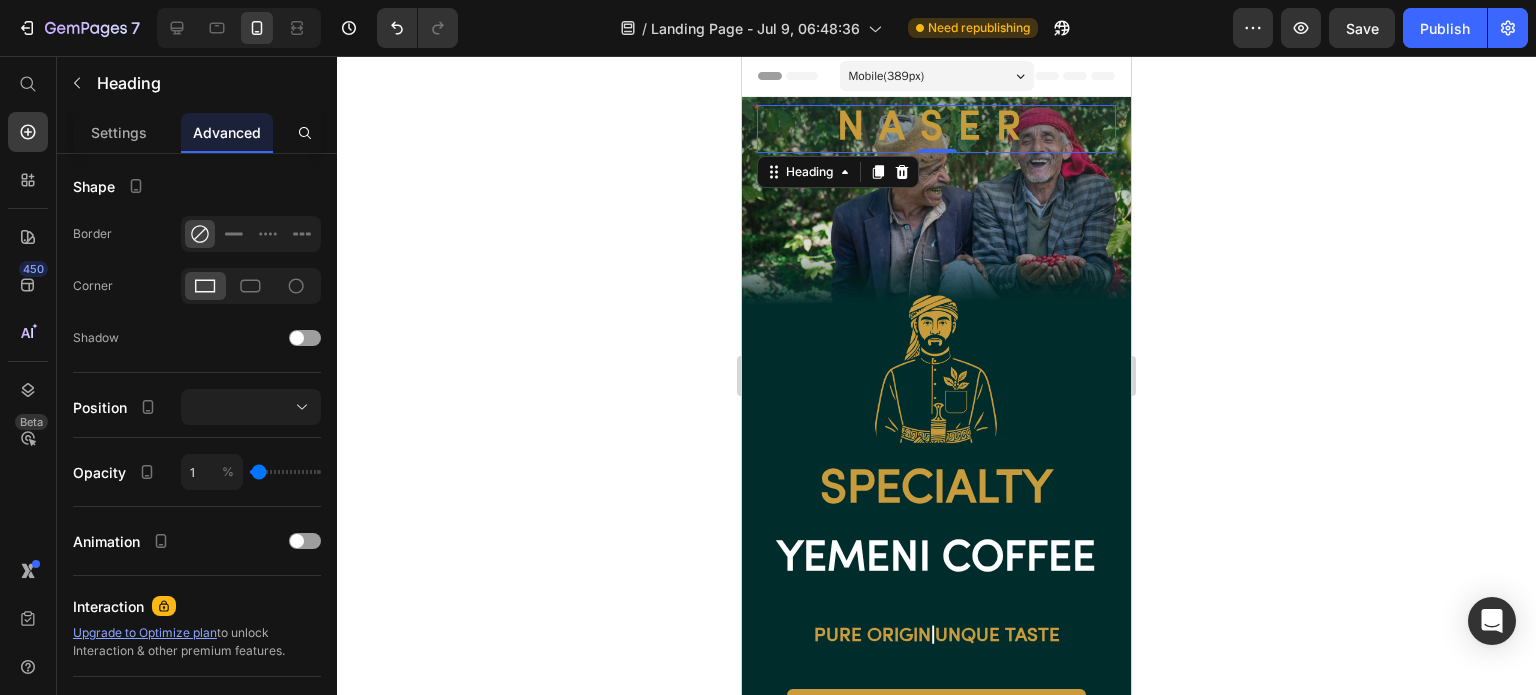 type on "0" 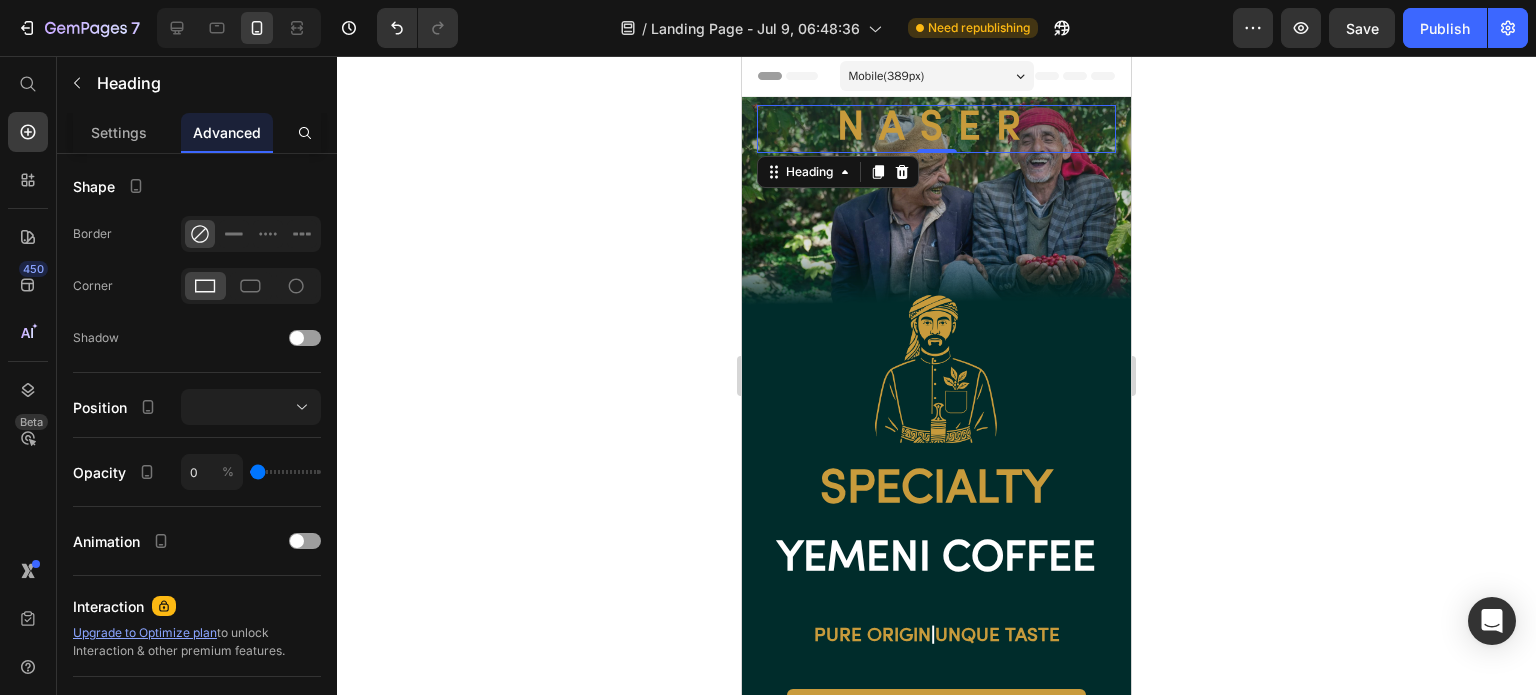 drag, startPoint x: 307, startPoint y: 471, endPoint x: 255, endPoint y: 465, distance: 52.34501 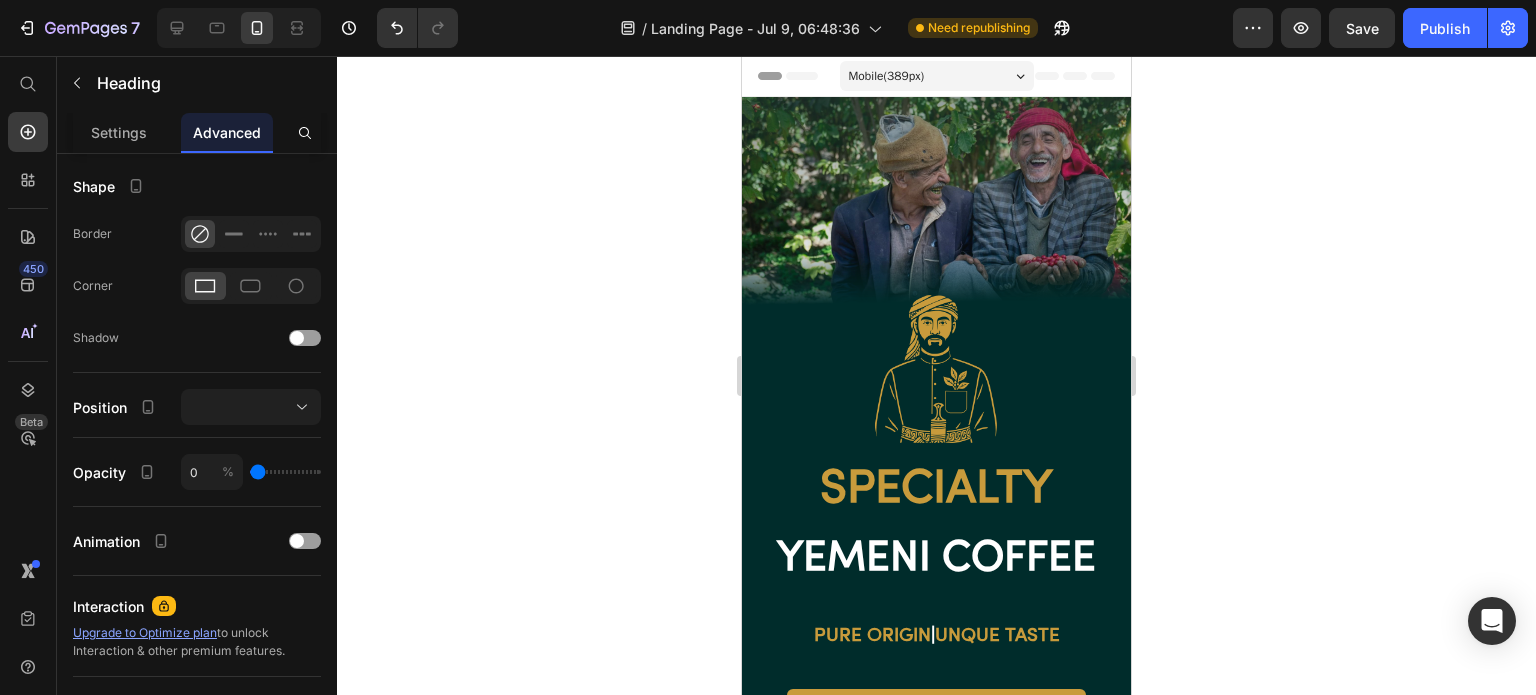 type on "1" 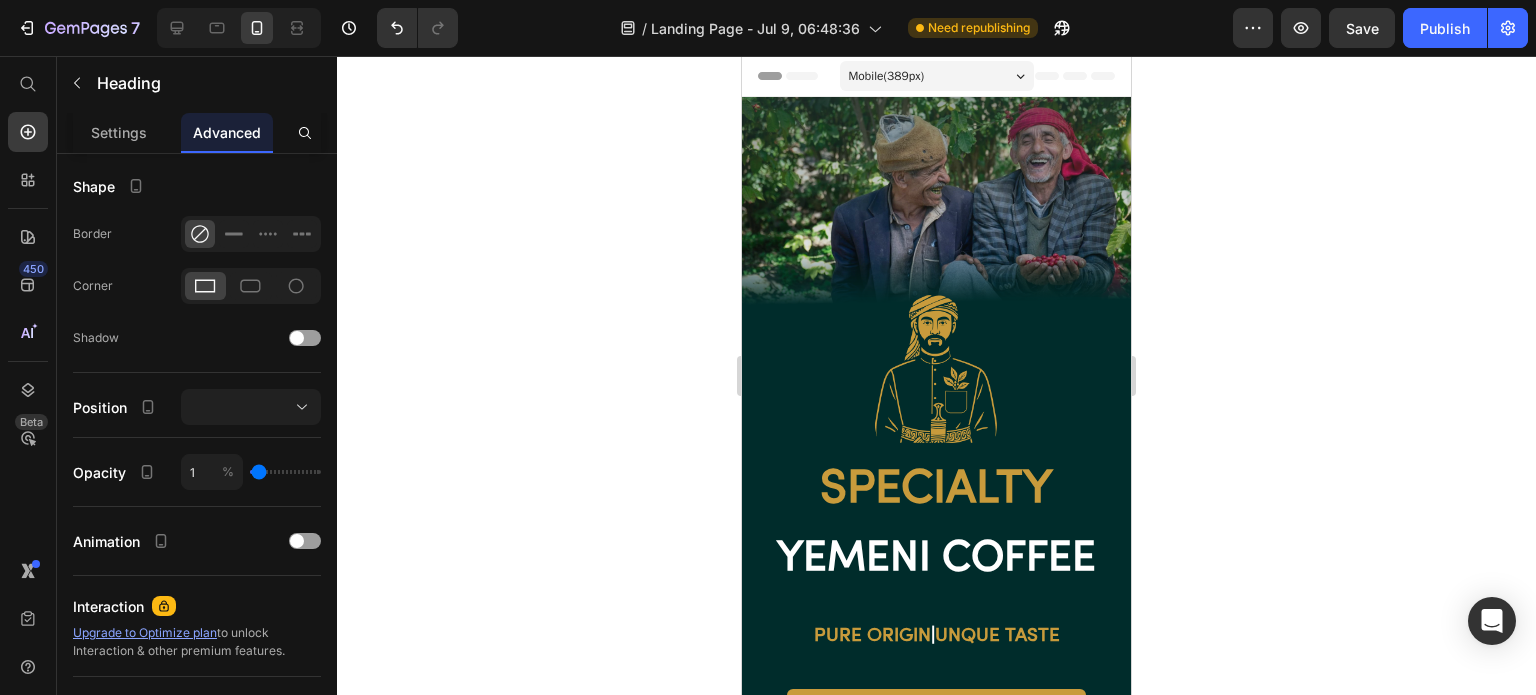 type on "7" 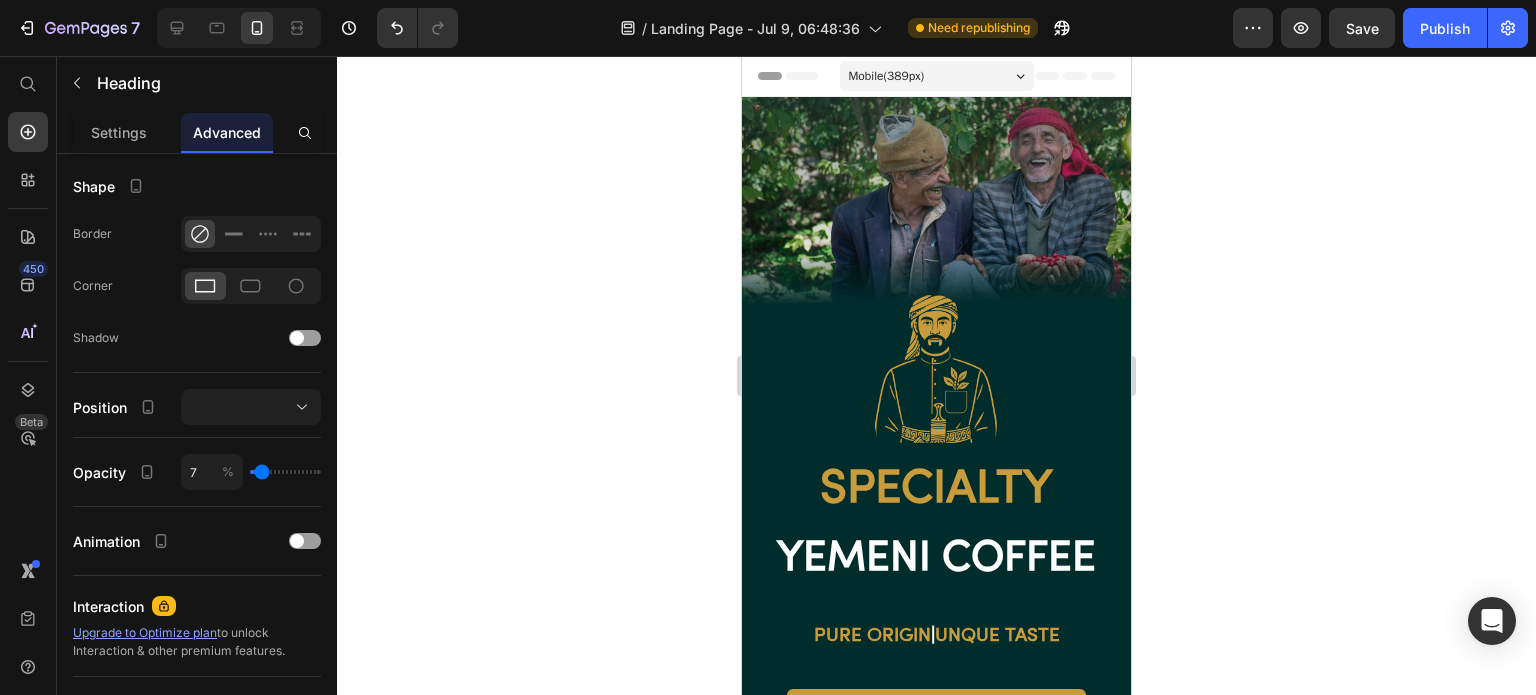 type on "12" 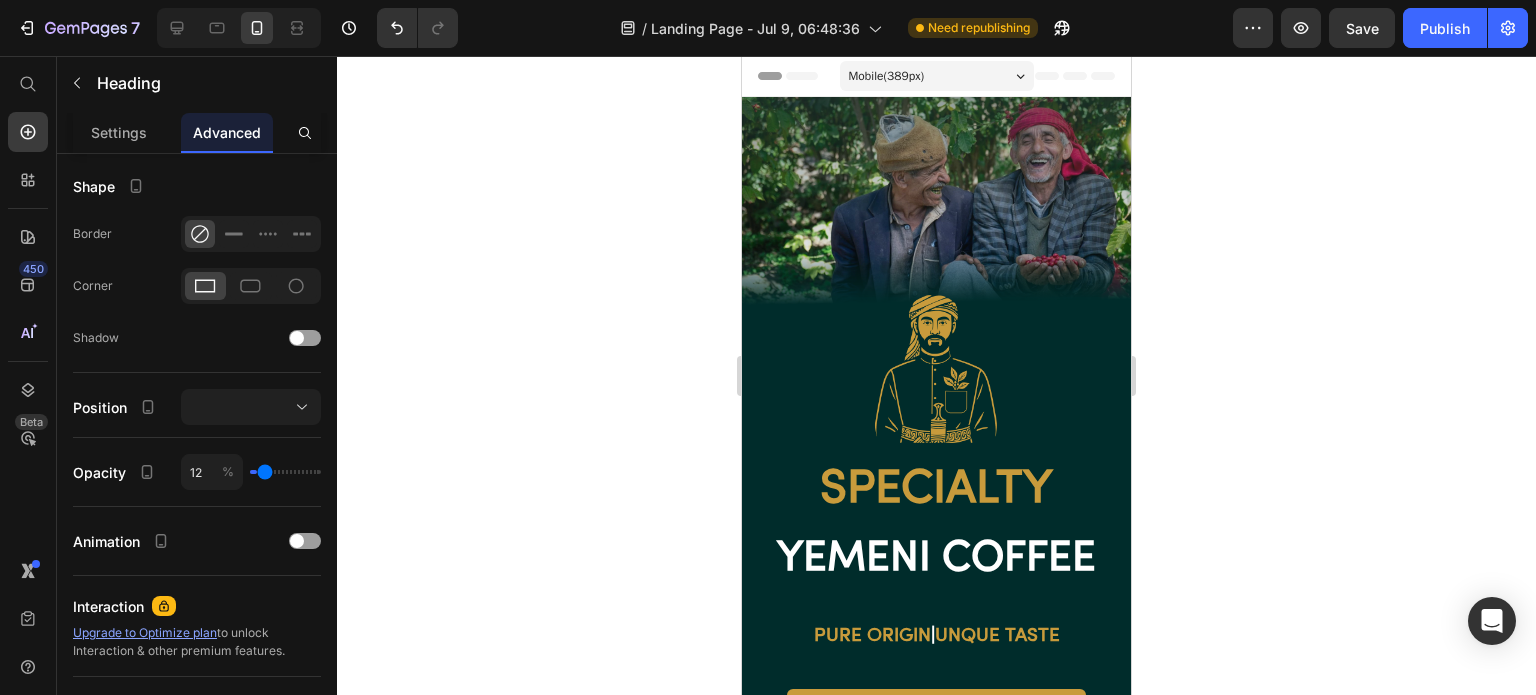 type on "18" 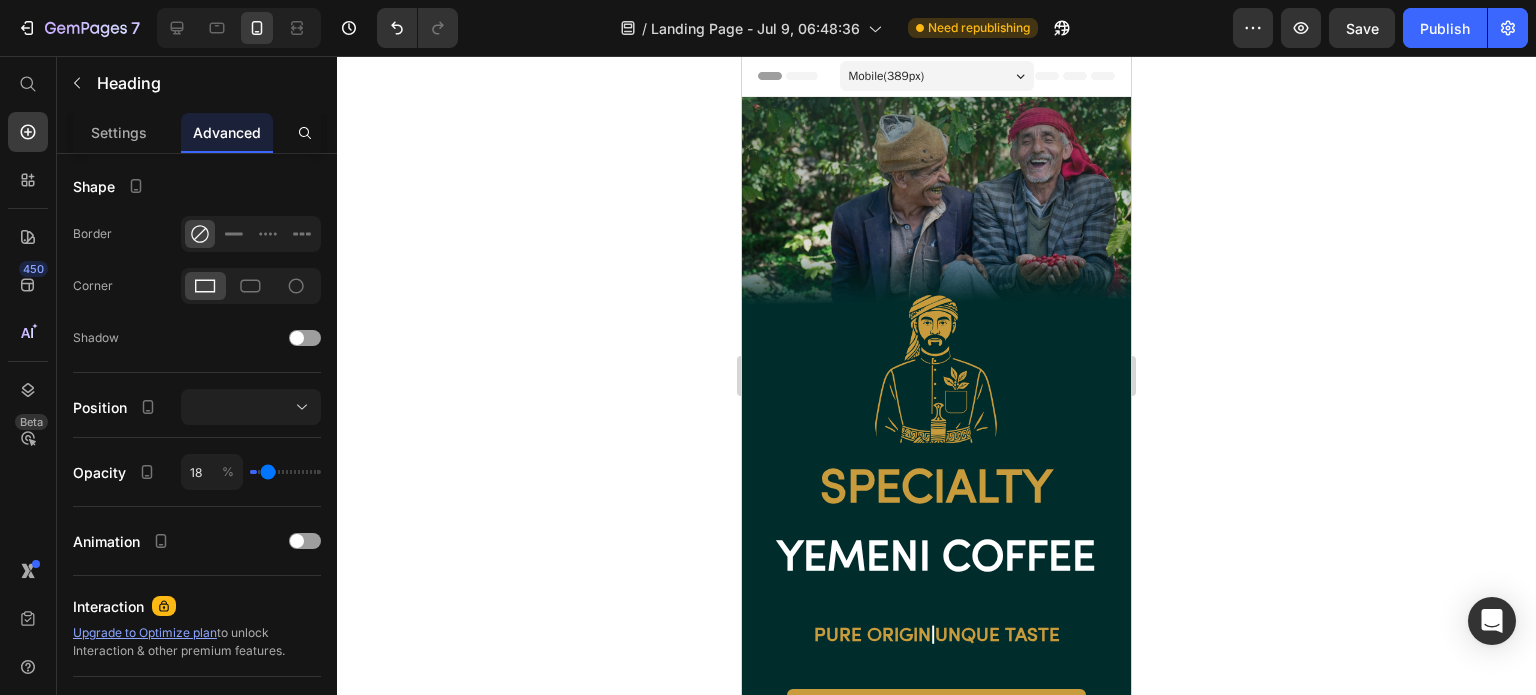 type on "20" 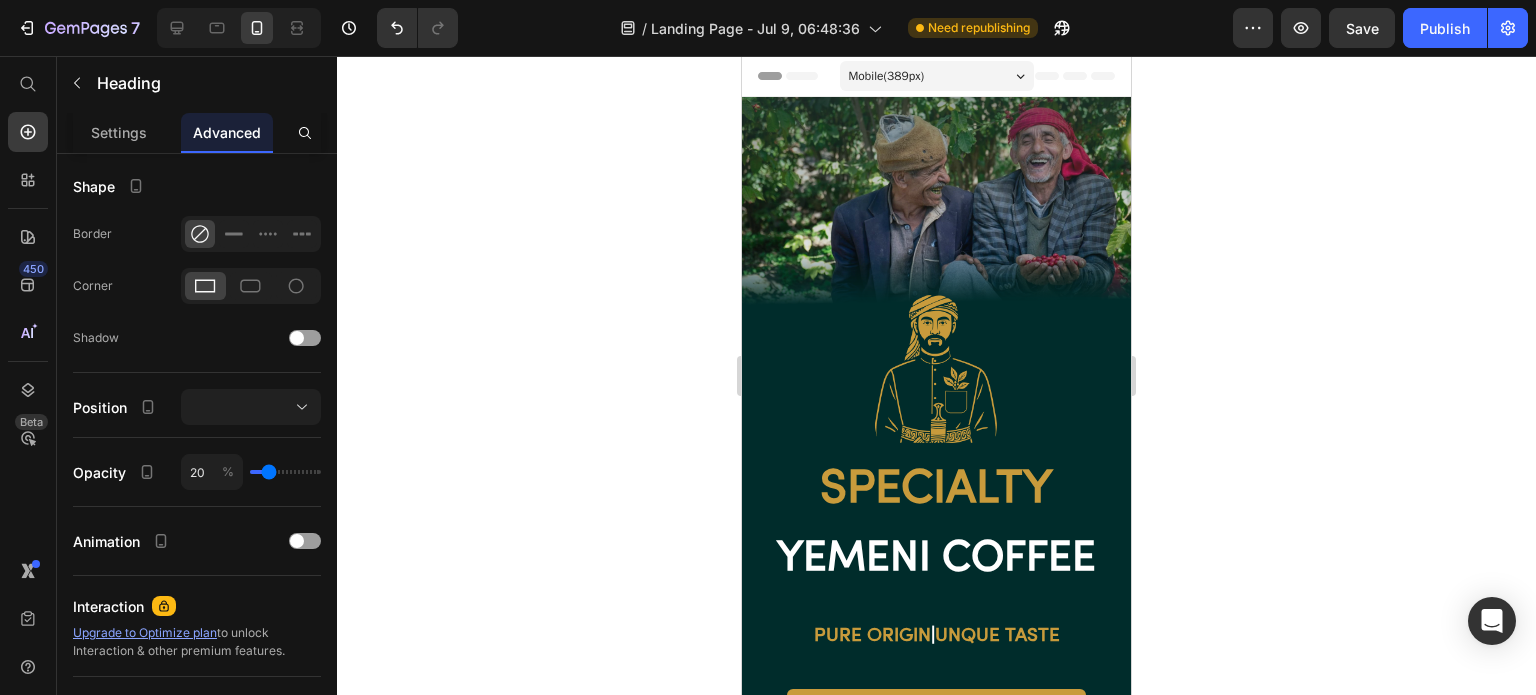 type on "21" 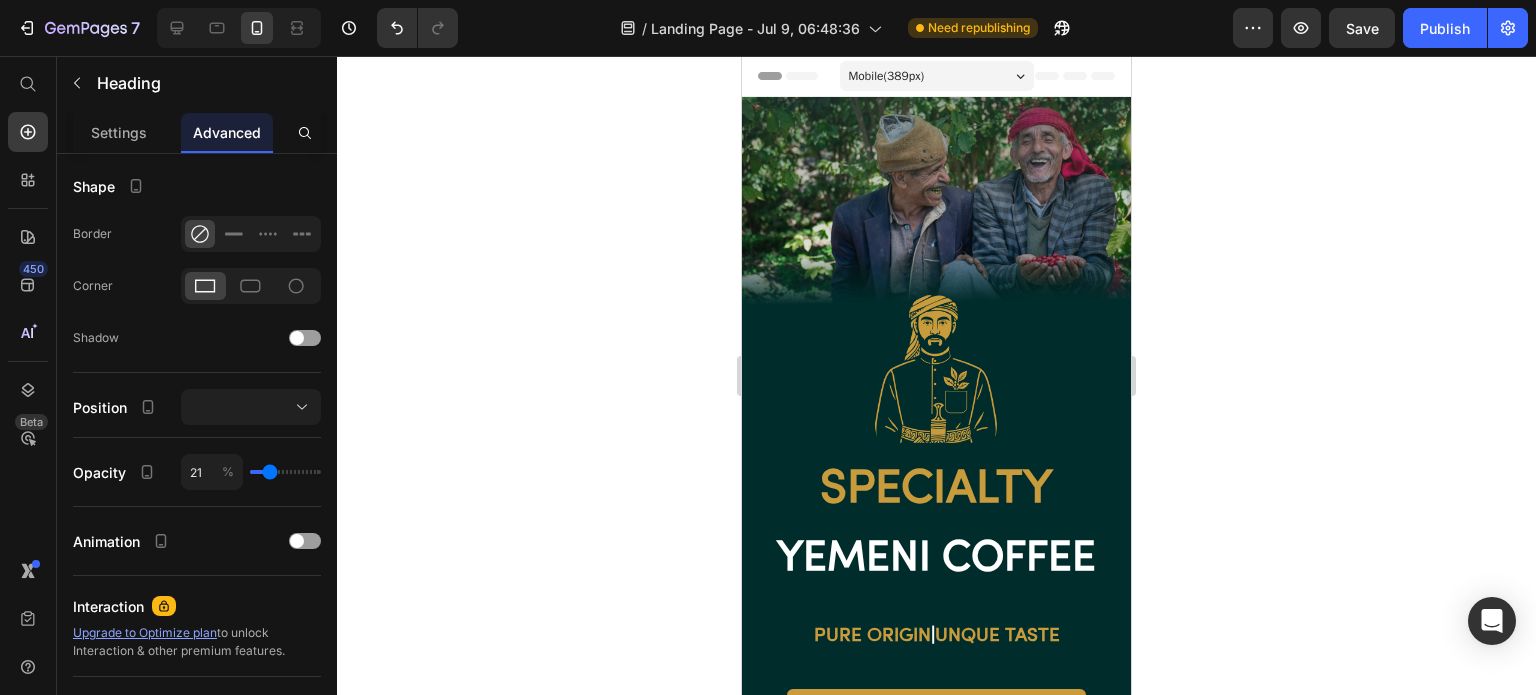 type on "23" 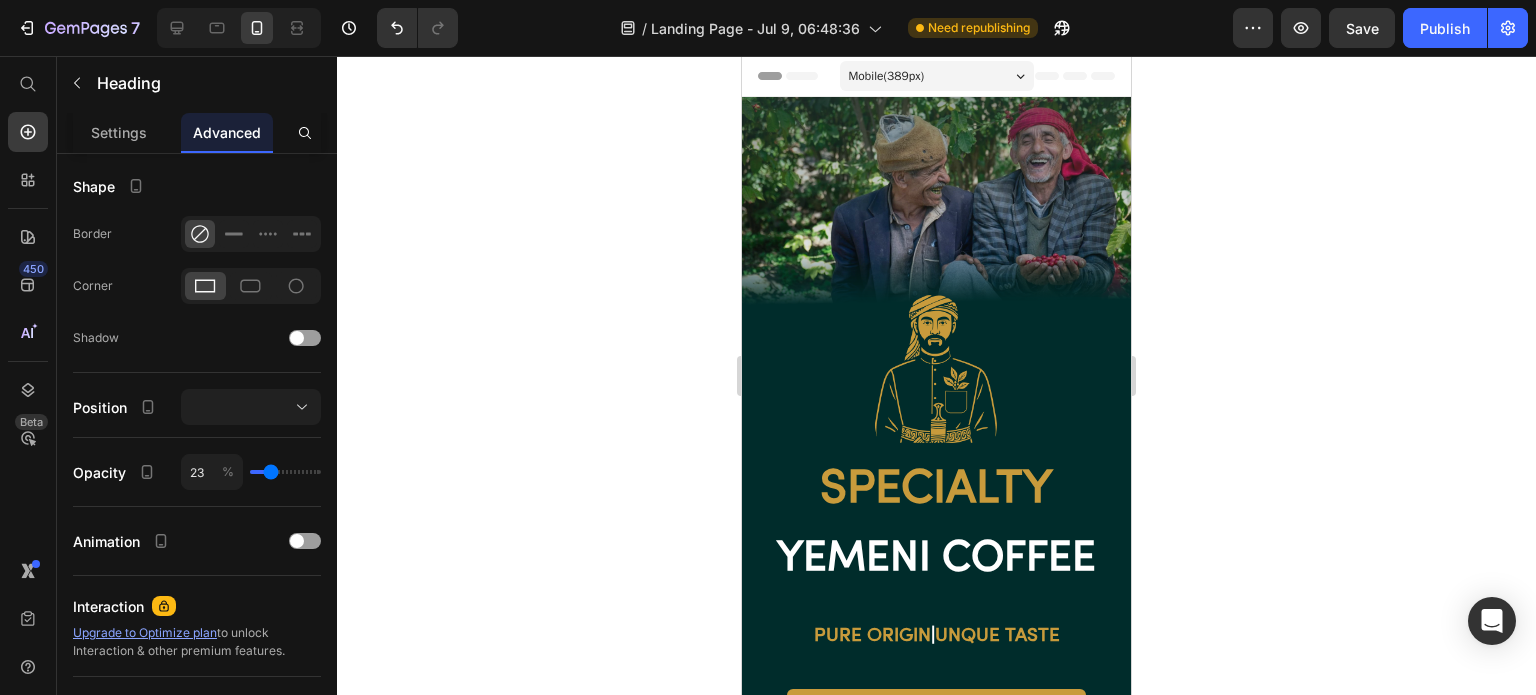 type on "24" 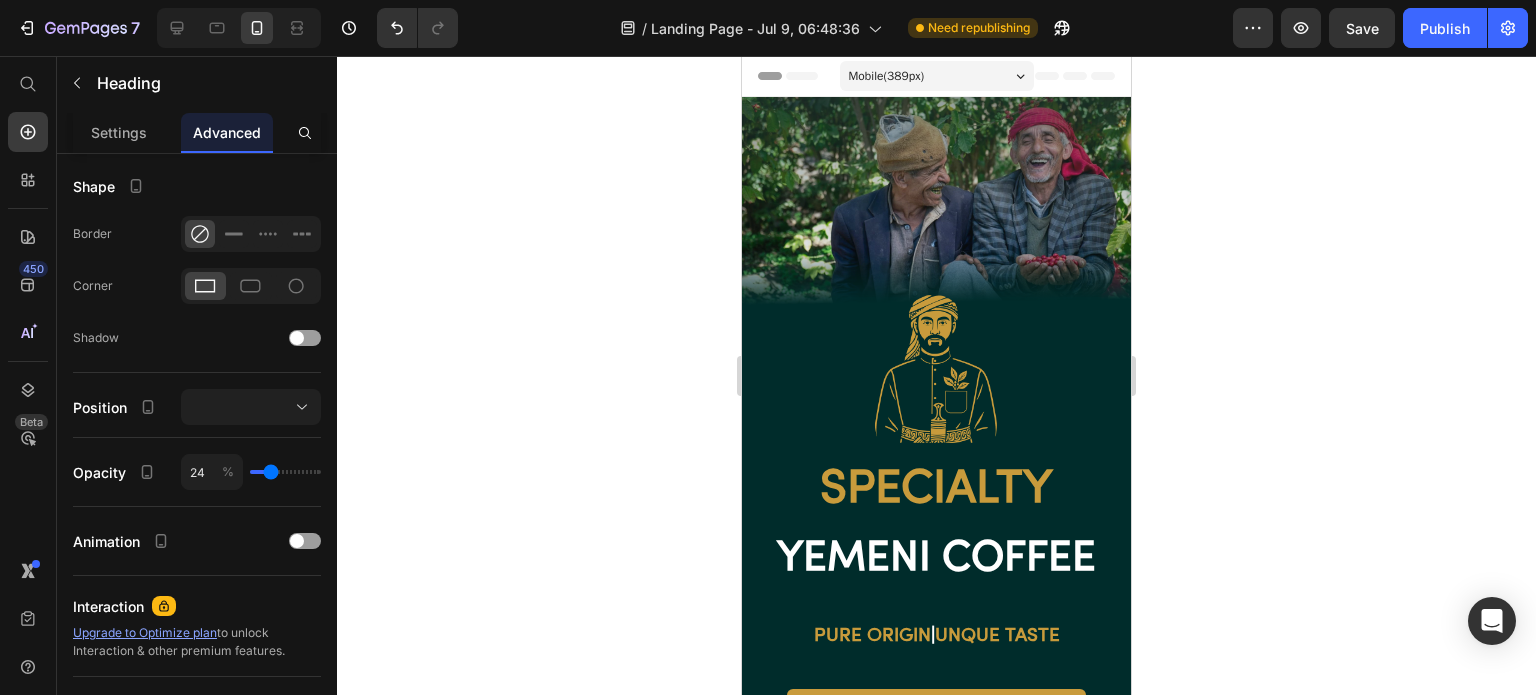 type on "28" 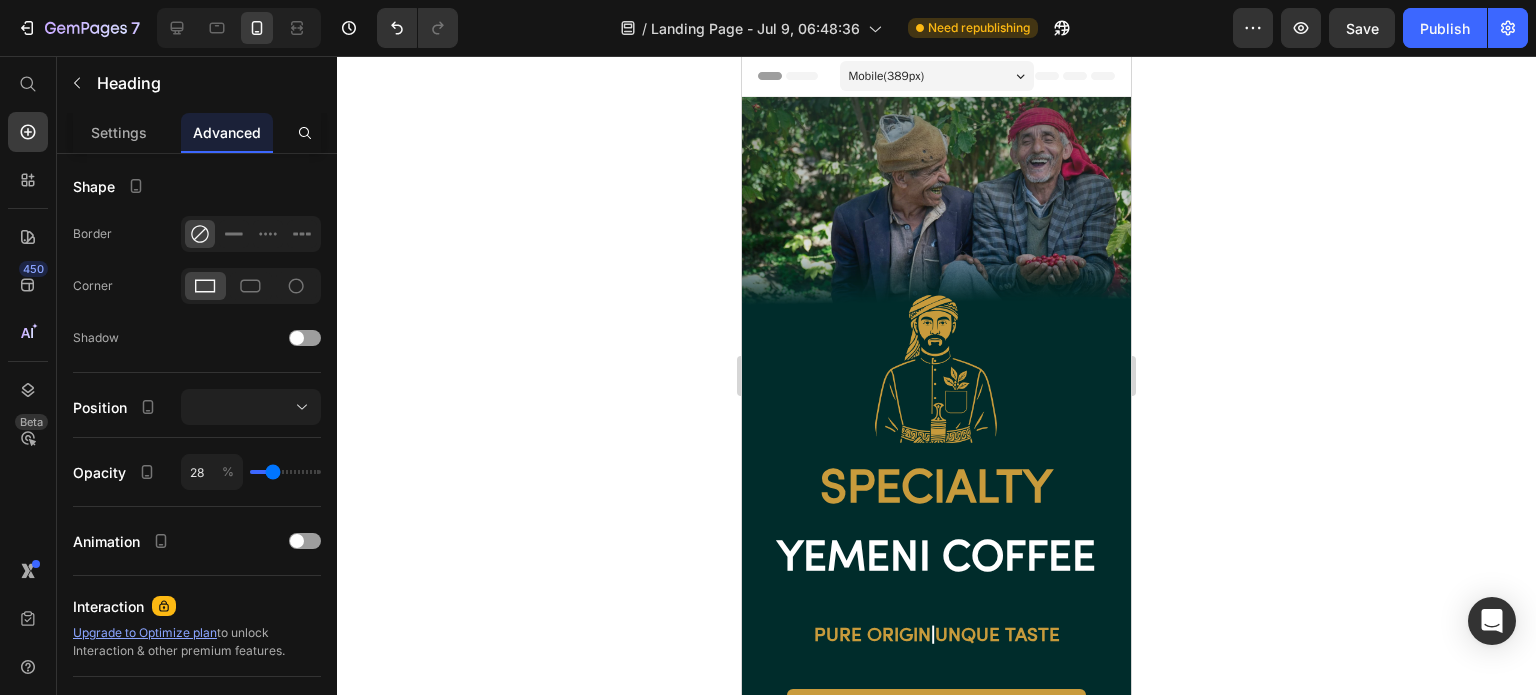 type on "31" 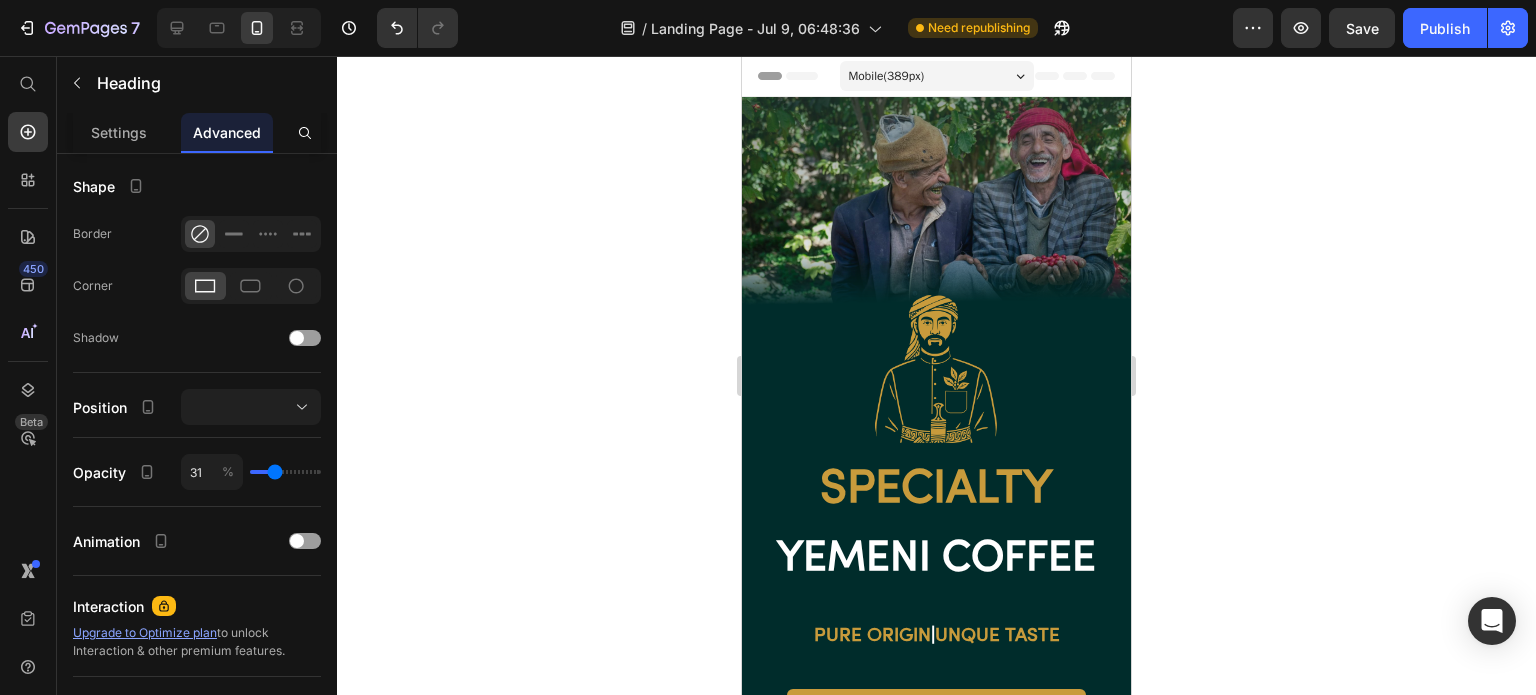 type on "33" 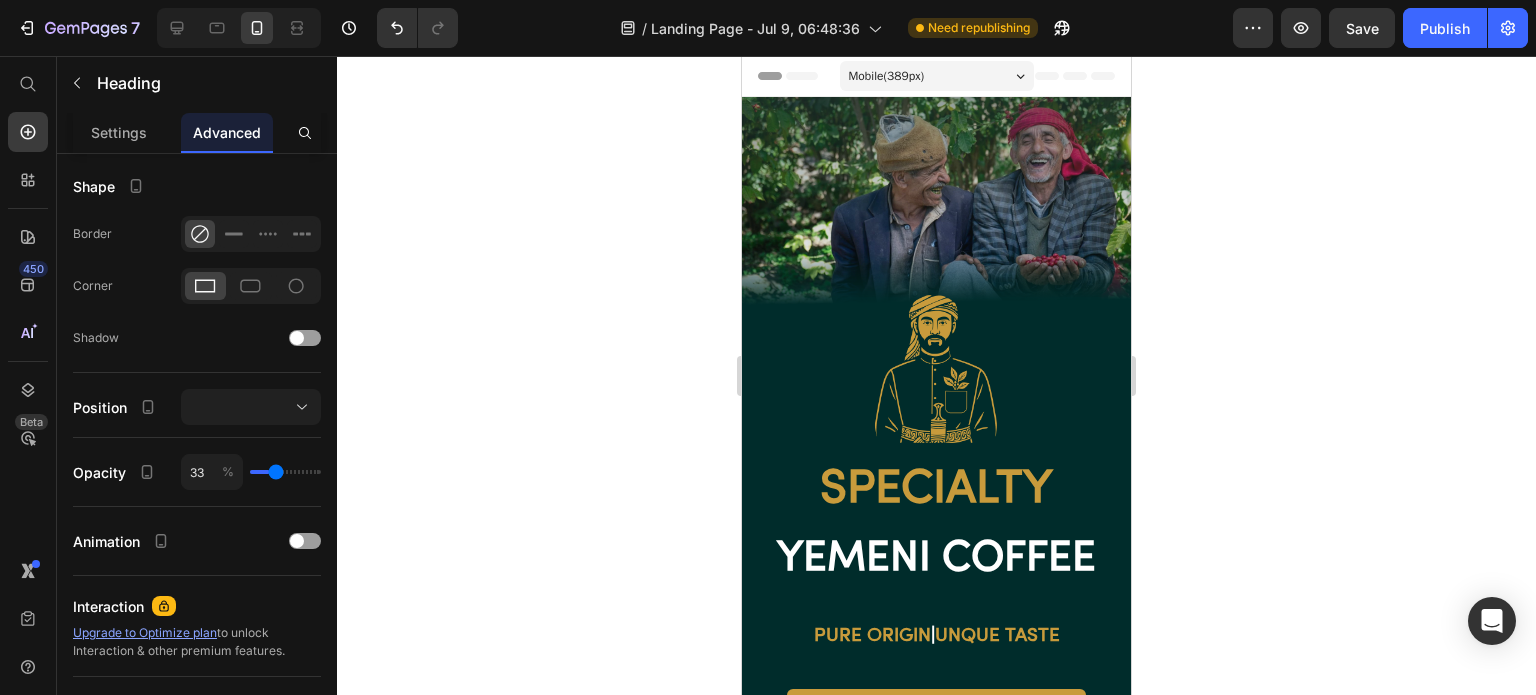type on "34" 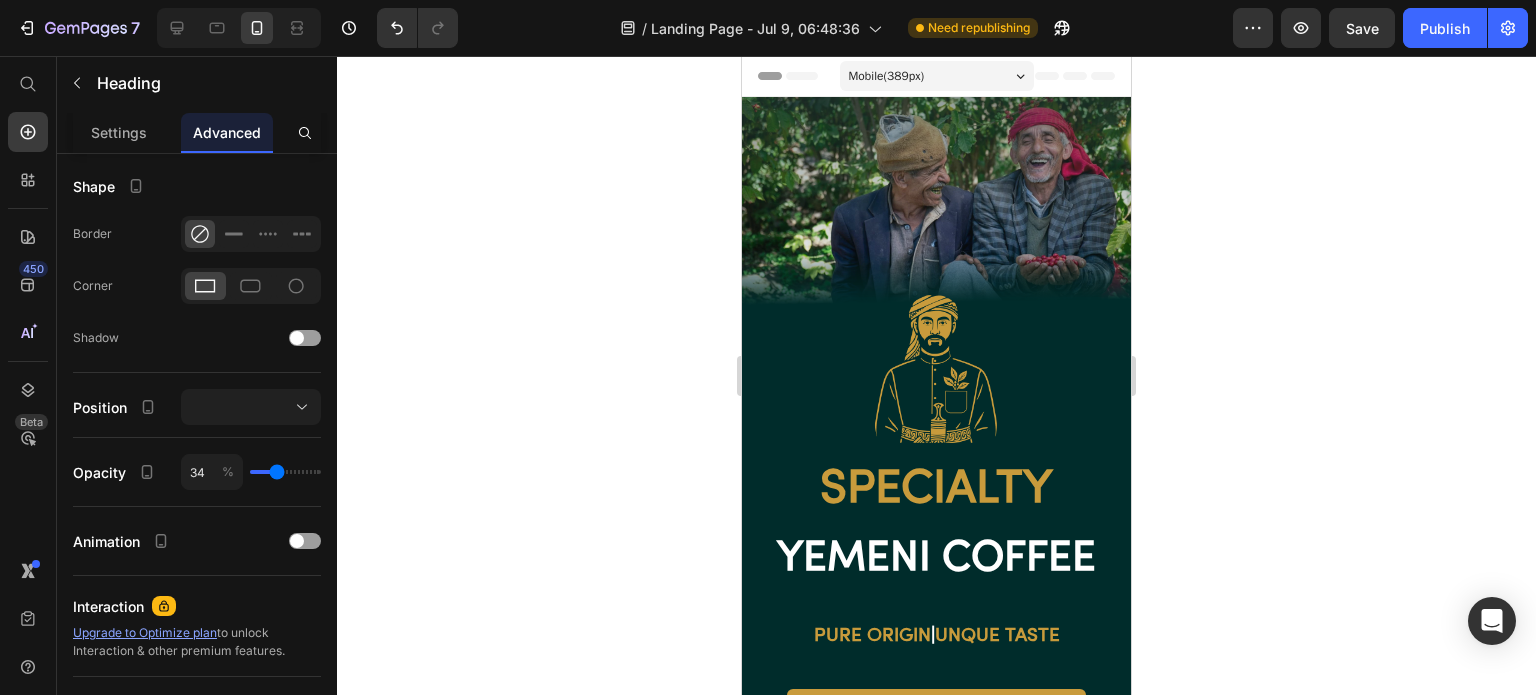 drag, startPoint x: 255, startPoint y: 464, endPoint x: 276, endPoint y: 468, distance: 21.377558 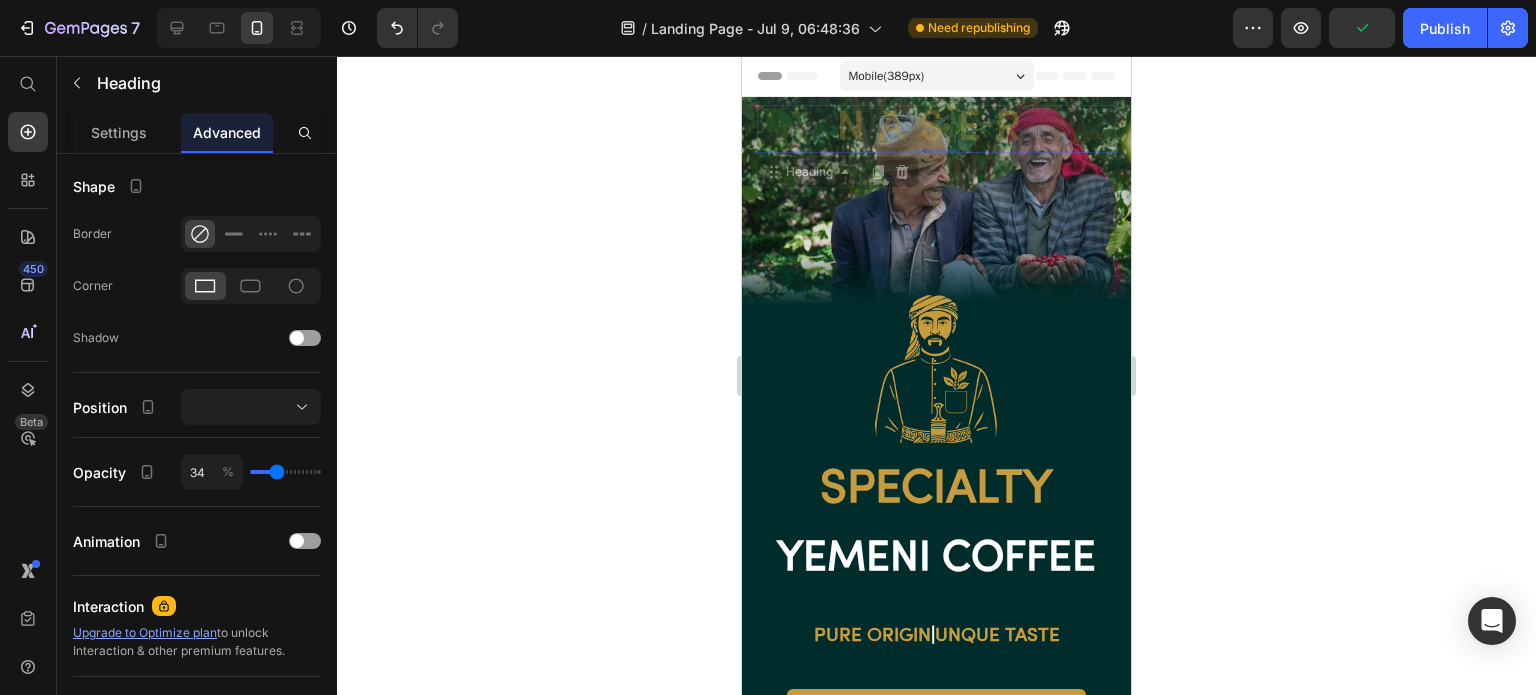 type on "36" 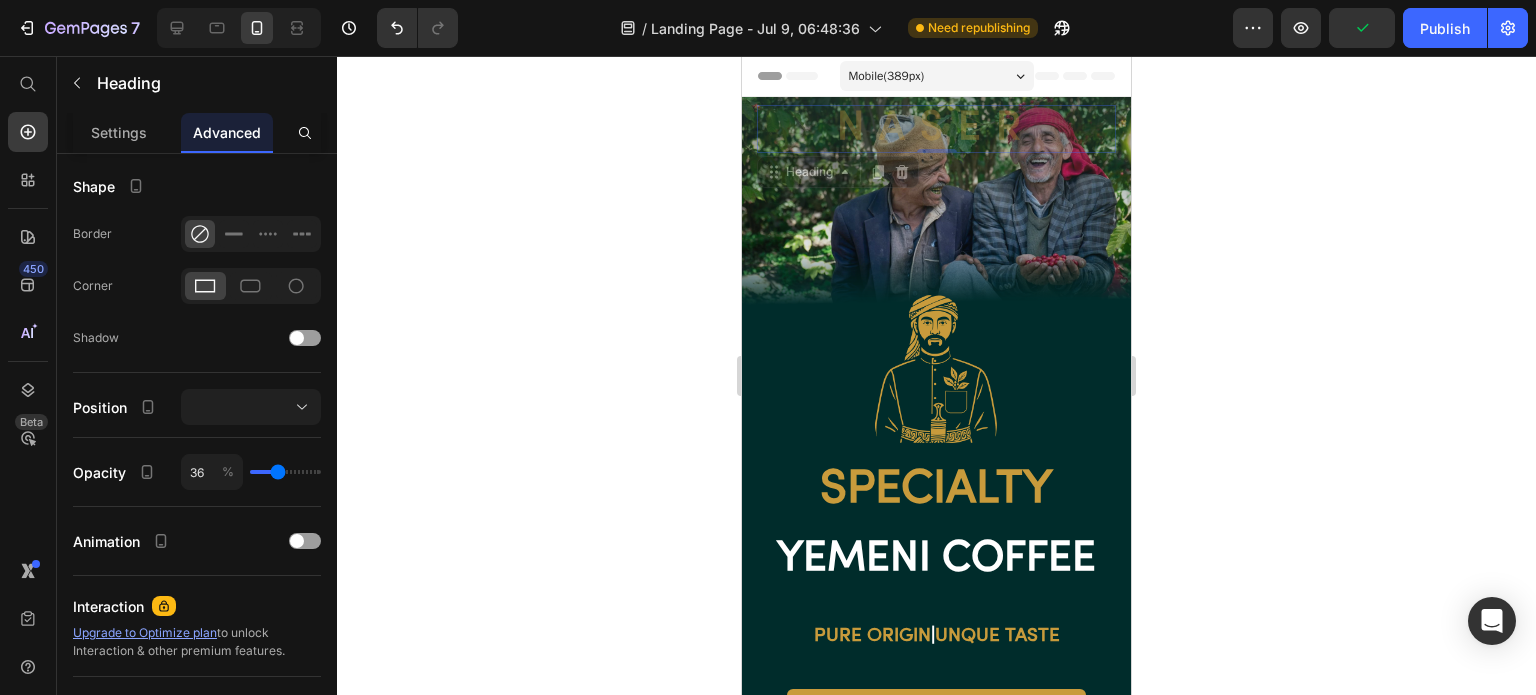 type on "37" 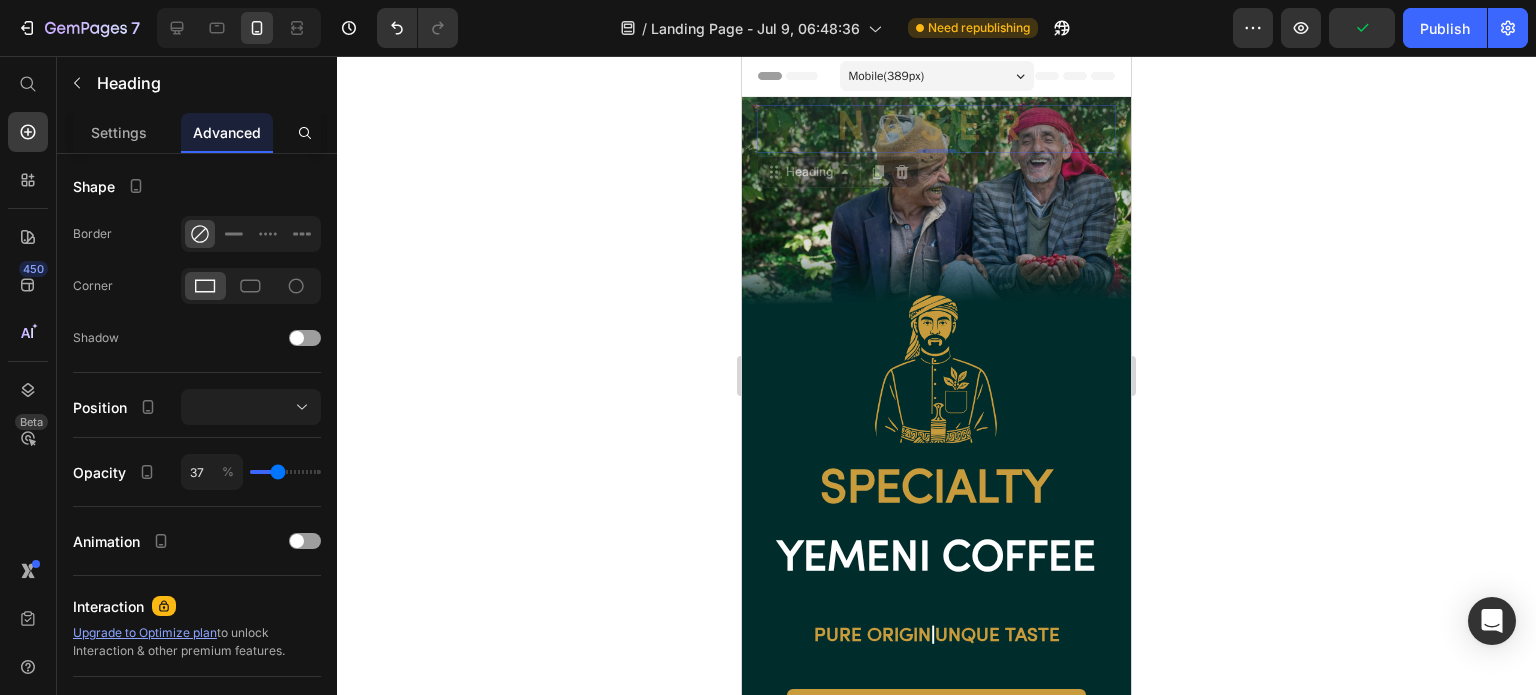 type on "39" 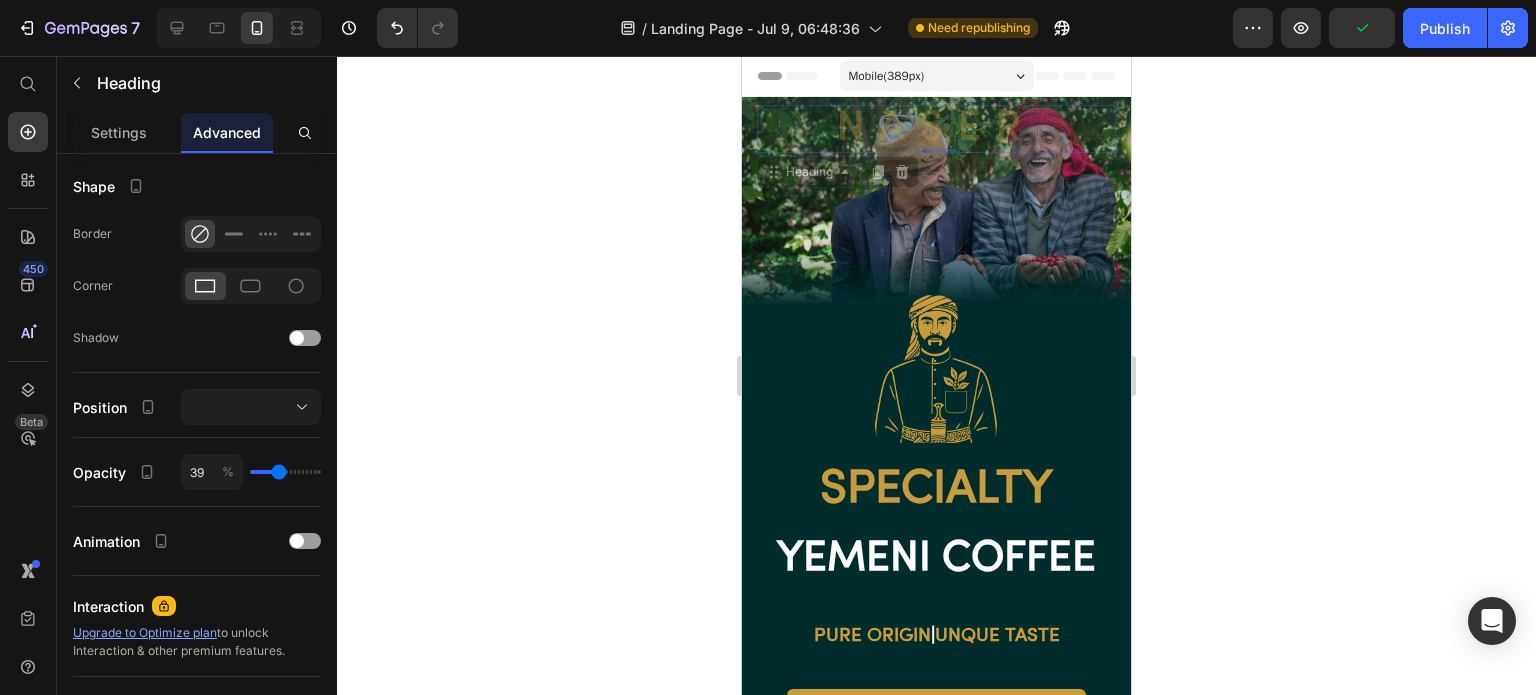 type on "41" 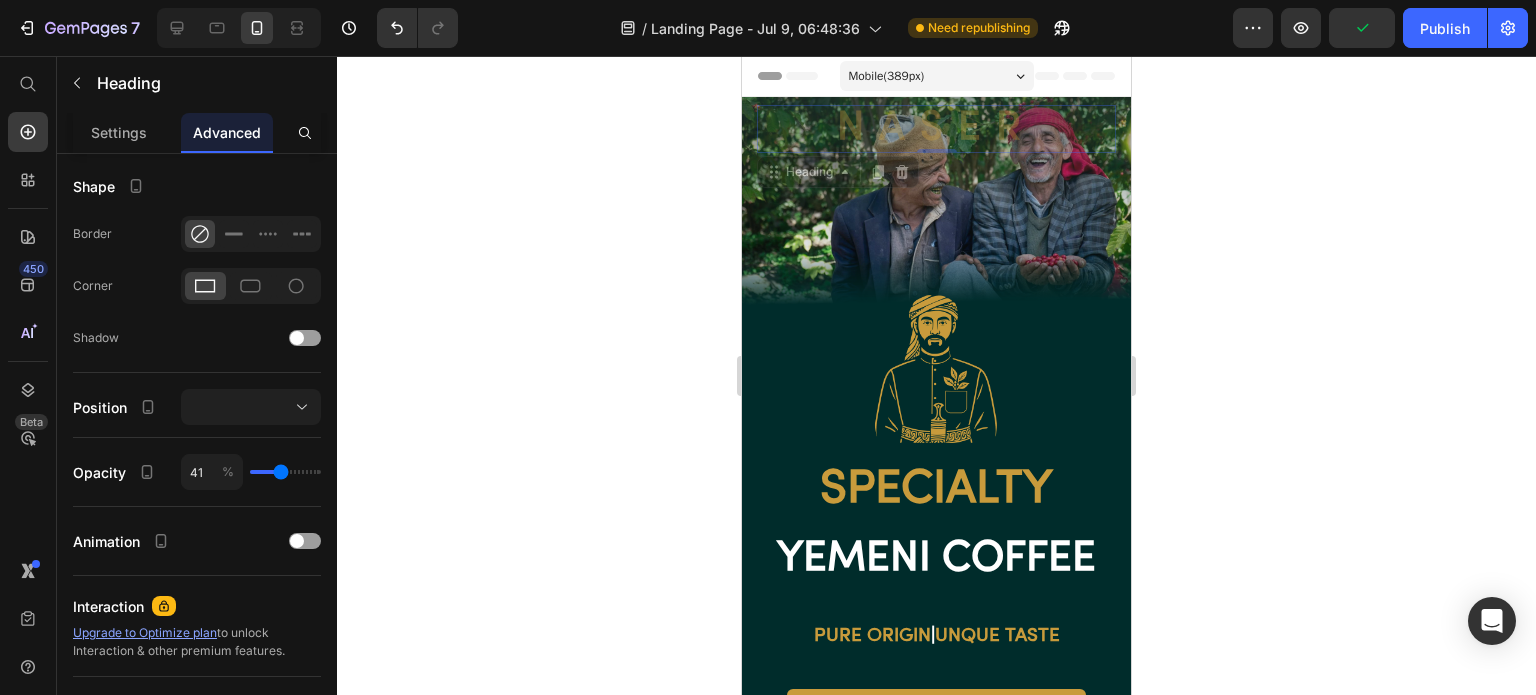 type on "46" 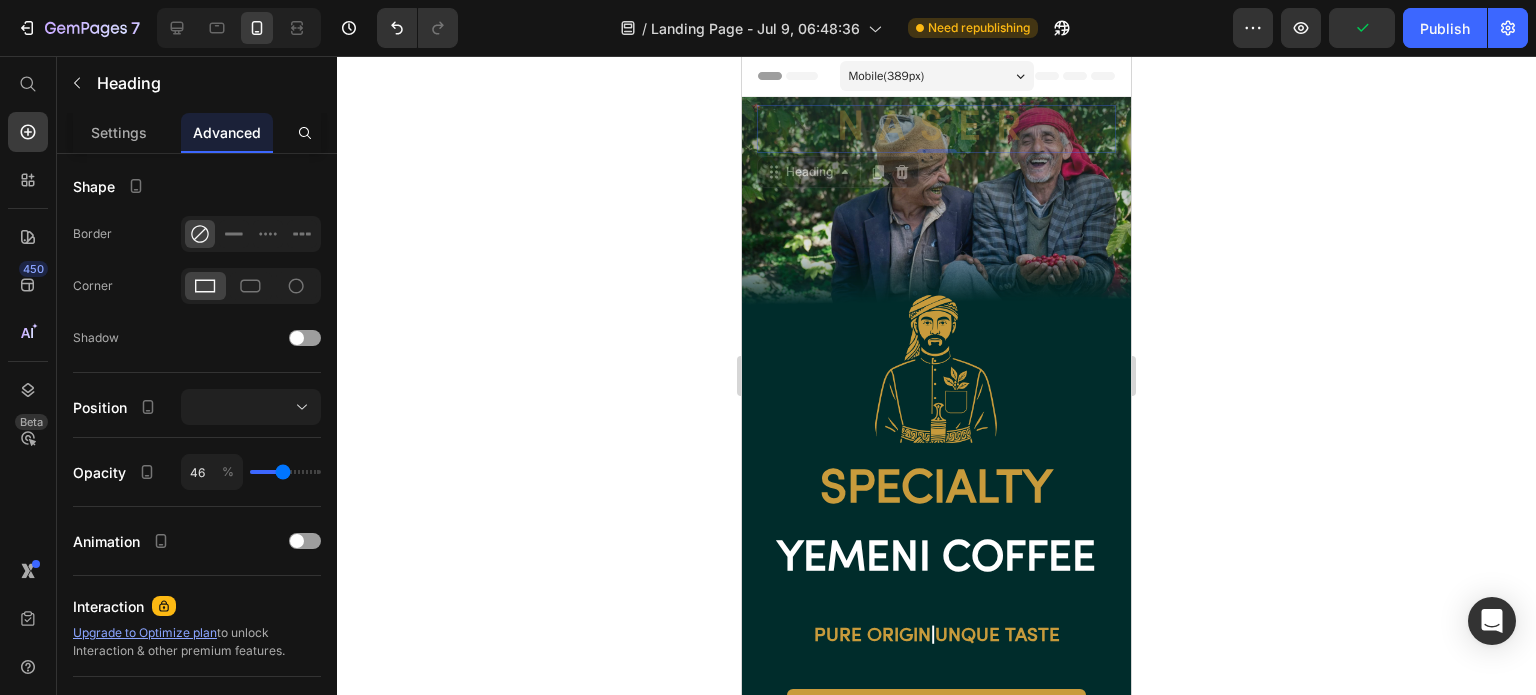 type on "50" 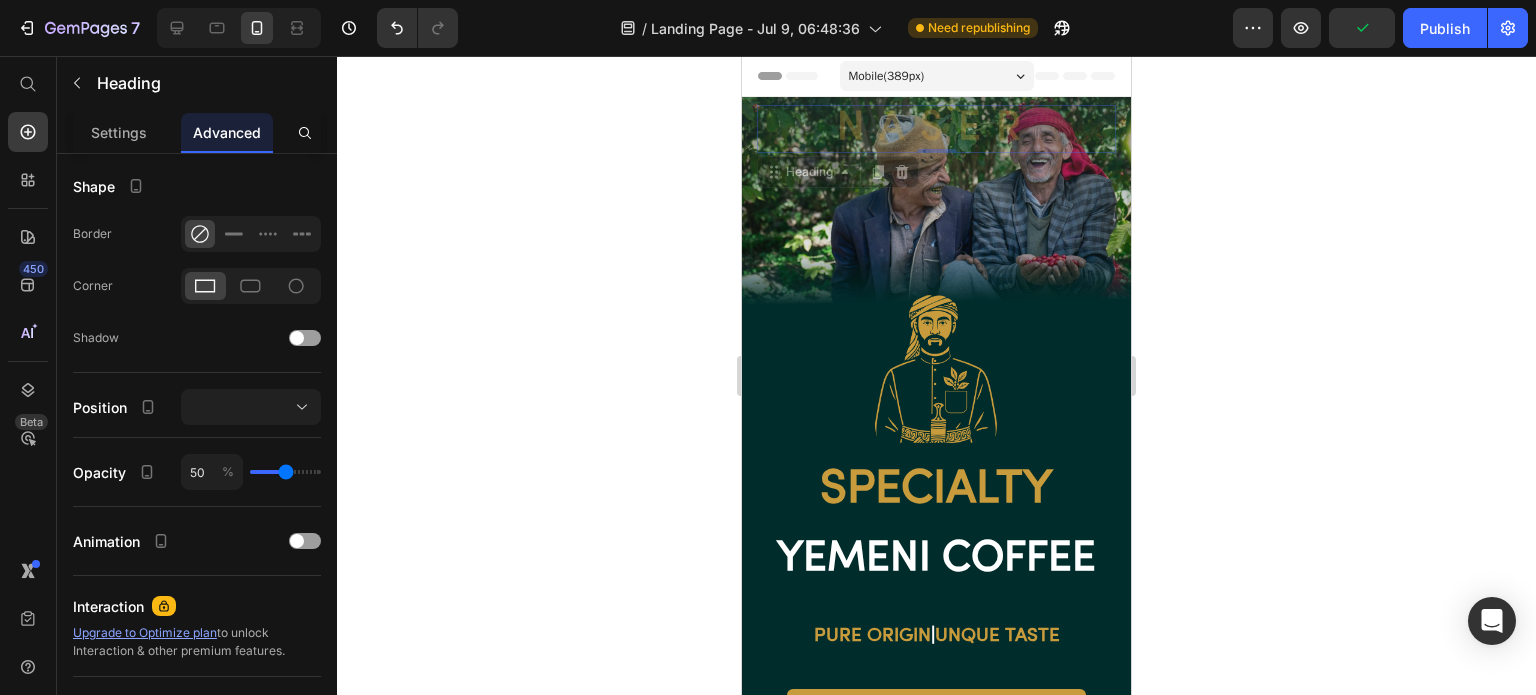 type on "53" 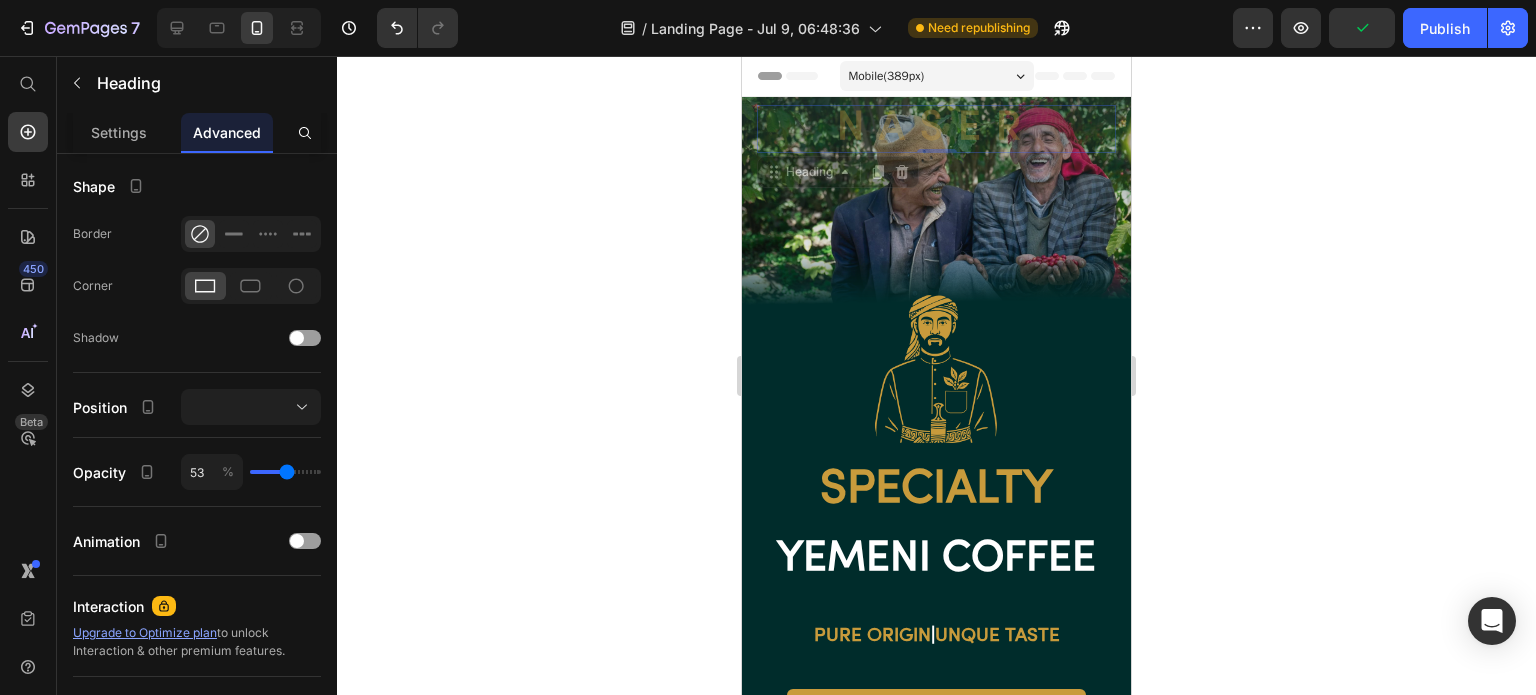 type on "55" 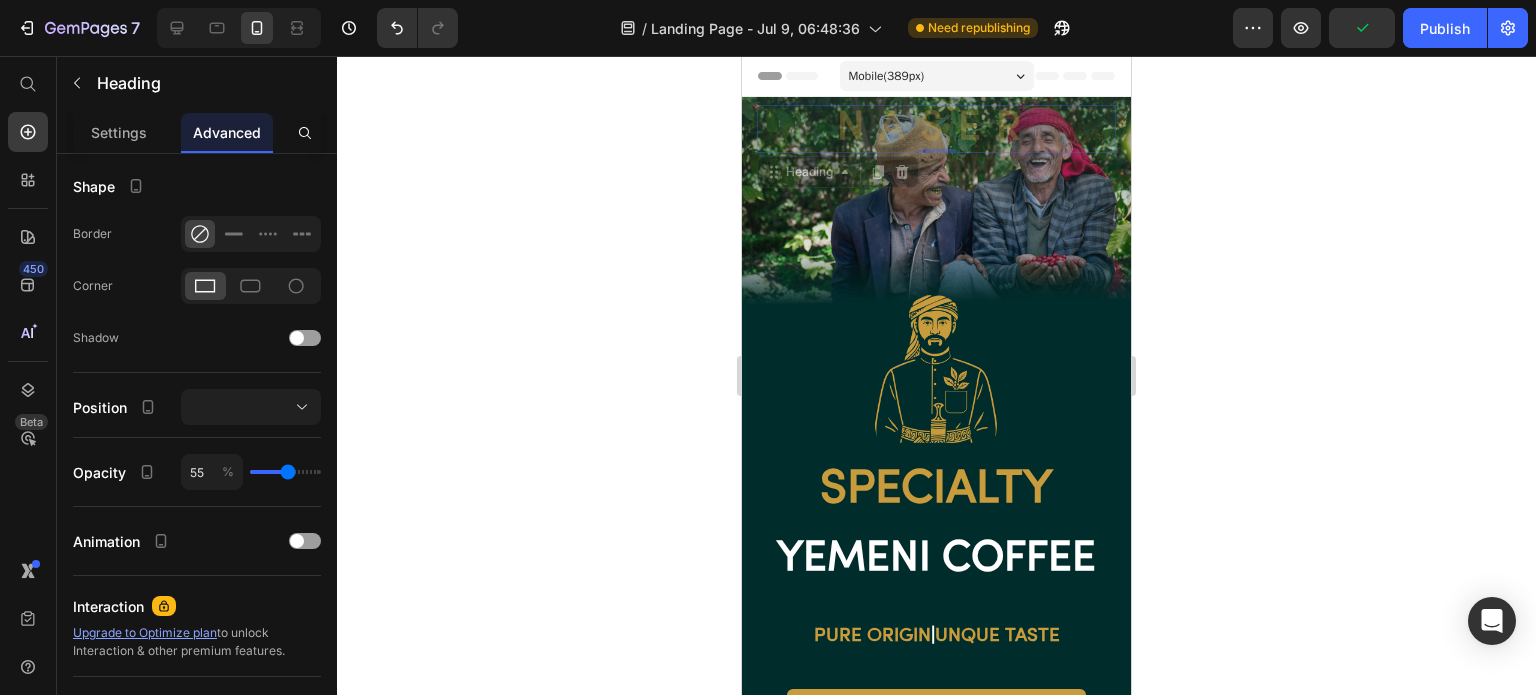 type on "56" 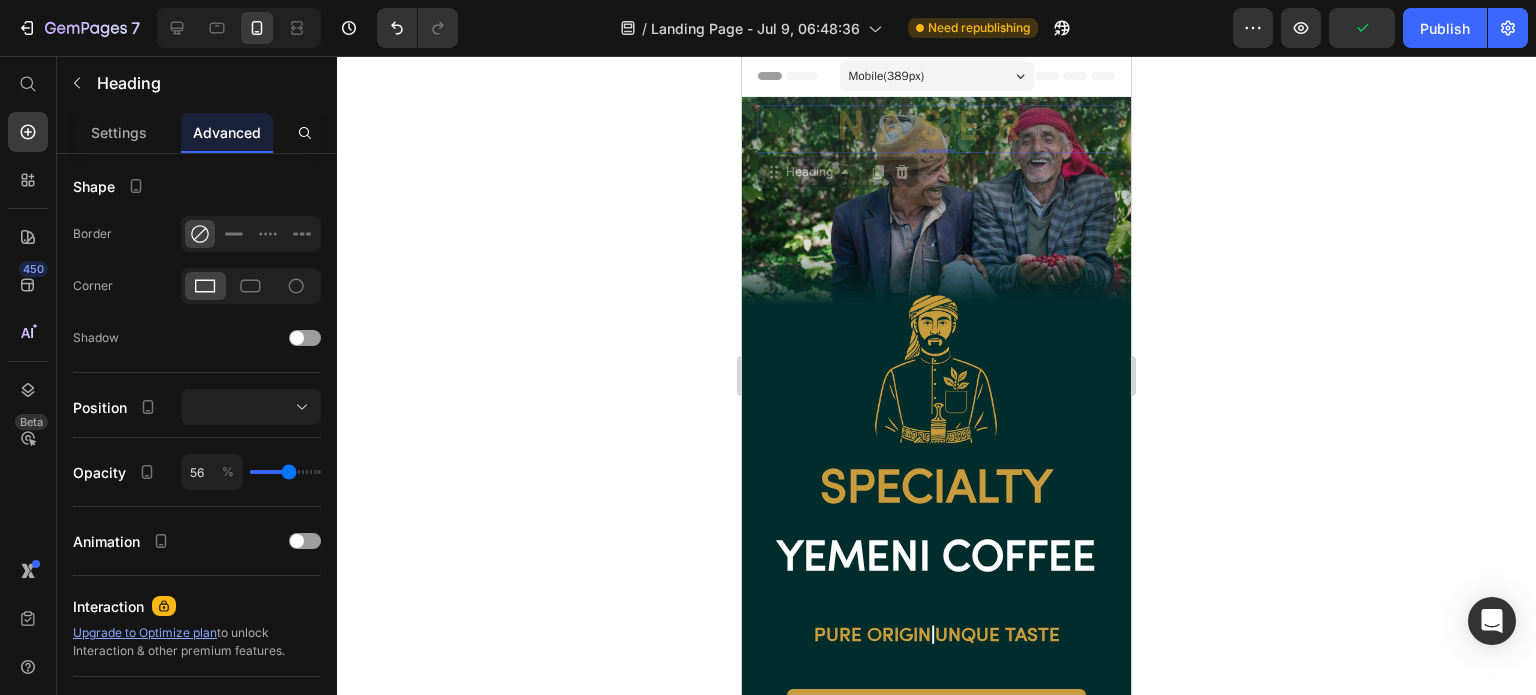 type on "57" 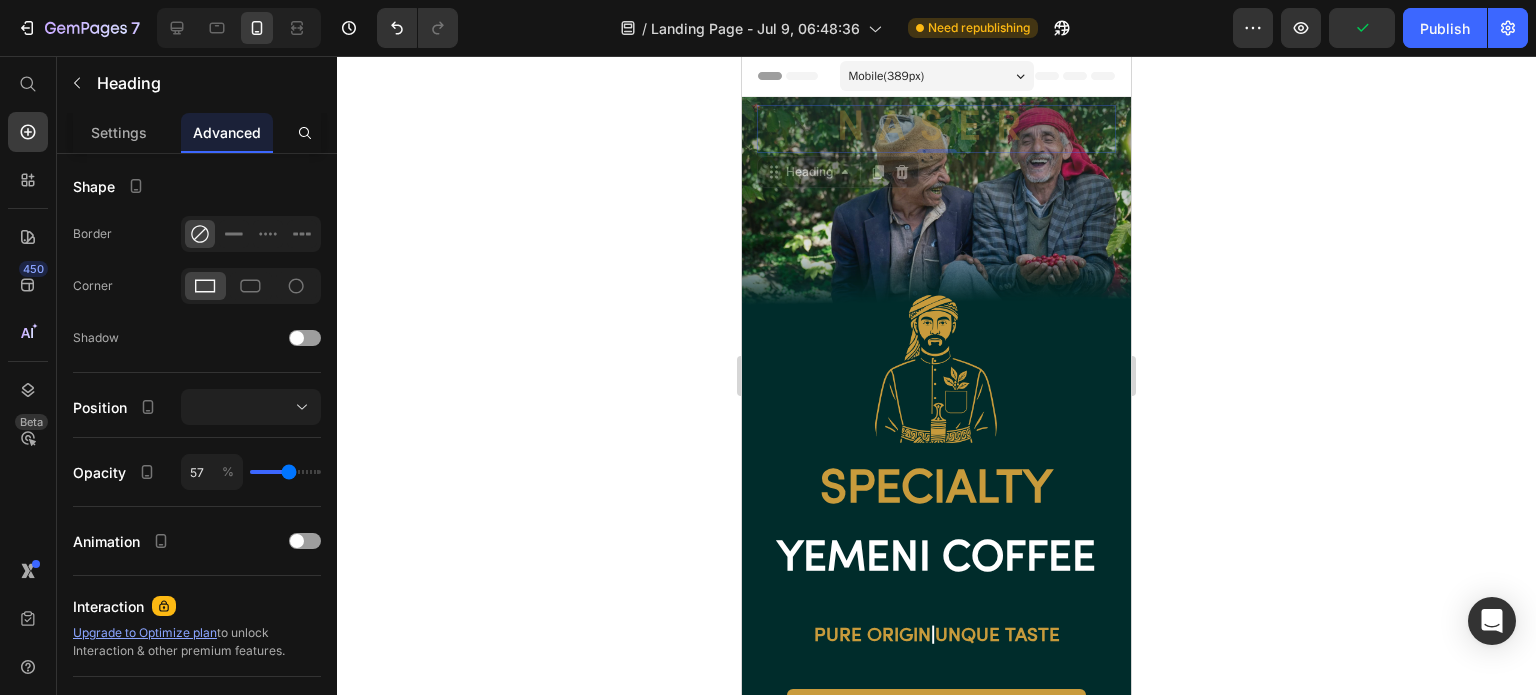 type on "59" 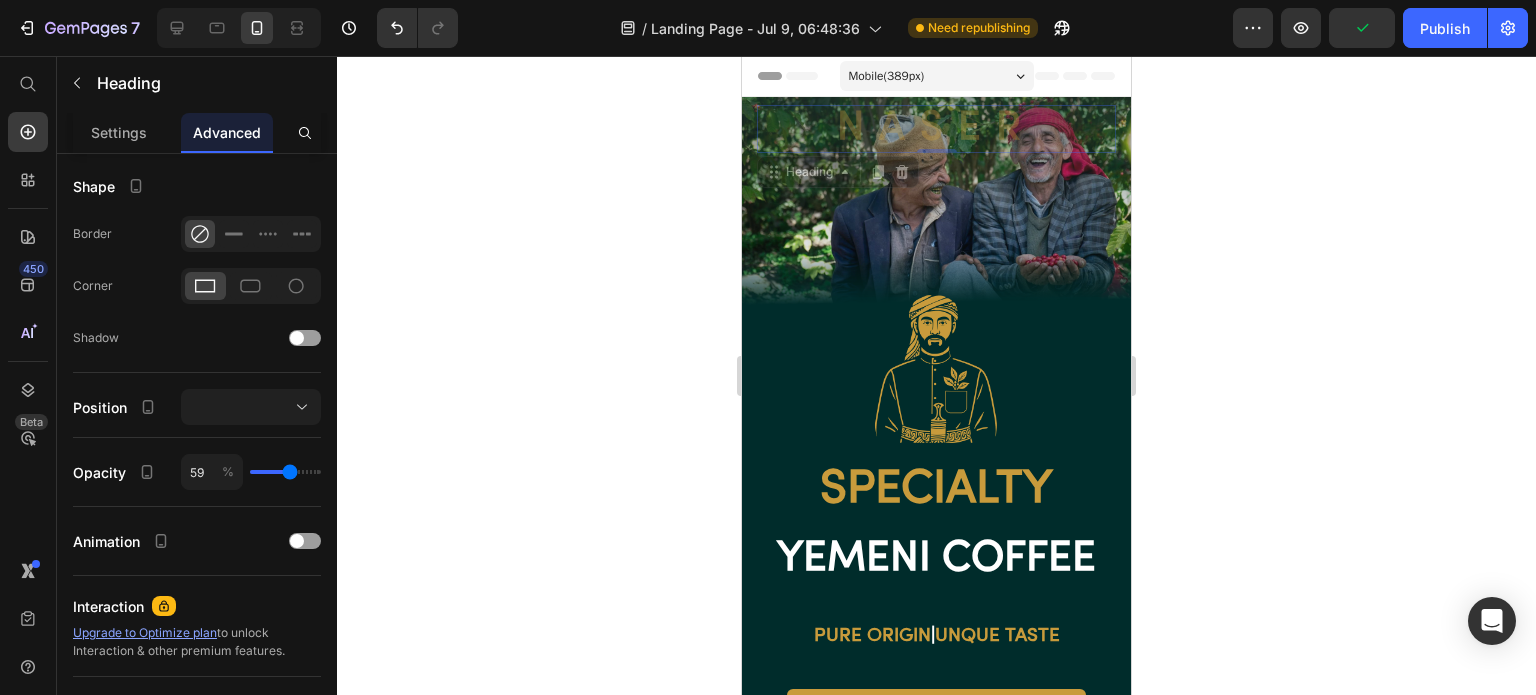 drag, startPoint x: 277, startPoint y: 467, endPoint x: 290, endPoint y: 470, distance: 13.341664 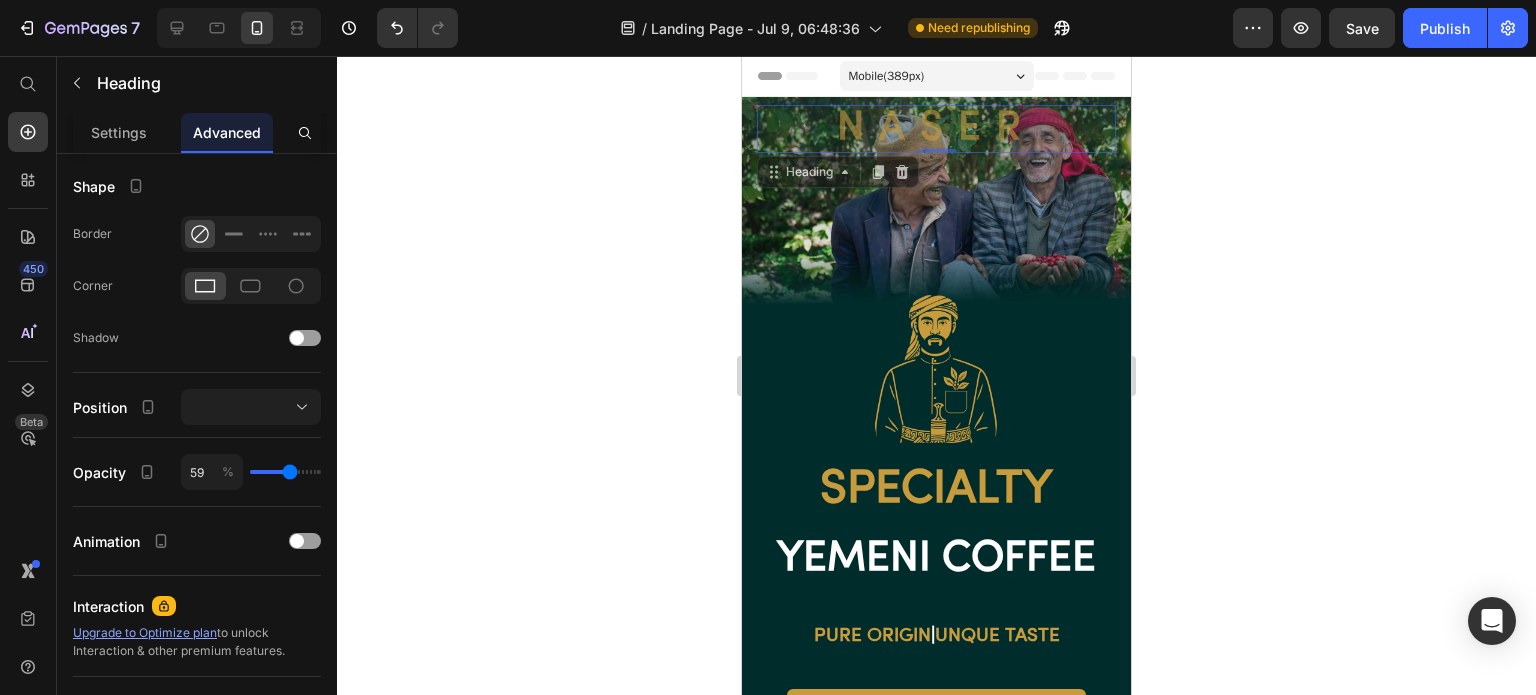 type on "60" 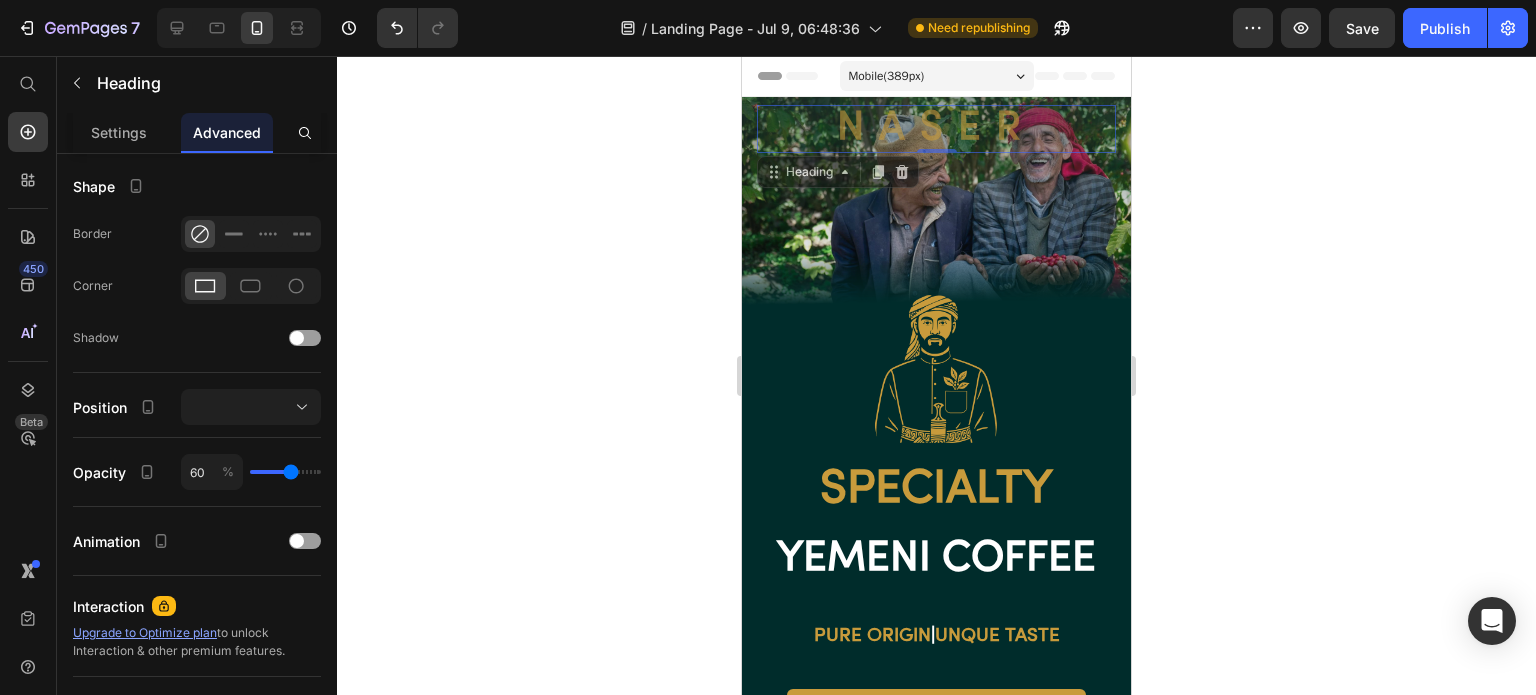 type on "62" 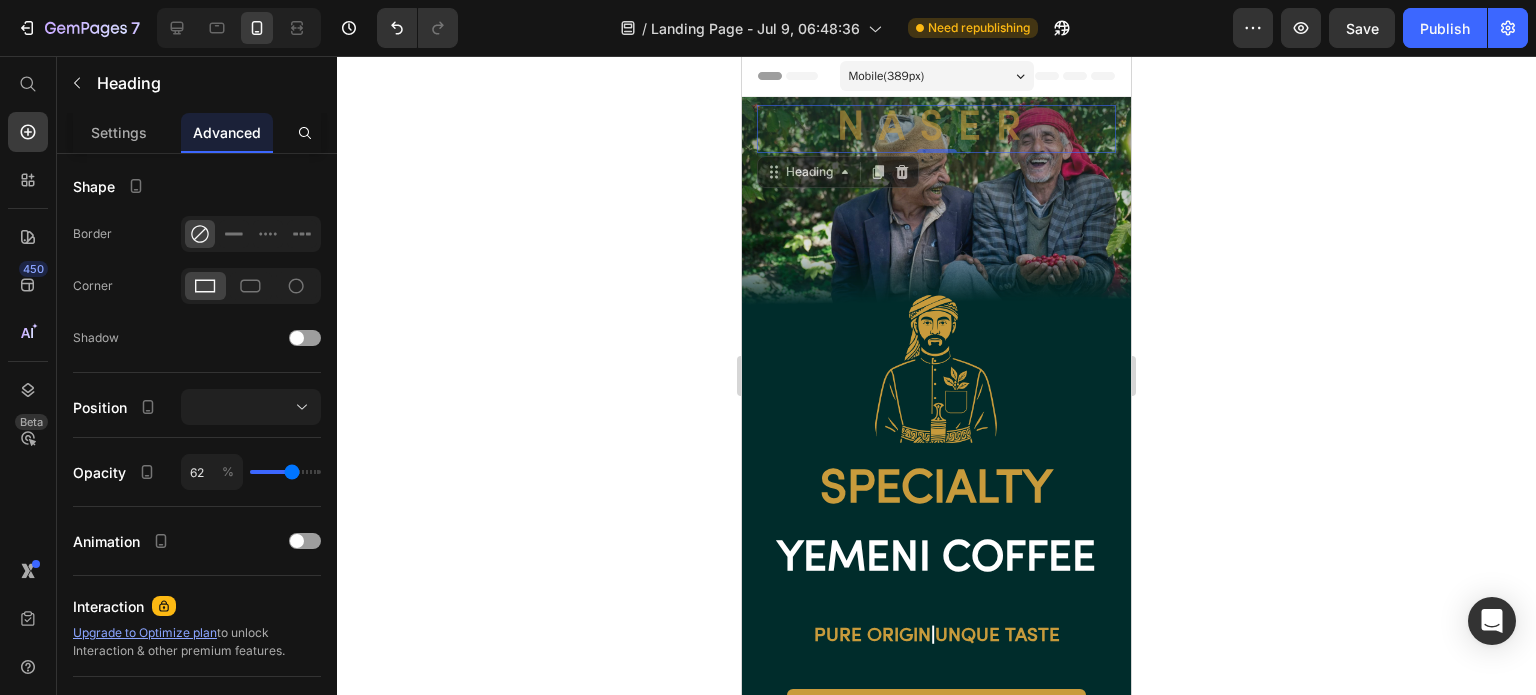 type on "65" 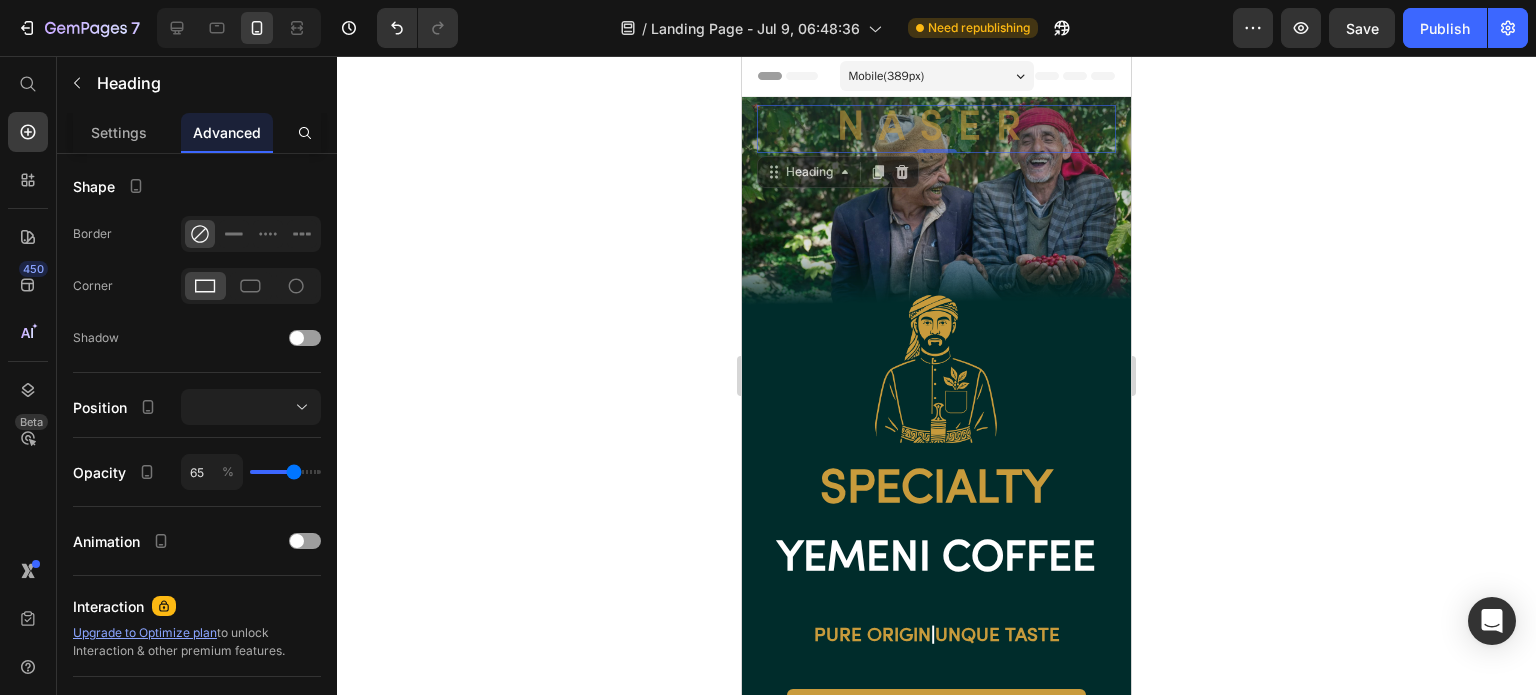 type on "66" 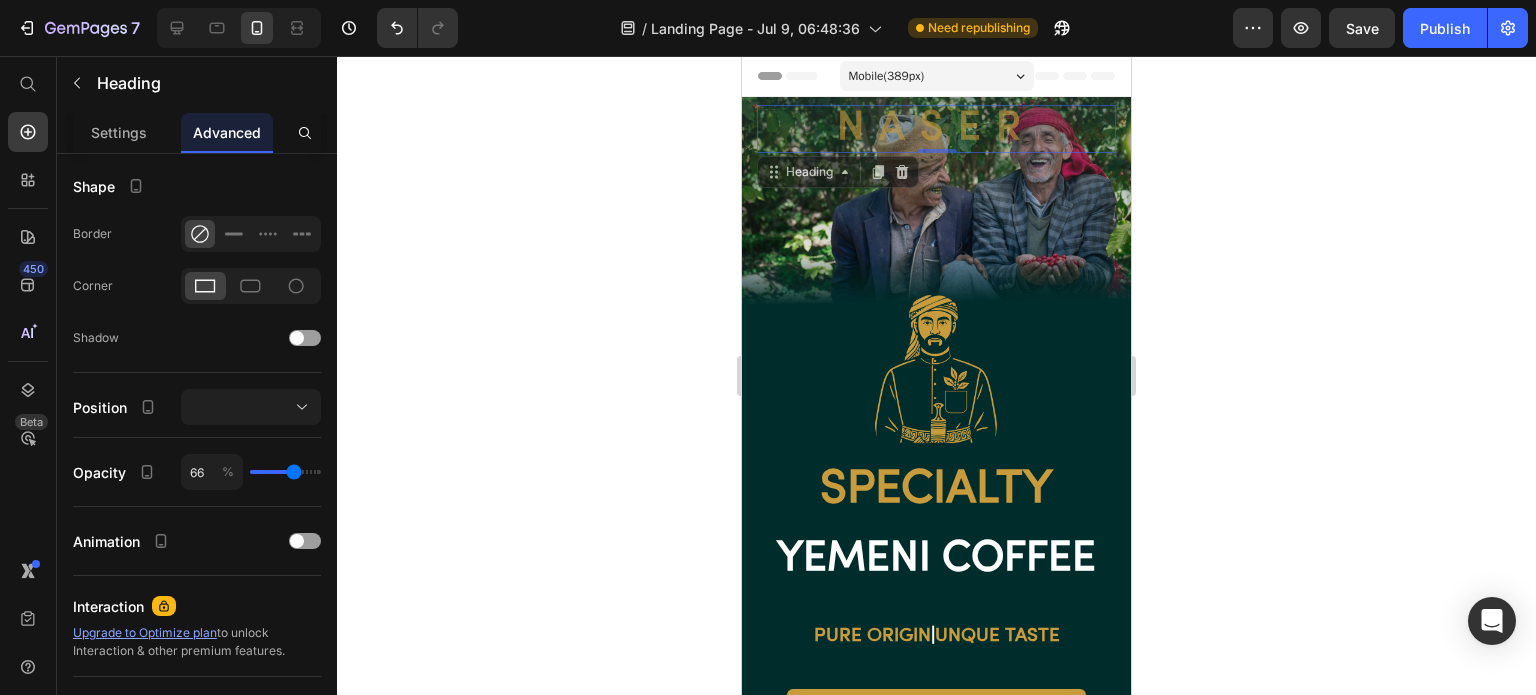 type on "68" 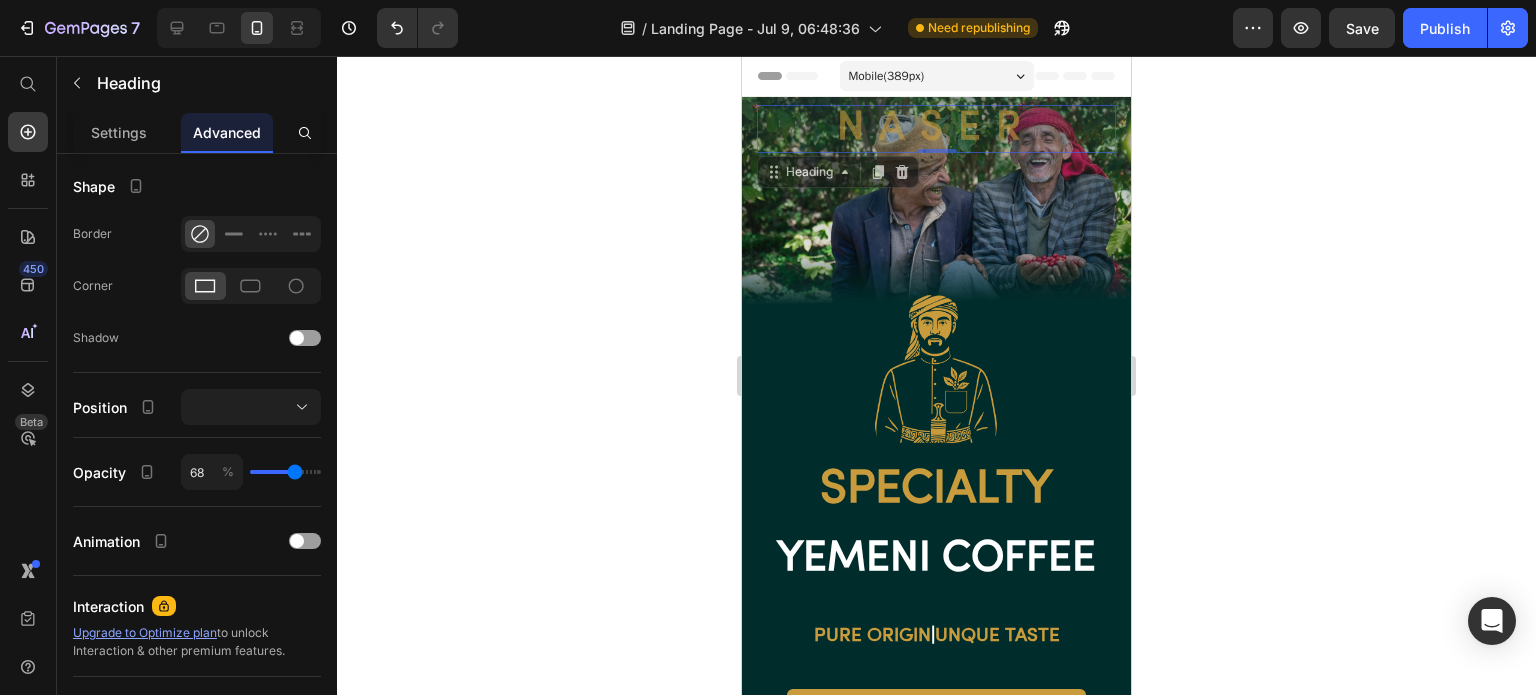 type on "69" 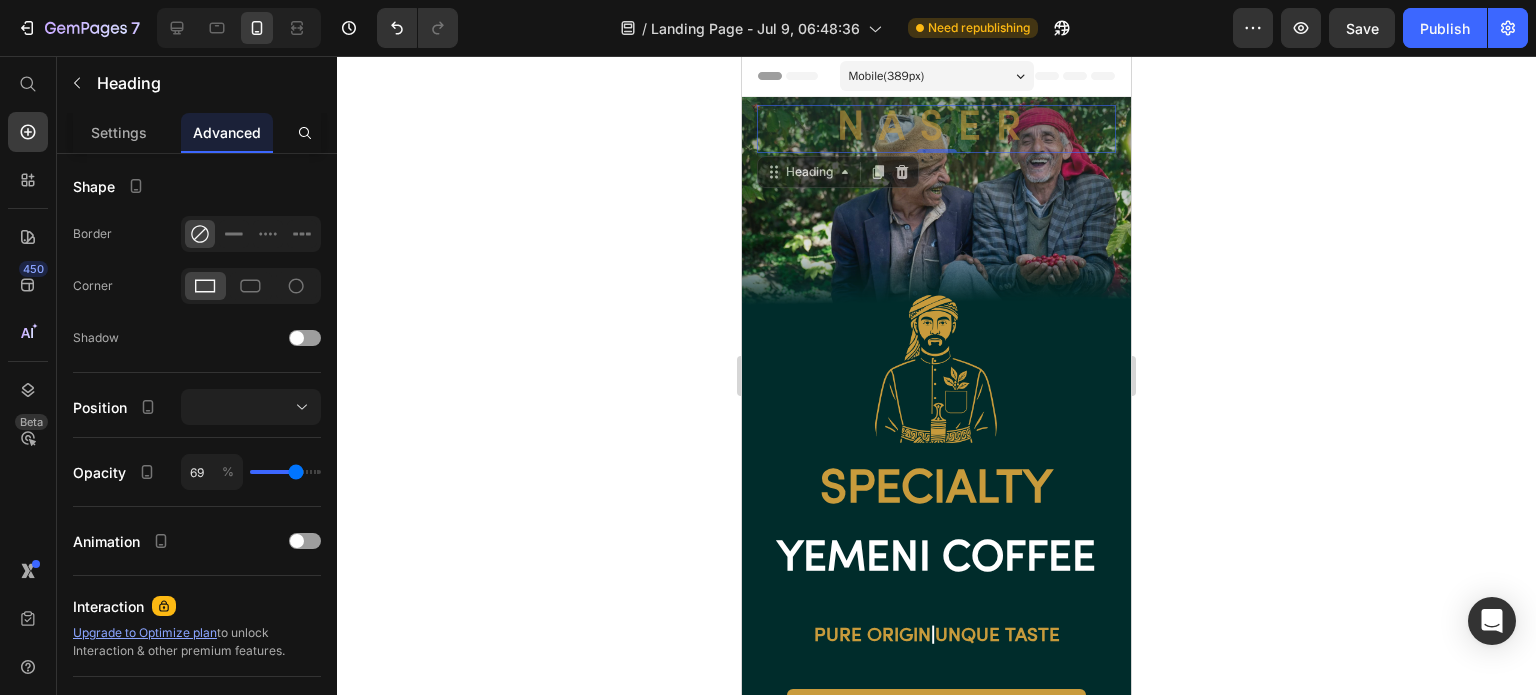 type on "71" 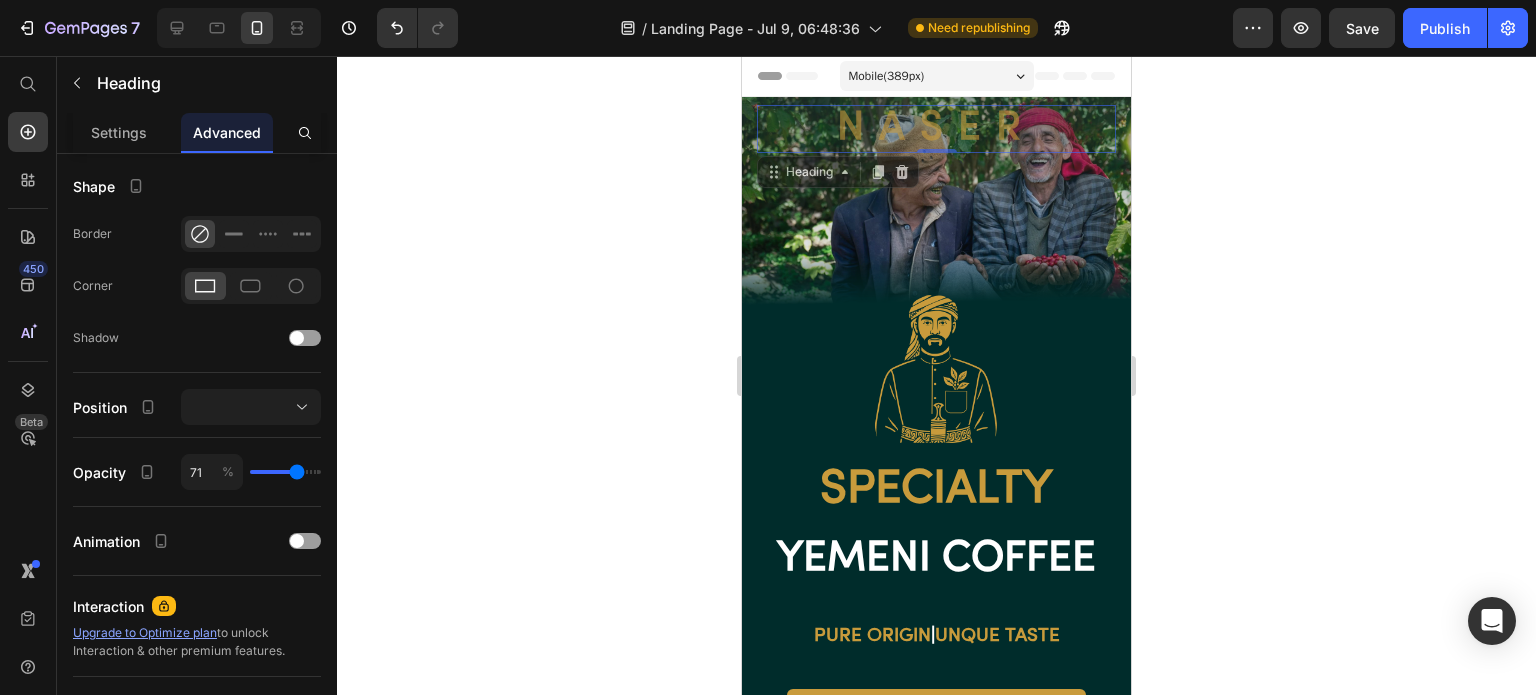 type on "72" 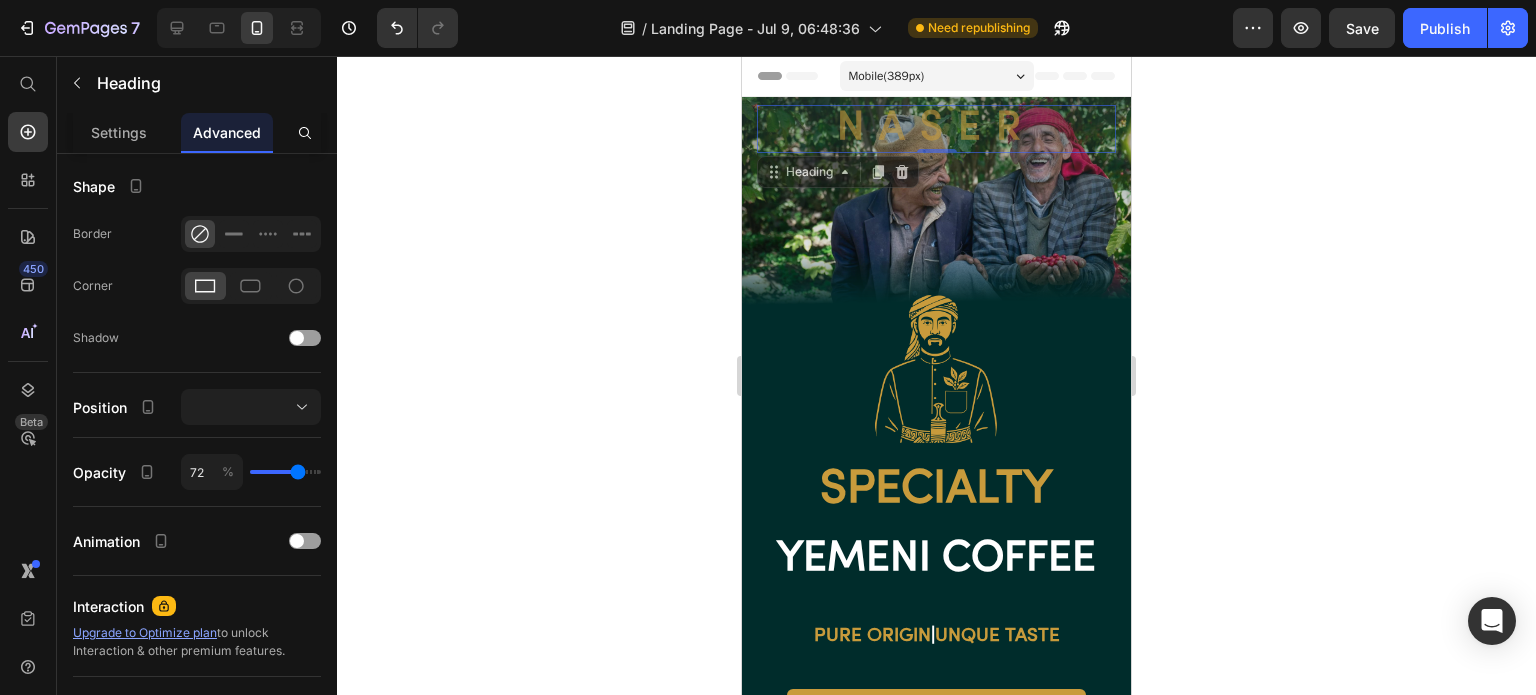 type on "72" 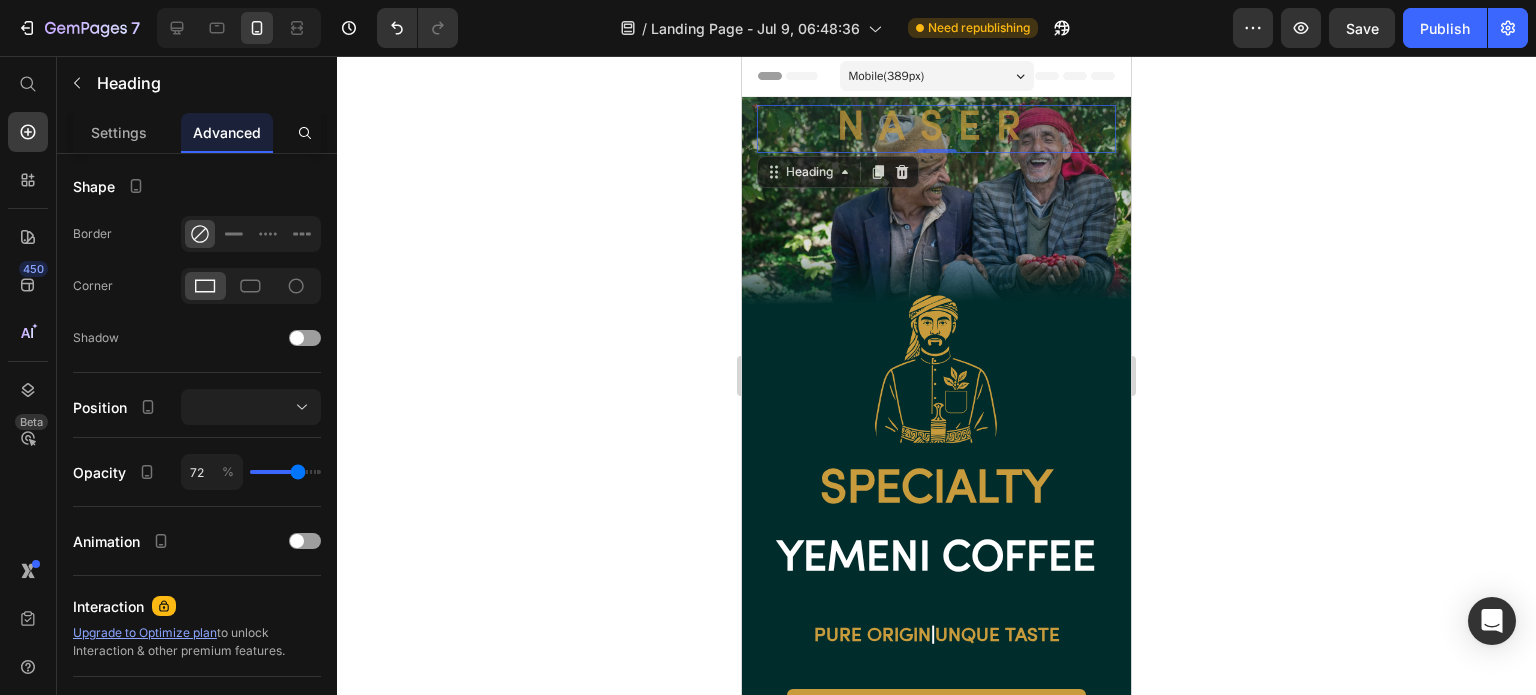 type on "69" 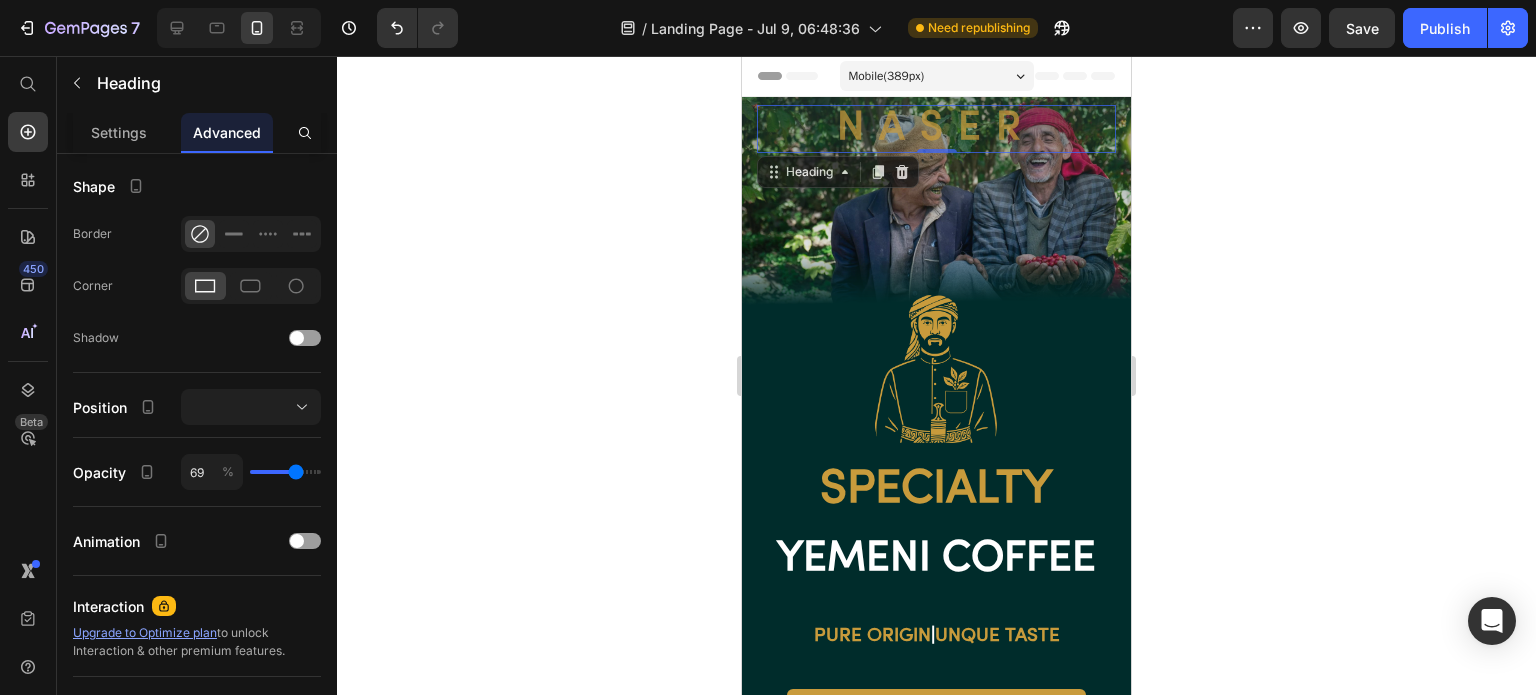 type on "68" 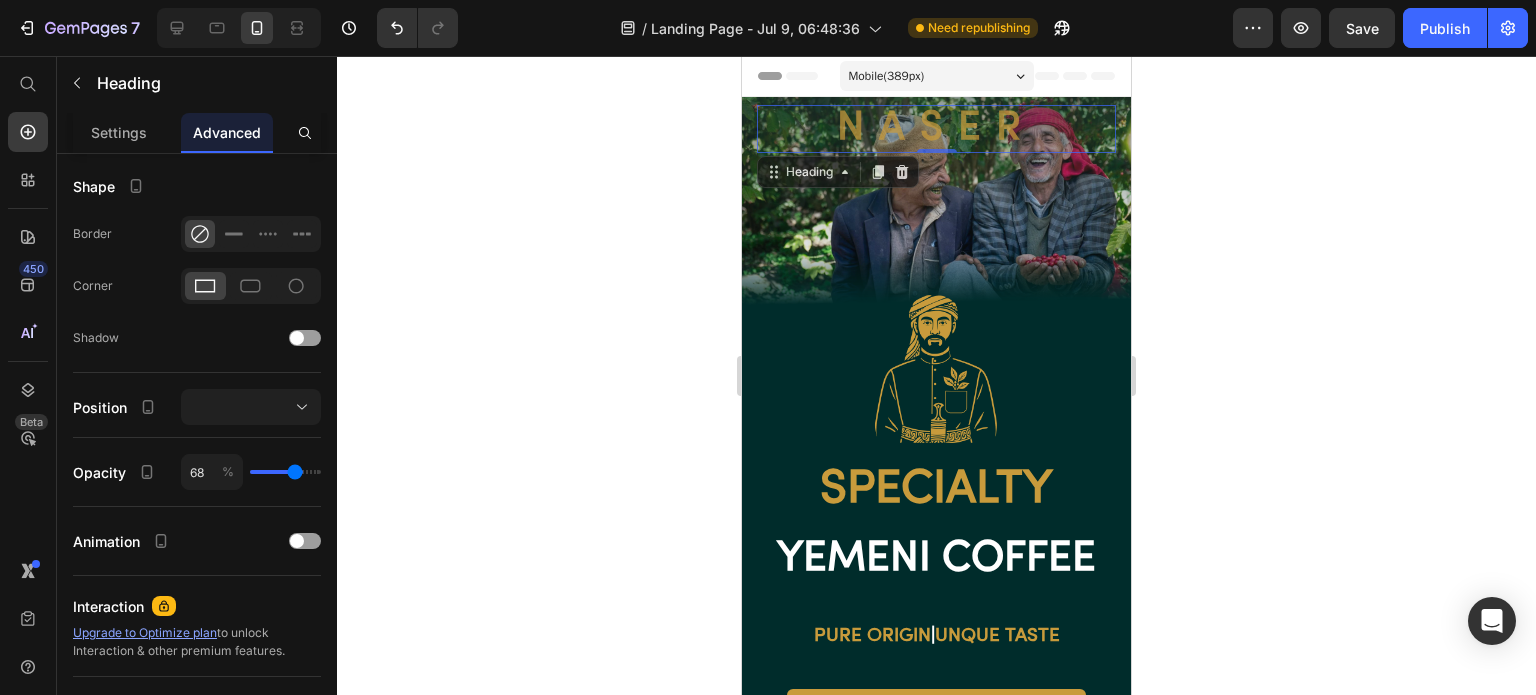 type on "66" 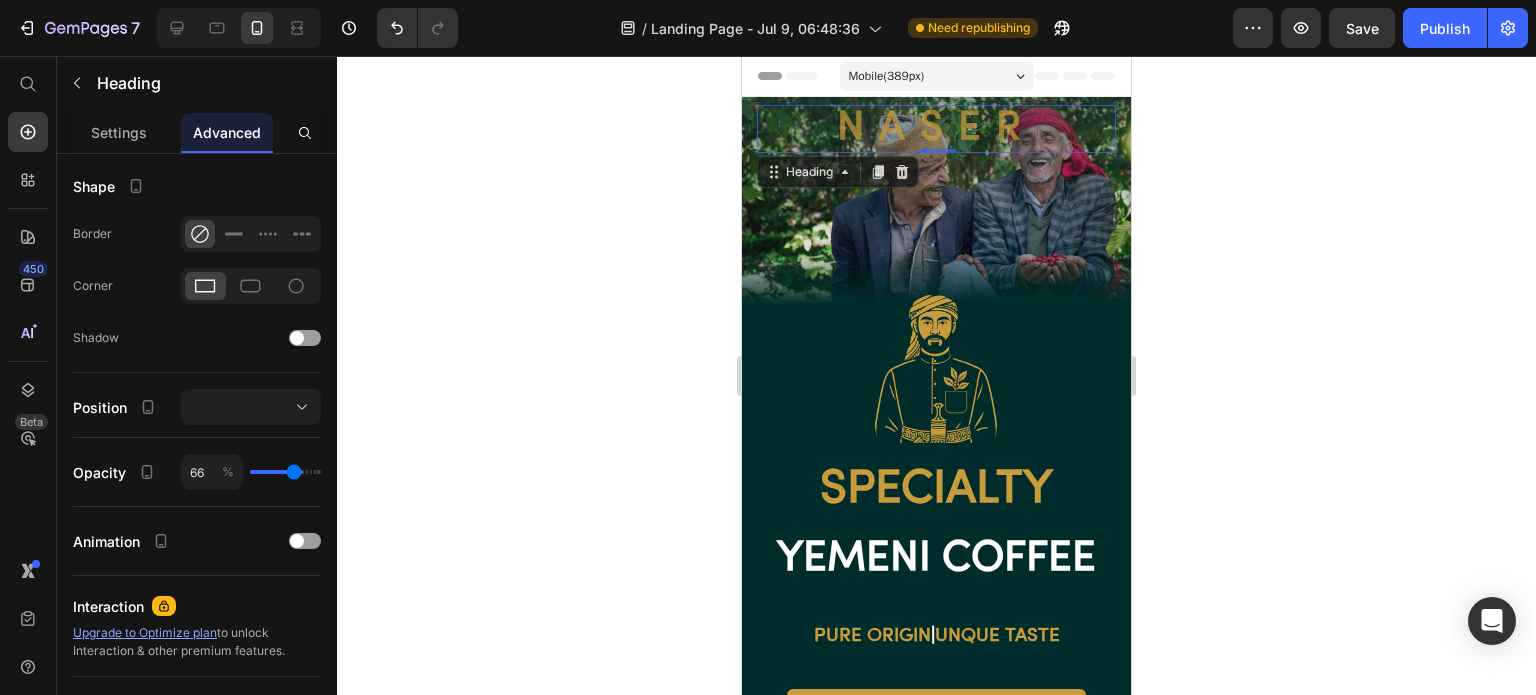 type on "65" 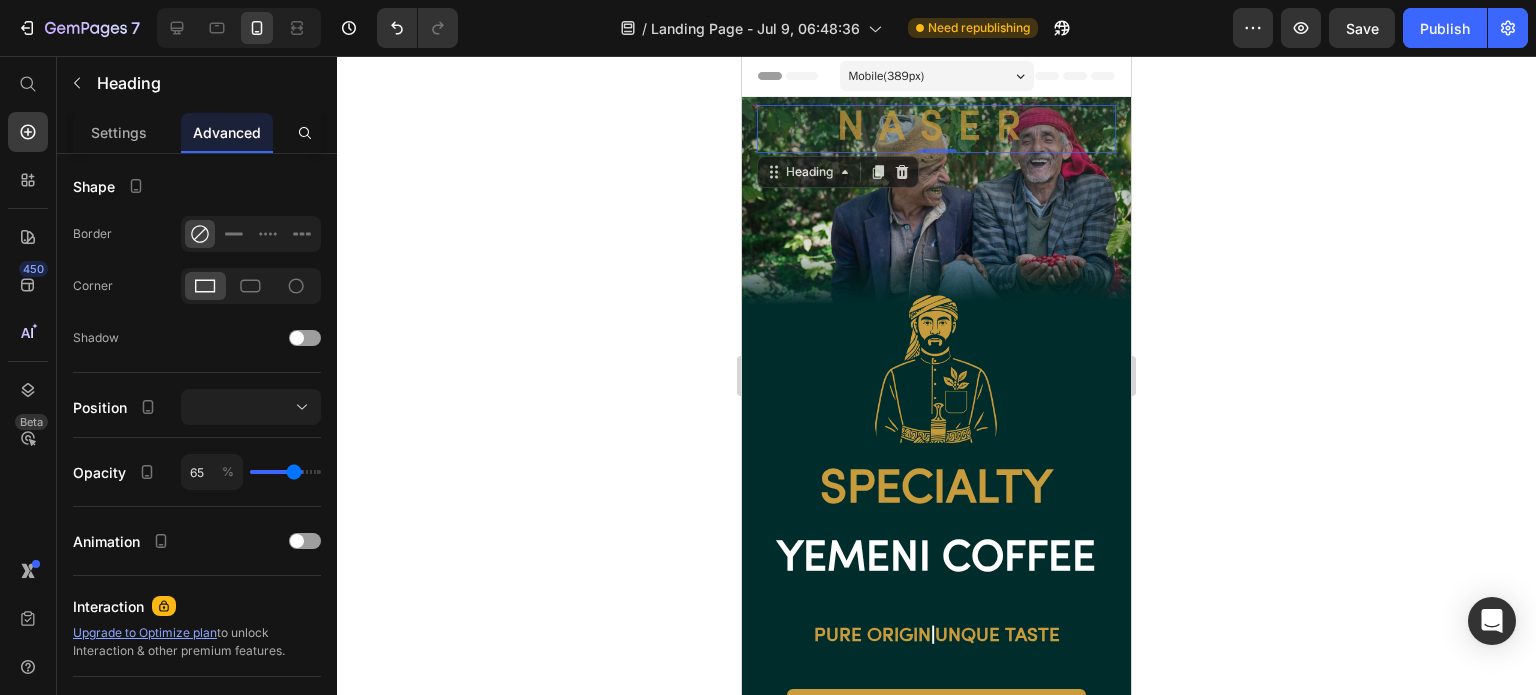 type on "63" 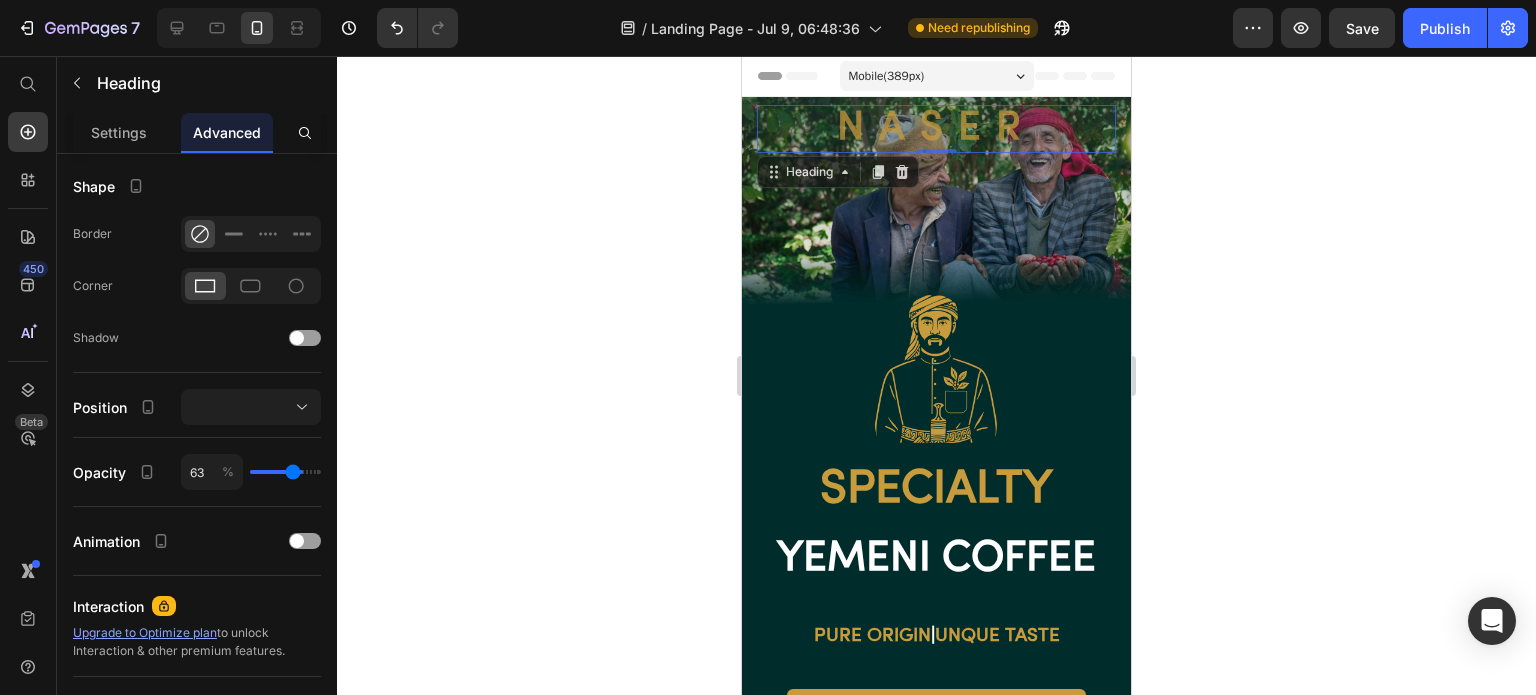 type on "62" 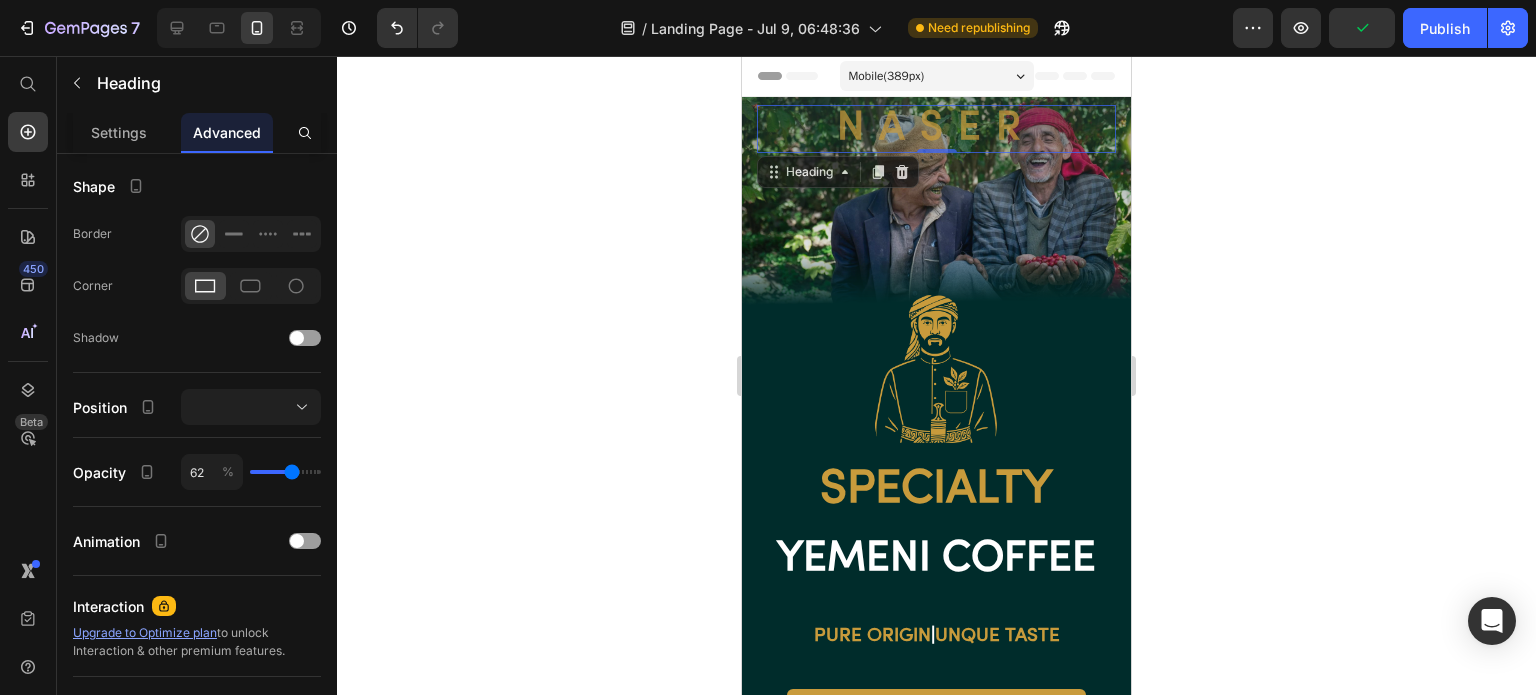type on "60" 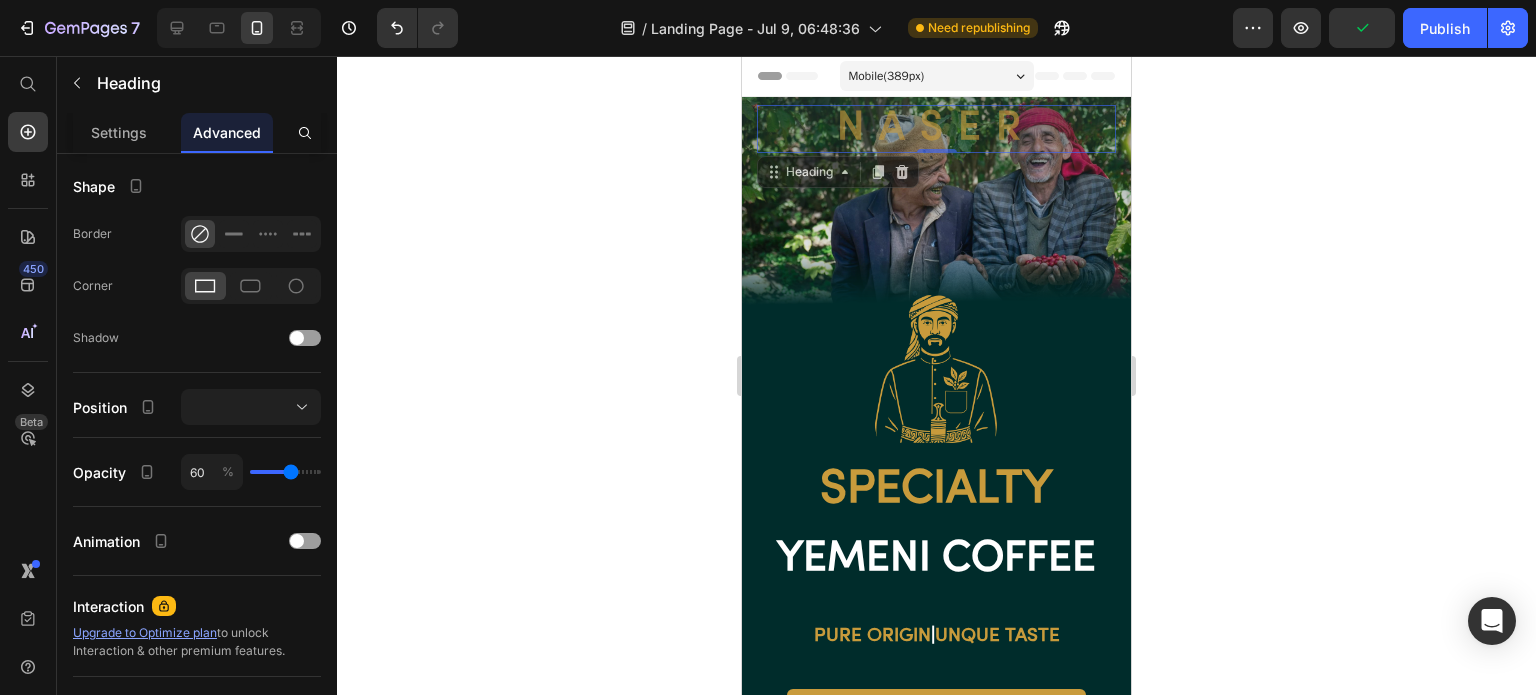type on "59" 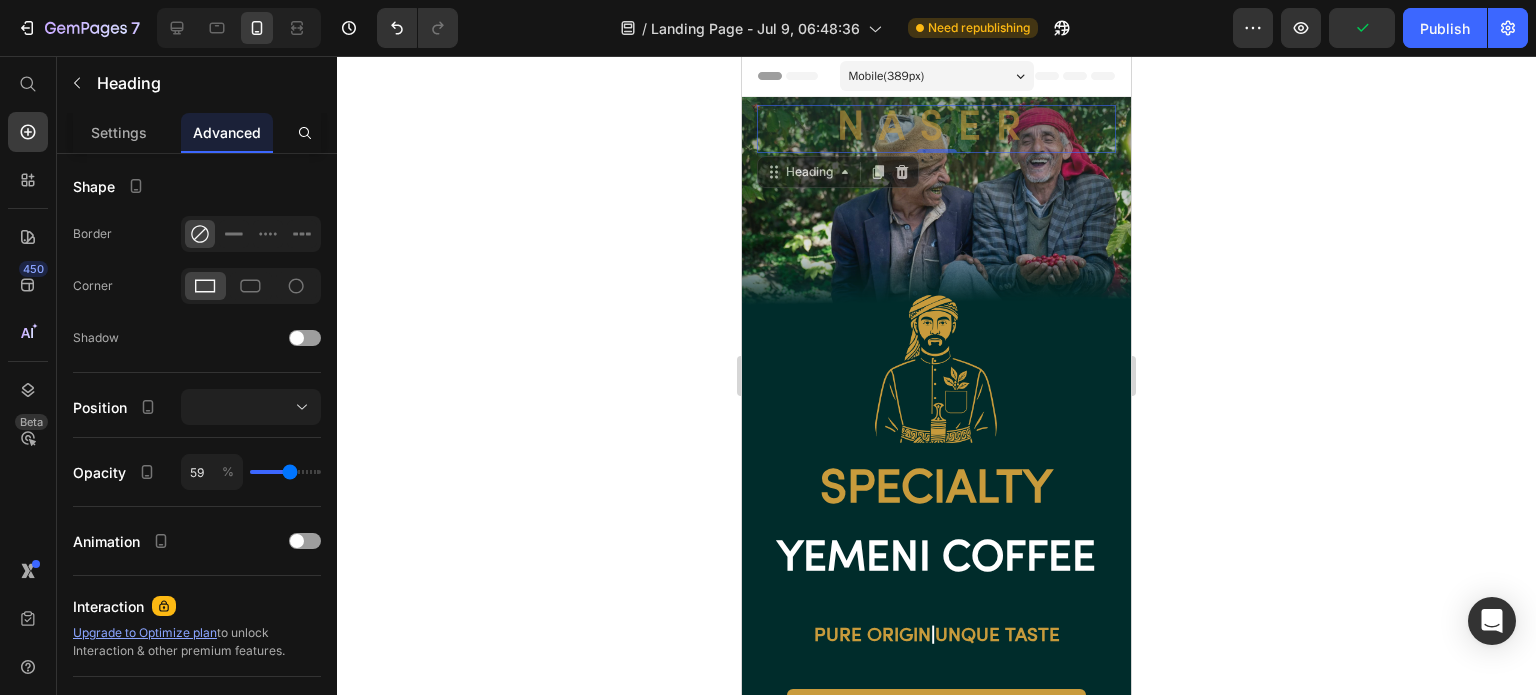 type on "59" 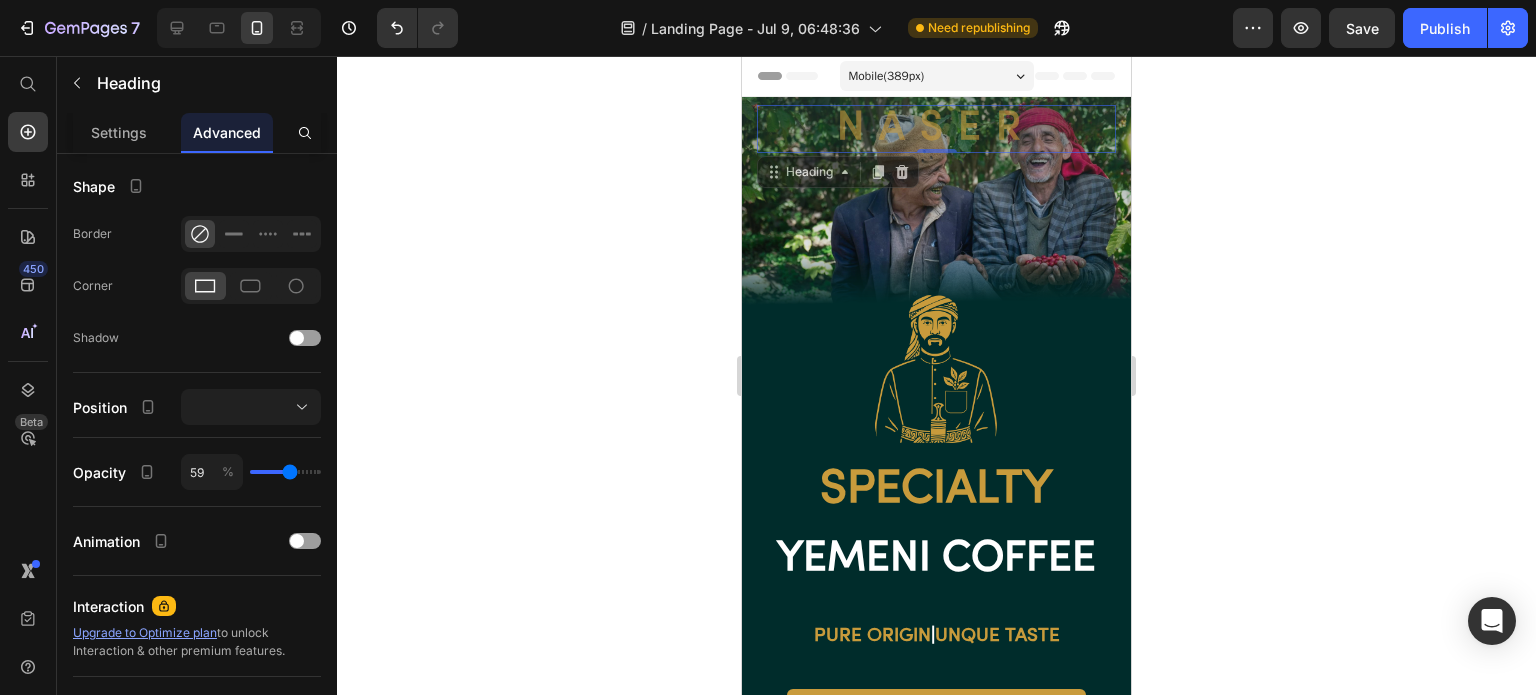 click 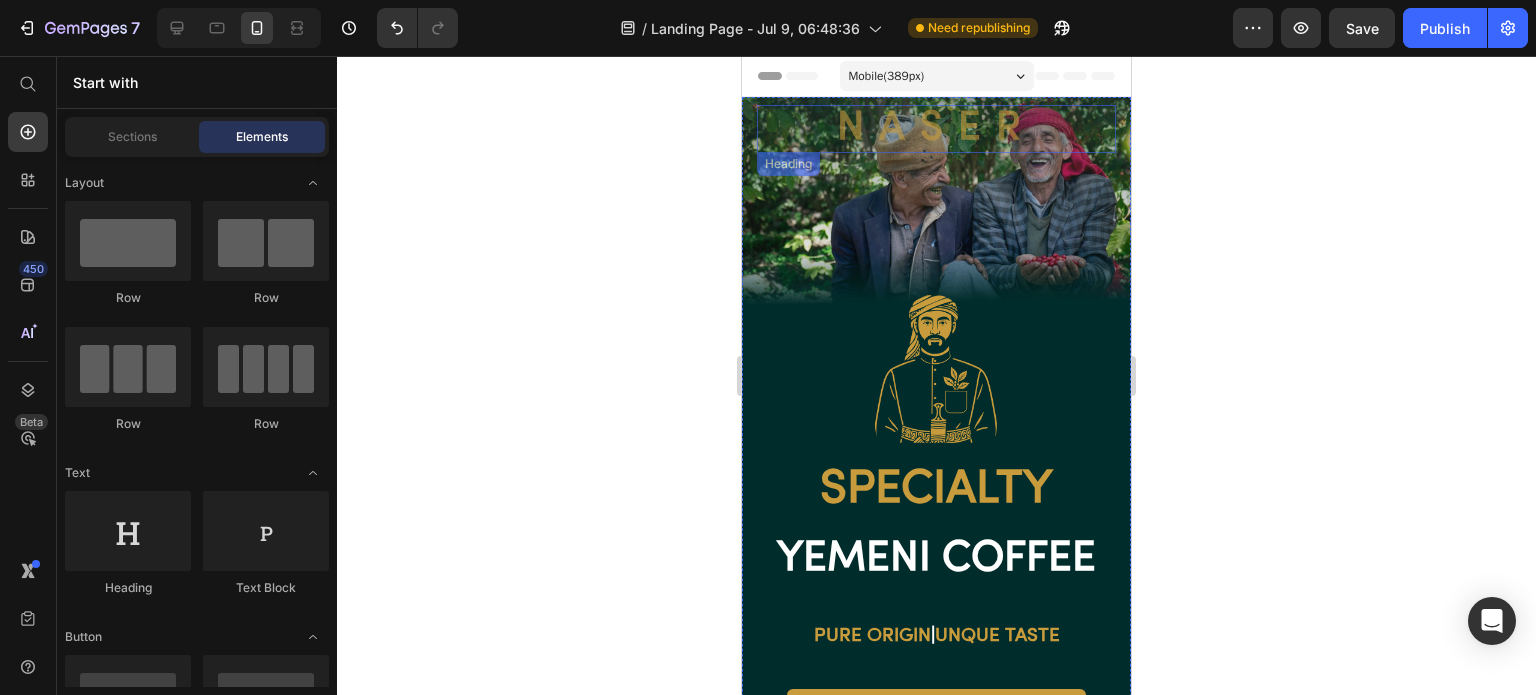 click on "naser" at bounding box center (936, 129) 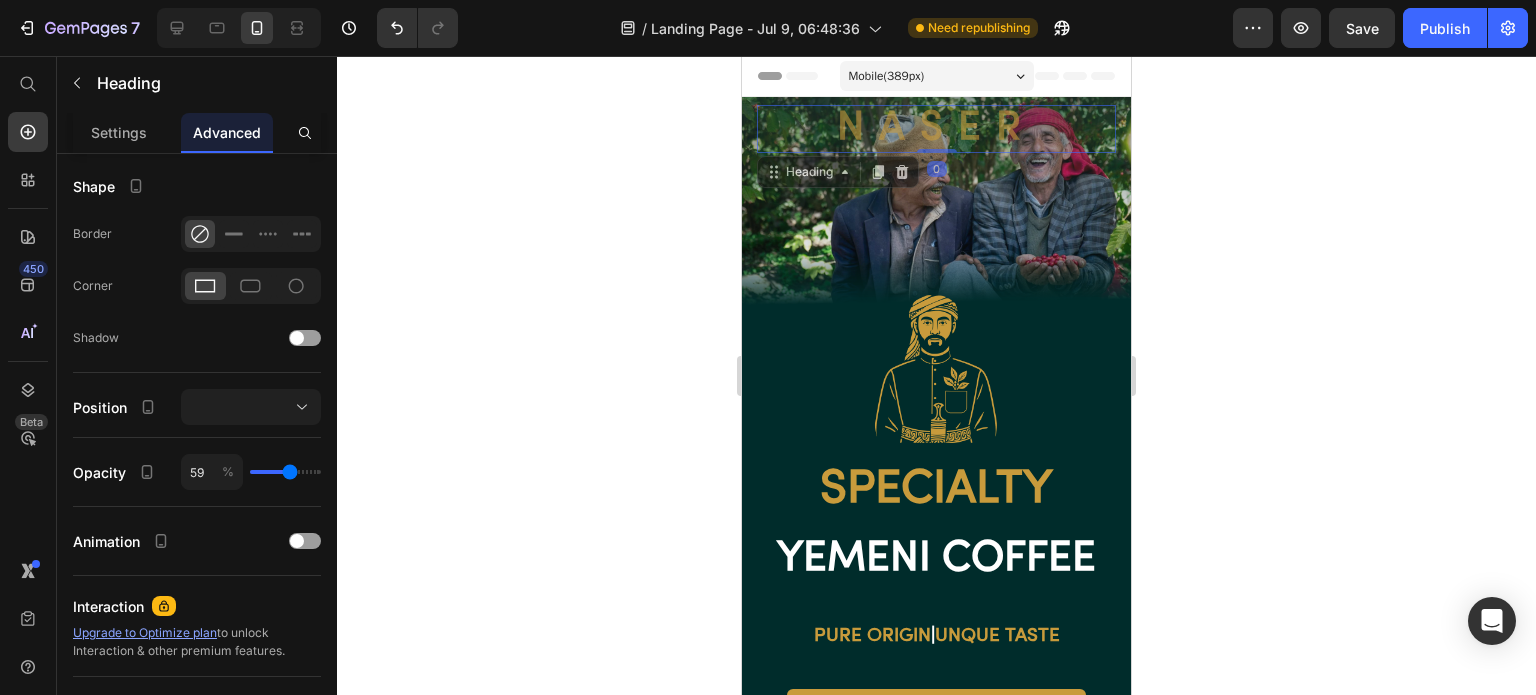 type on "57" 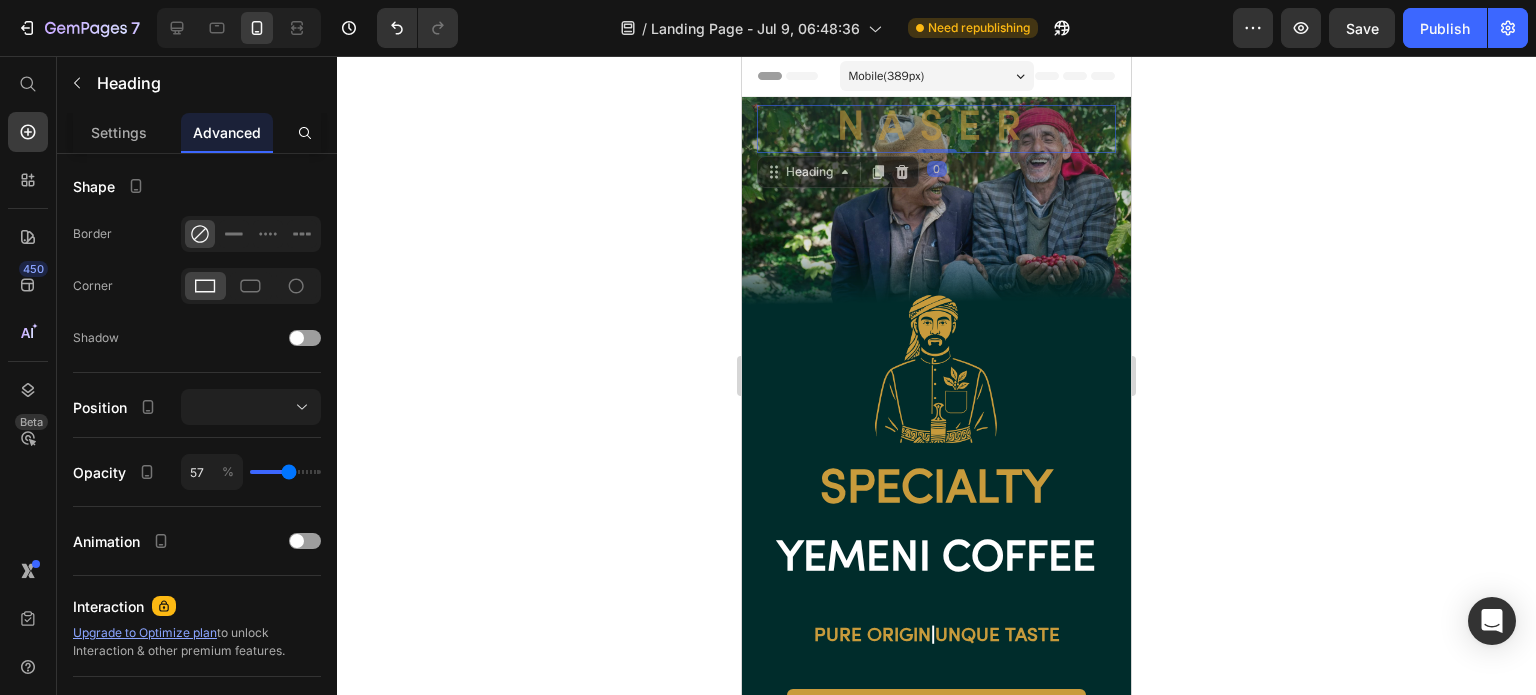 type on "59" 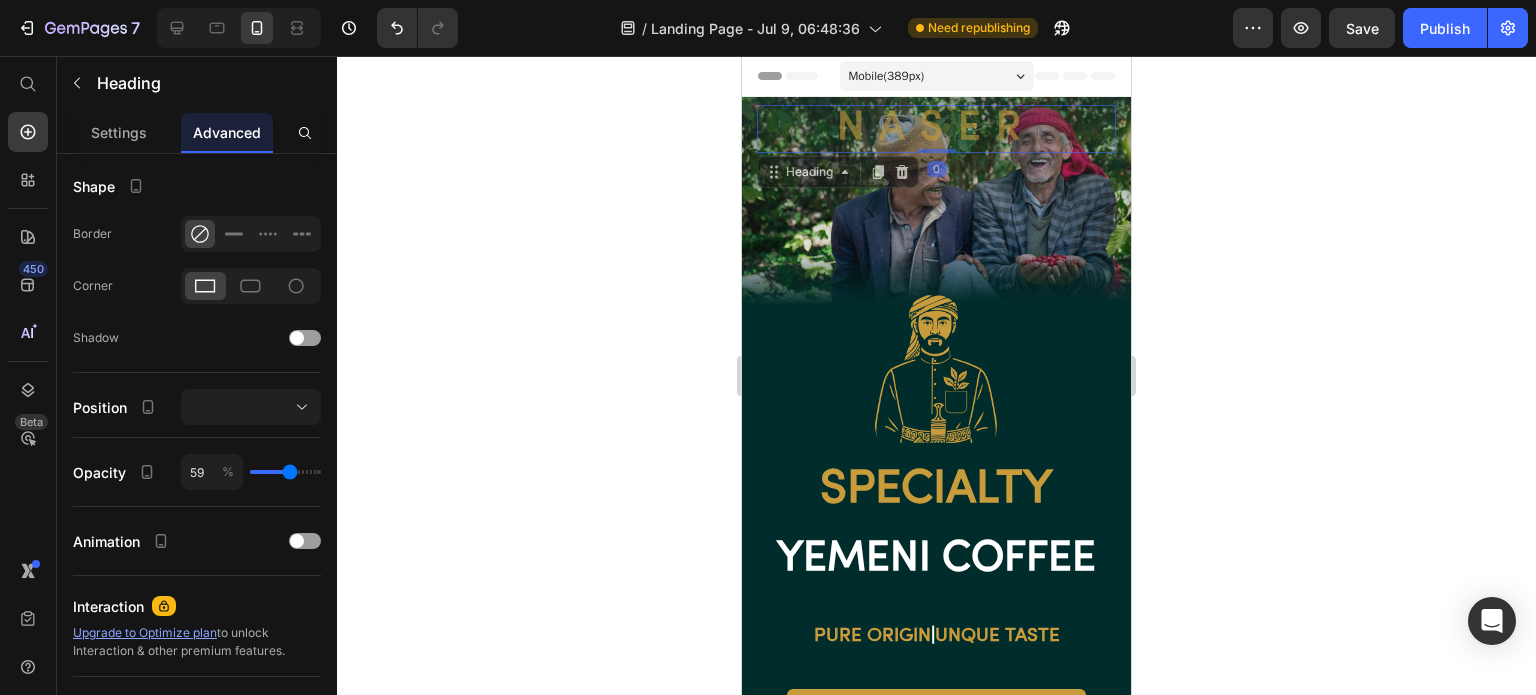 type on "60" 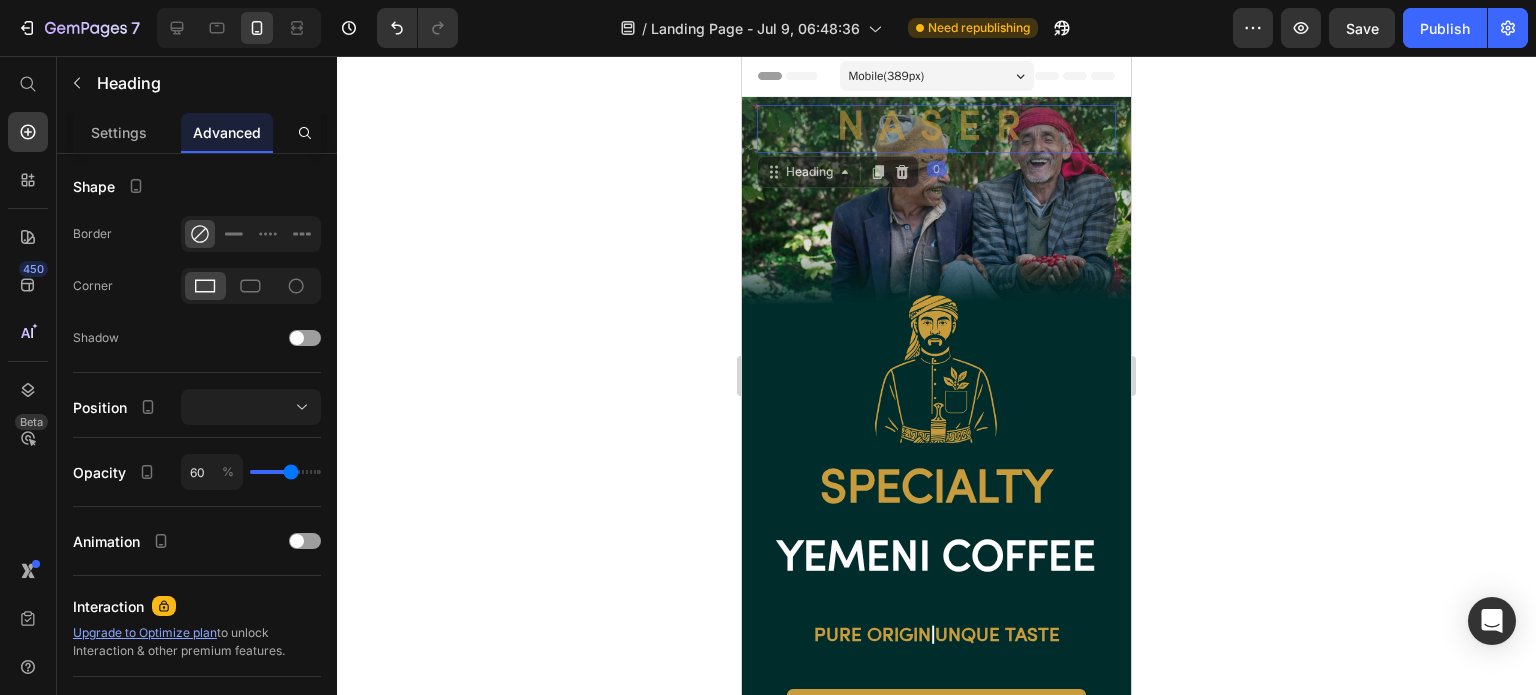 type on "62" 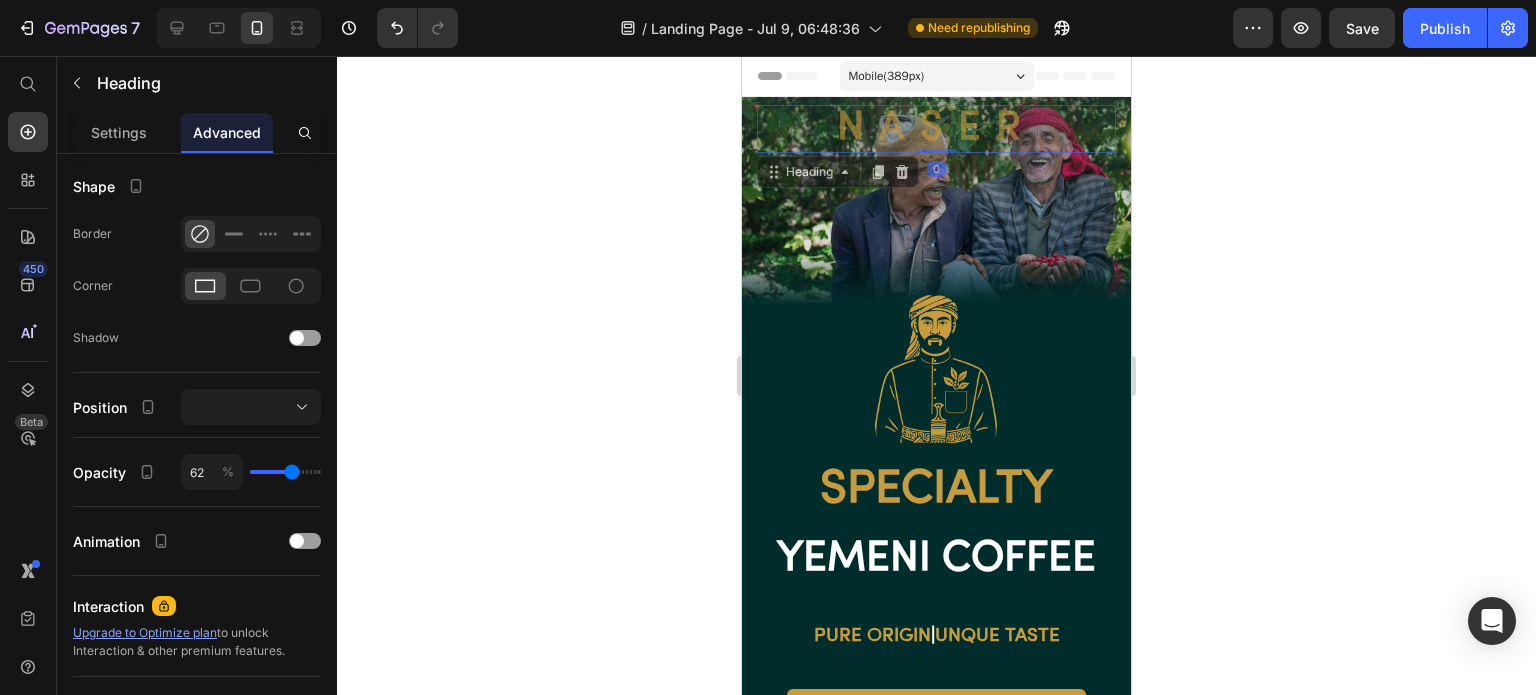 type on "63" 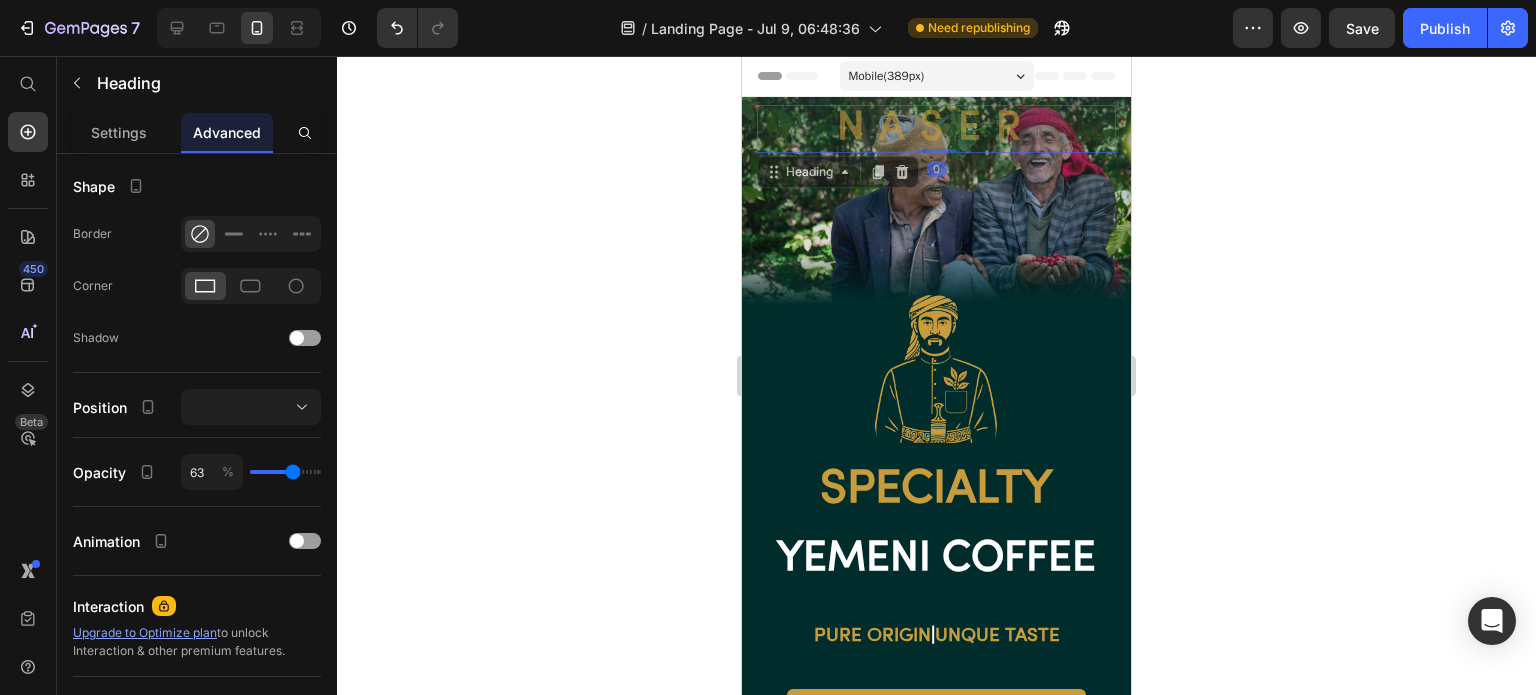 type on "66" 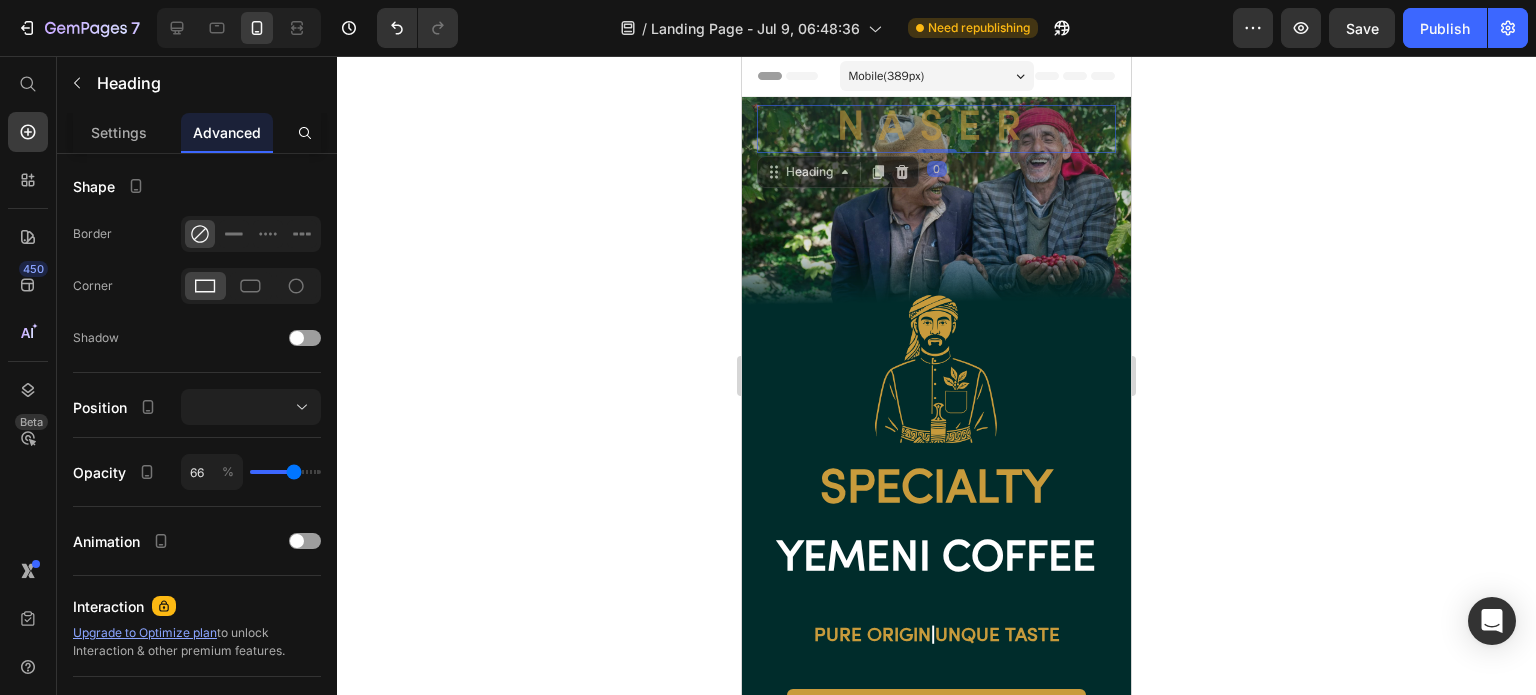 type on "68" 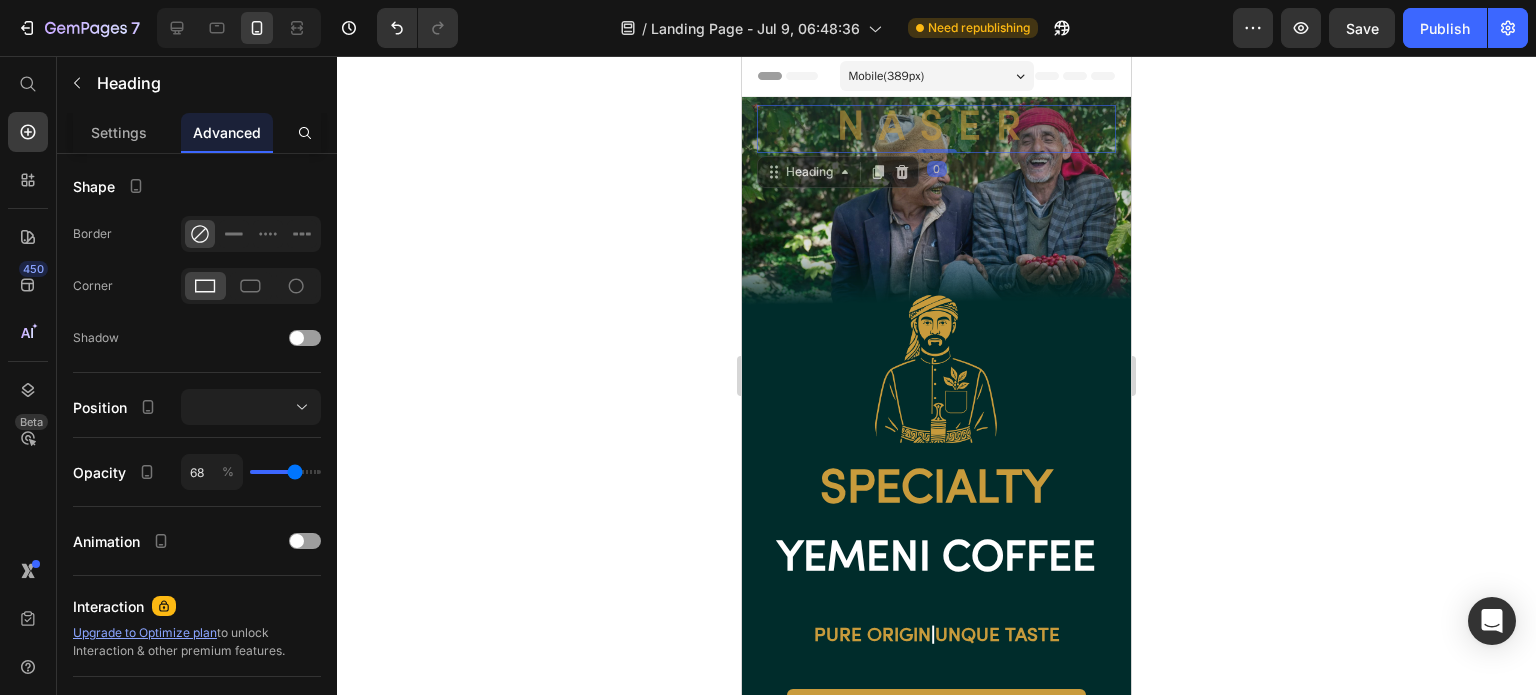 type on "69" 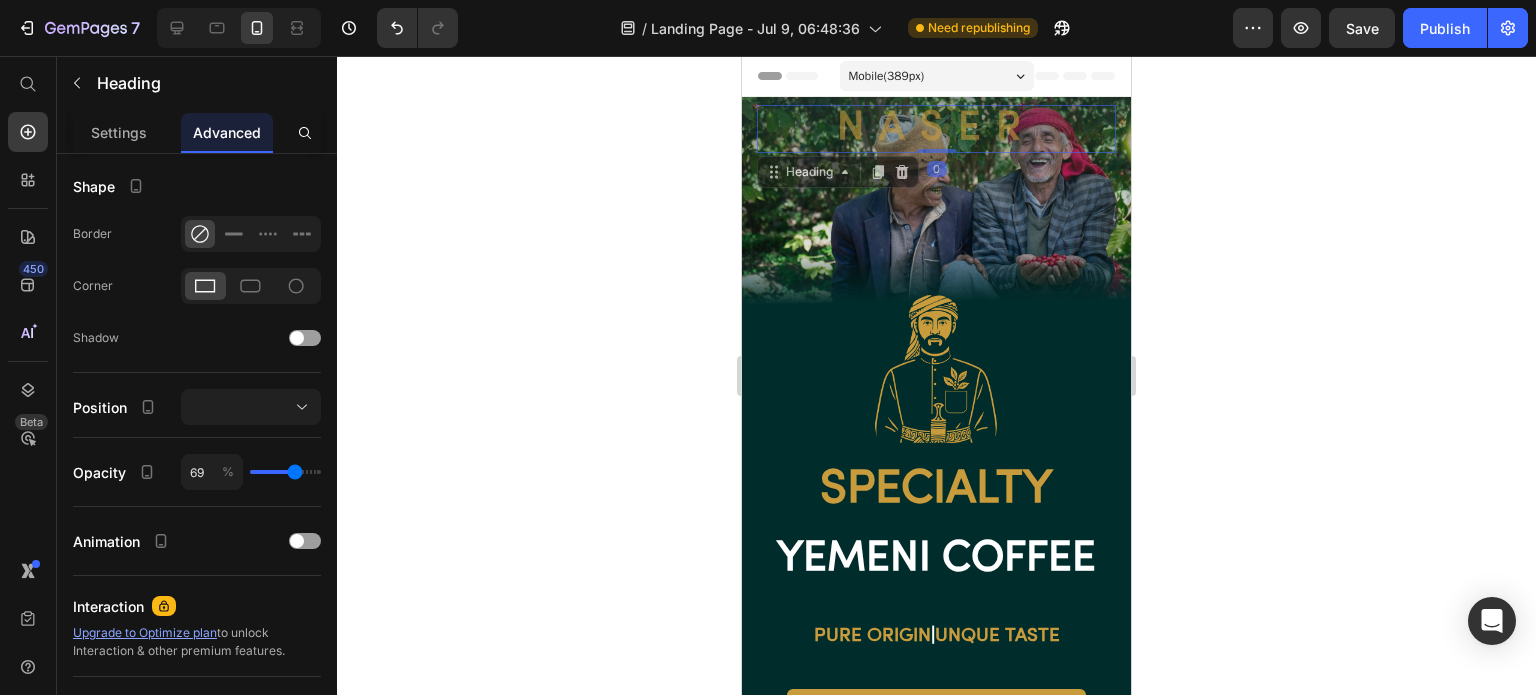 type on "69" 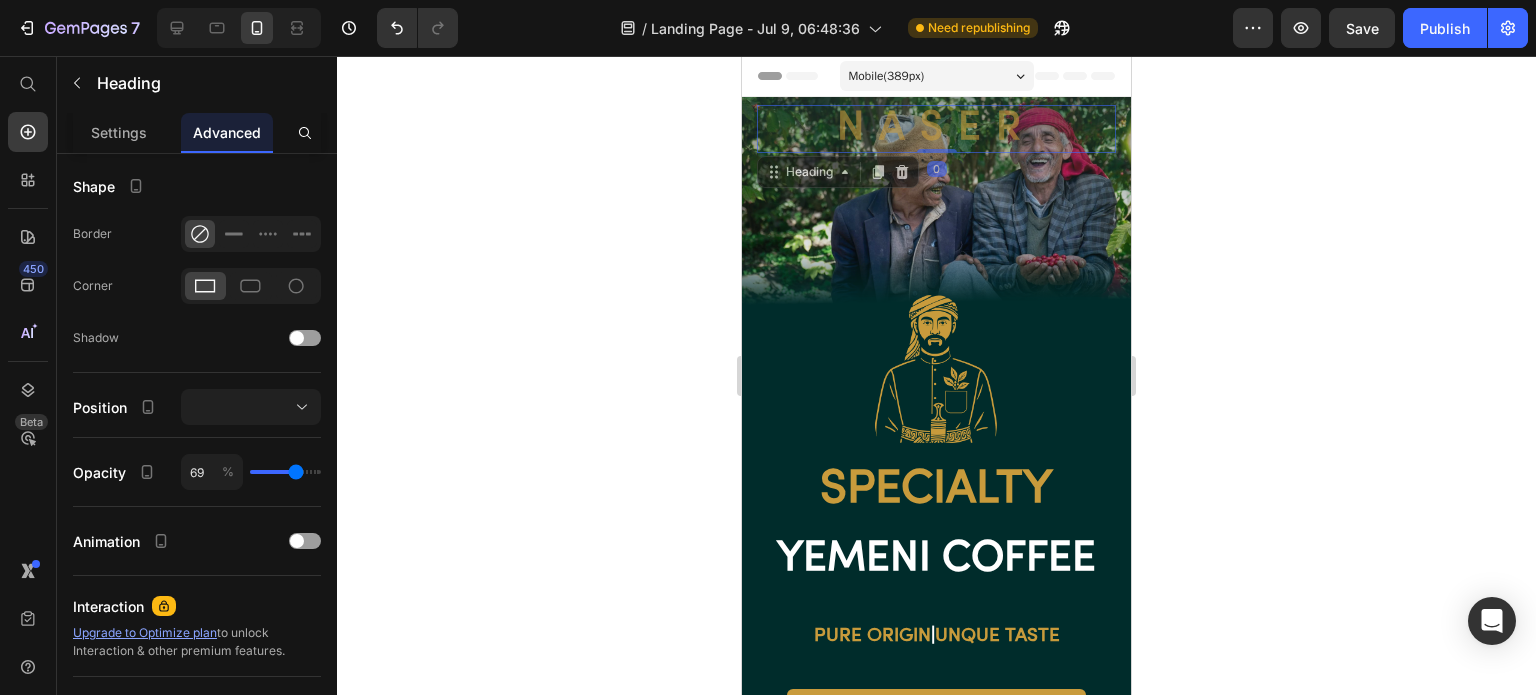 type on "71" 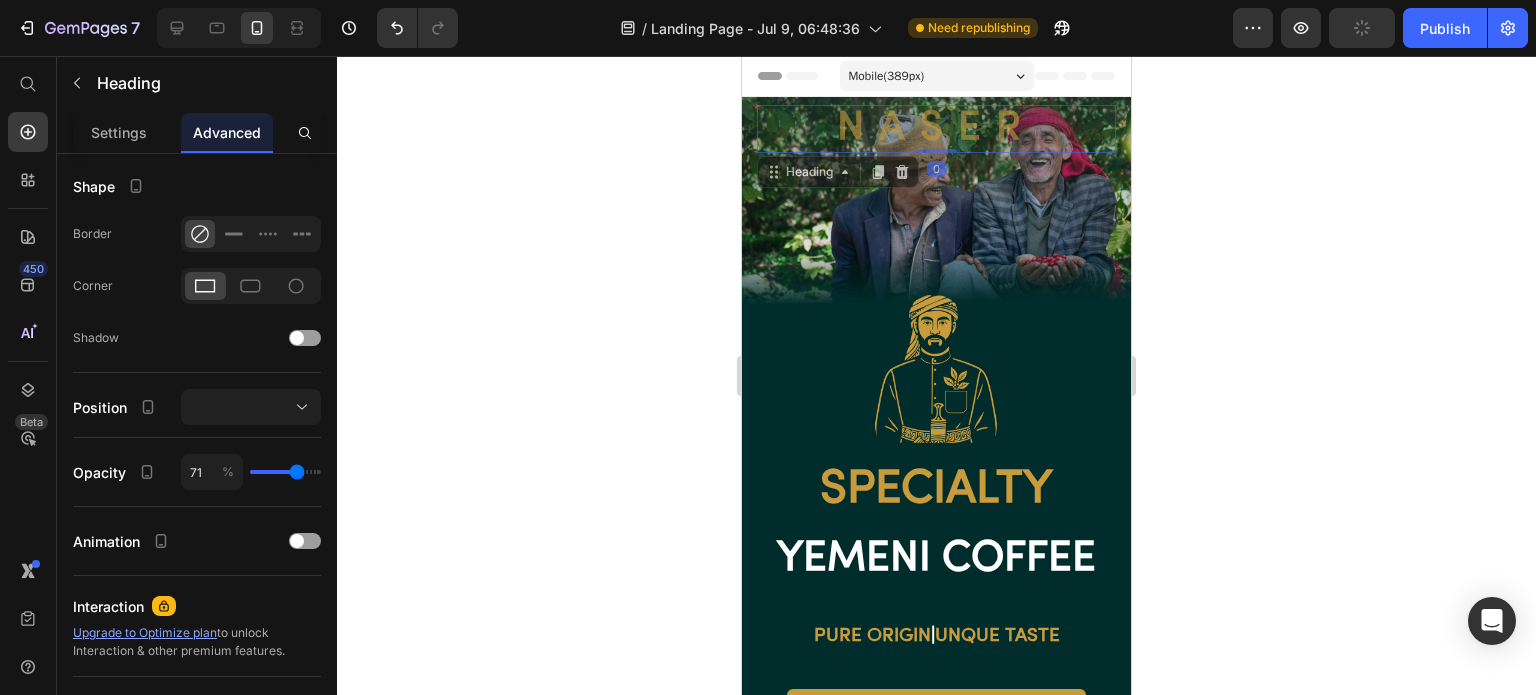 type on "72" 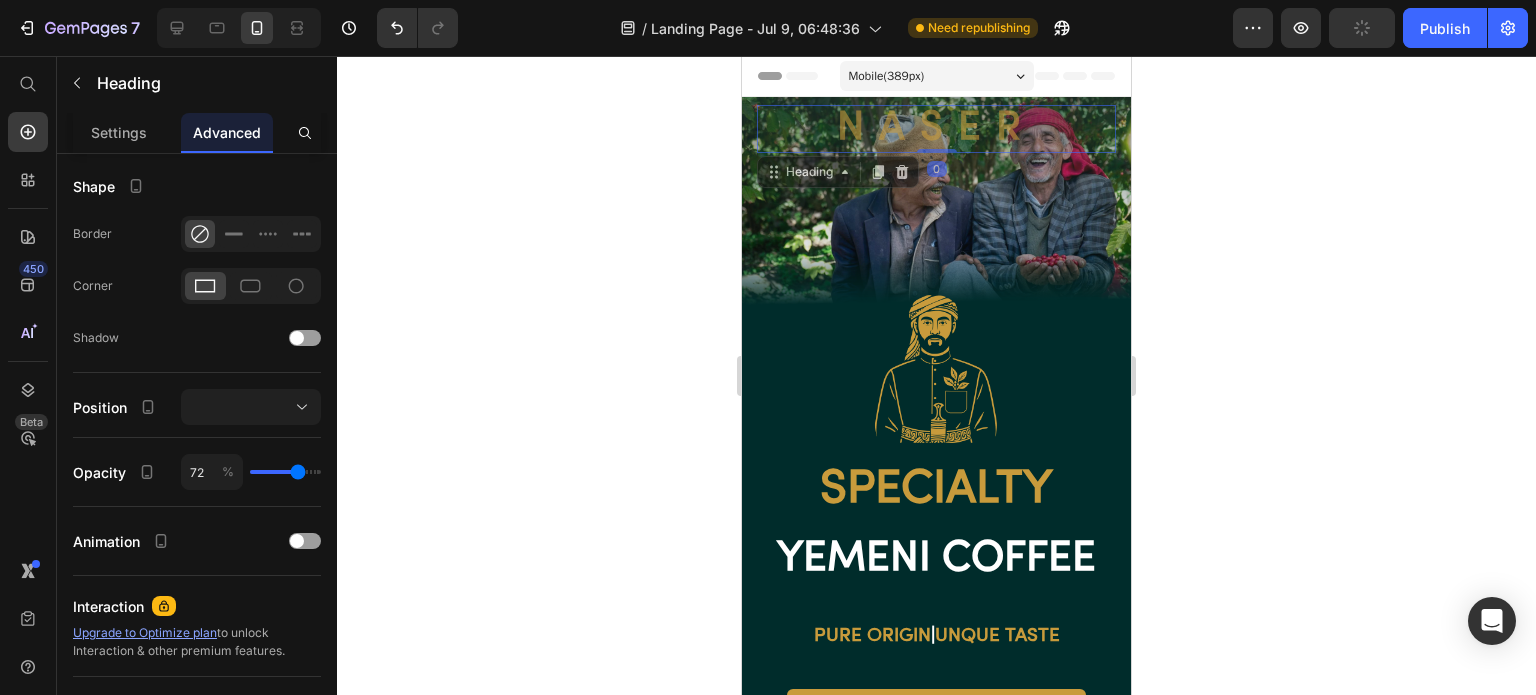 type on "73" 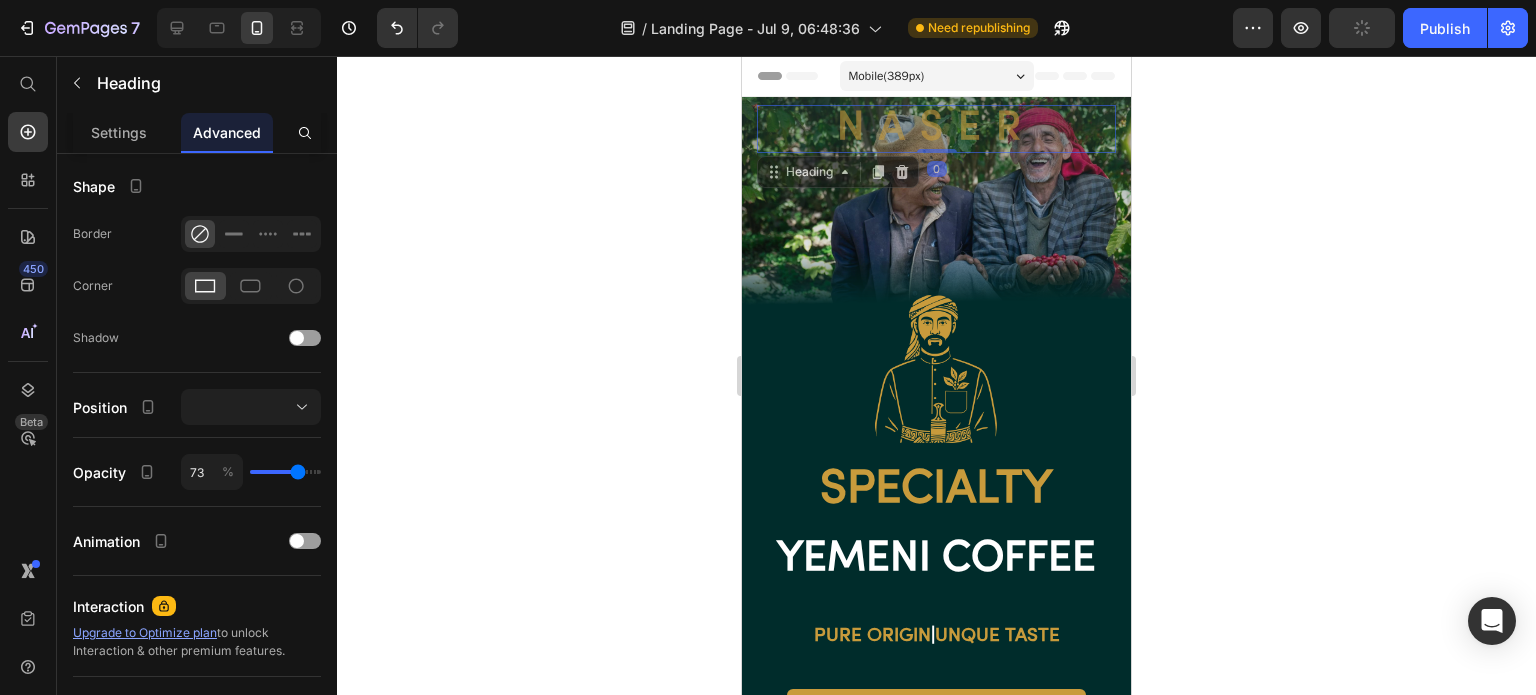 type on "73" 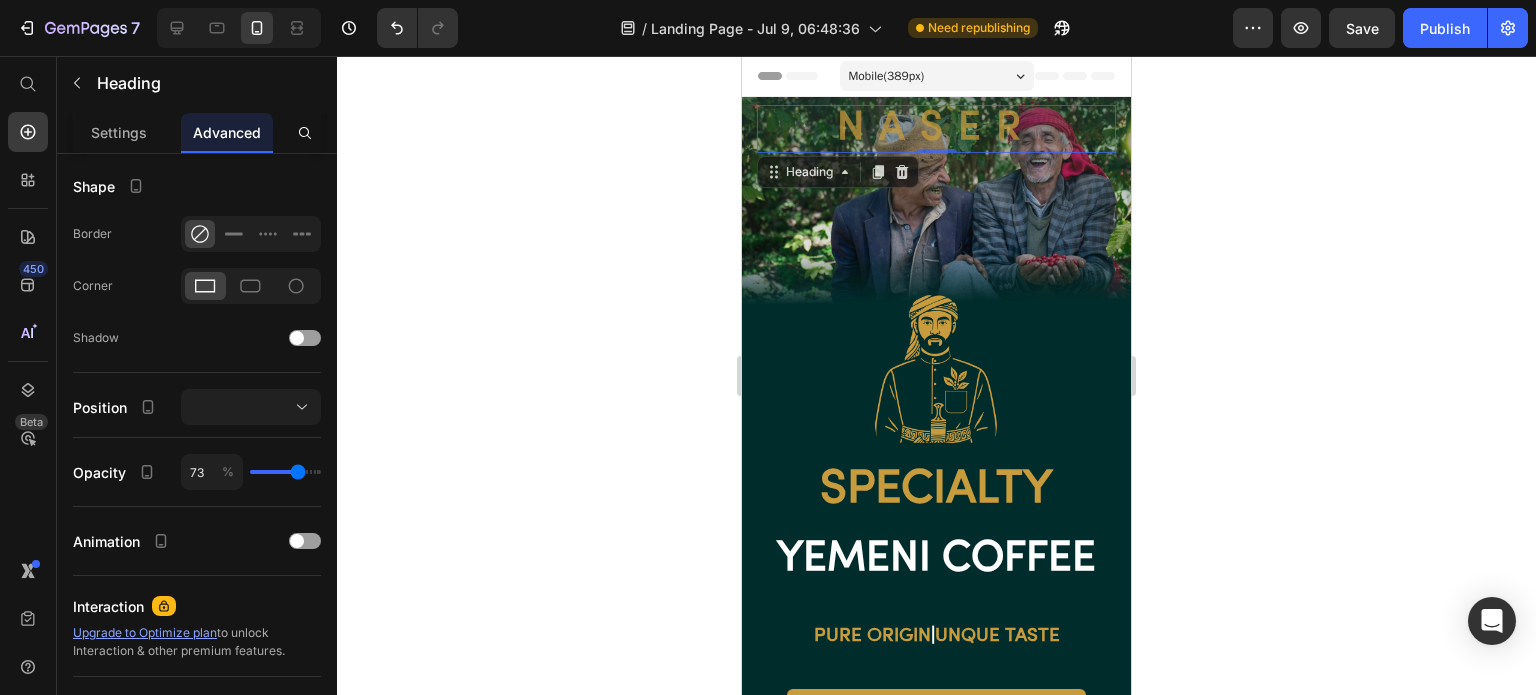 type on "72" 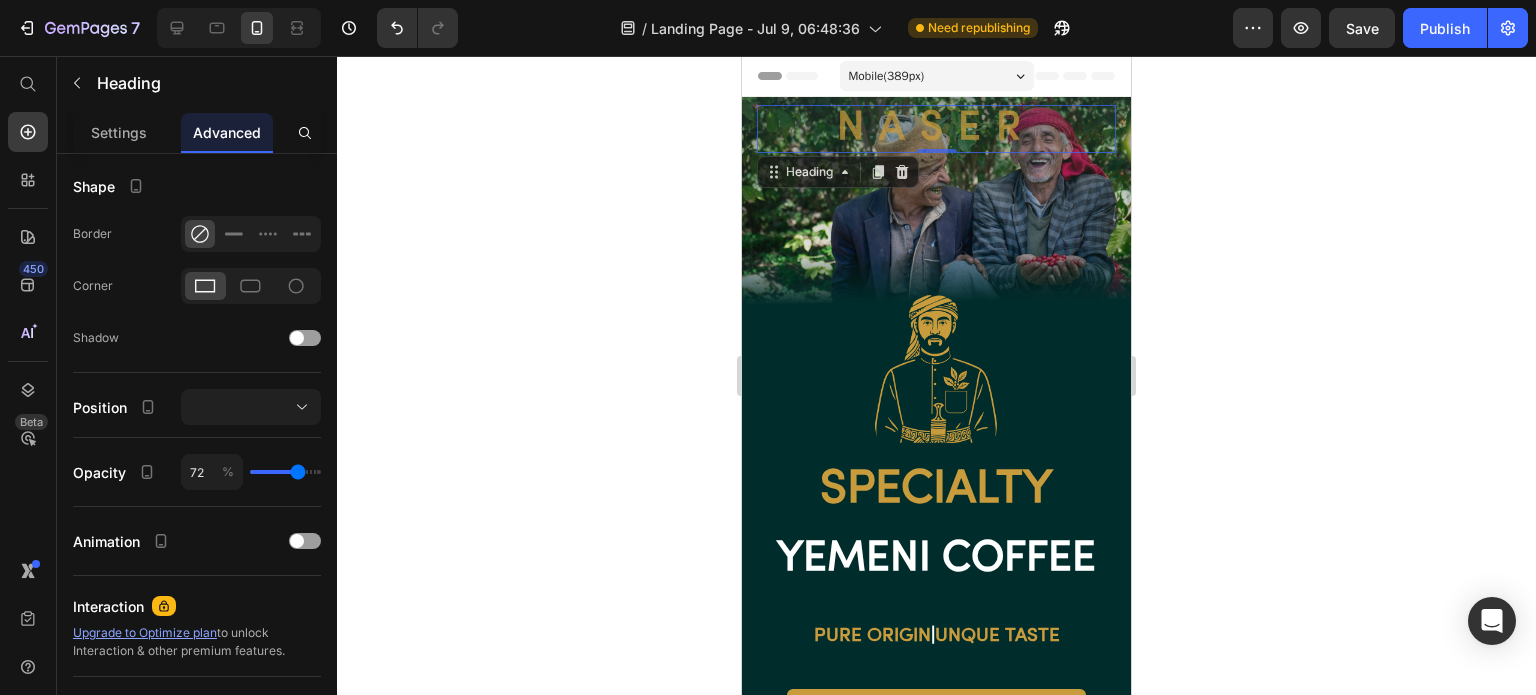type on "73" 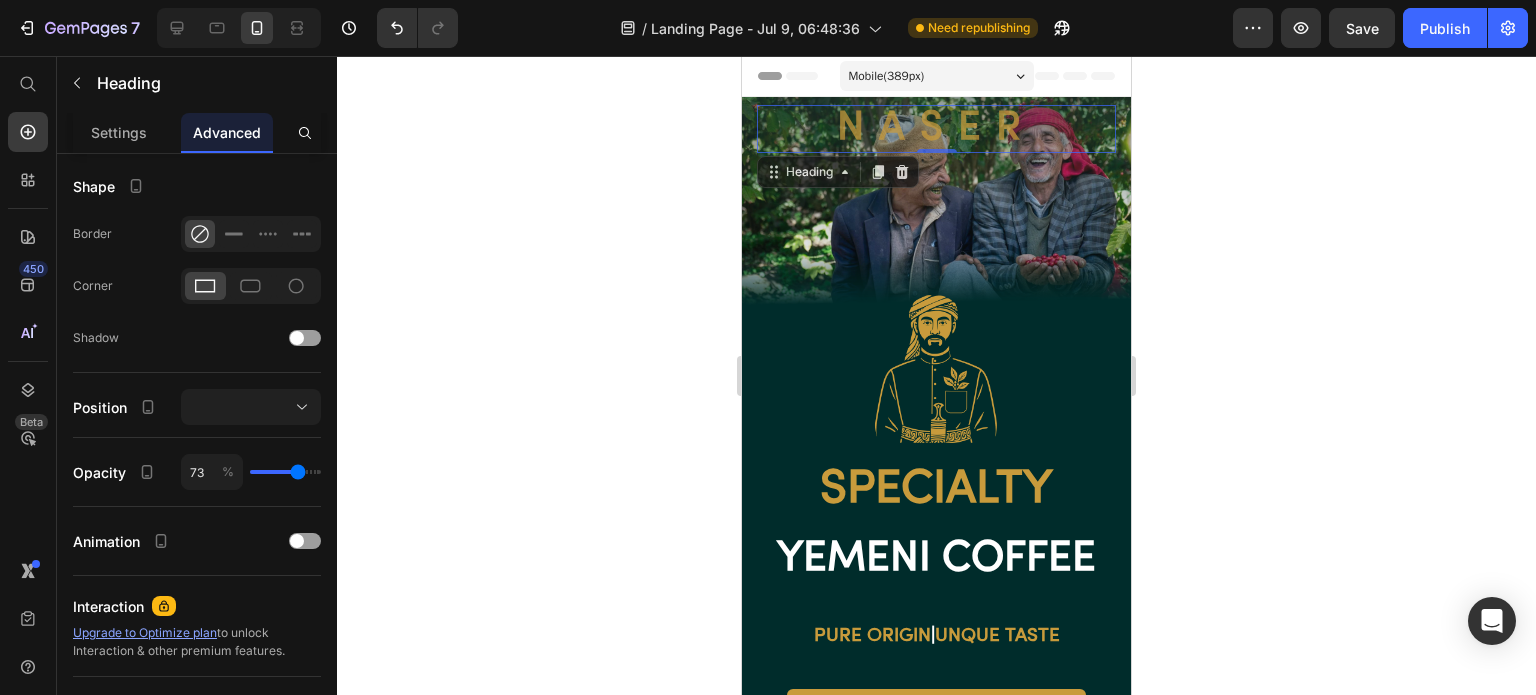 type on "75" 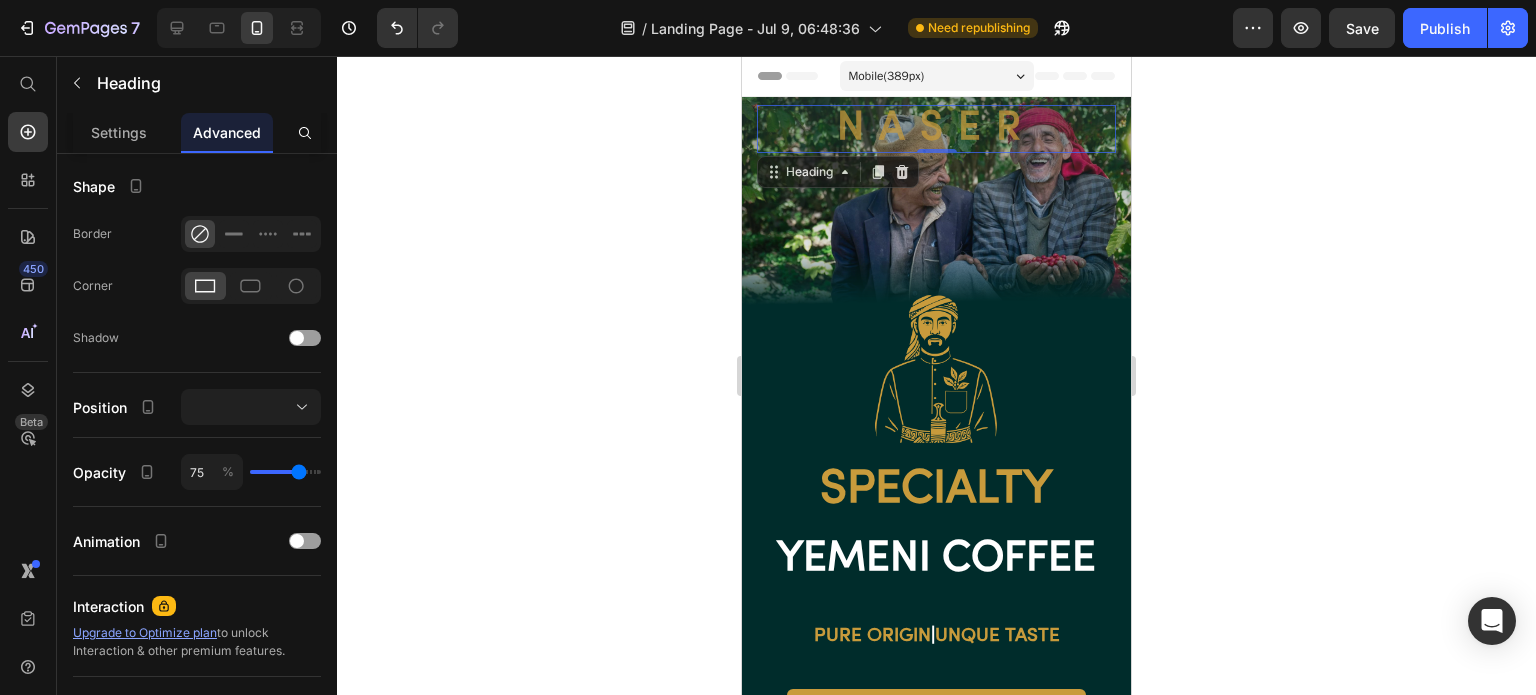 type on "76" 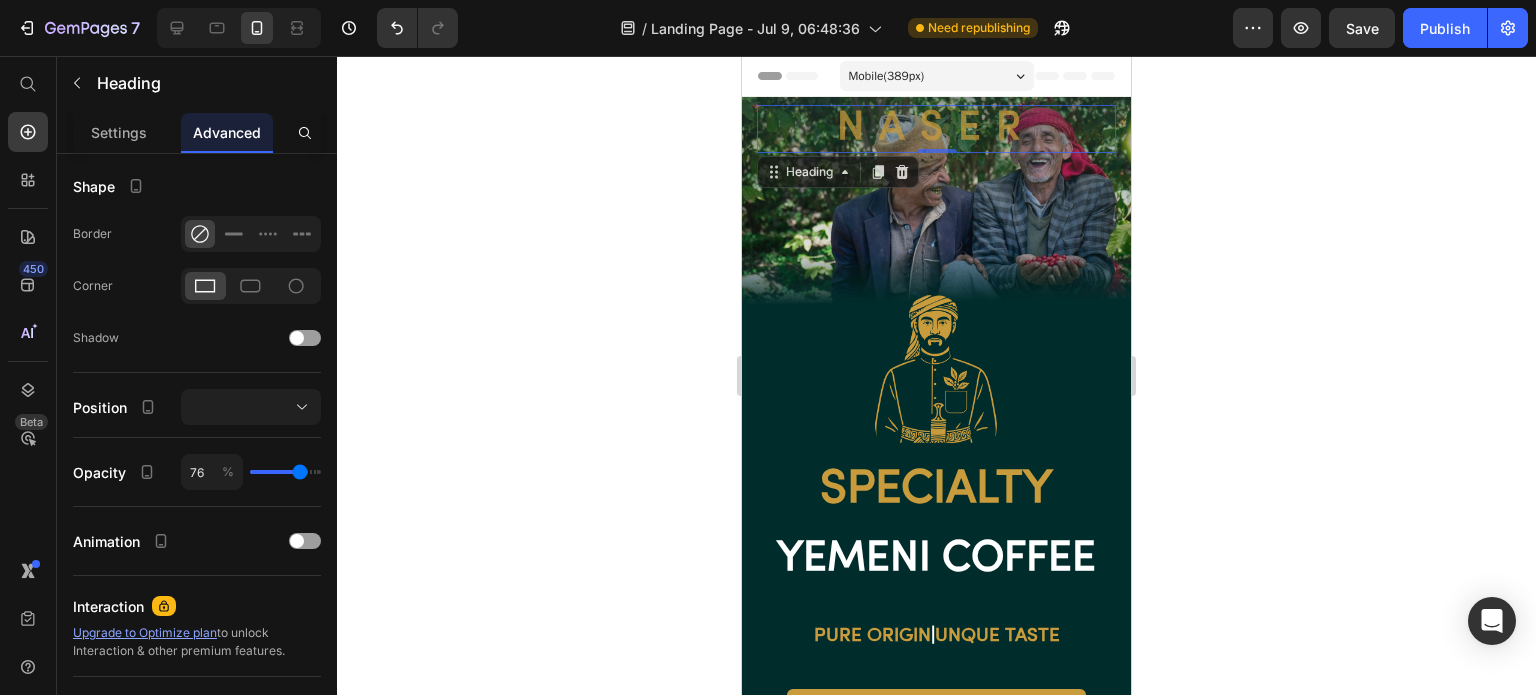type on "79" 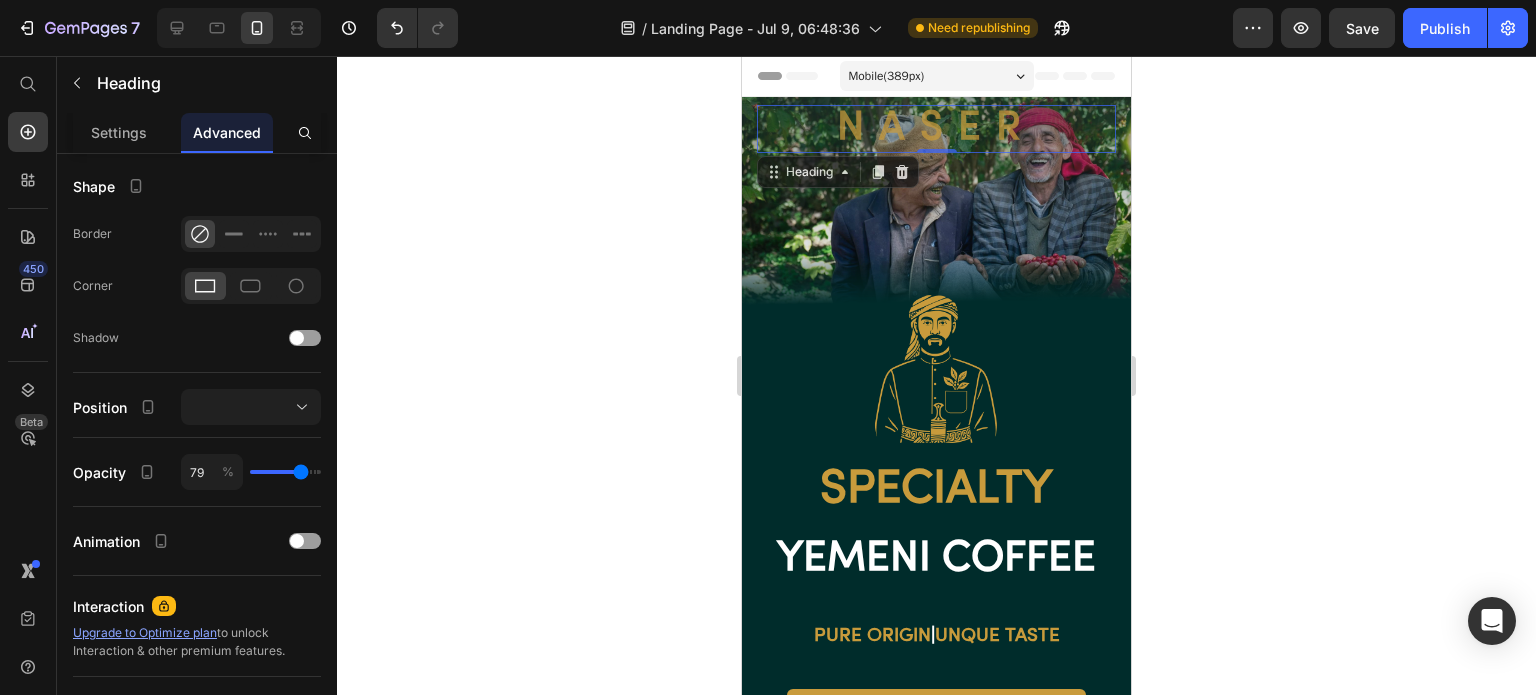 type on "82" 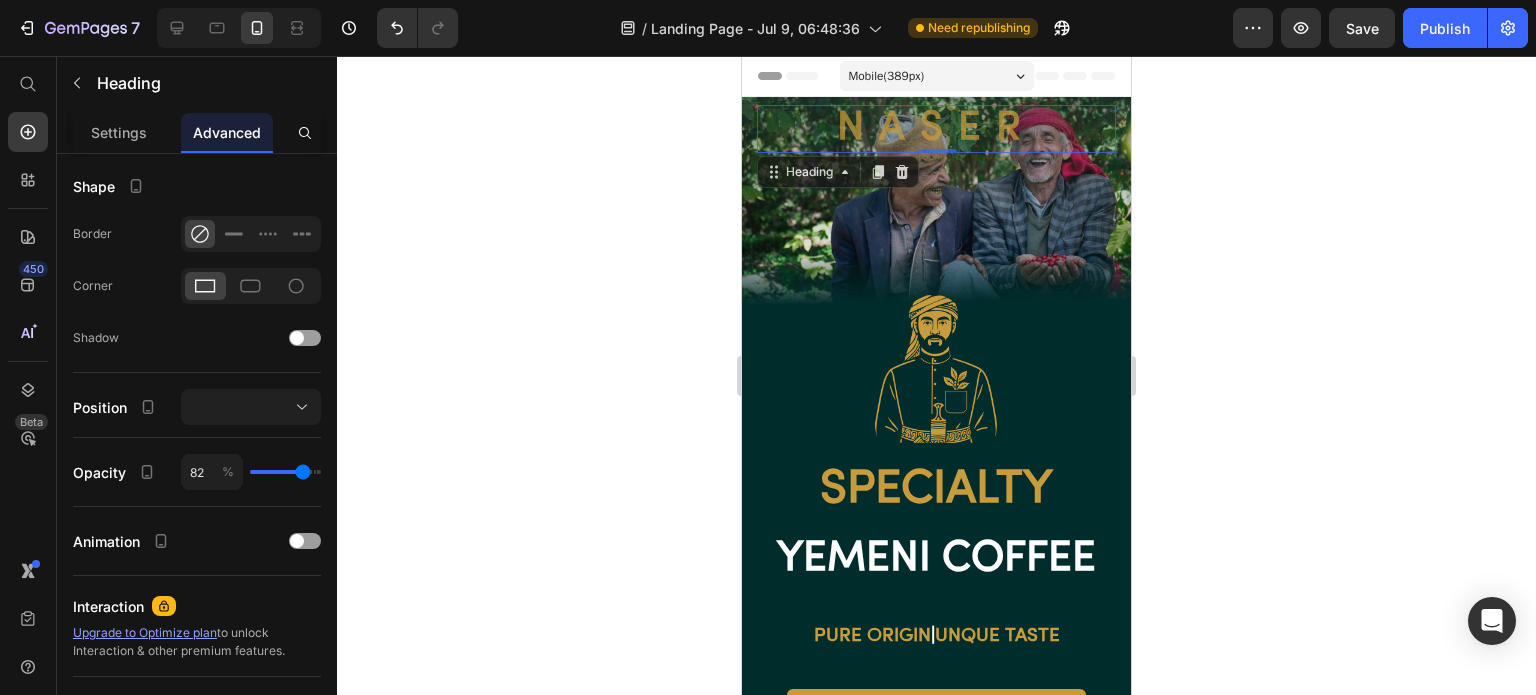 type on "91" 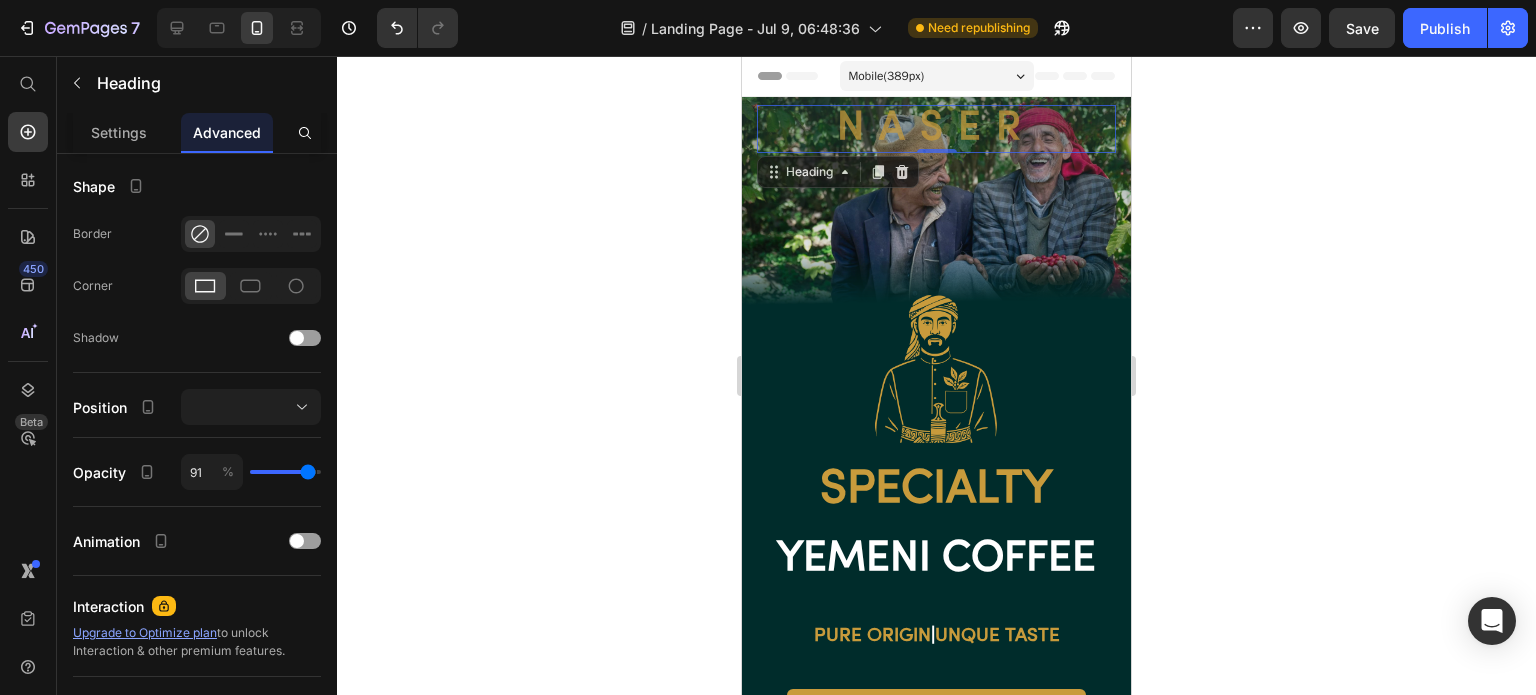 type 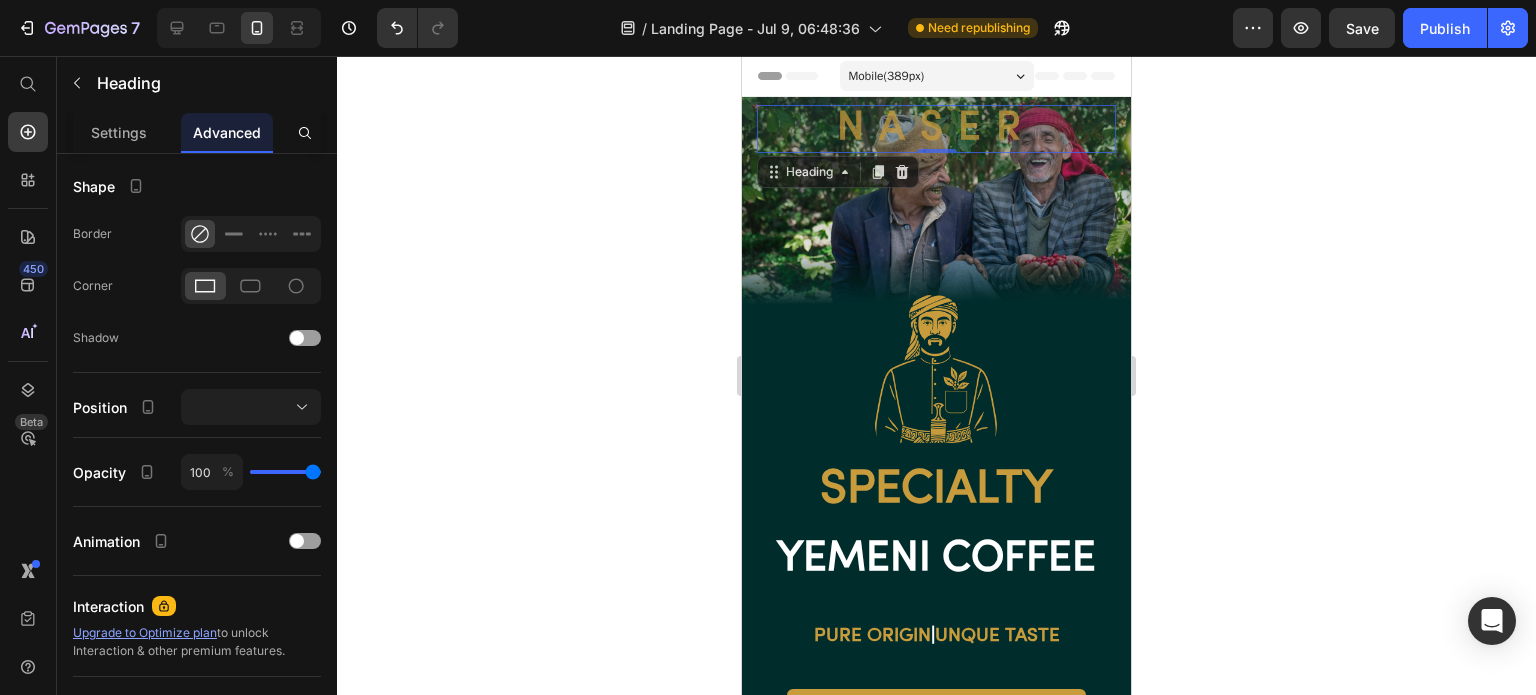 drag, startPoint x: 297, startPoint y: 470, endPoint x: 337, endPoint y: 474, distance: 40.1995 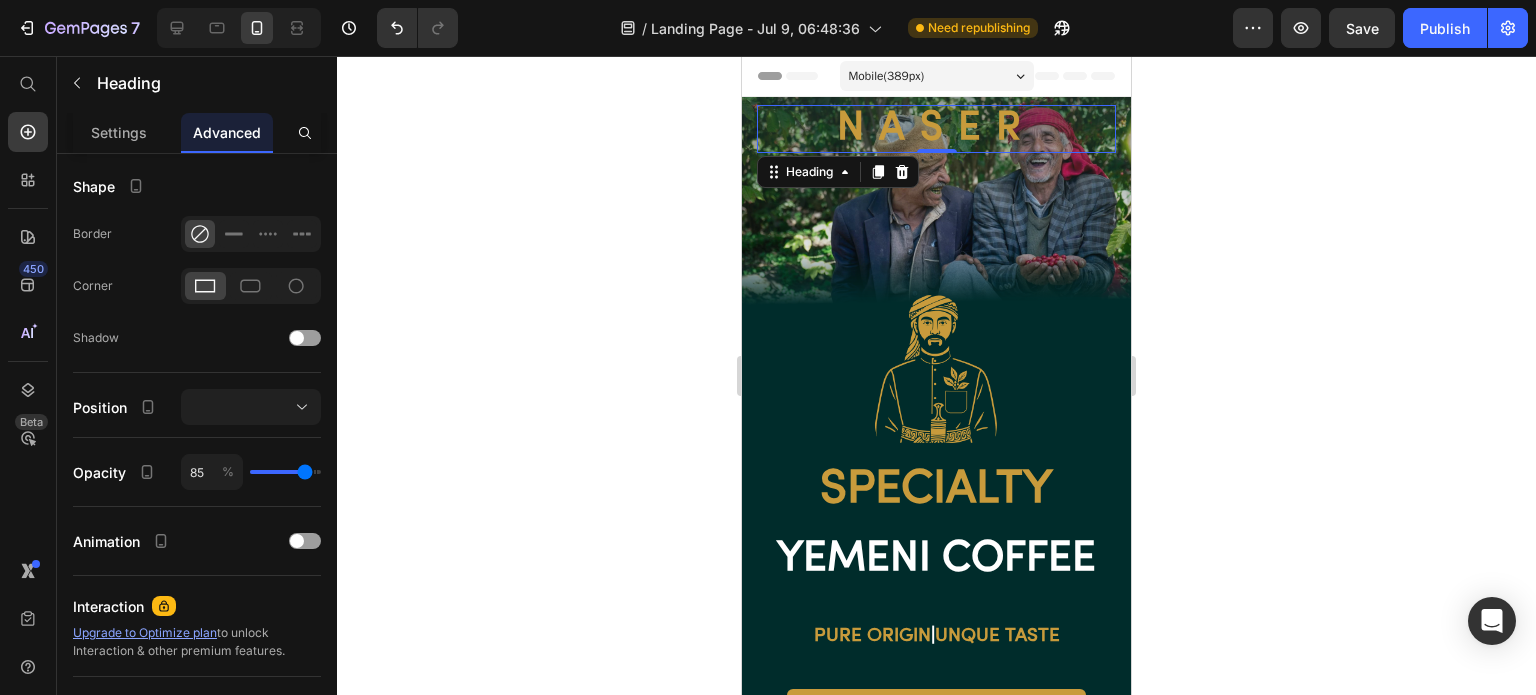 click at bounding box center (285, 472) 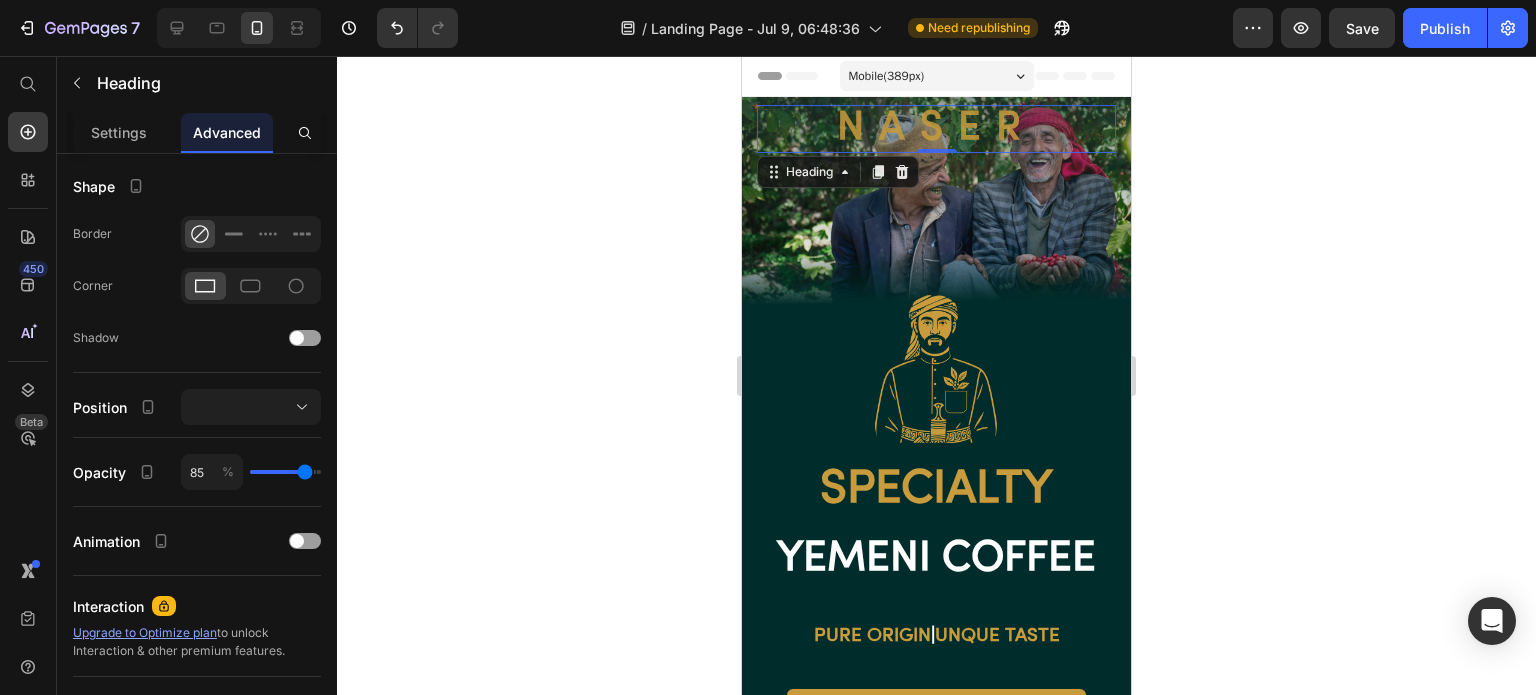 click 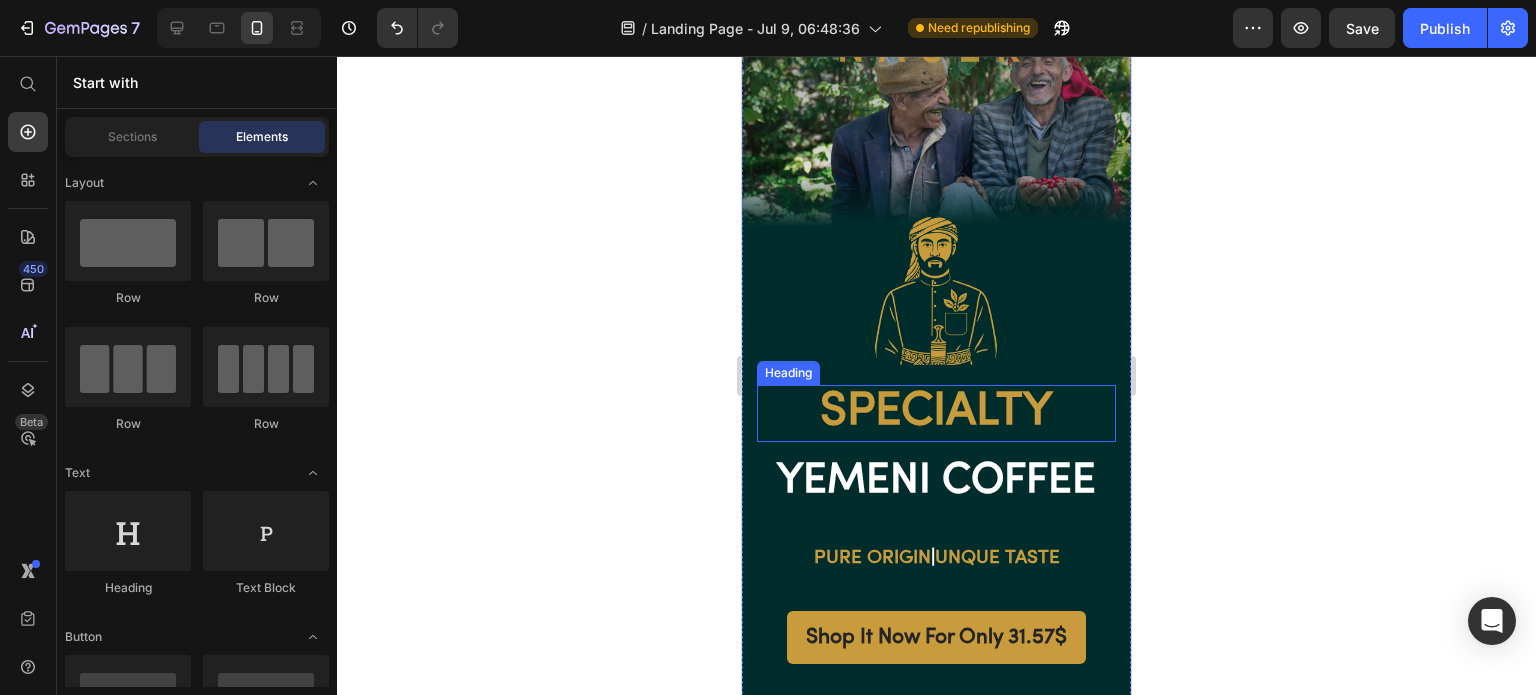scroll, scrollTop: 100, scrollLeft: 0, axis: vertical 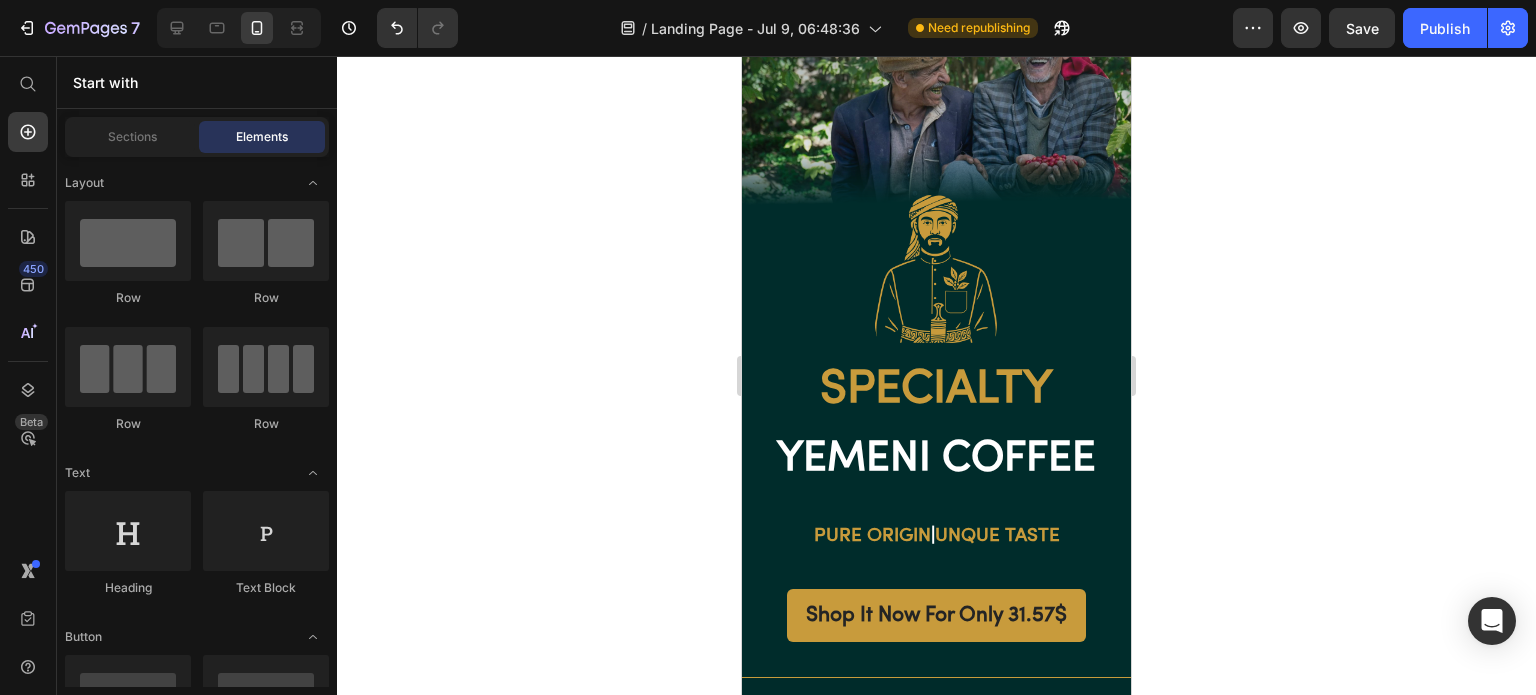 click on "Publish" at bounding box center [1445, 28] 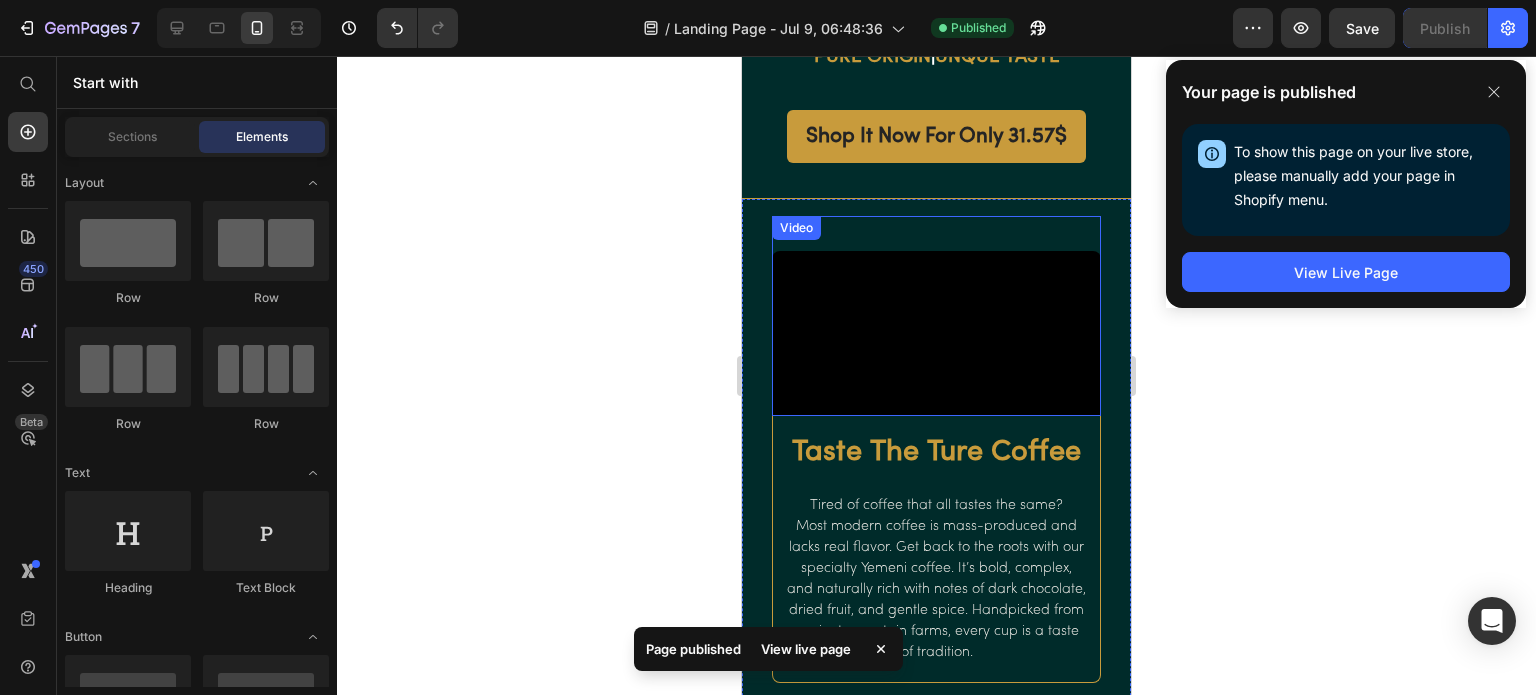 scroll, scrollTop: 700, scrollLeft: 0, axis: vertical 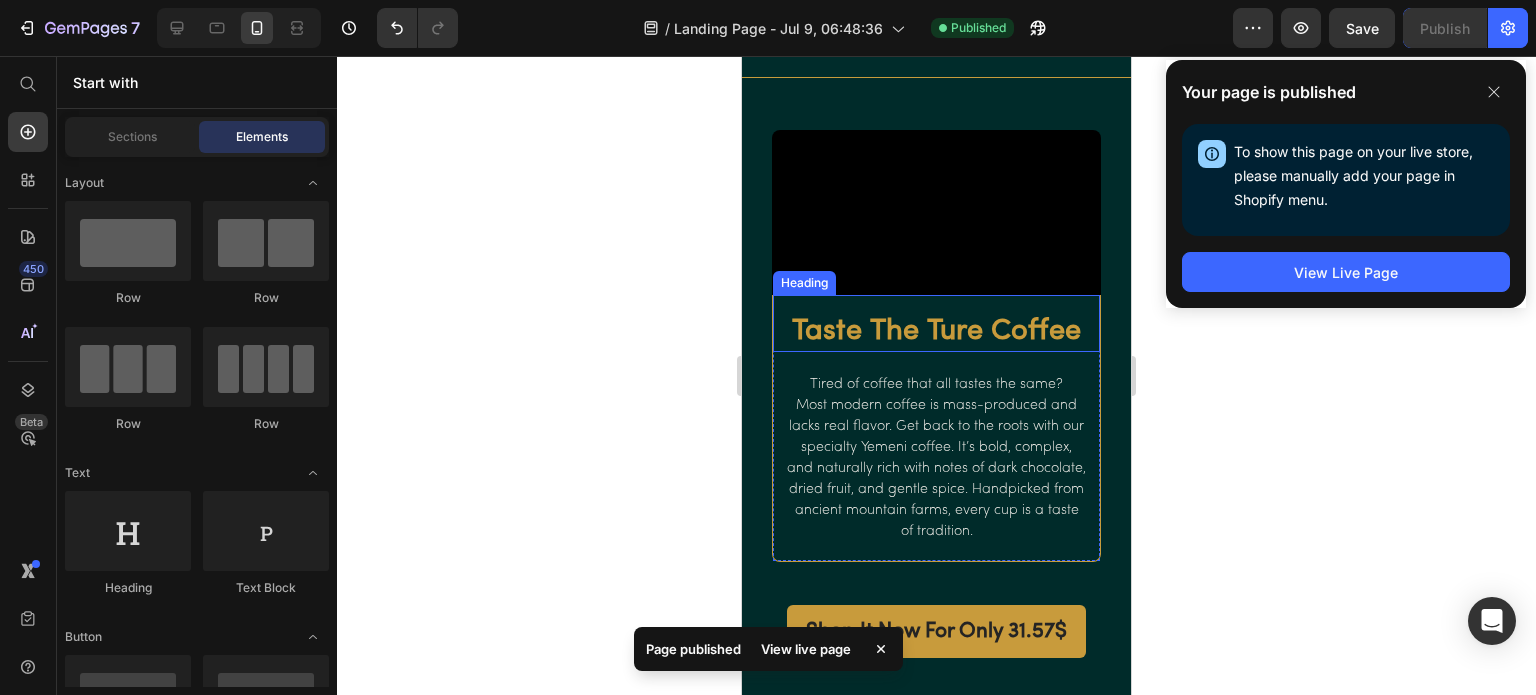 click on "Taste The Ture Coffee" at bounding box center (936, 332) 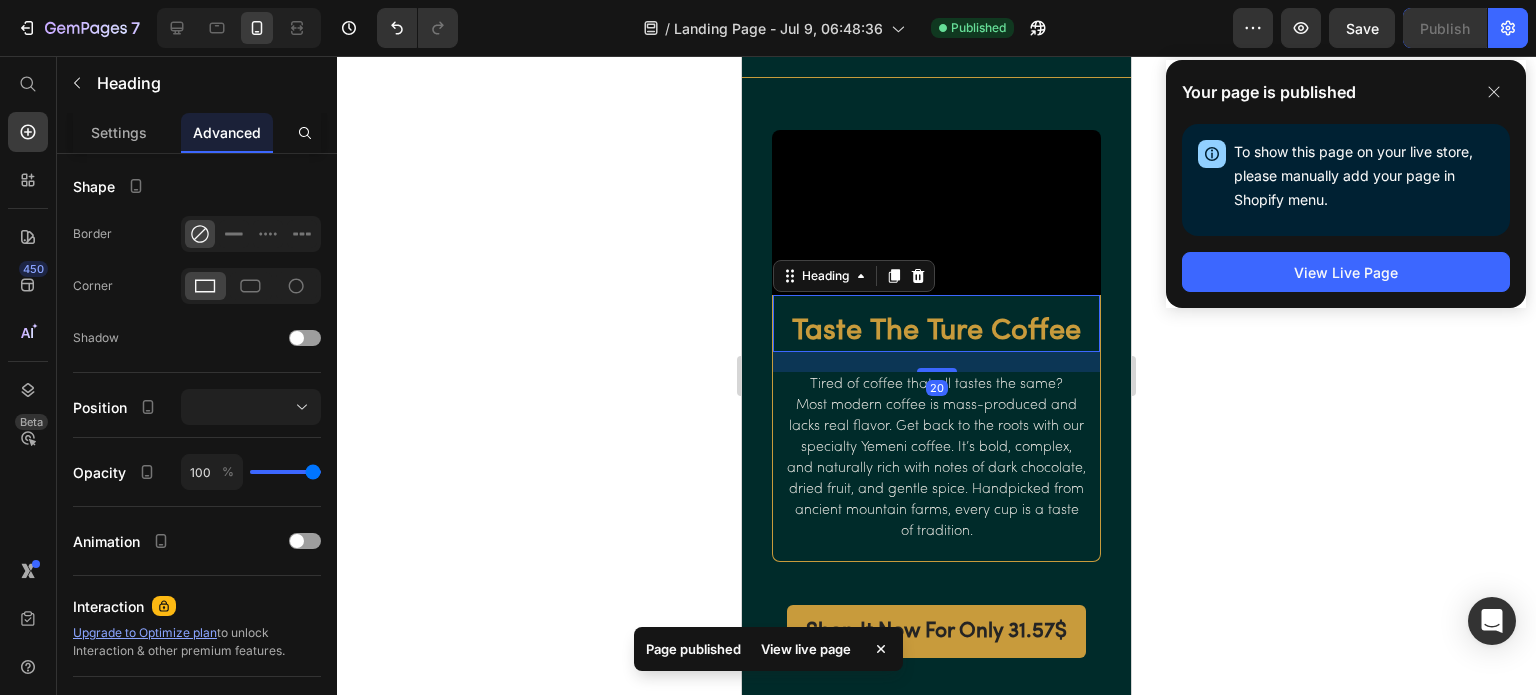 click on "Taste The Ture Coffee" at bounding box center [936, 332] 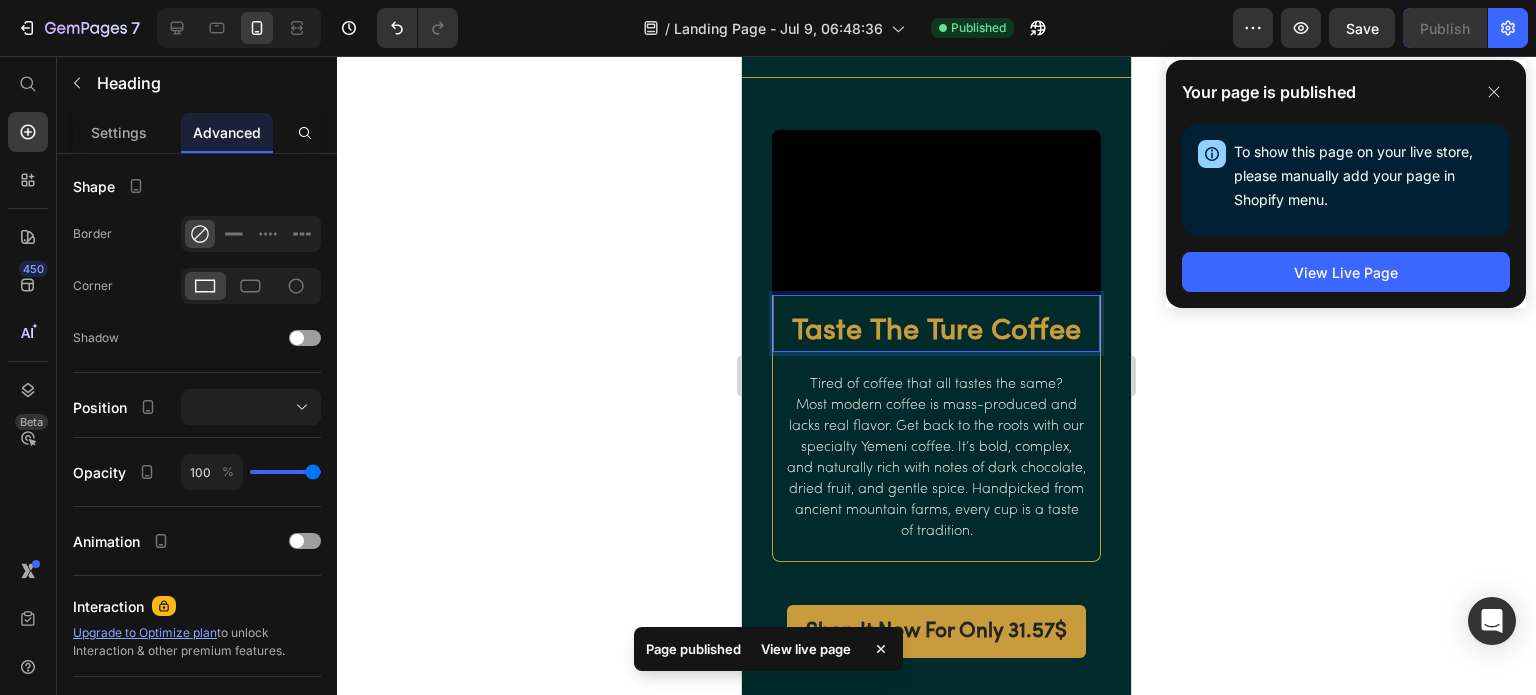 click on "Taste The Ture Coffee" at bounding box center (936, 332) 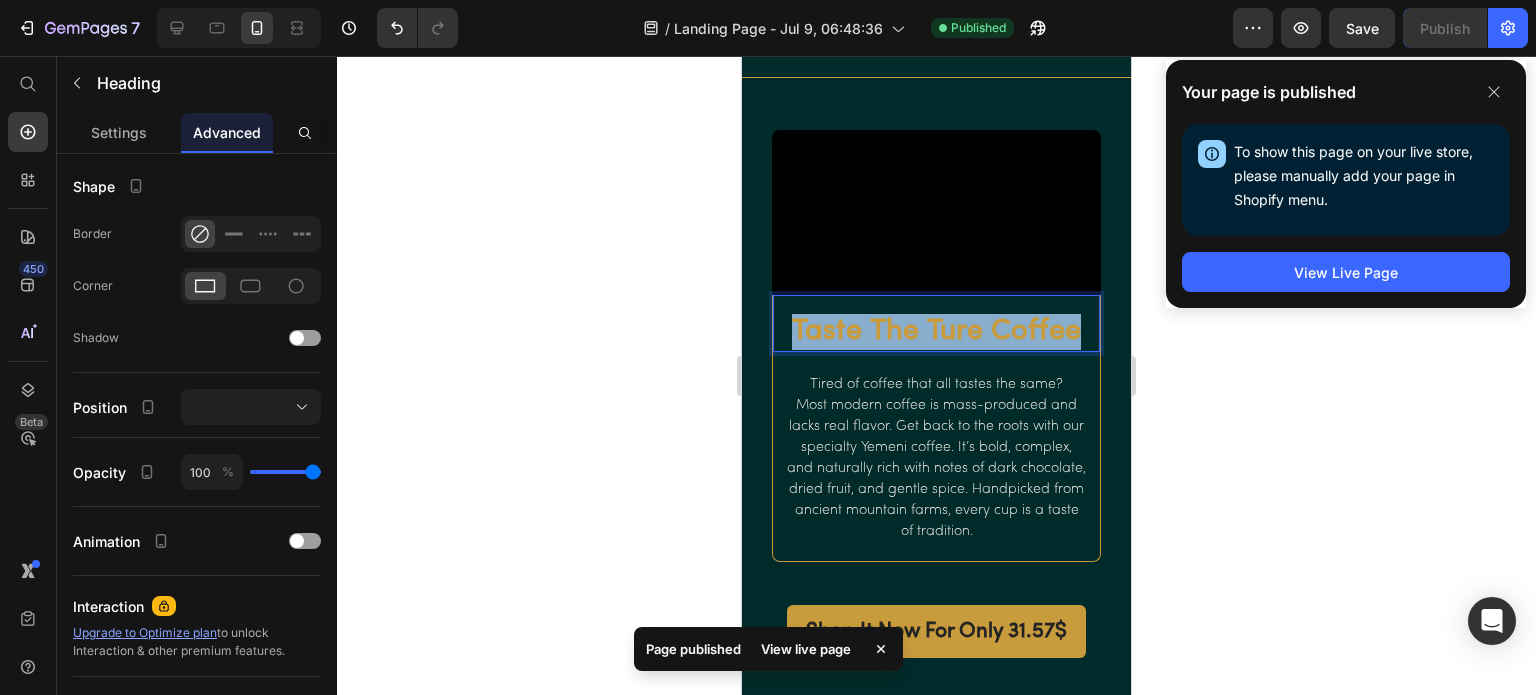 click on "Taste The Ture Coffee" at bounding box center (936, 332) 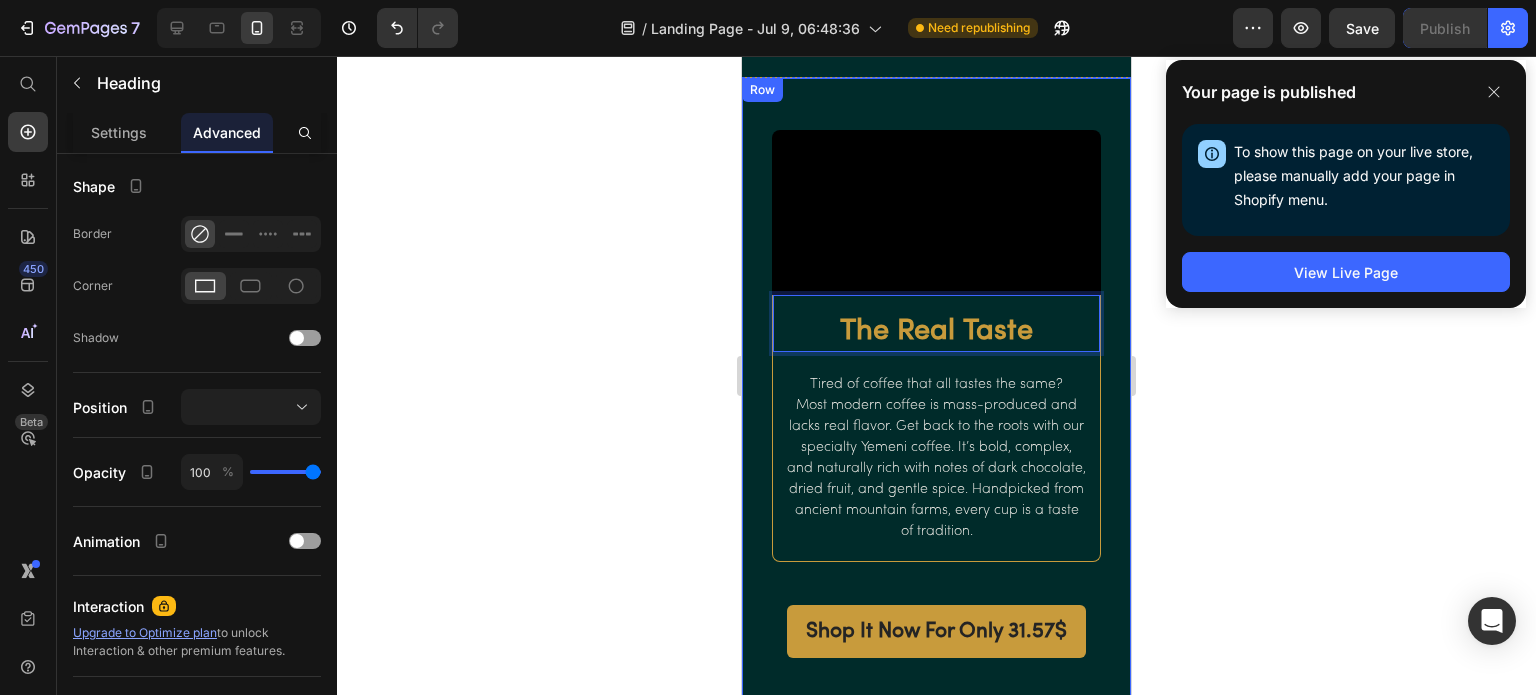 click 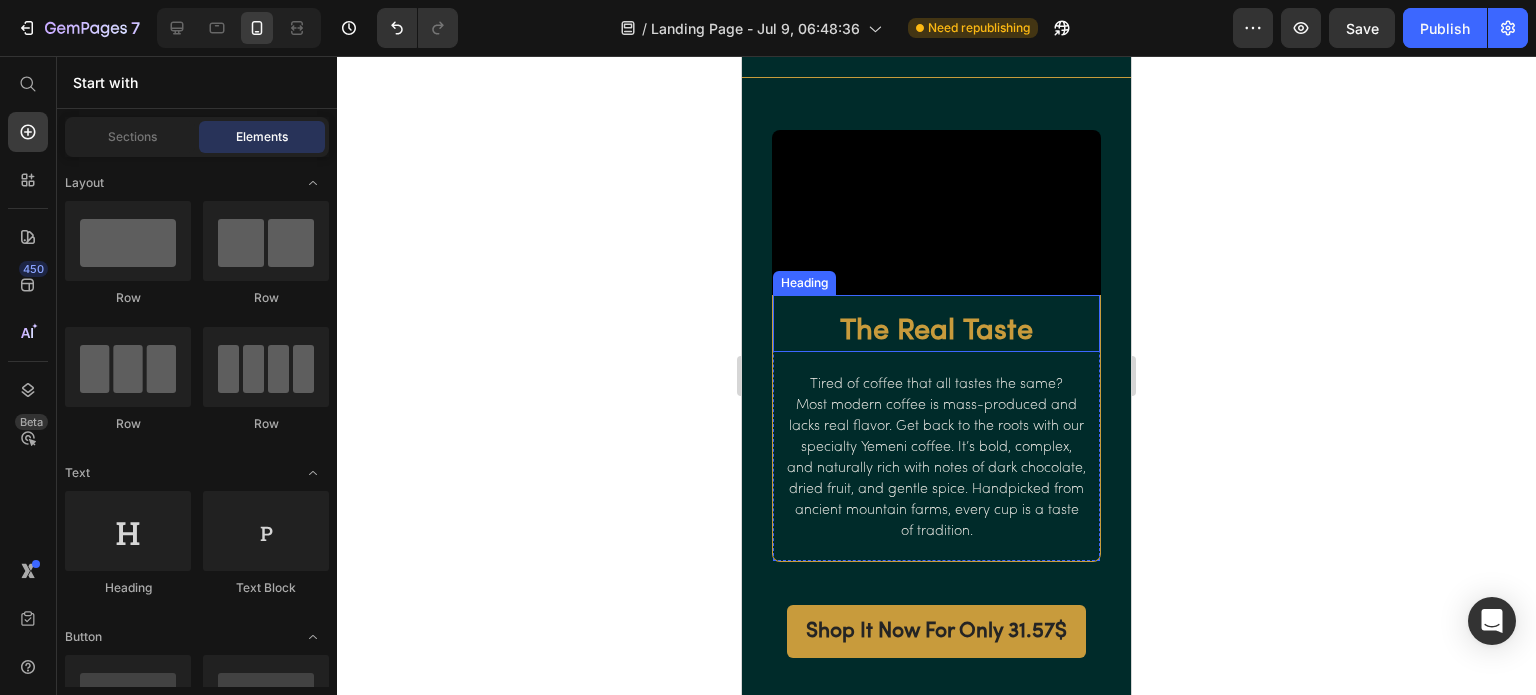 click on "The Real Taste" at bounding box center [936, 332] 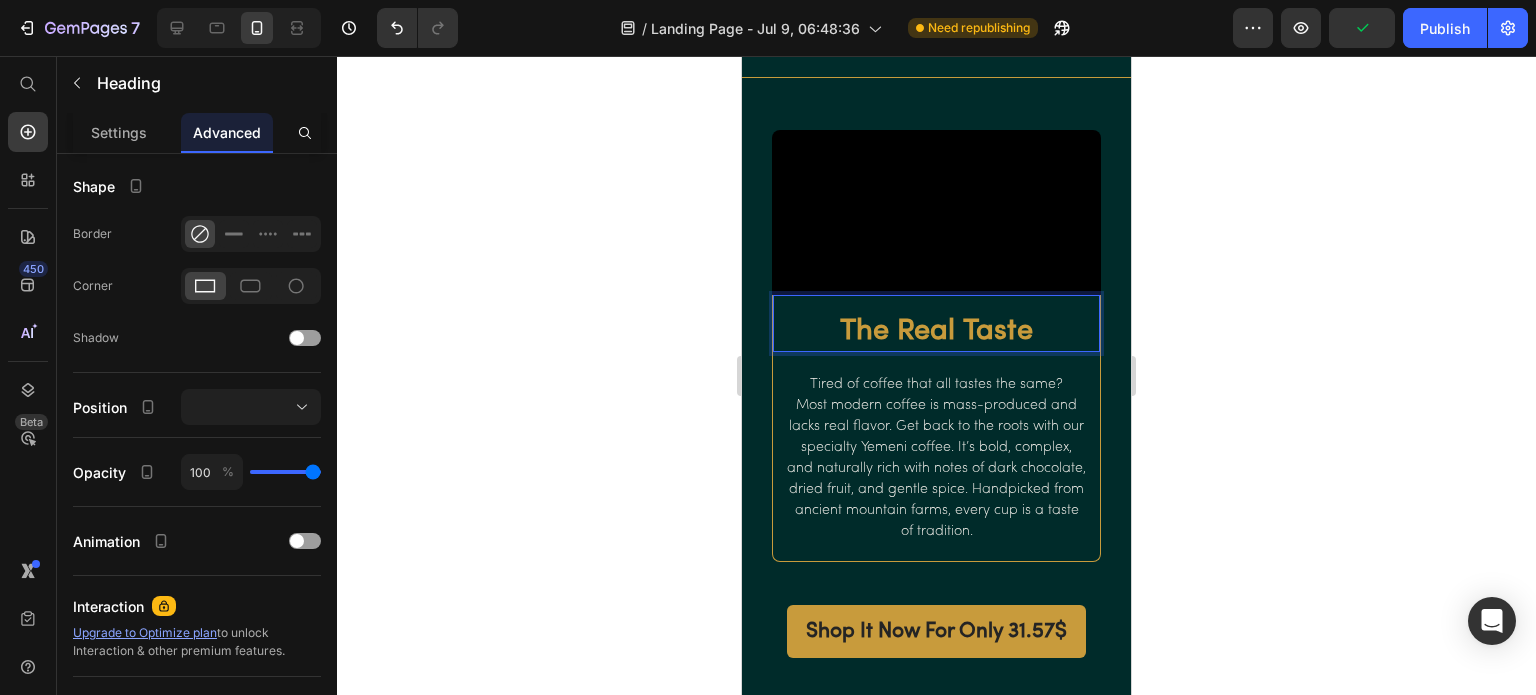 click on "The Real Taste" at bounding box center (936, 332) 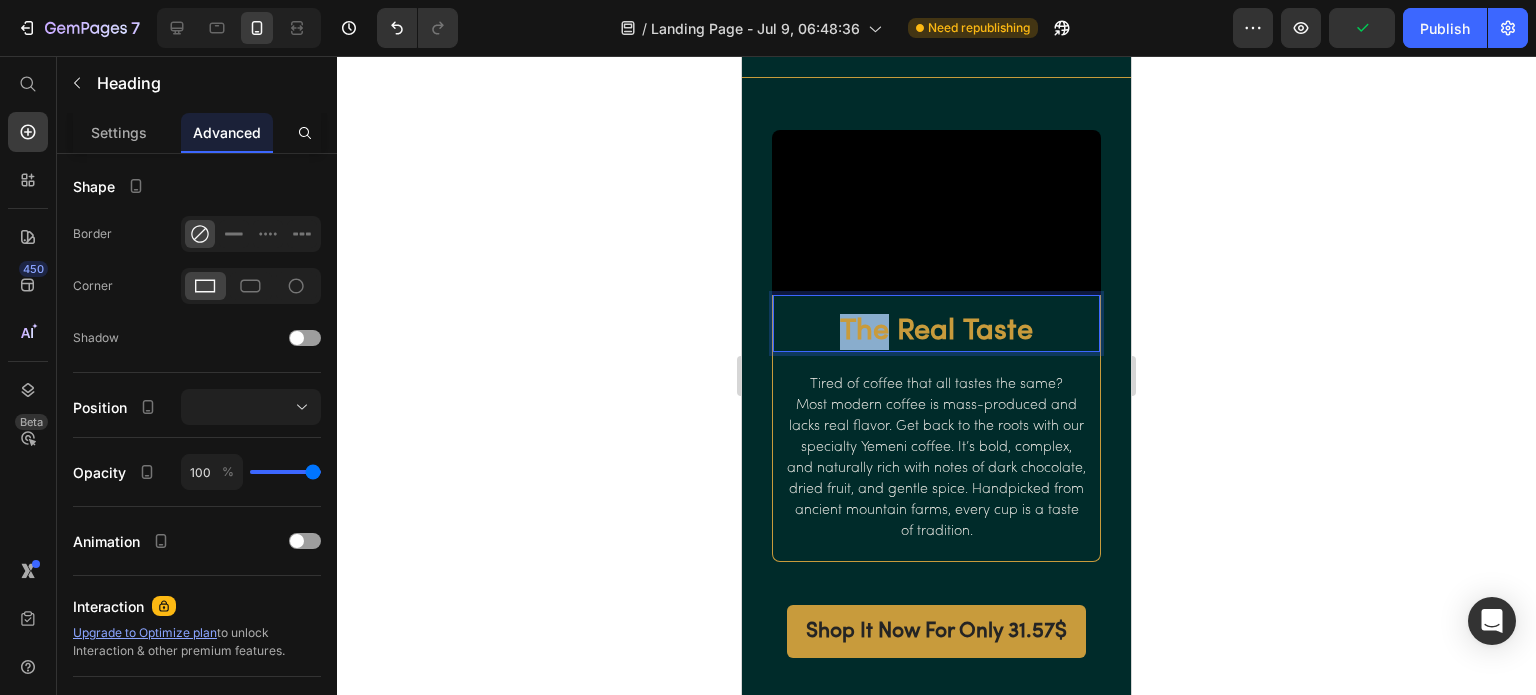 click on "The Real Taste" at bounding box center (936, 332) 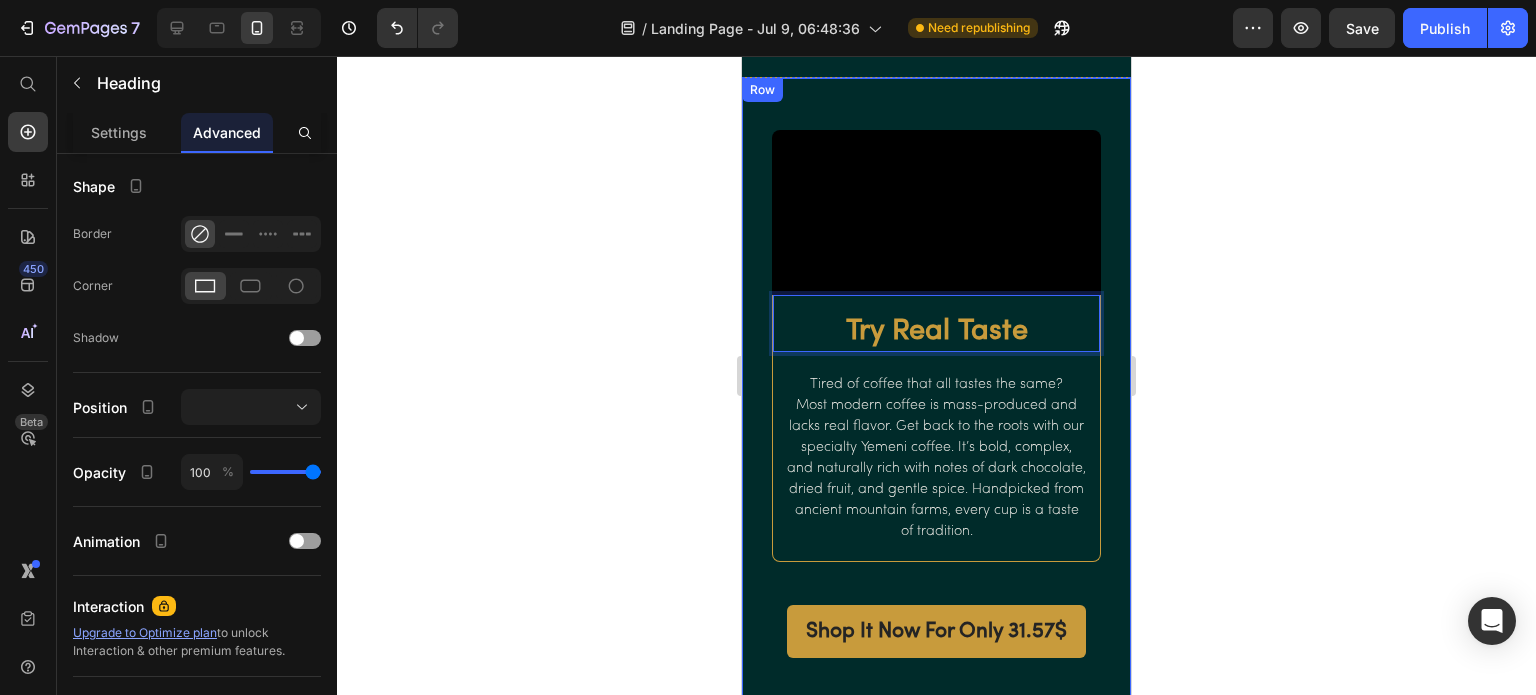 click 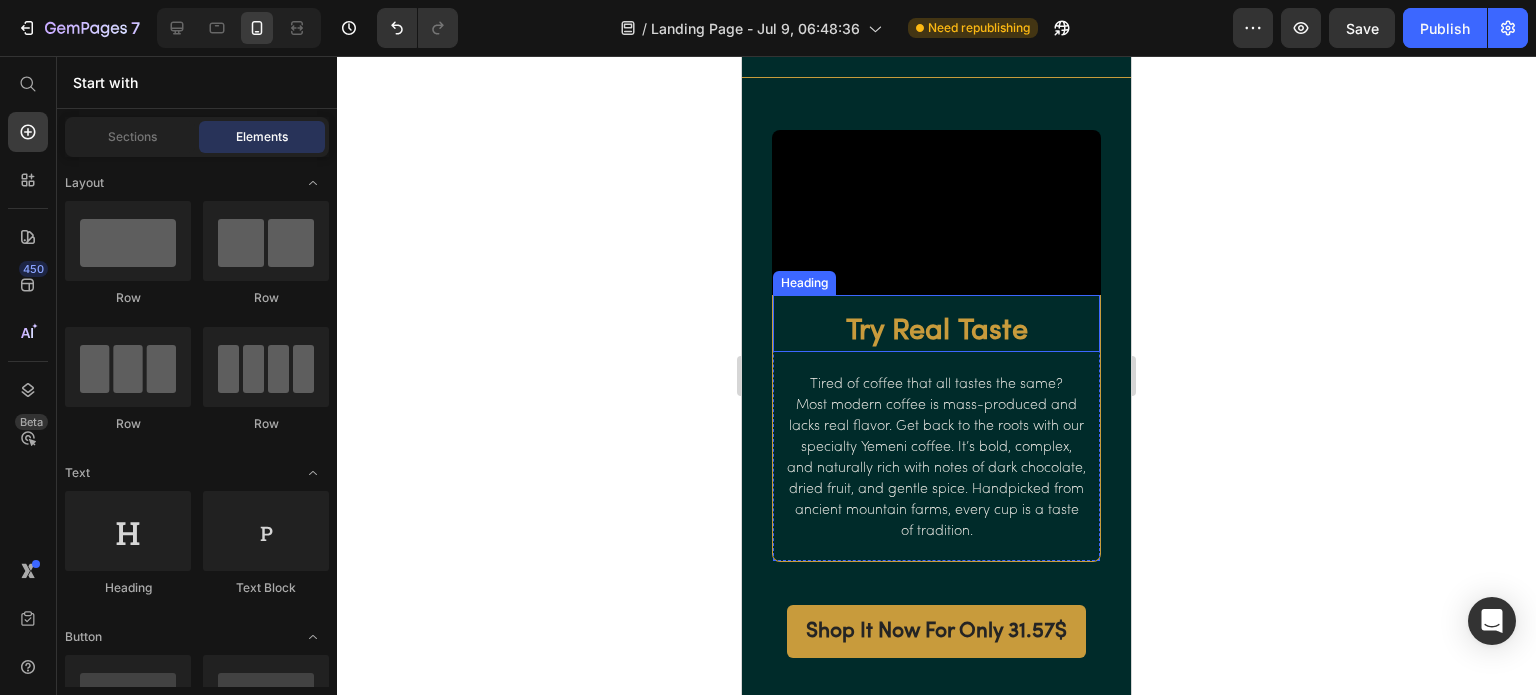 click on "Try Real Taste" at bounding box center [936, 332] 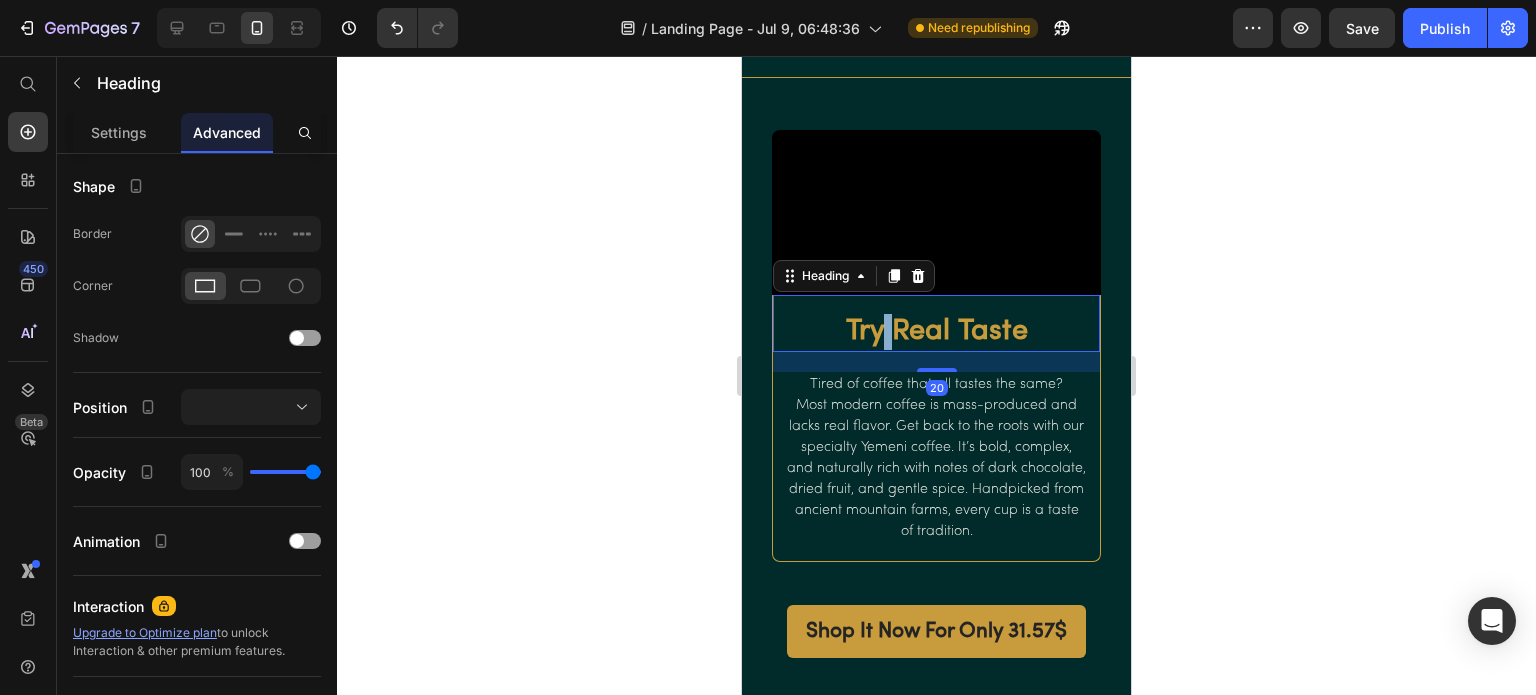 click on "Try Real Taste" at bounding box center (936, 332) 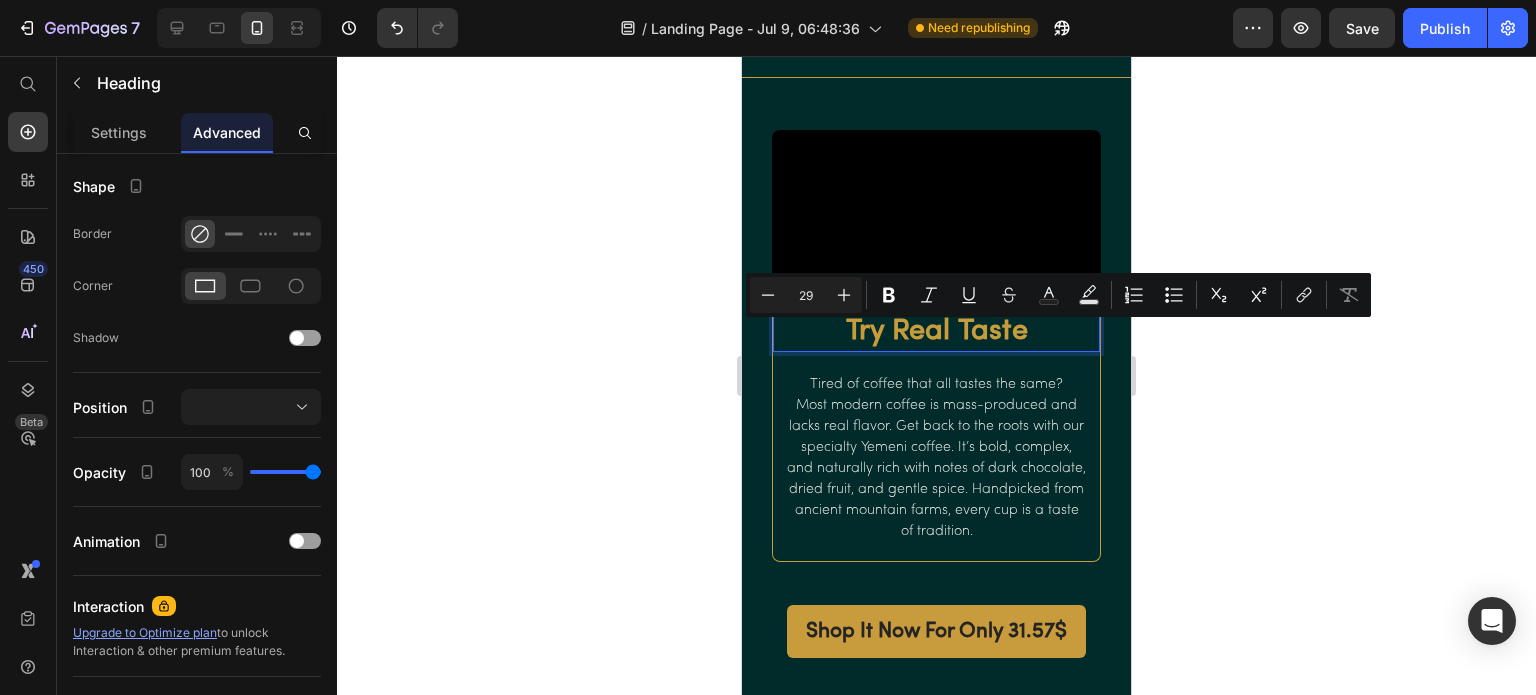 click on "Try Real Taste" at bounding box center (936, 332) 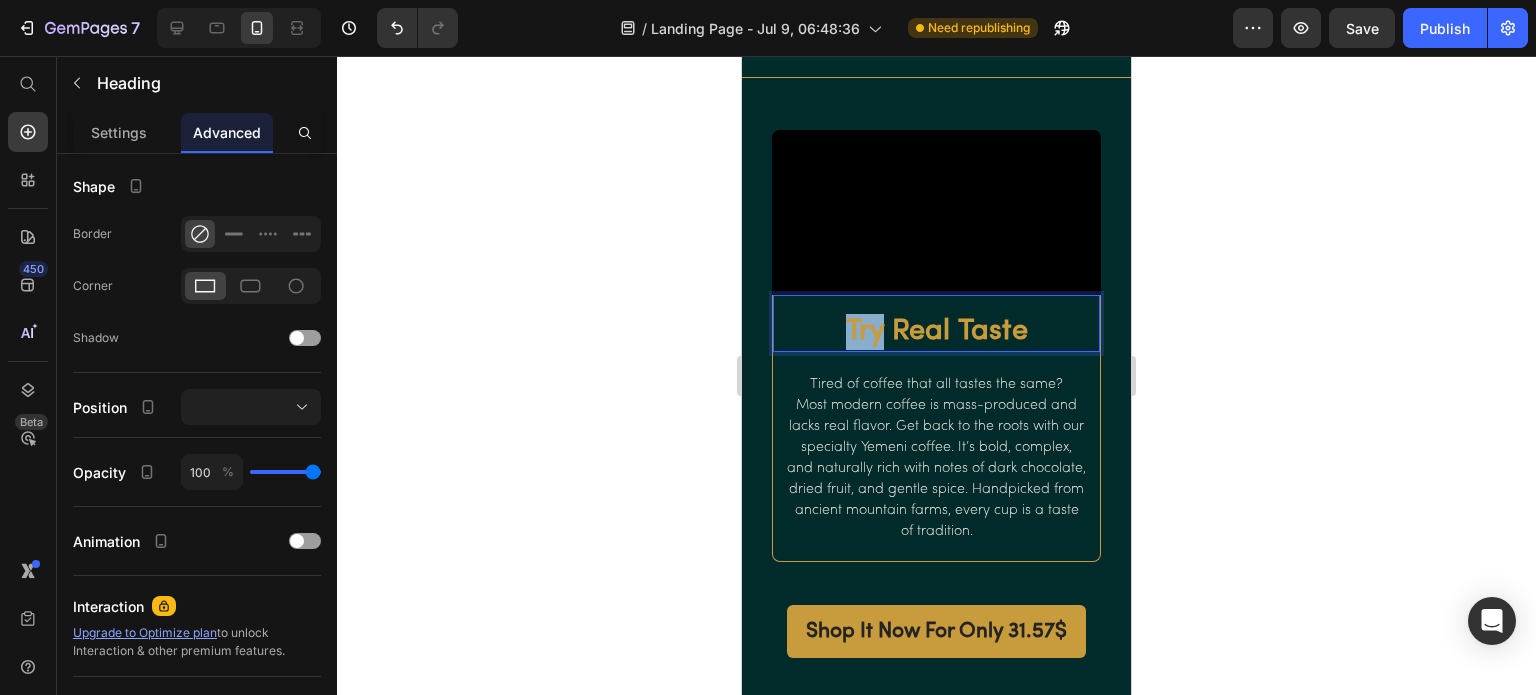 click on "Try Real Taste" at bounding box center [936, 332] 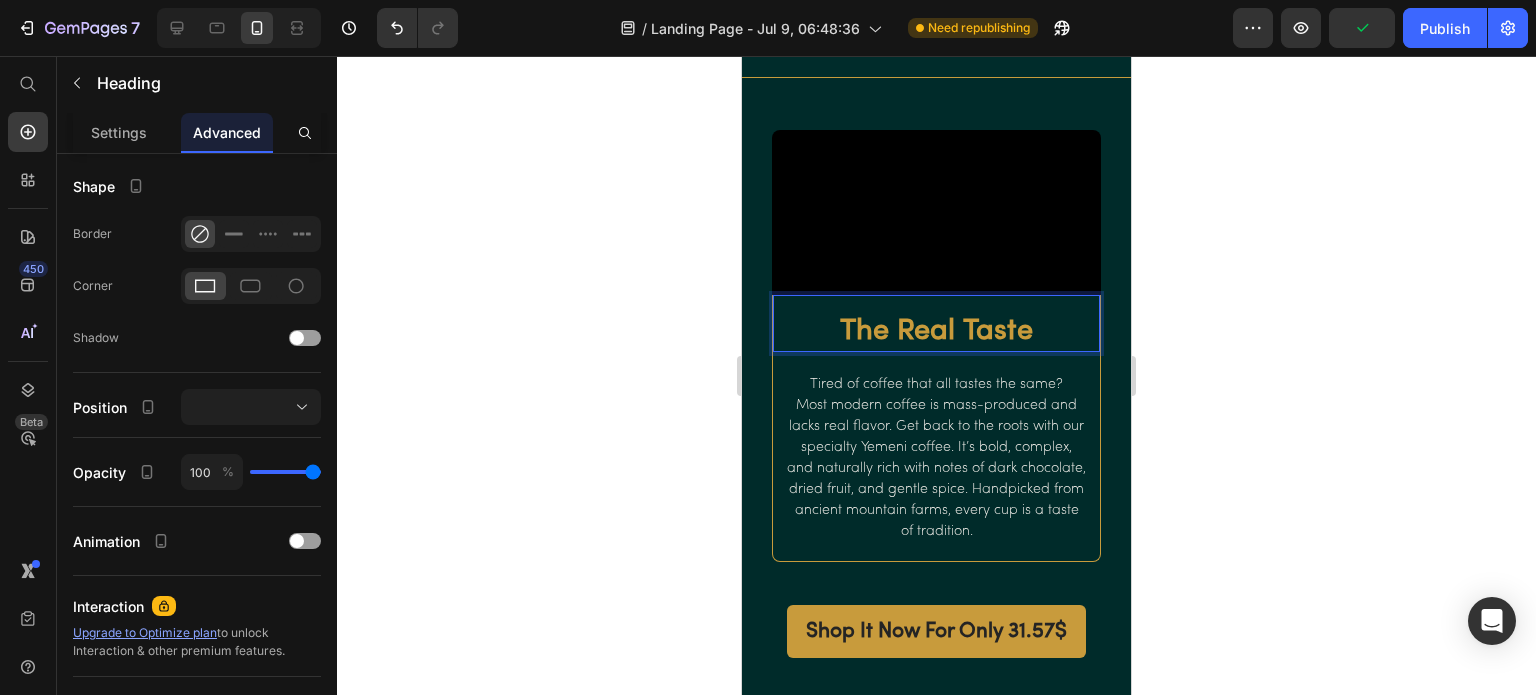 click 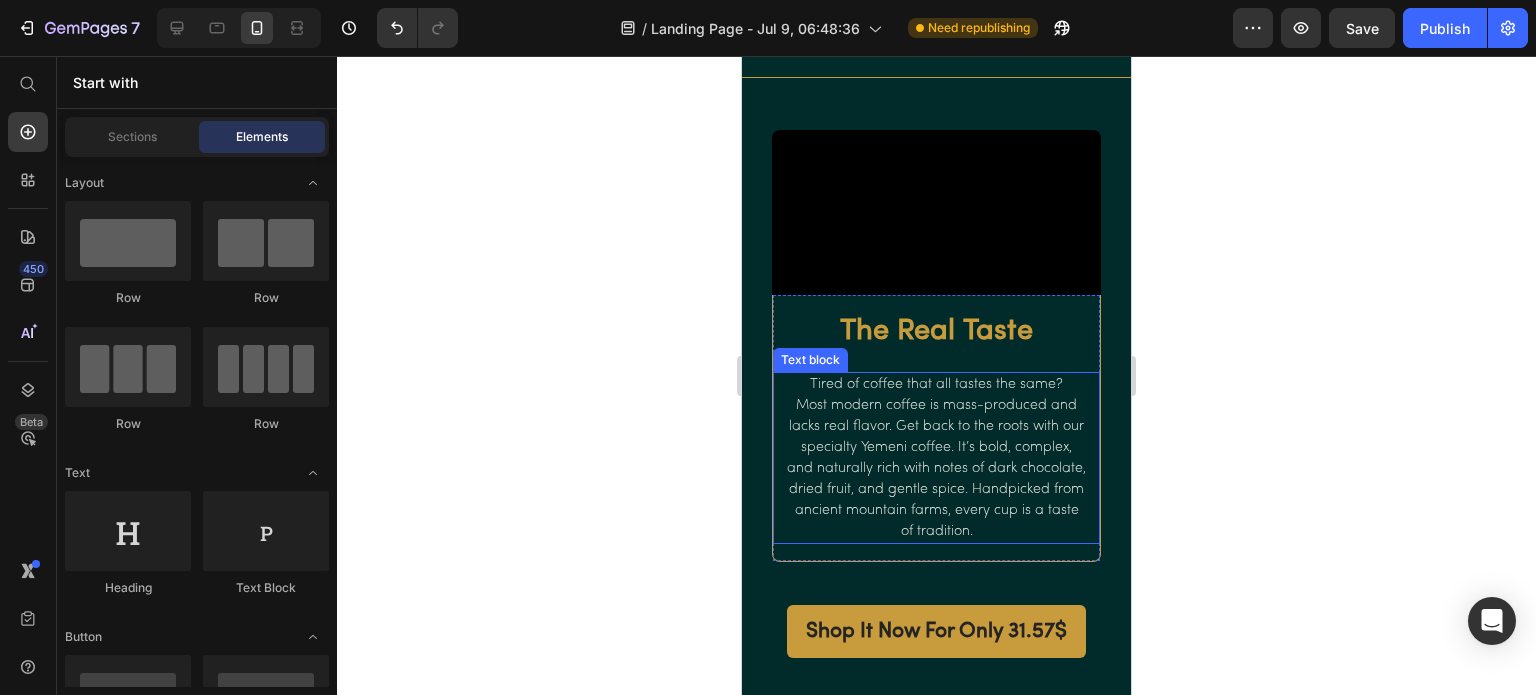 click on "Most modern coffee is mass-produced and lacks real flavor. Get back to the roots with our specialty Yemeni coffee. It’s bold, complex, and naturally rich with notes of dark chocolate, dried fruit, and gentle spice. Handpicked from ancient mountain farms, every cup is a taste of tradition." at bounding box center [936, 468] 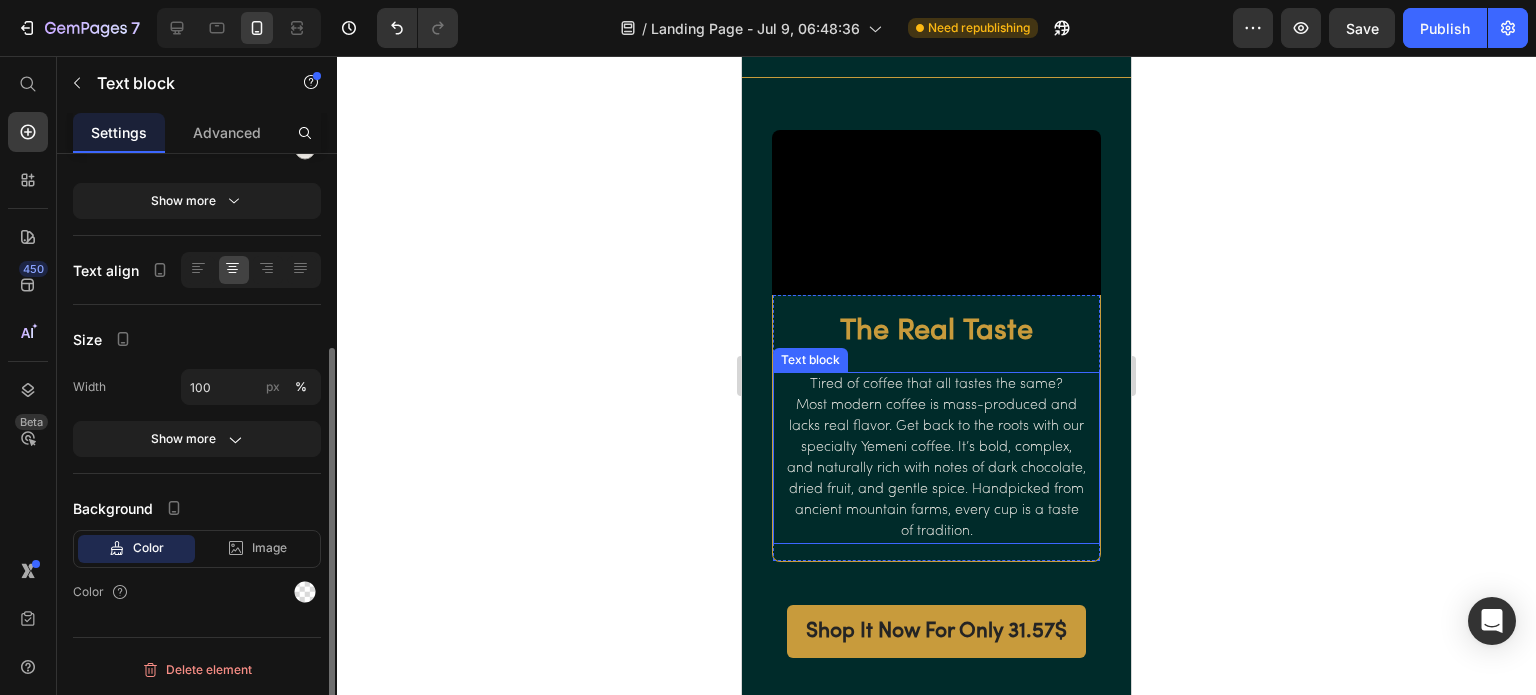 scroll, scrollTop: 0, scrollLeft: 0, axis: both 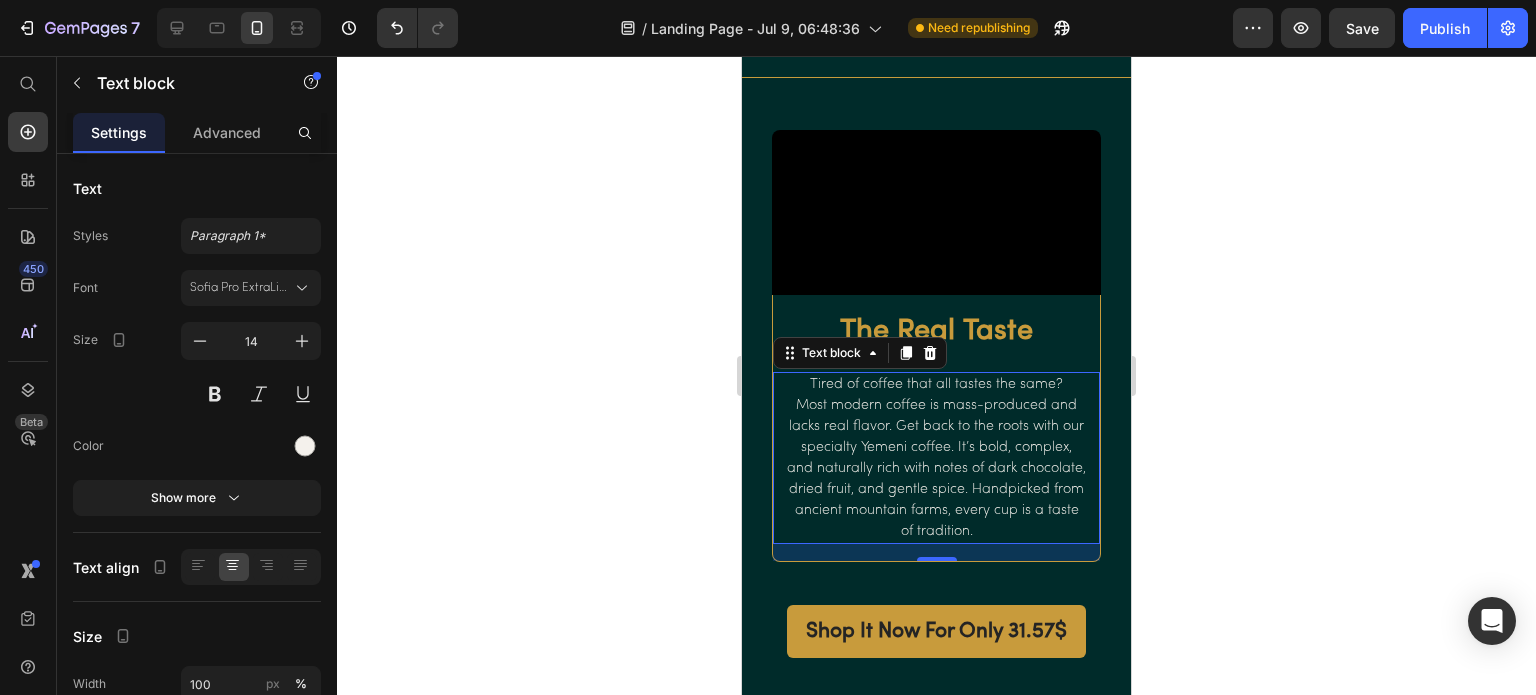 click 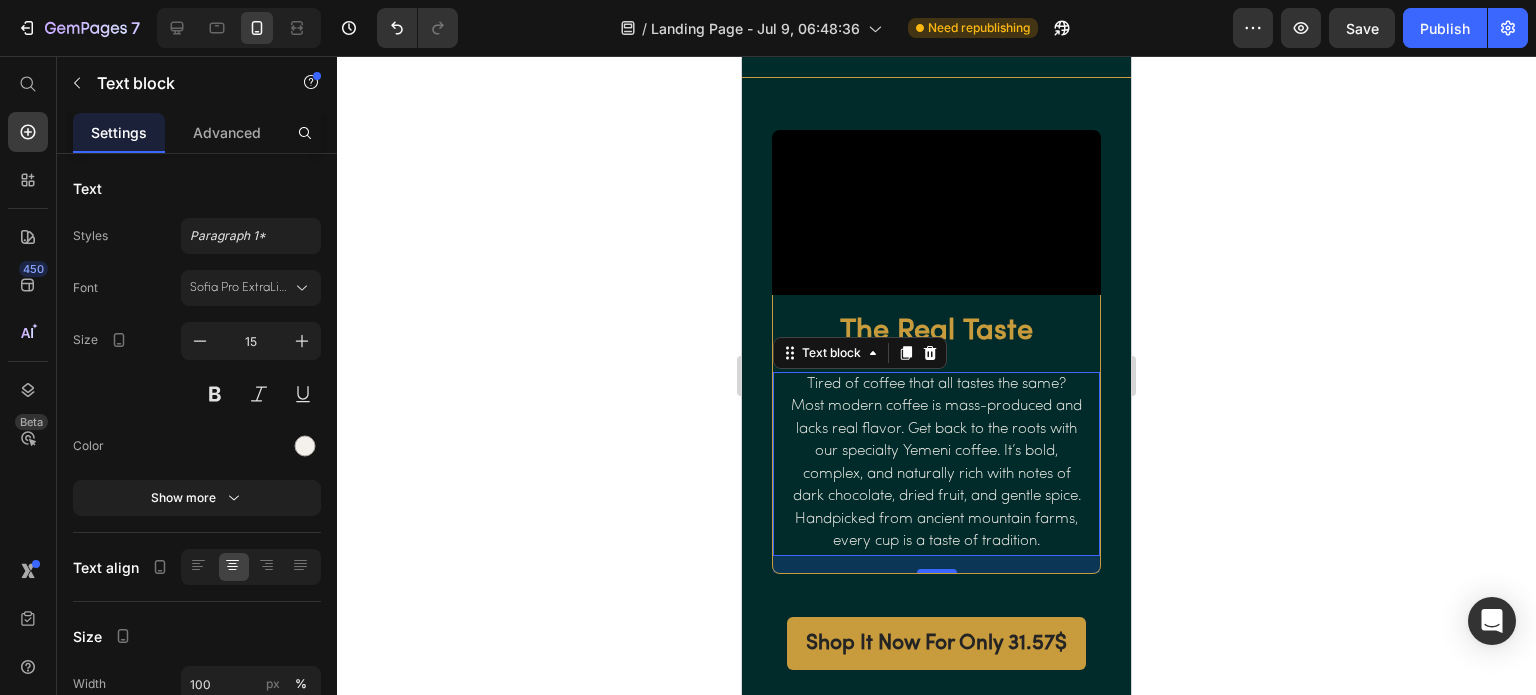 click 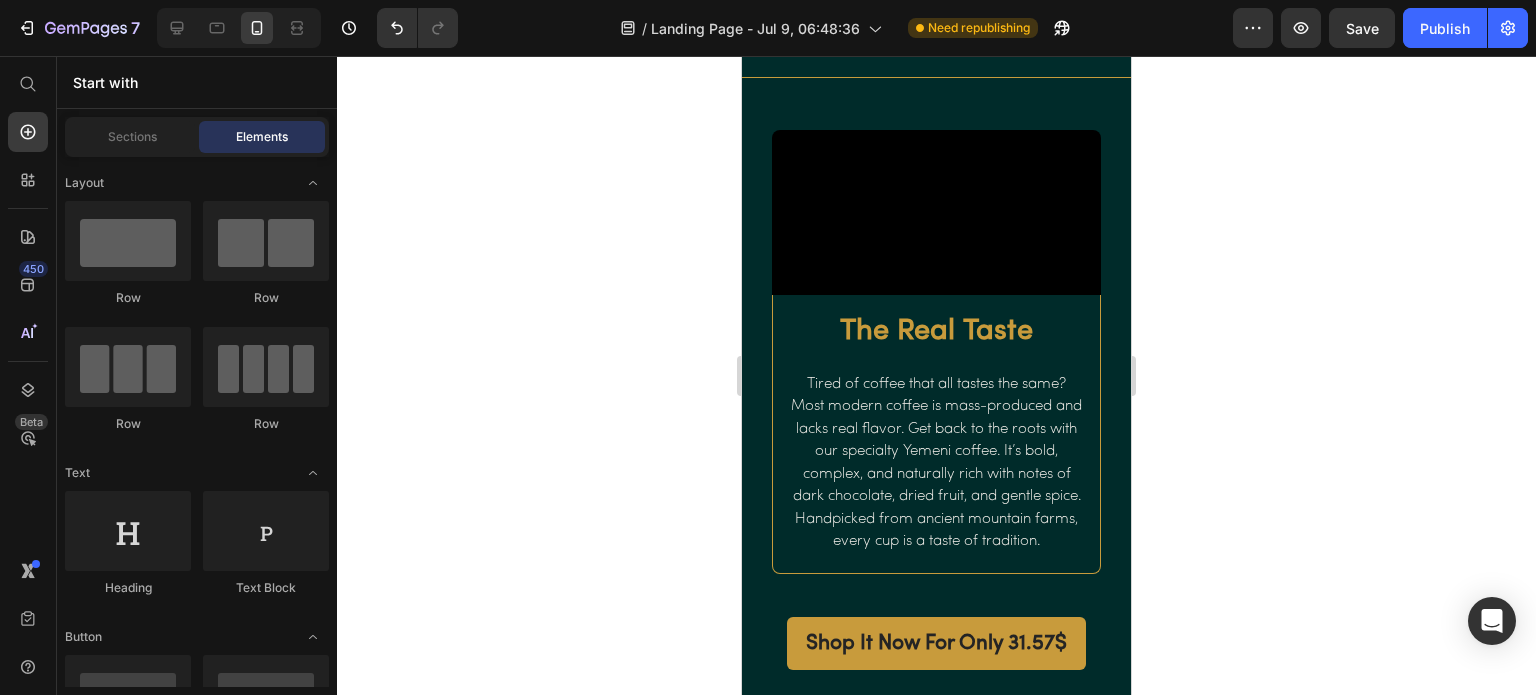 click on "Publish" 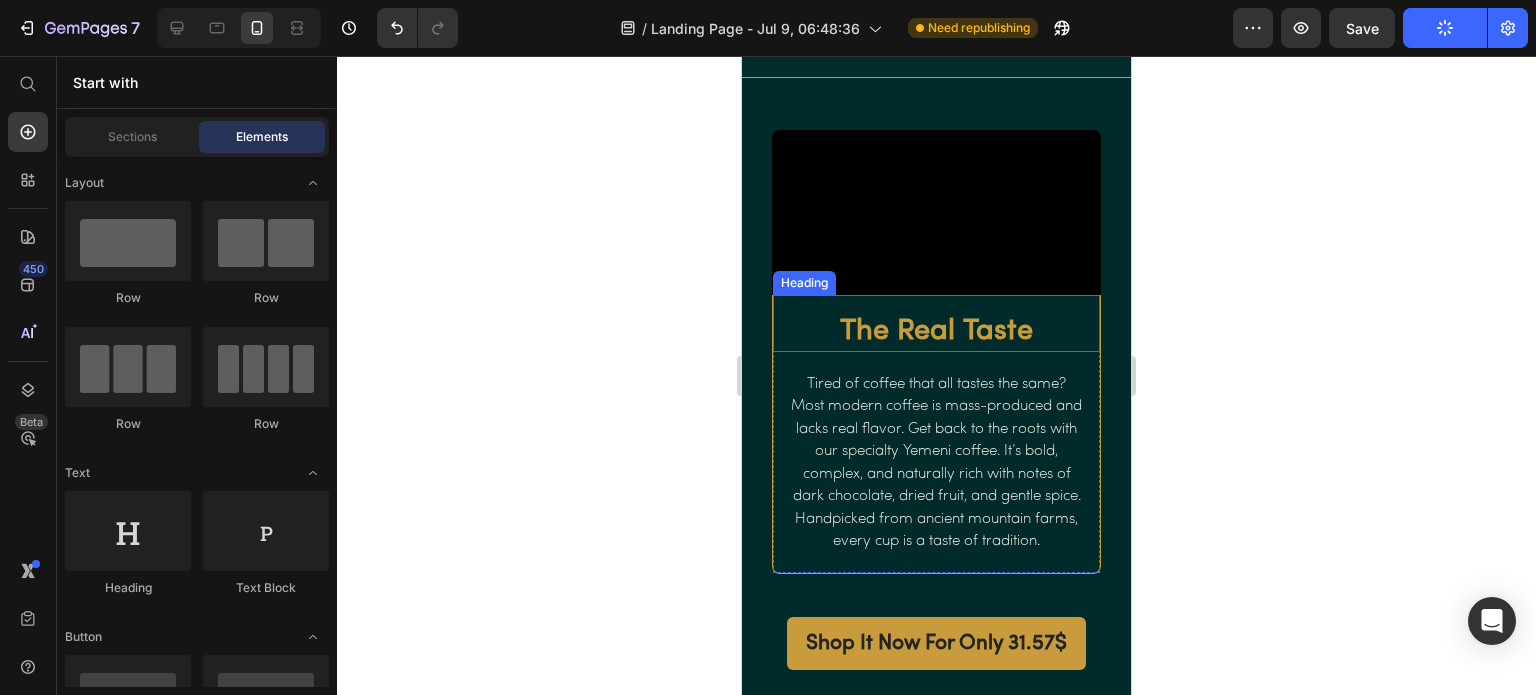 scroll, scrollTop: 900, scrollLeft: 0, axis: vertical 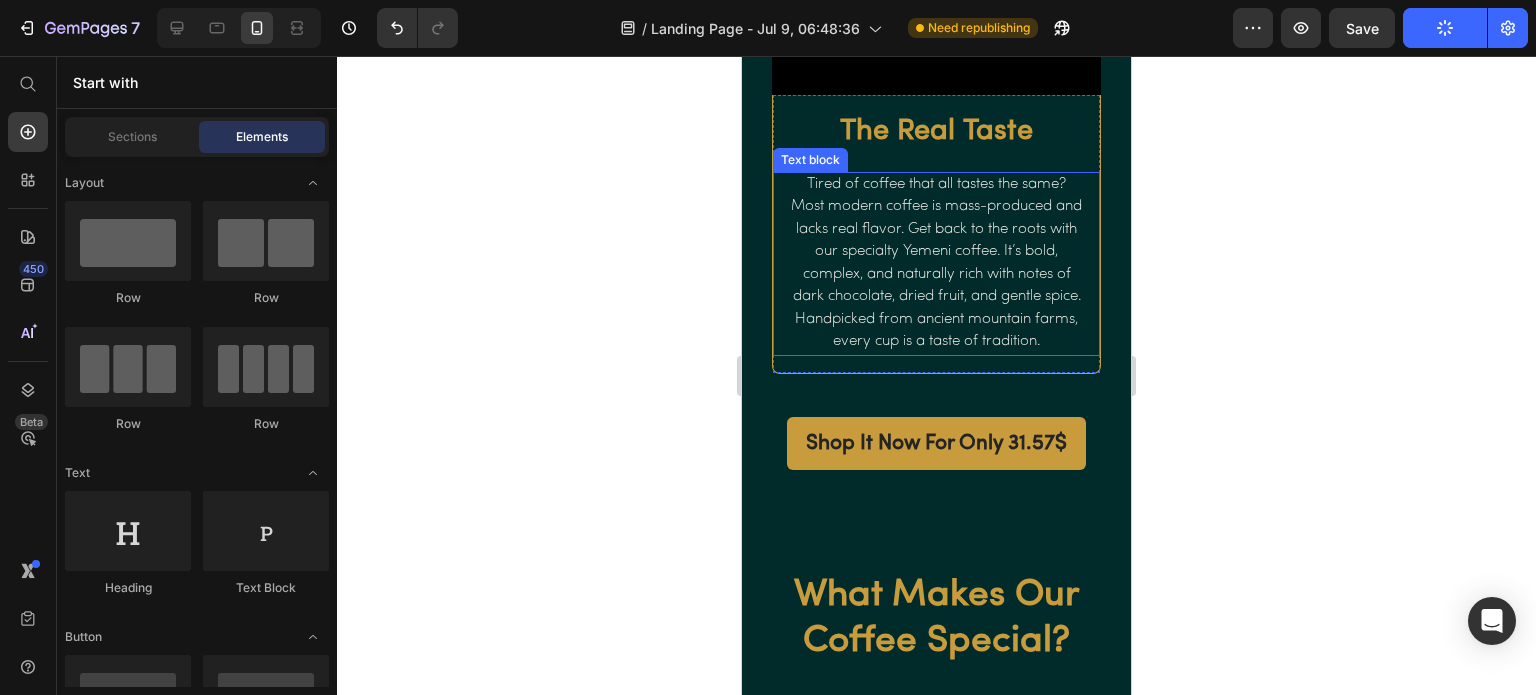 click on "Most modern coffee is mass-produced and lacks real flavor. Get back to the roots with our specialty Yemeni coffee. It’s bold, complex, and naturally rich with notes of dark chocolate, dried fruit, and gentle spice. Handpicked from ancient mountain farms, every cup is a taste of tradition." at bounding box center [936, 275] 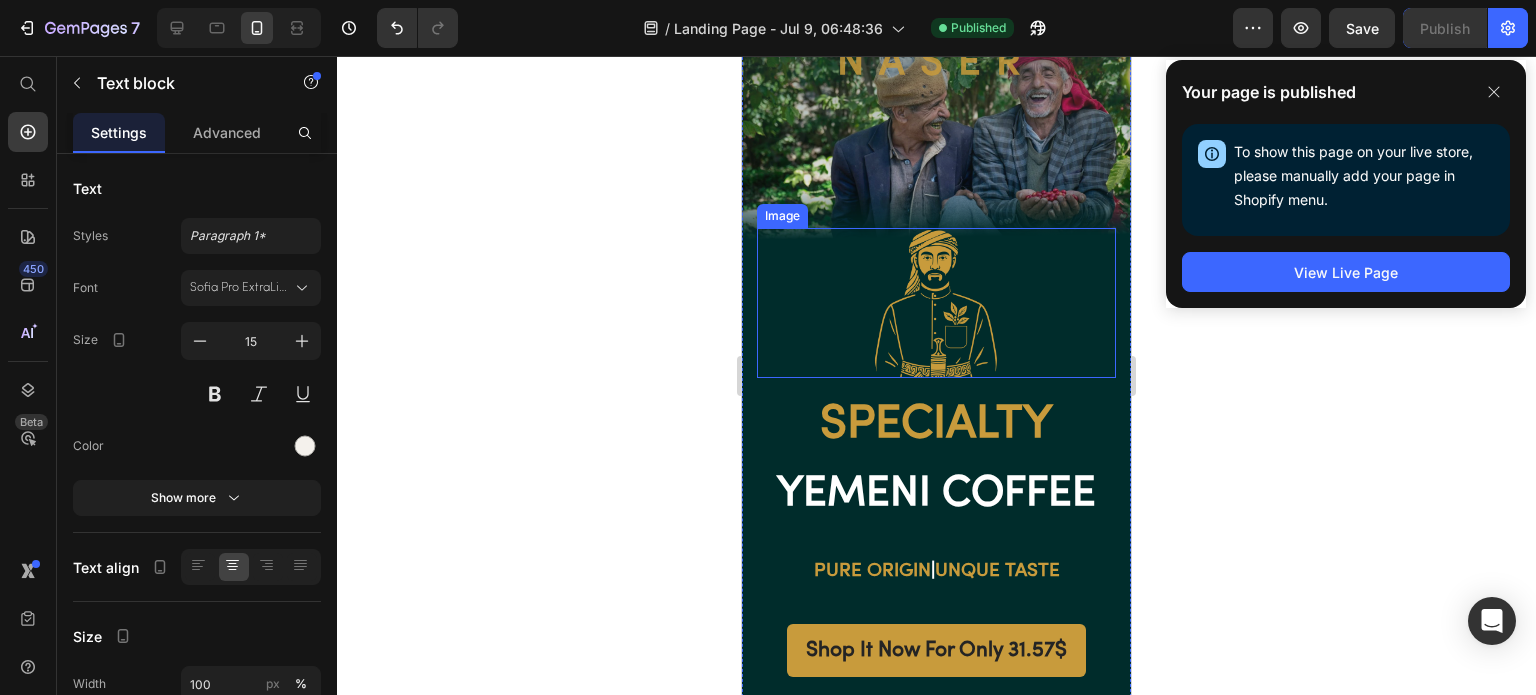 scroll, scrollTop: 100, scrollLeft: 0, axis: vertical 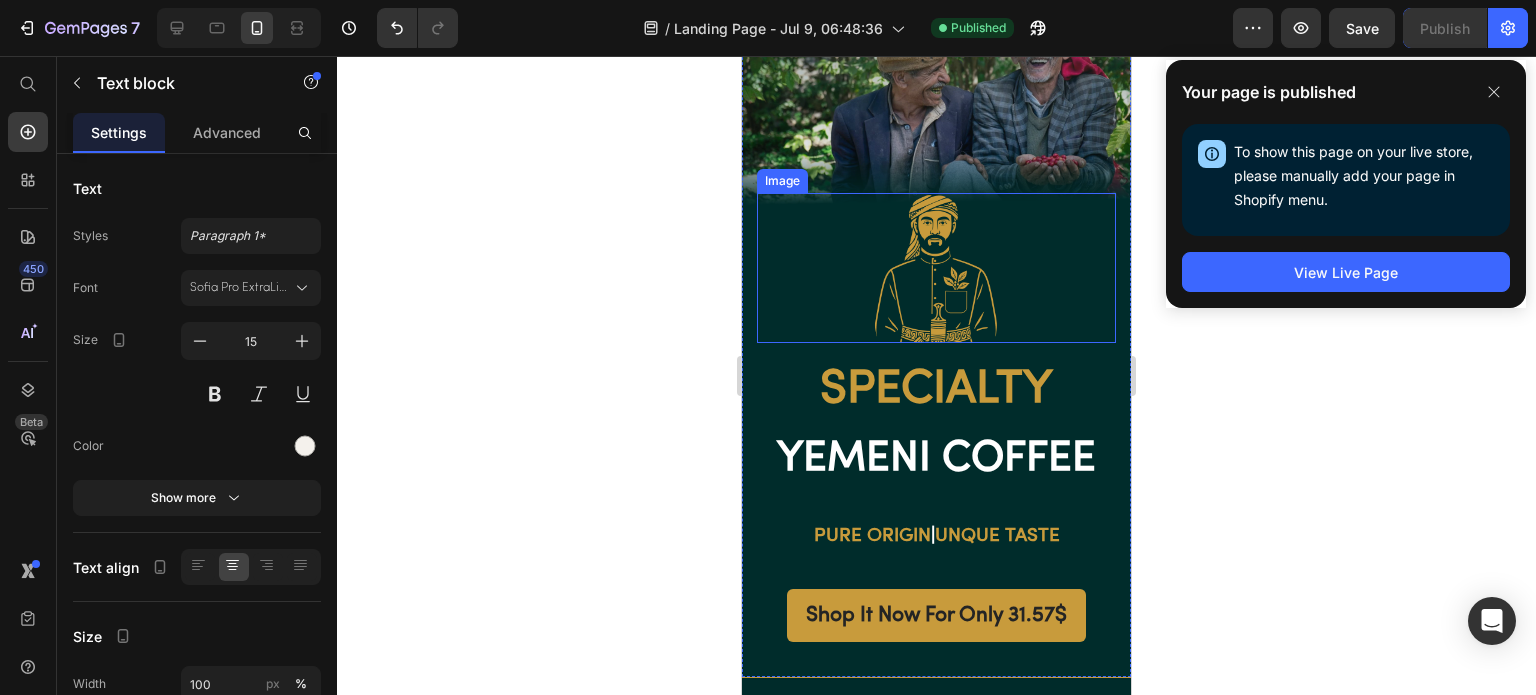 click at bounding box center [936, 268] 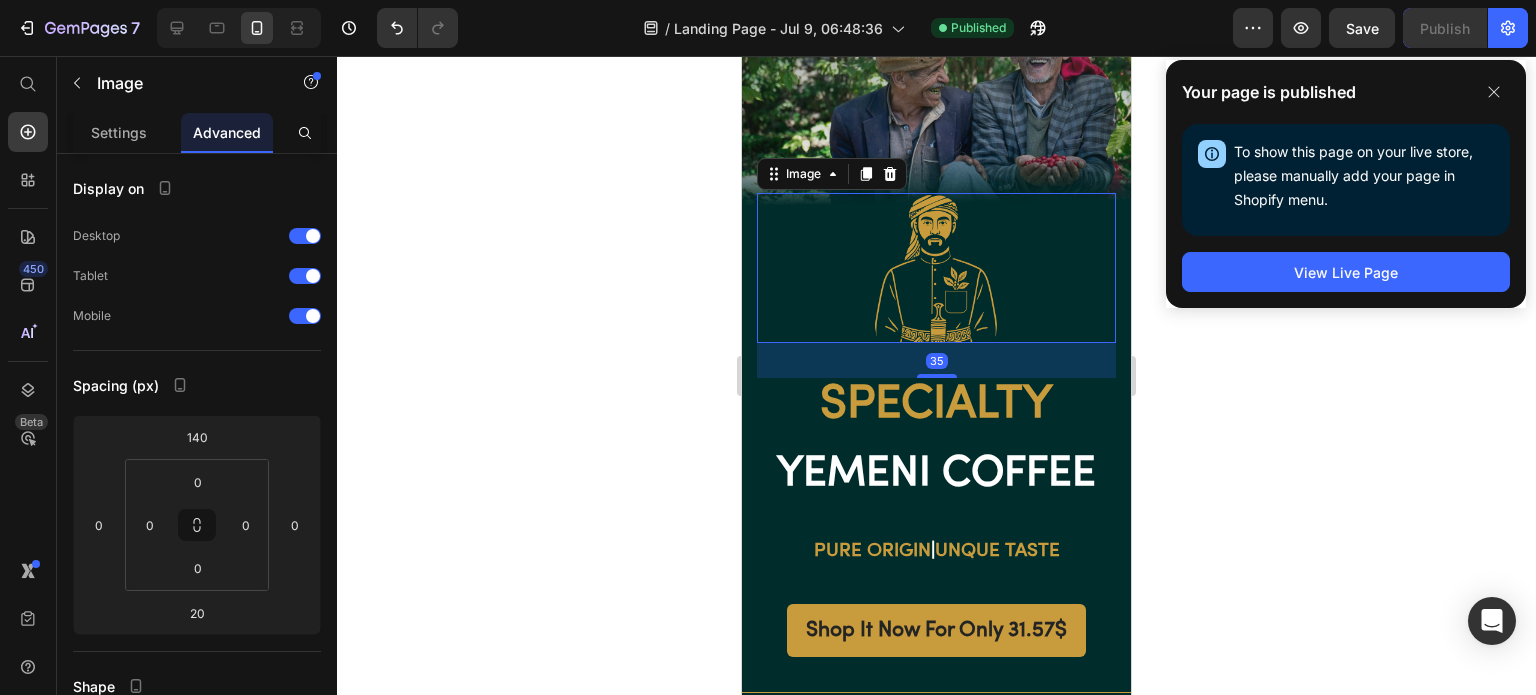 drag, startPoint x: 929, startPoint y: 359, endPoint x: 934, endPoint y: 374, distance: 15.811388 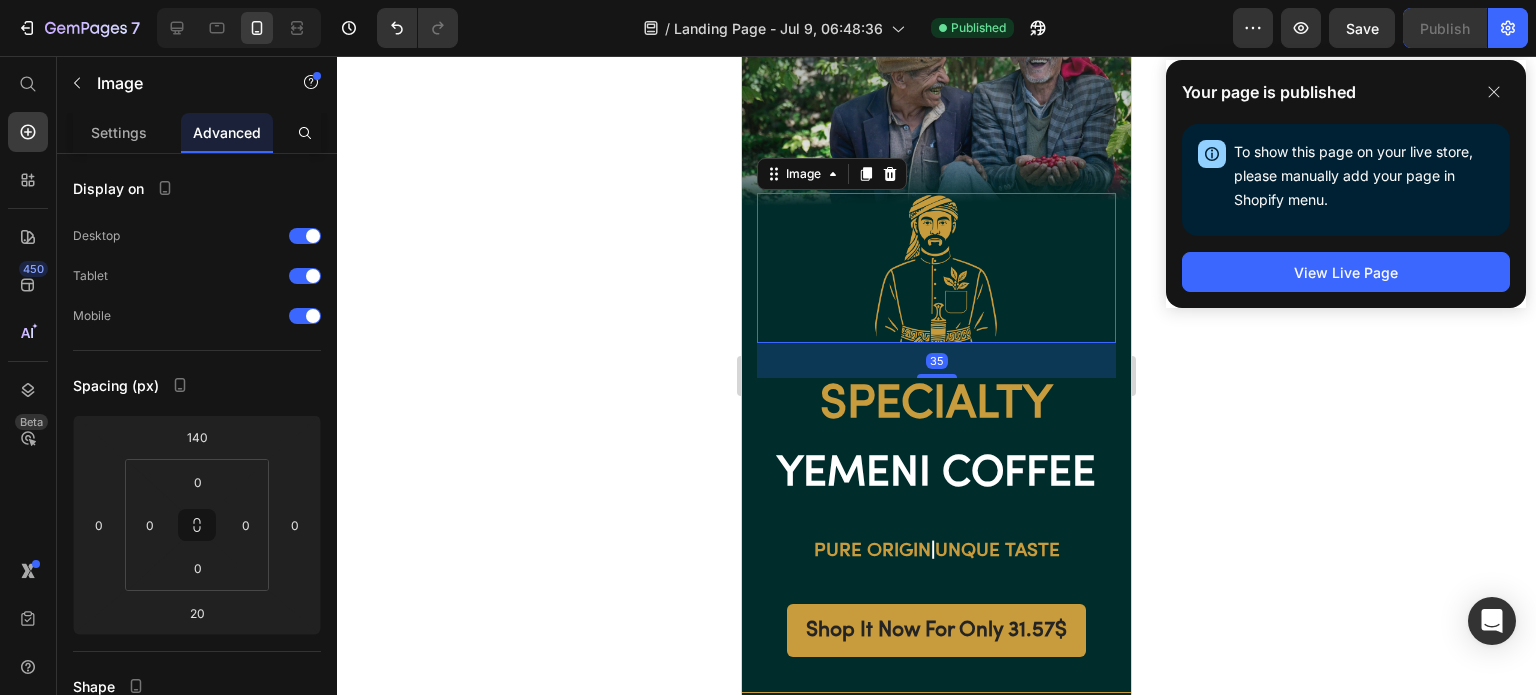 click at bounding box center (937, 376) 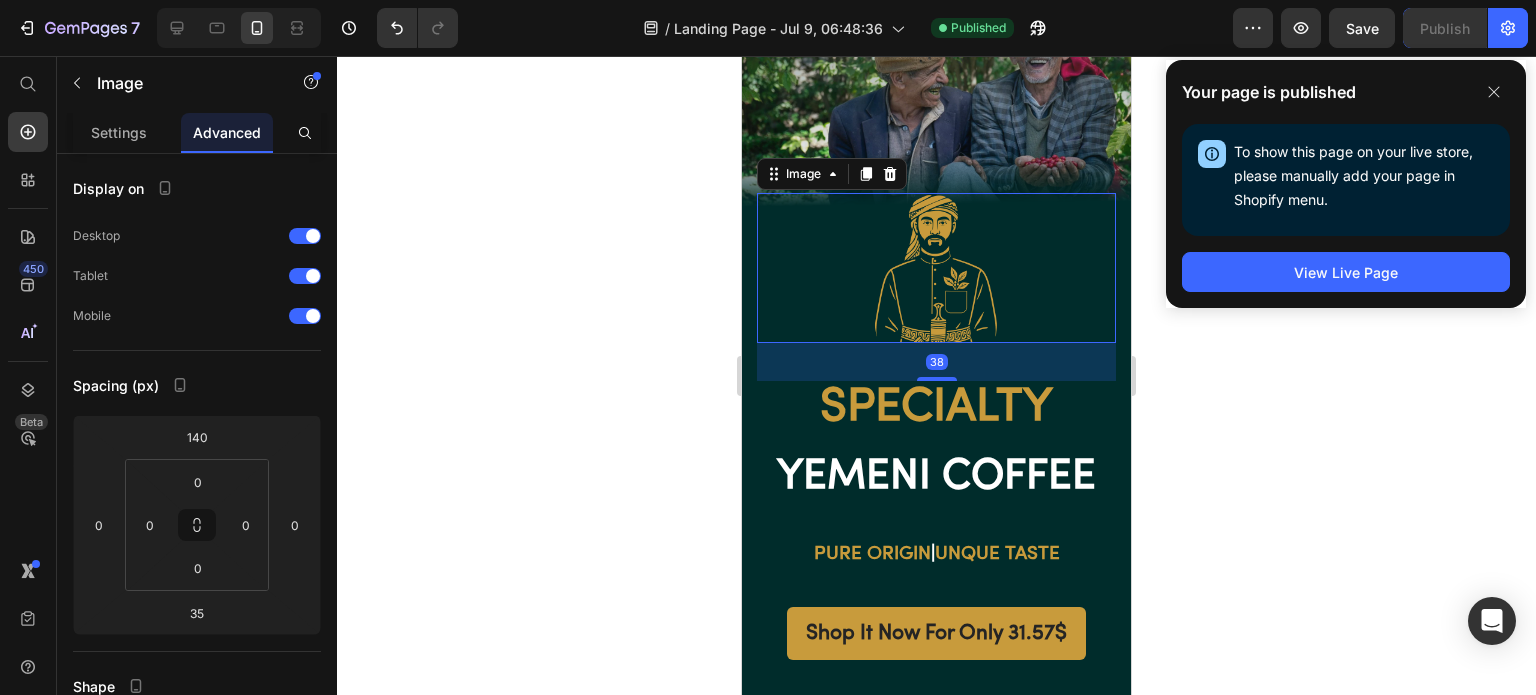 click at bounding box center [937, 379] 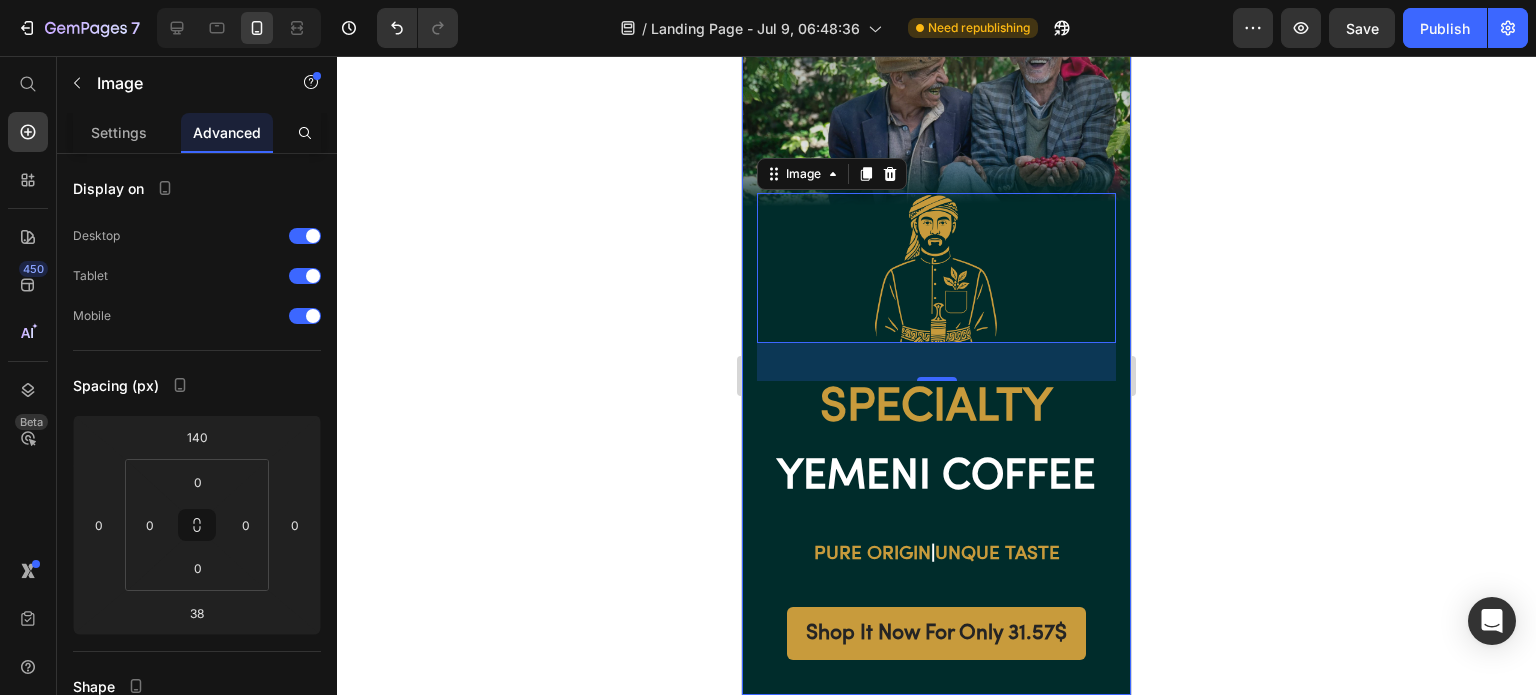 click 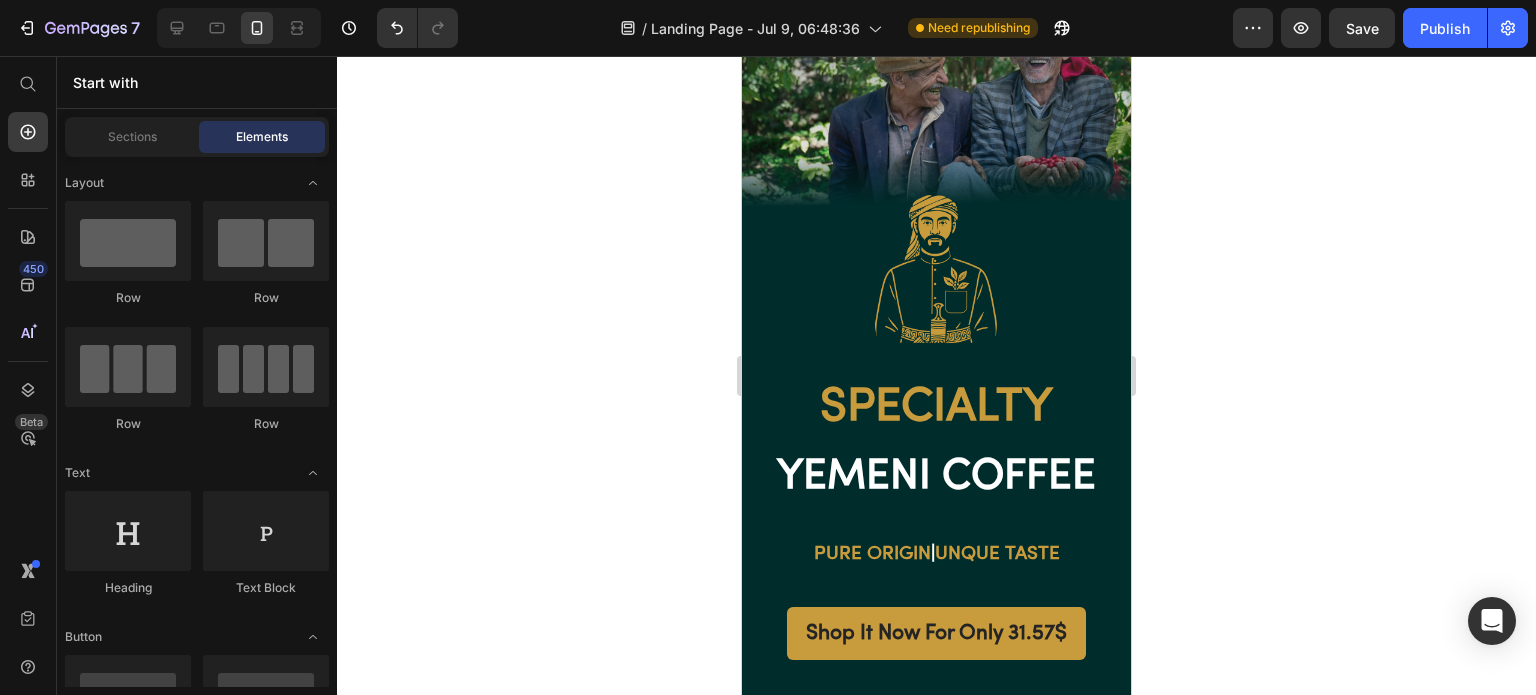 click on "Publish" at bounding box center [1445, 28] 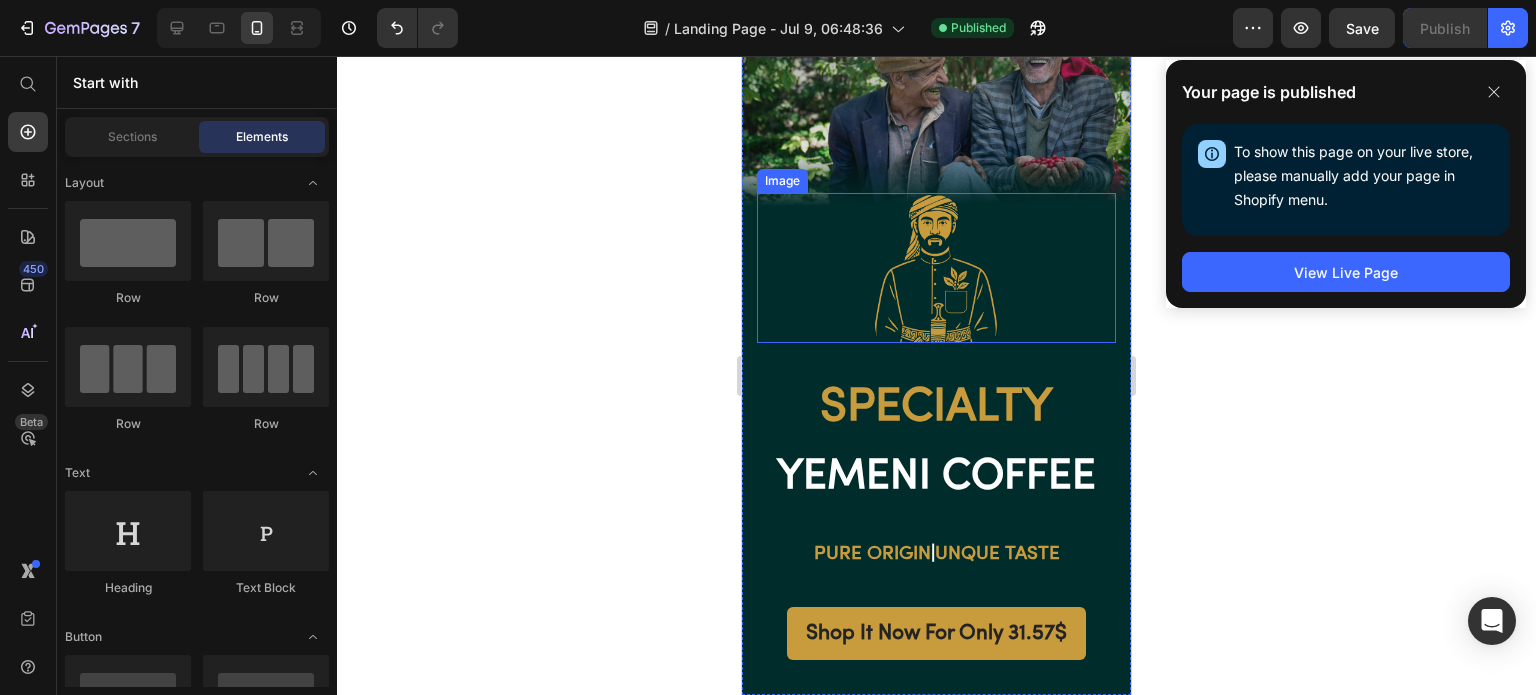scroll, scrollTop: 0, scrollLeft: 0, axis: both 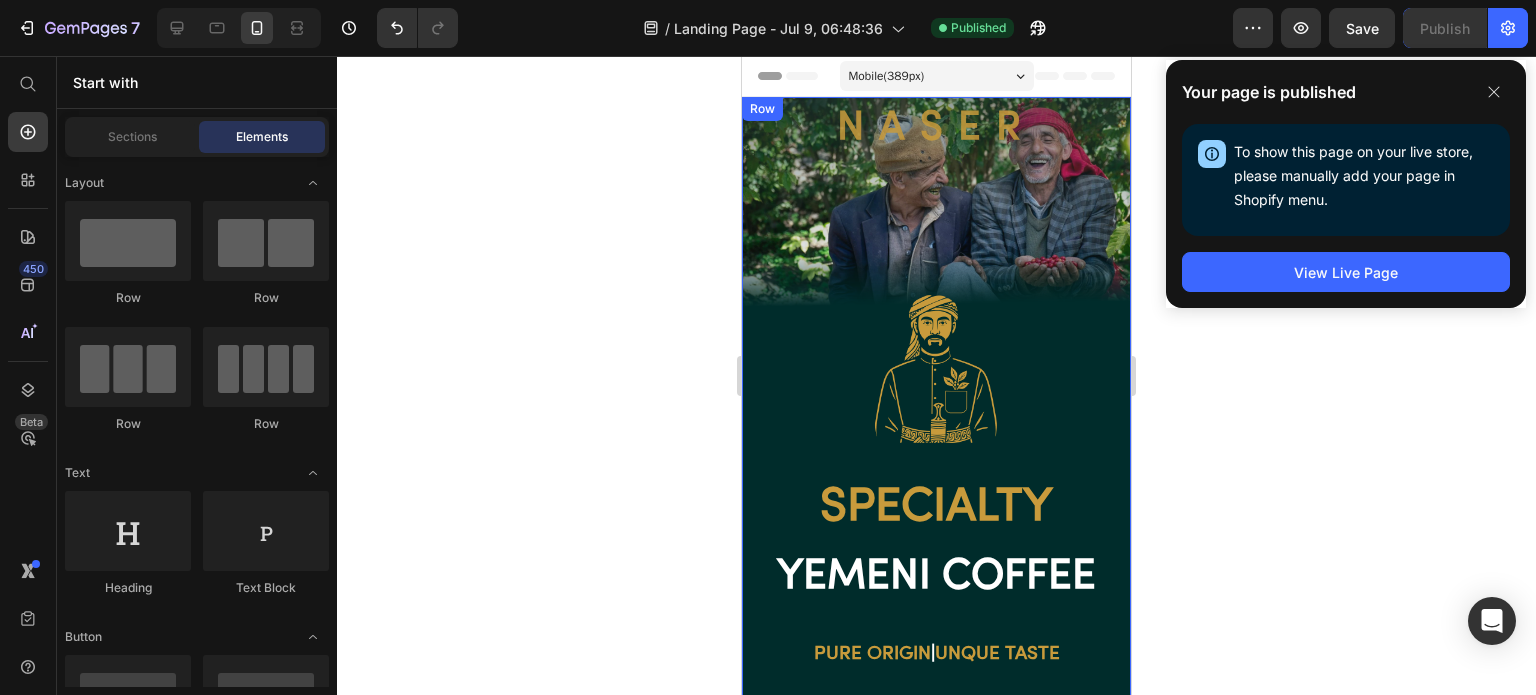 click on "naser" at bounding box center [936, 129] 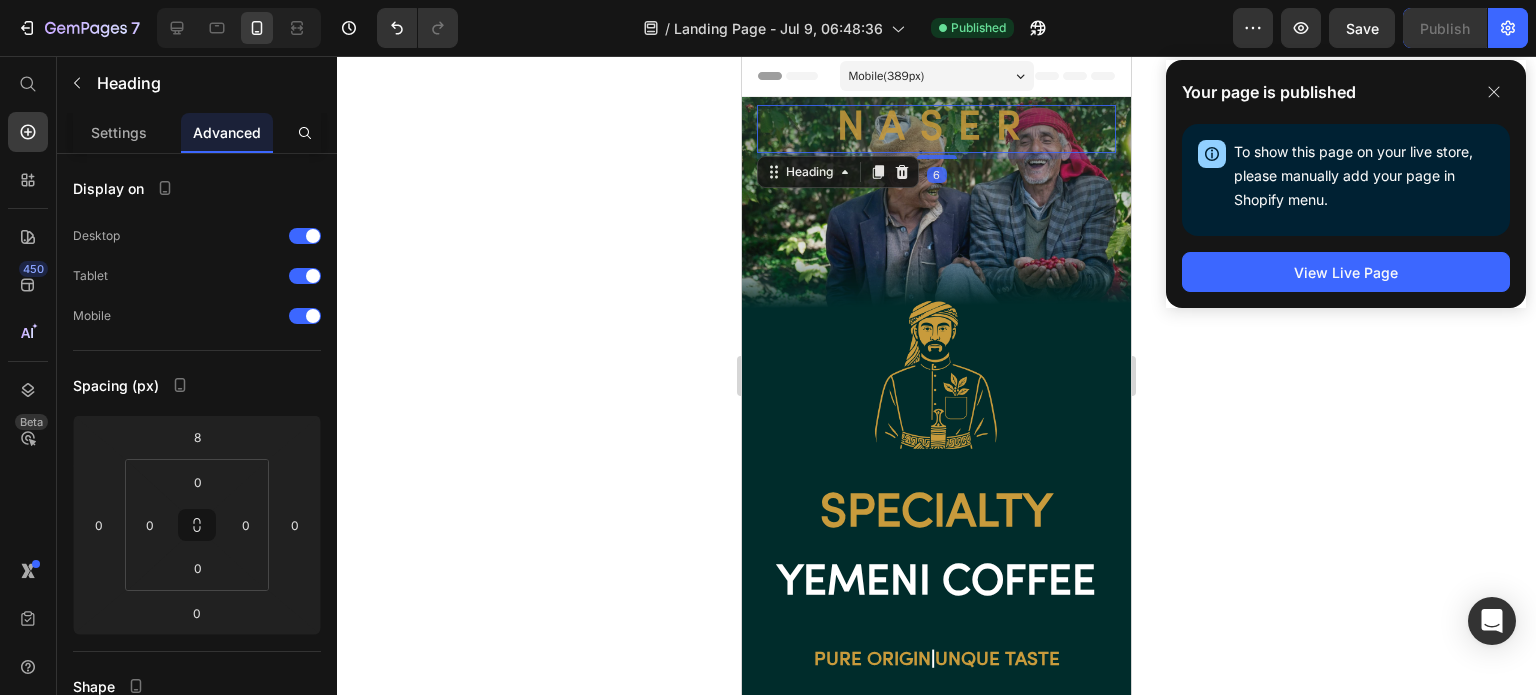 click at bounding box center (937, 157) 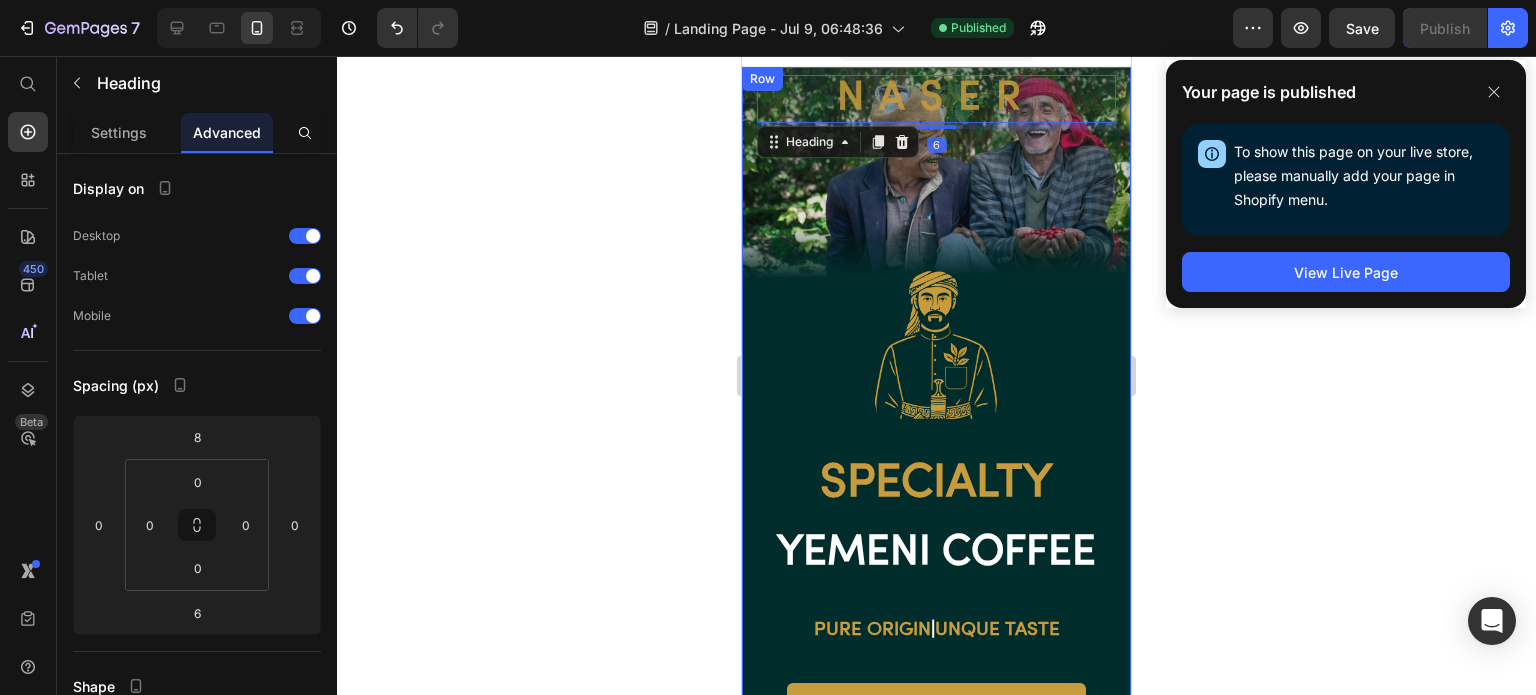 scroll, scrollTop: 0, scrollLeft: 0, axis: both 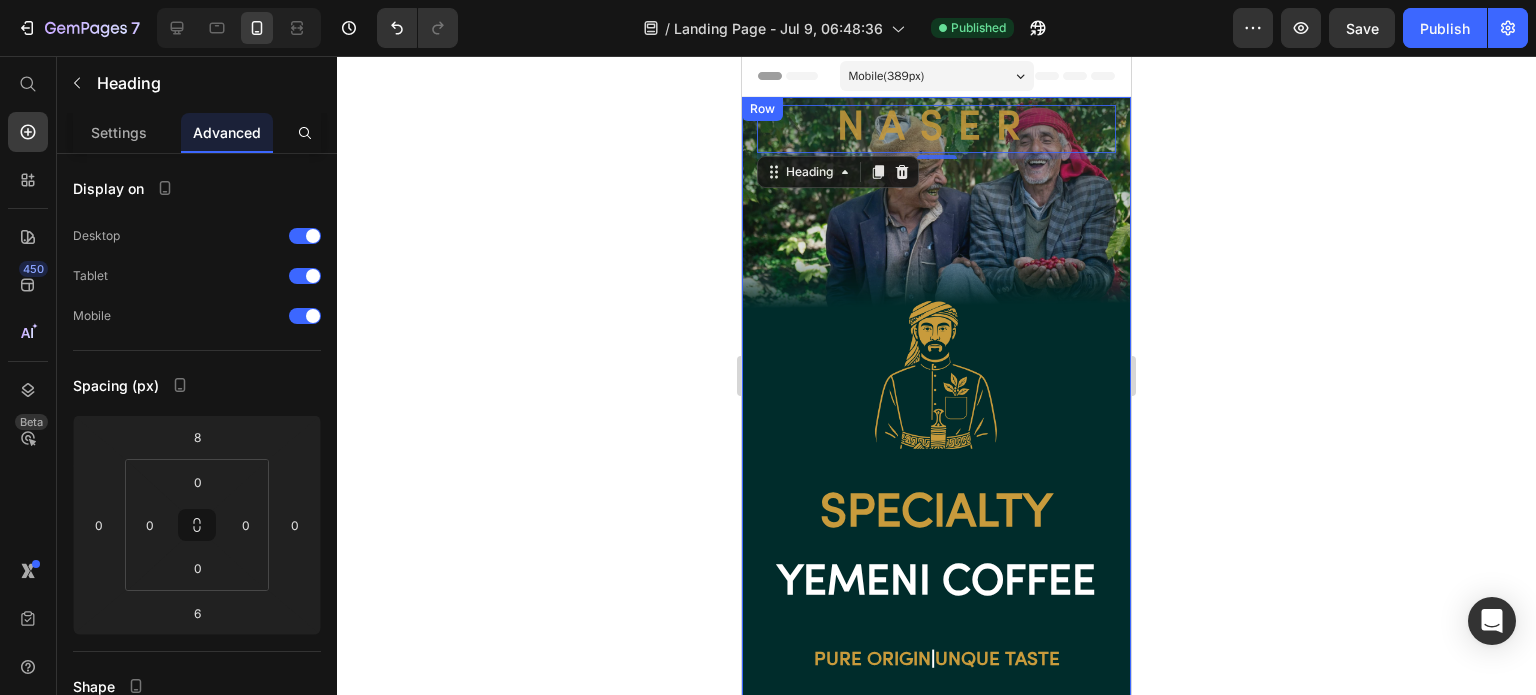 click 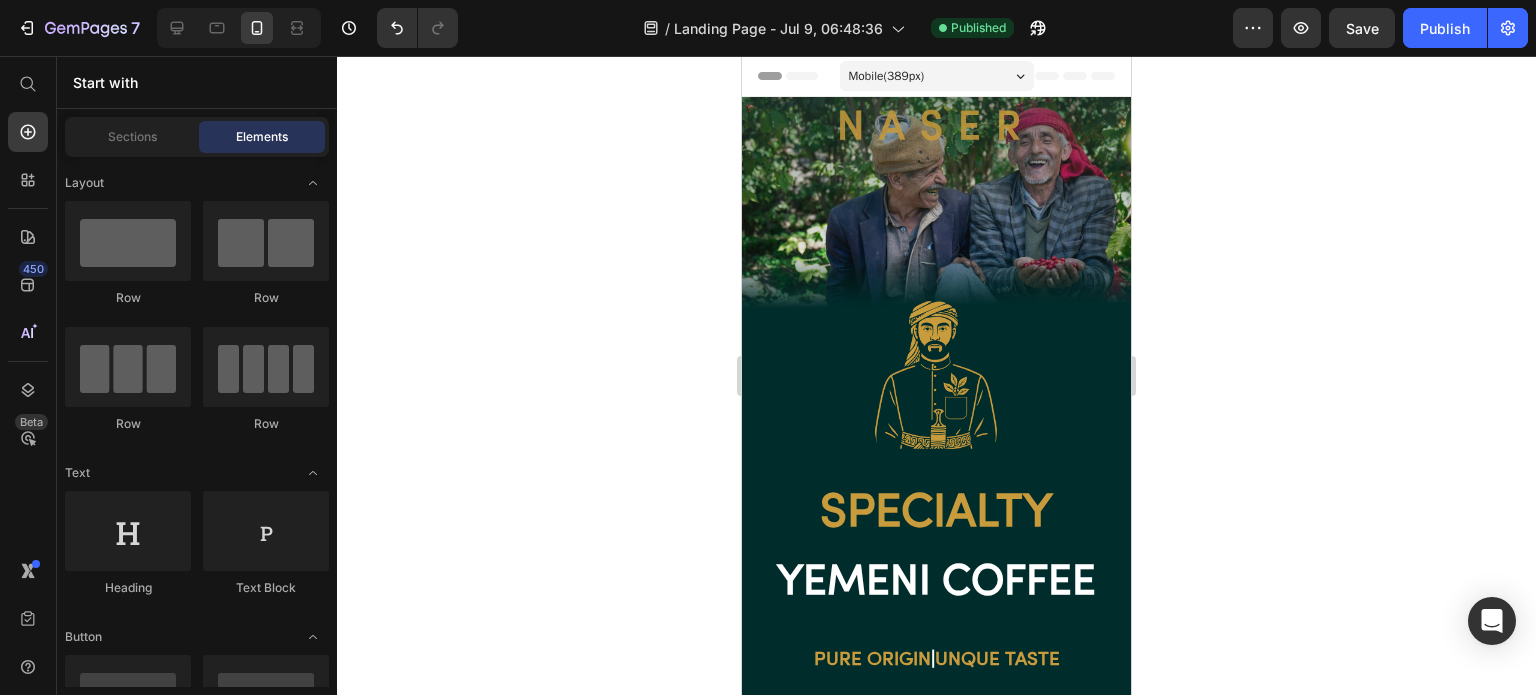 click on "naser" at bounding box center (936, 129) 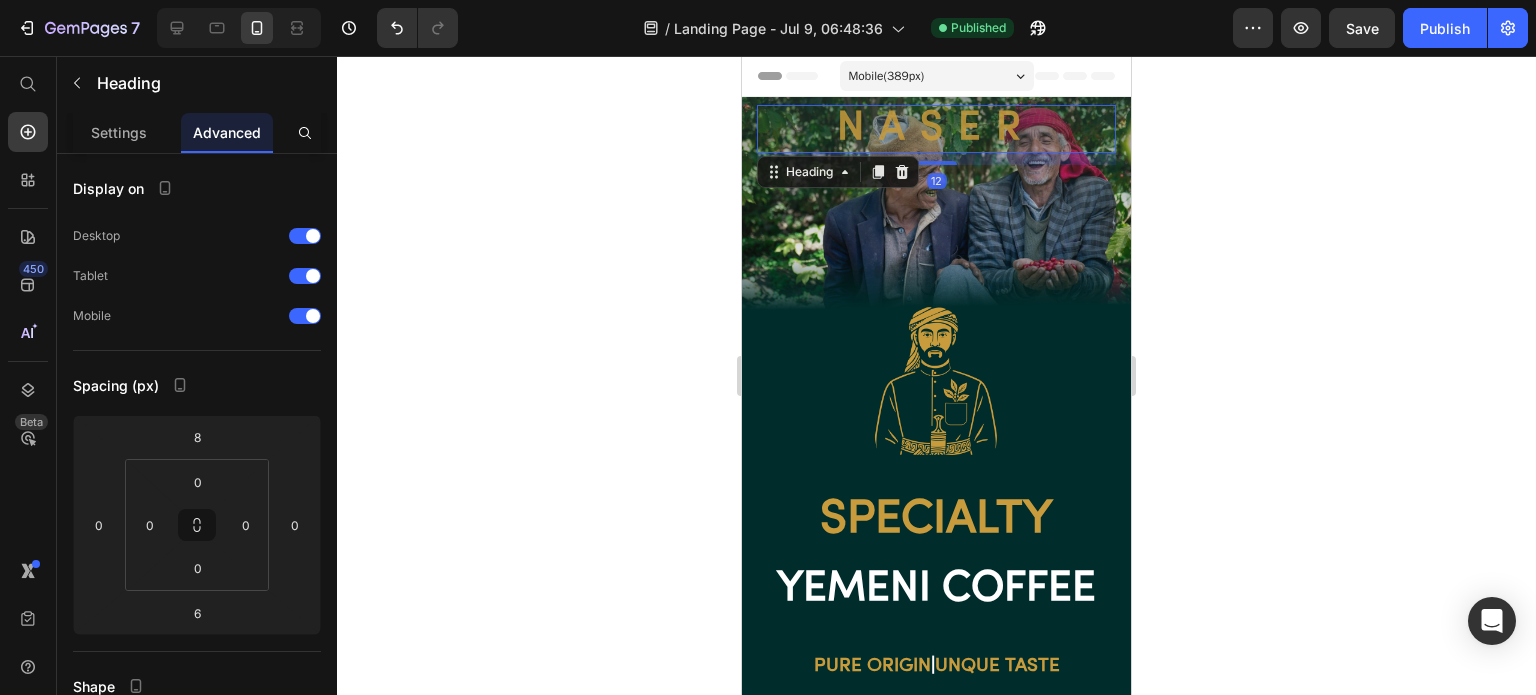click at bounding box center (937, 163) 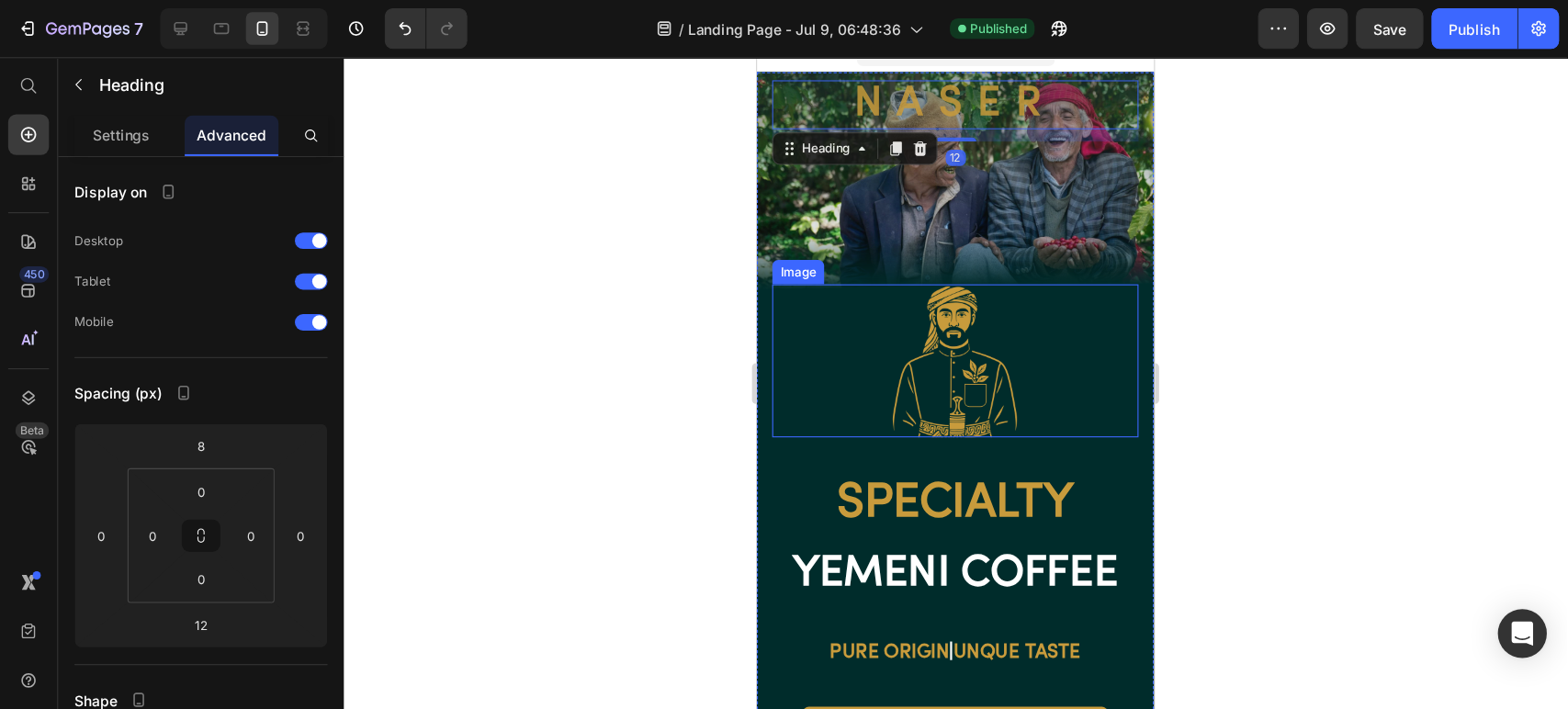 scroll, scrollTop: 92, scrollLeft: 0, axis: vertical 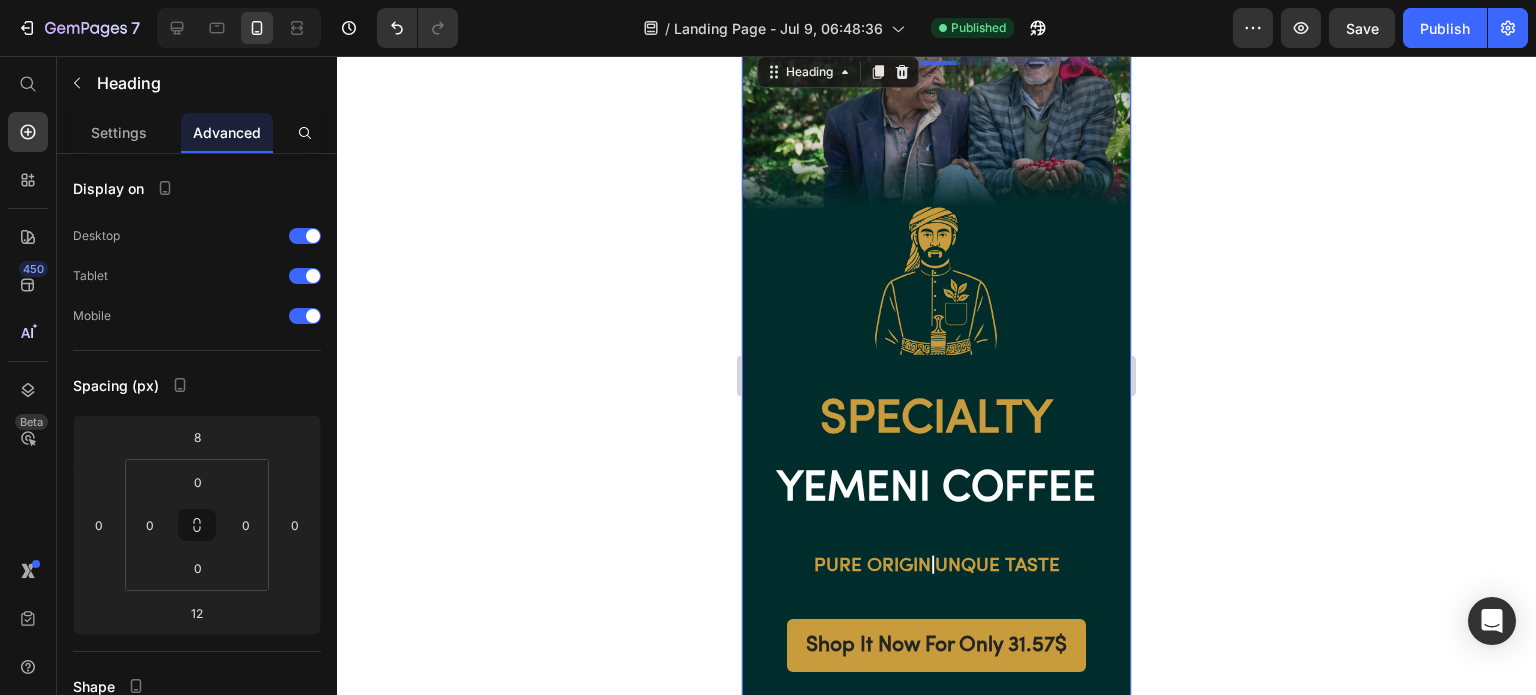 click 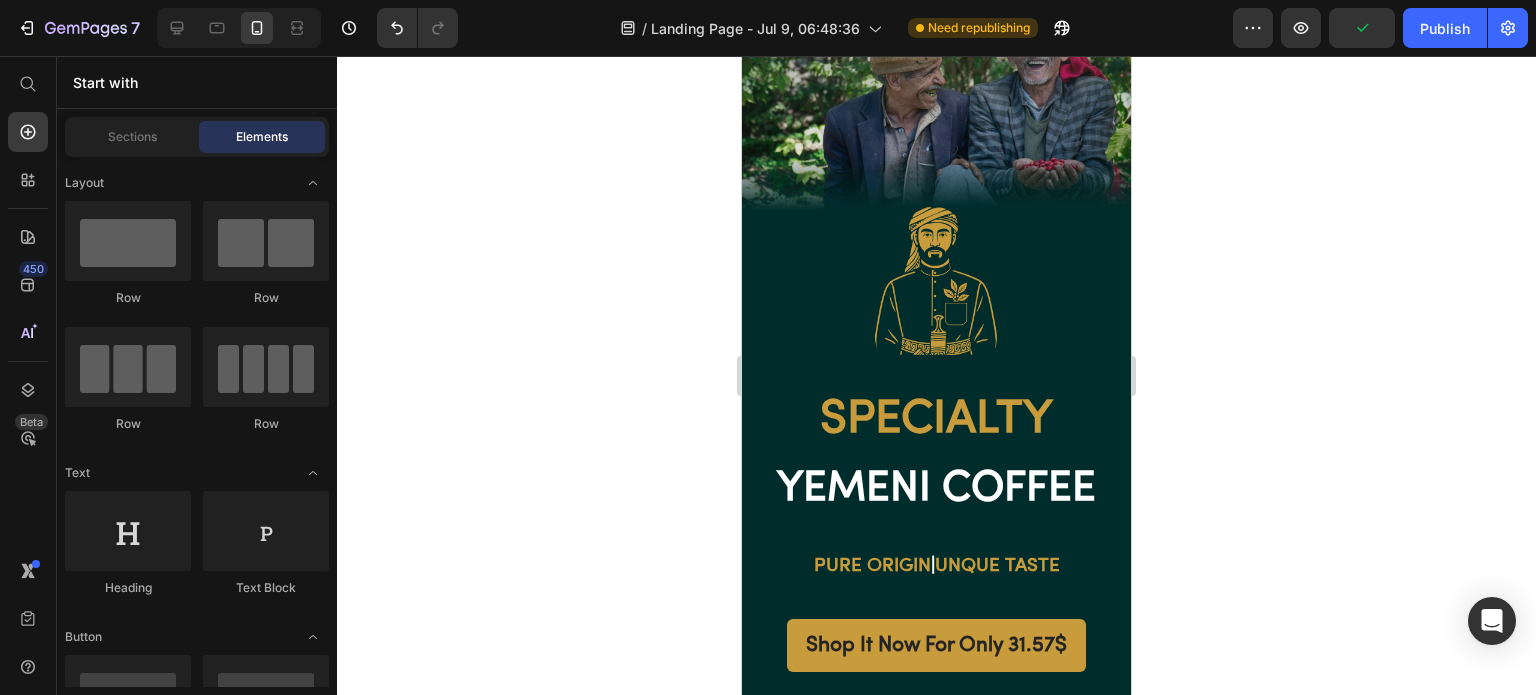 click on "Publish" at bounding box center (1445, 28) 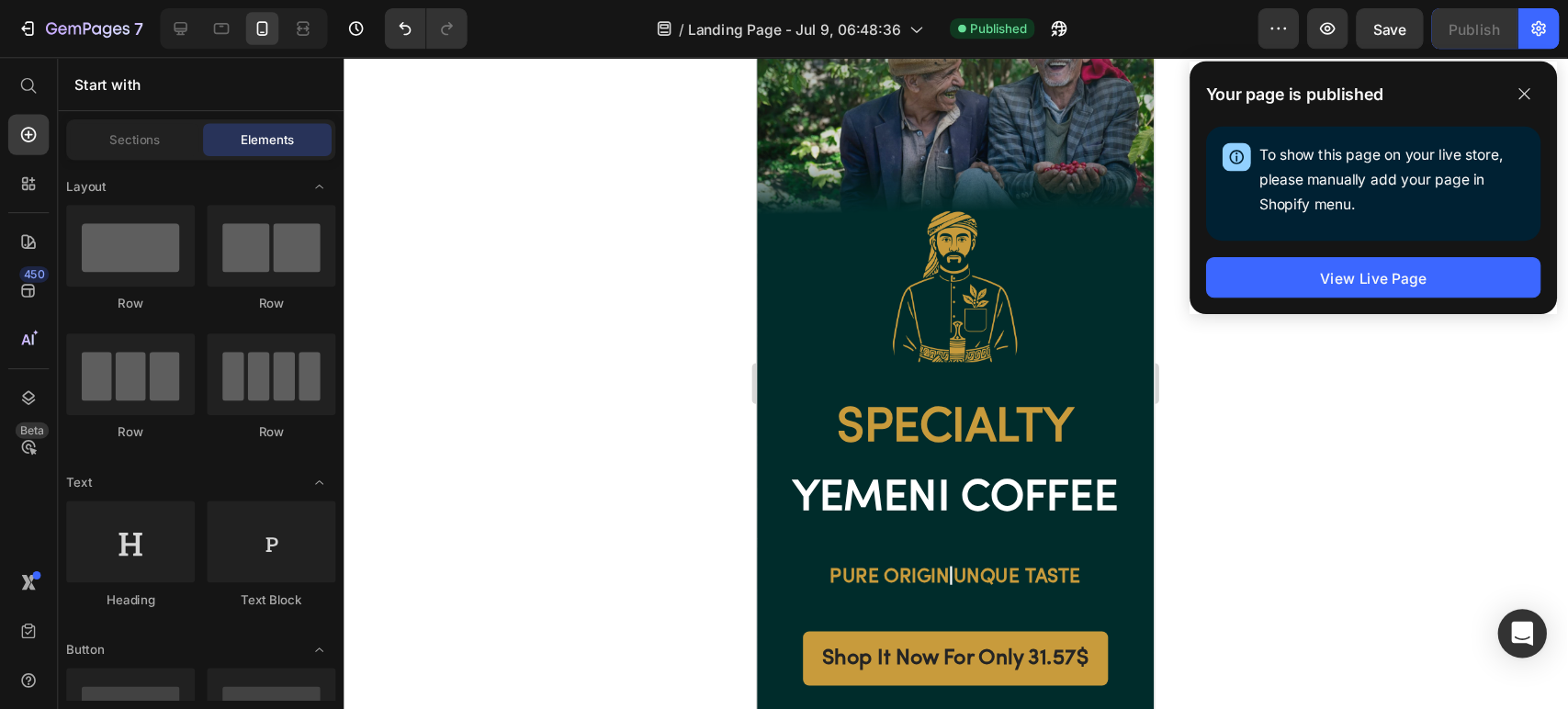 scroll, scrollTop: 92, scrollLeft: 0, axis: vertical 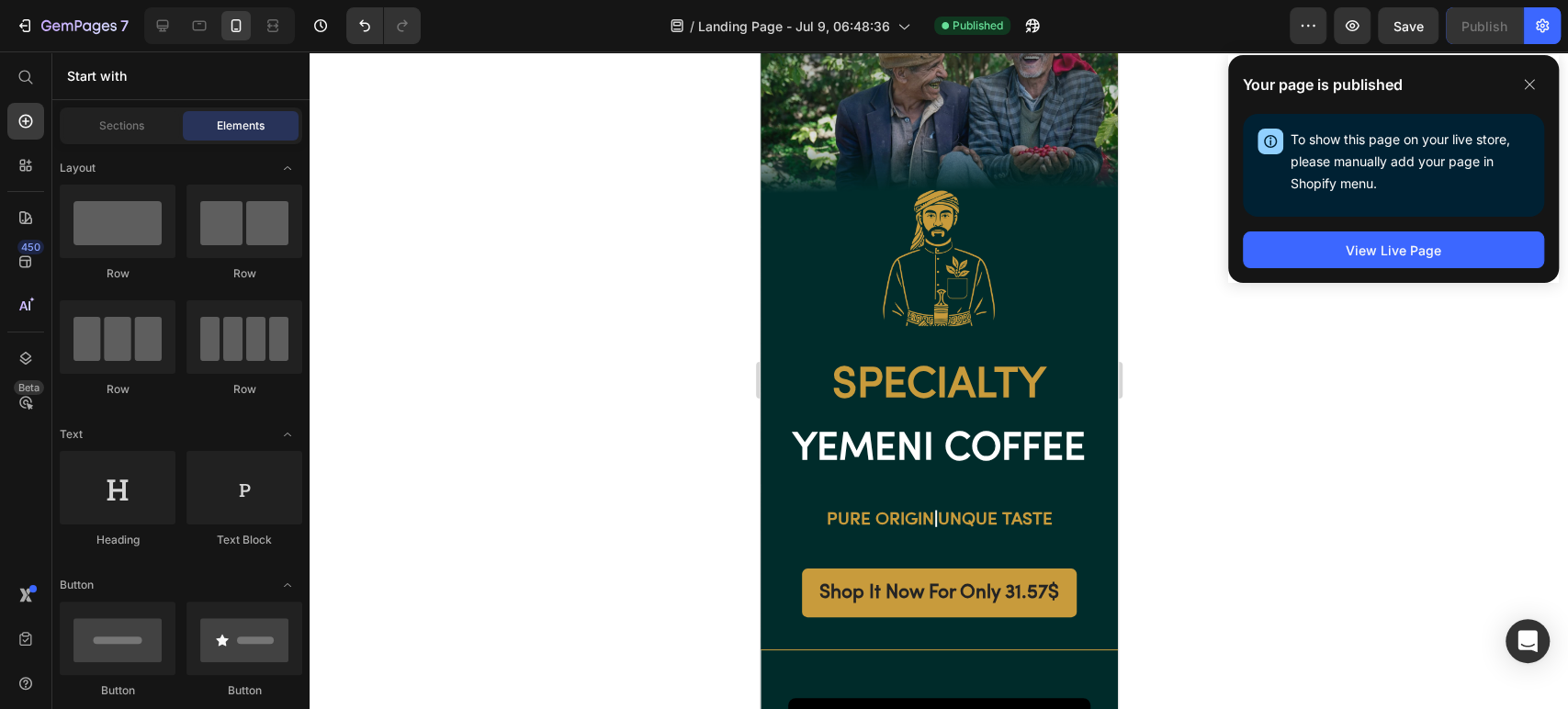 drag, startPoint x: 1055, startPoint y: 3, endPoint x: 520, endPoint y: 395, distance: 663.24 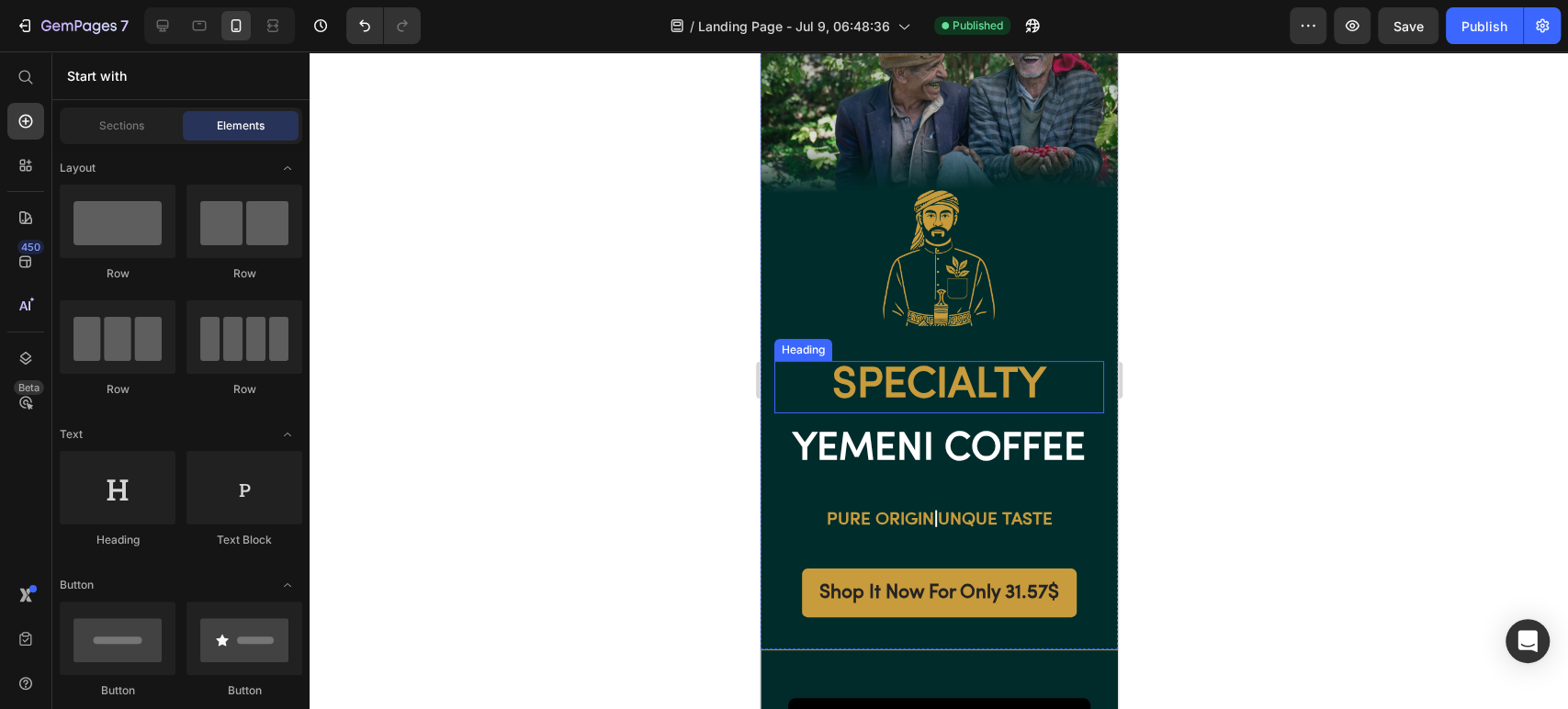 scroll, scrollTop: 0, scrollLeft: 0, axis: both 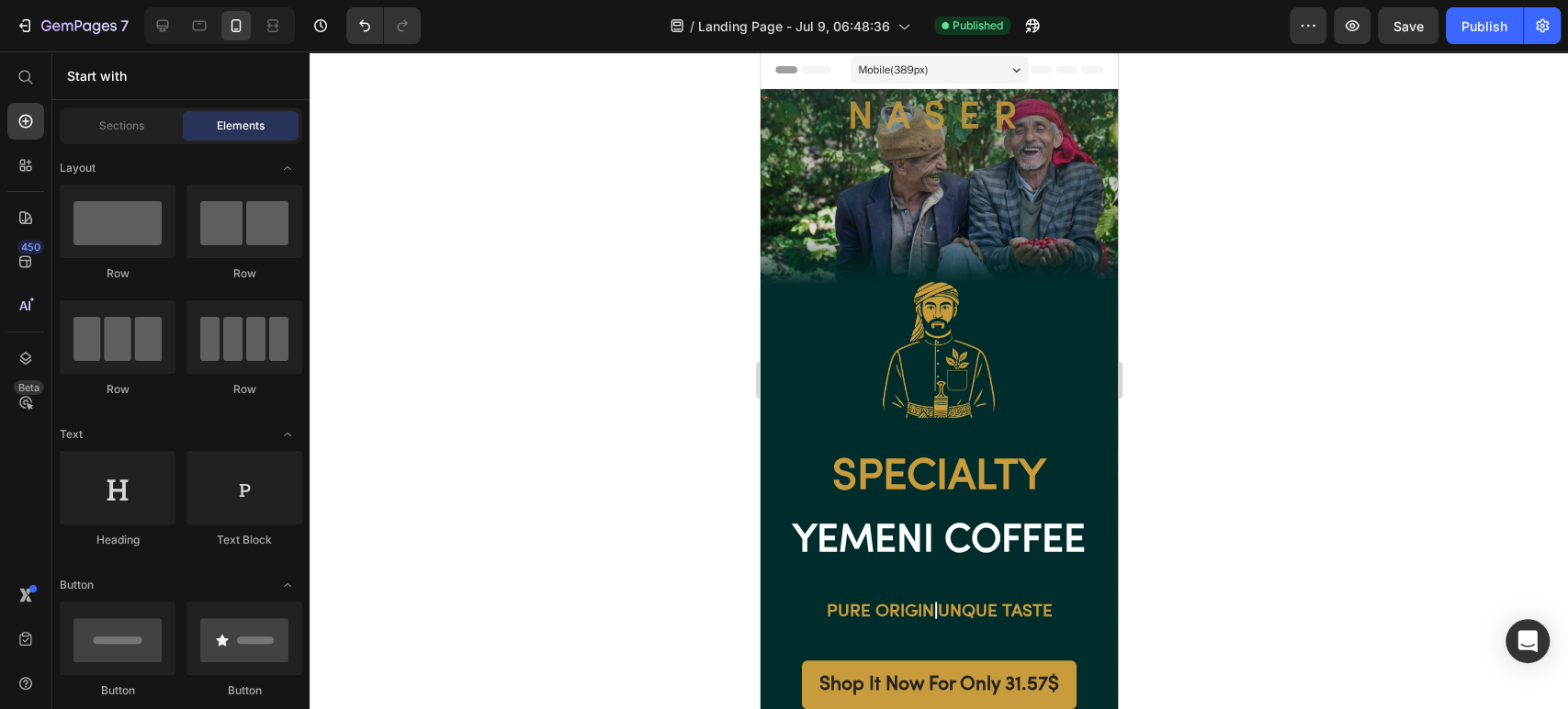 click on "Mobile  ( 389 px)" at bounding box center [939, 70] 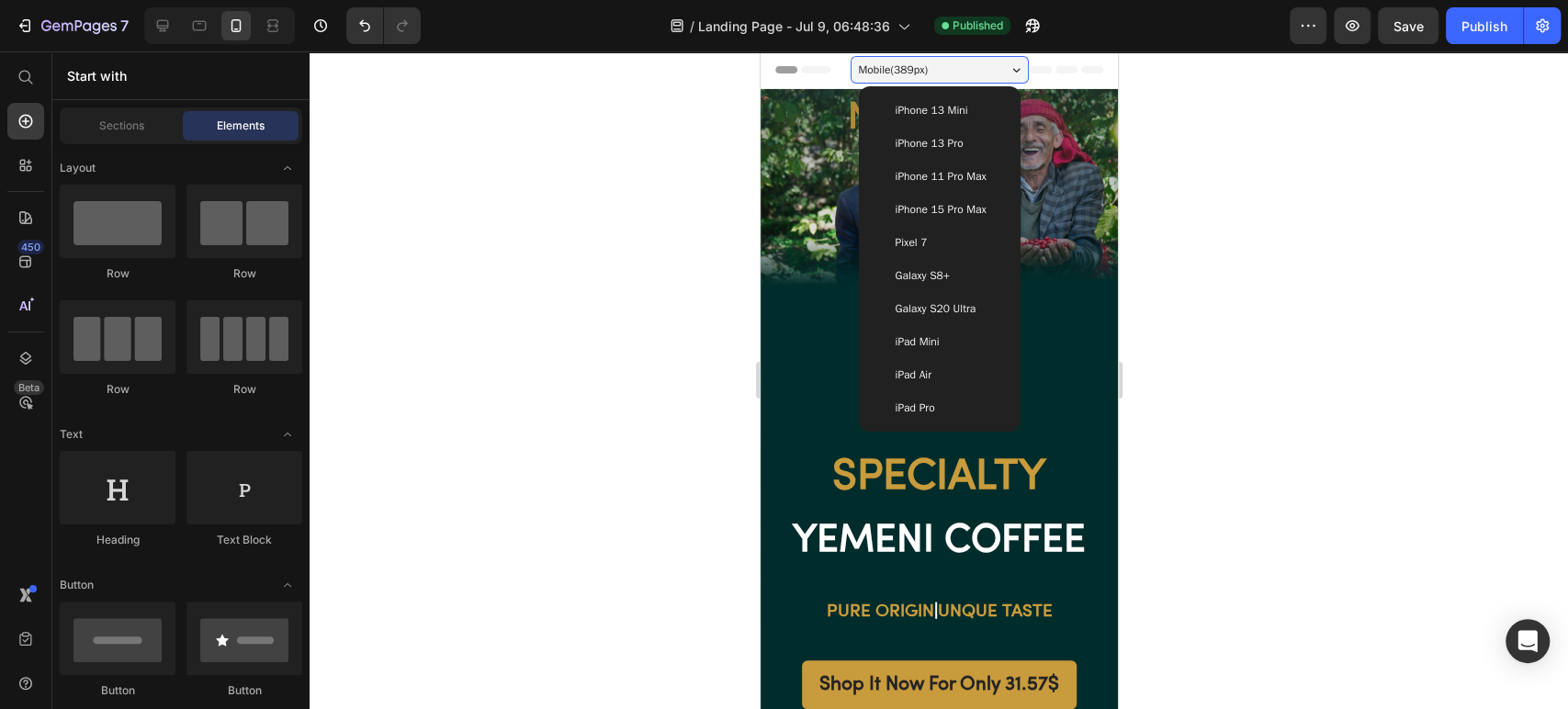 click on "Galaxy S8+" at bounding box center [939, 276] 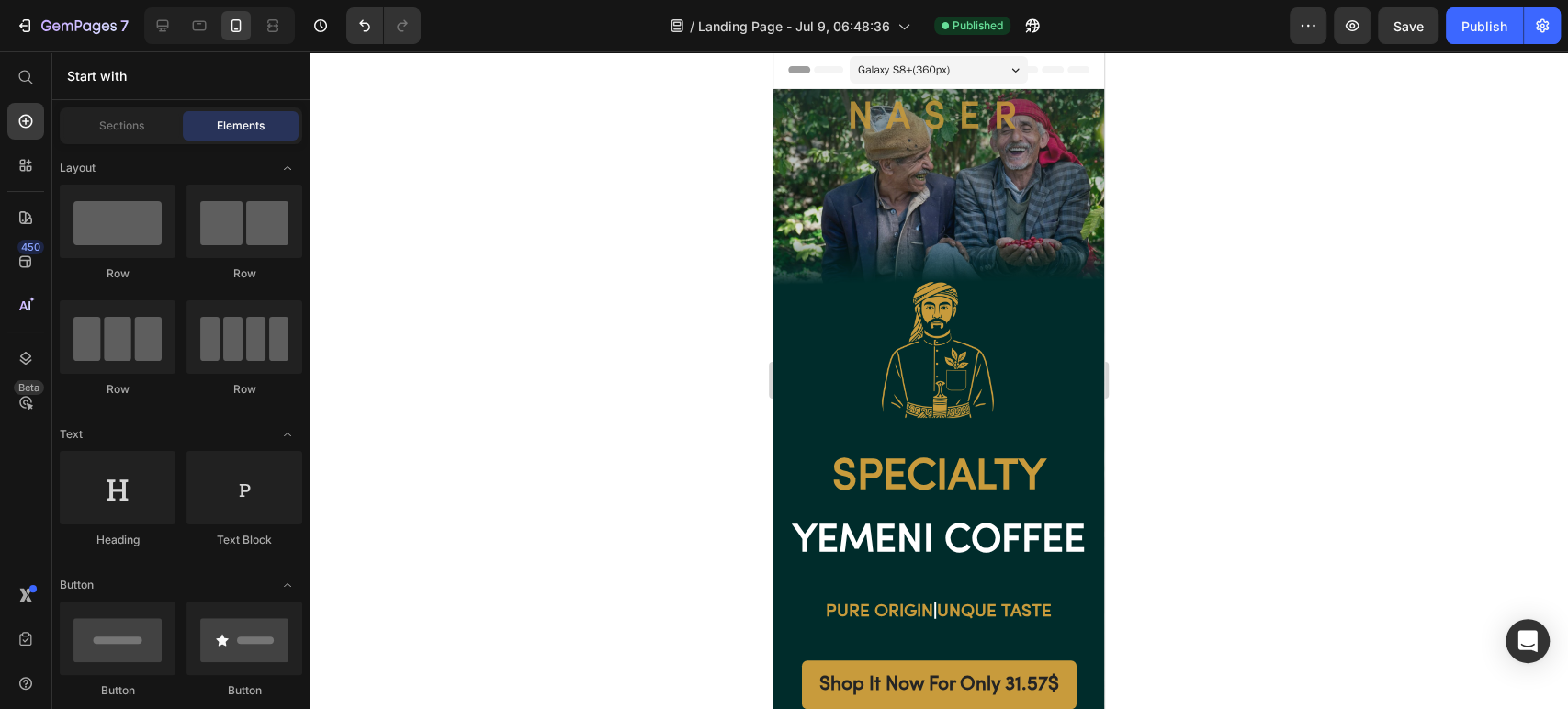 click on "Galaxy S8+  ( 360 px)" at bounding box center (904, 70) 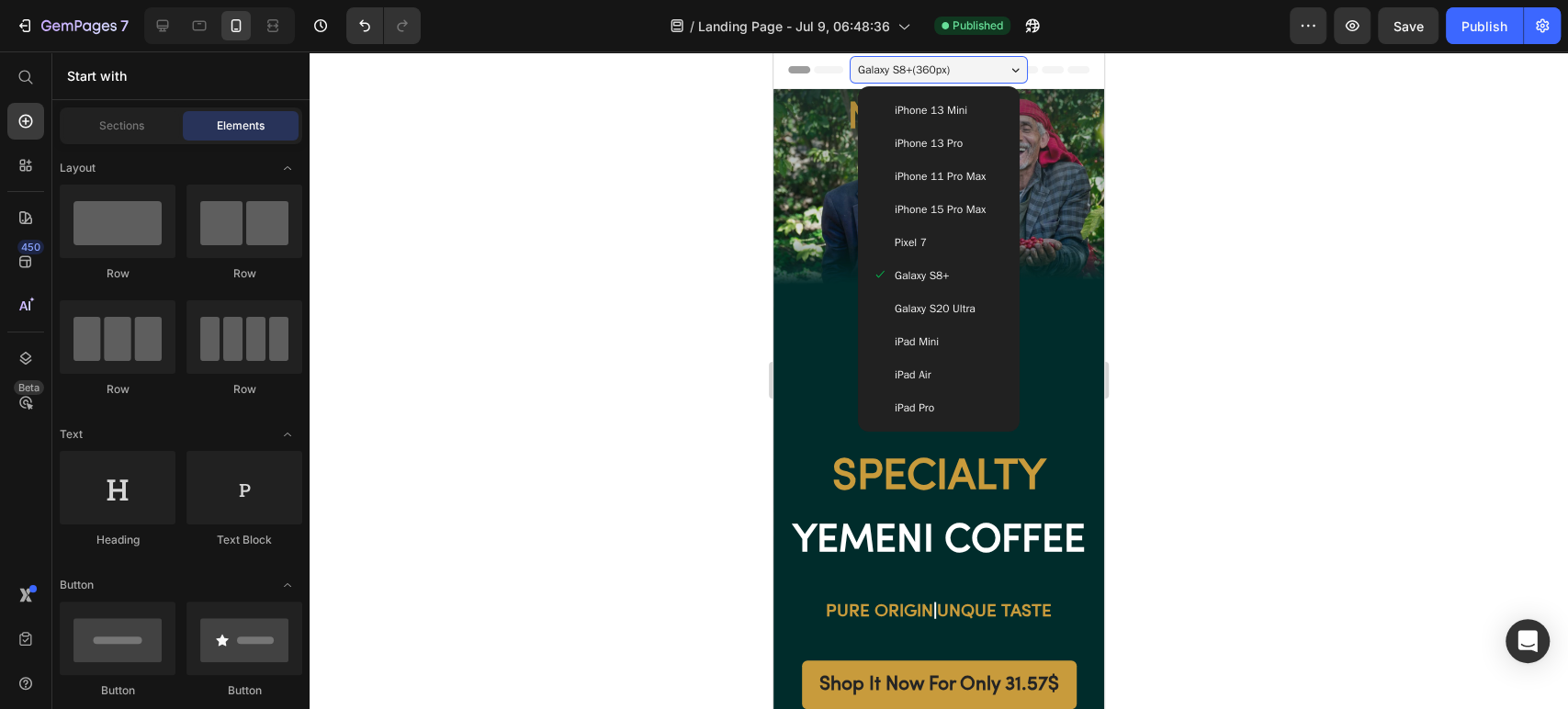 click on "Galaxy S20 Ultra" at bounding box center (935, 309) 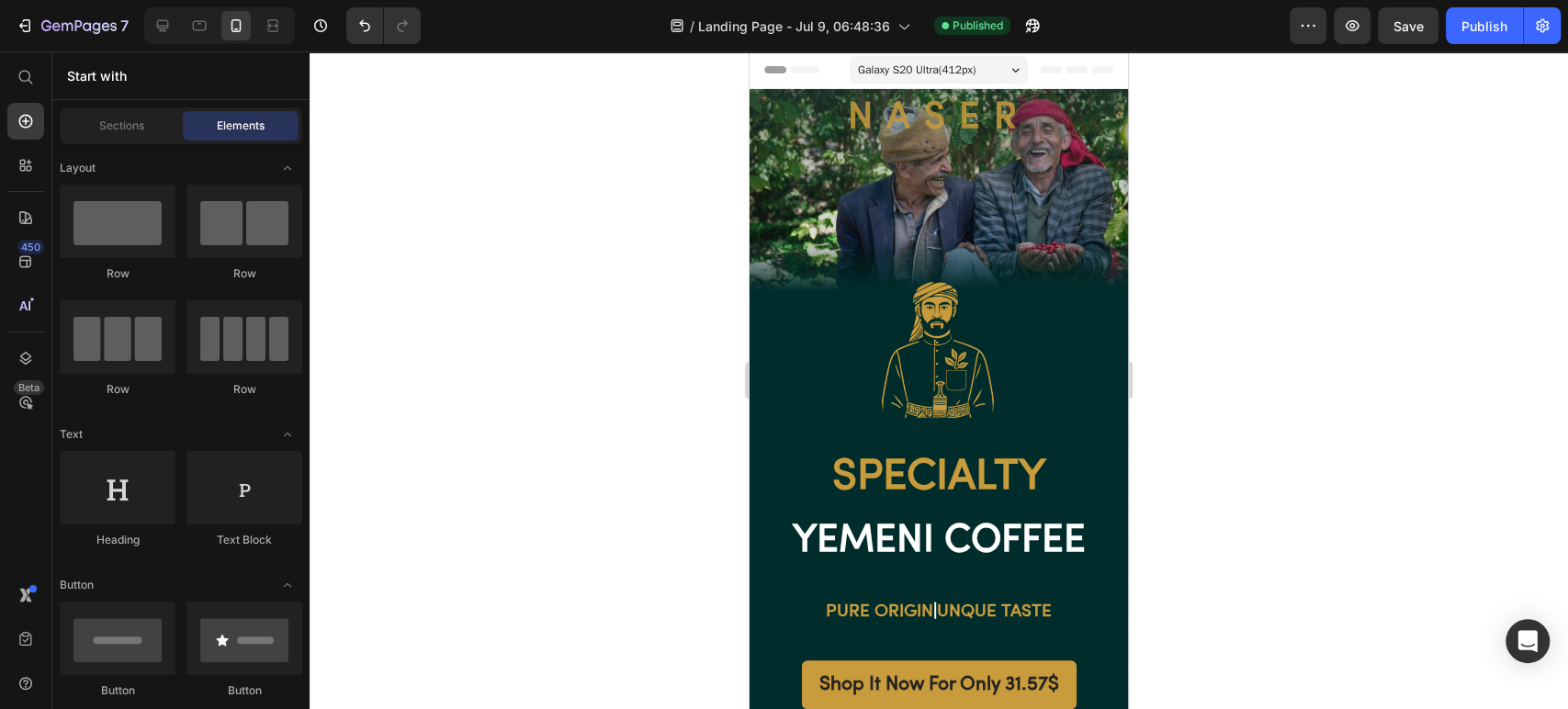 click on "Galaxy S20 Ultra  ( 412 px)" at bounding box center [917, 70] 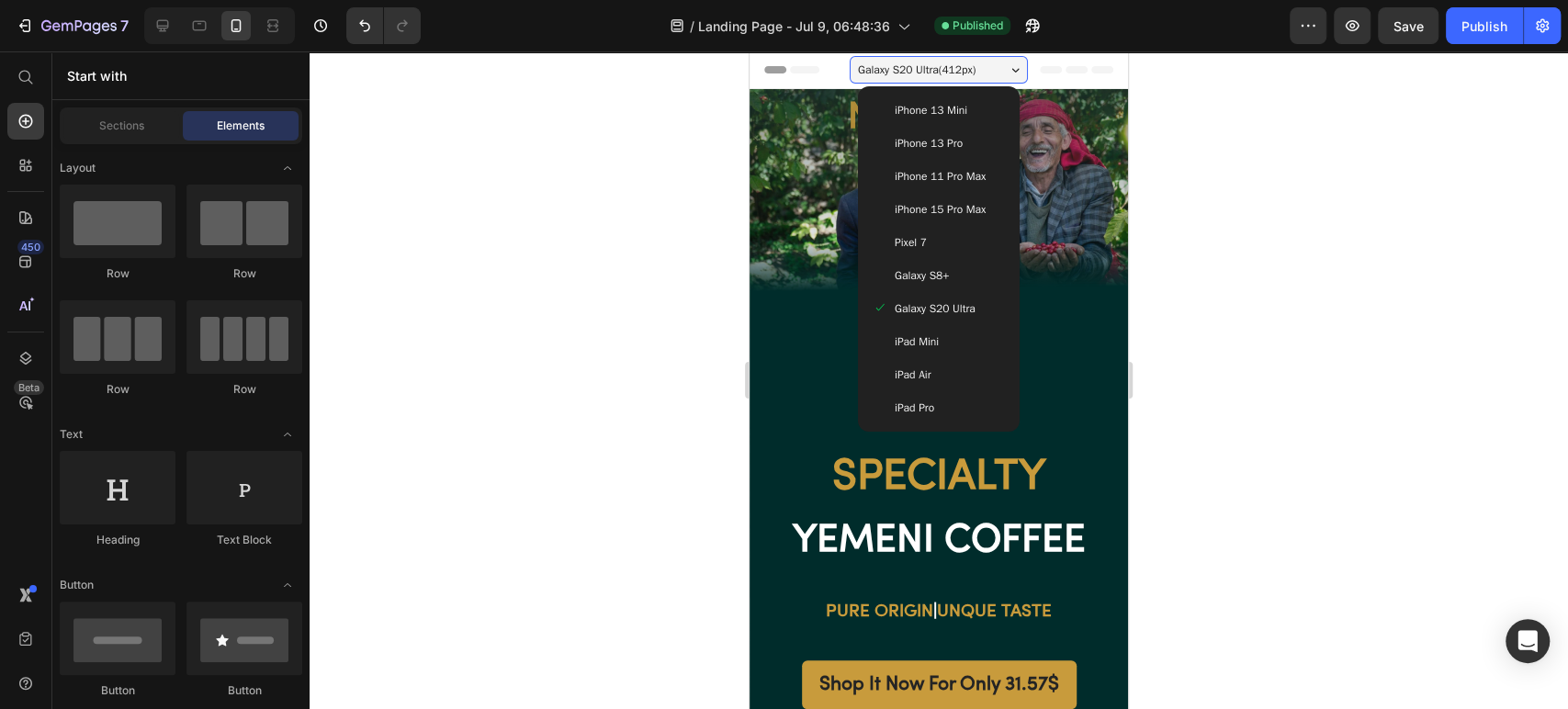 click on "iPhone 11 Pro Max" at bounding box center (940, 176) 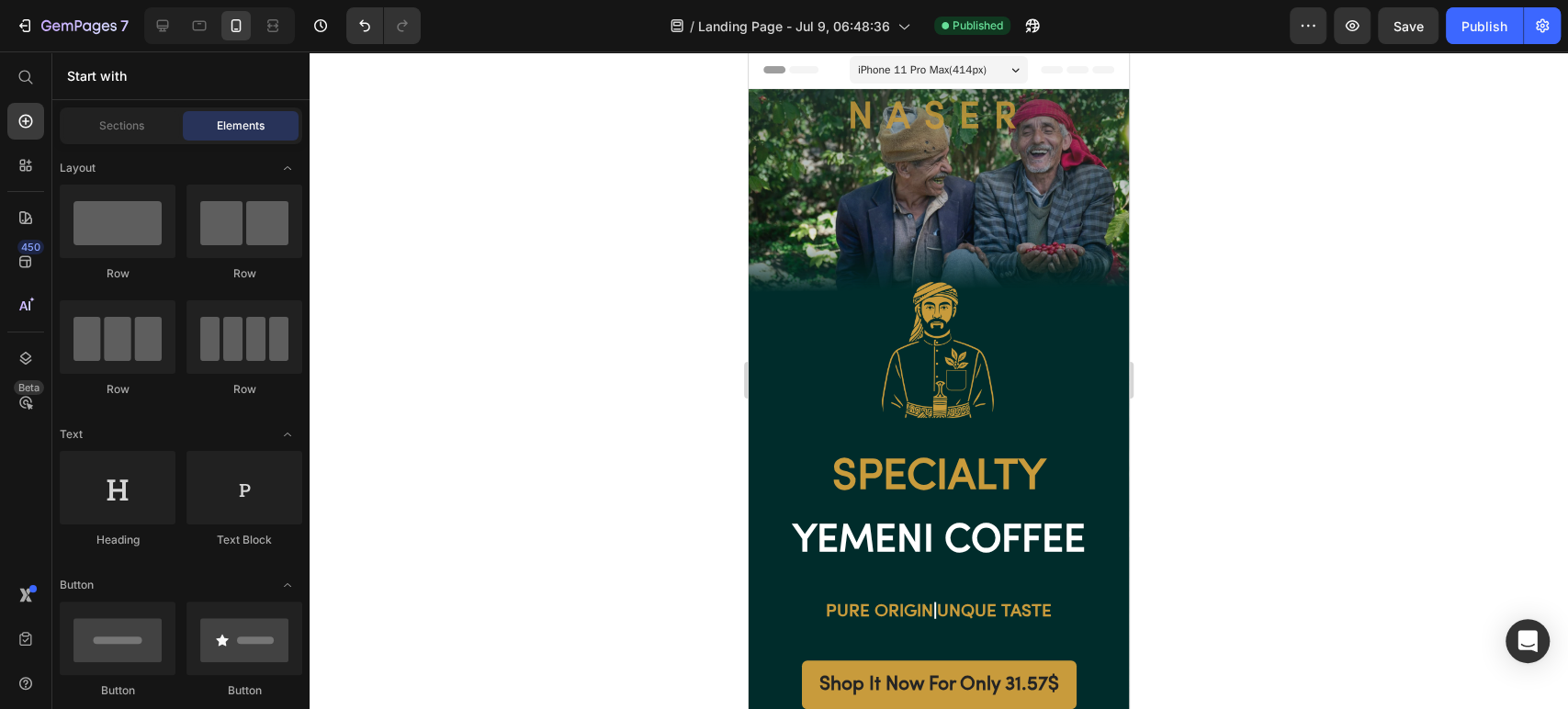 click on "iPhone 11 Pro Max  ( 414 px)" at bounding box center (939, 70) 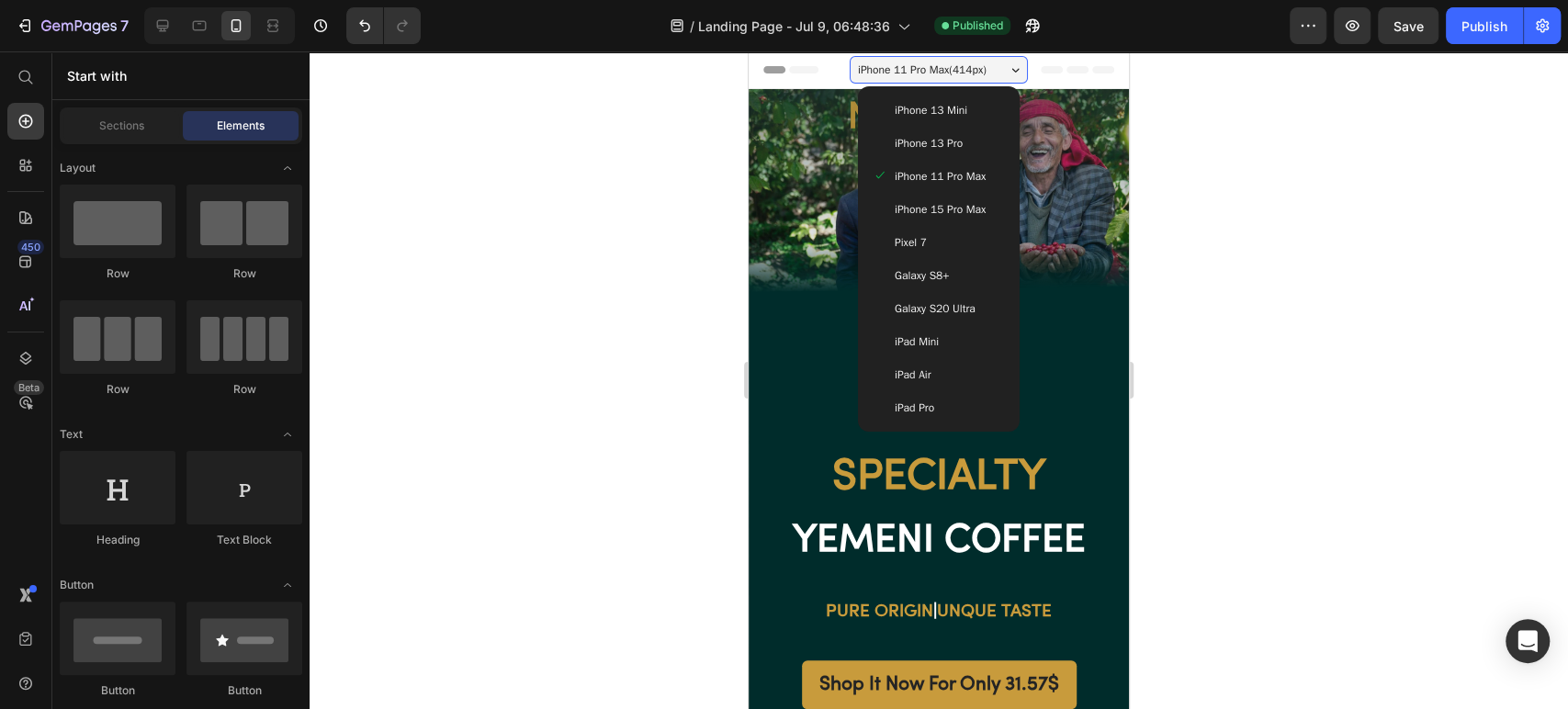 click on "iPhone 15 Pro Max" at bounding box center [940, 209] 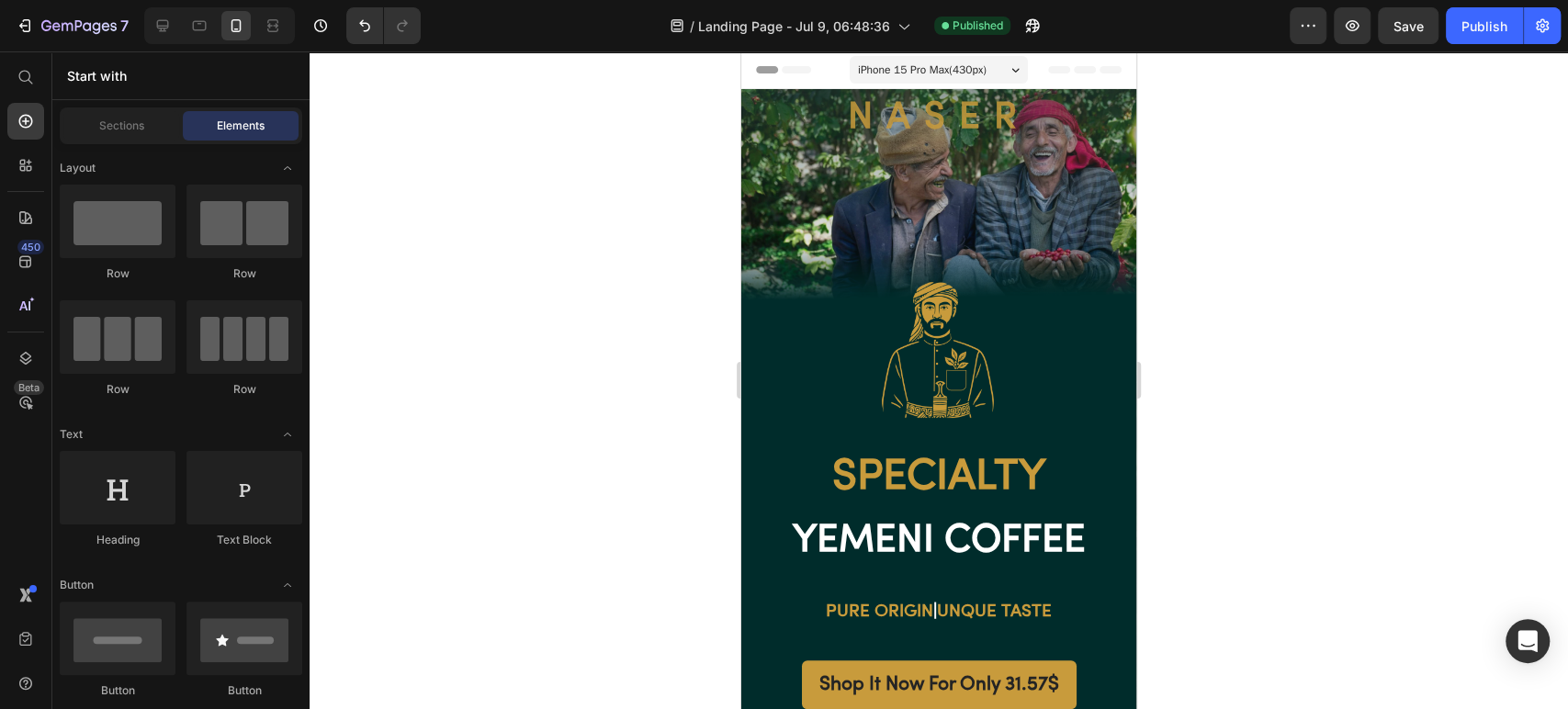 click on "iPhone 15 Pro Max  ( 430 px)" at bounding box center [922, 70] 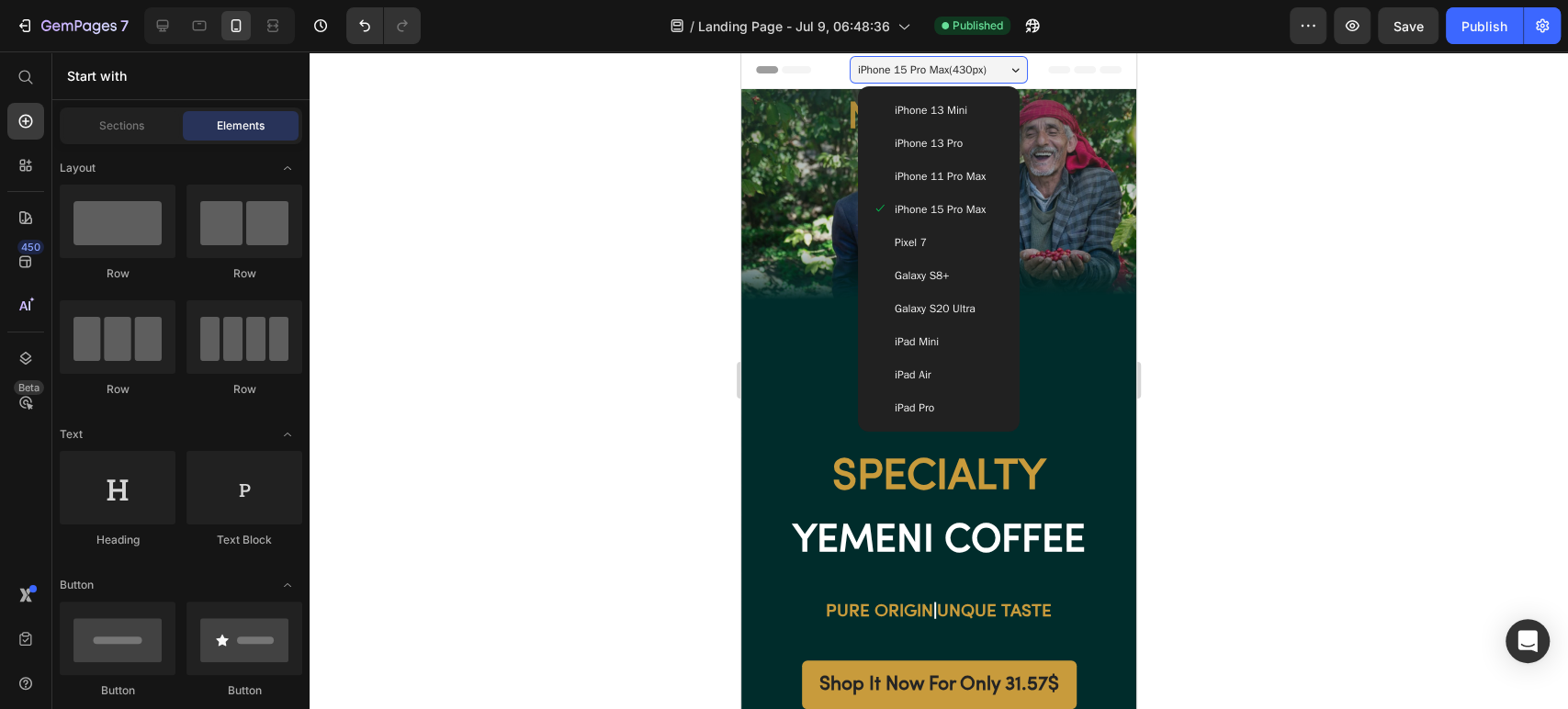 click on "Galaxy S20 Ultra" at bounding box center (935, 309) 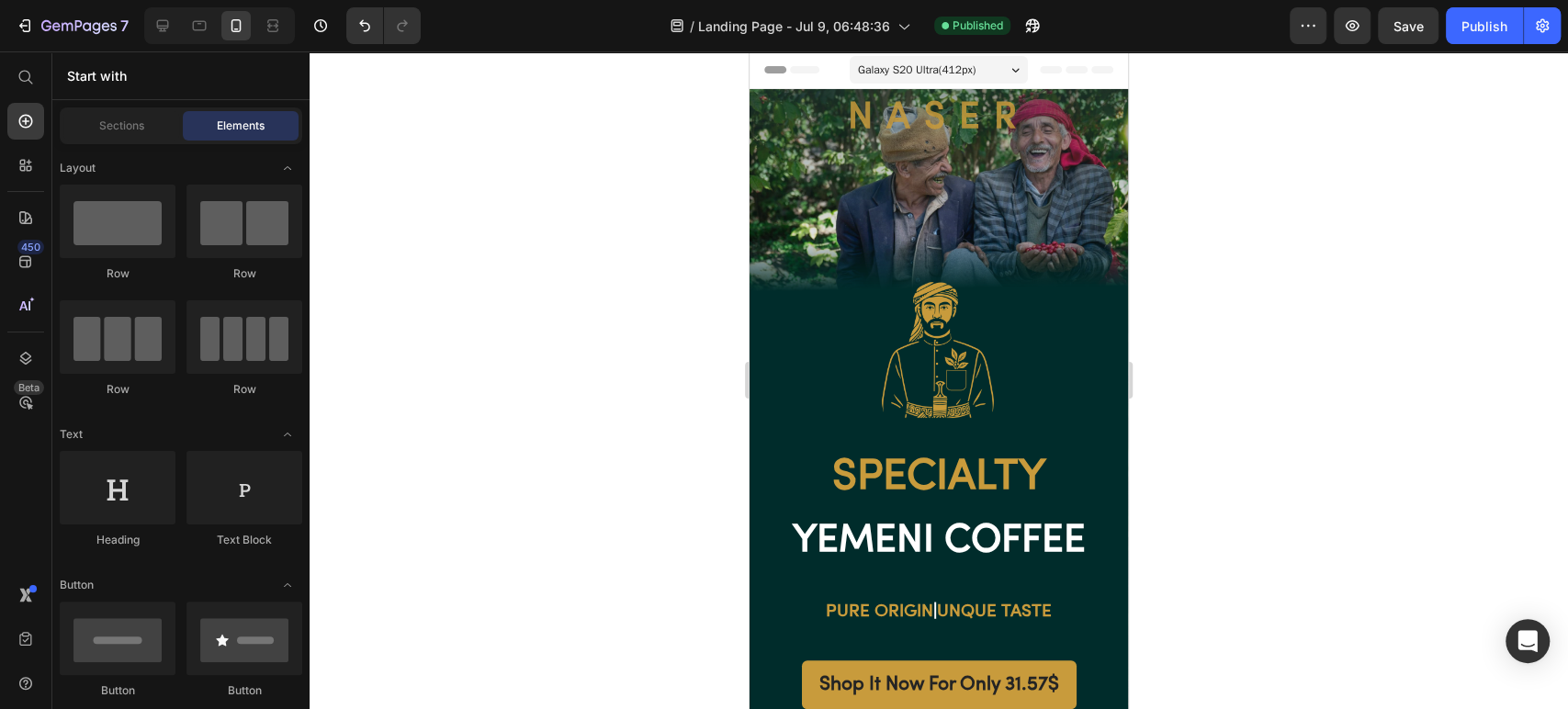 click on "Galaxy S20 Ultra  ( 412 px)" at bounding box center (917, 70) 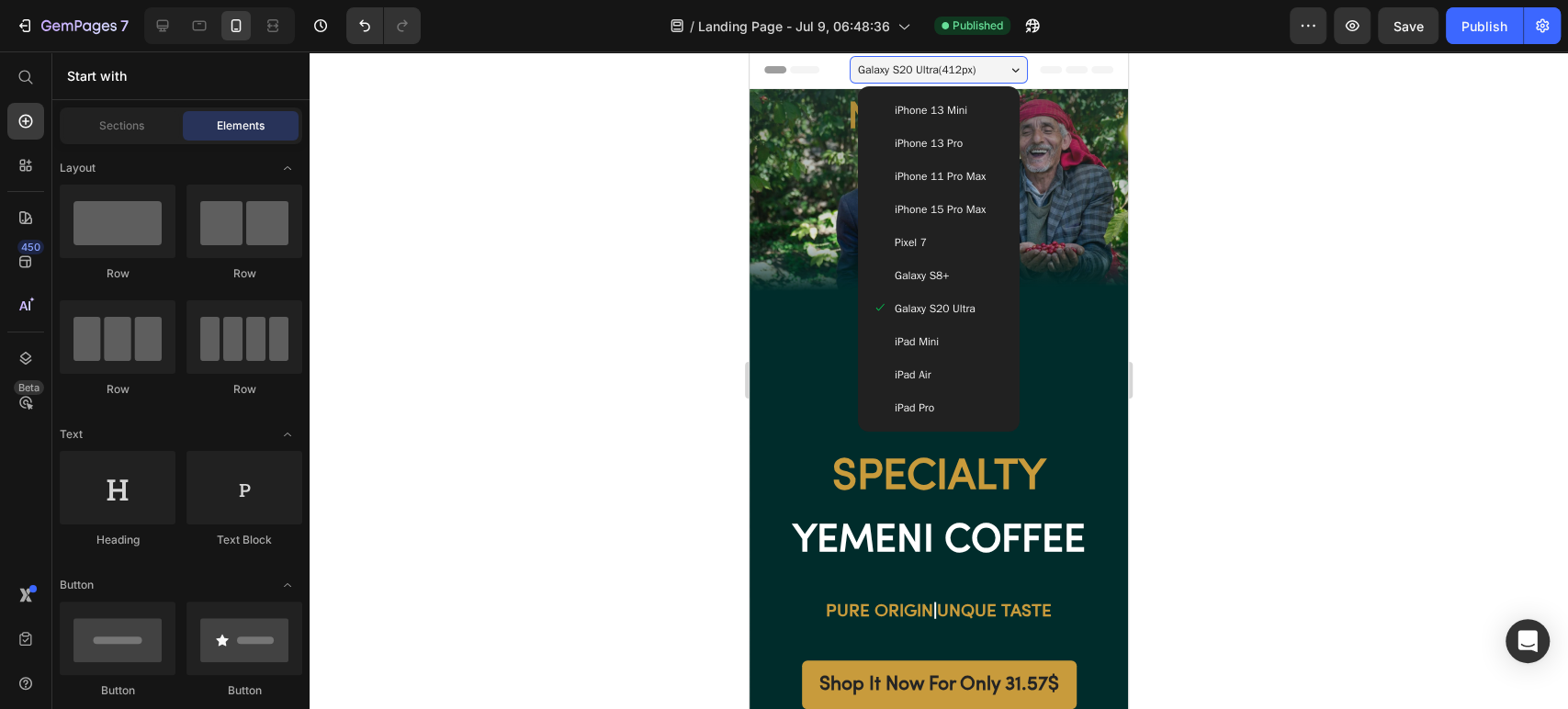 click on "iPad Air" at bounding box center [939, 375] 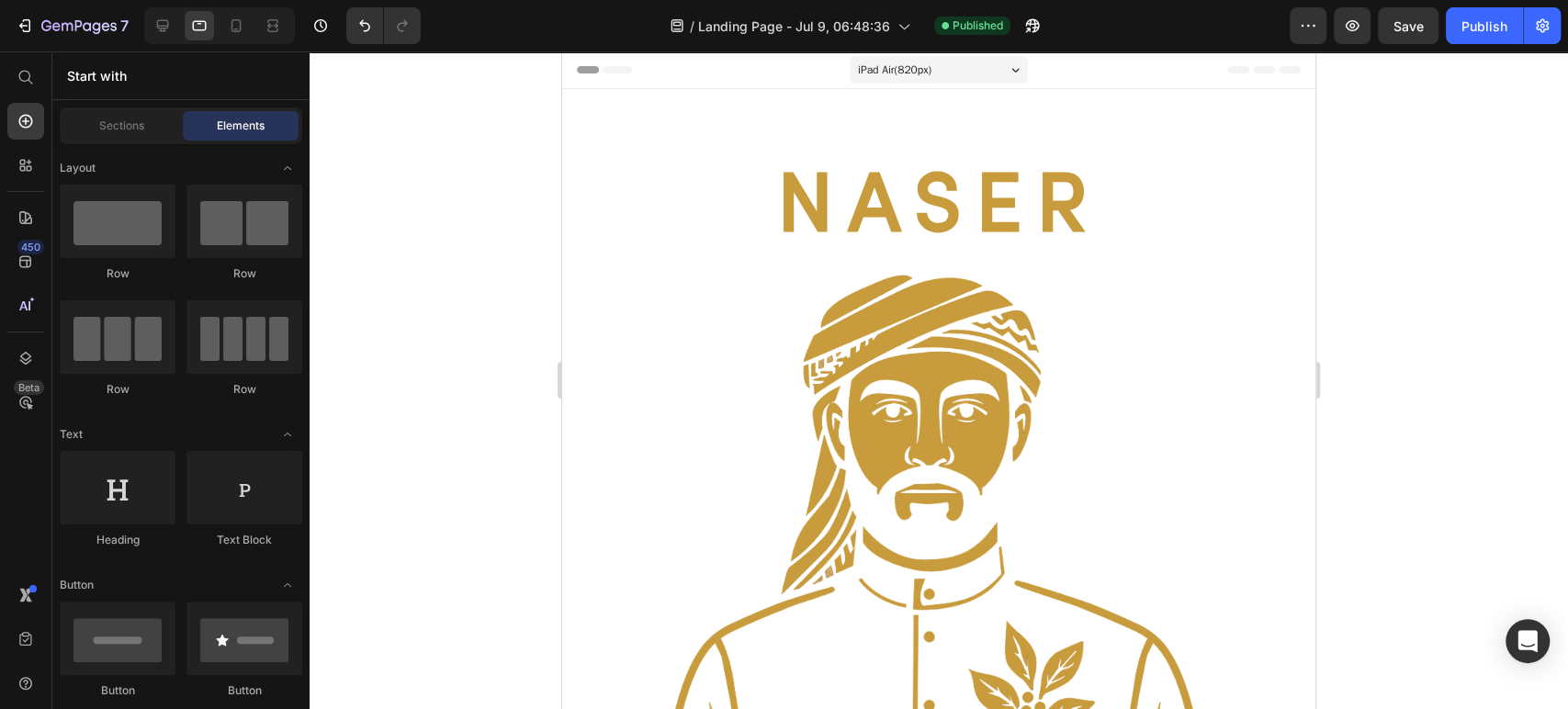 click on "iPad Air  ( 820 px)" at bounding box center [939, 70] 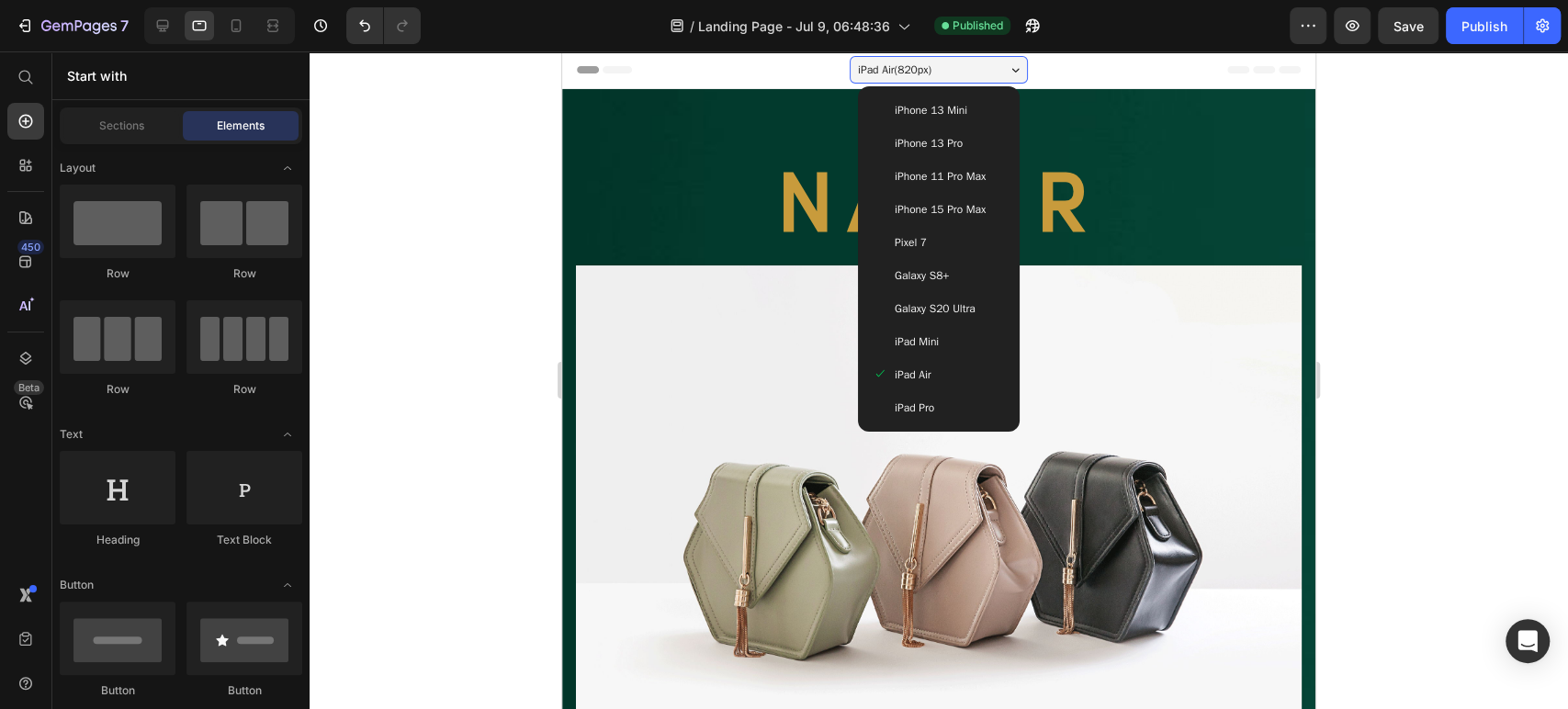 click on "iPhone 13 Mini" at bounding box center [931, 110] 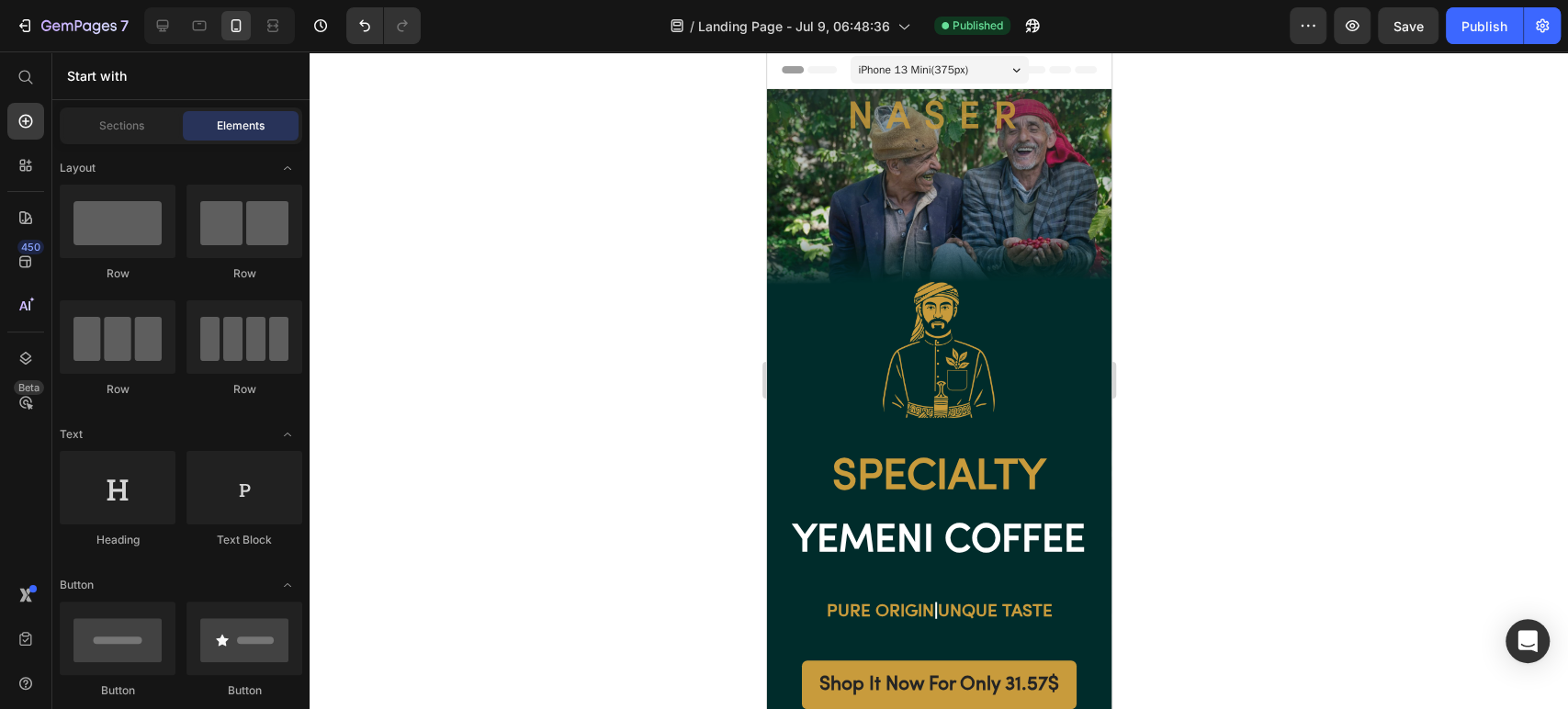 click on "iPhone 13 Mini  ( 375 px)" at bounding box center (913, 70) 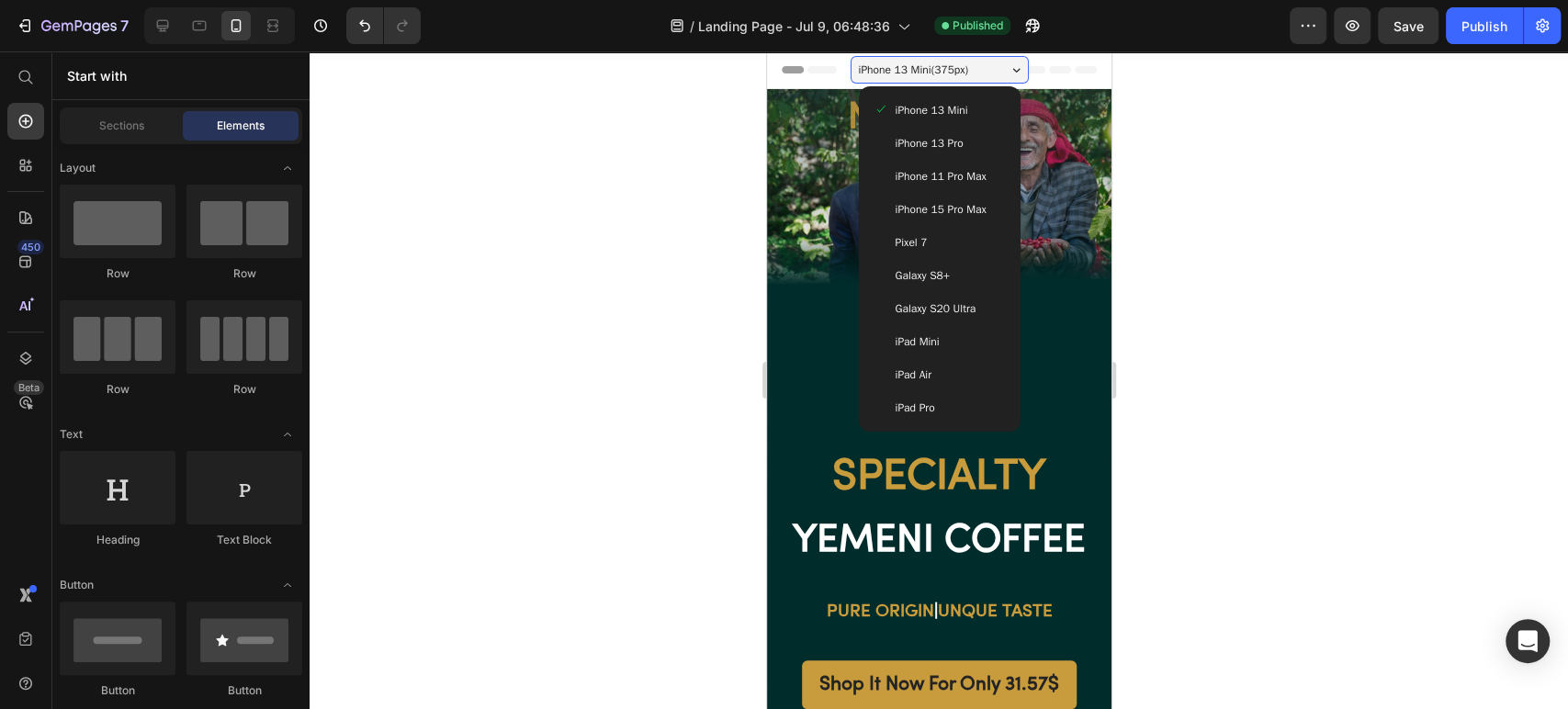 click on "iPhone 13 Pro" at bounding box center [929, 143] 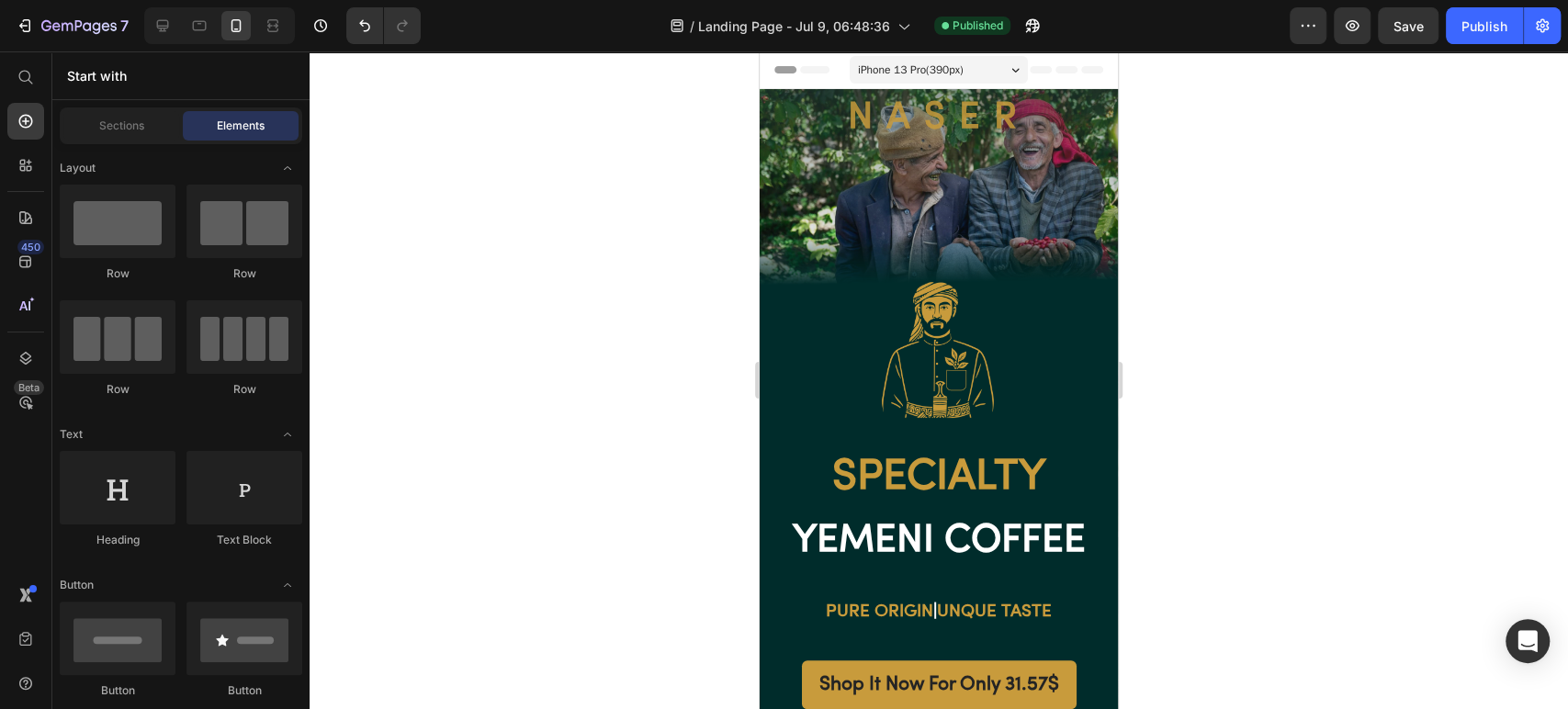 click on "iPhone 13 Pro  ( 390 px)" at bounding box center (939, 70) 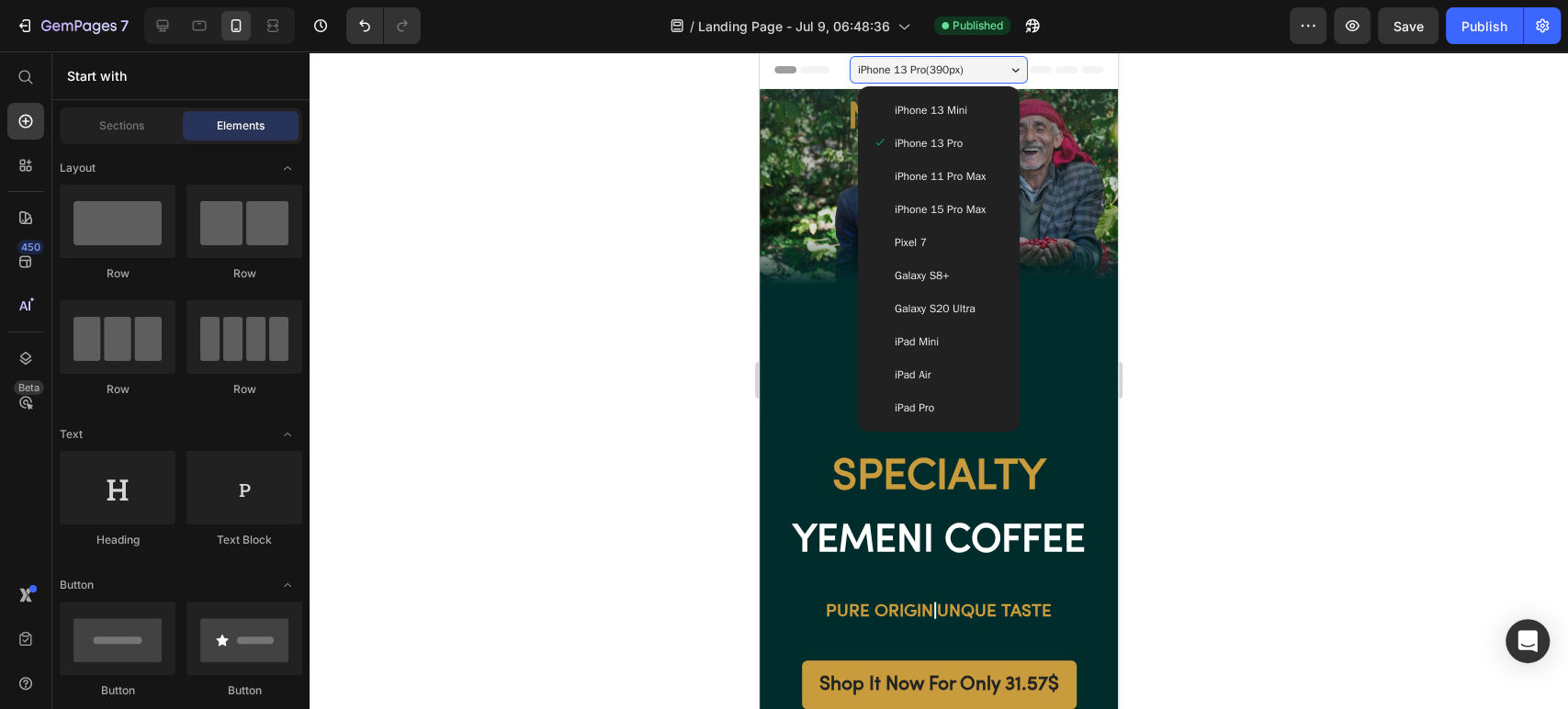 click on "Pixel 7" at bounding box center (939, 242) 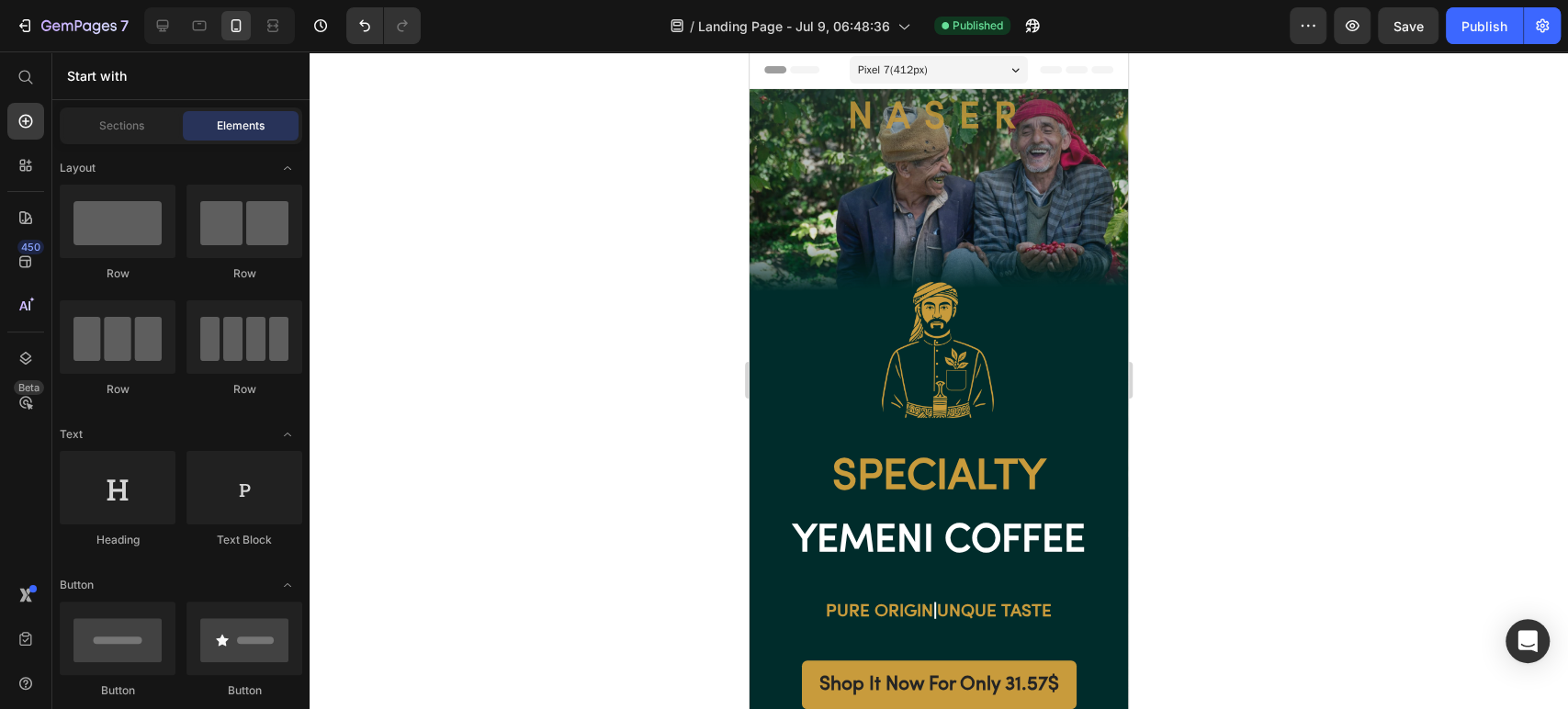 click on "Pixel 7  ( 412 px)" at bounding box center (939, 70) 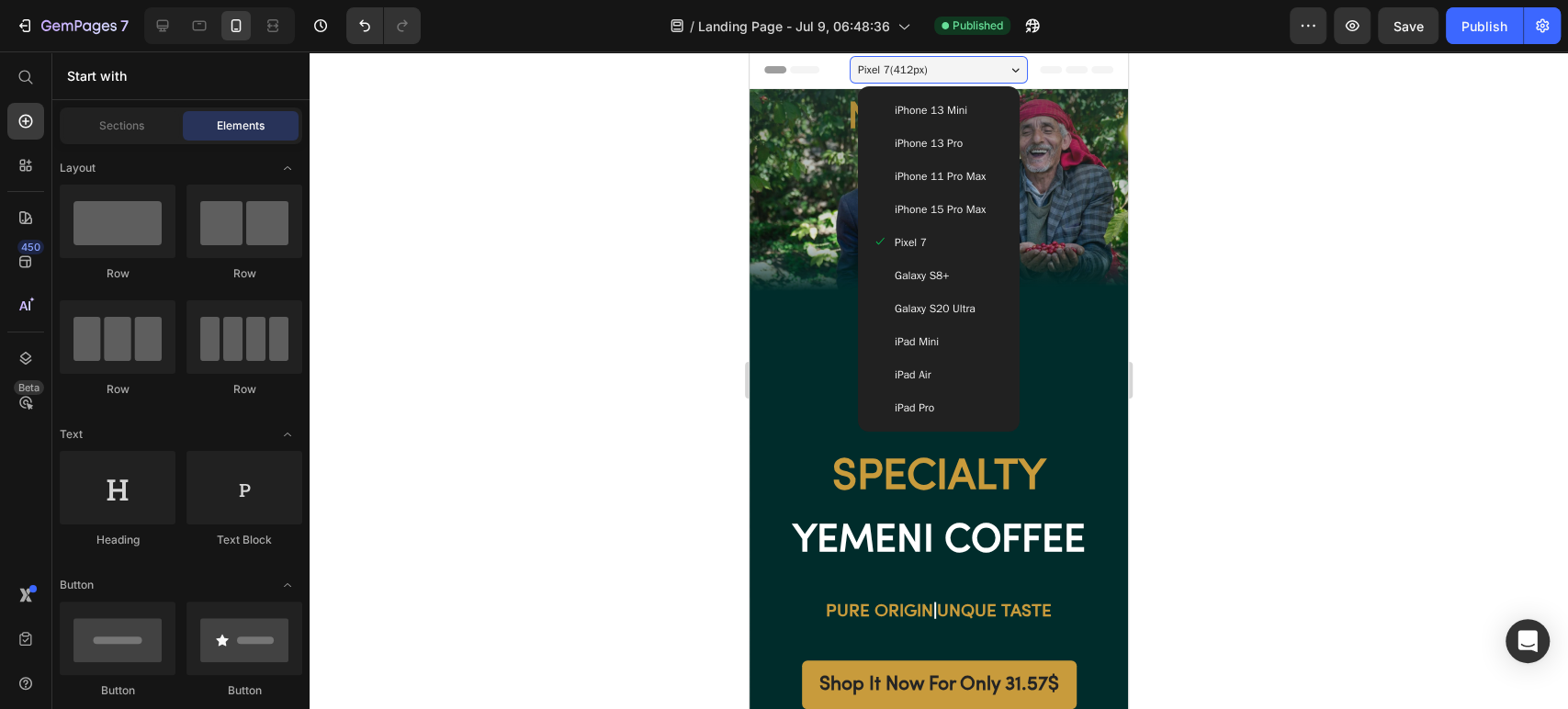 click on "Galaxy S8+" at bounding box center (939, 276) 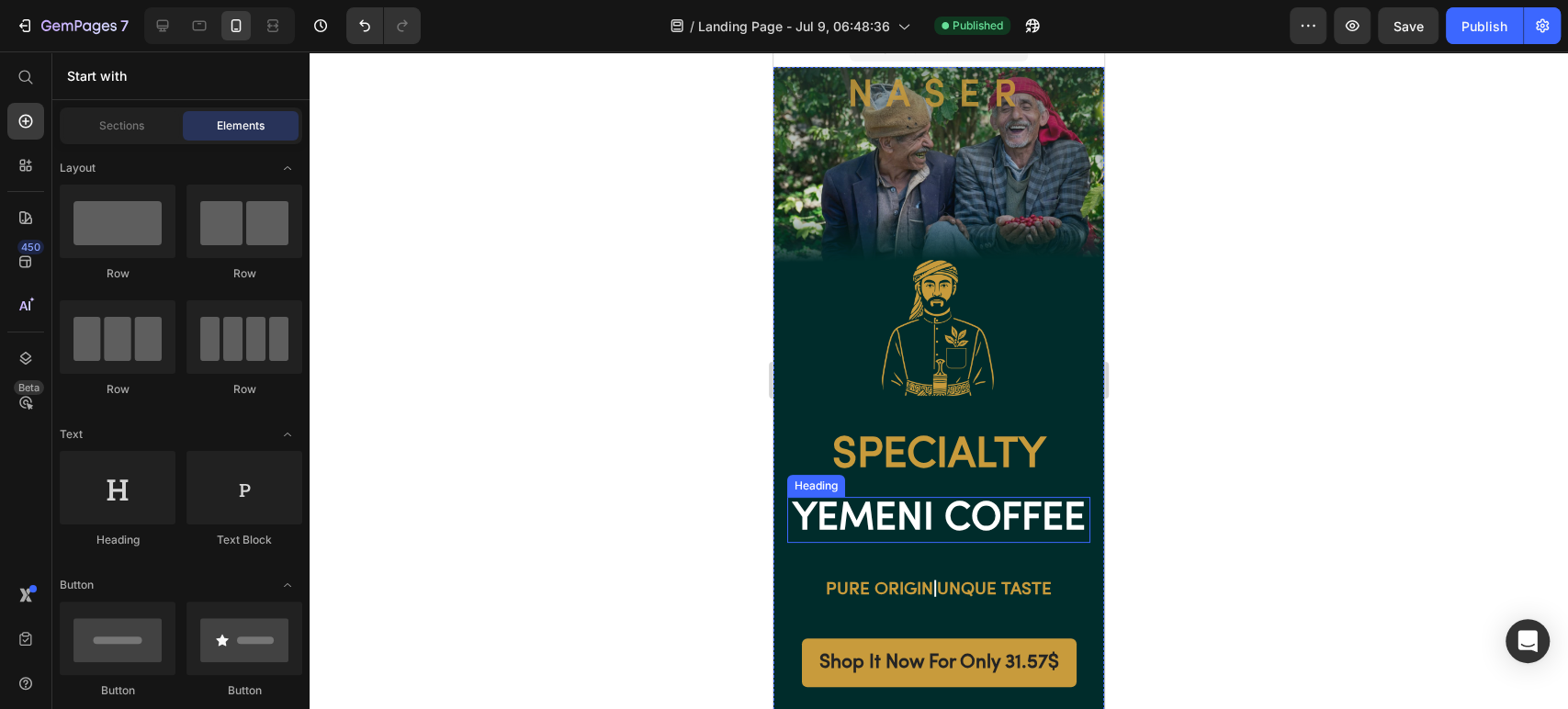scroll, scrollTop: 0, scrollLeft: 0, axis: both 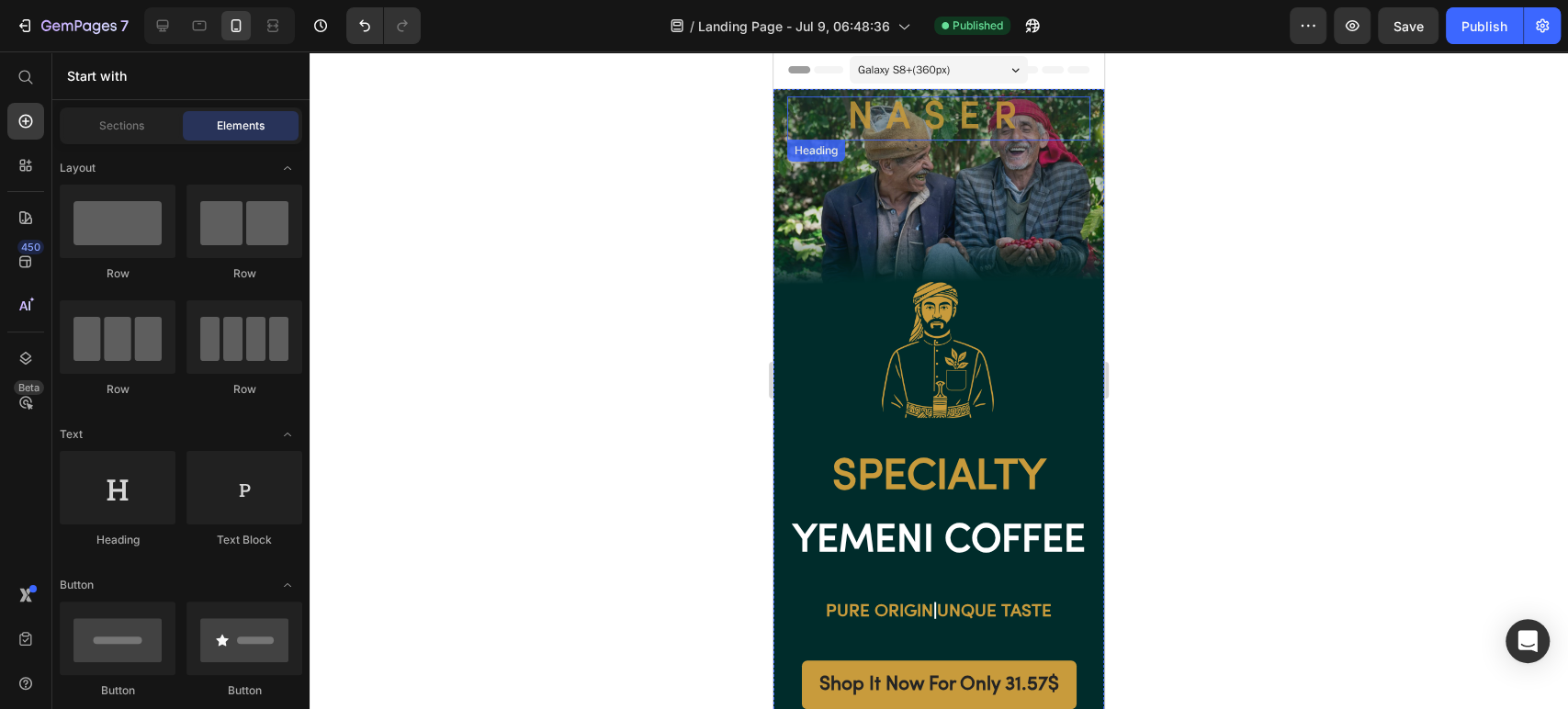 click on "naser" at bounding box center (939, 118) 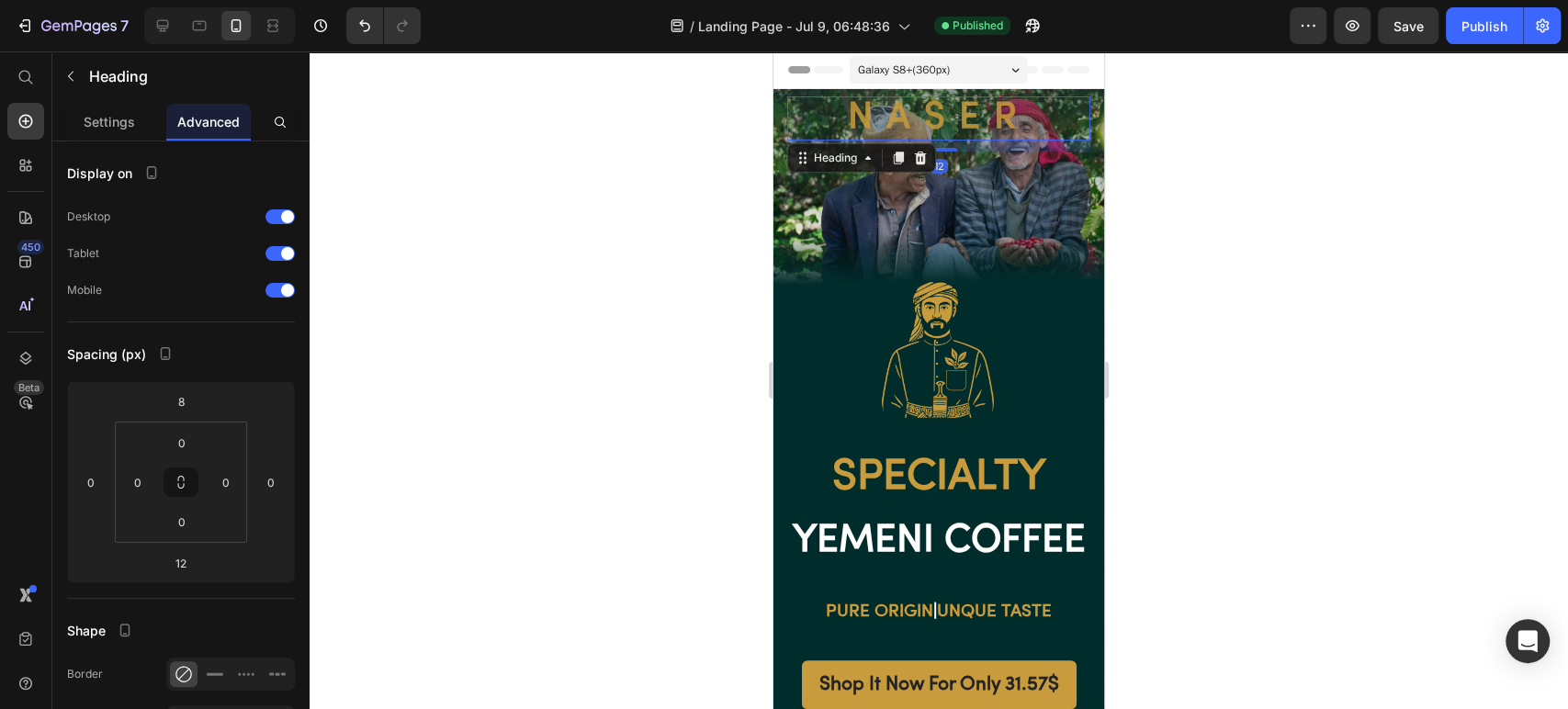 click 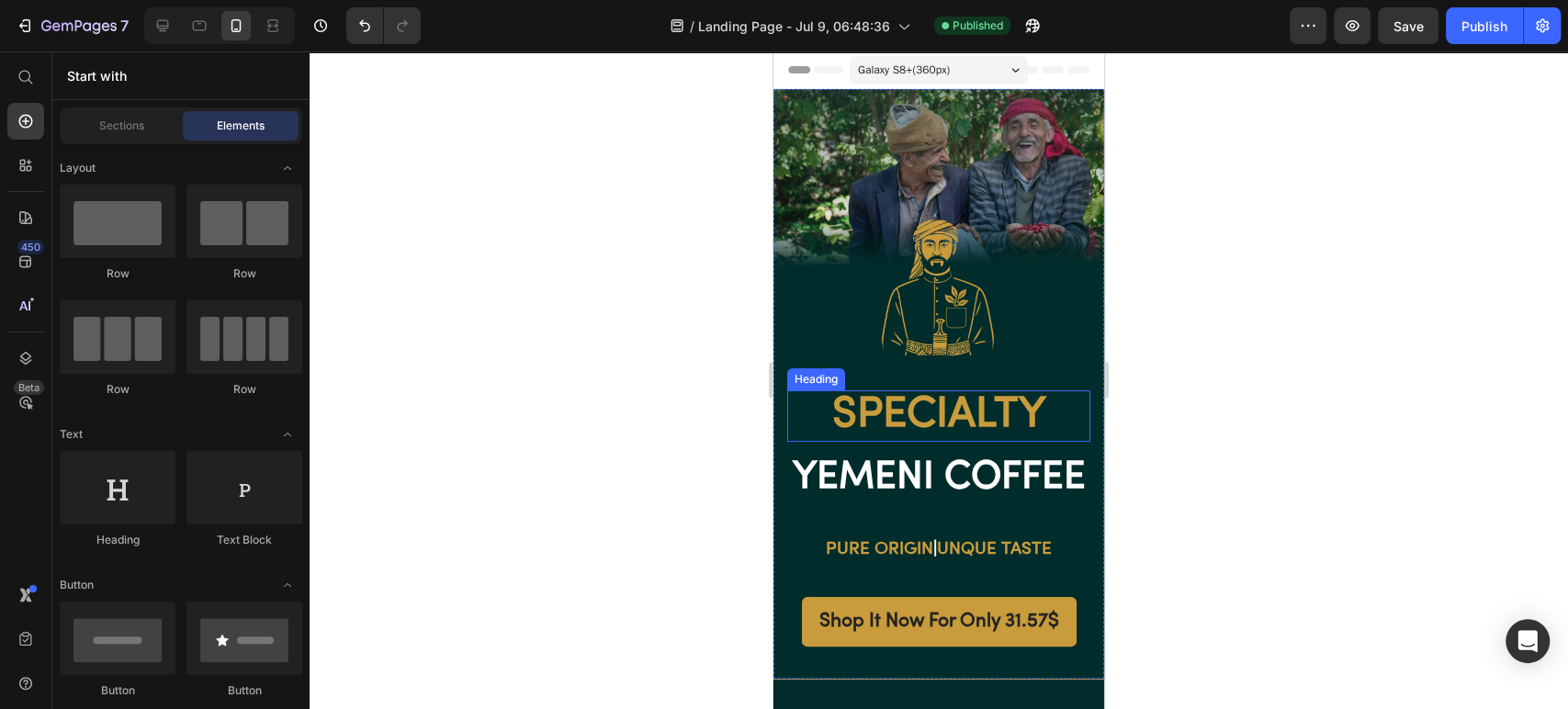 click on "Specialty" at bounding box center (939, 416) 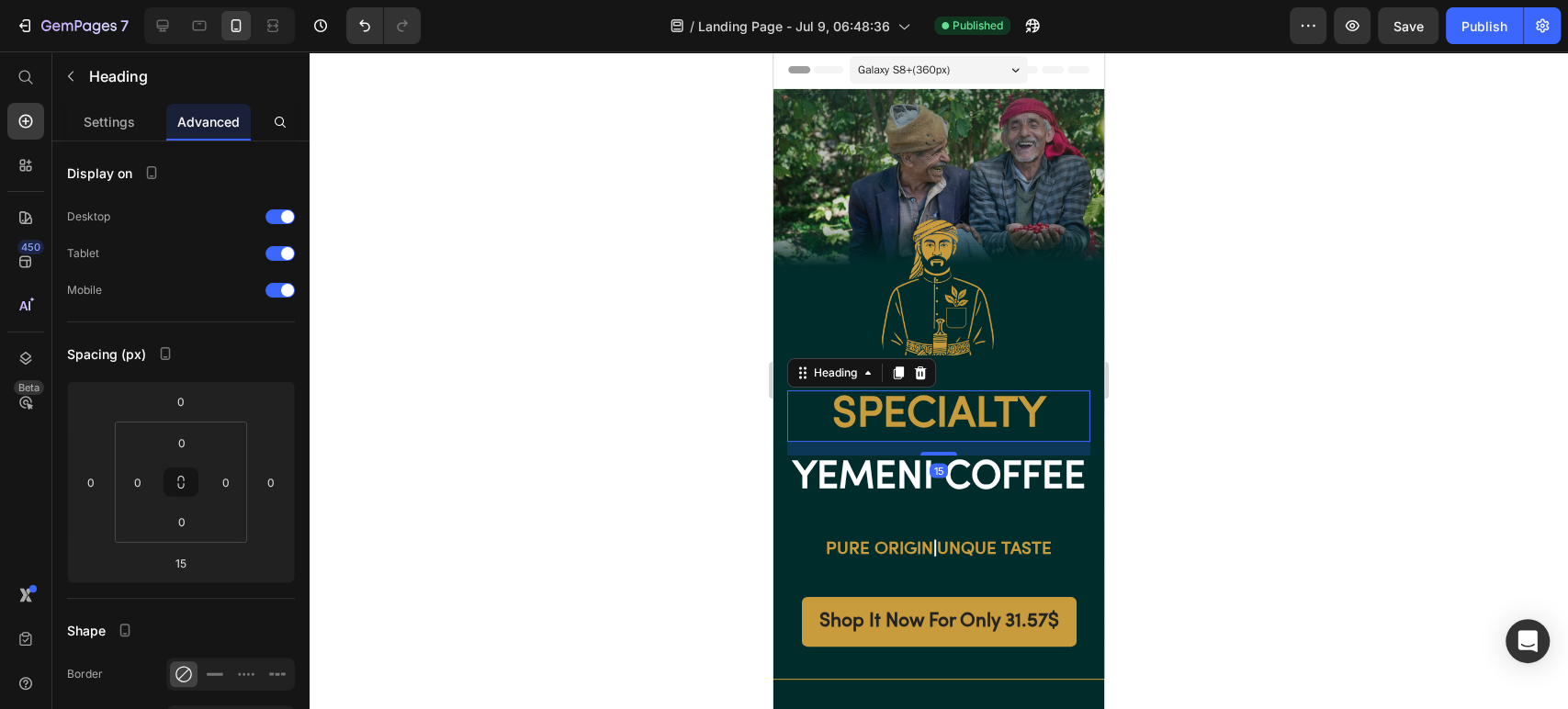 click 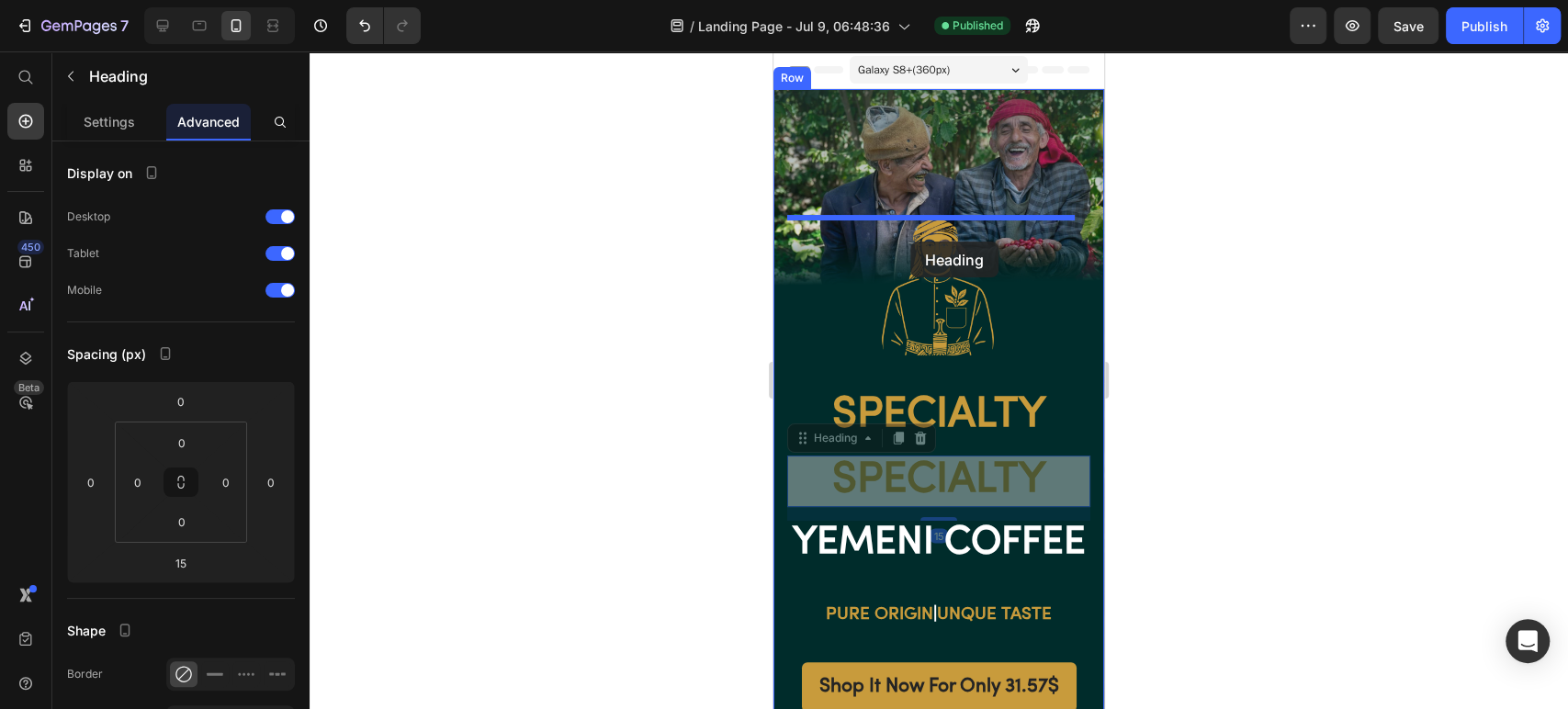 drag, startPoint x: 822, startPoint y: 445, endPoint x: 910, endPoint y: 242, distance: 221.2532 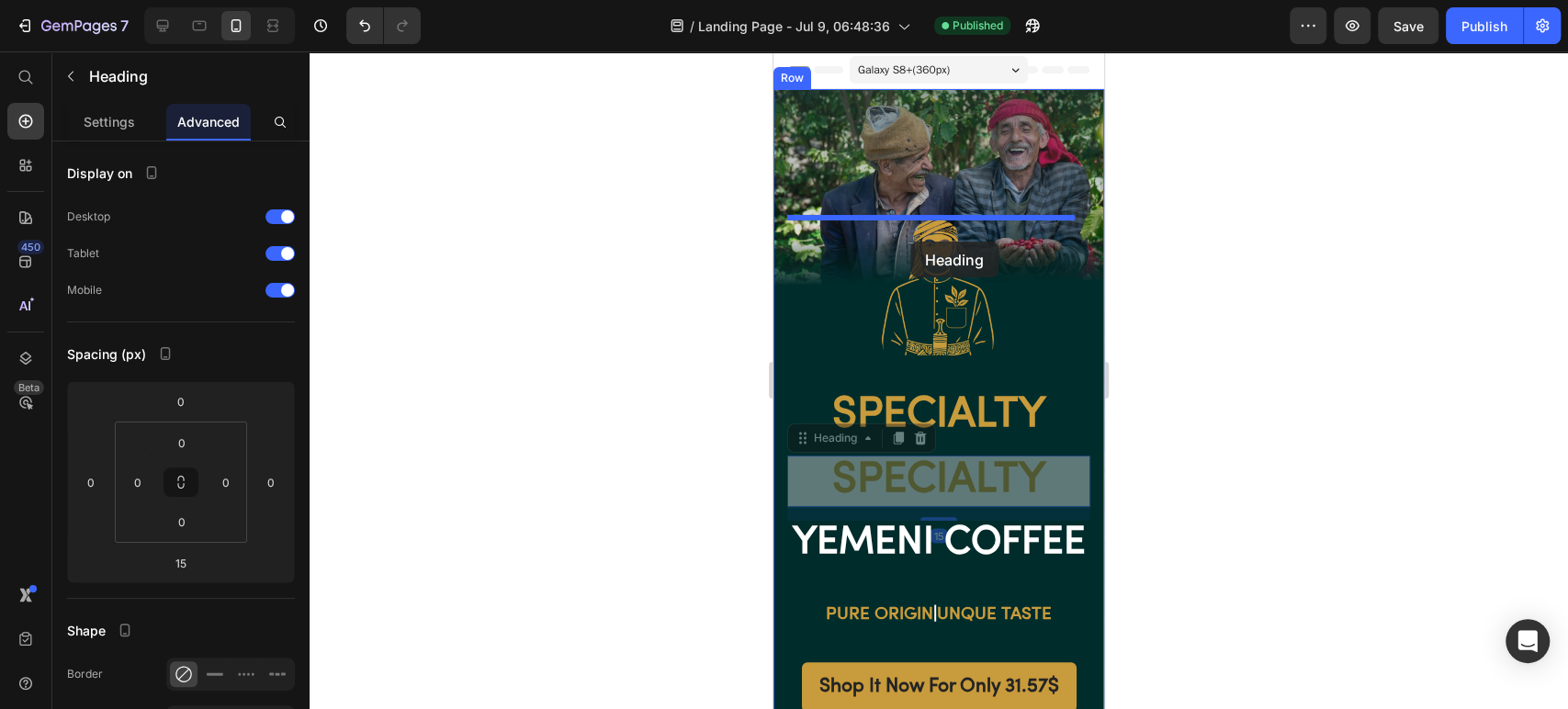 click on "Galaxy S8+  ( 360 px) iPhone 13 Mini iPhone 13 Pro iPhone 11 Pro Max iPhone 15 Pro Max Pixel 7 Galaxy S8+ Galaxy S20 Ultra iPad Mini iPad Air iPad Pro Header Image Specialty Heading Specialty Heading   15 Specialty Heading   15 YEMENI COFFEE Heading PURE ORIGIN  |  UNQUE TASTE Text block    Shop It Now For Only 31.57$    Button Row Section 1 Video The Real Taste Heading Tired of coffee that all tastes the same?  Most modern coffee is mass-produced and lacks real flavor. Get back to the roots with our specialty Yemeni coffee. It’s bold, complex, and naturally rich with notes of dark chocolate, dried fruit, and gentle spice. Handpicked from ancient mountain farms, every cup is a taste of tradition. Text block Row    Shop It Now For Only 31.57$    Button Row Section 2 Root Start with Sections from sidebar Add sections Add elements Start with Generating from URL or image Add section Choose templates inspired by CRO experts Generate layout from URL or image Add blank section then drag & drop elements Footer" at bounding box center [939, 1701] 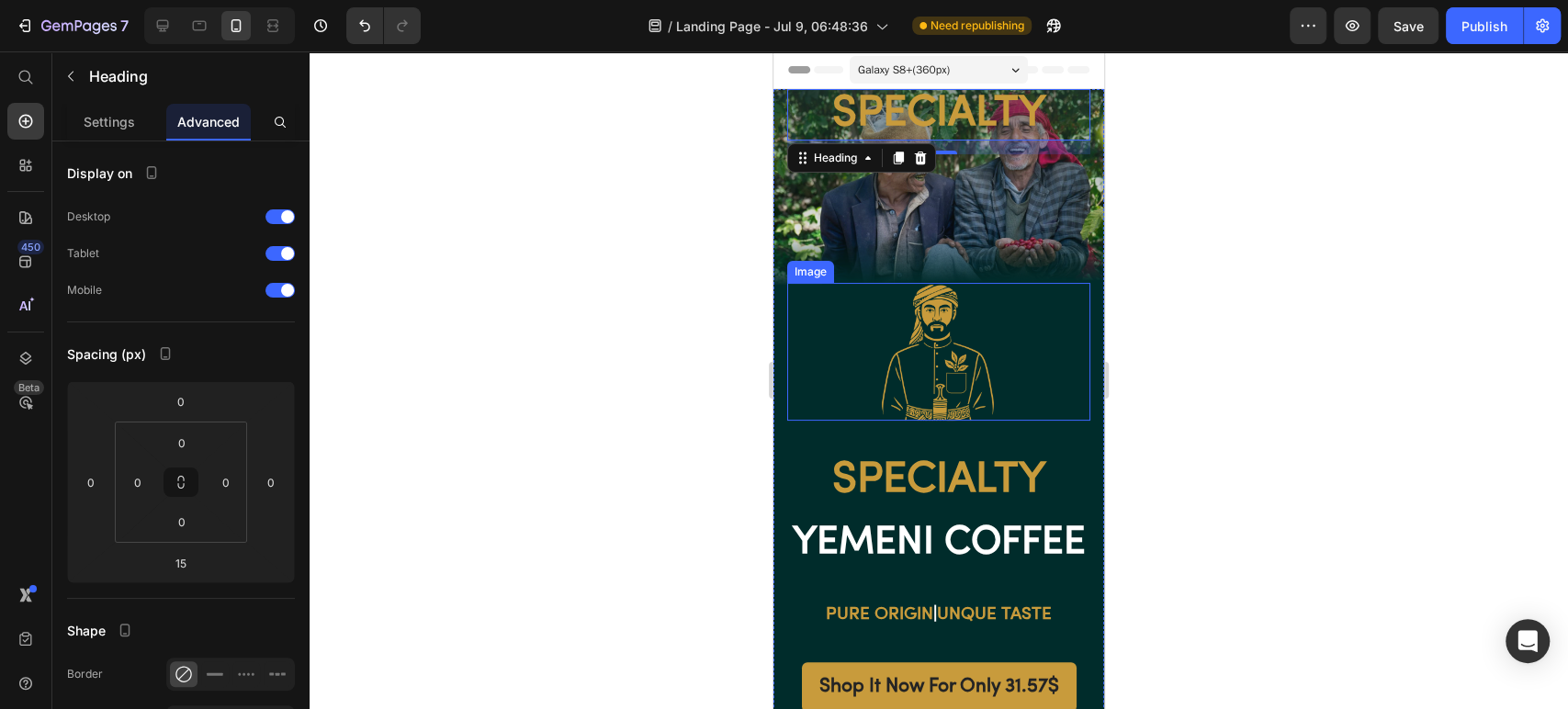 click at bounding box center (939, 352) 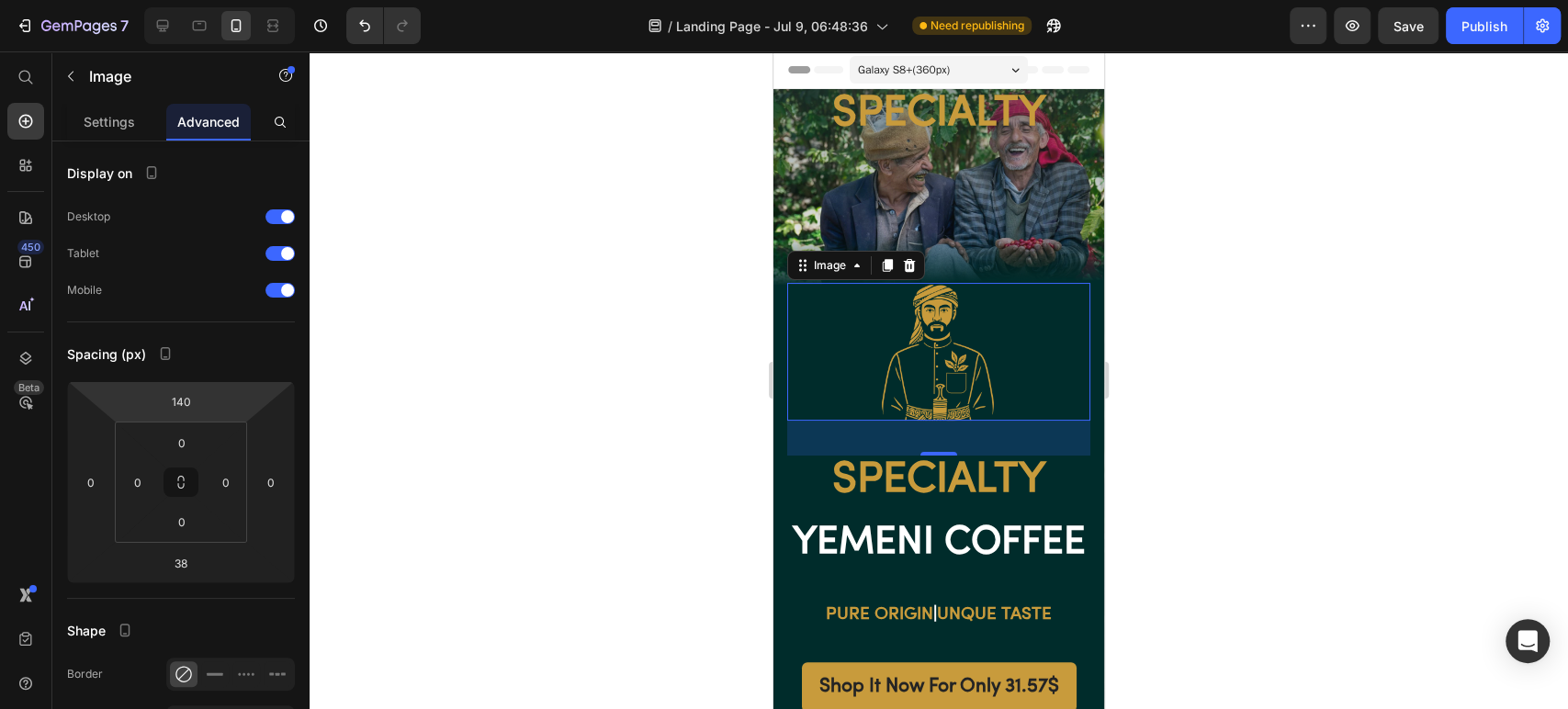 click on "140" at bounding box center [181, 401] 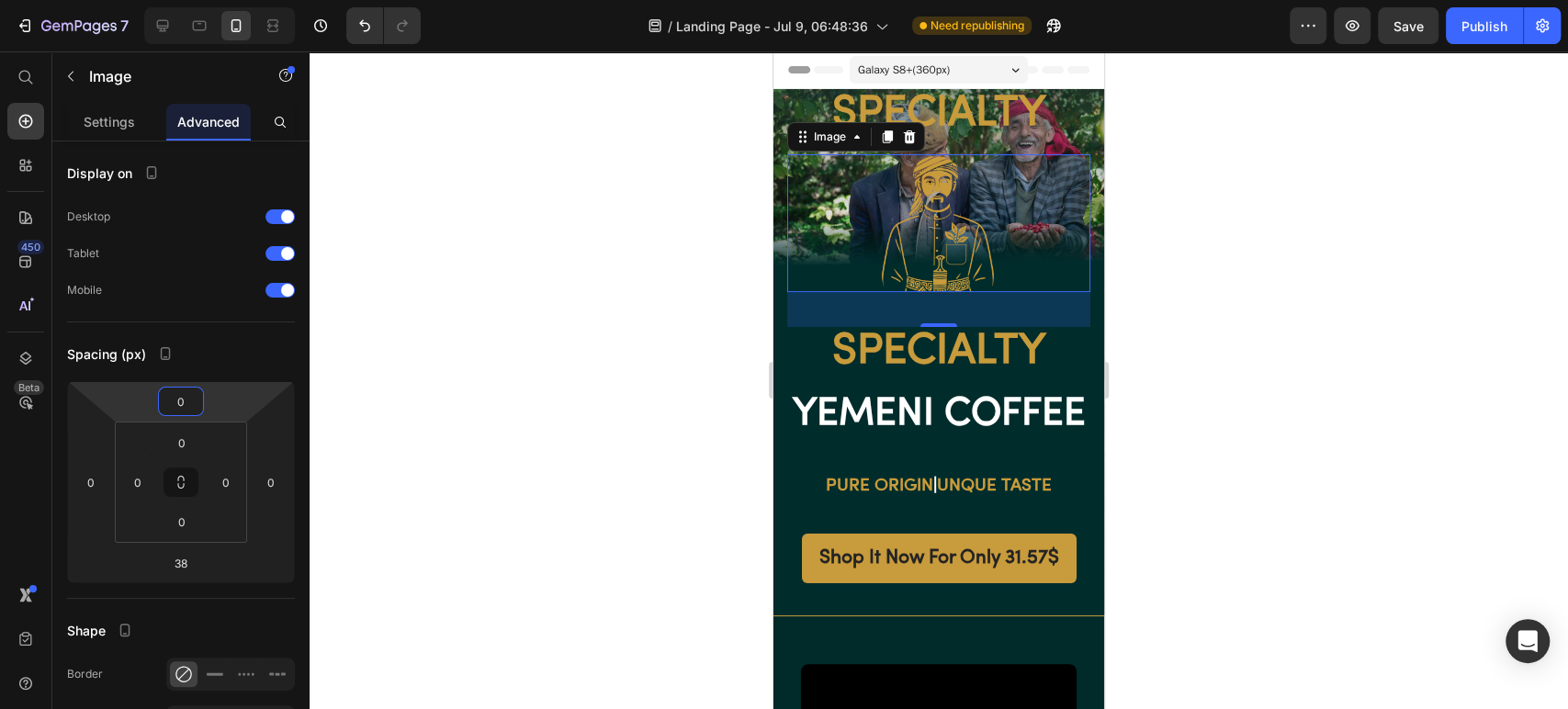 click on "Specialty" at bounding box center (939, 115) 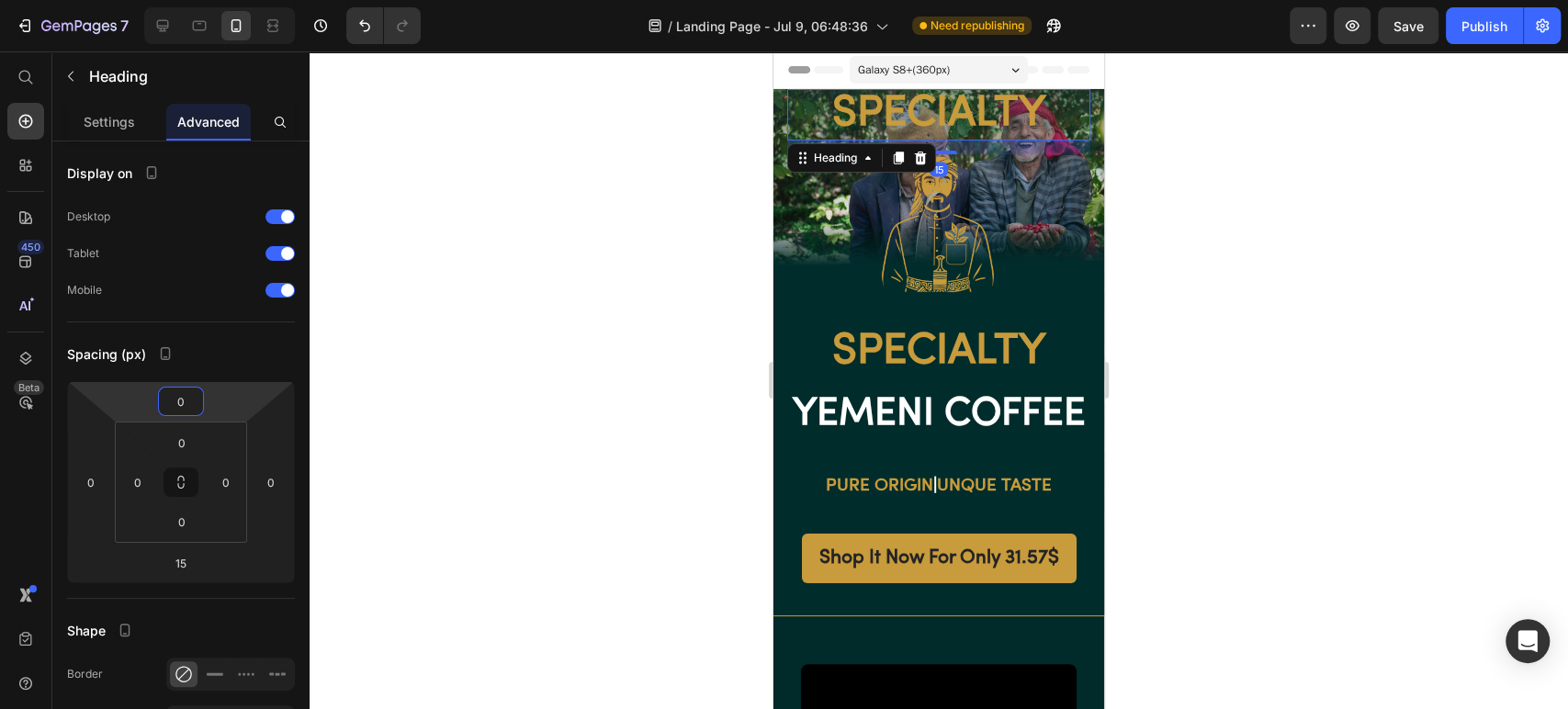 click on "0" at bounding box center (181, 401) 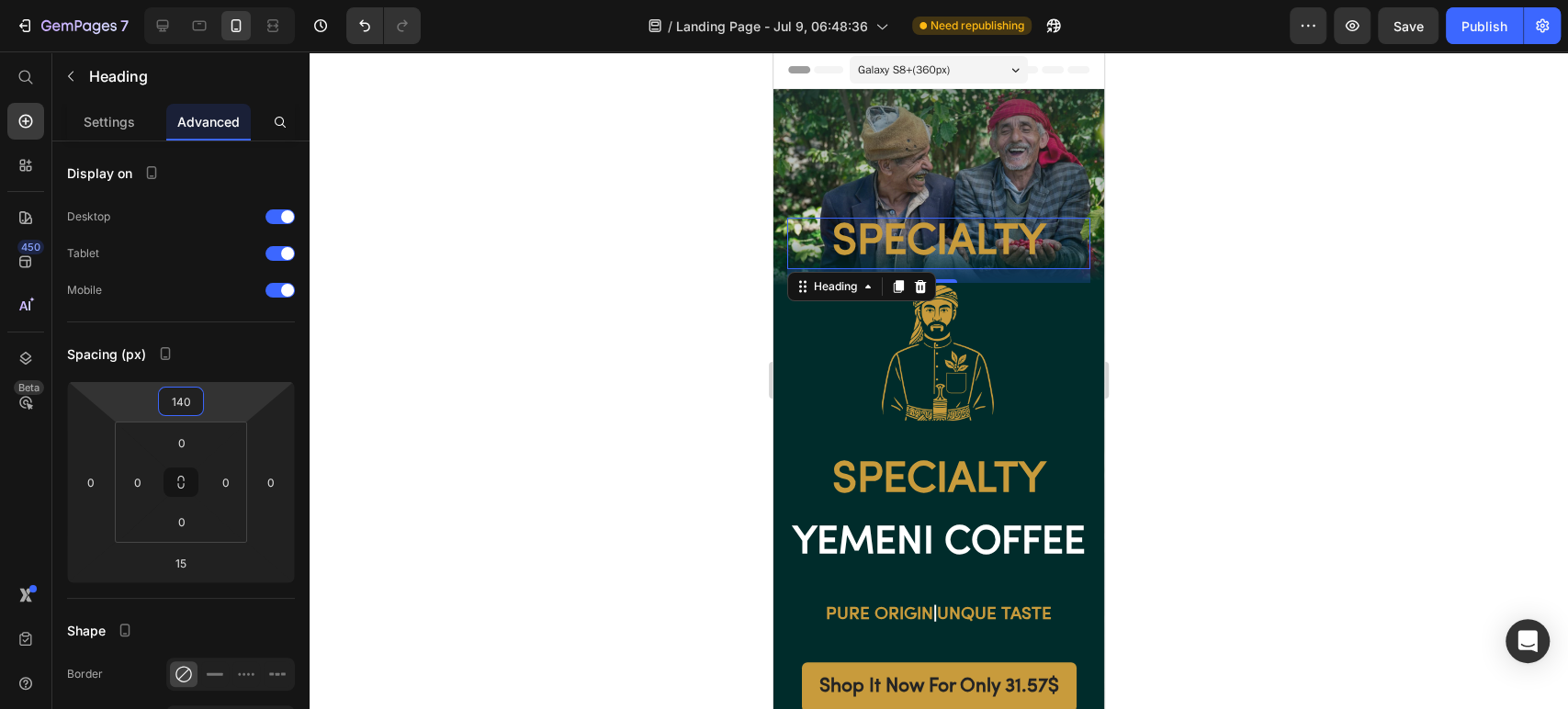 click 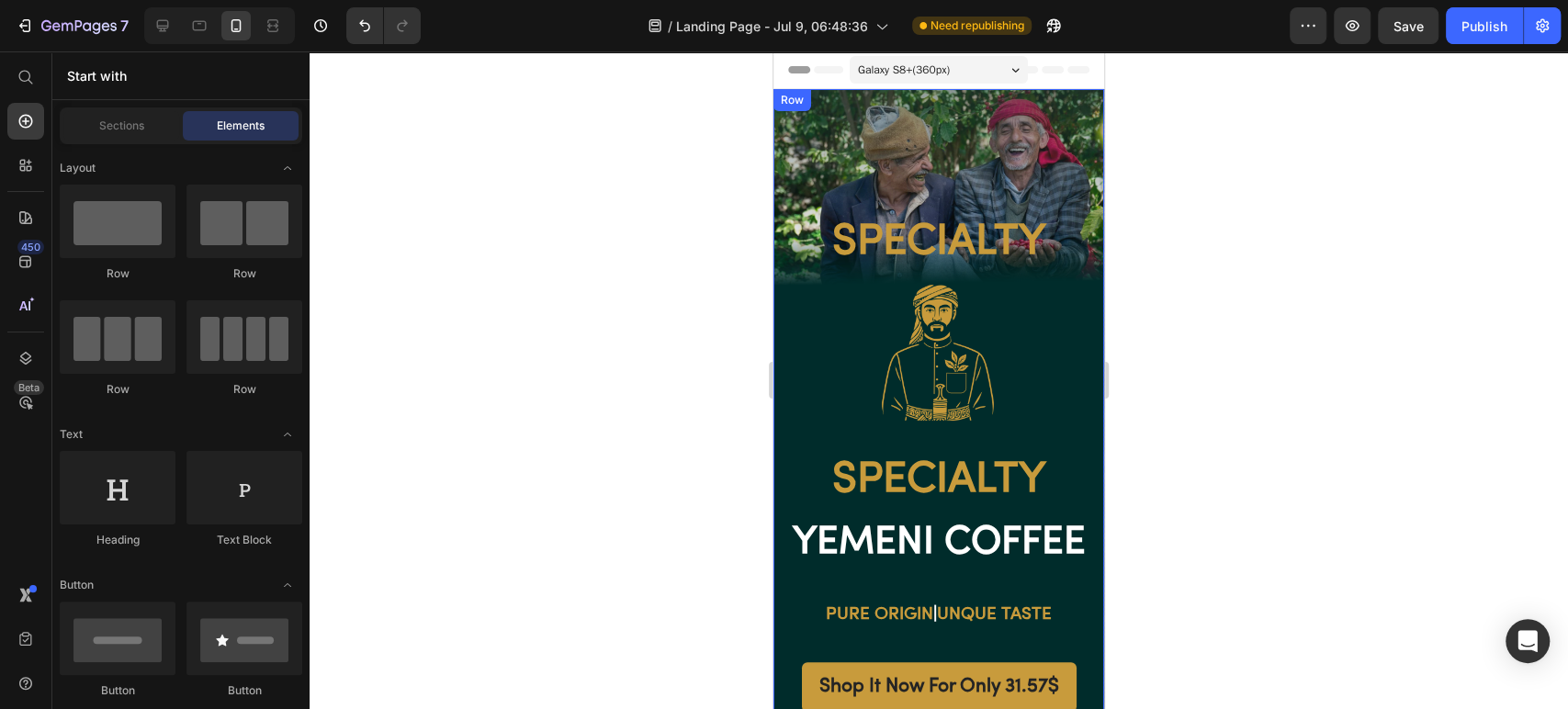 click on "Specialty" at bounding box center (939, 243) 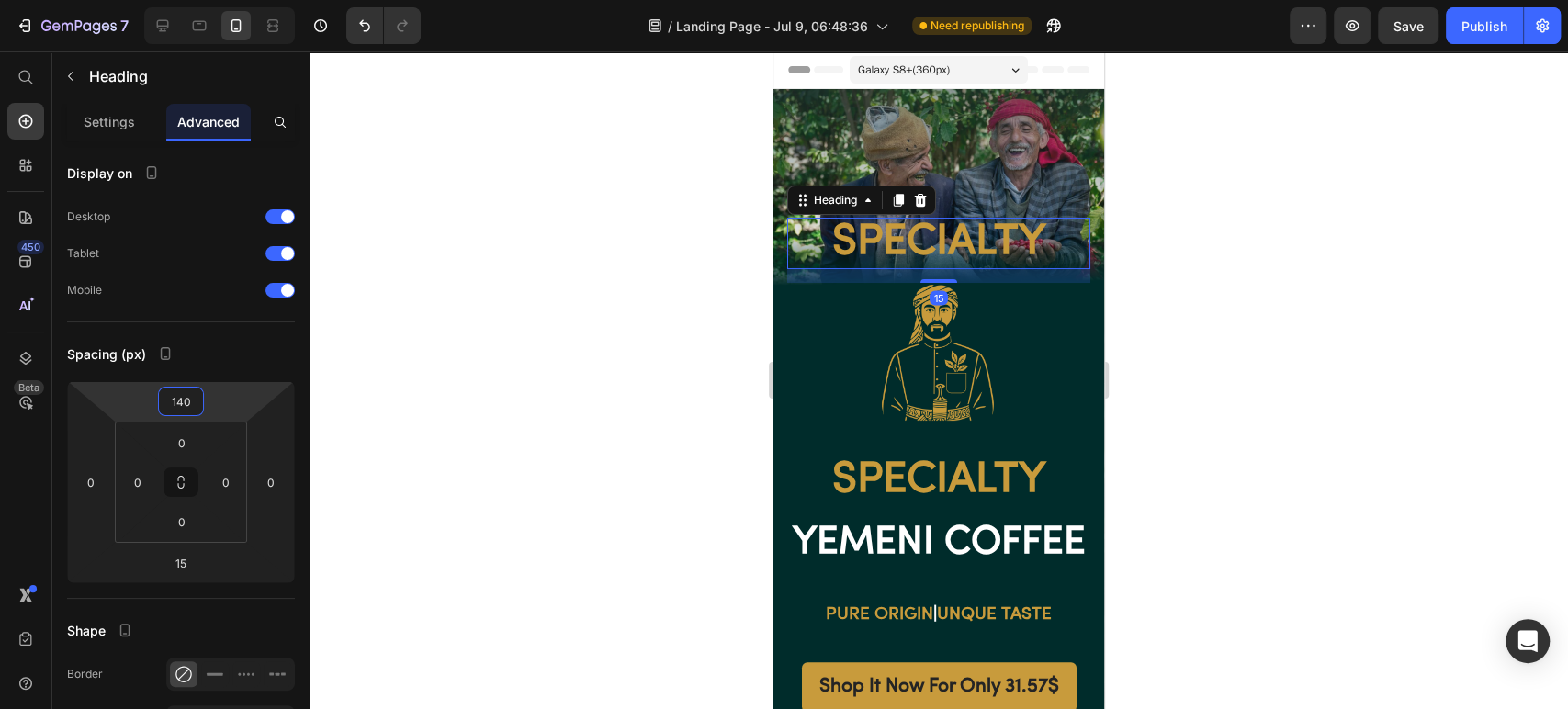 click on "140" at bounding box center [181, 401] 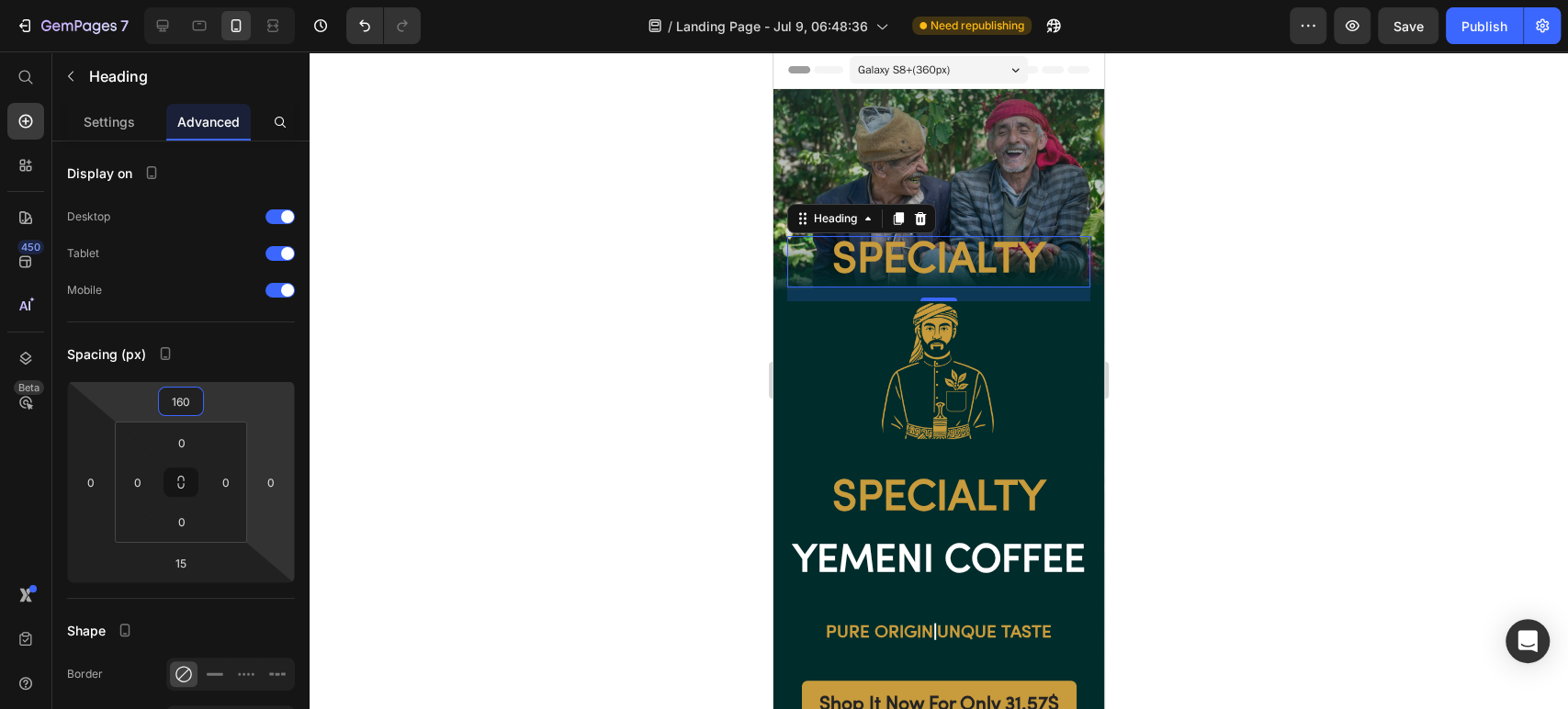 click on "7  Version history  /  Landing Page - Jul 9, 06:48:36 Need republishing Preview  Save   Publish  450 Beta Start with Sections Elements Browse Library 450 Layout
Row
Row
Row
Row Text
Heading
Text Block Button
Button
Button
Sticky Back to top Media
Image
Image
Video" at bounding box center [784, 0] 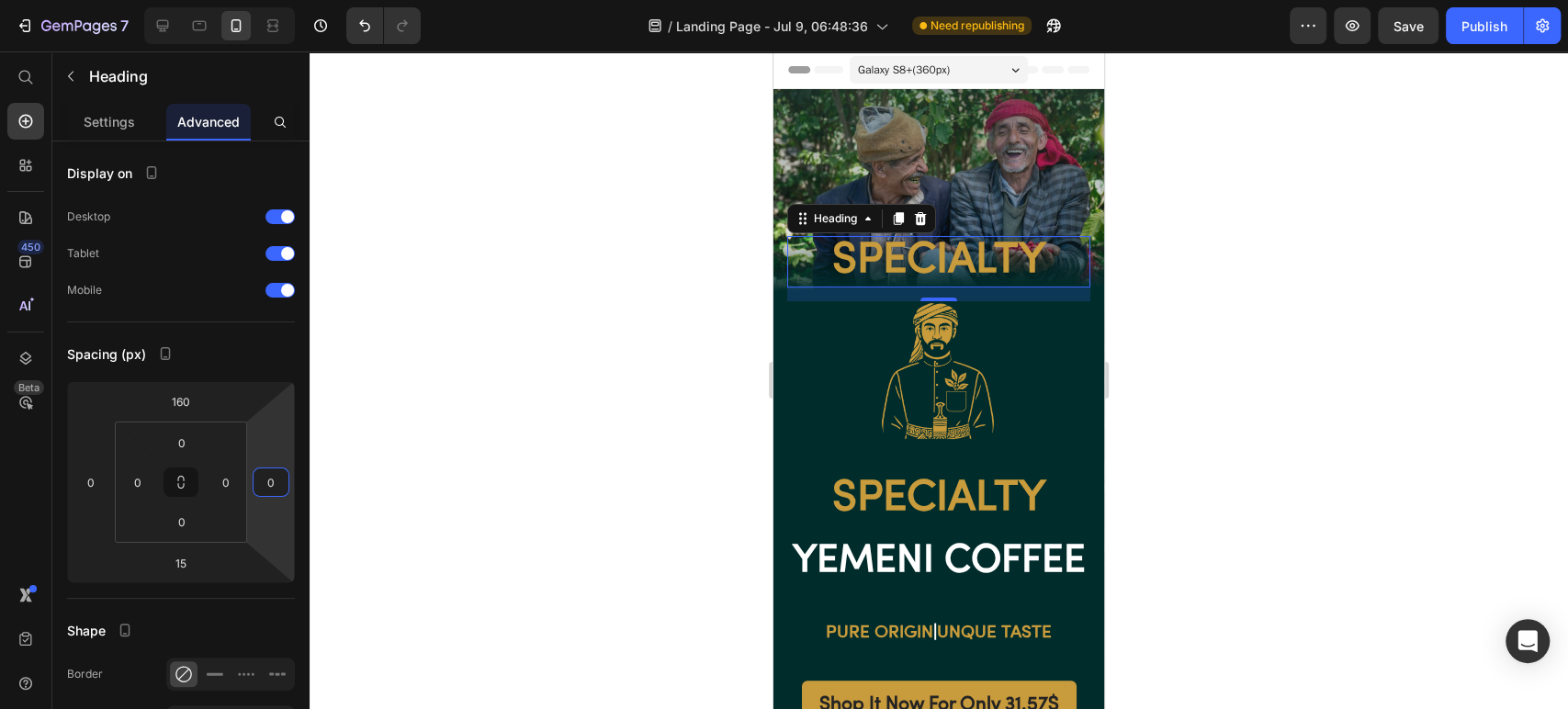 click on "Specialty" at bounding box center (939, 262) 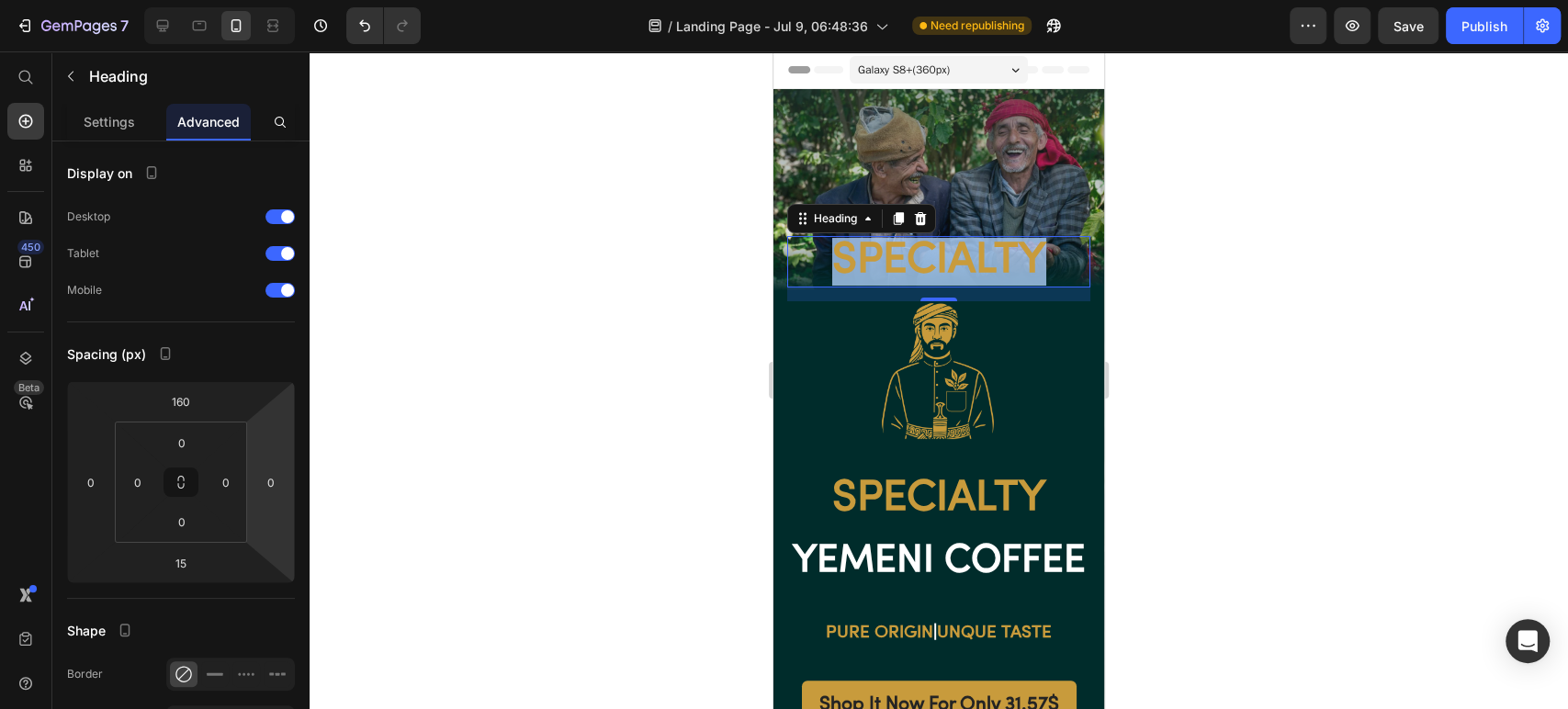 click on "Specialty" at bounding box center [939, 262] 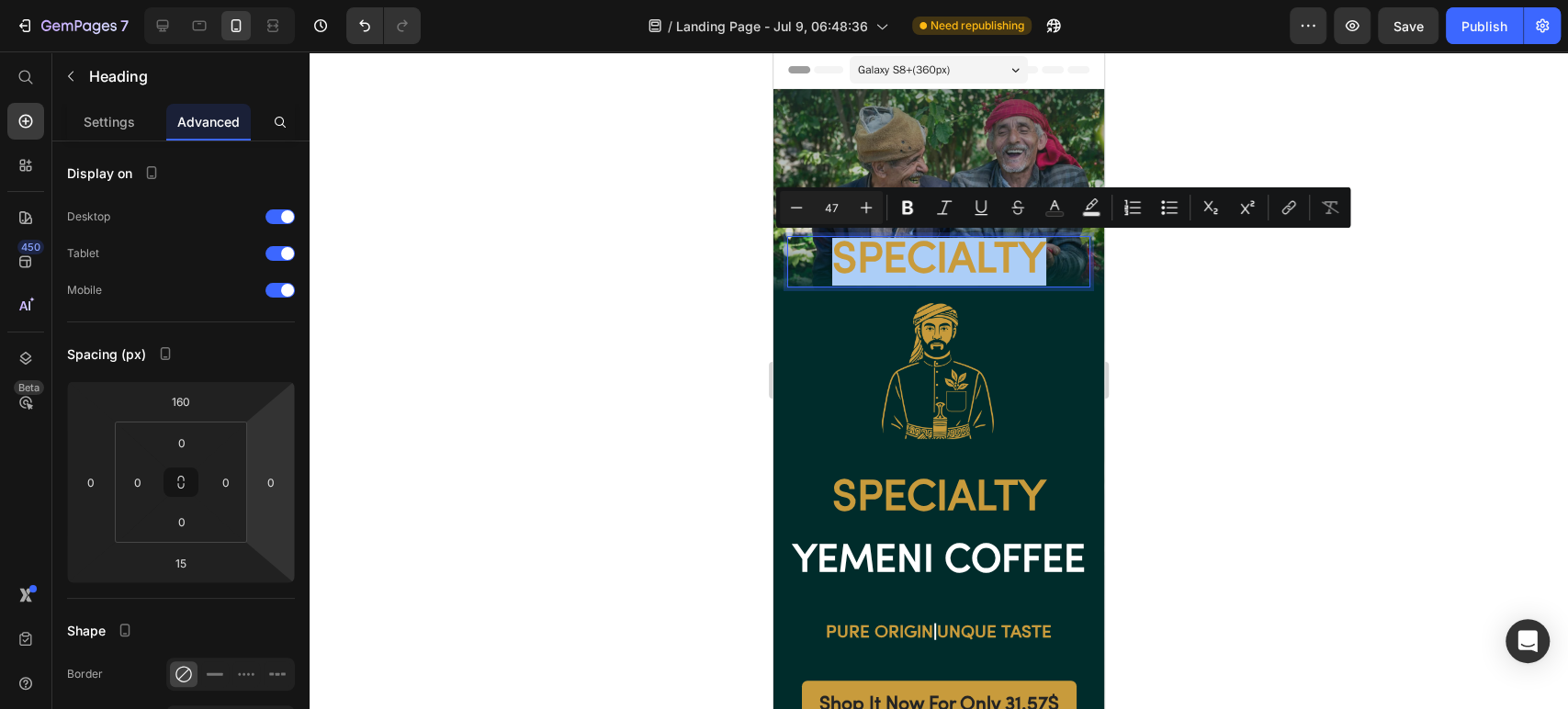 click on "Settings" at bounding box center [109, 121] 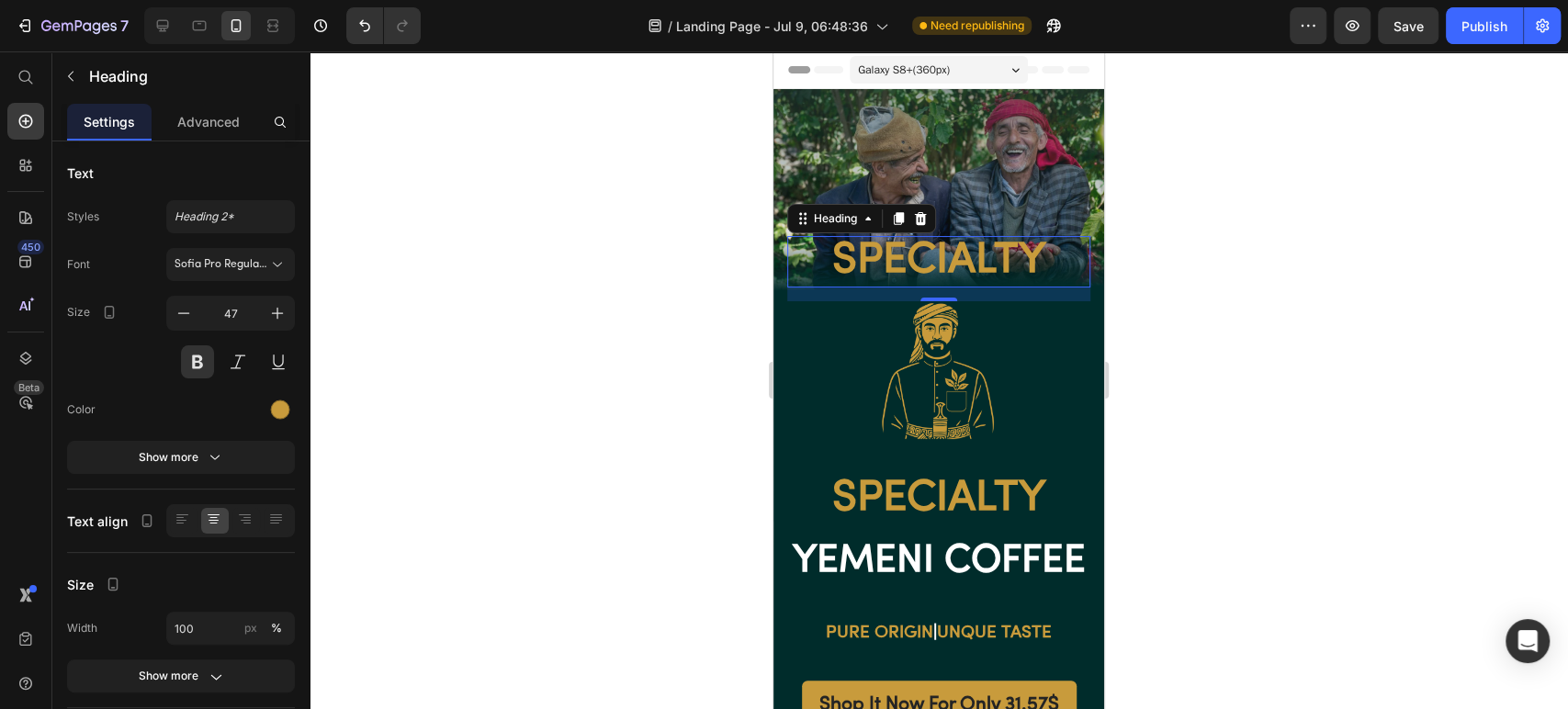 click 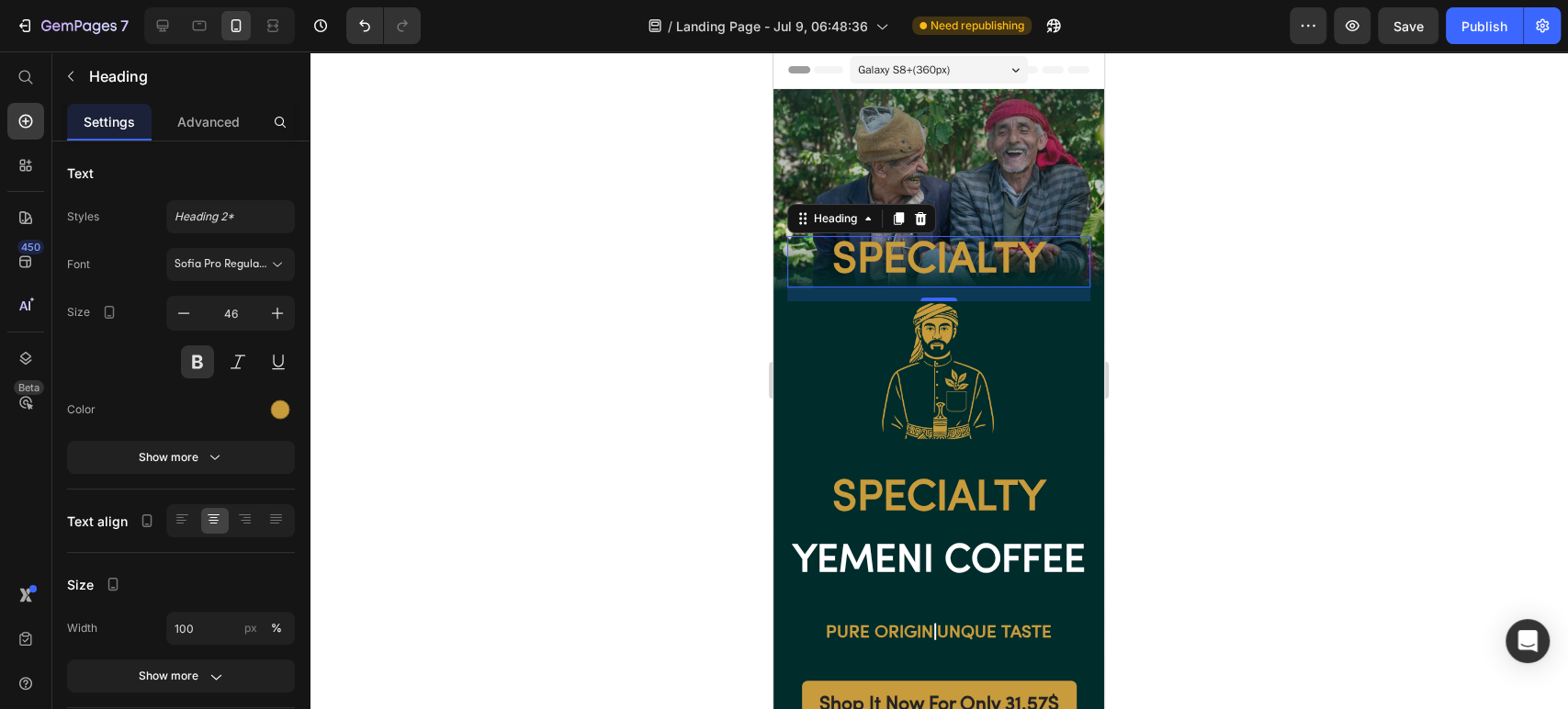 click 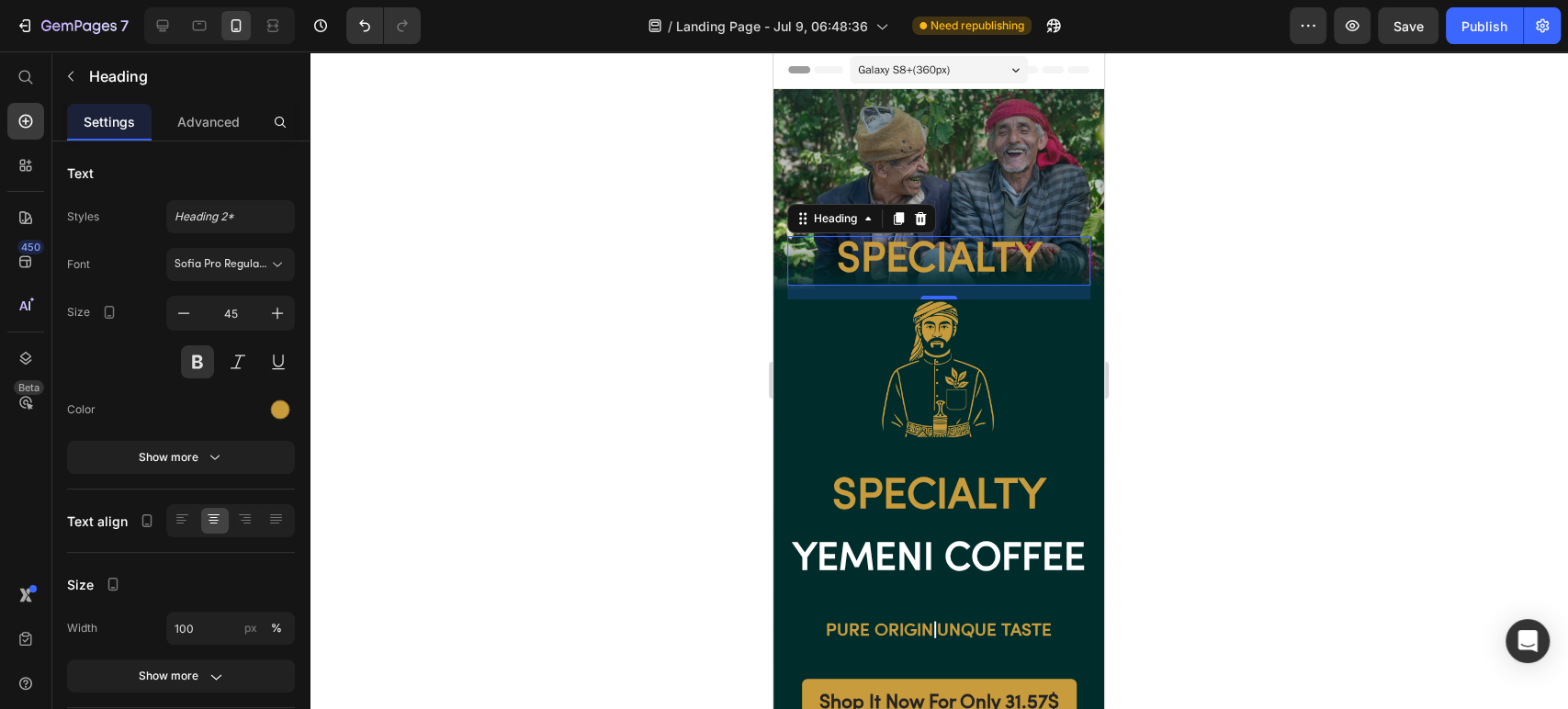 click 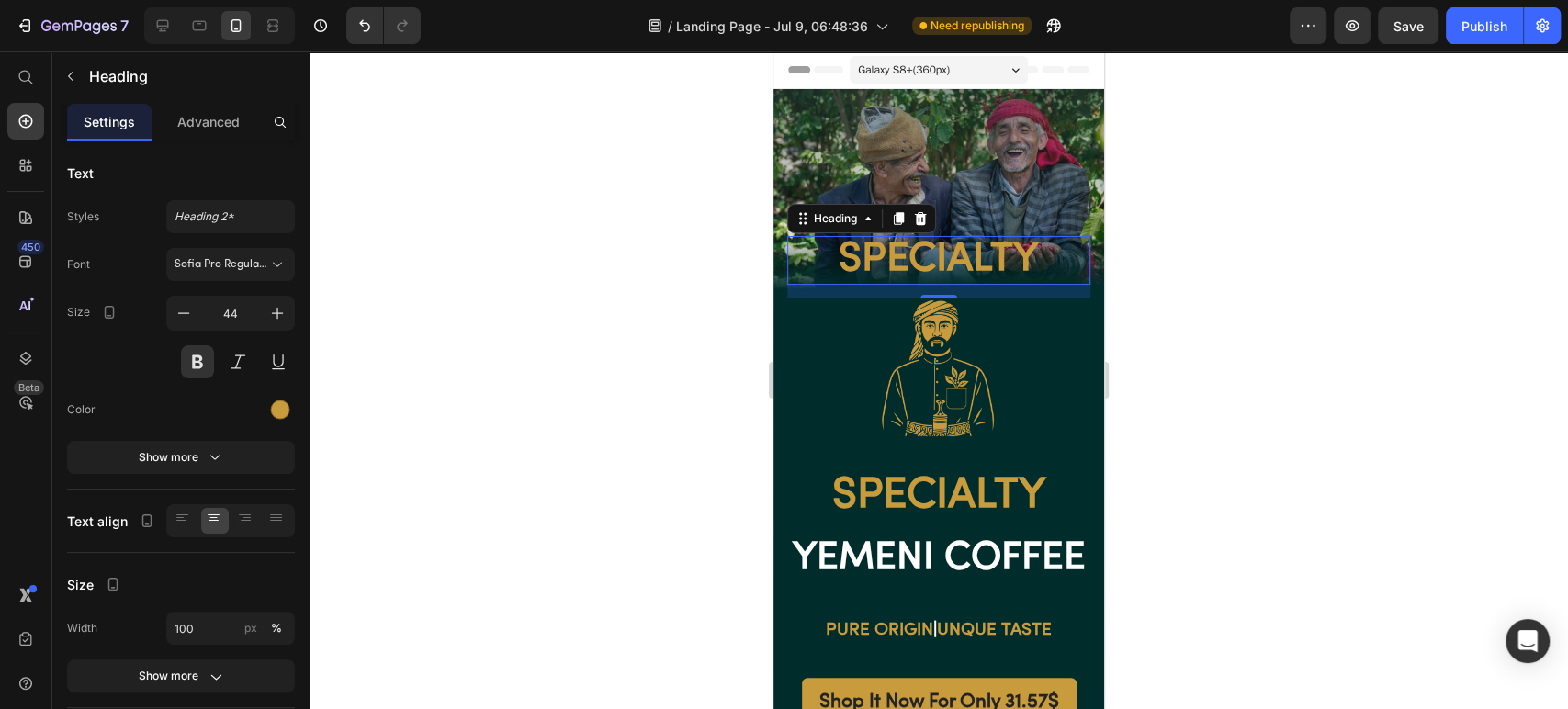 click 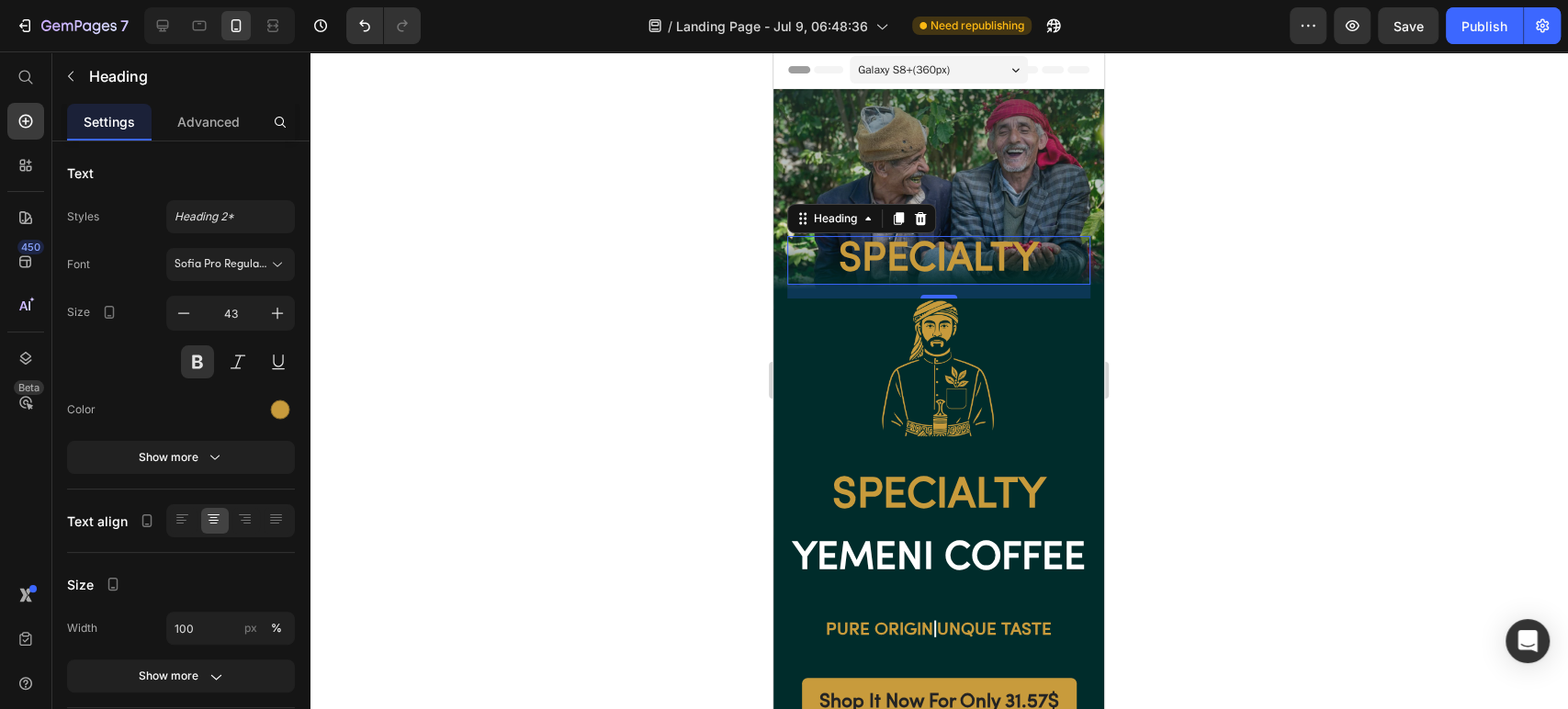 click 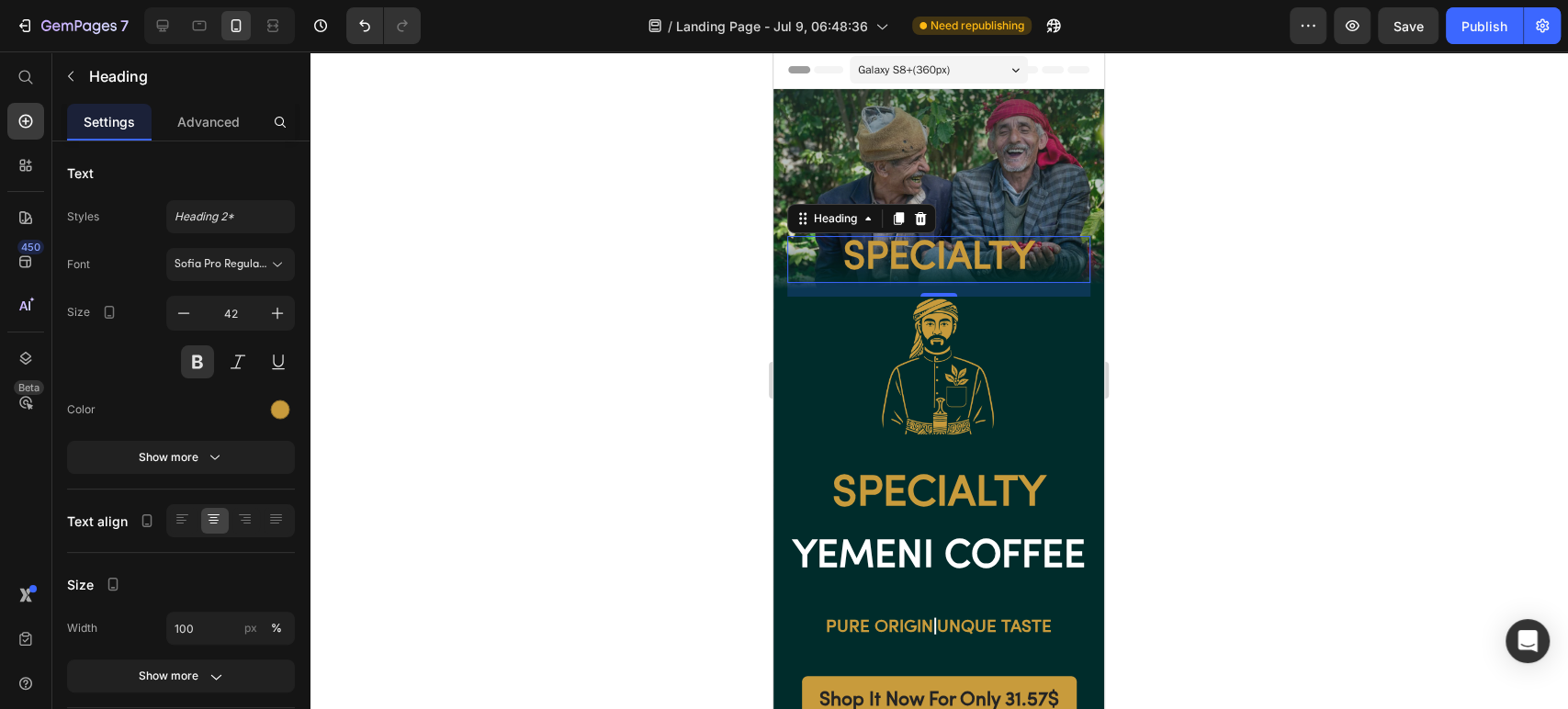 click 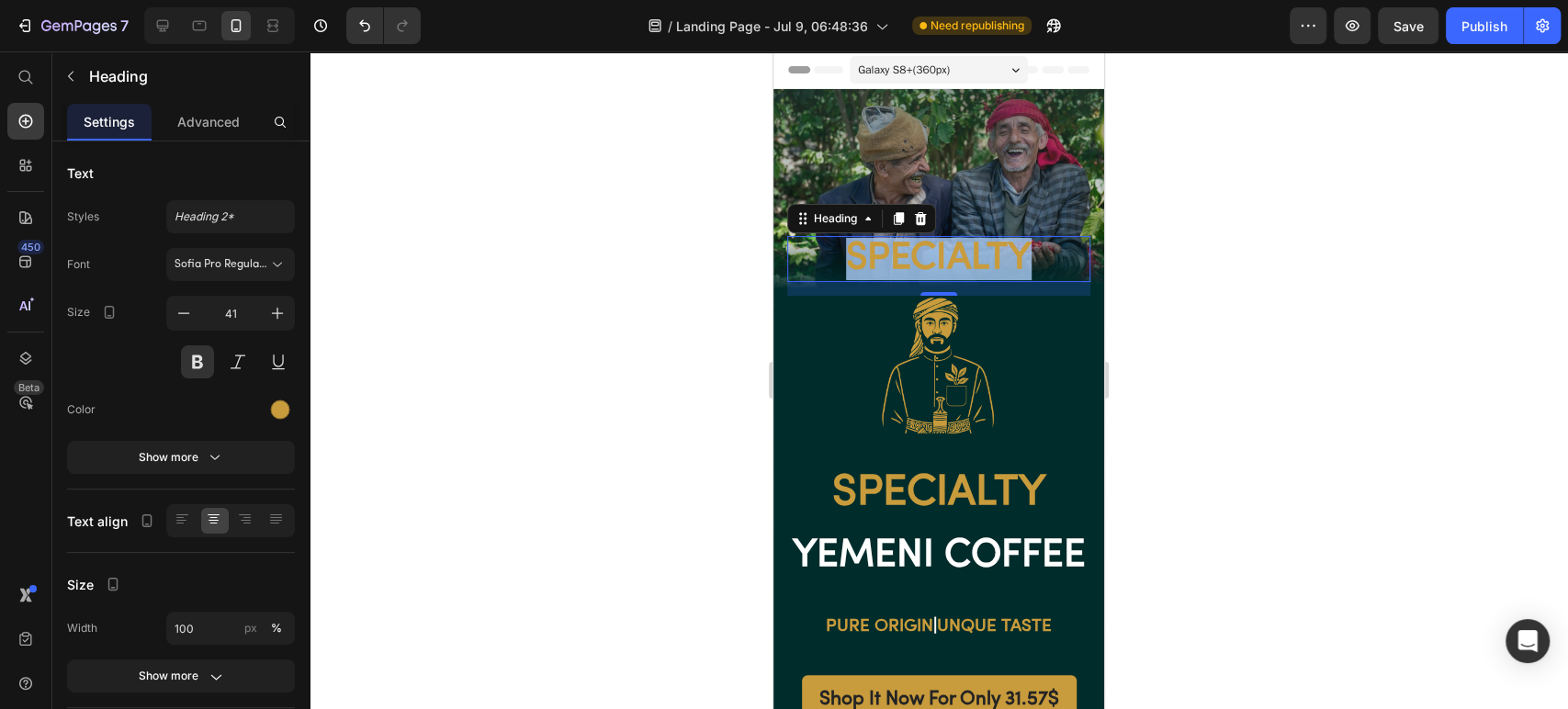 click on "Specialty" at bounding box center [939, 259] 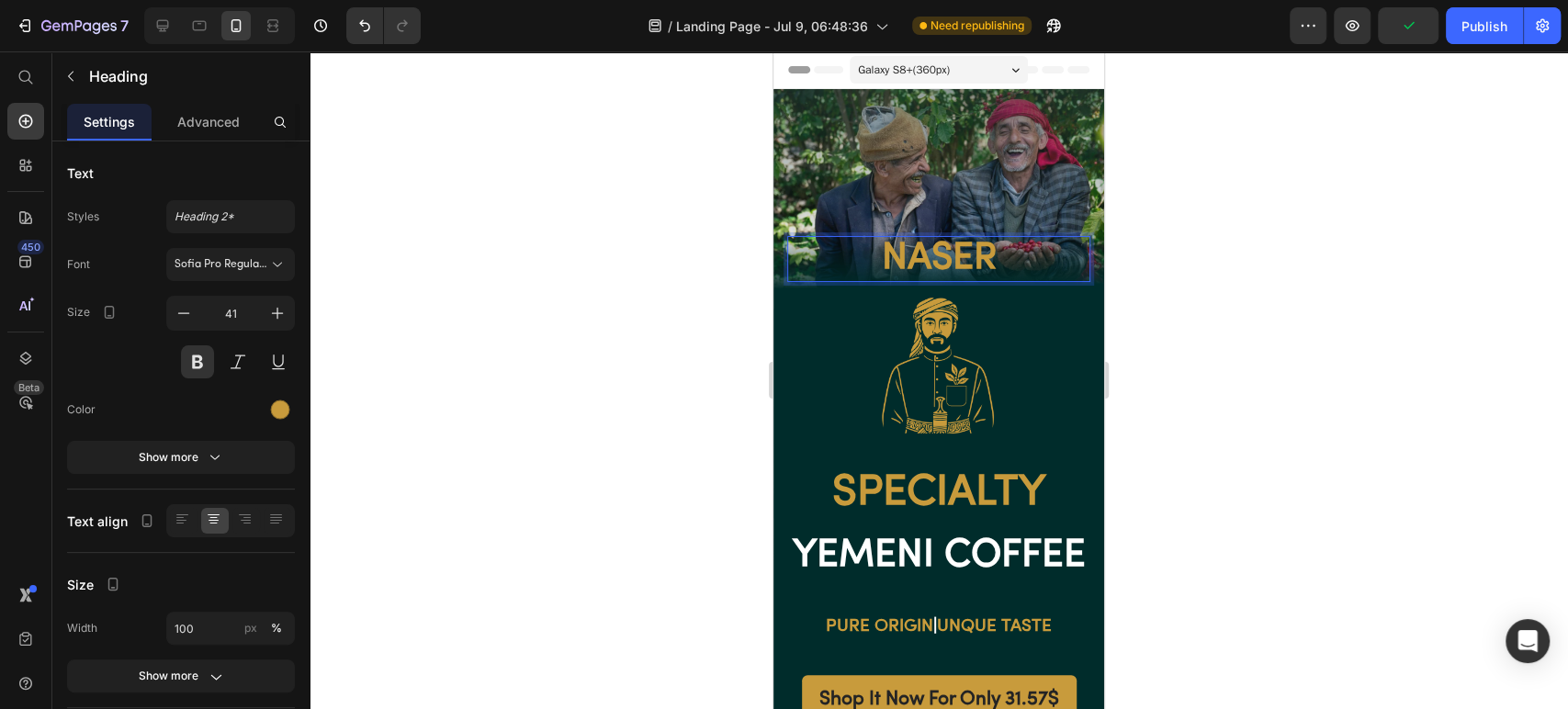 click 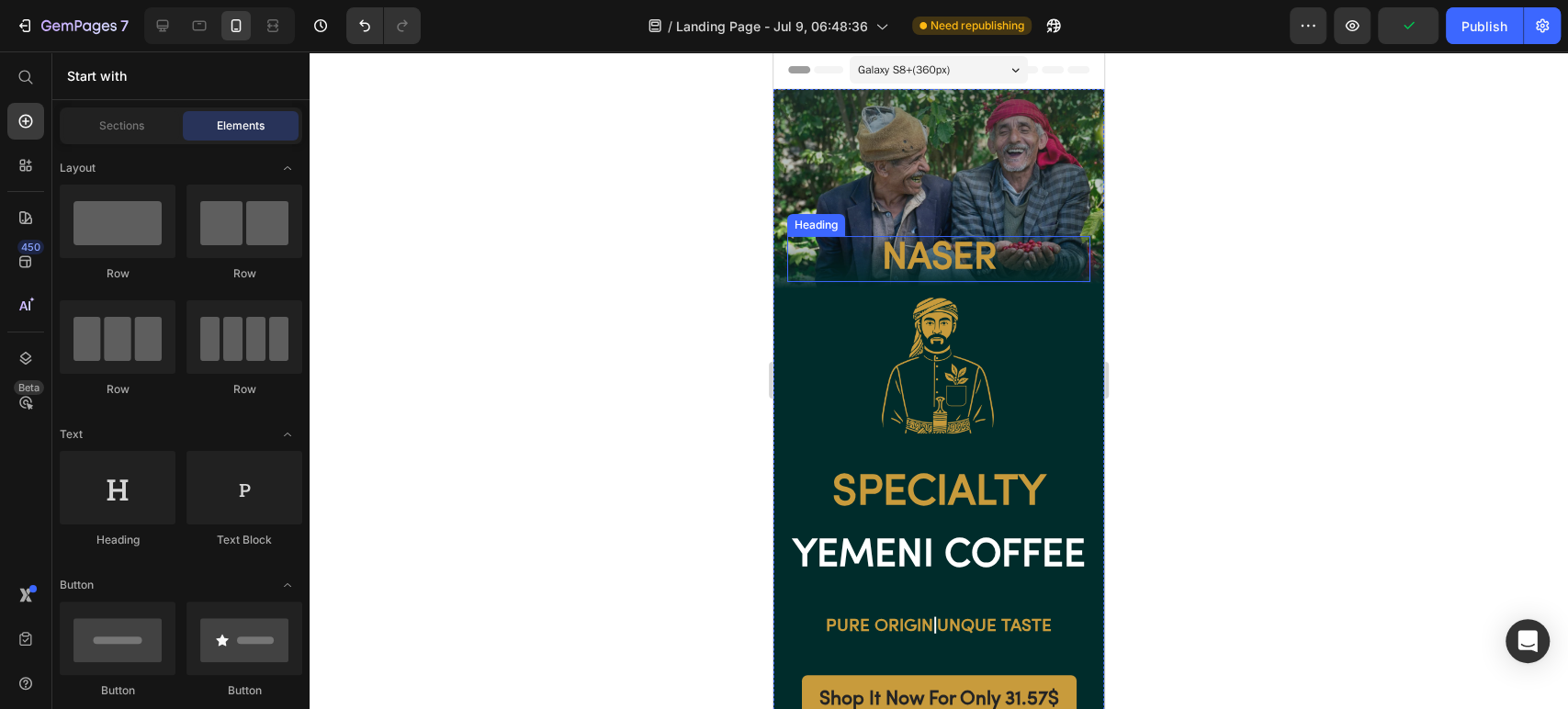 click on "naser" at bounding box center [939, 259] 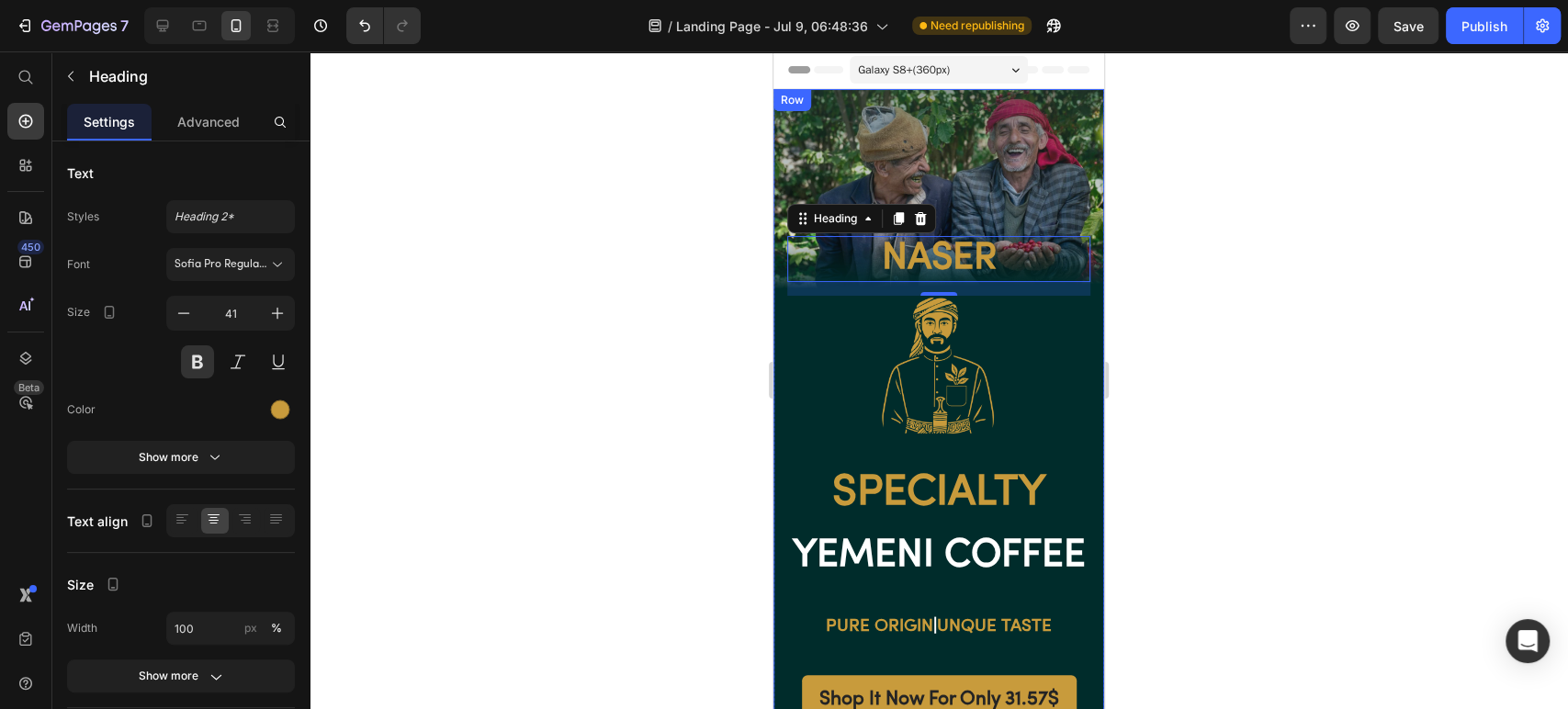 click 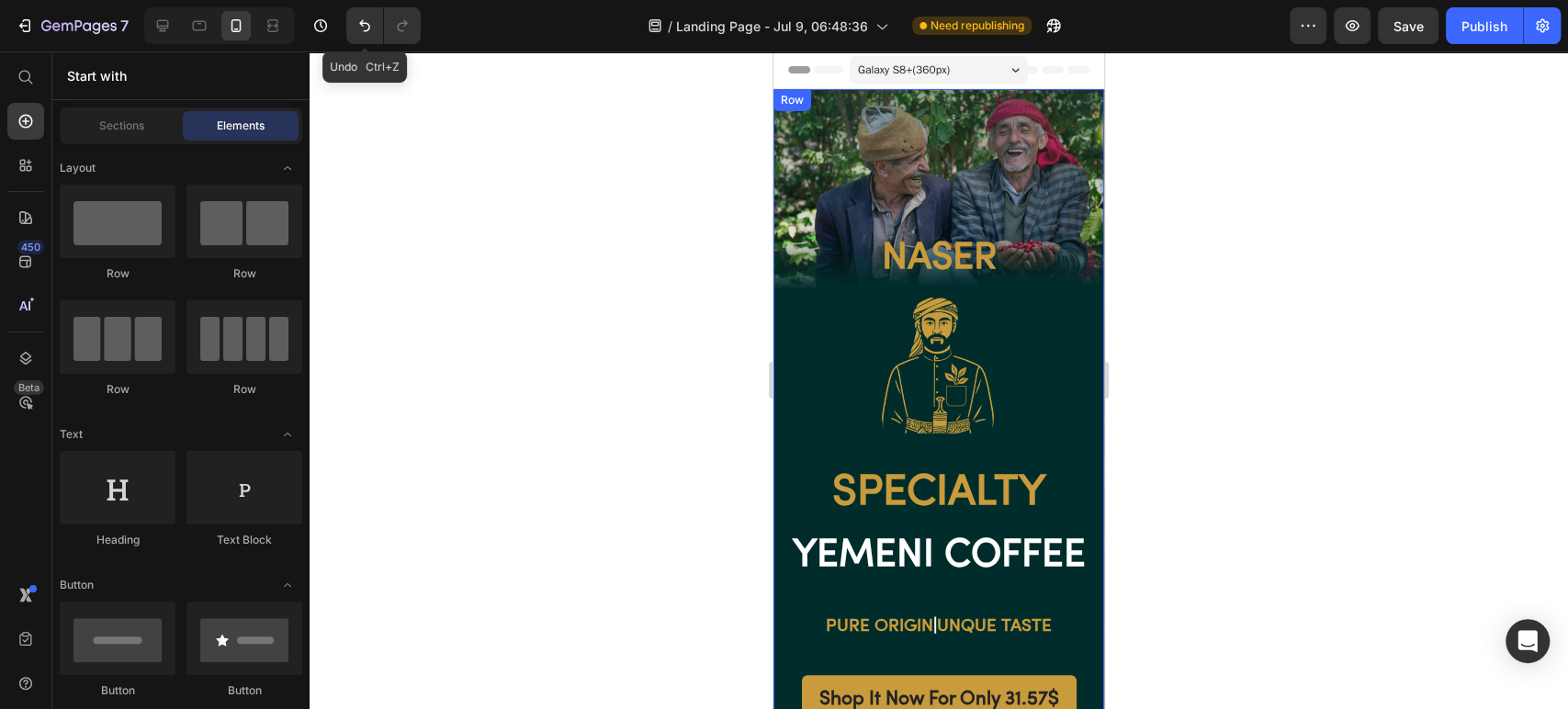 click 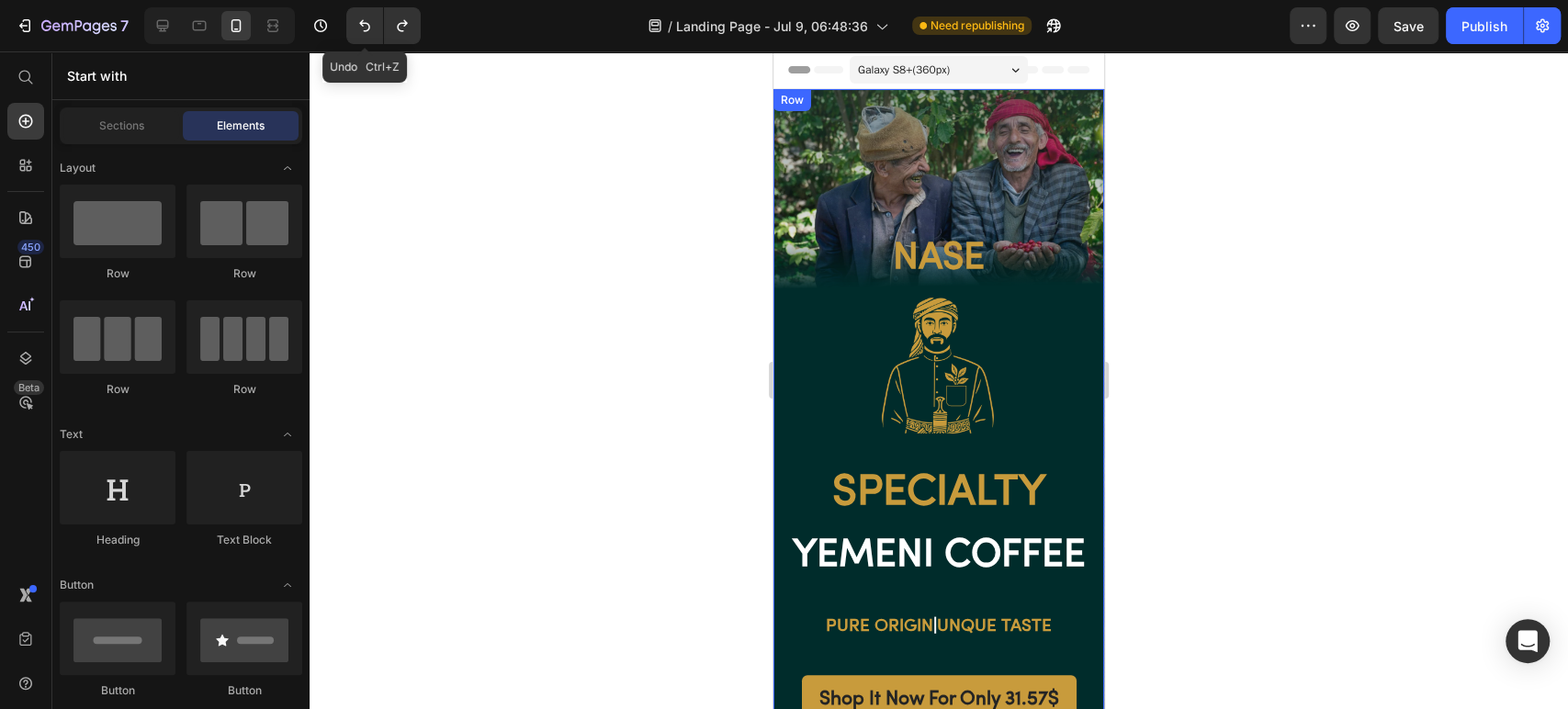 click 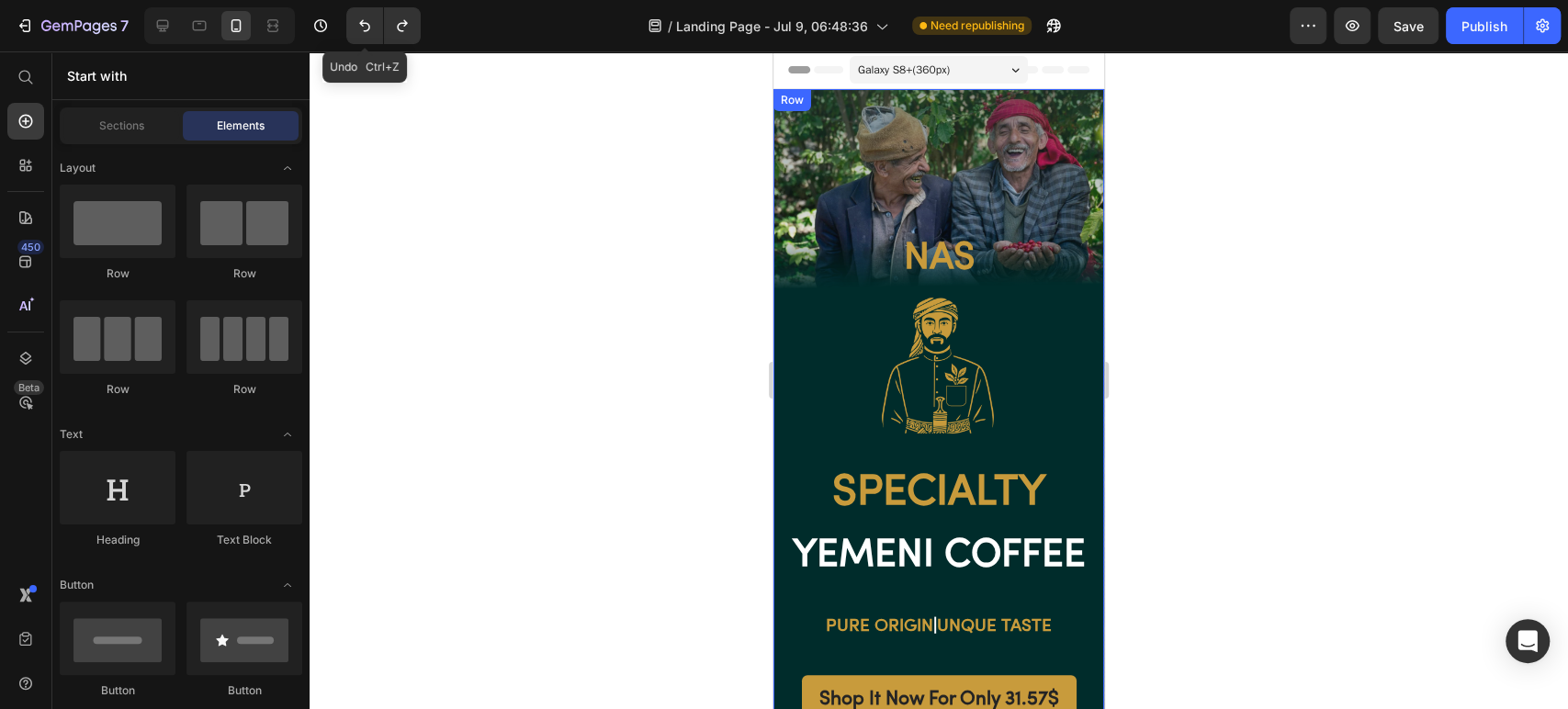 click 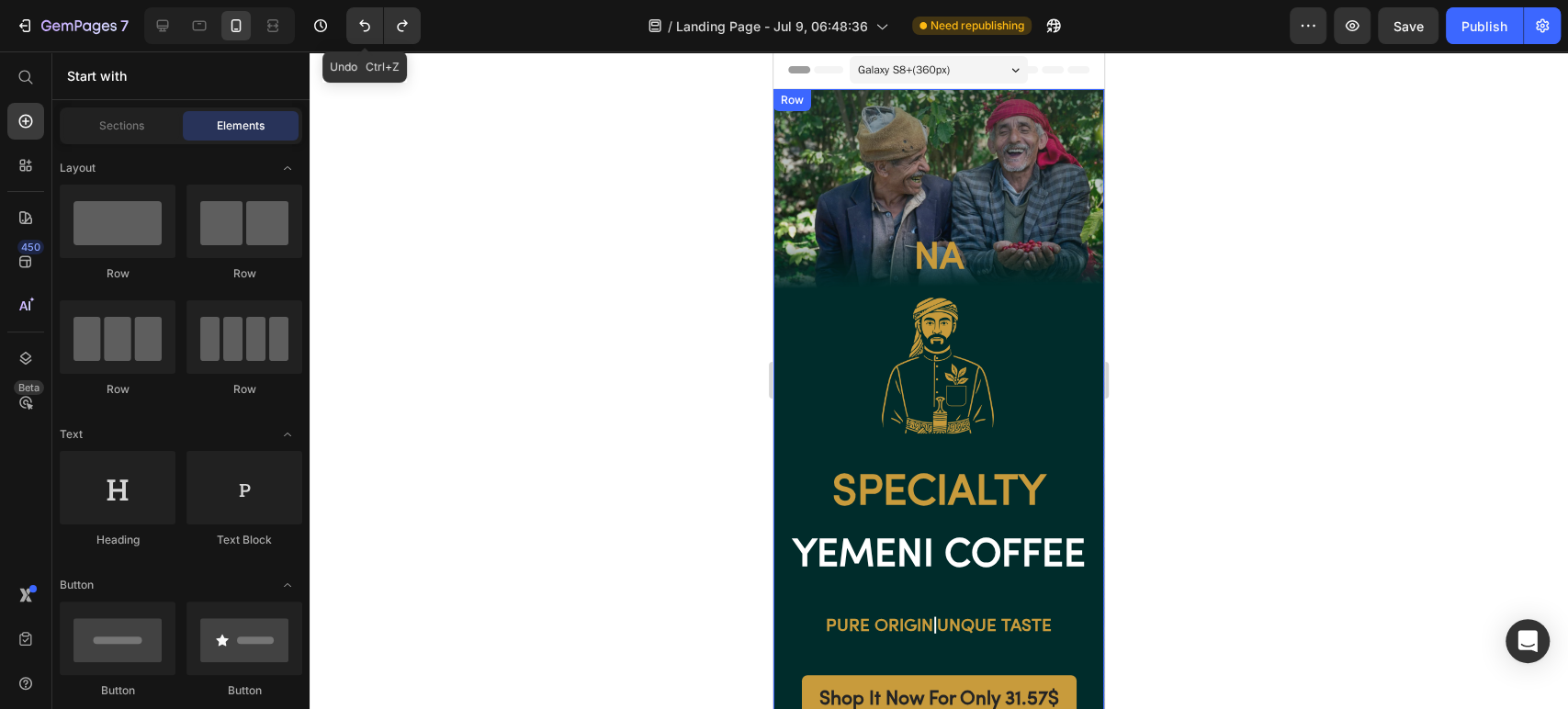 click 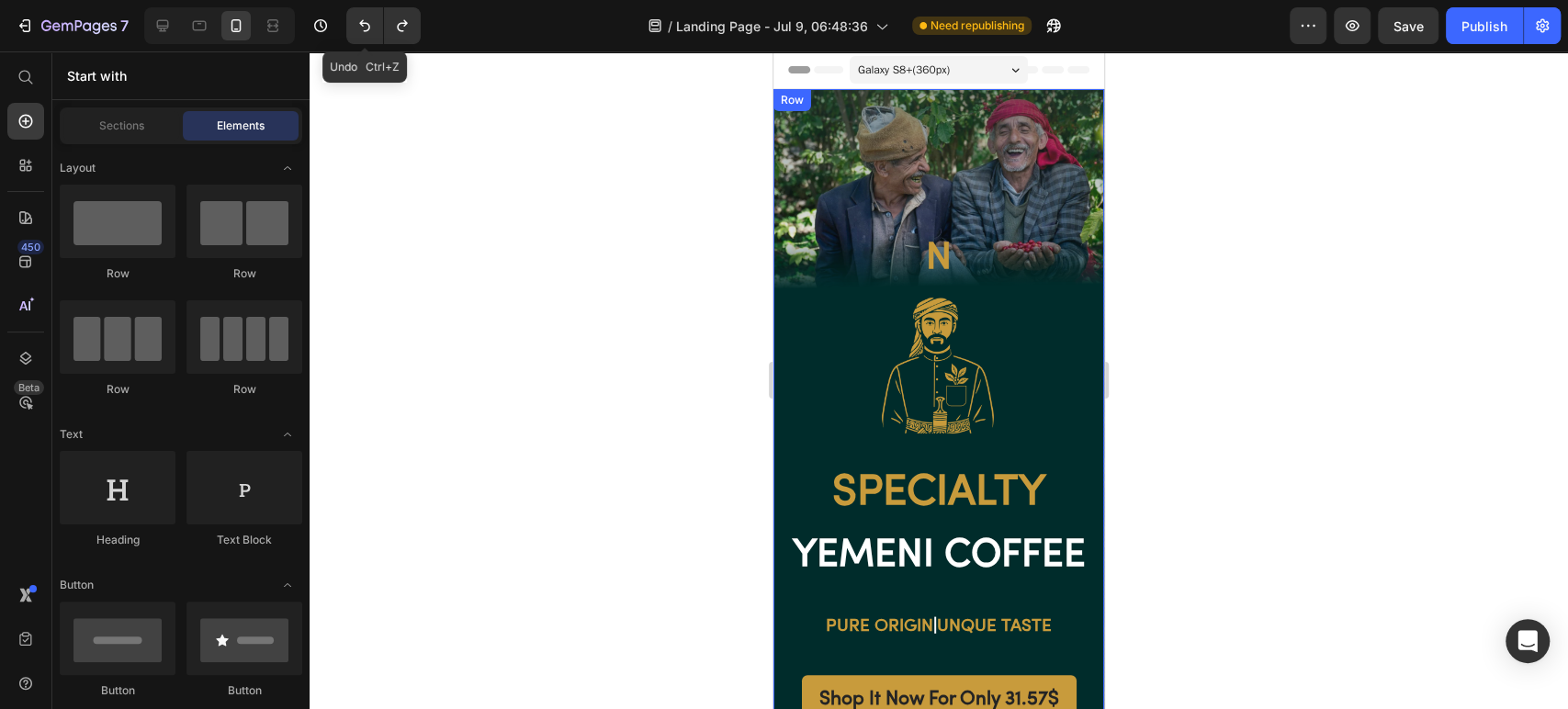 click 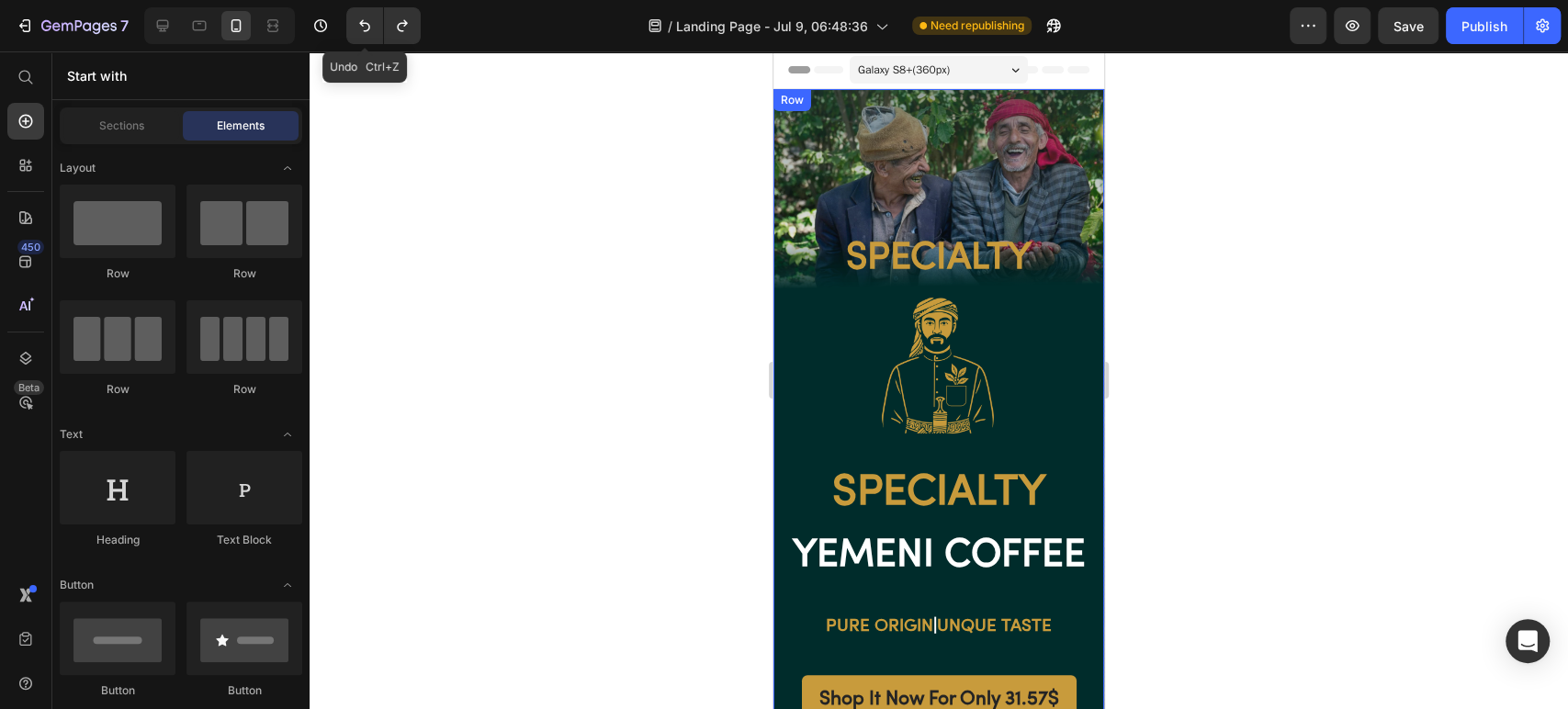 click 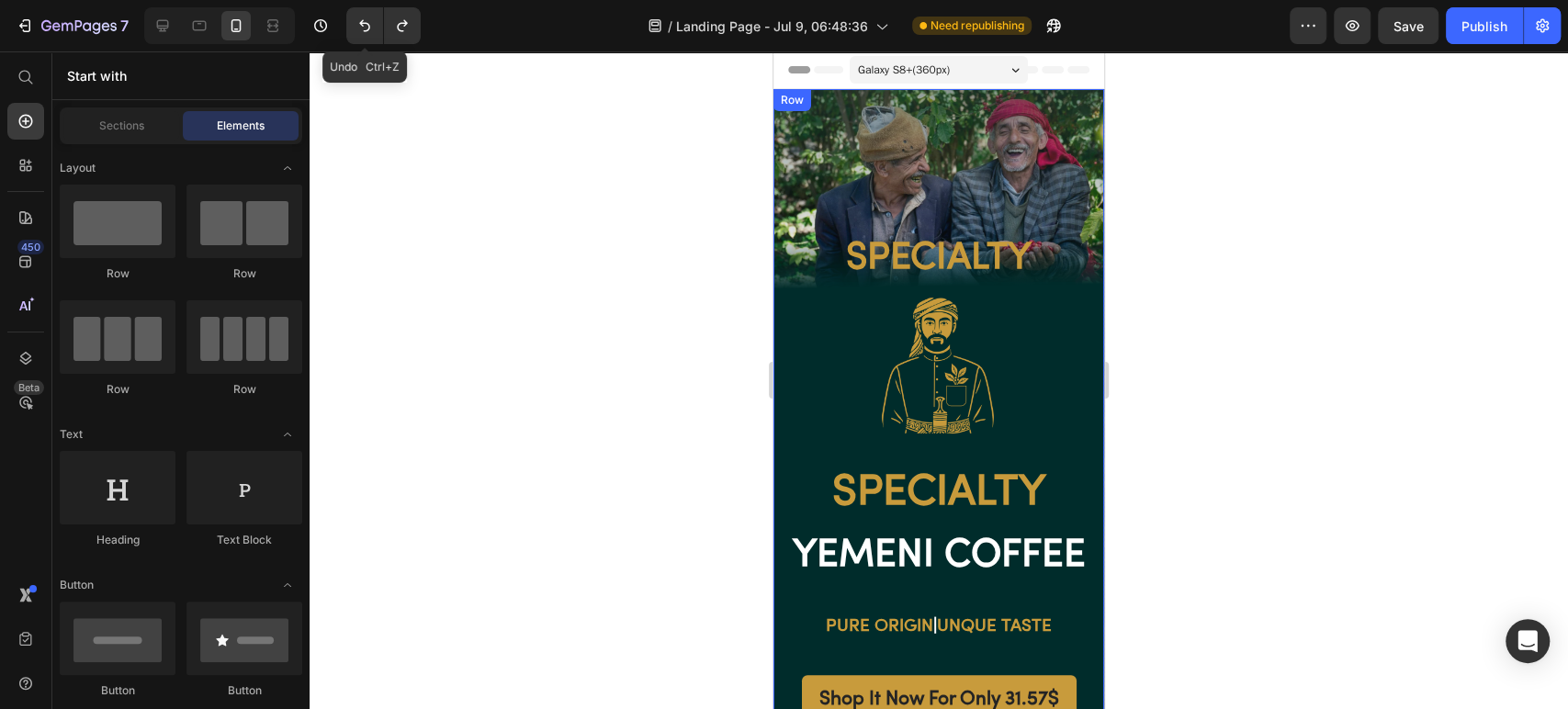 click 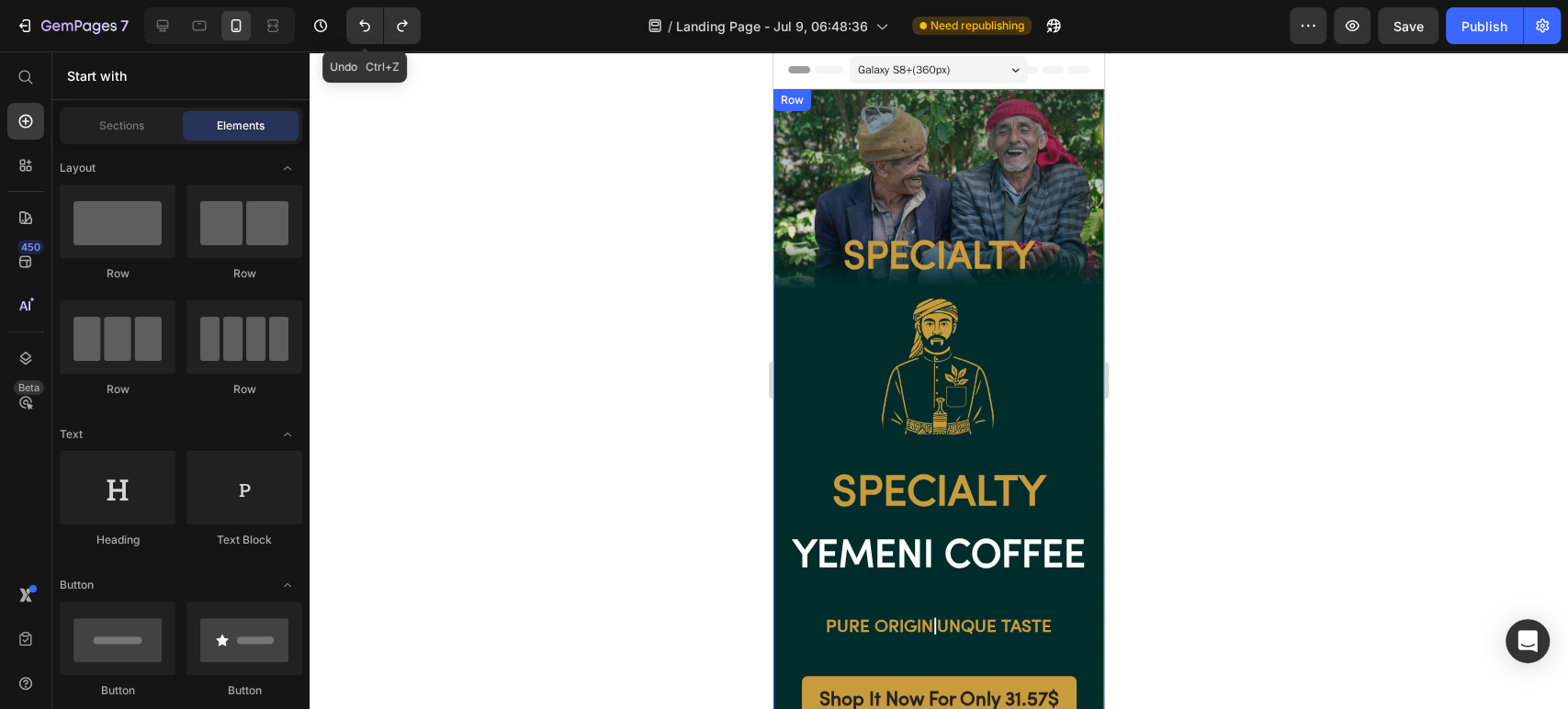 click 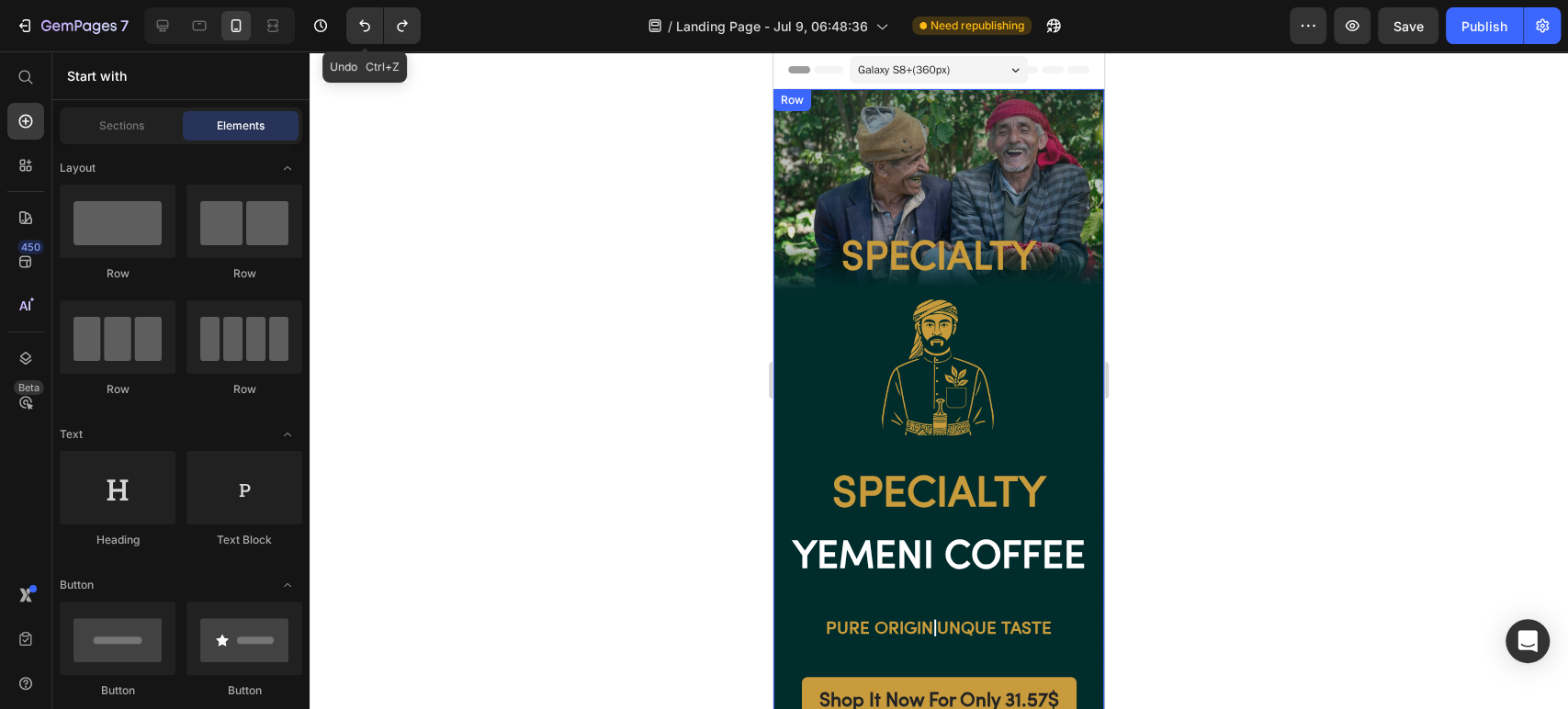 click 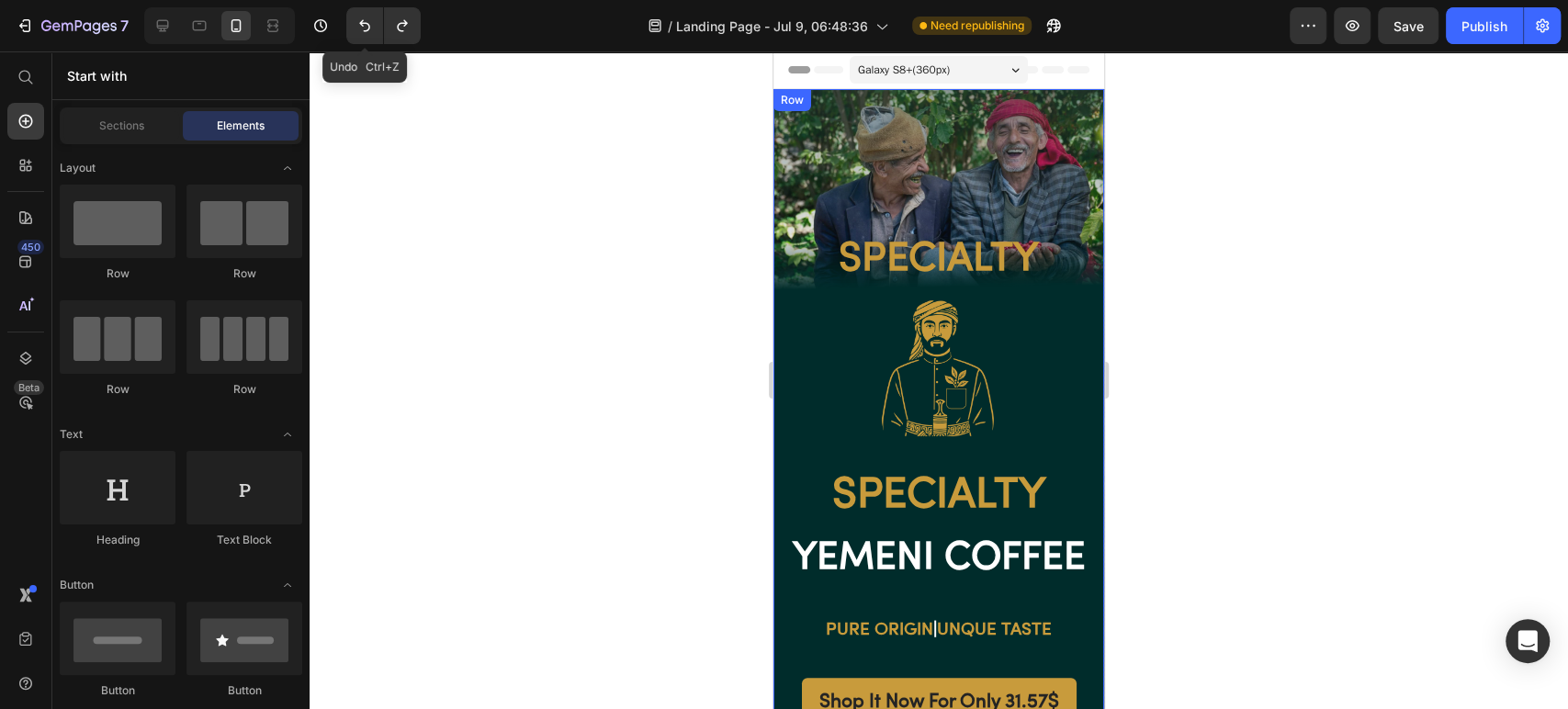 click 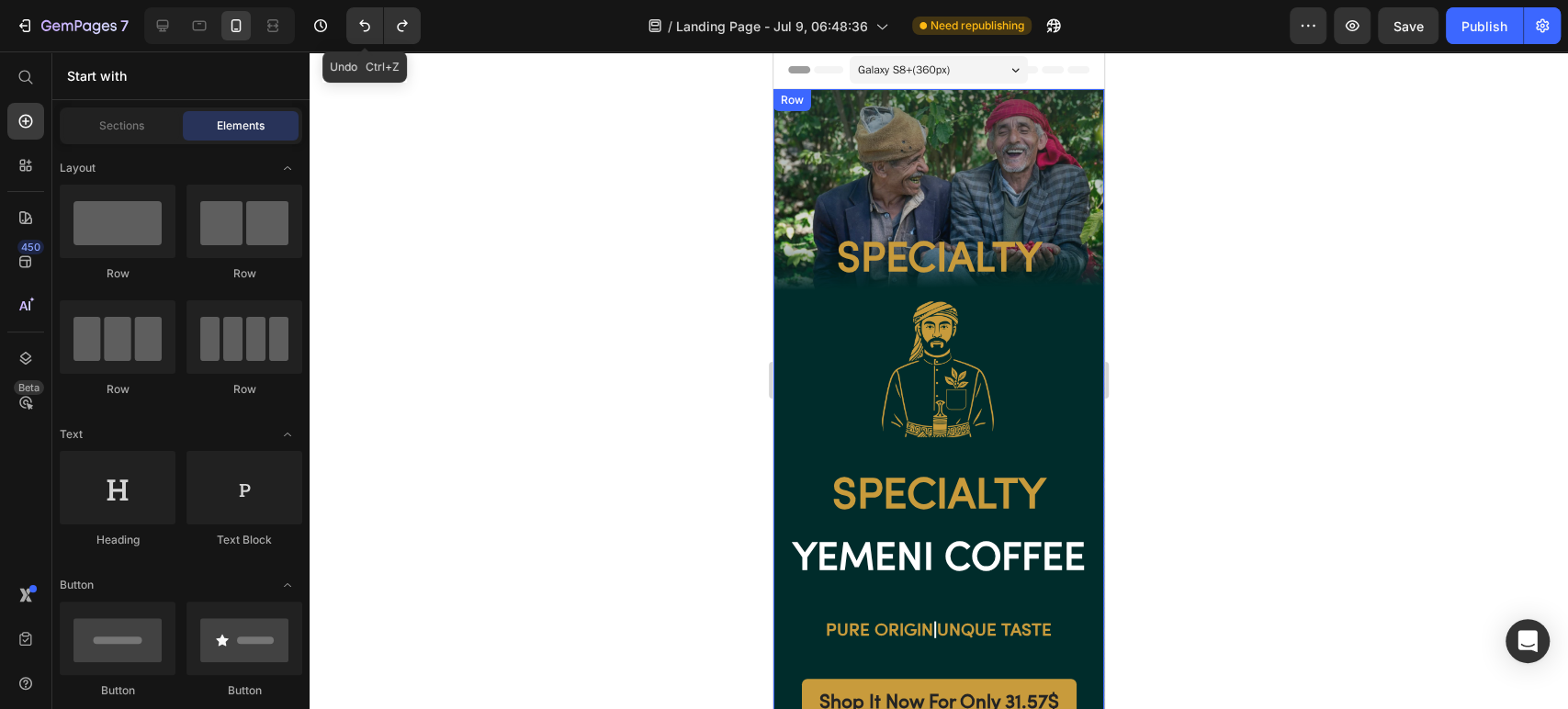 click 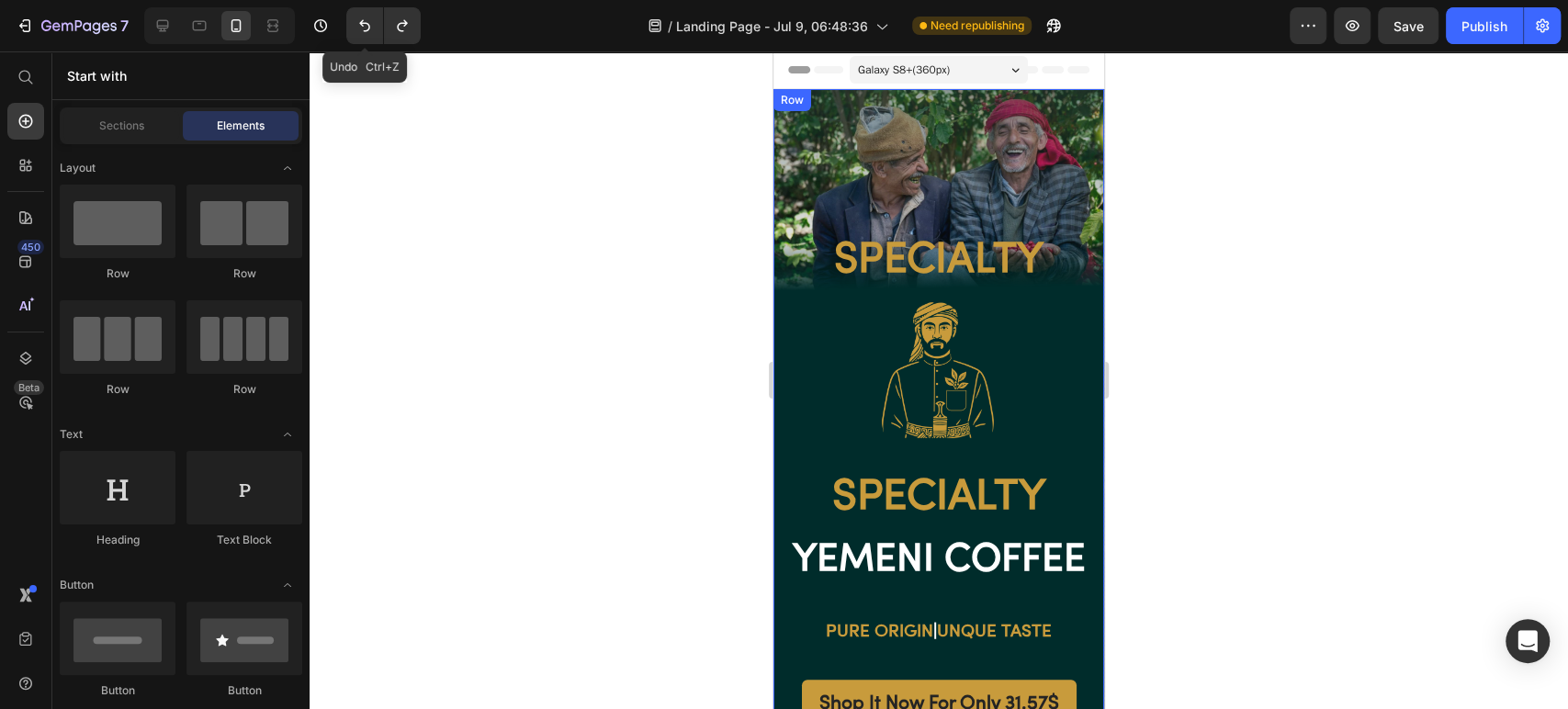 click 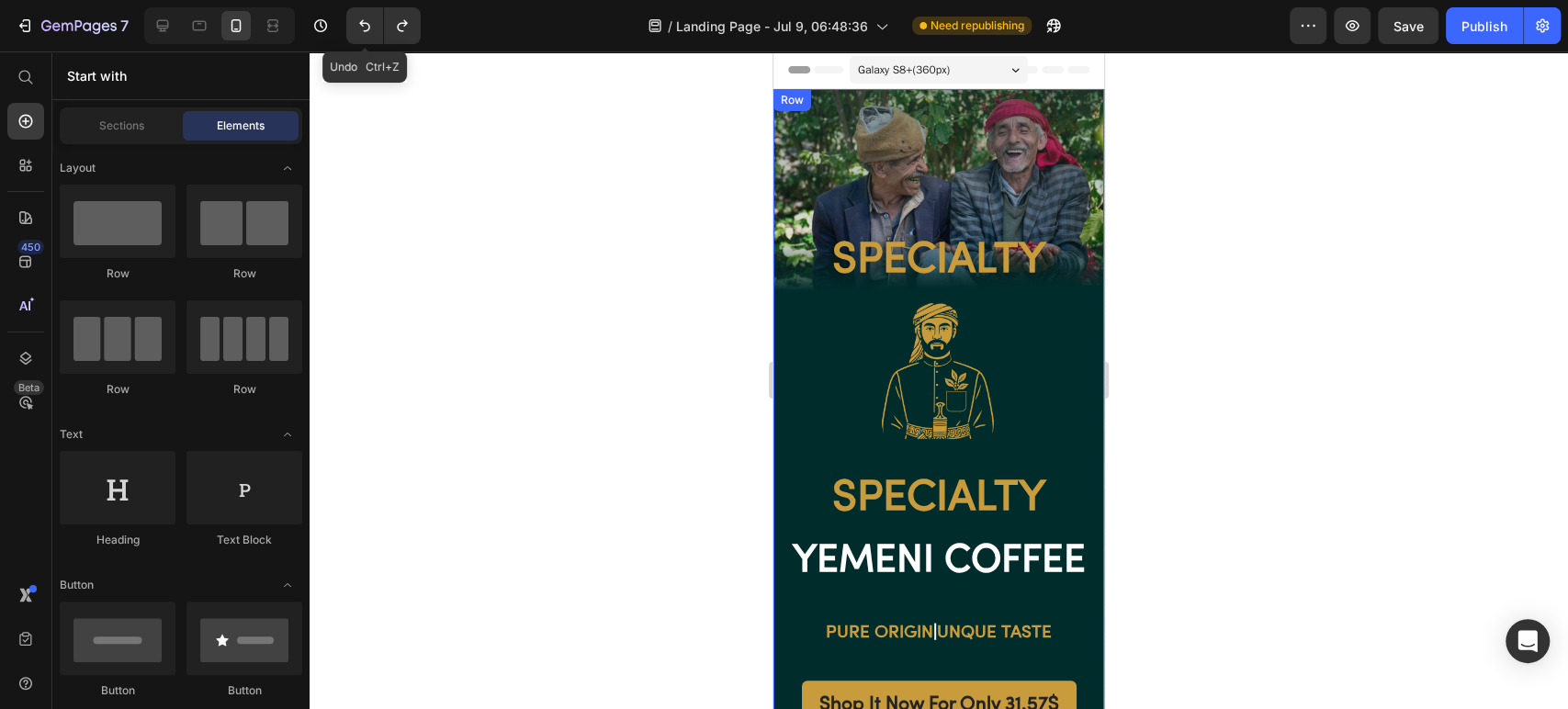 click 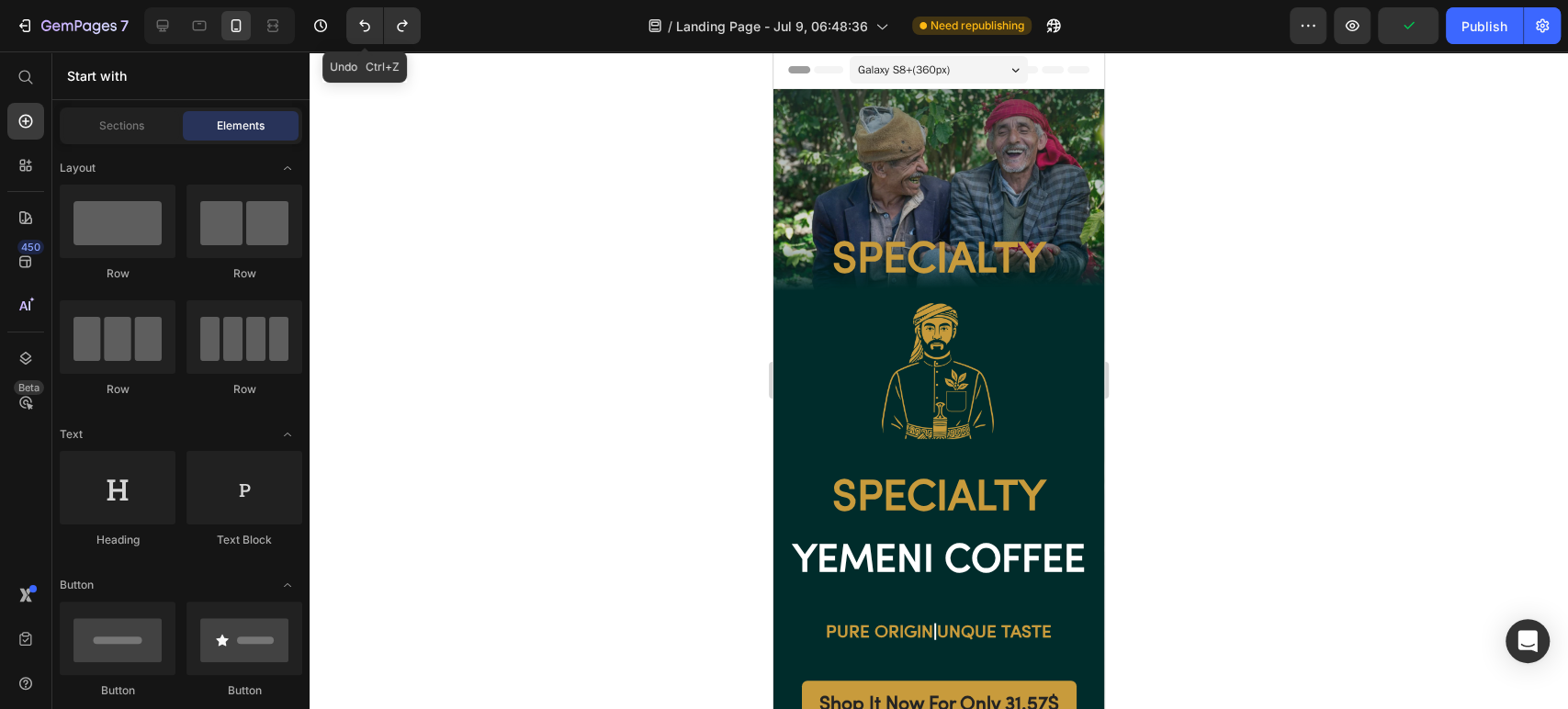 click 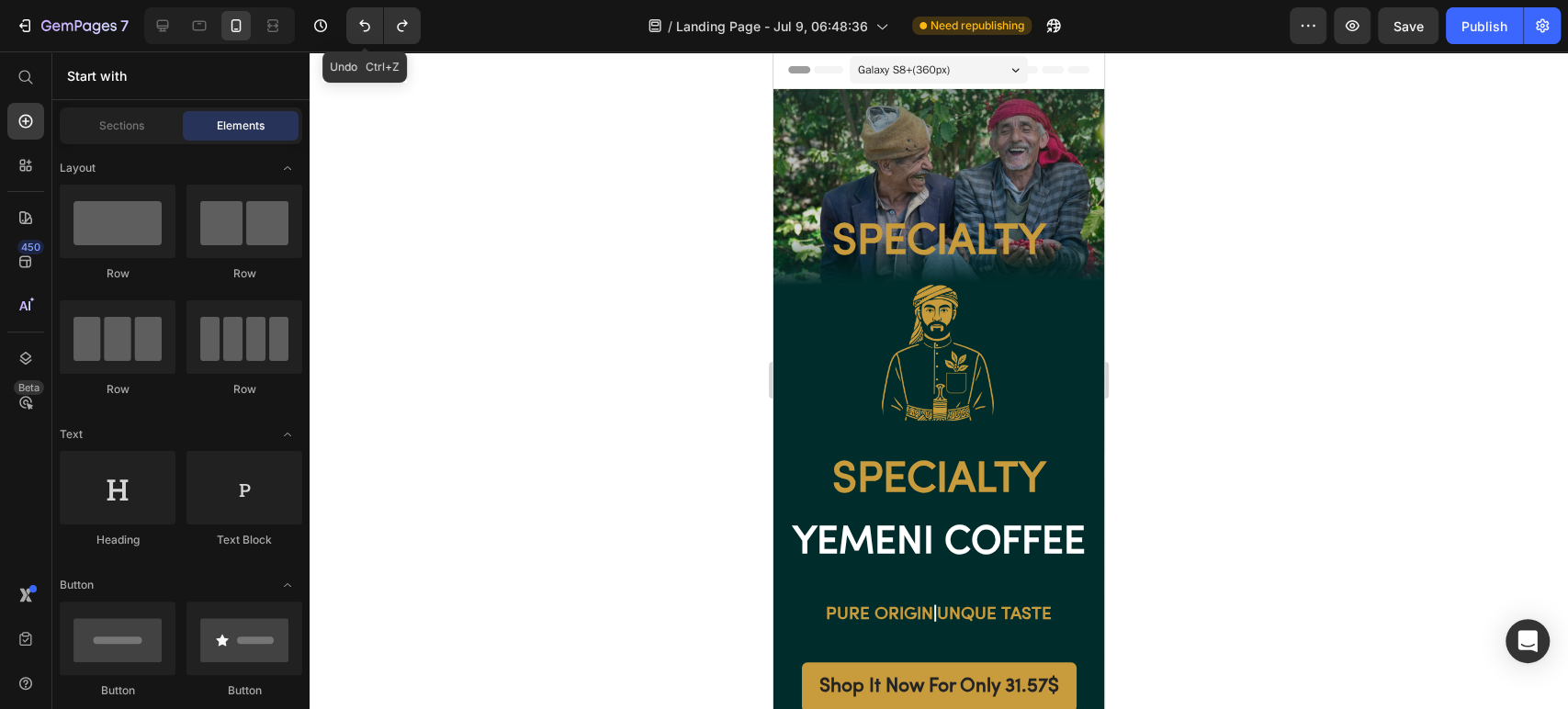click 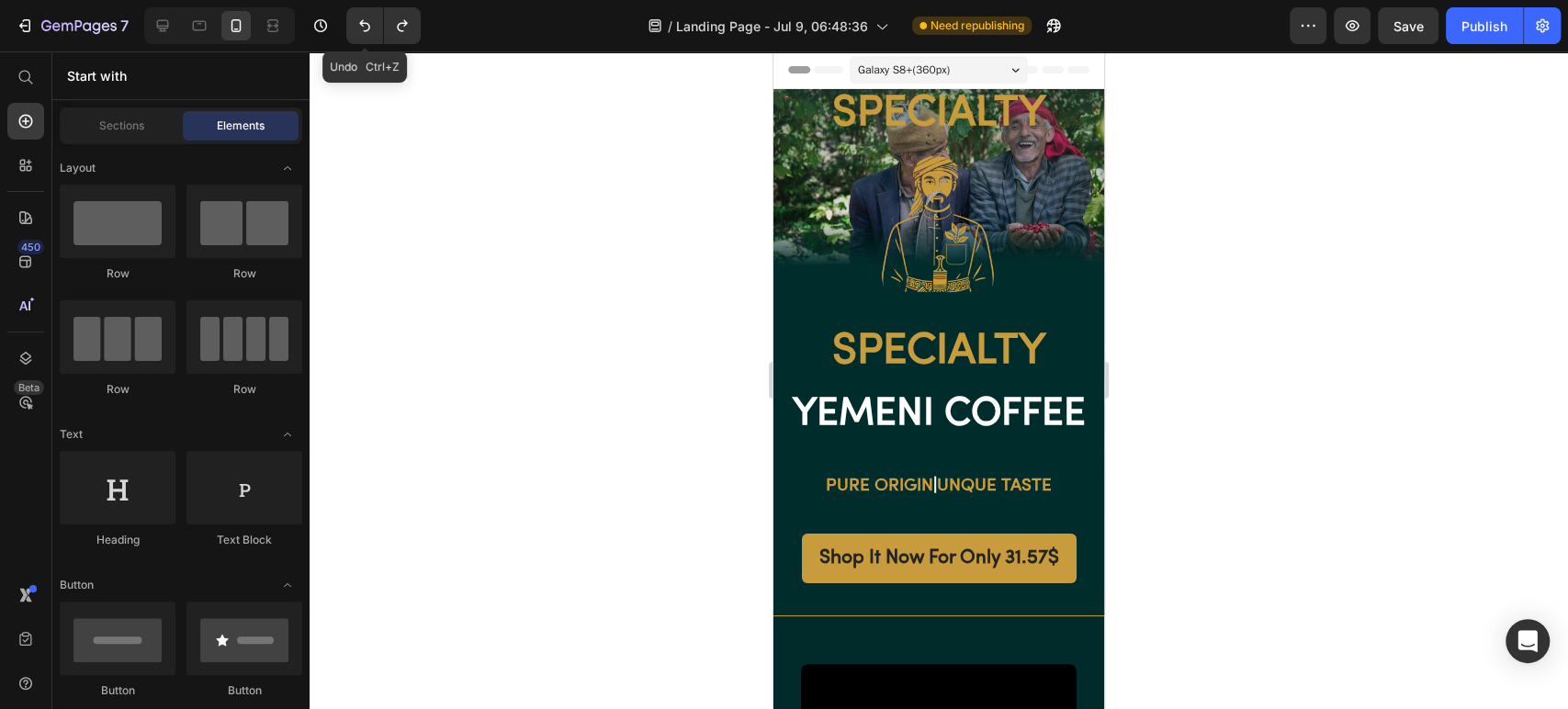 click 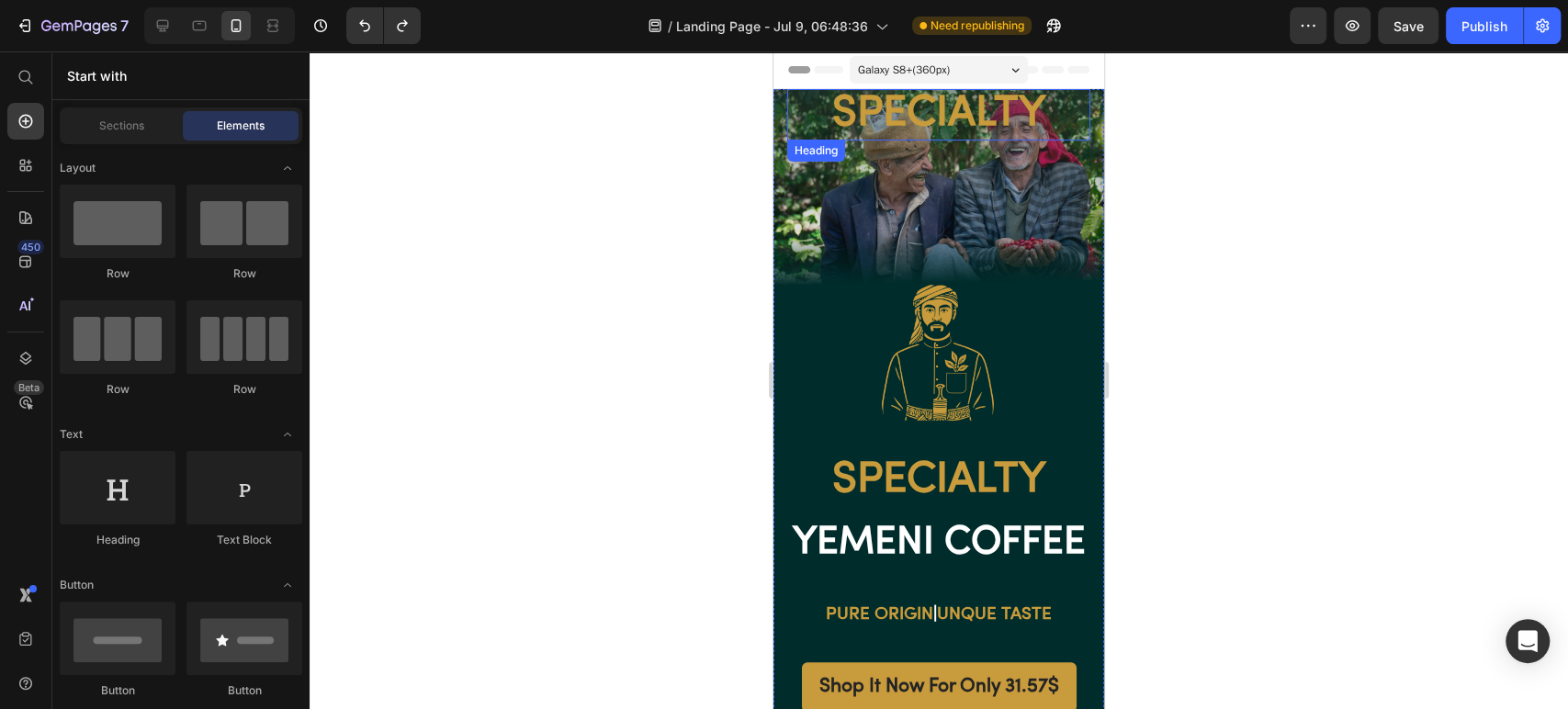 click on "Specialty" at bounding box center [939, 115] 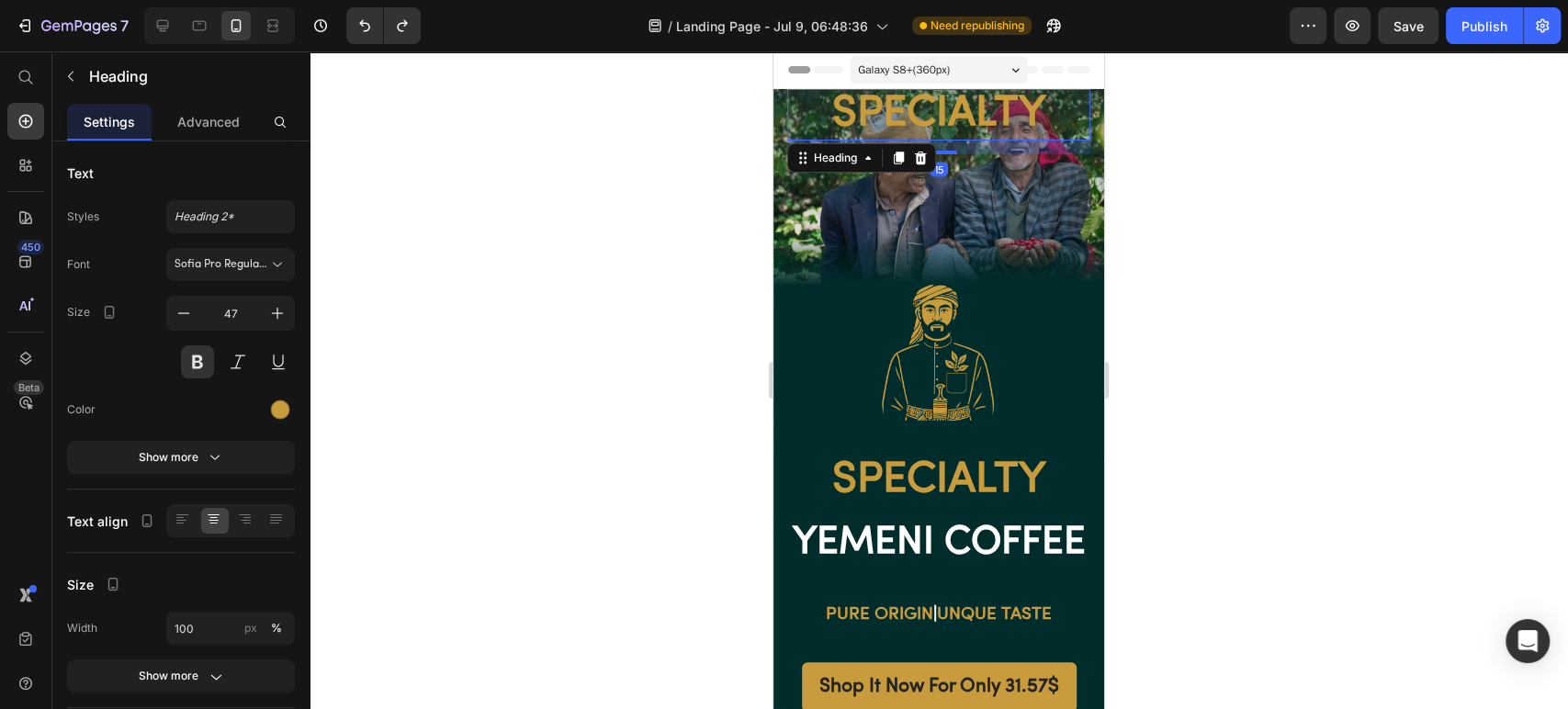 click 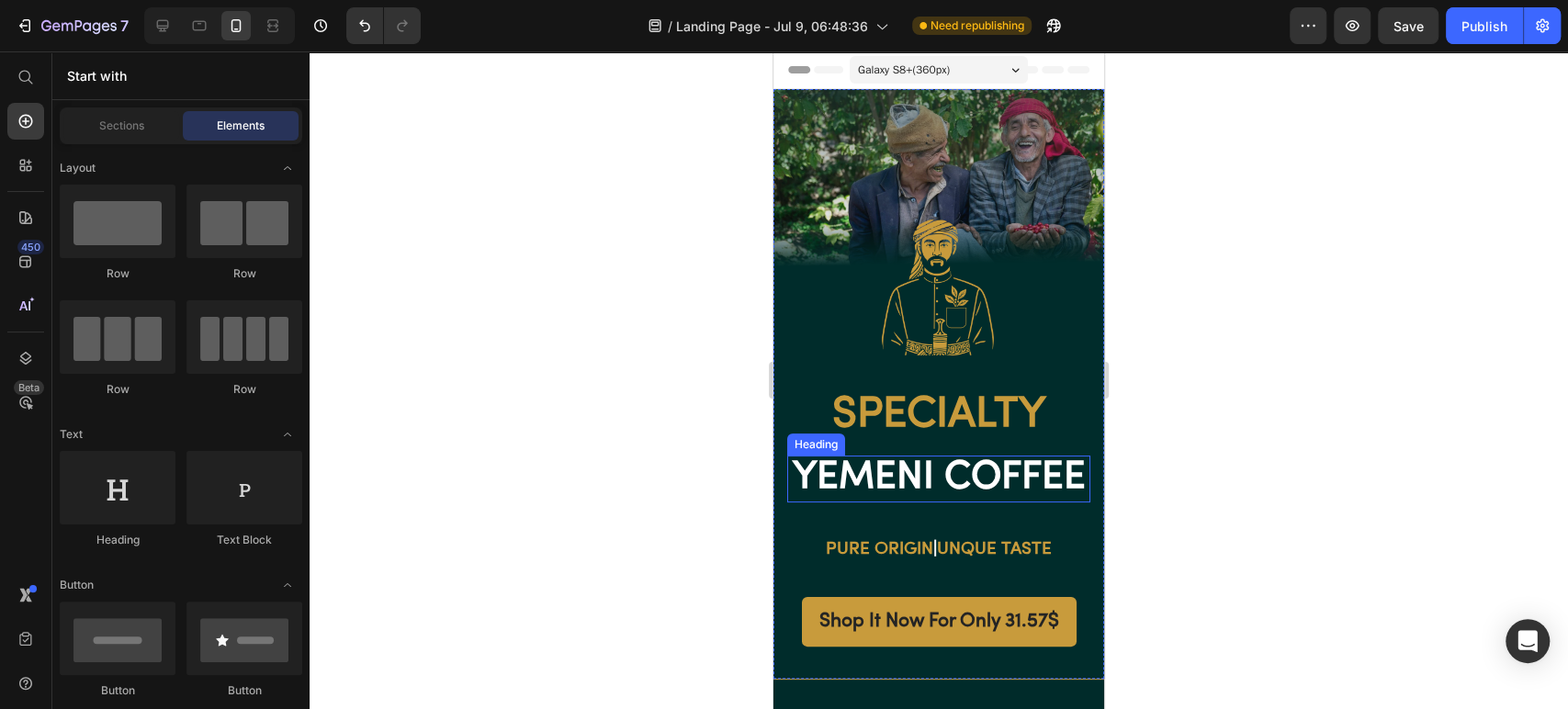 click on "YEMENI COFFEE" at bounding box center (939, 478) 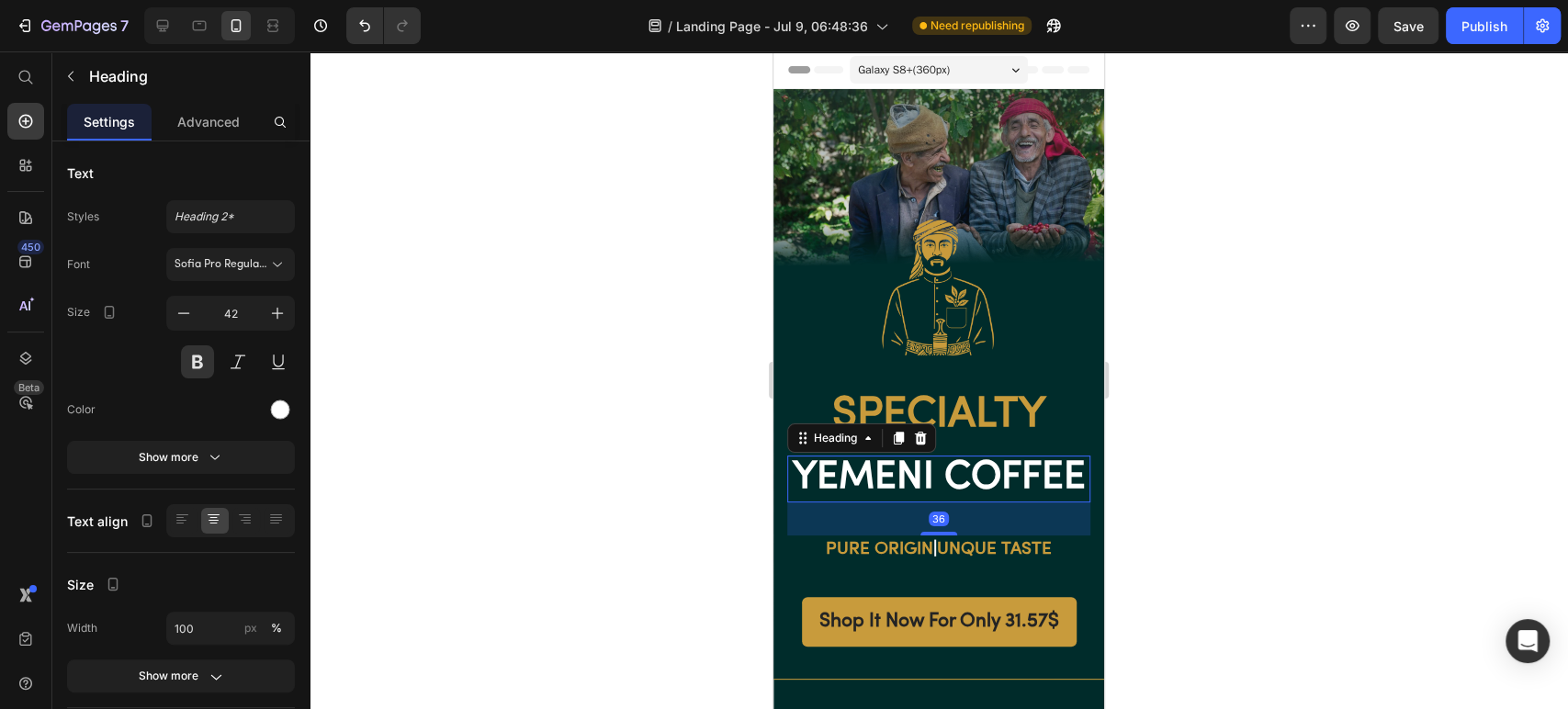 click 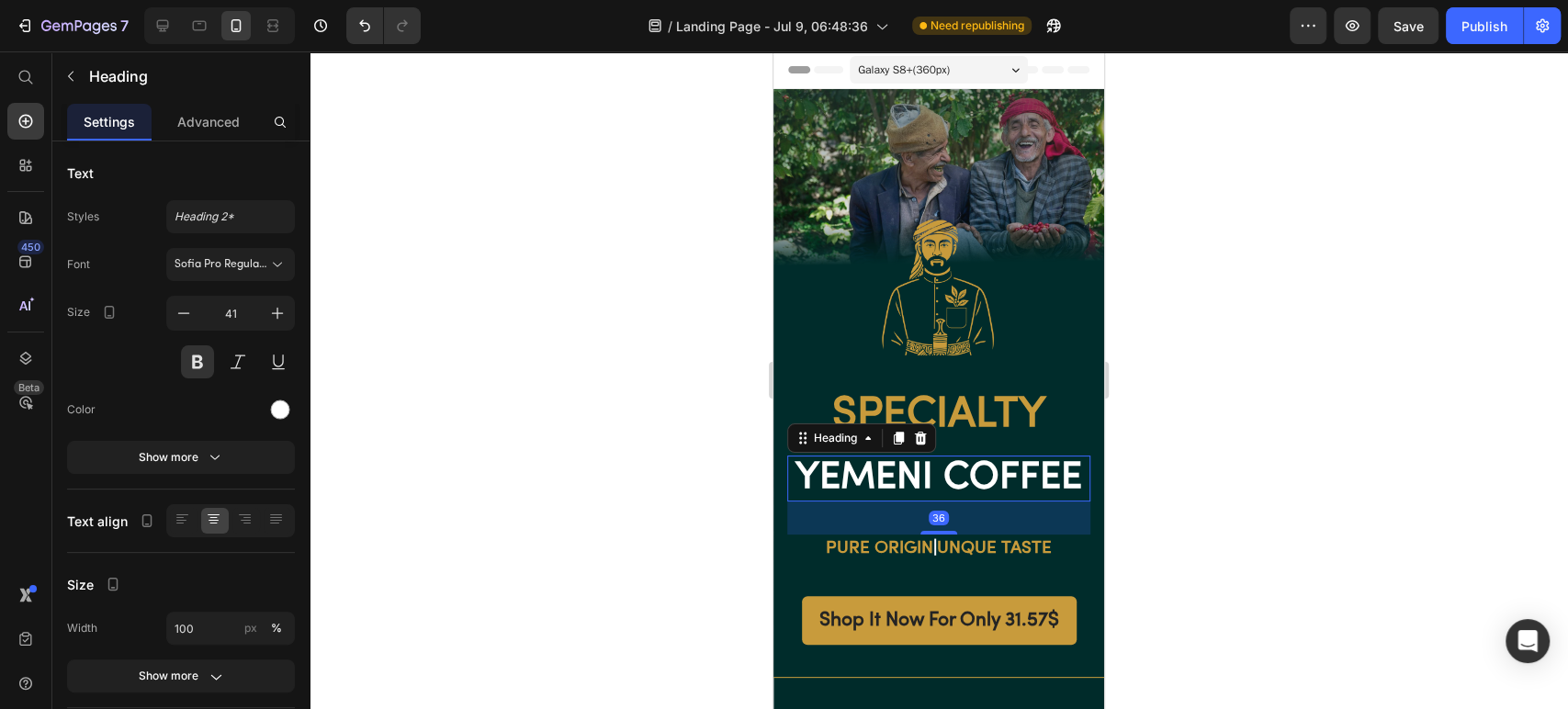 click 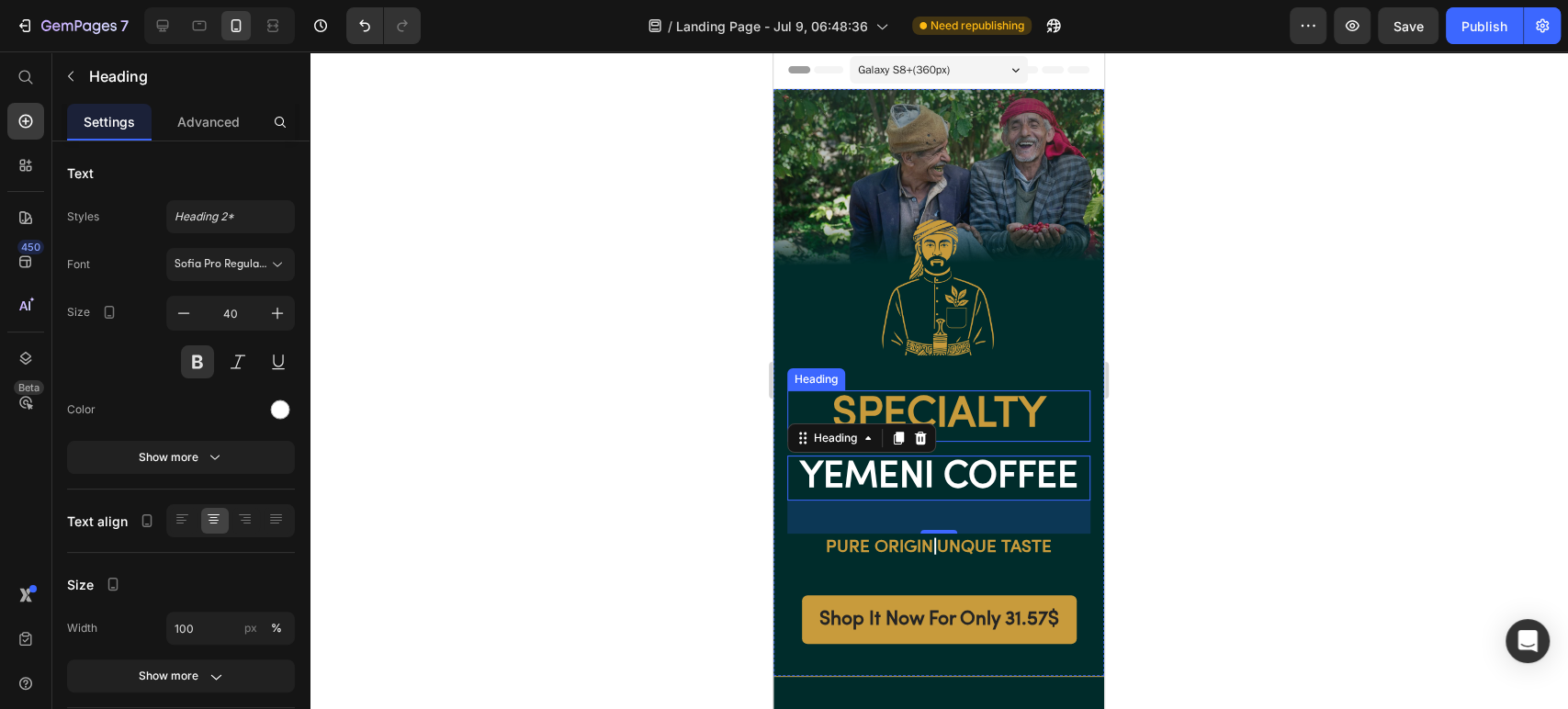 click on "Specialty" at bounding box center (939, 416) 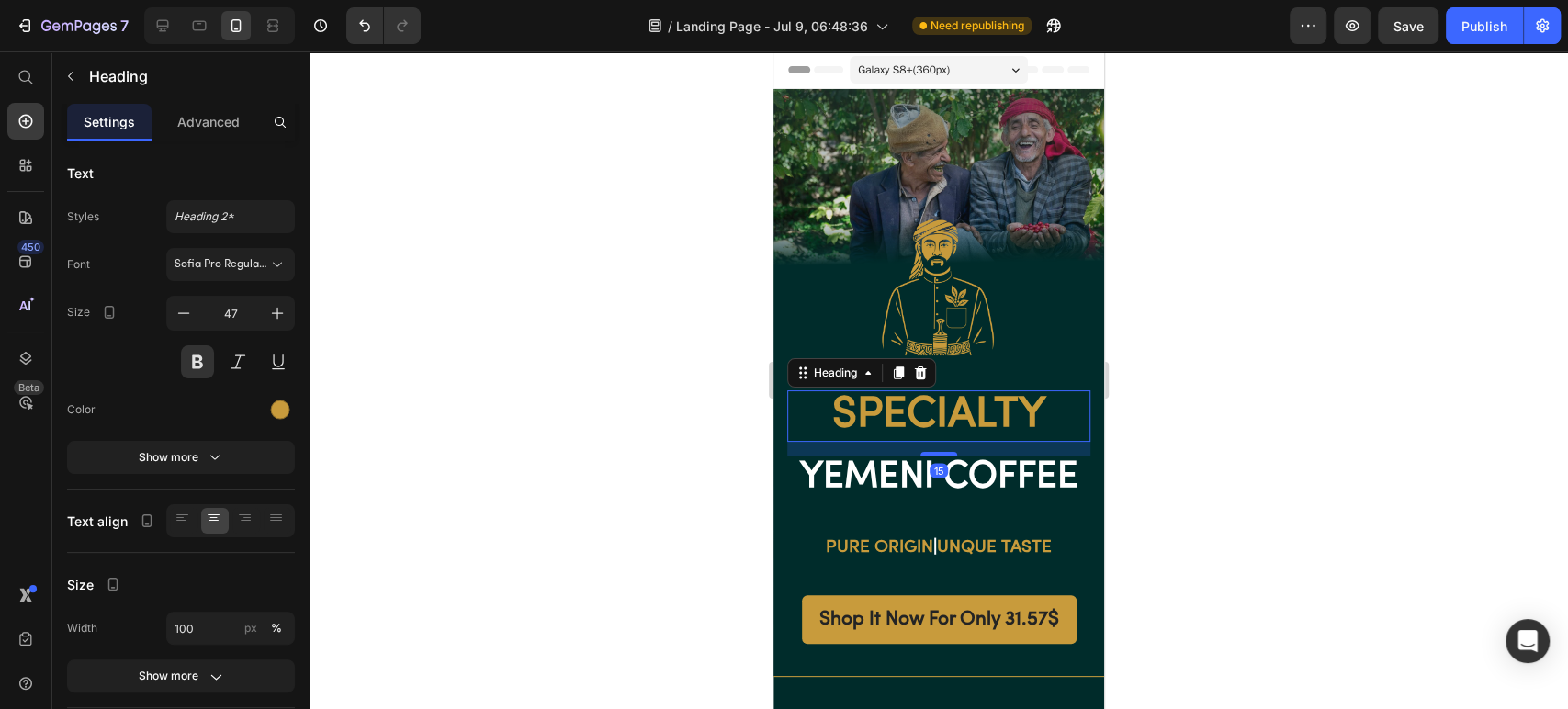 click 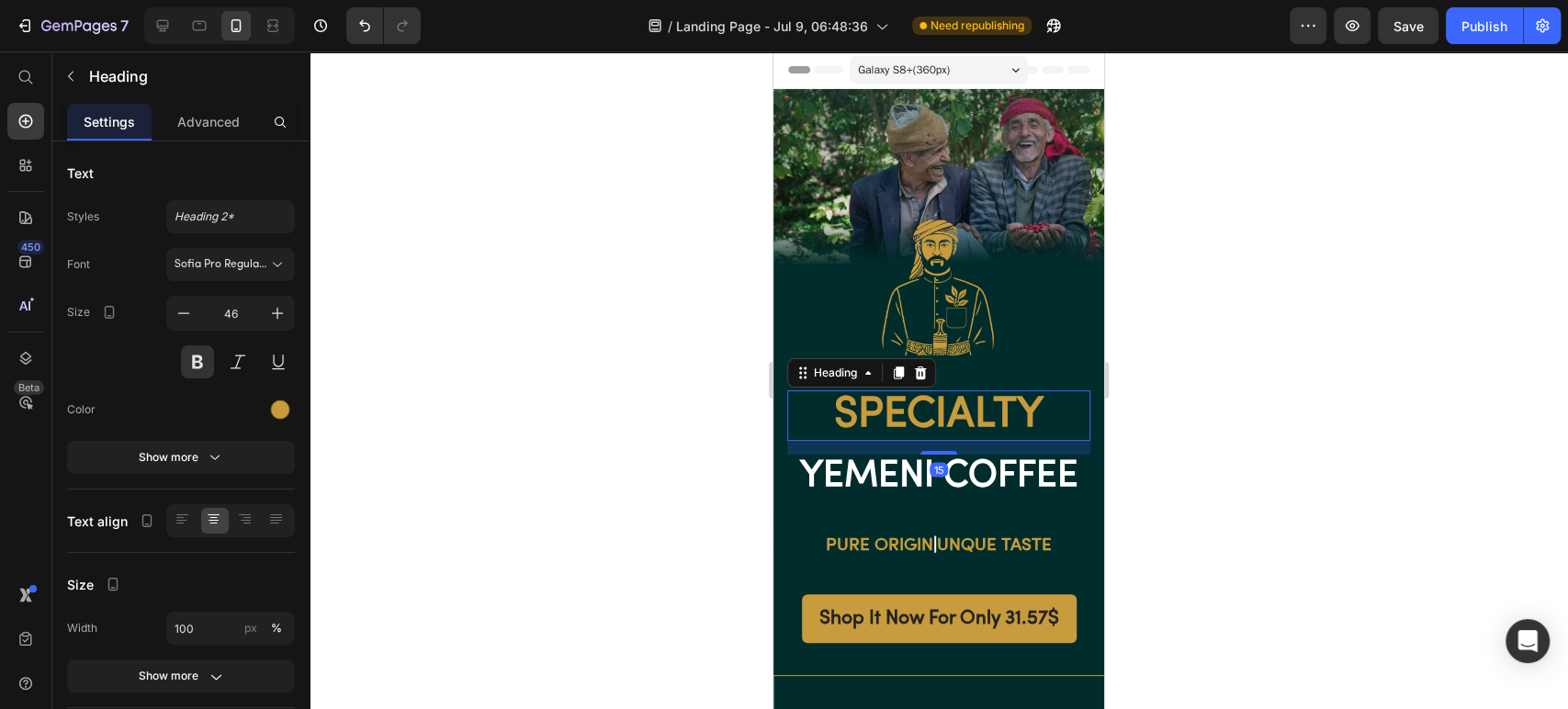 click 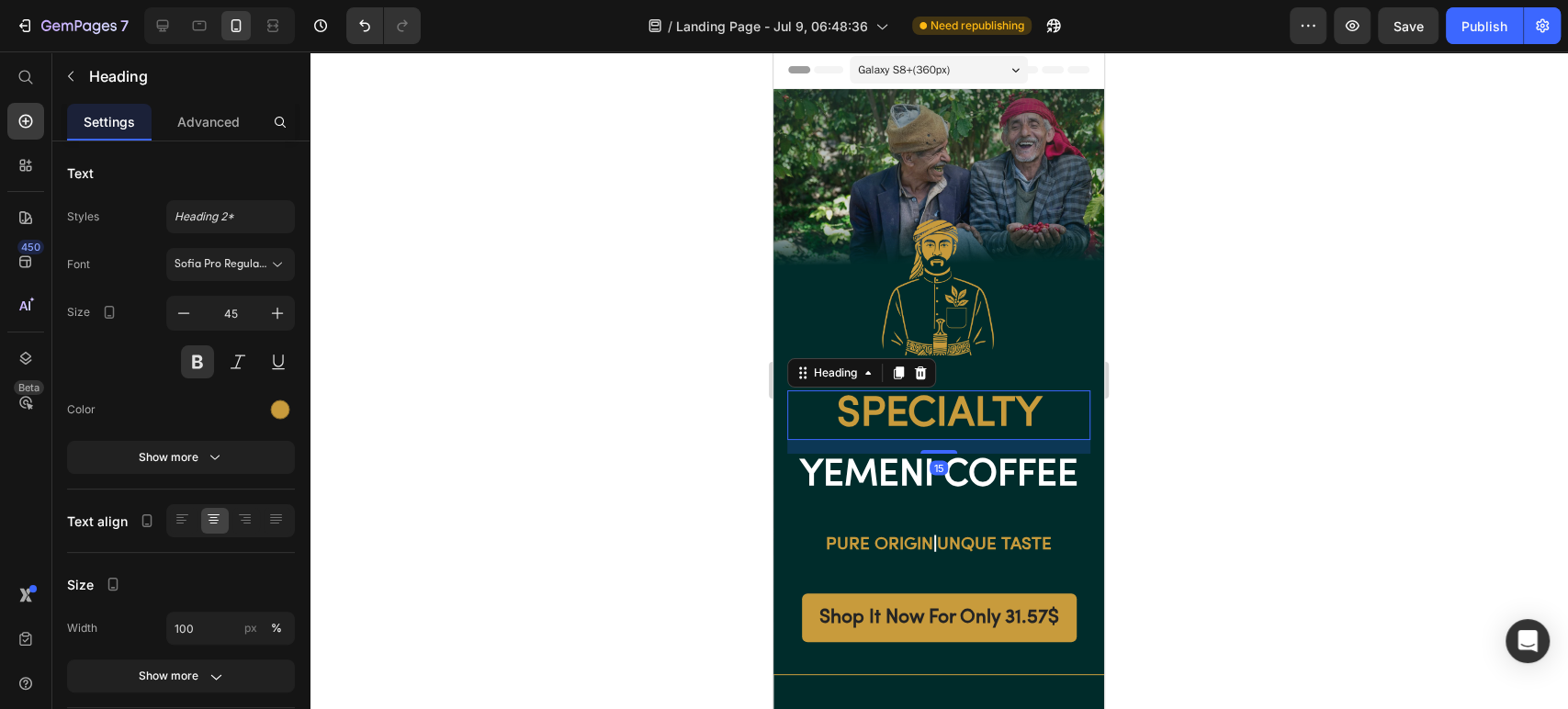 click 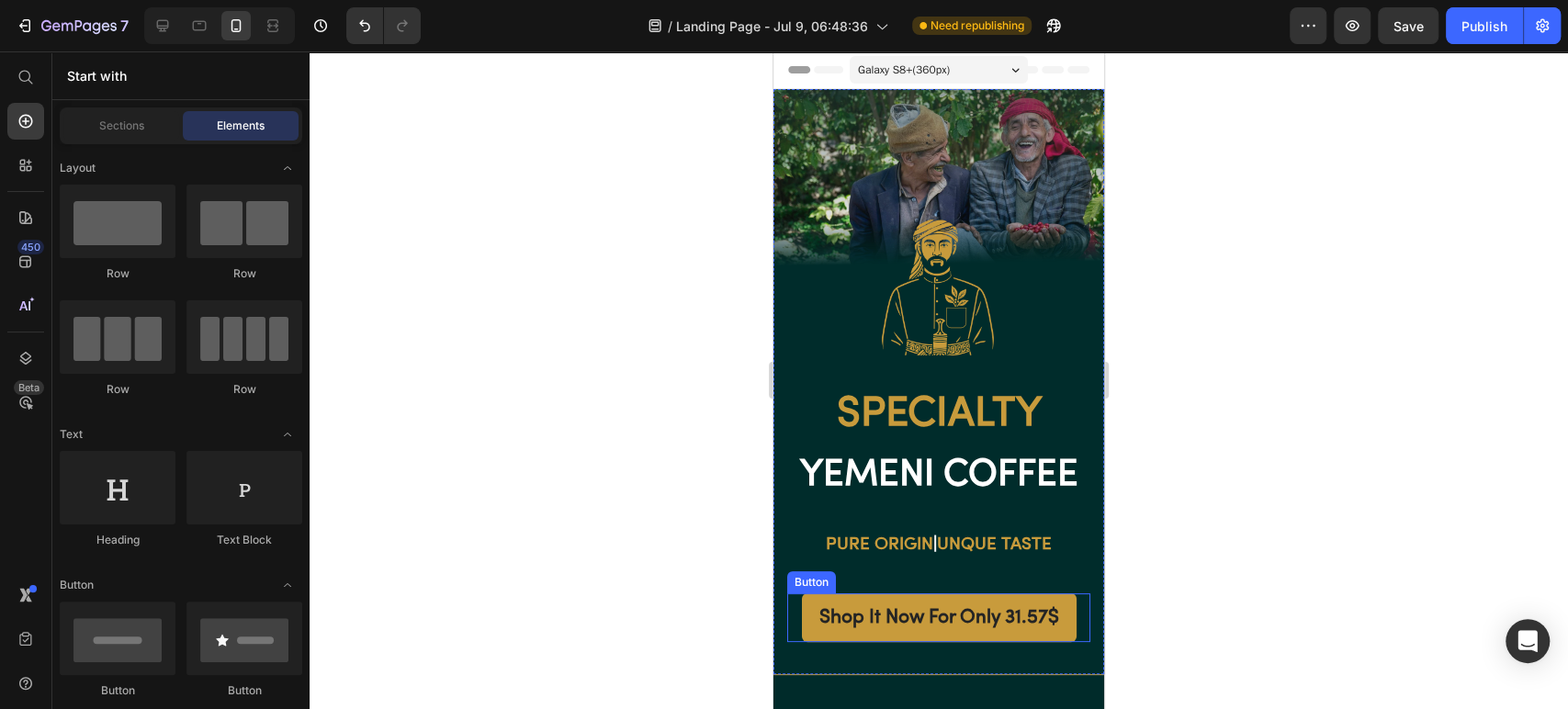 click on "Shop It Now For Only 31.57$" at bounding box center [939, 617] 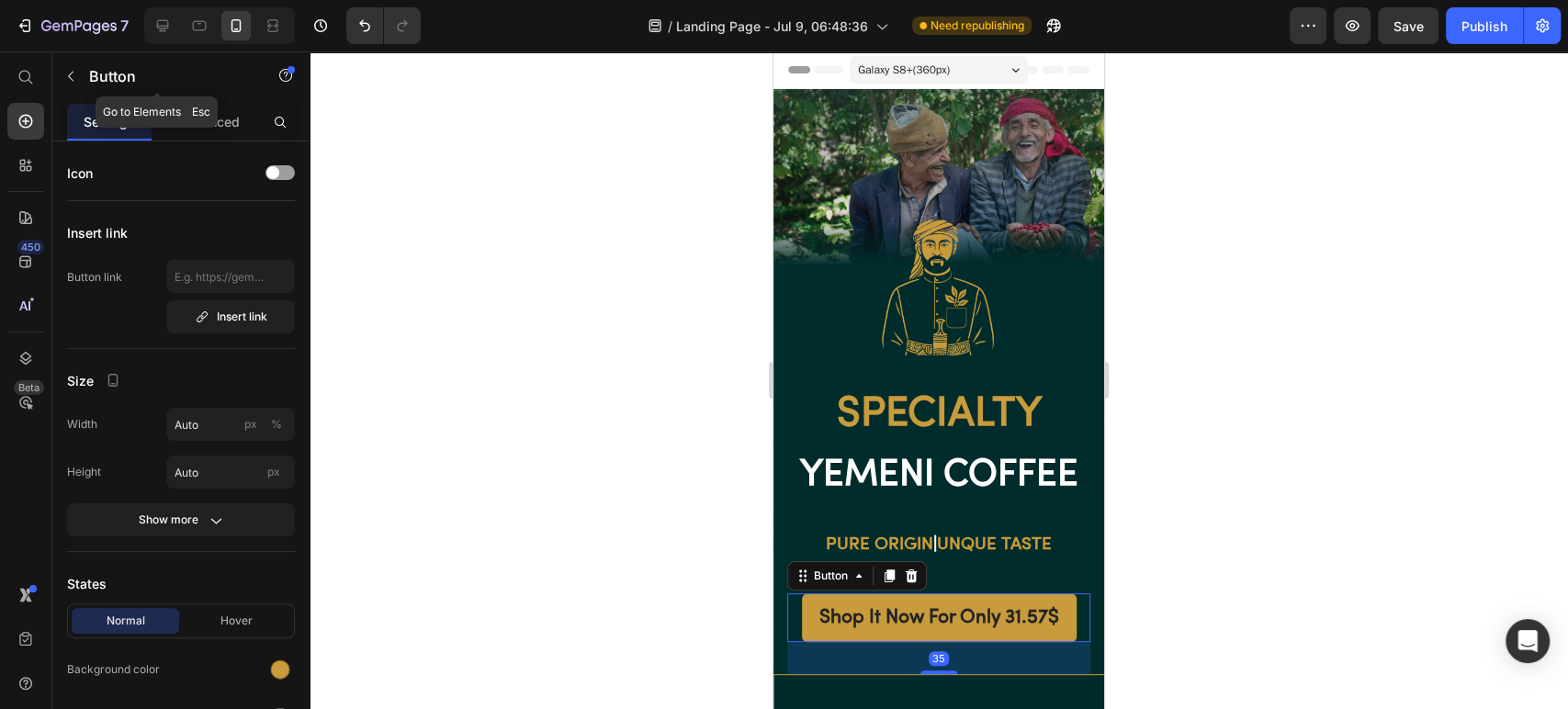 click 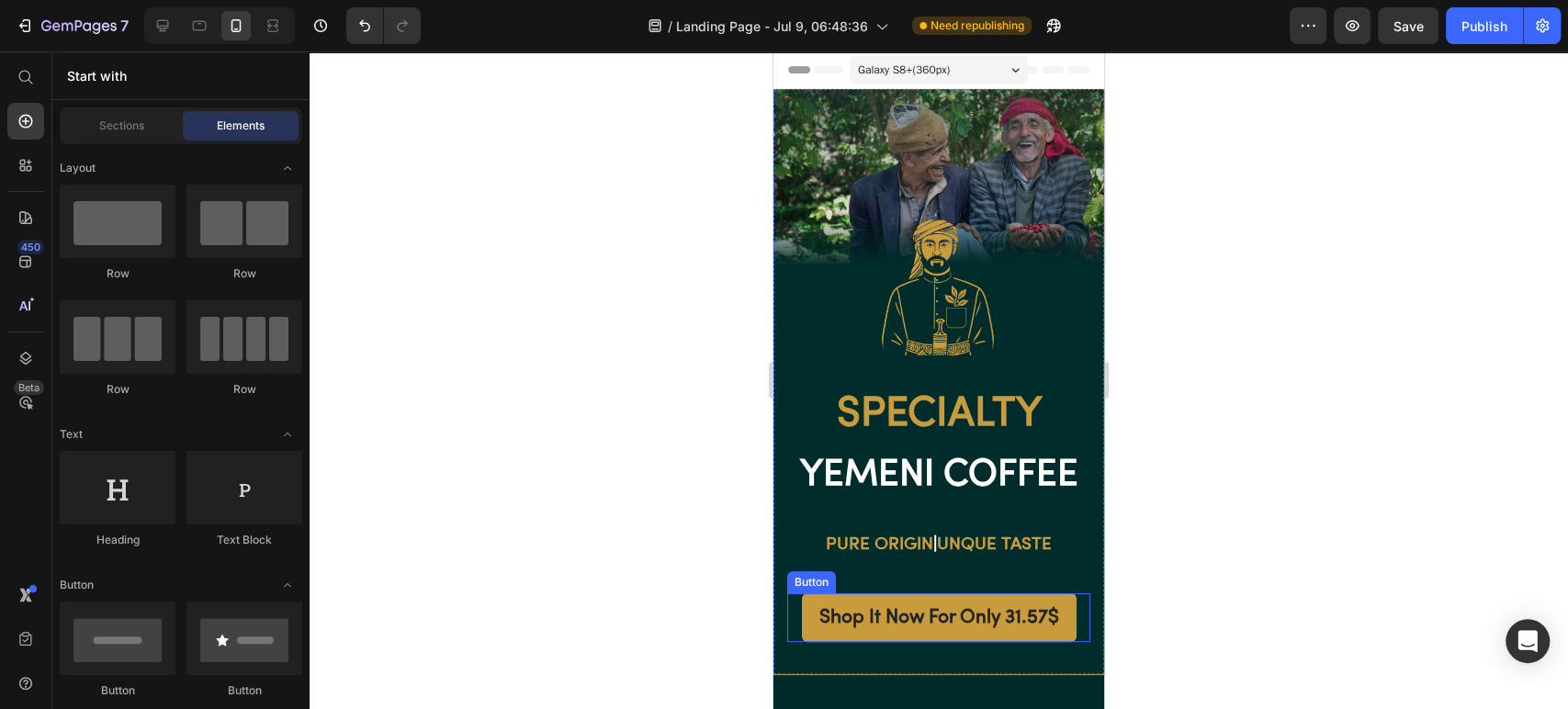 click on "Shop It Now For Only 31.57$" at bounding box center (939, 617) 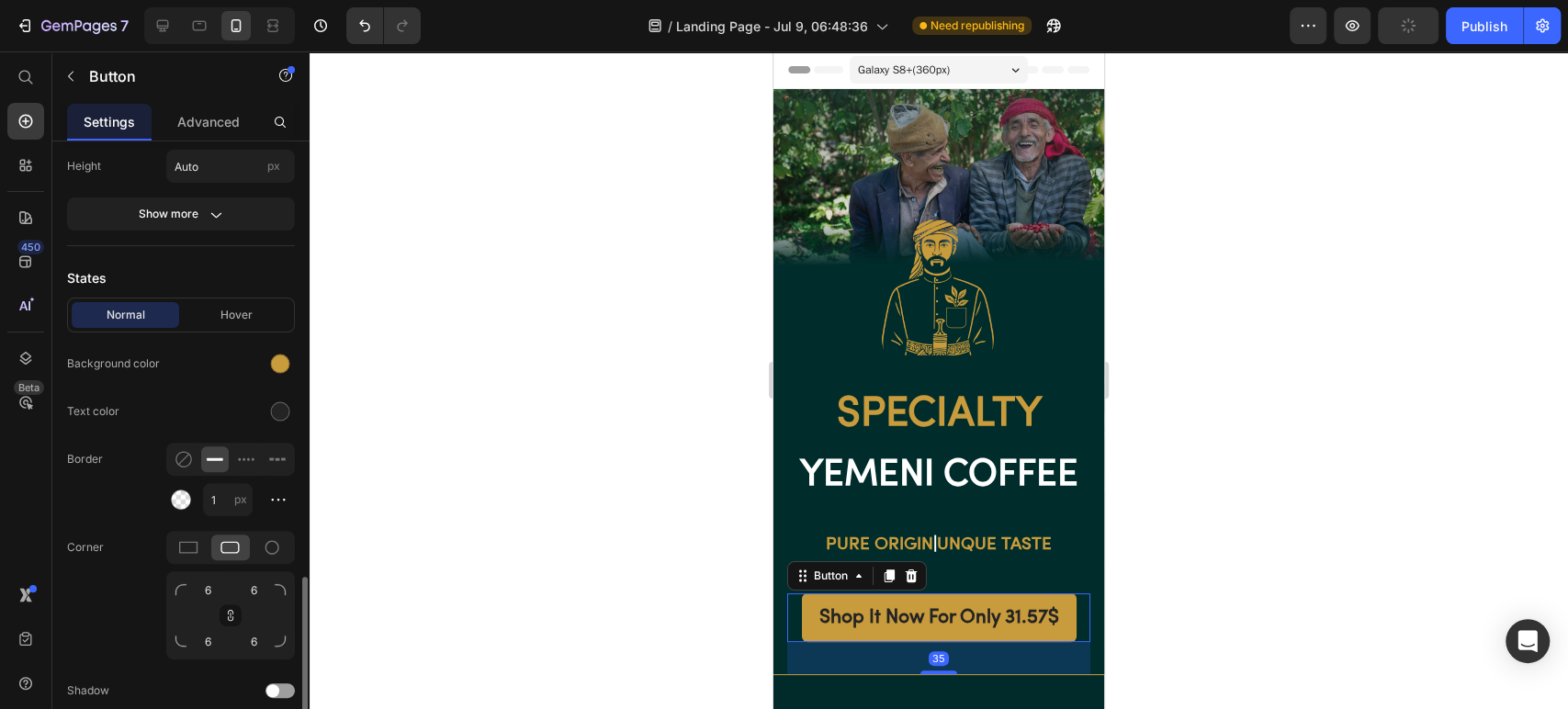 scroll, scrollTop: 612, scrollLeft: 0, axis: vertical 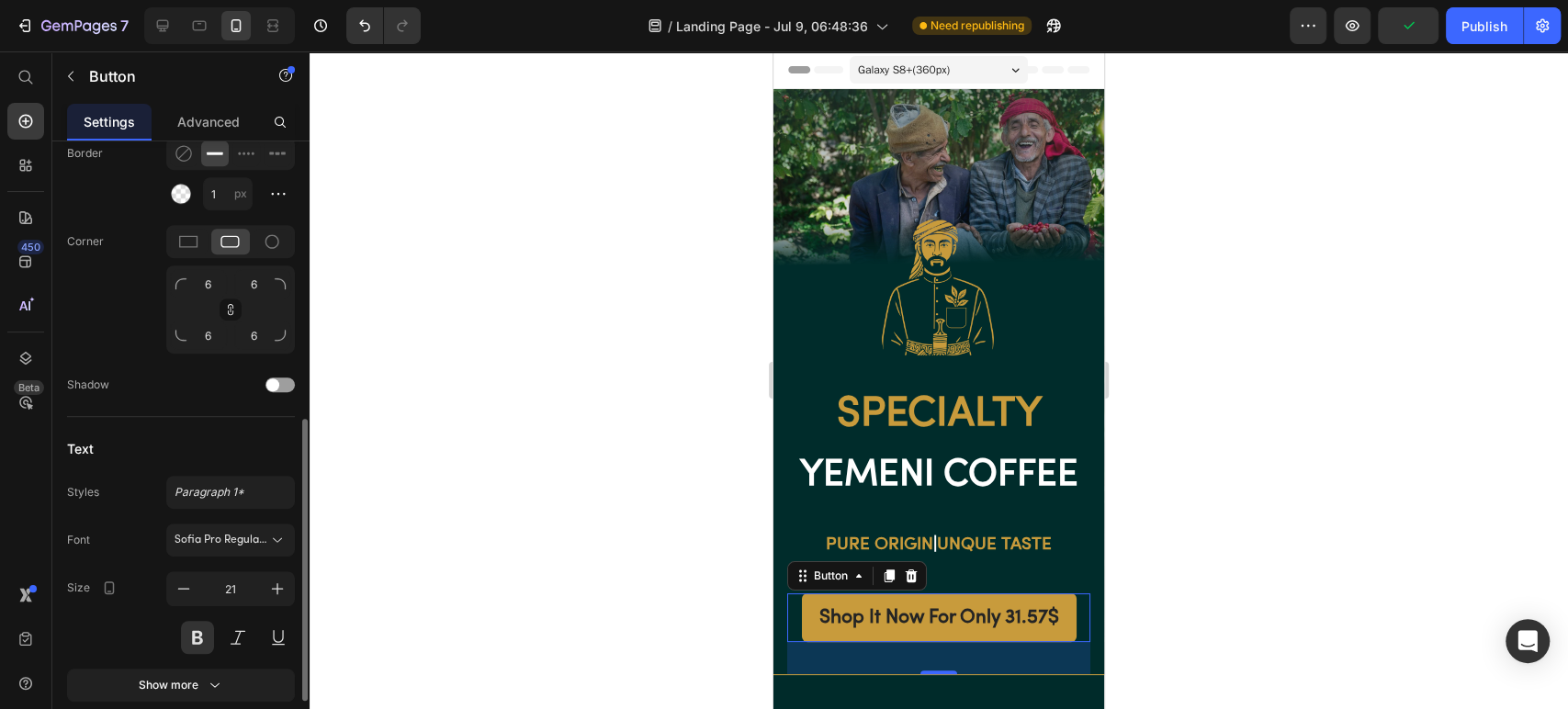 click 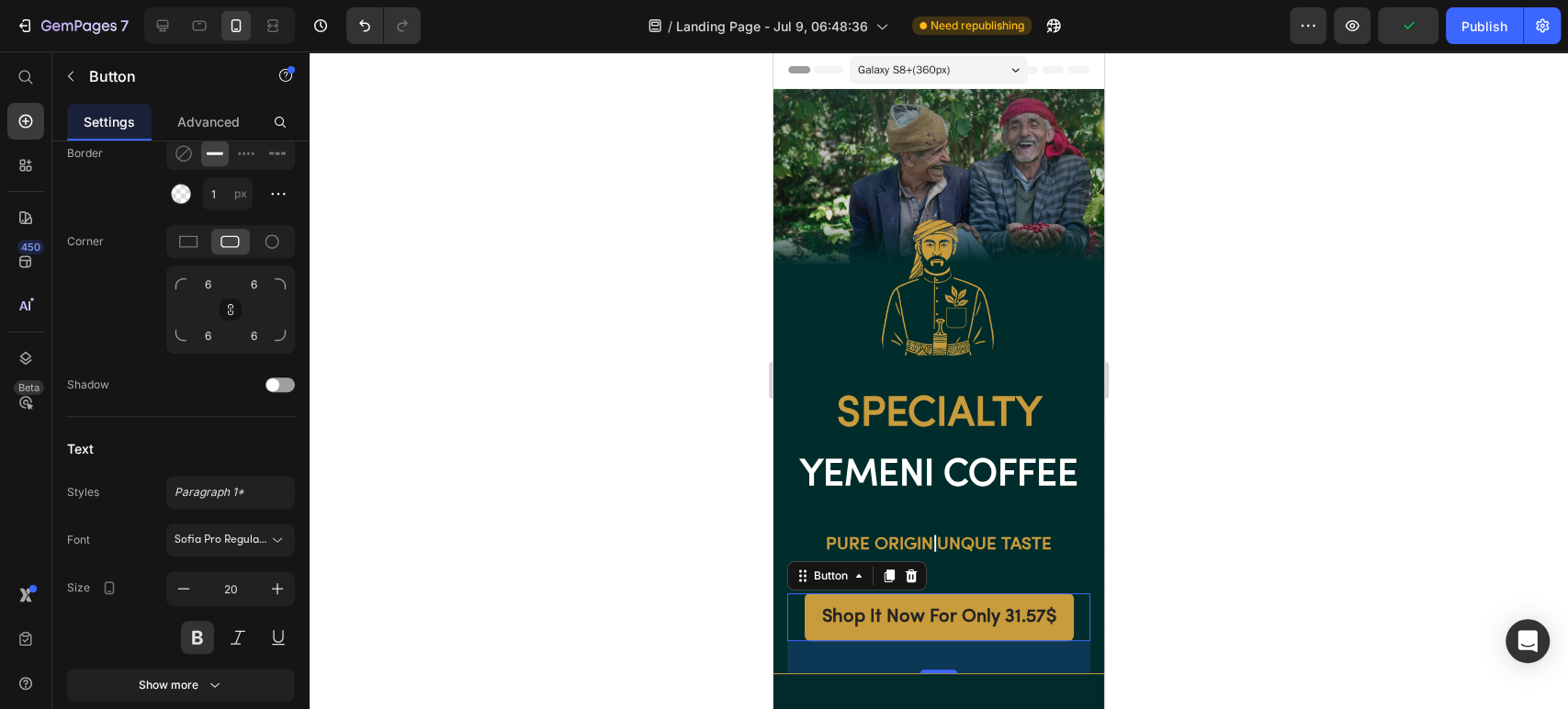 click 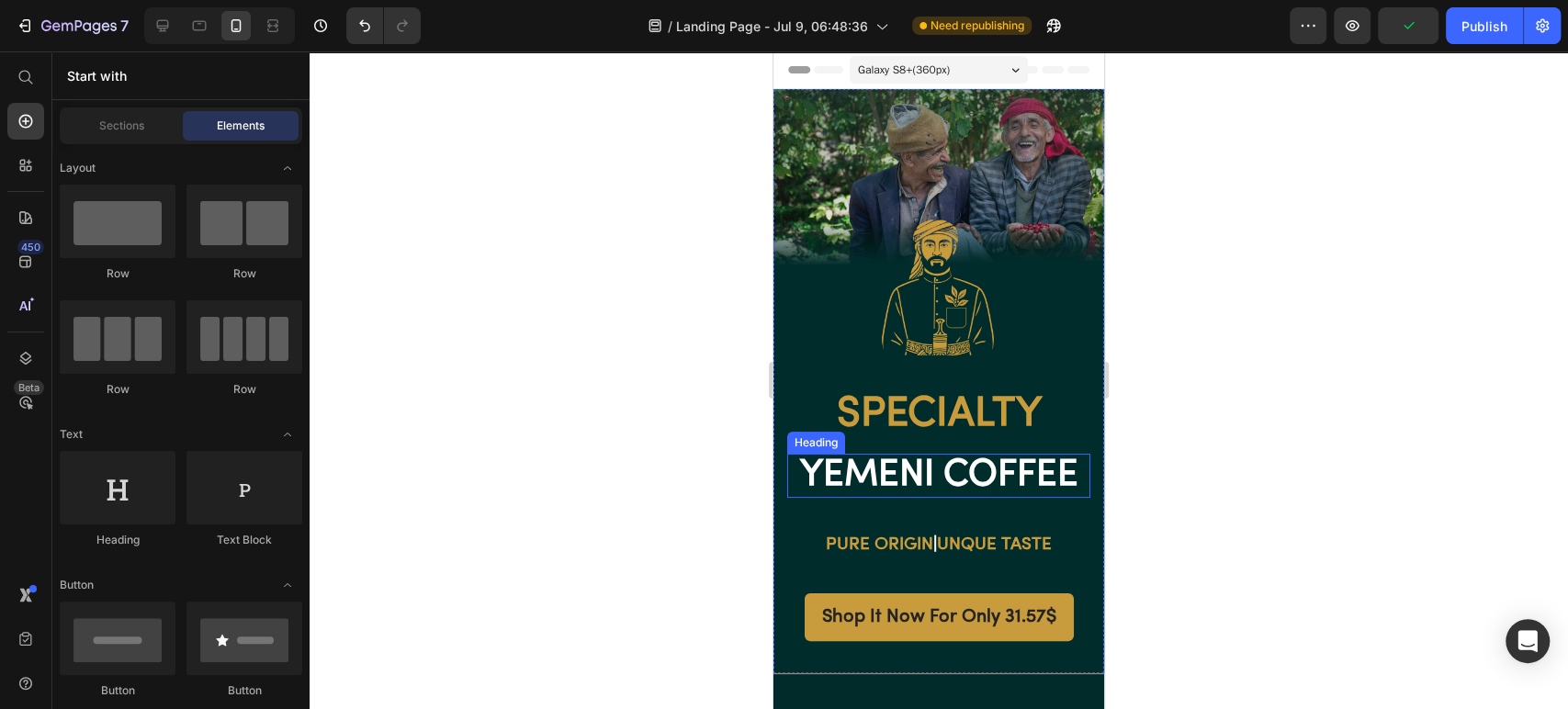 click on "YEMENI COFFEE" at bounding box center [939, 476] 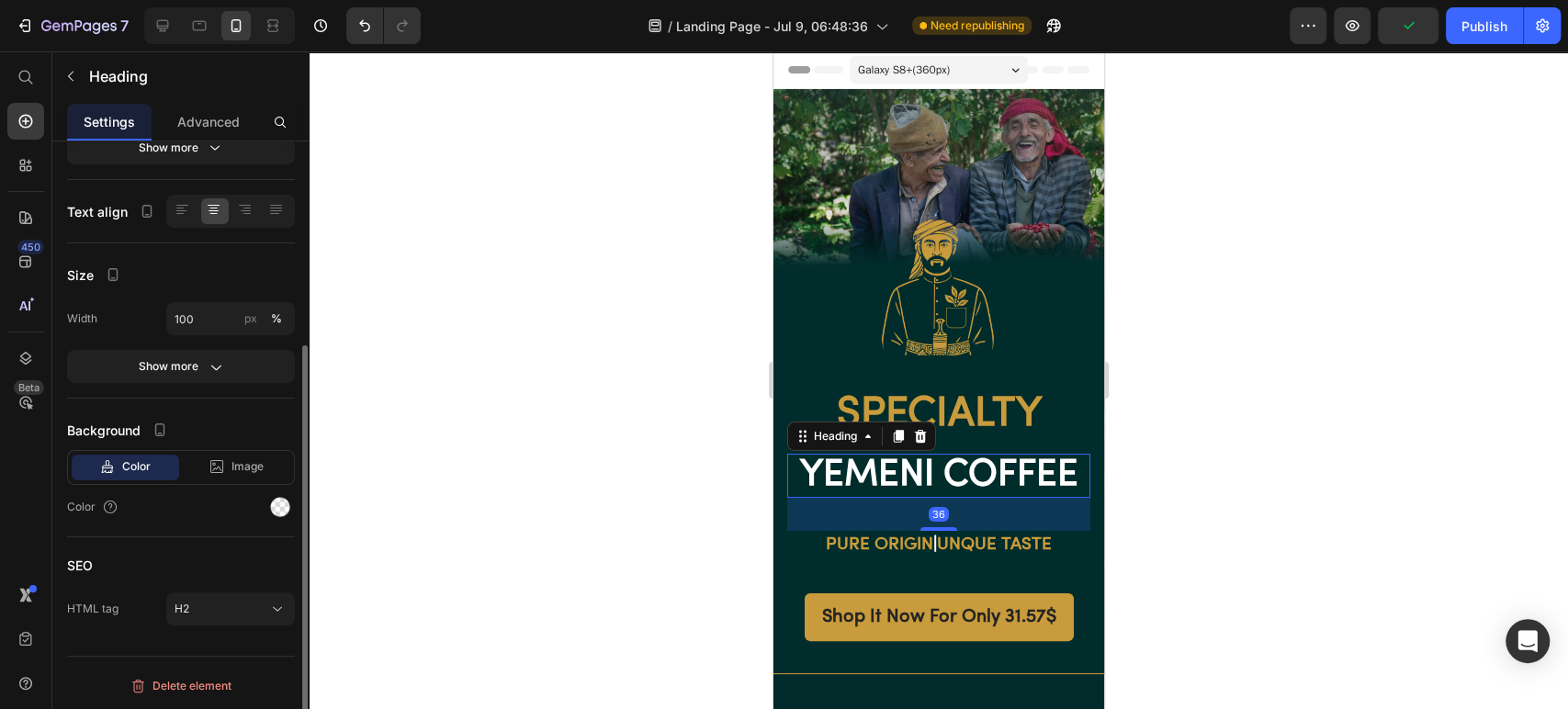 scroll, scrollTop: 0, scrollLeft: 0, axis: both 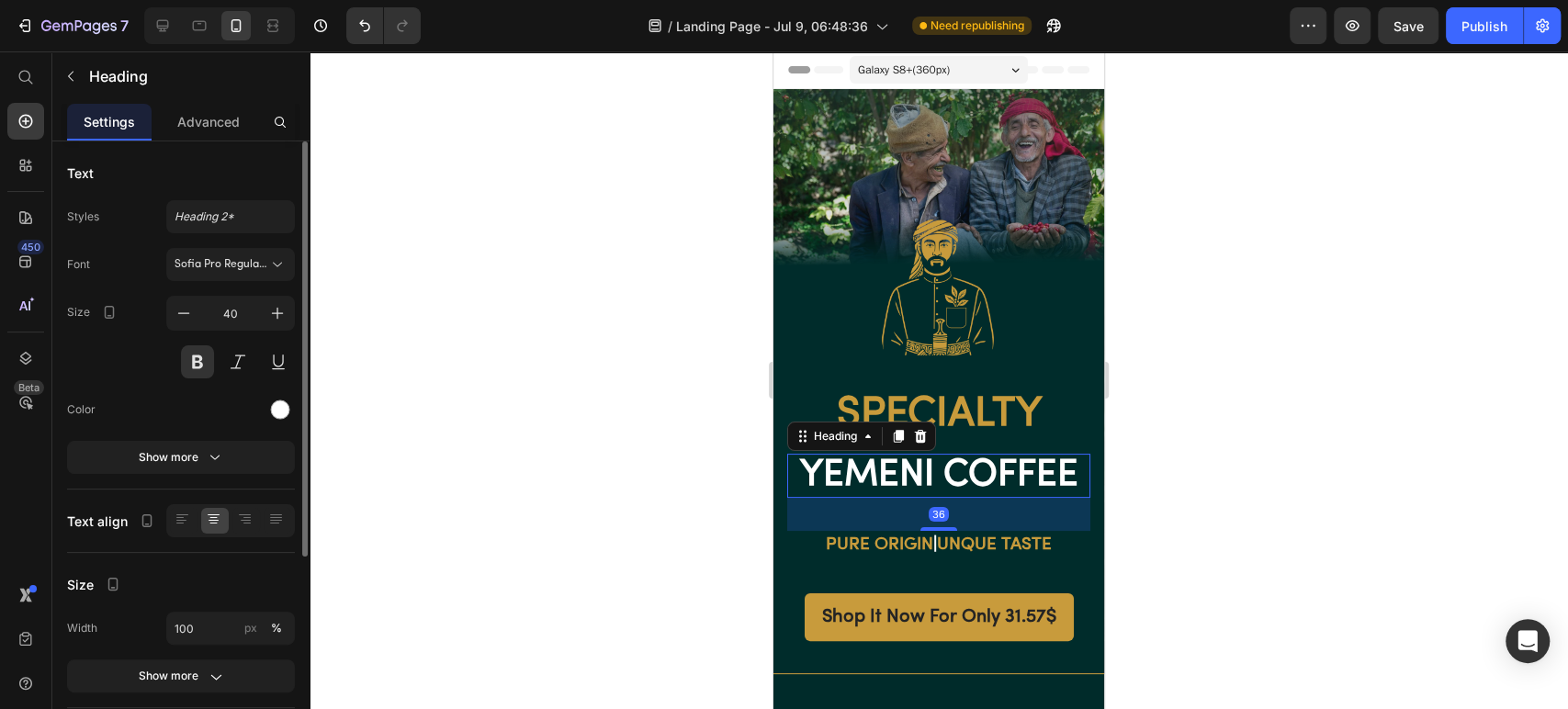 click 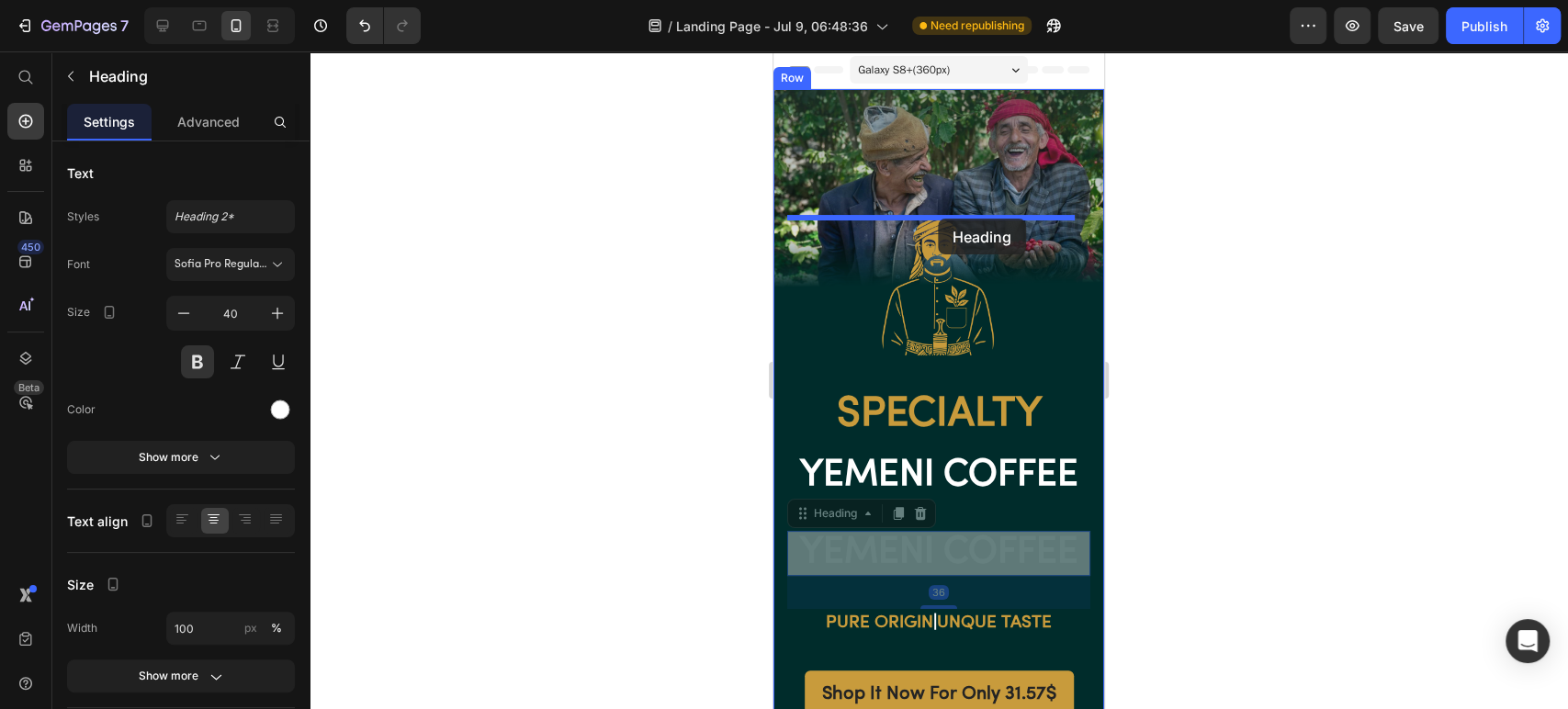 drag, startPoint x: 806, startPoint y: 519, endPoint x: 938, endPoint y: 219, distance: 327.756 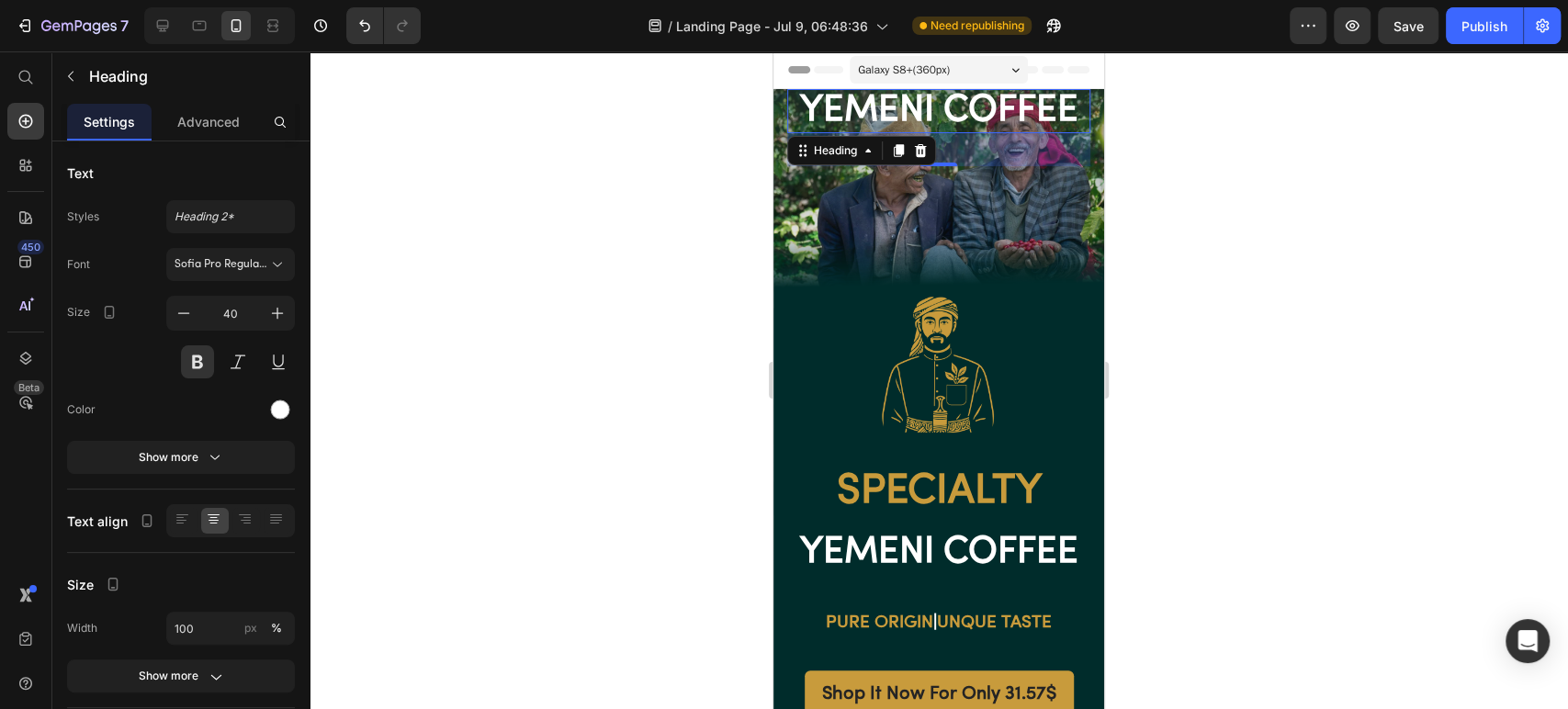 click 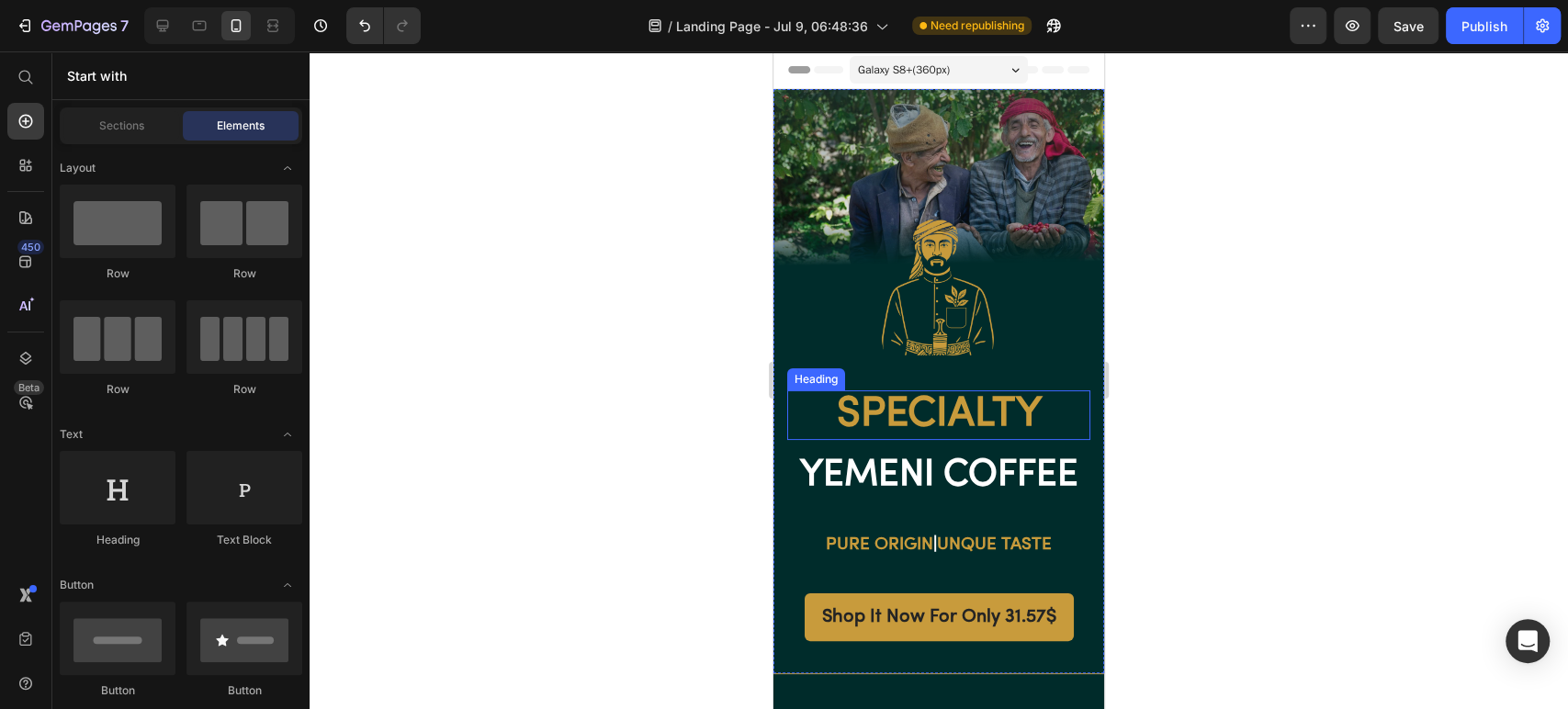 click on "Specialty" at bounding box center [939, 415] 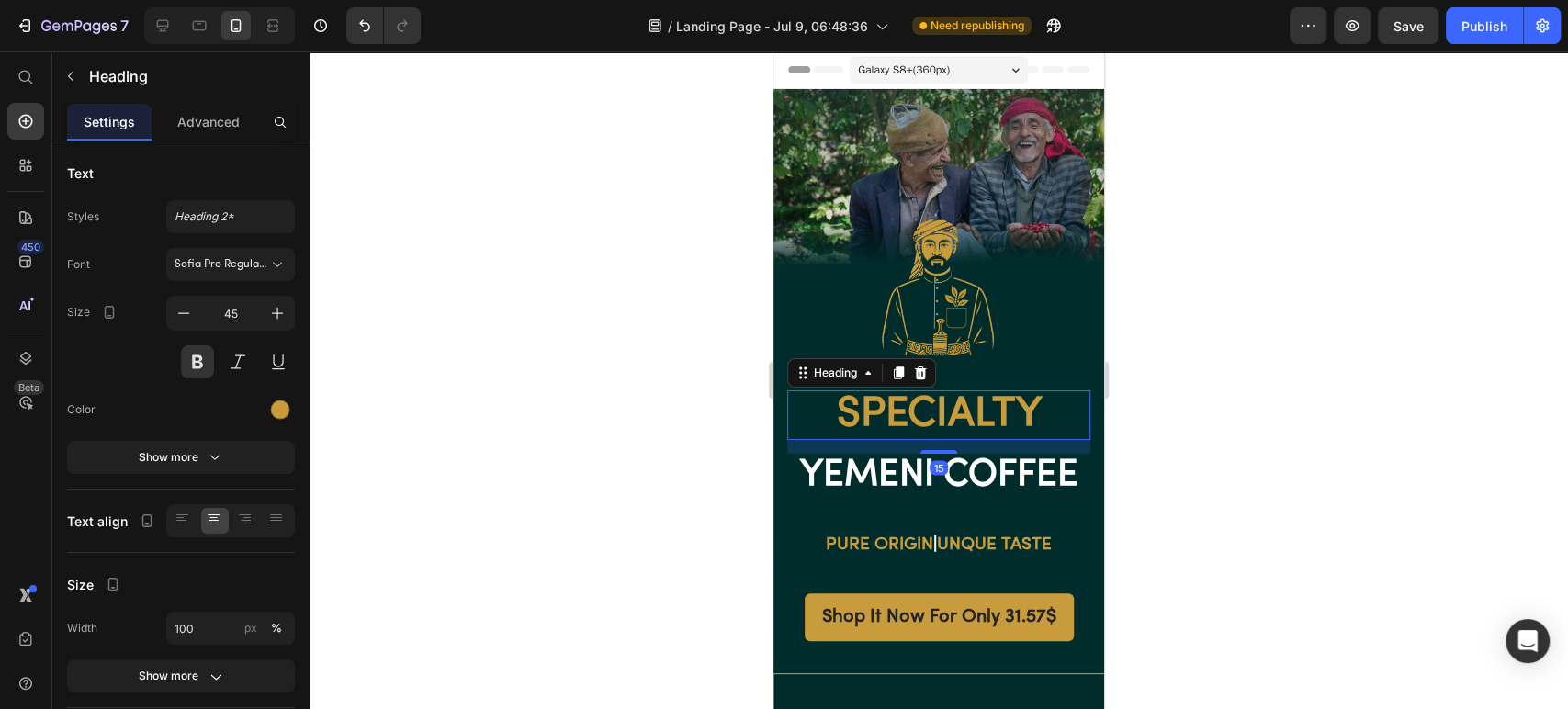 click 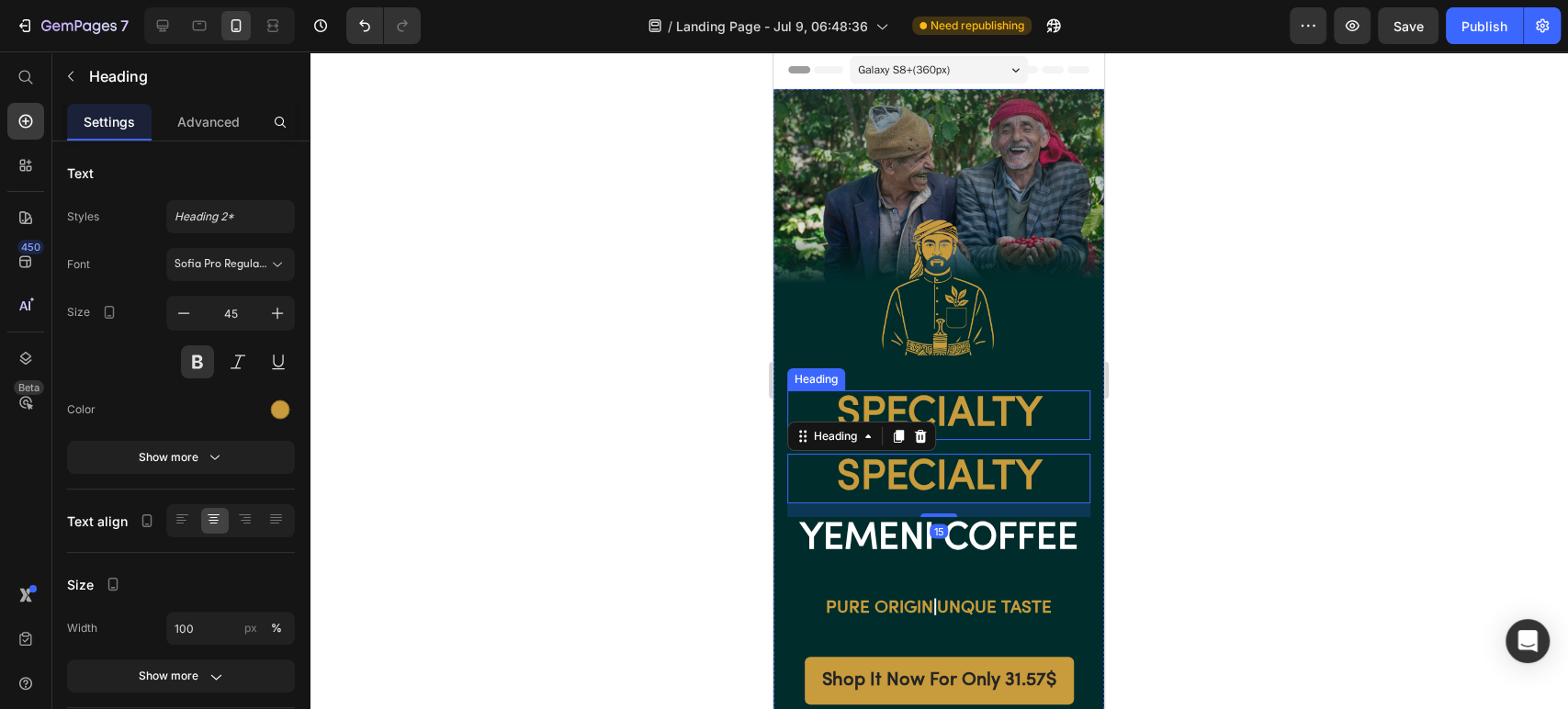 click on "Specialty" at bounding box center [939, 415] 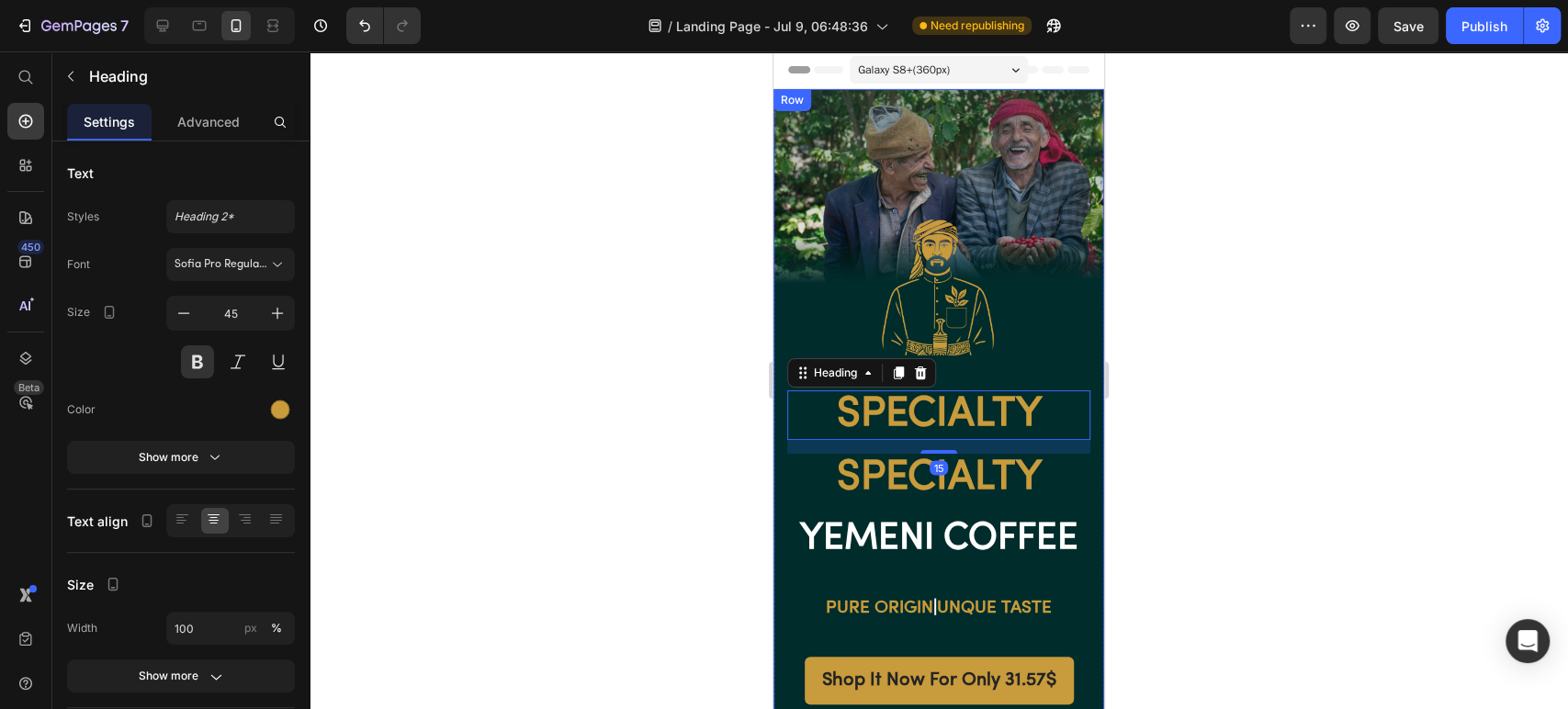 click at bounding box center (939, 287) 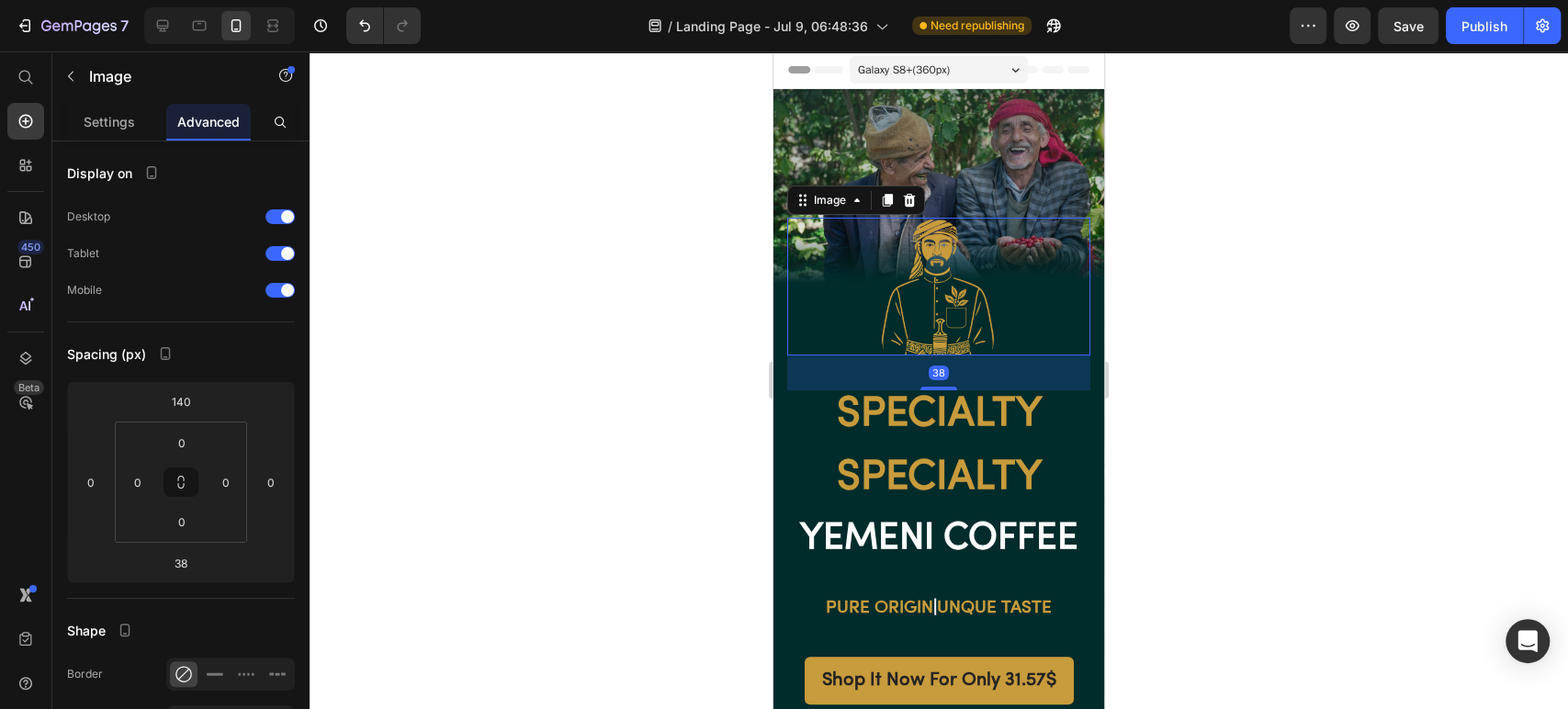 click at bounding box center [939, 388] 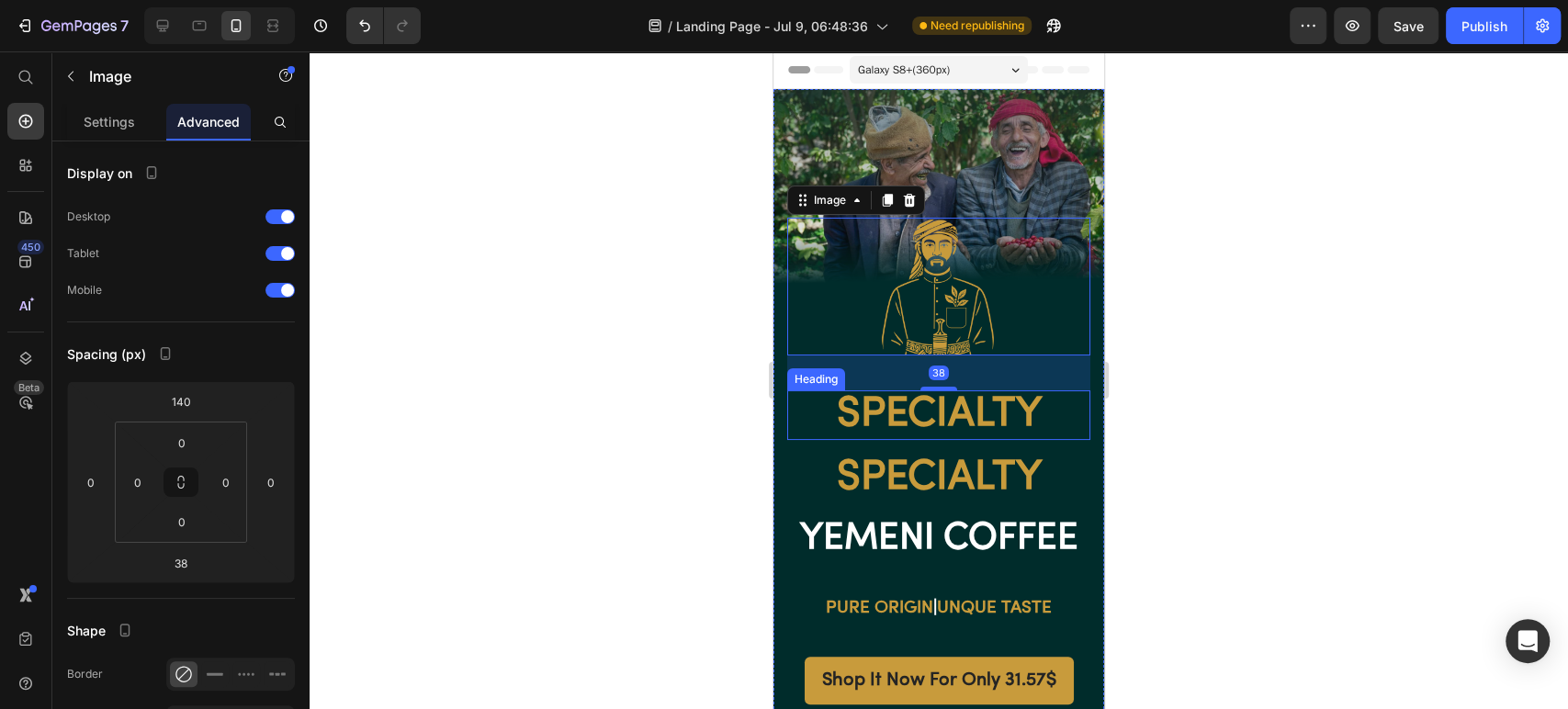 click on "Specialty" at bounding box center (939, 415) 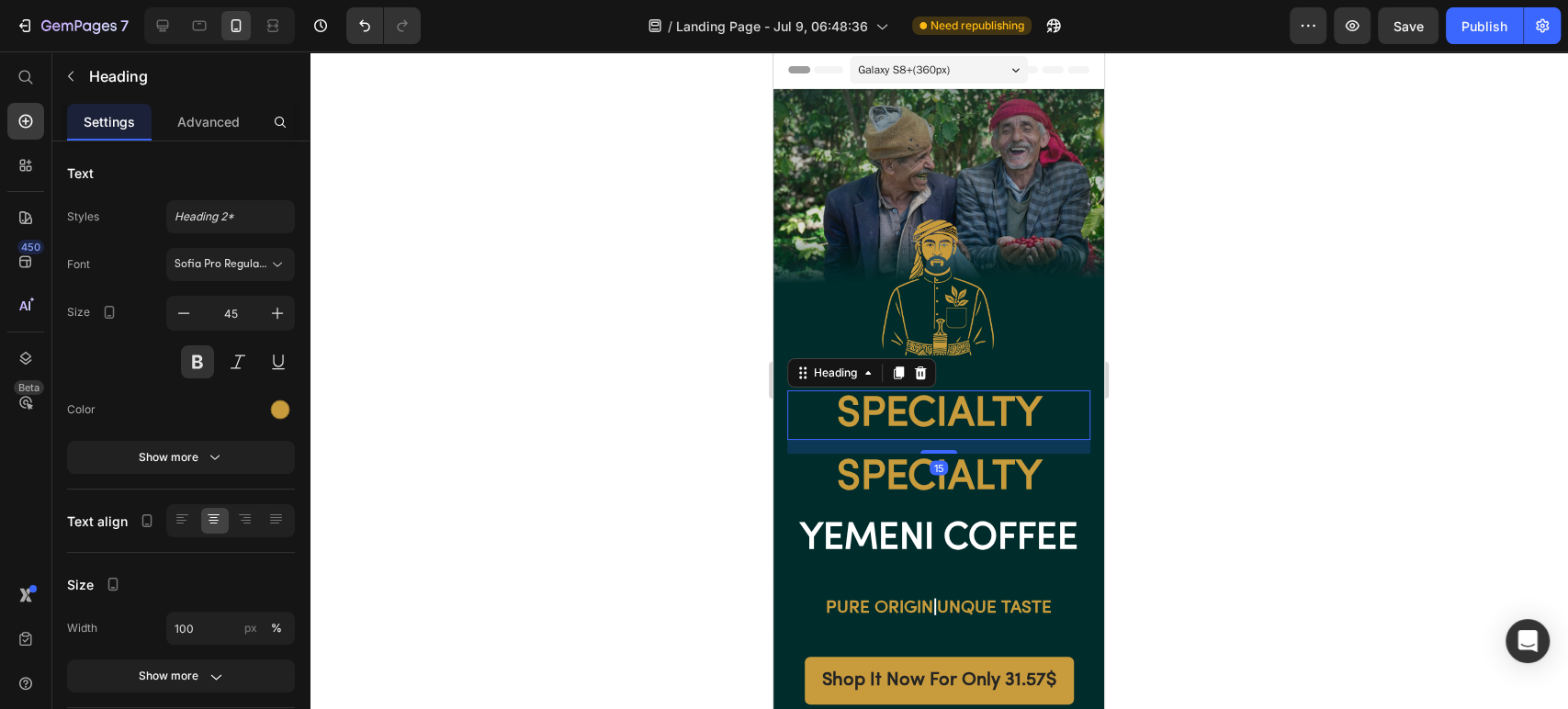 click on "Specialty" at bounding box center (939, 415) 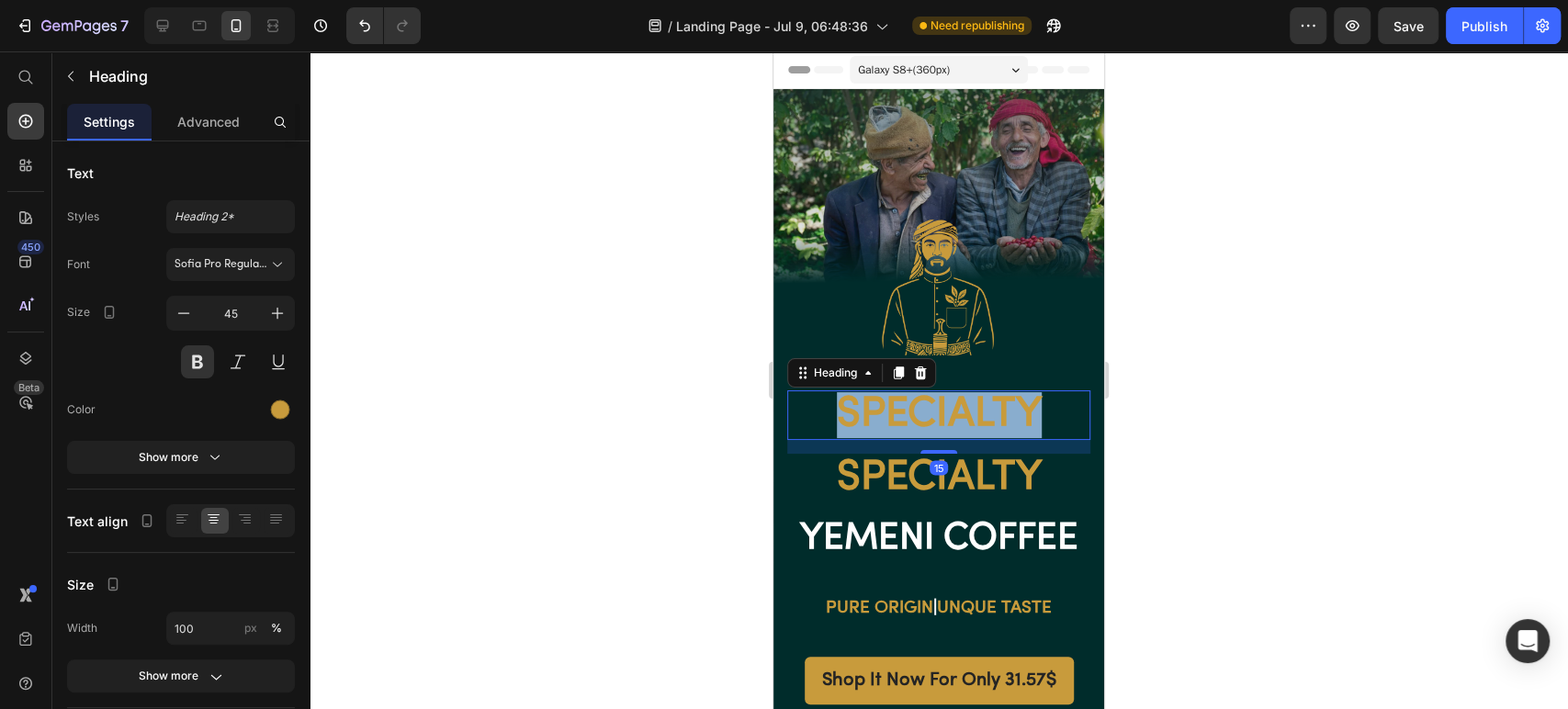 click on "Specialty" at bounding box center [939, 415] 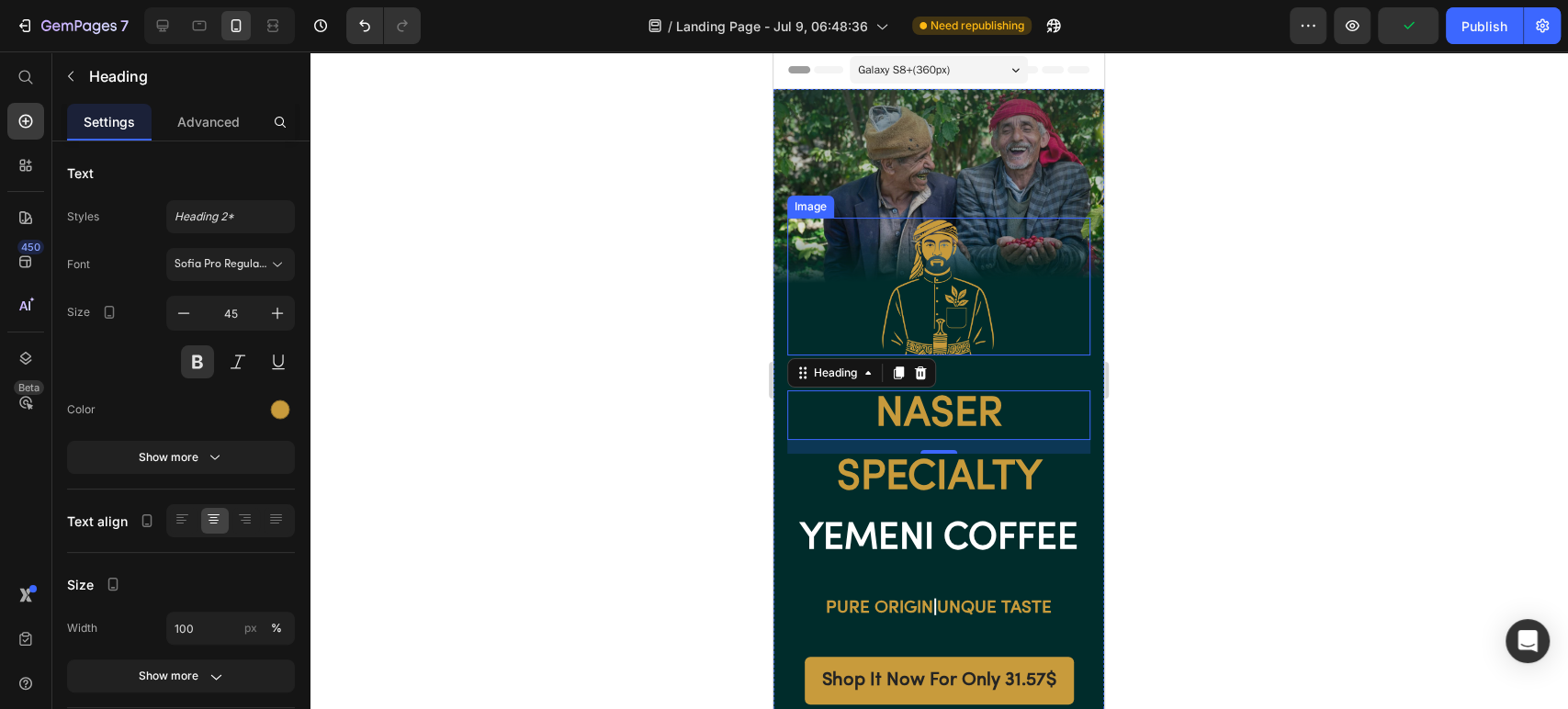 click 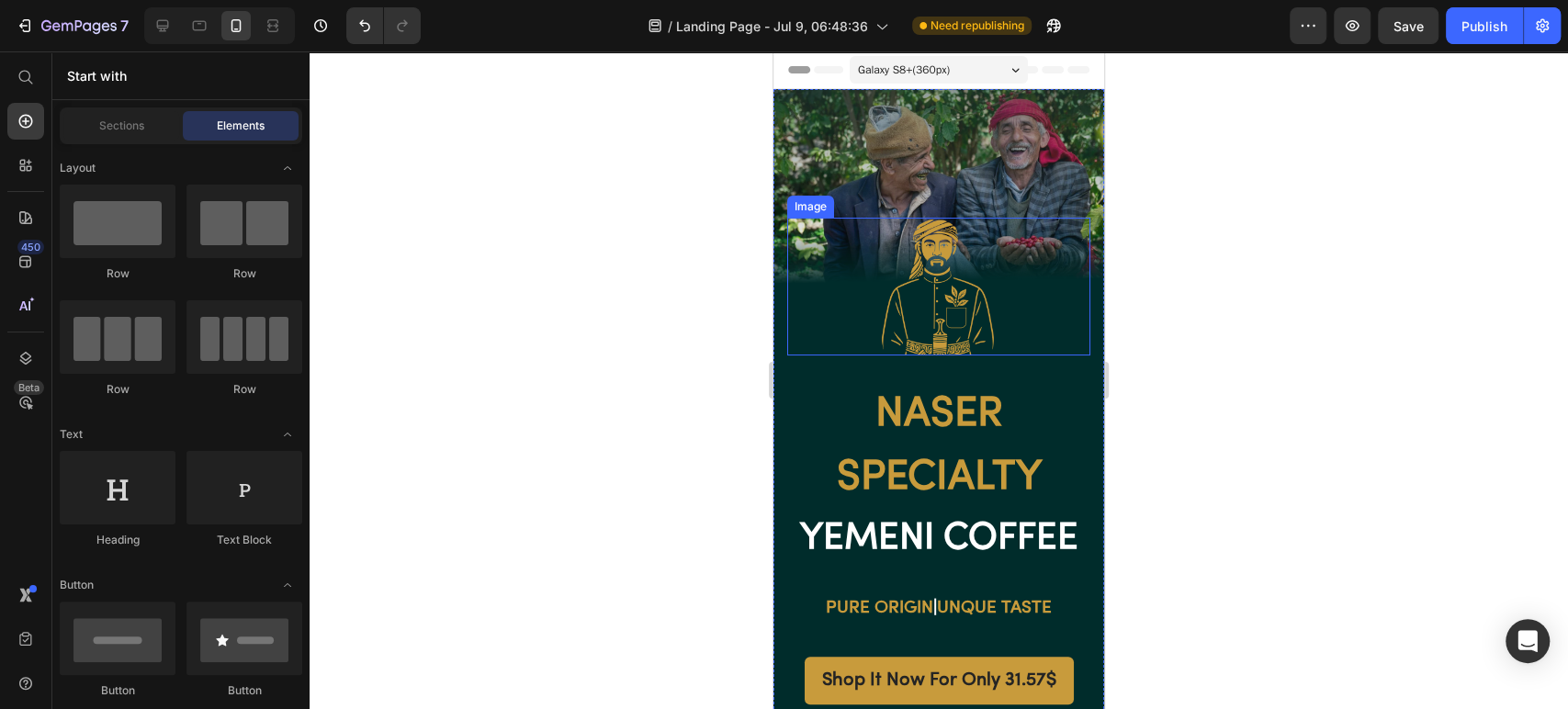 click at bounding box center [939, 287] 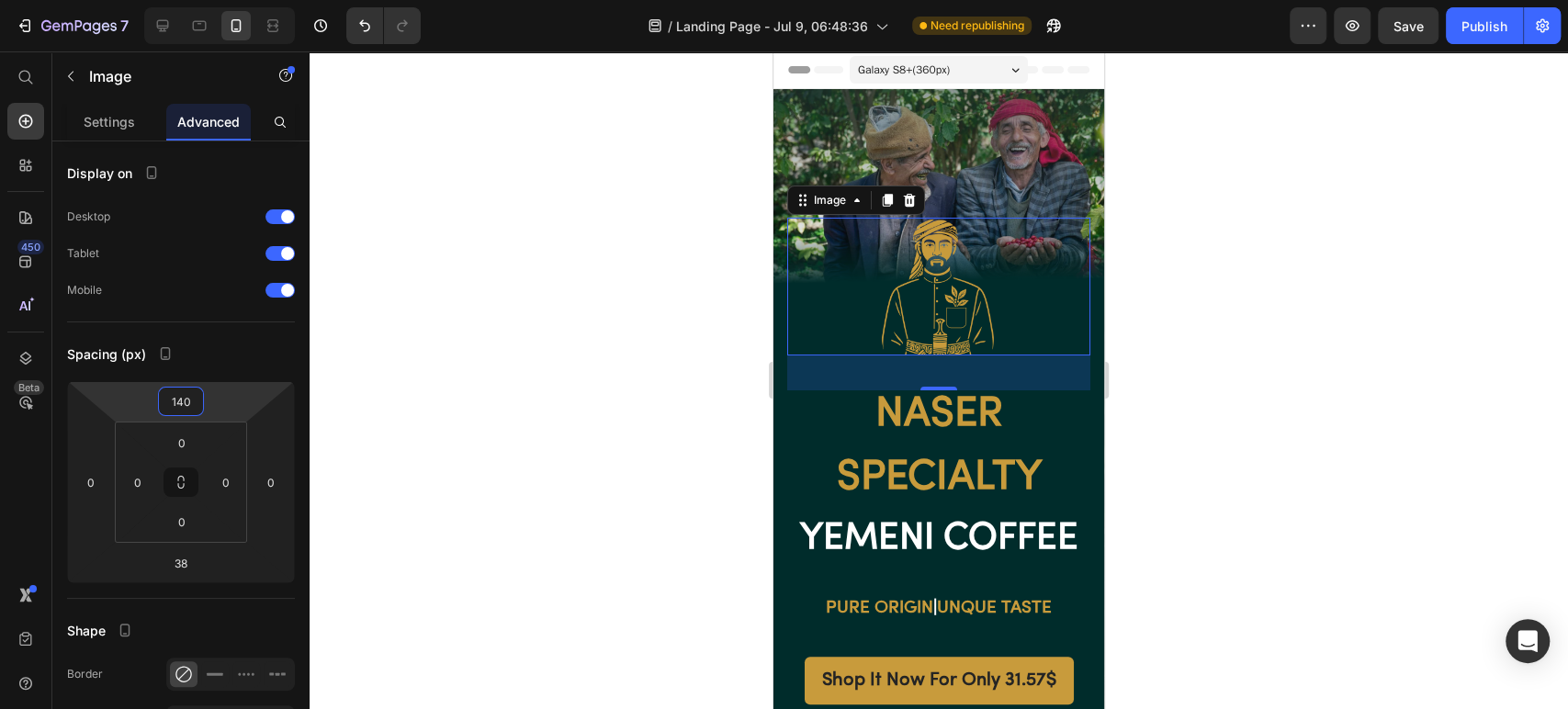 click on "140" at bounding box center (181, 401) 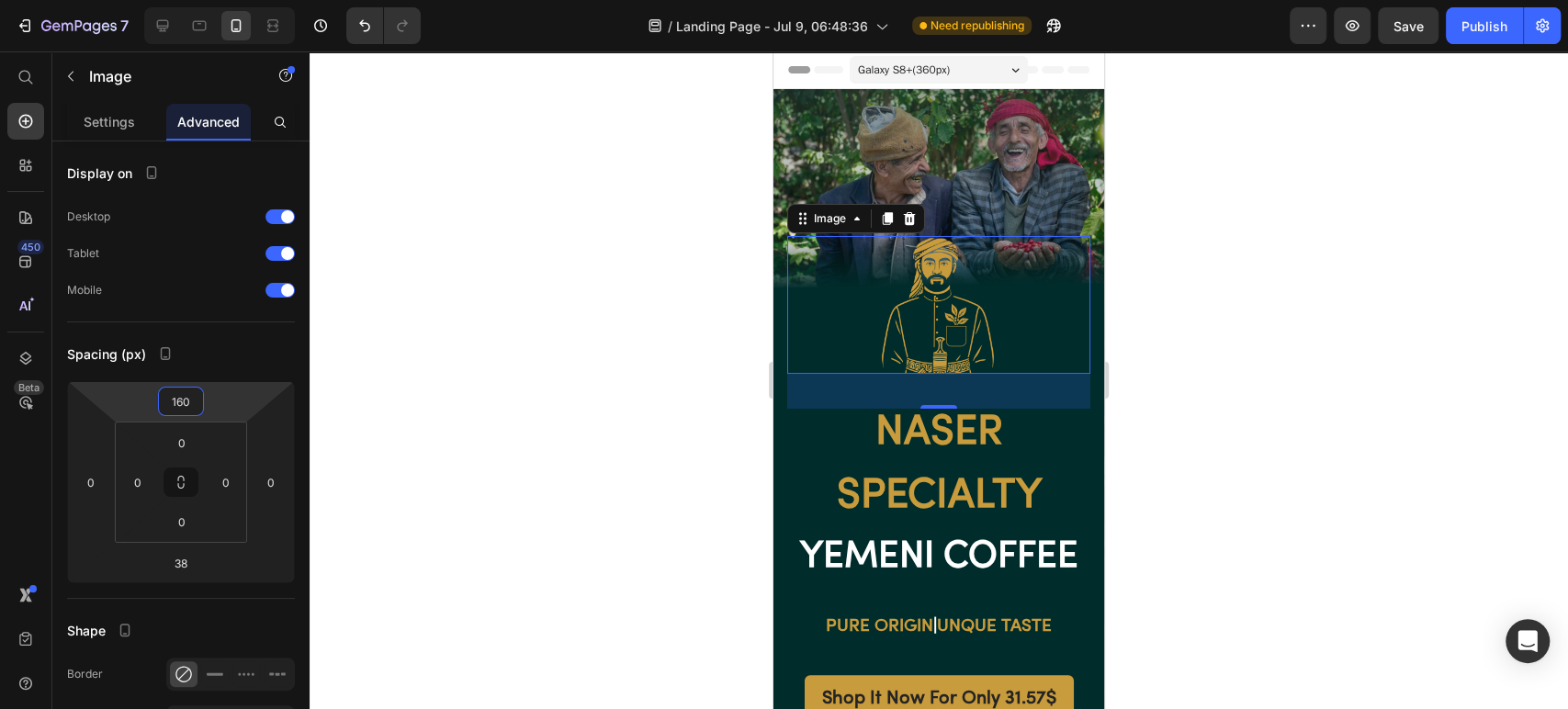 click on "160" at bounding box center (181, 401) 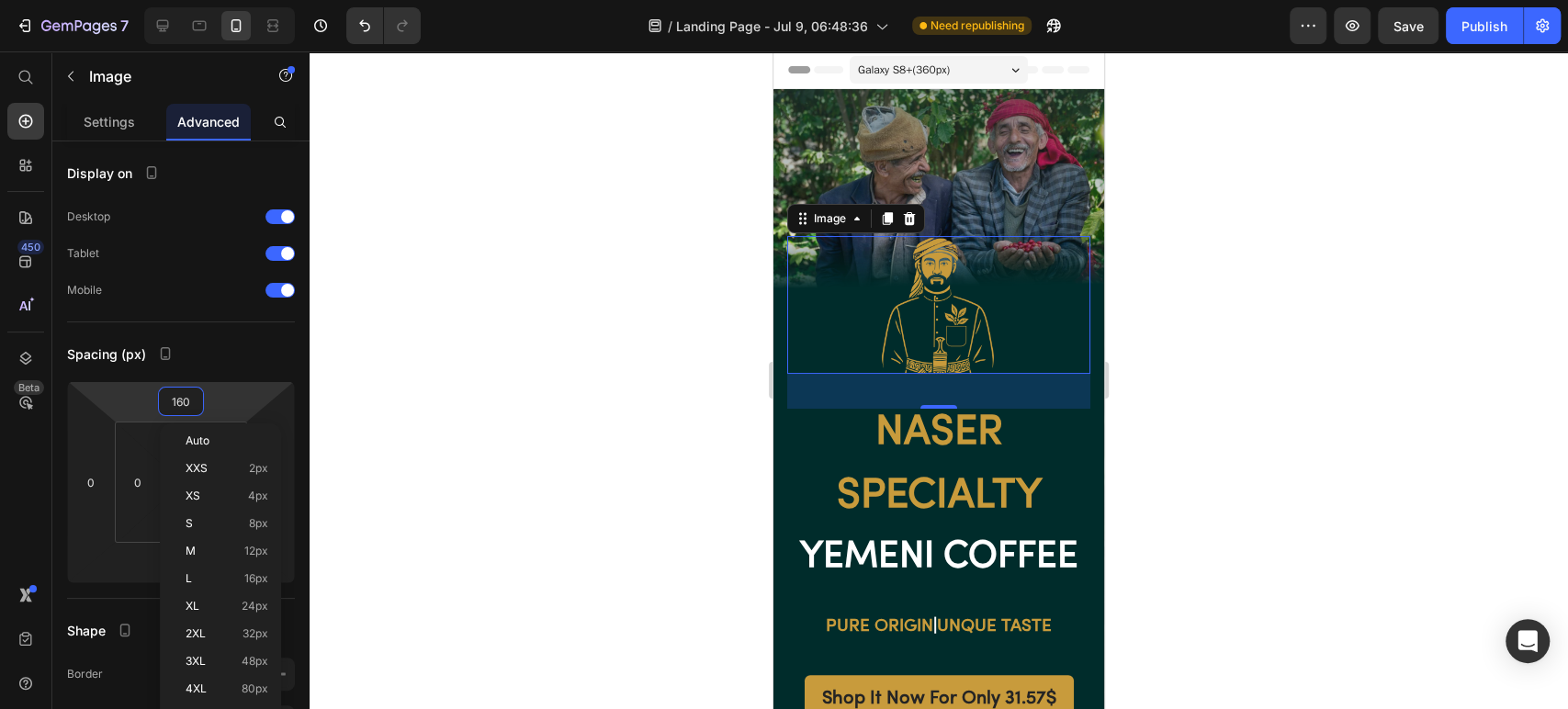 click on "160" at bounding box center (181, 401) 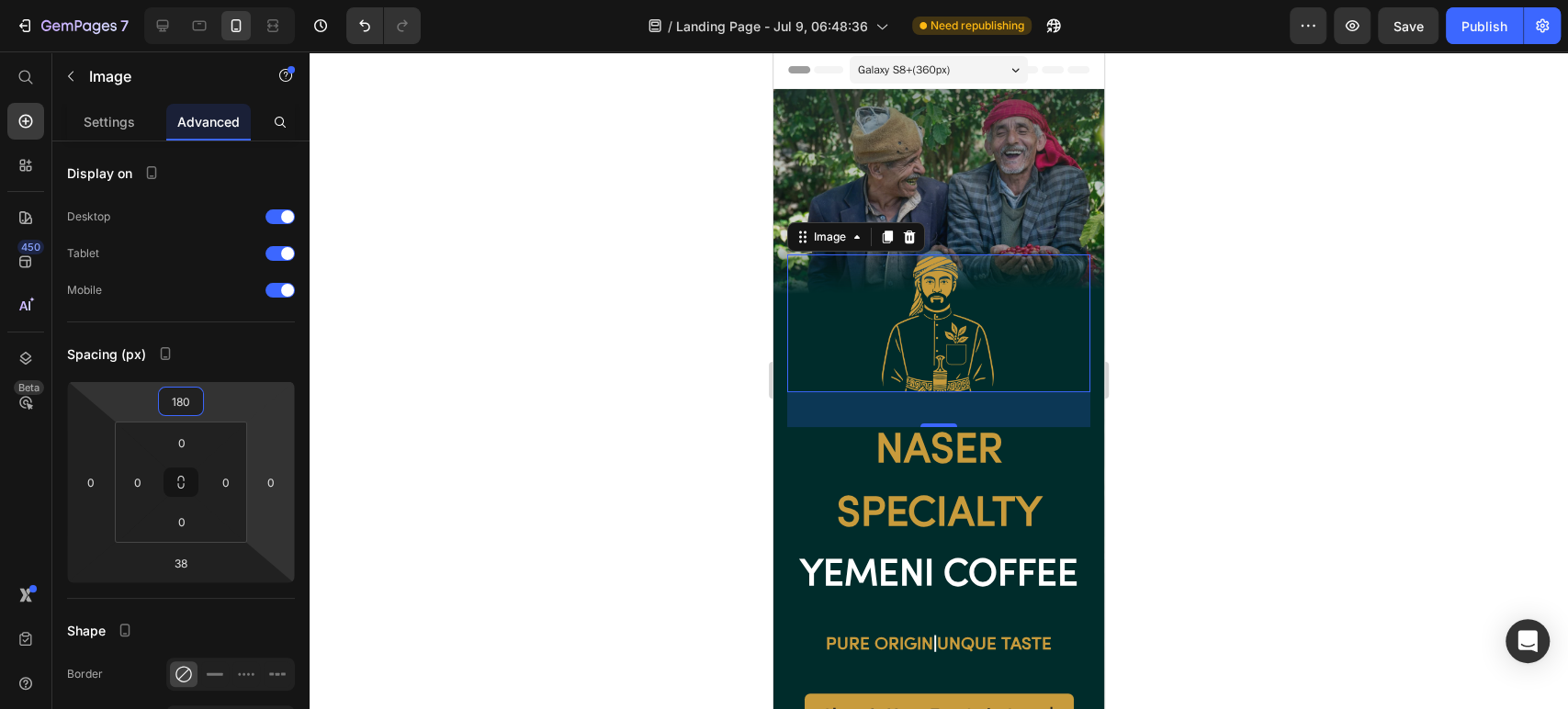 click 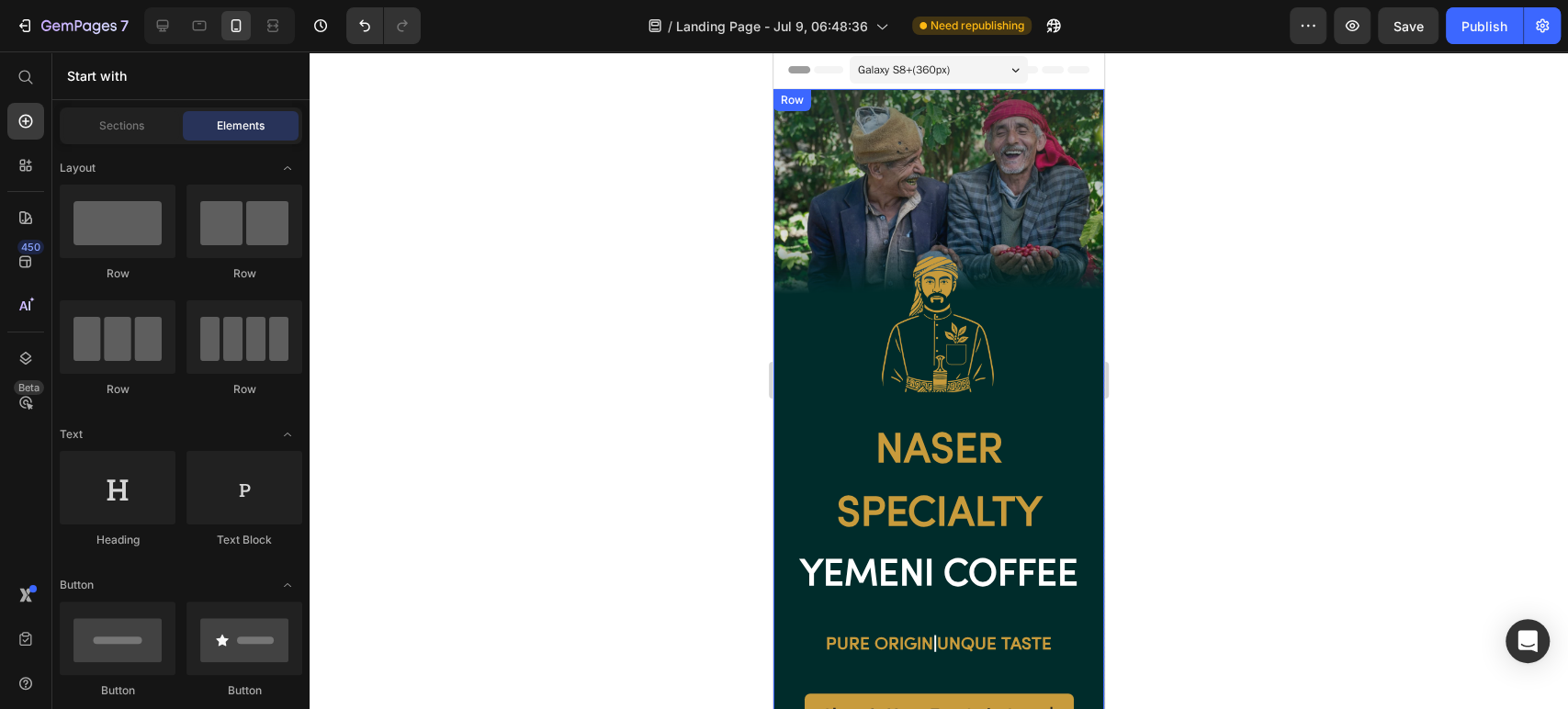 click at bounding box center [939, 323] 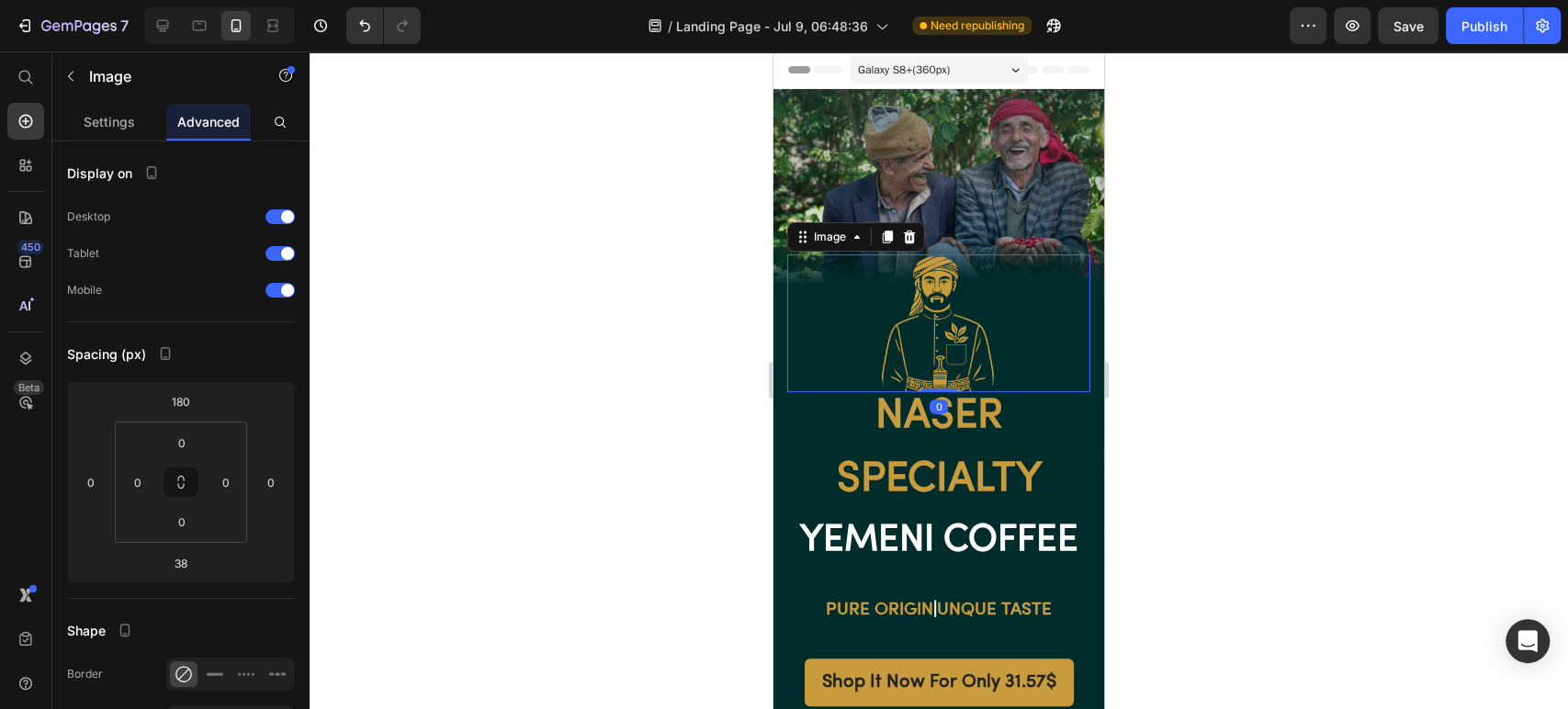 drag, startPoint x: 931, startPoint y: 424, endPoint x: 946, endPoint y: 365, distance: 60.87693 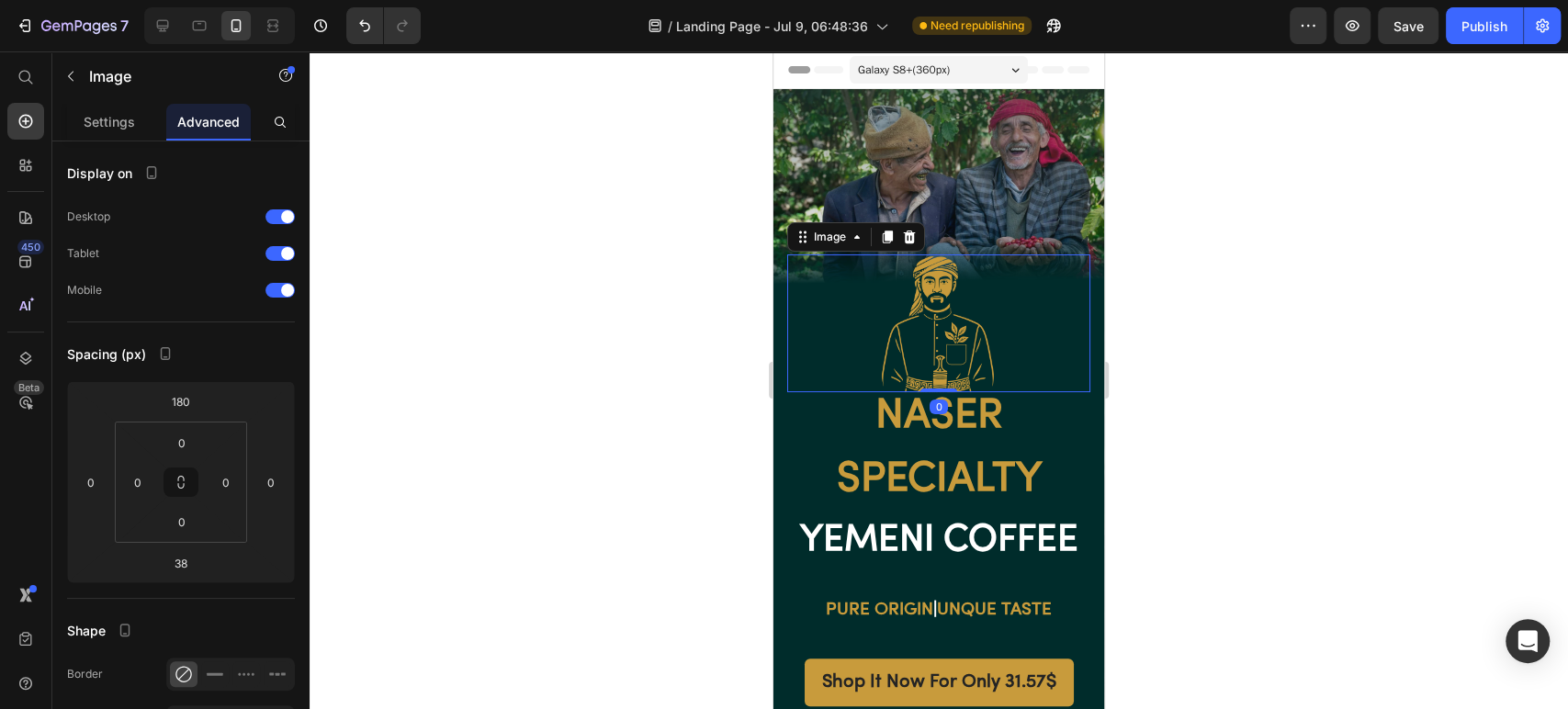 click on "Image   0" at bounding box center [939, 323] 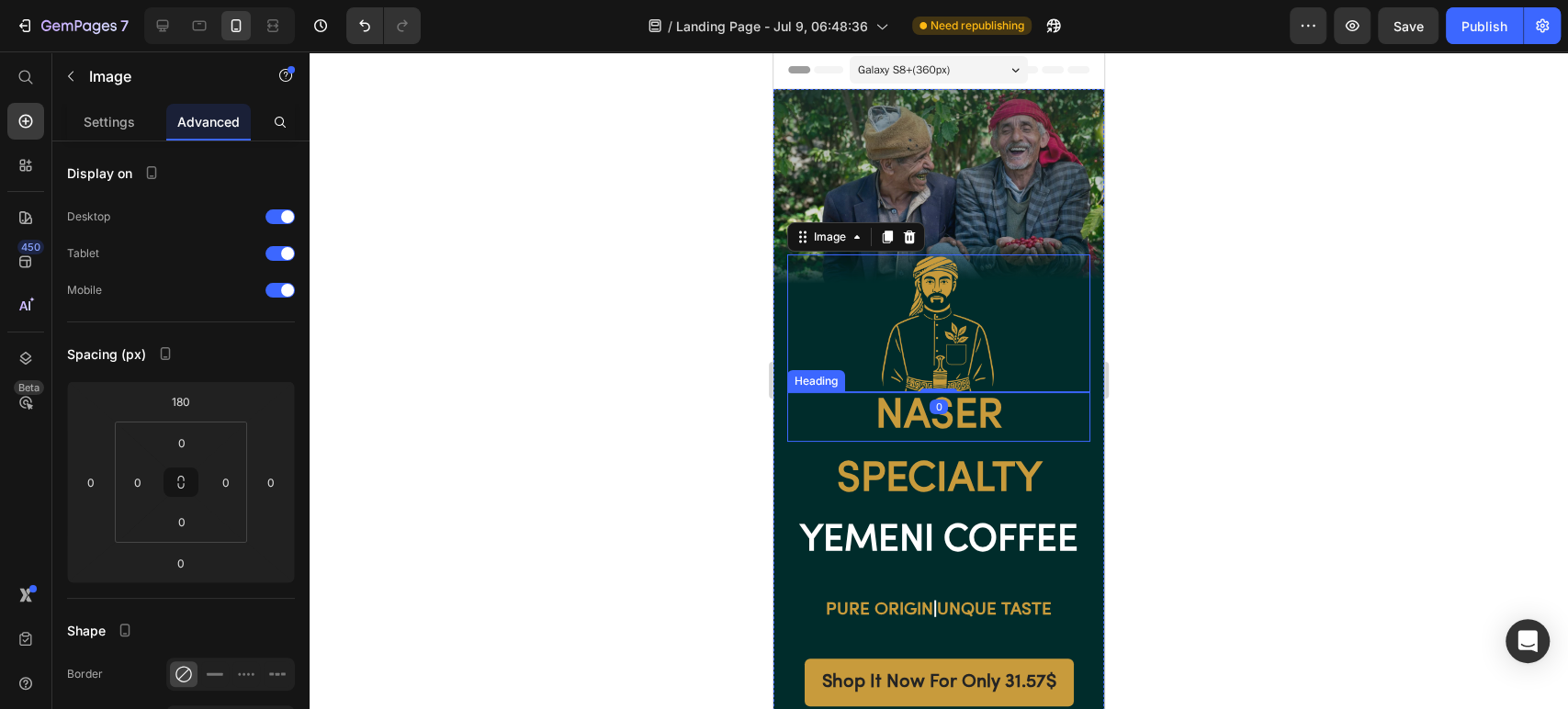 click on "naser" at bounding box center (939, 417) 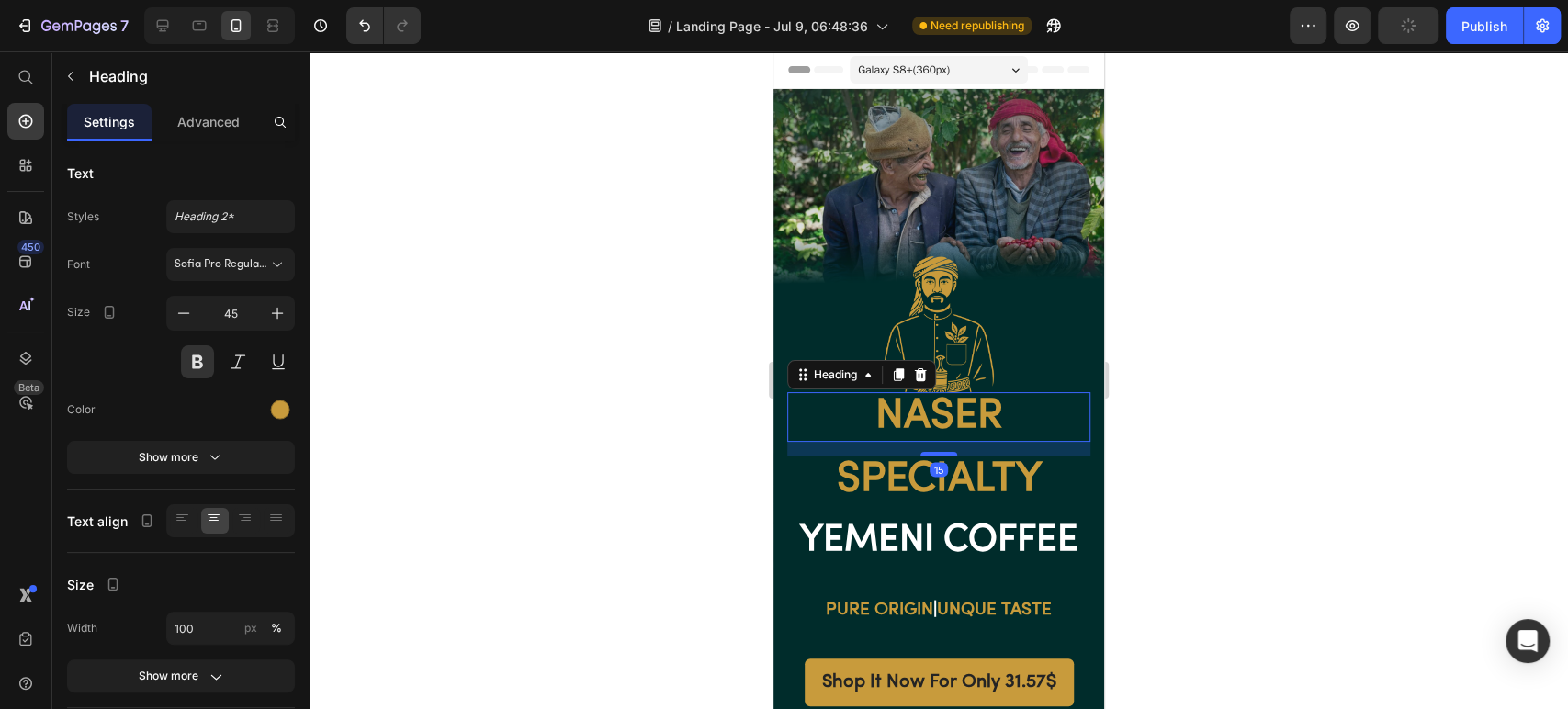 click 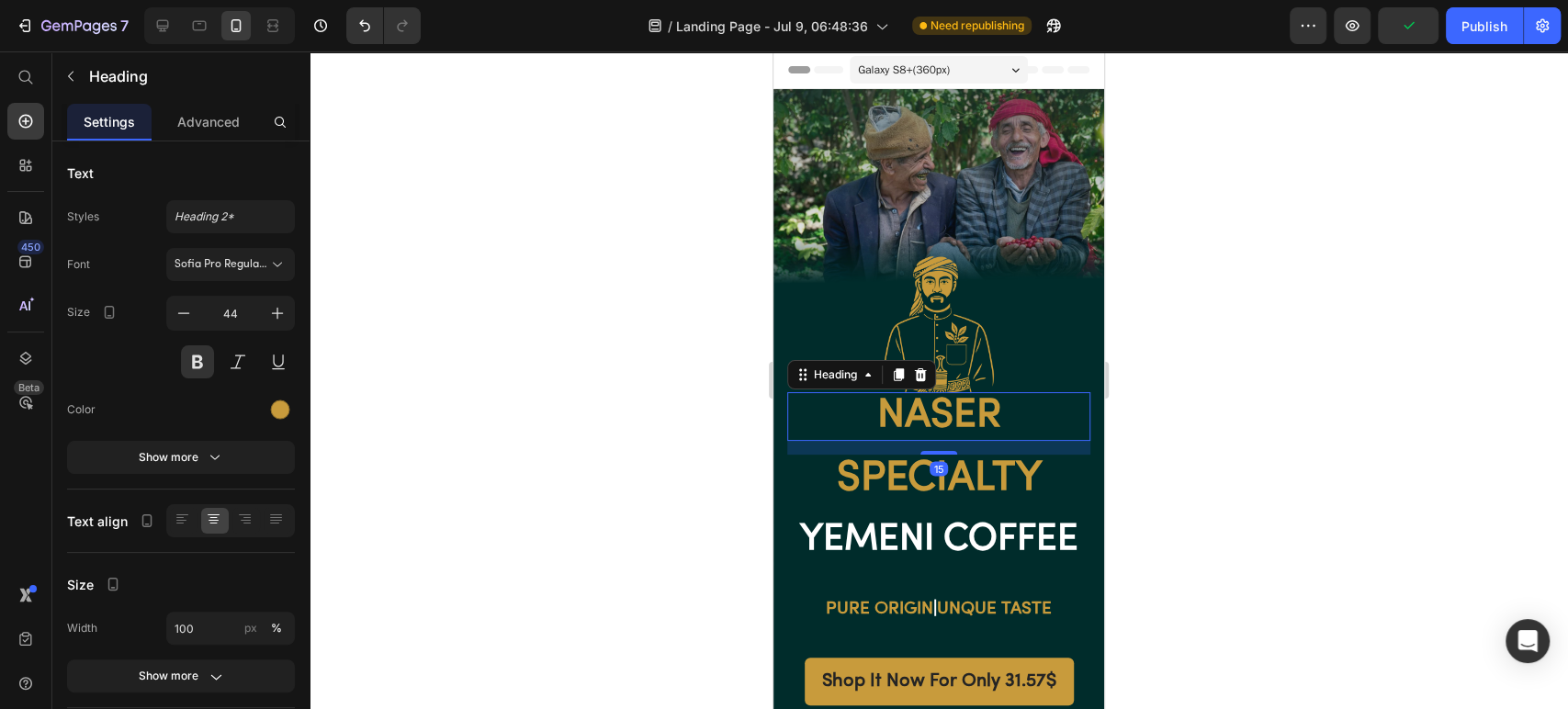 click 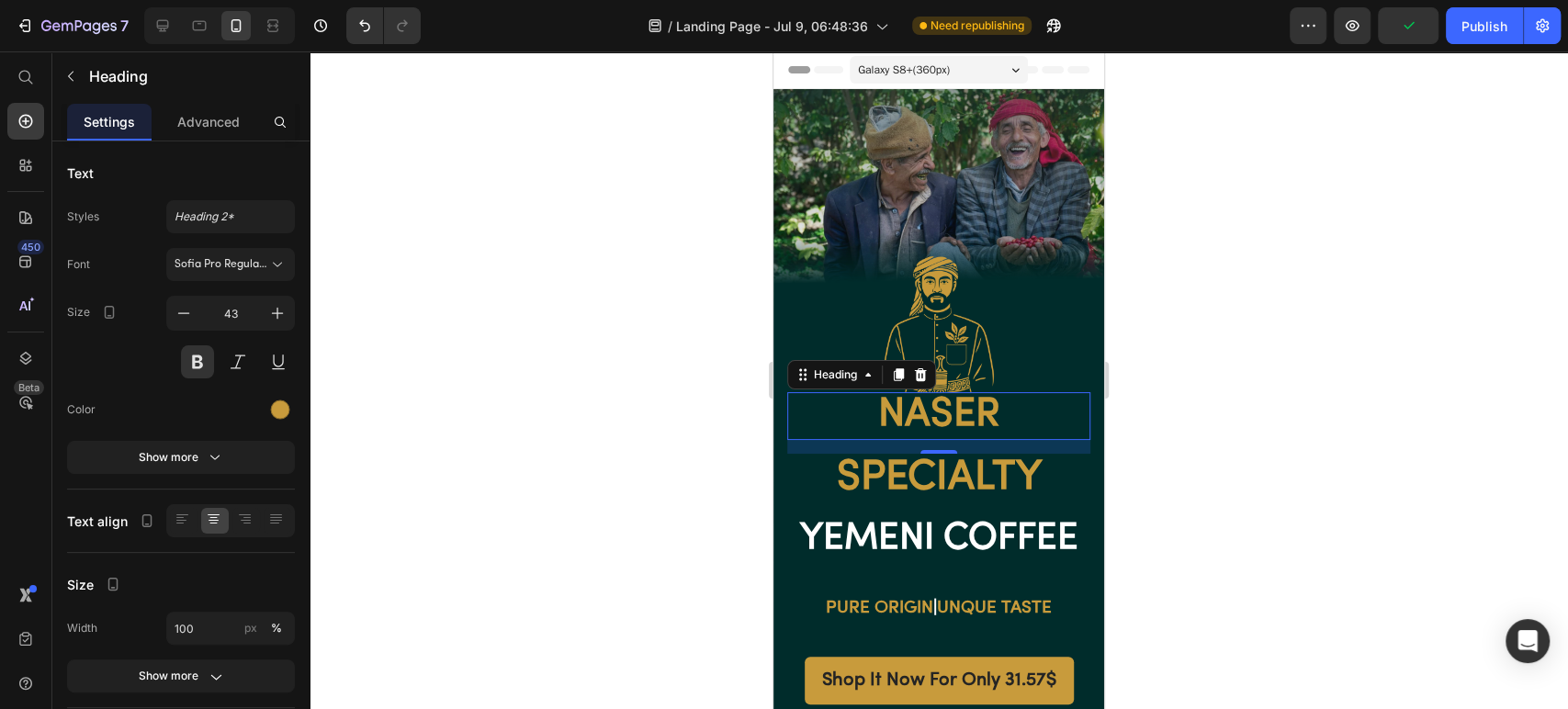 click 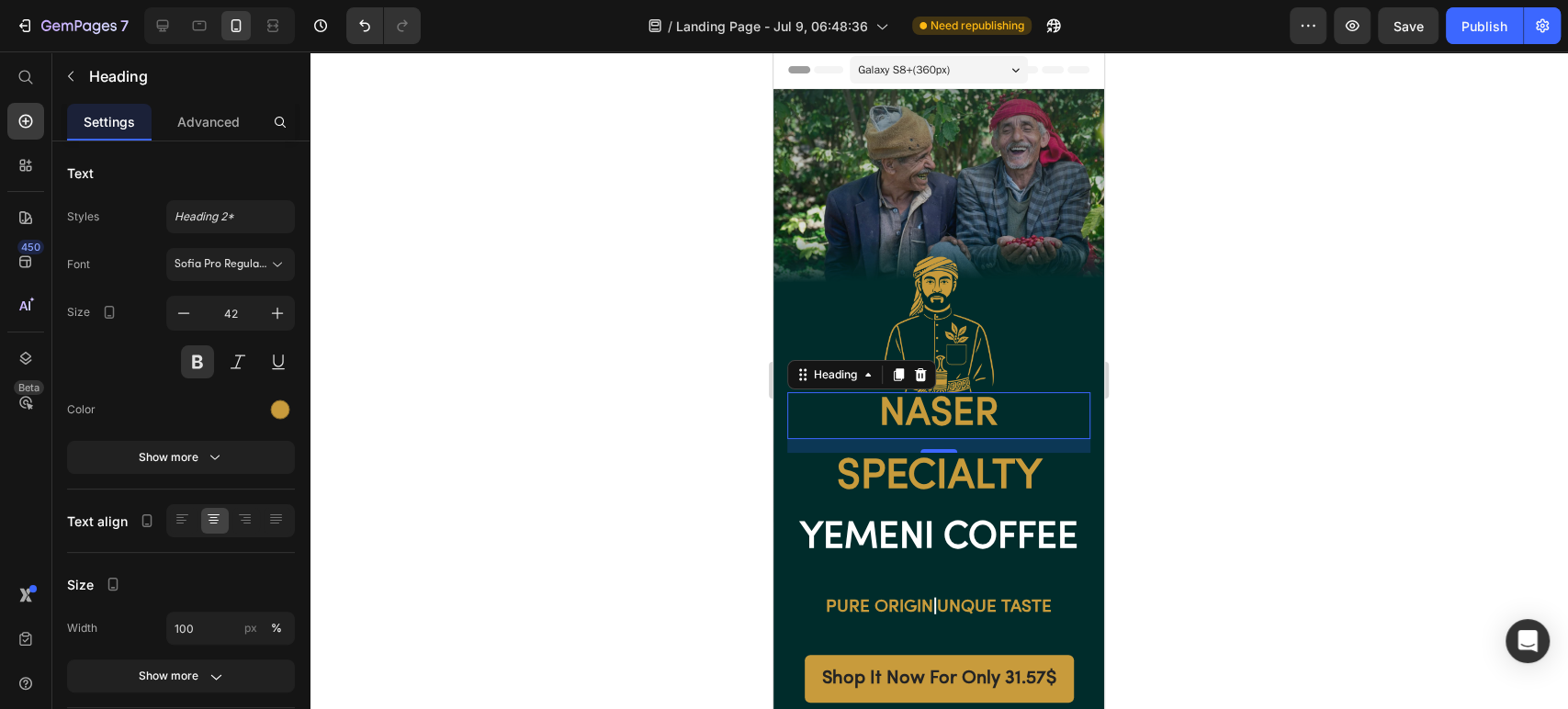 click 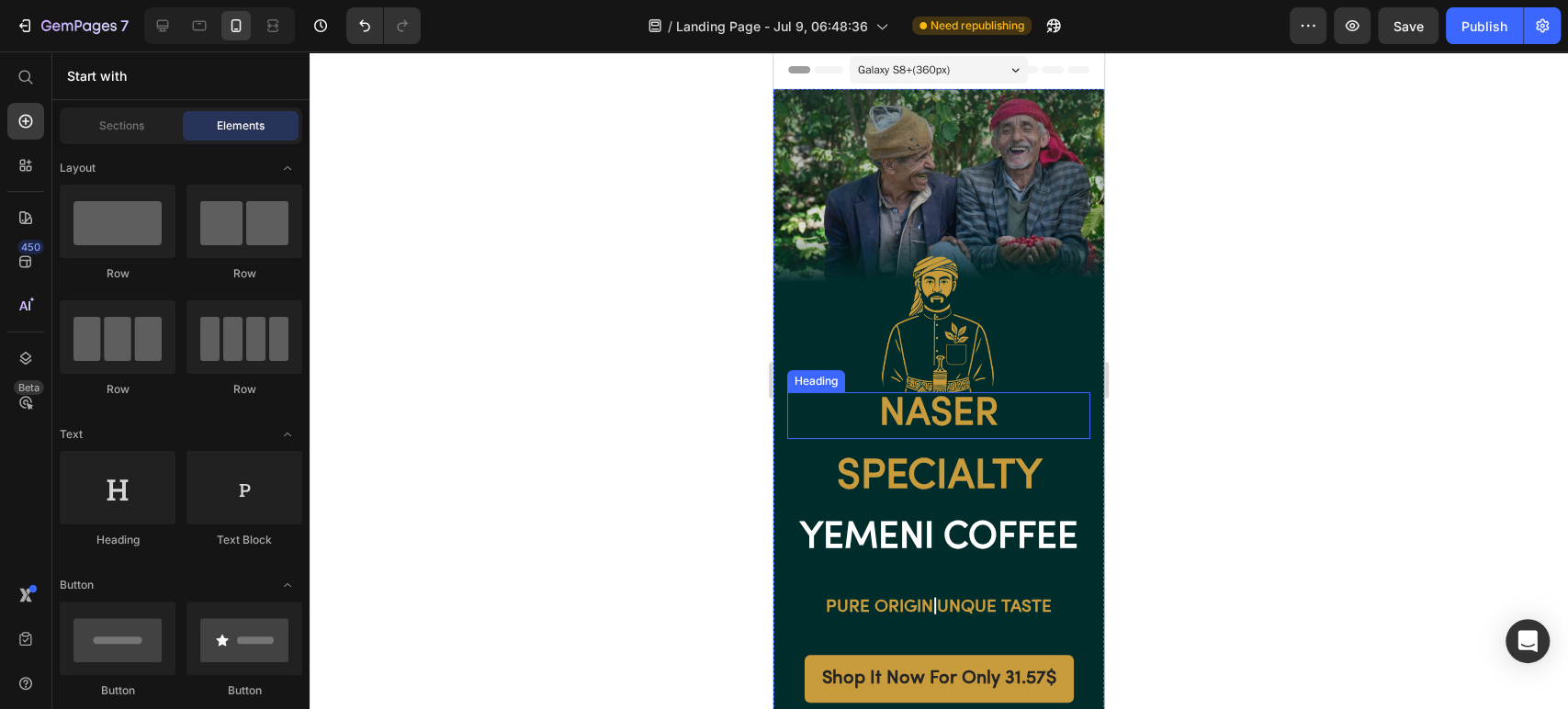 click on "naser" at bounding box center [939, 415] 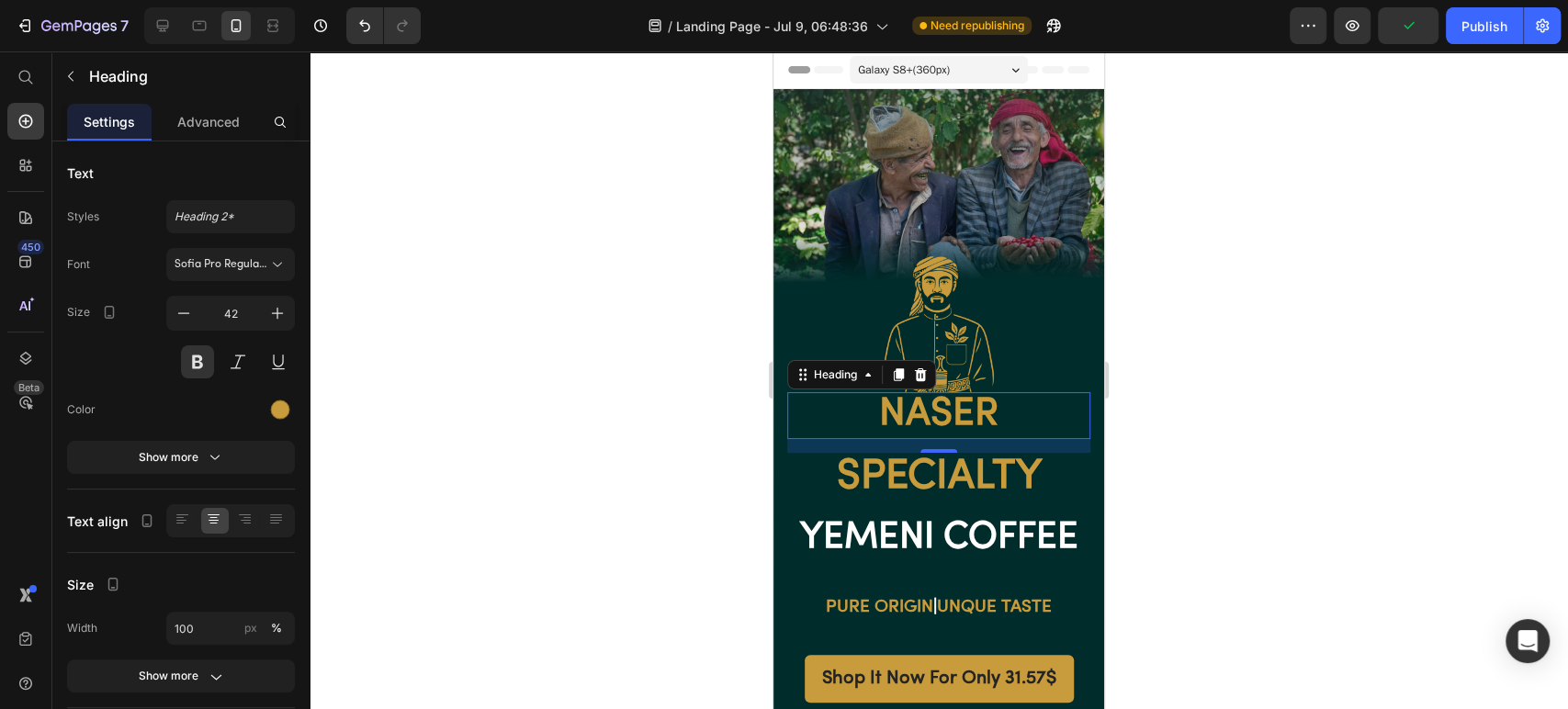 click at bounding box center [238, 362] 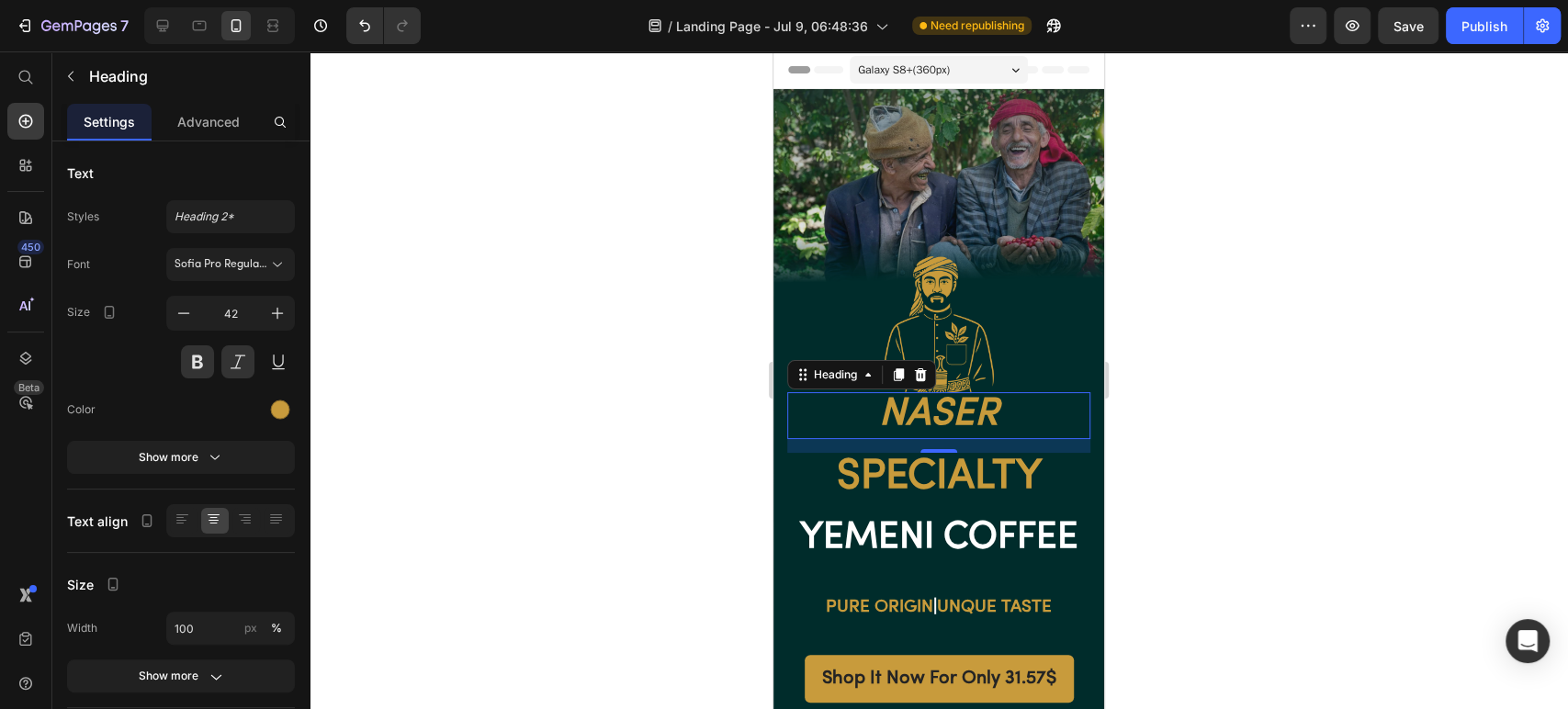 click at bounding box center [238, 362] 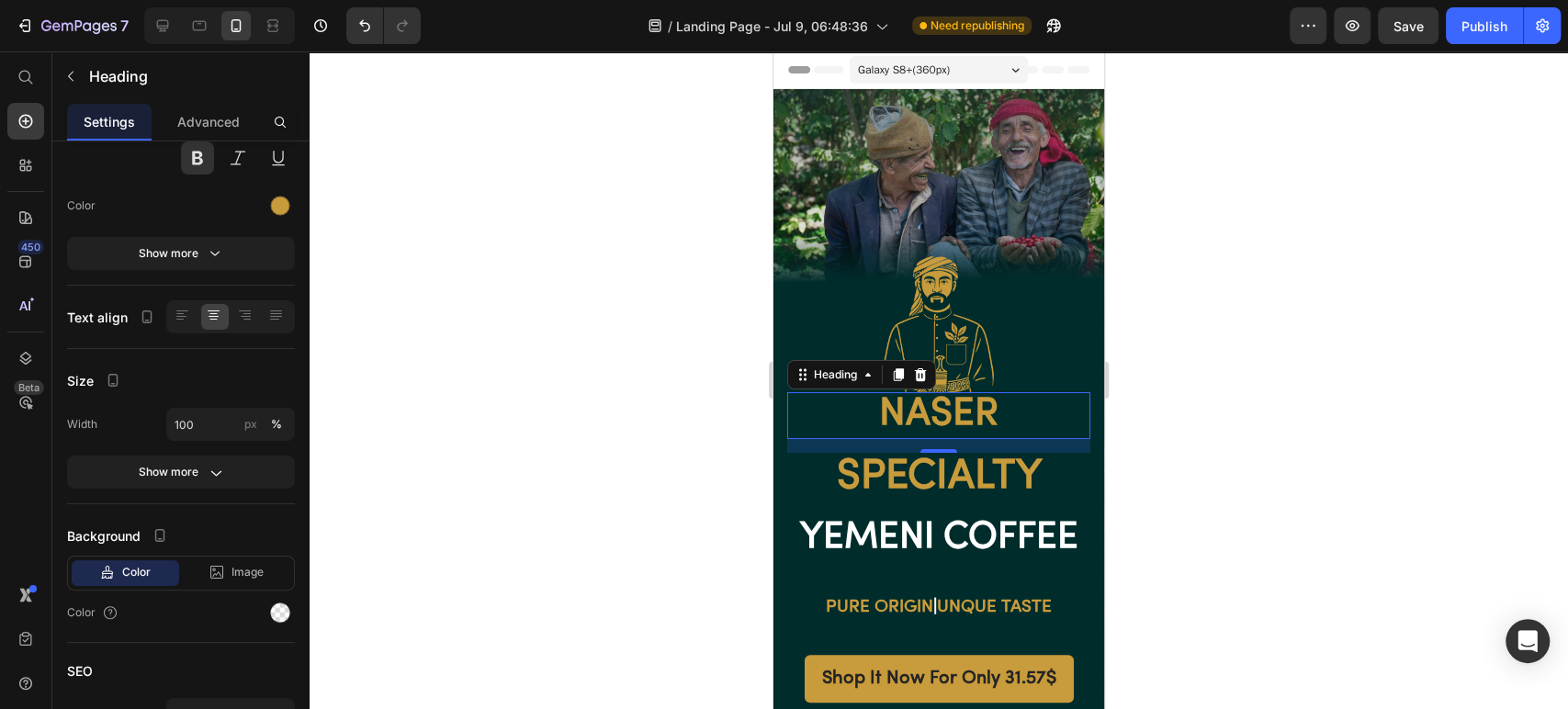 scroll, scrollTop: 102, scrollLeft: 0, axis: vertical 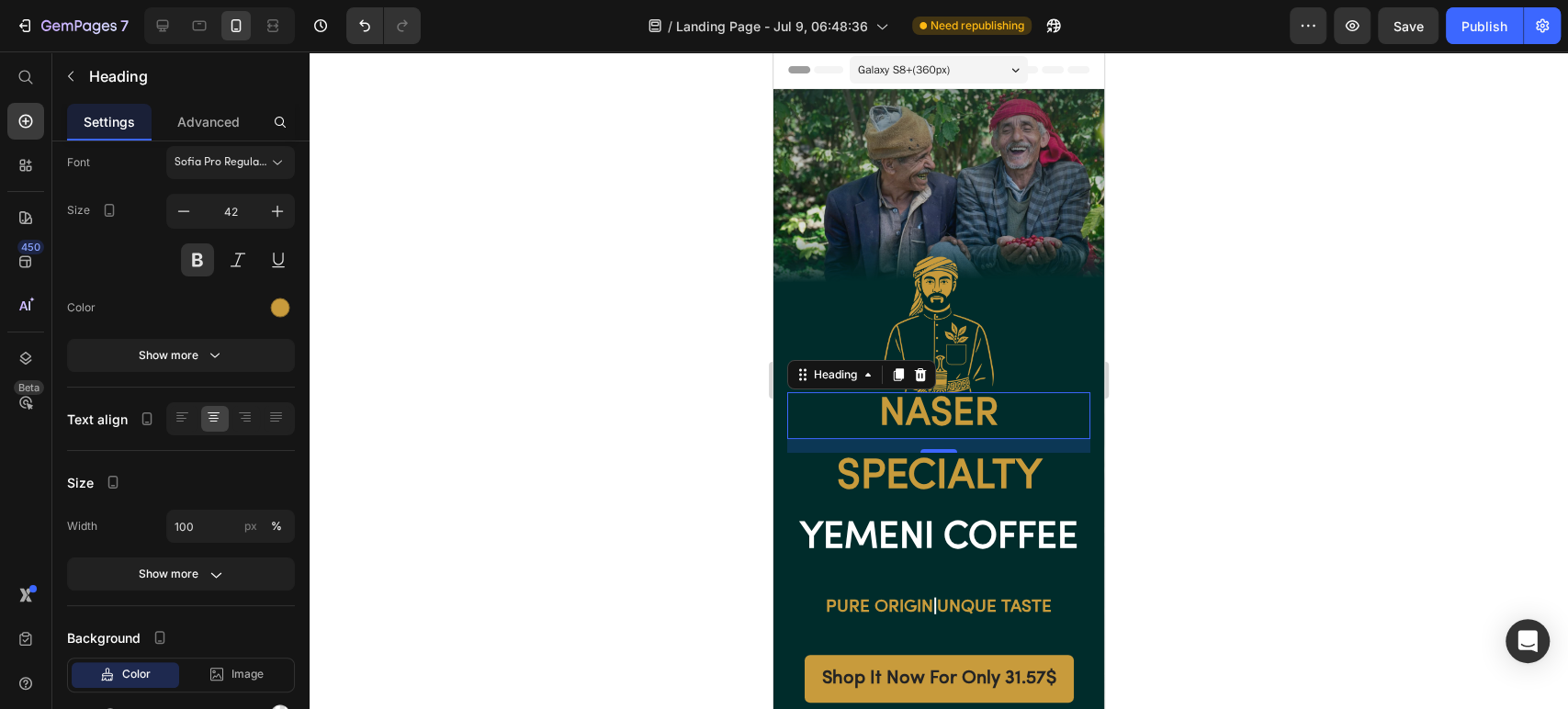 click on "Sofia Pro Regular Az" at bounding box center (221, 163) 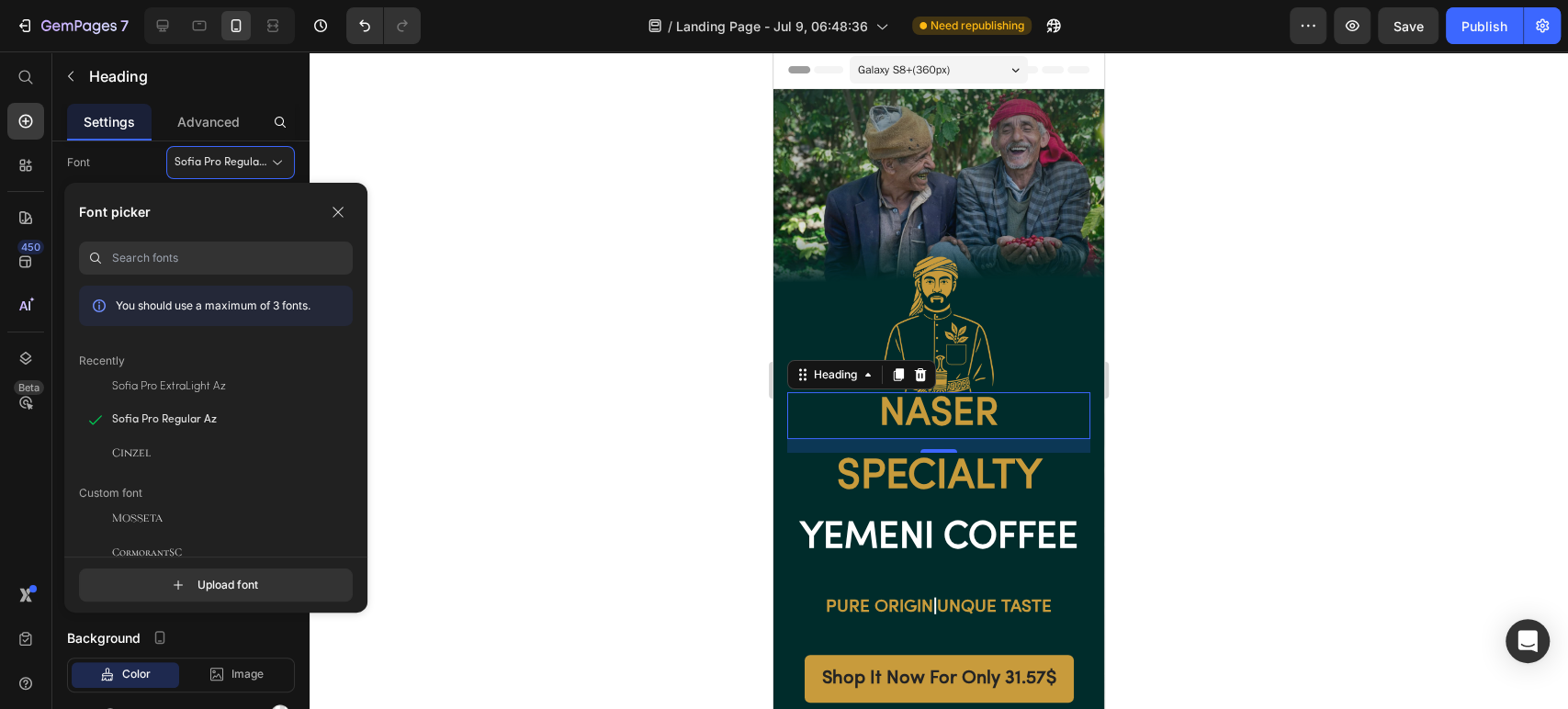 click on "Cinzel" 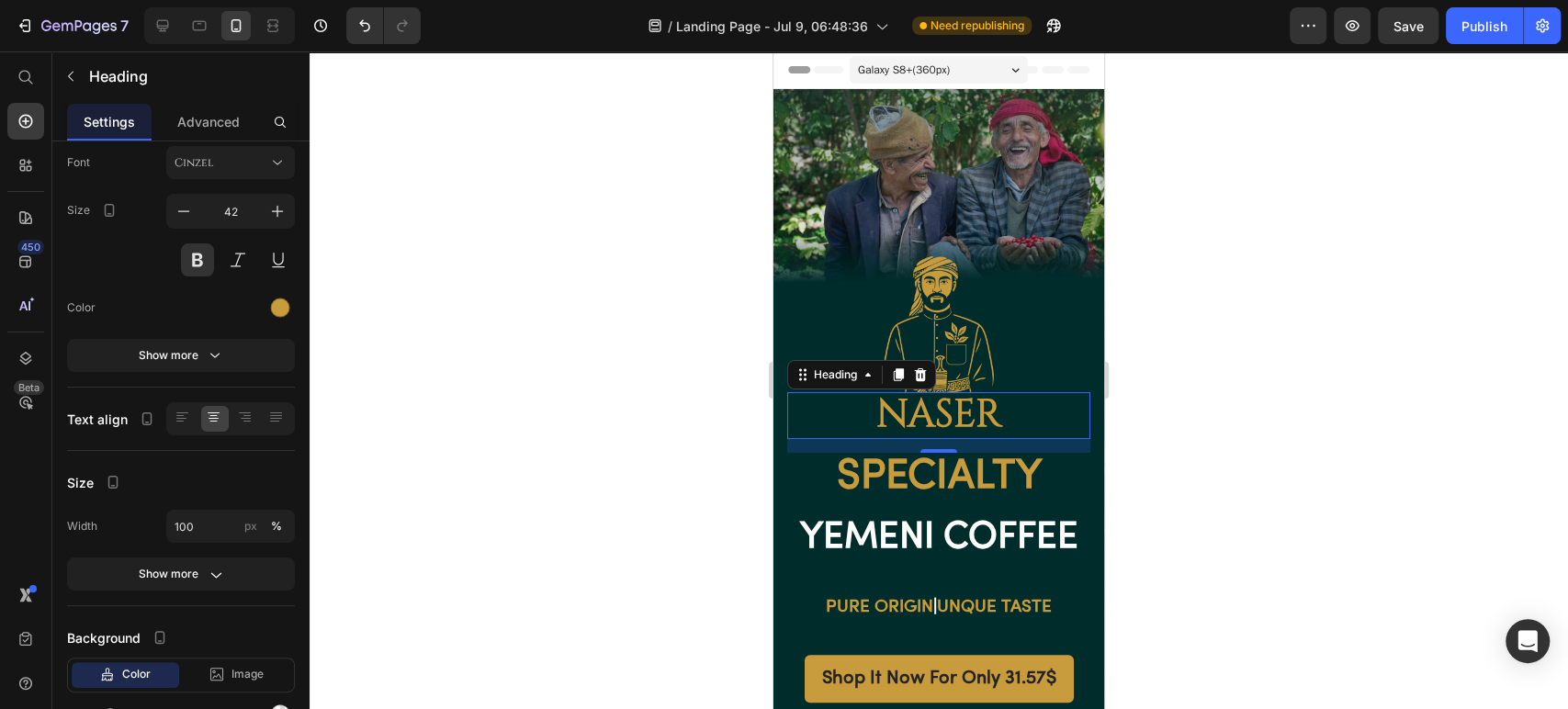 click 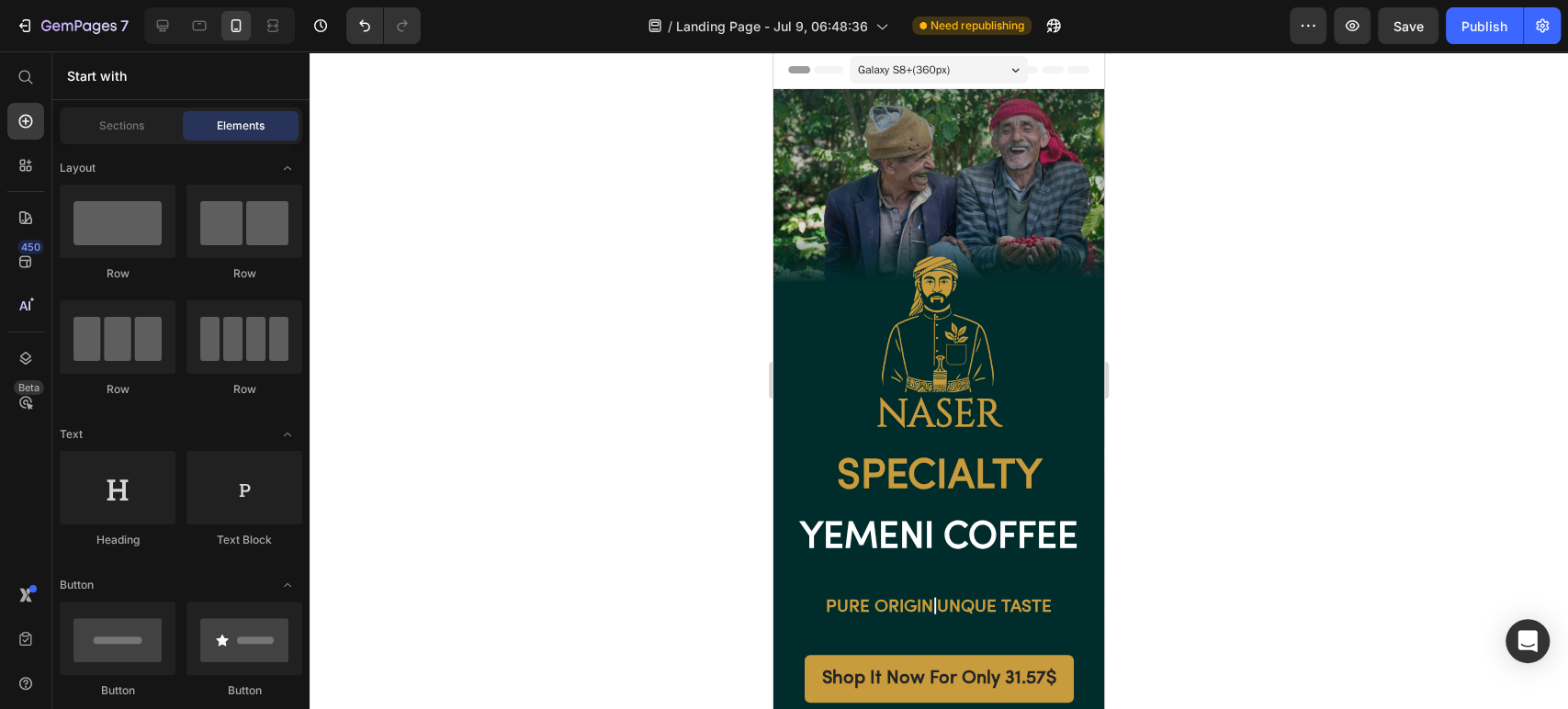 click 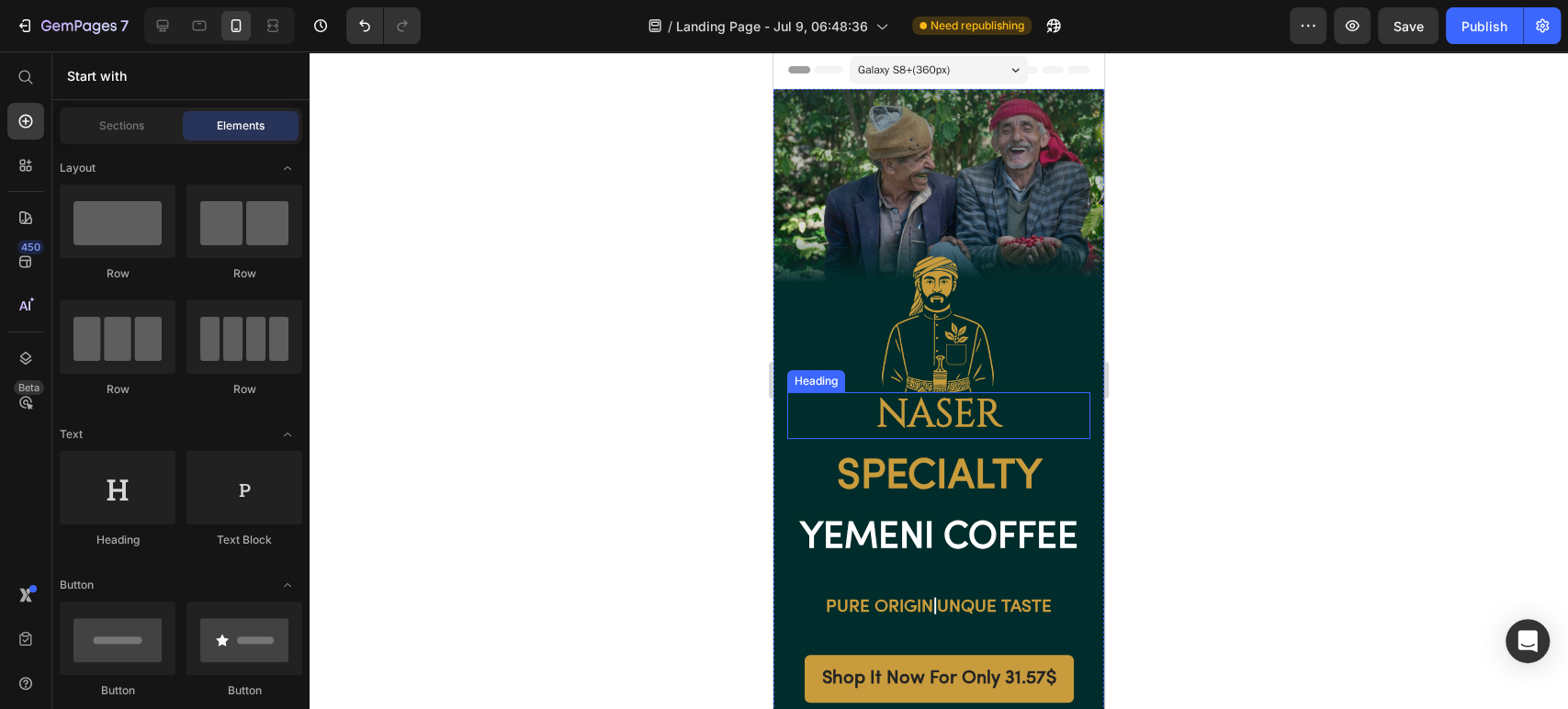 click on "naser" at bounding box center (939, 415) 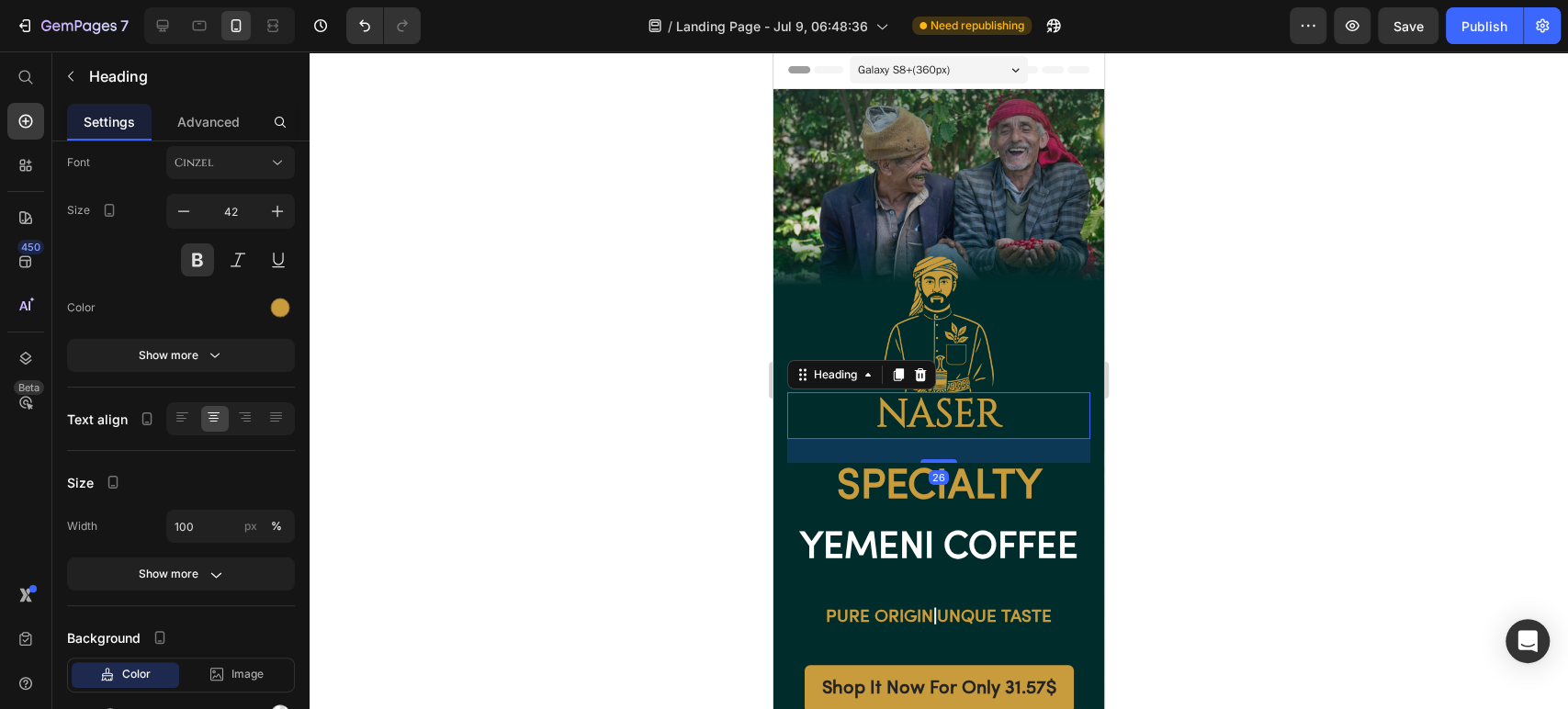 drag, startPoint x: 930, startPoint y: 450, endPoint x: 933, endPoint y: 460, distance: 10.4403065 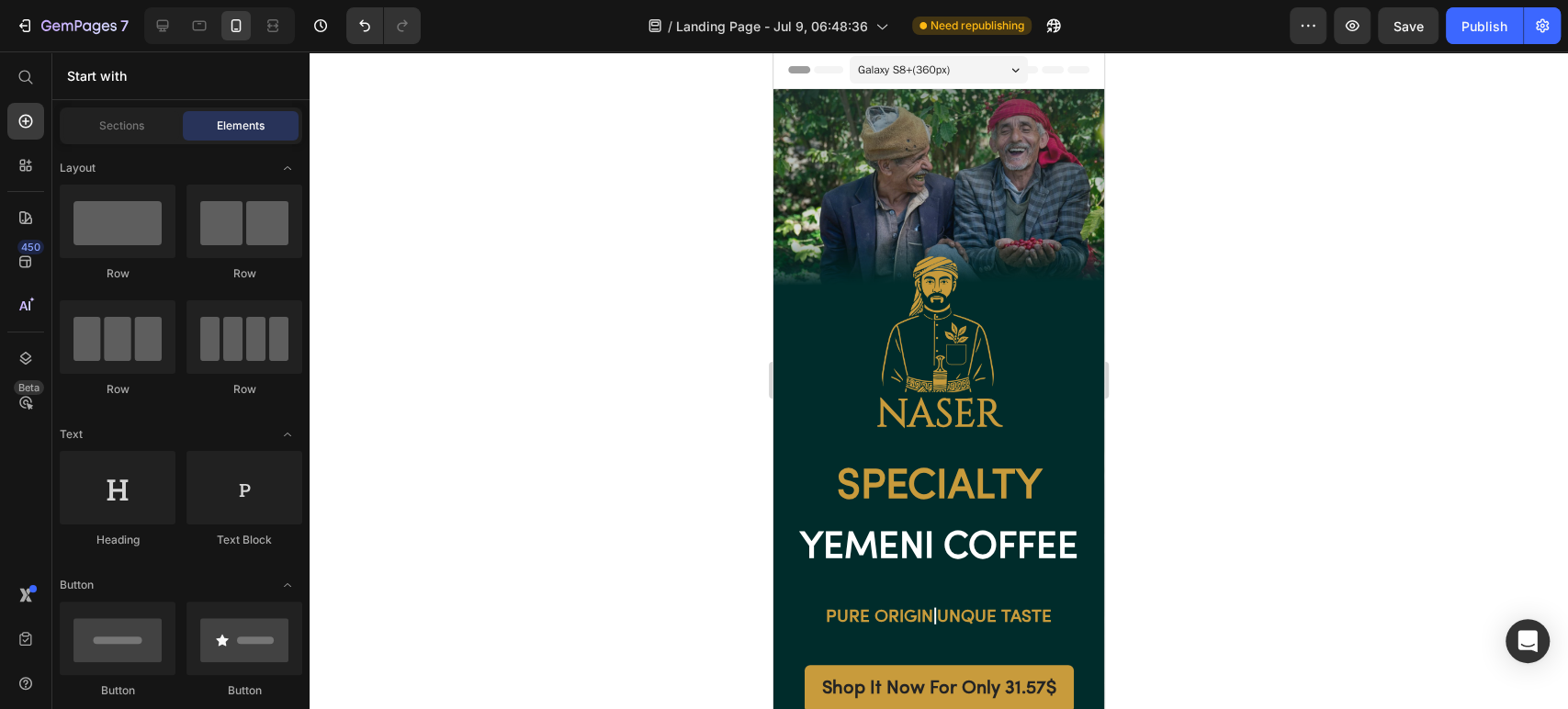 click on "Publish" at bounding box center (1484, 26) 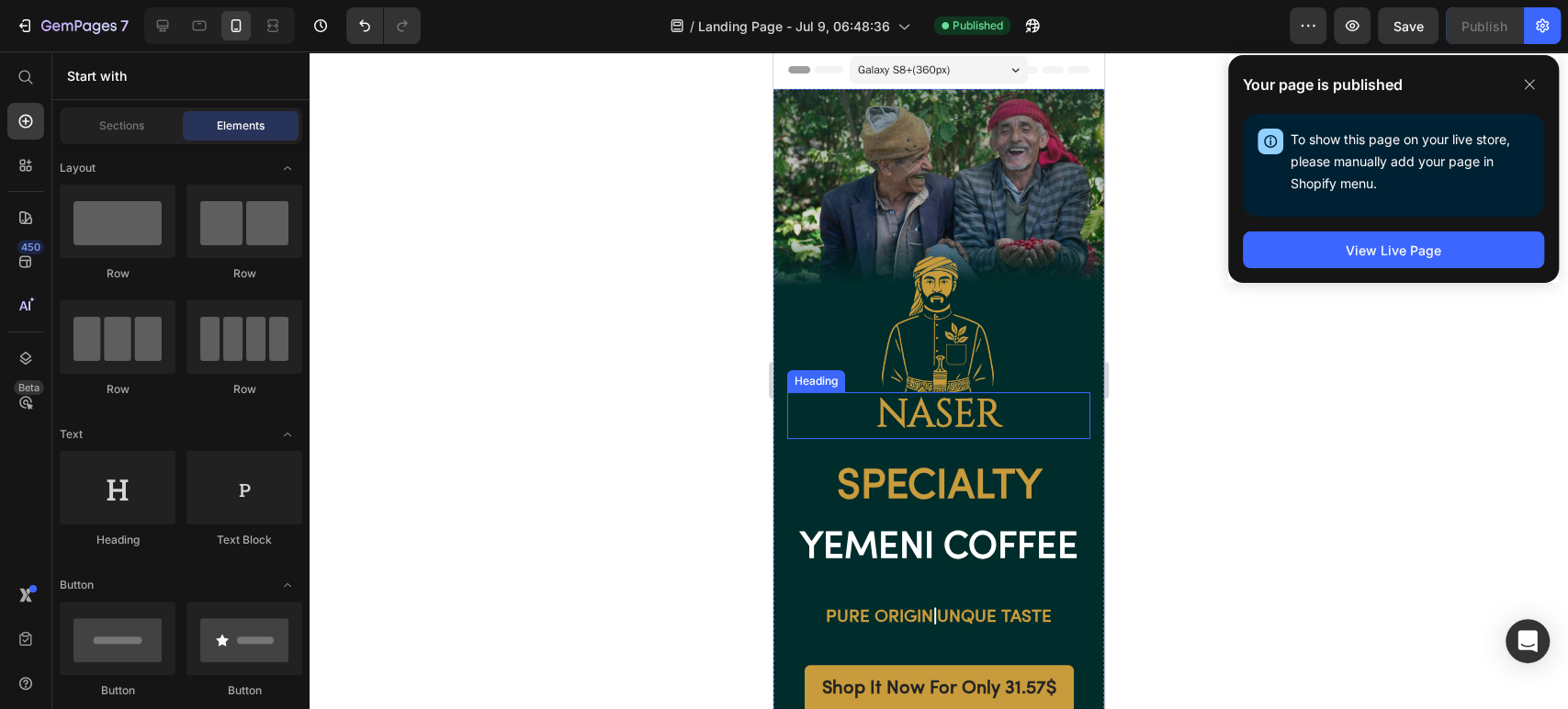 click on "naser" at bounding box center [939, 415] 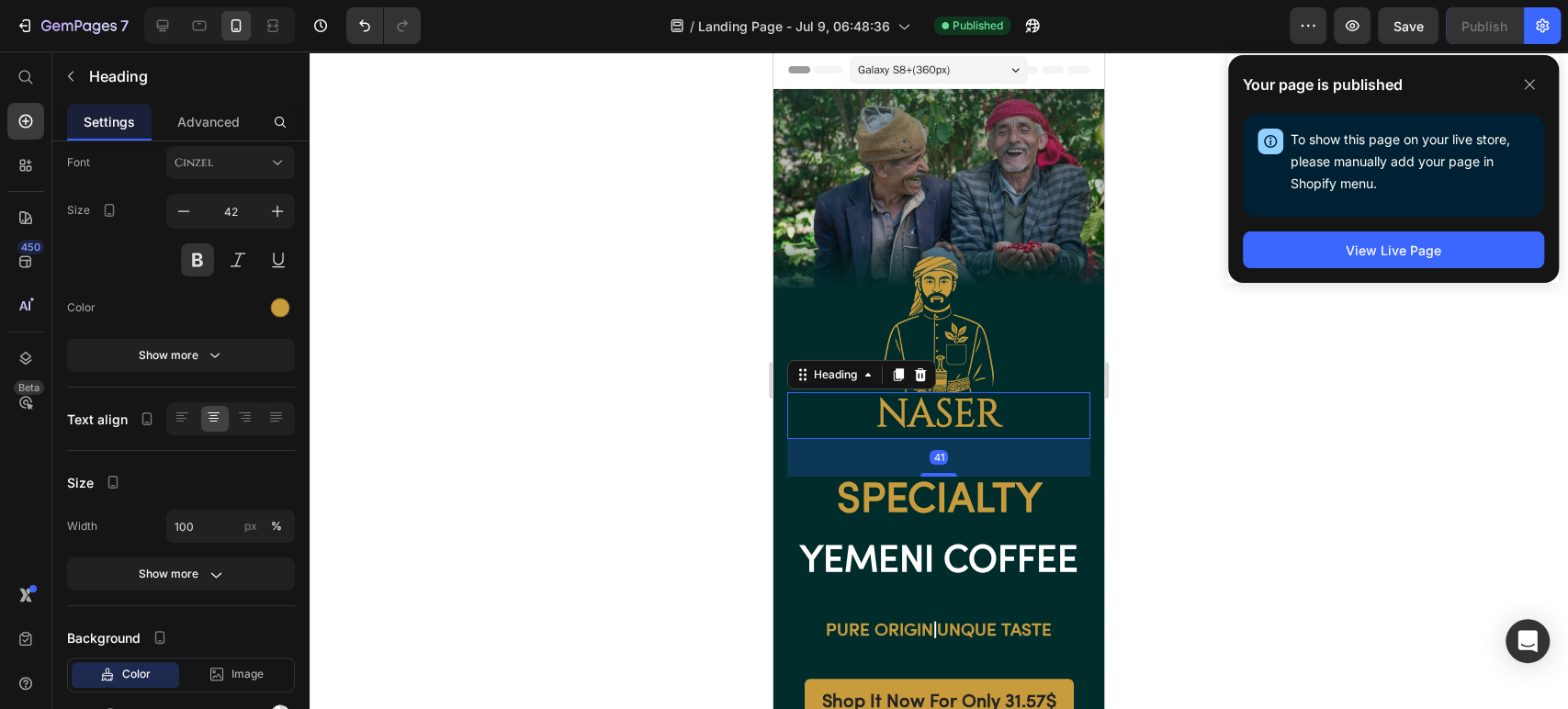 drag, startPoint x: 927, startPoint y: 458, endPoint x: 937, endPoint y: 472, distance: 17.204651 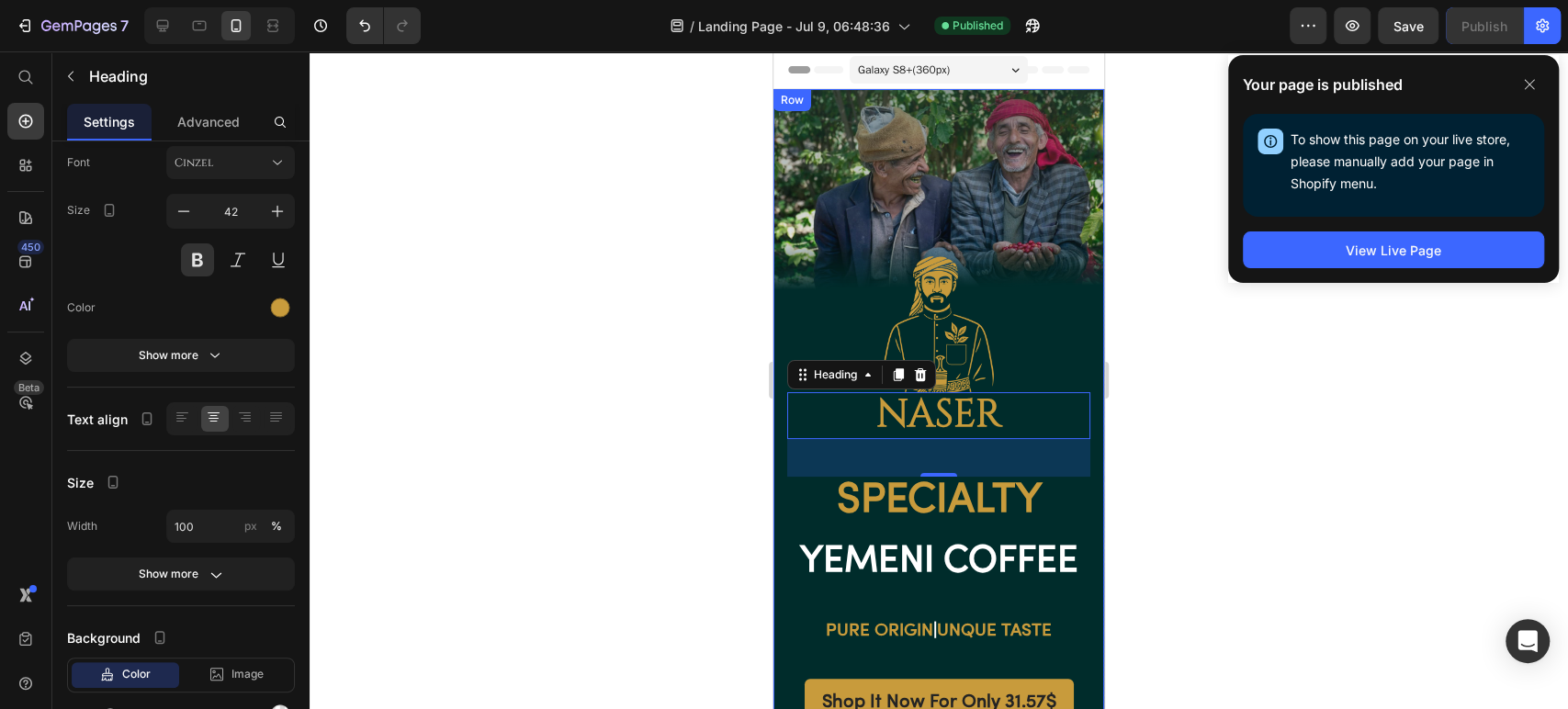 drag, startPoint x: 683, startPoint y: 503, endPoint x: 757, endPoint y: 481, distance: 77.20104 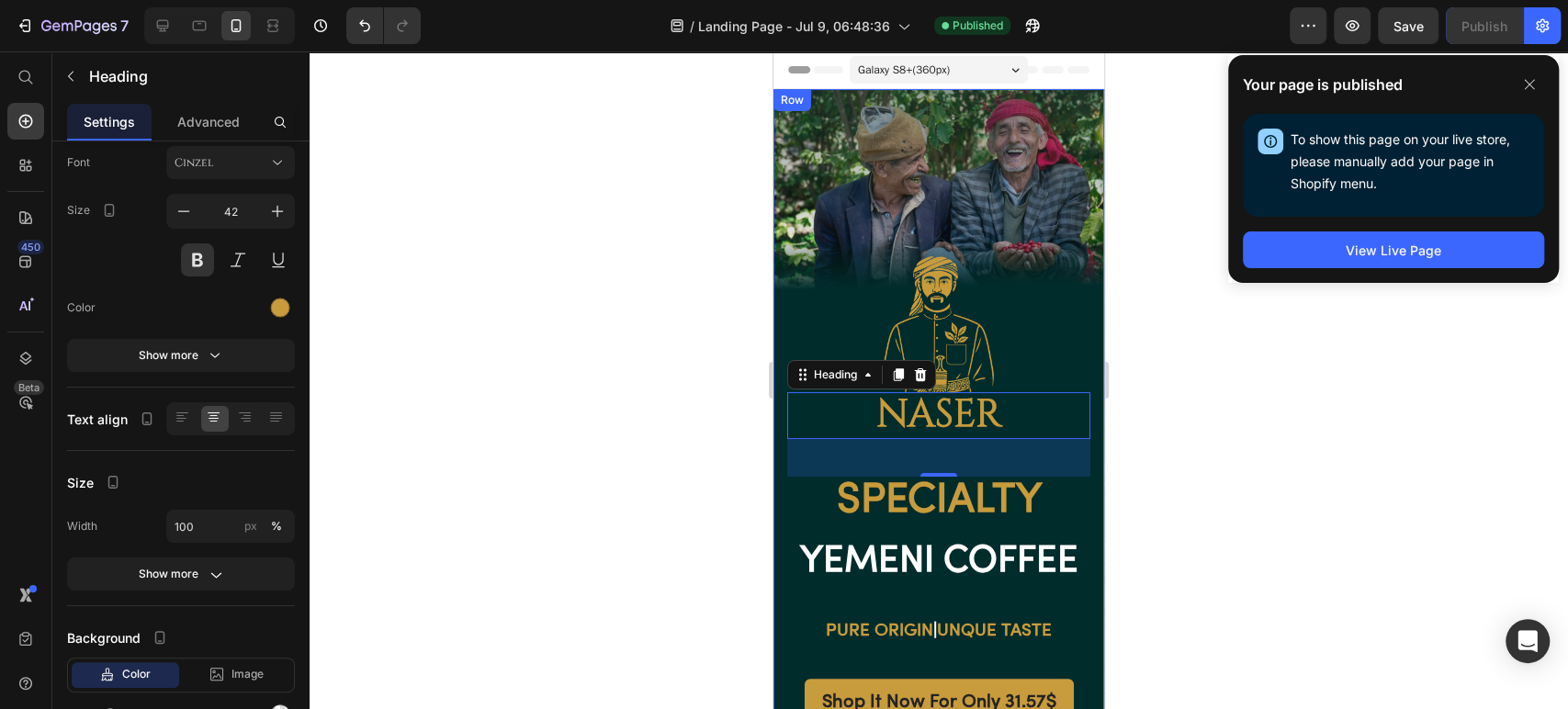 click 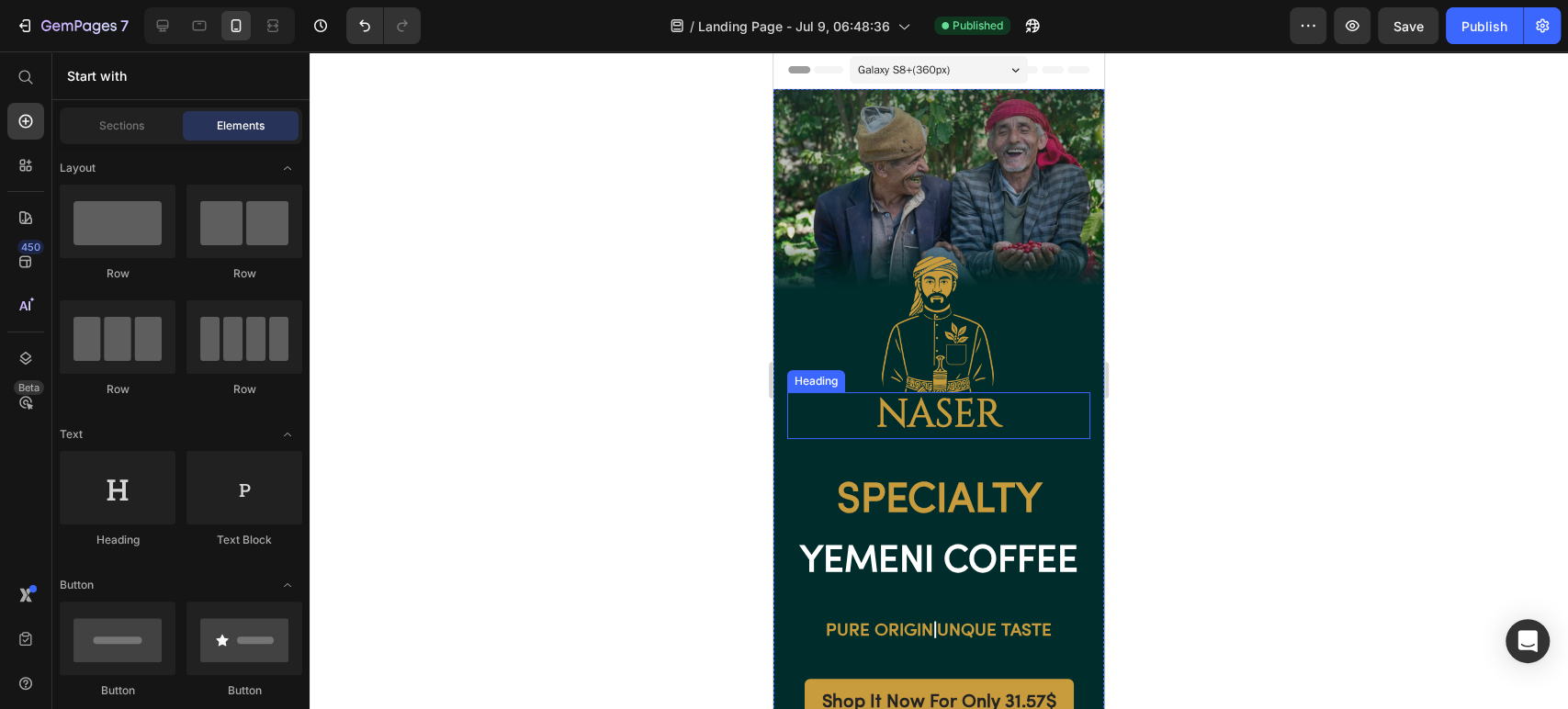 click on "naser" at bounding box center [939, 415] 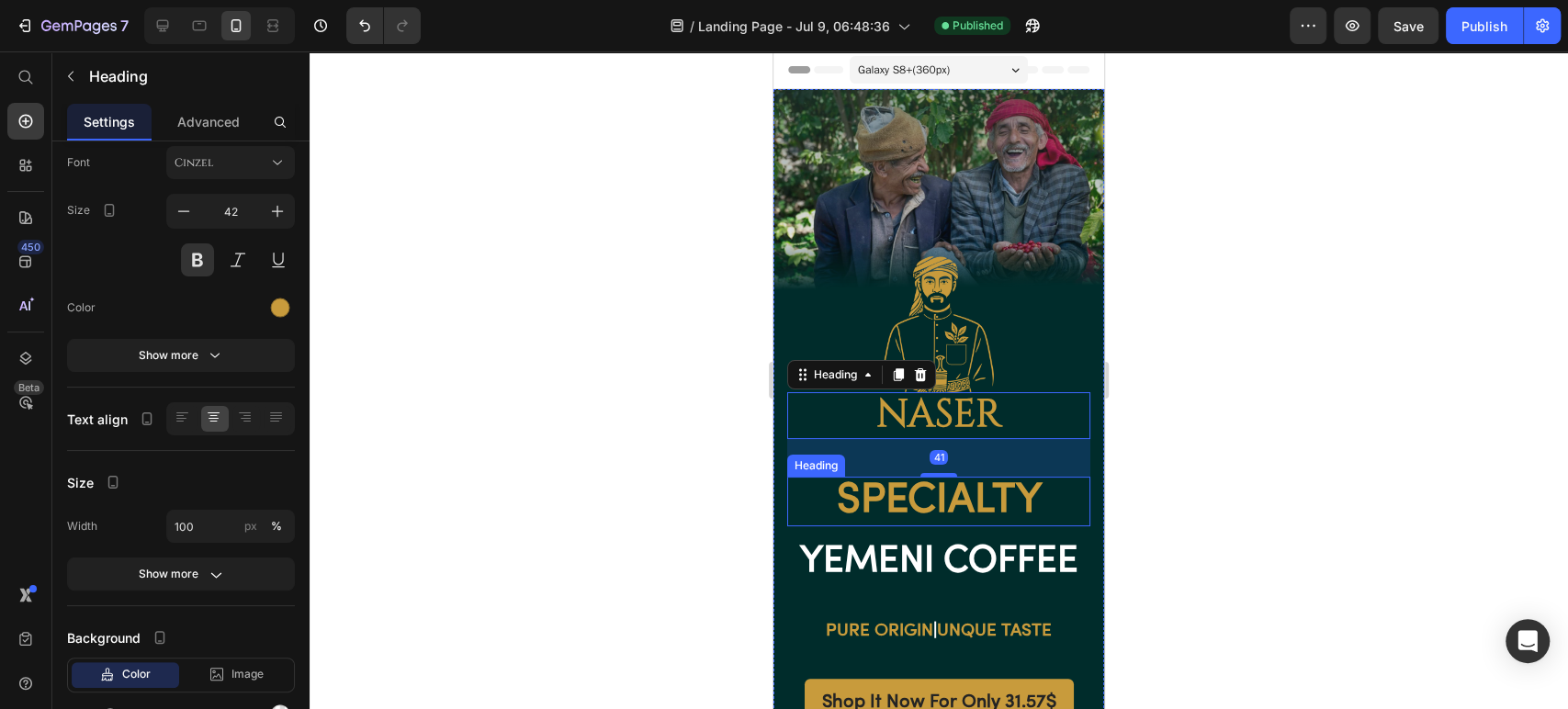 click on "Specialty" at bounding box center [939, 501] 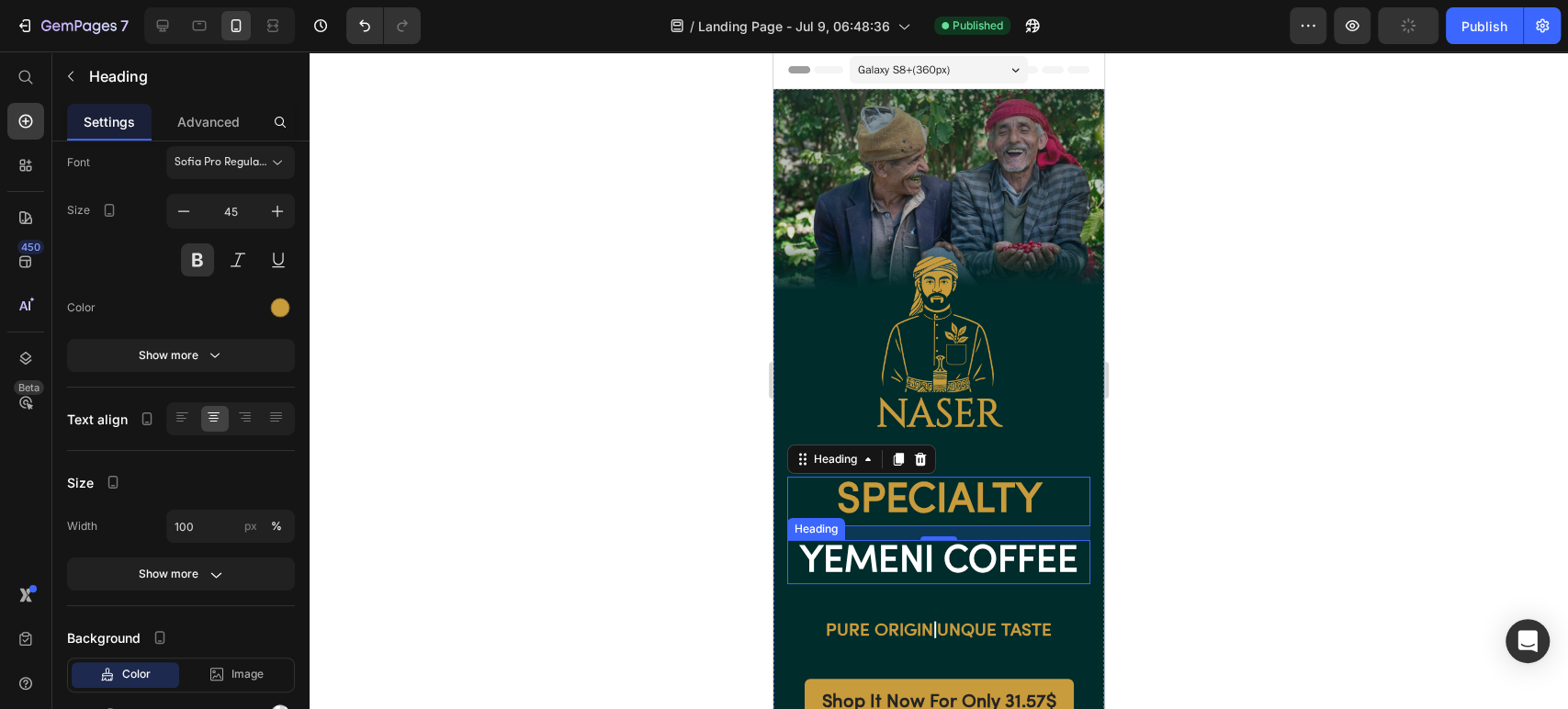 click on "YEMENI COFFEE" at bounding box center [939, 562] 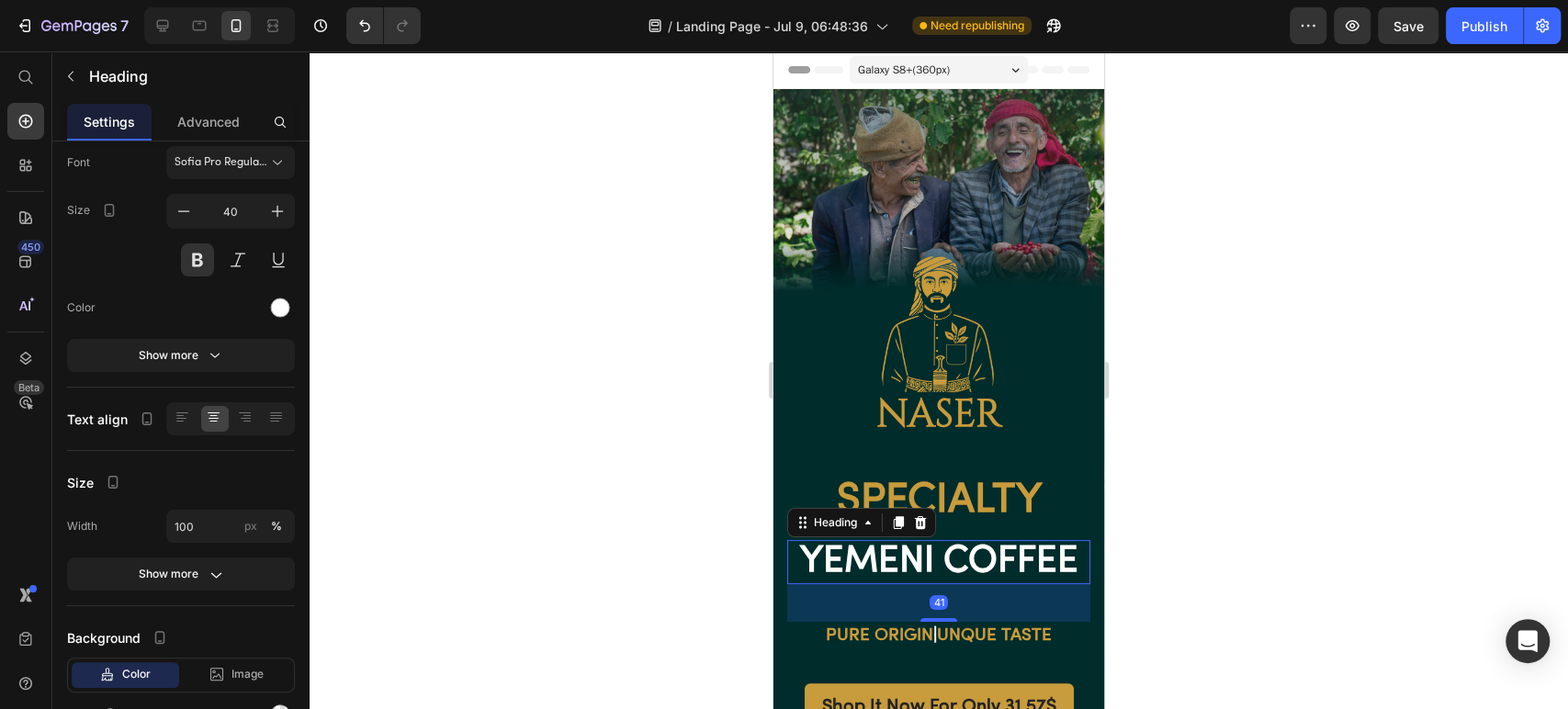 click at bounding box center (939, 620) 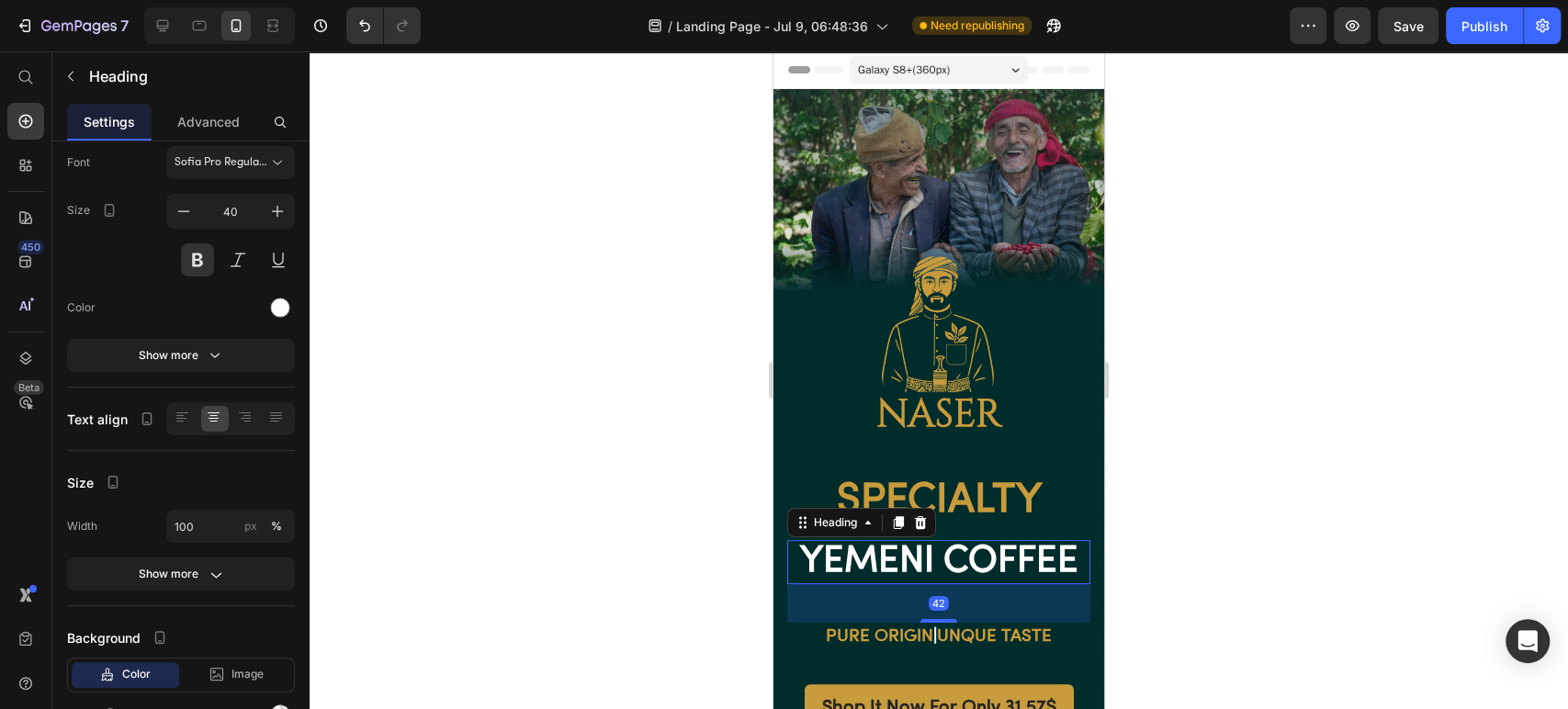 click 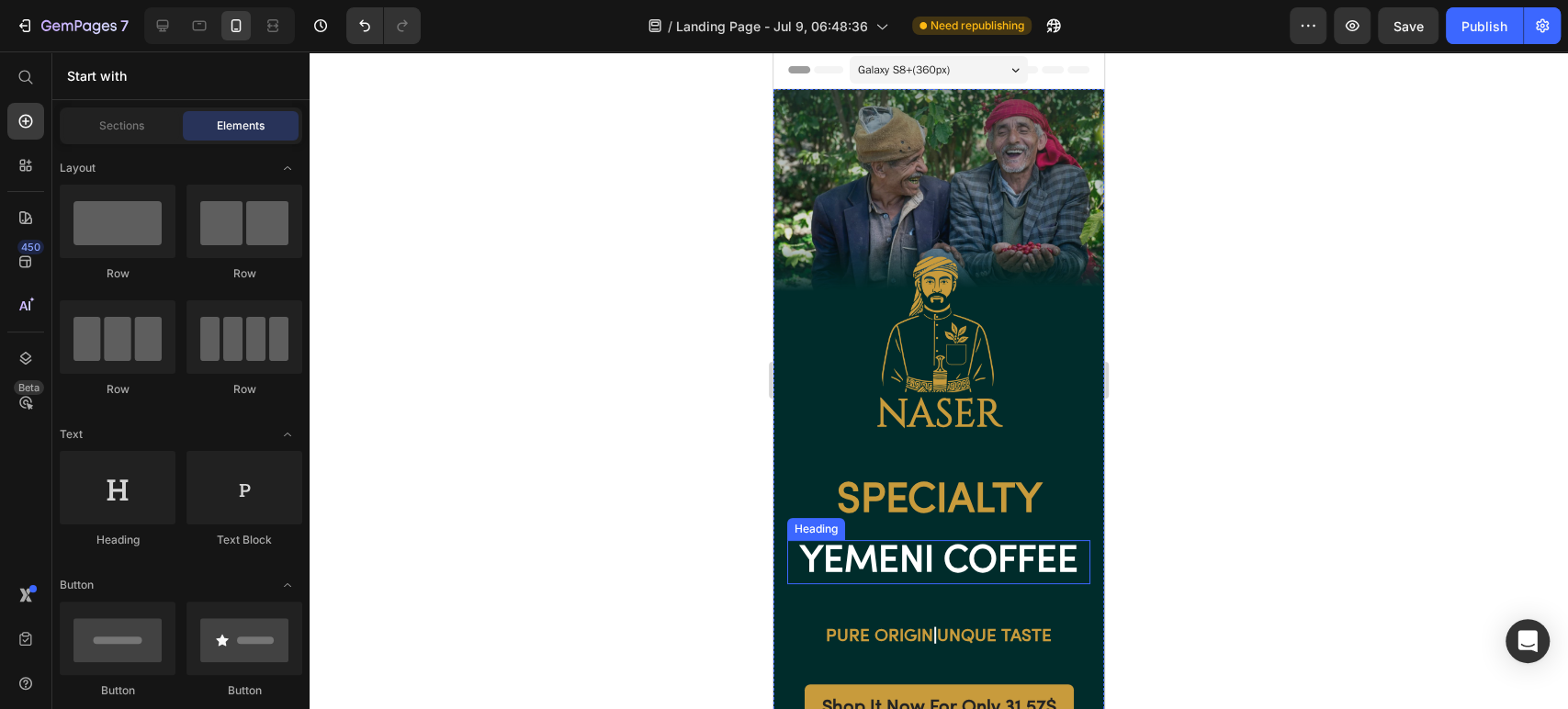 click on "YEMENI COFFEE" at bounding box center [939, 562] 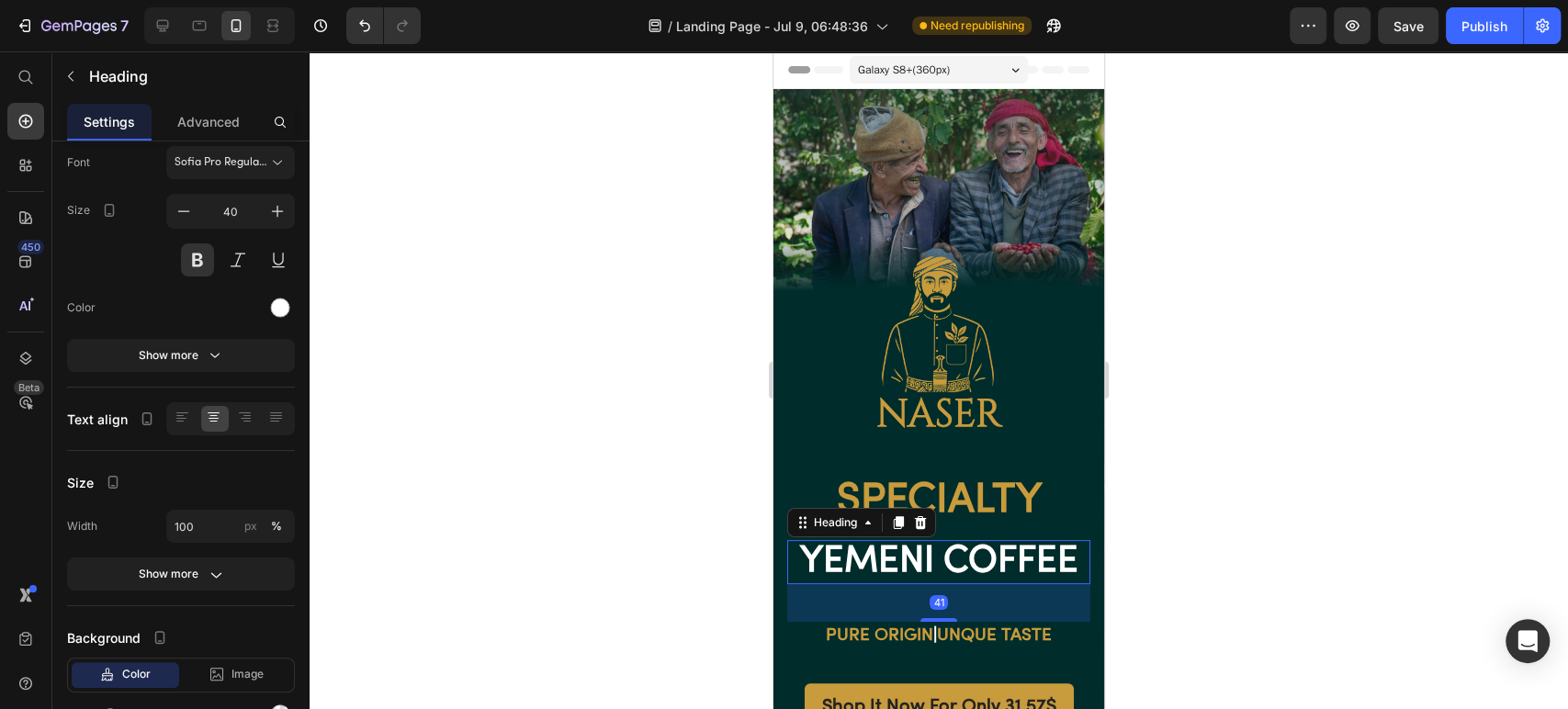 click at bounding box center [939, 620] 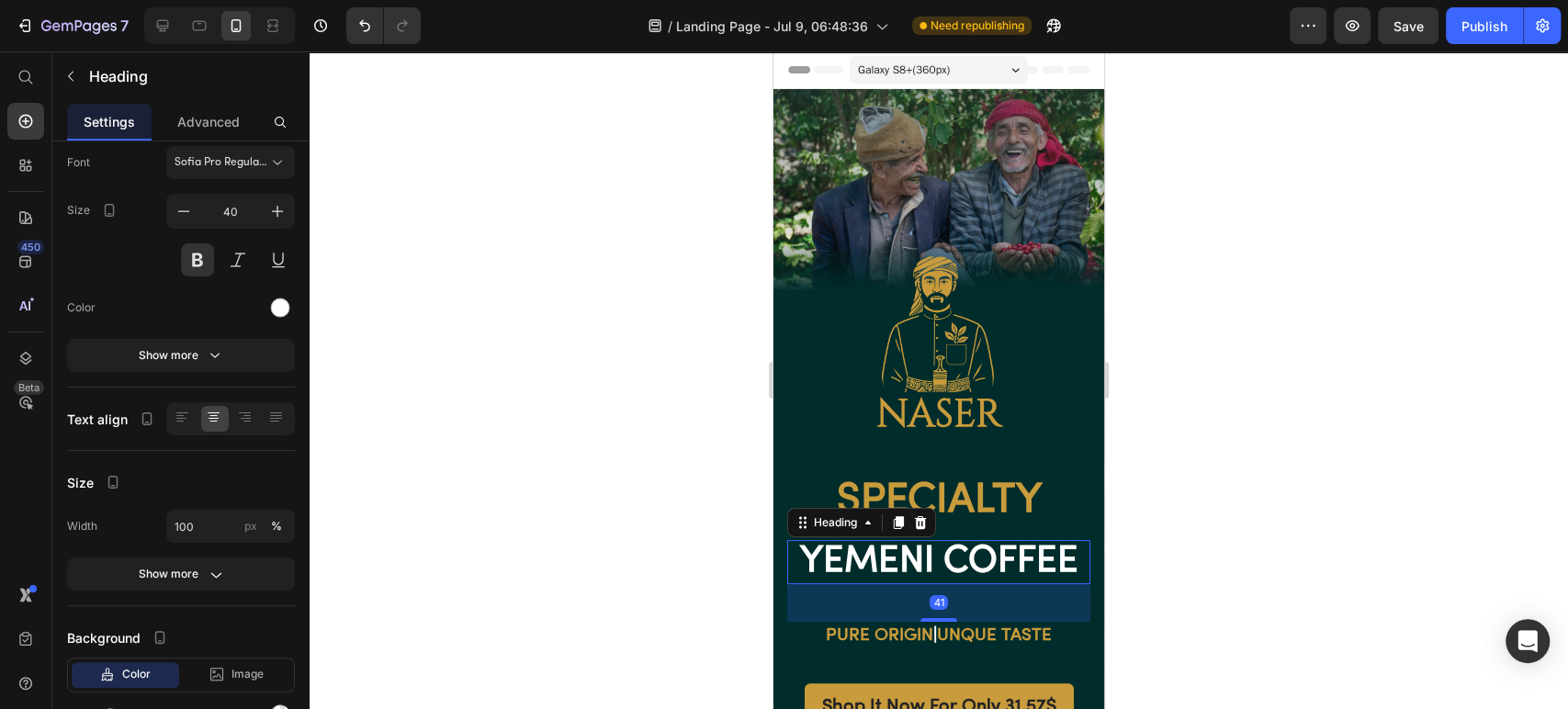 click 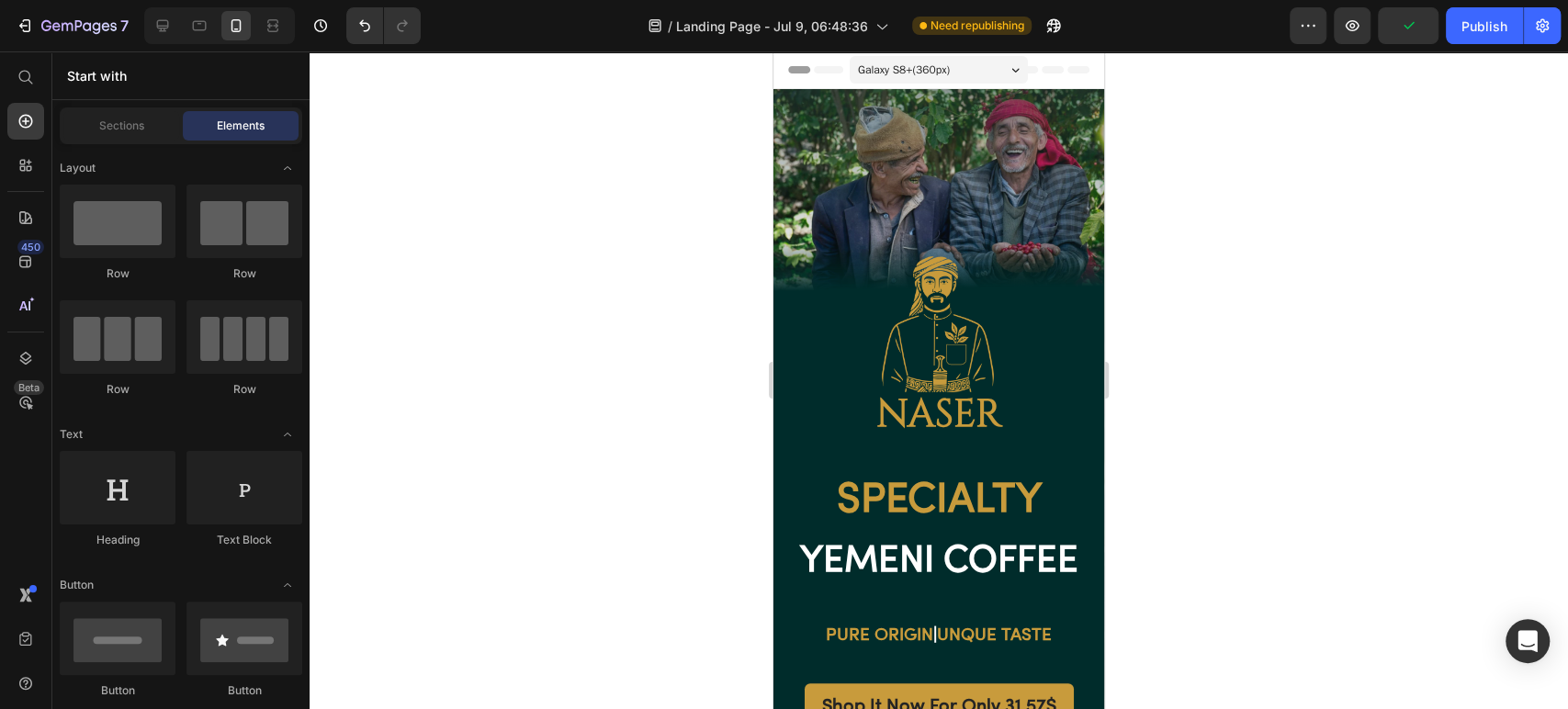 click on "Publish" 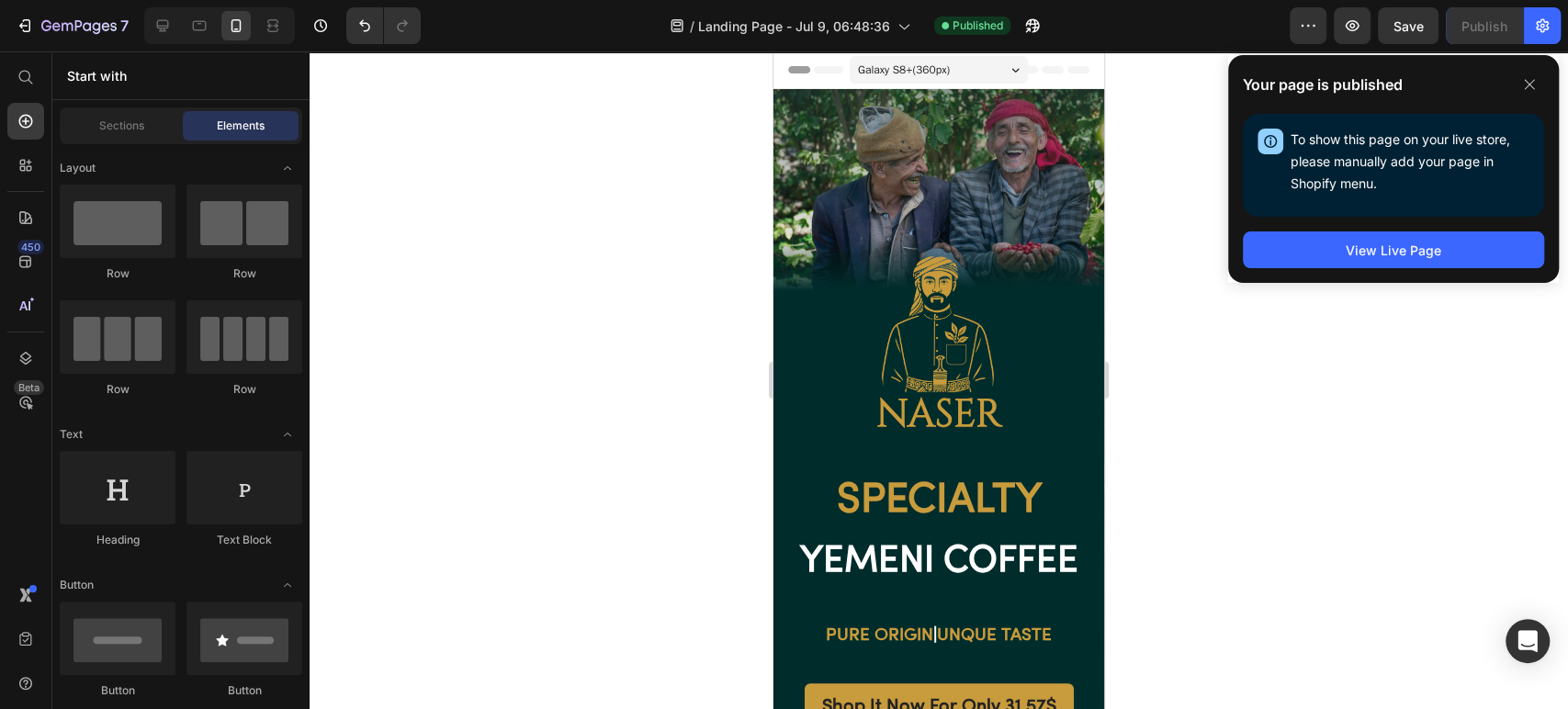 click on "Galaxy S8+  ( 360 px)" at bounding box center [939, 70] 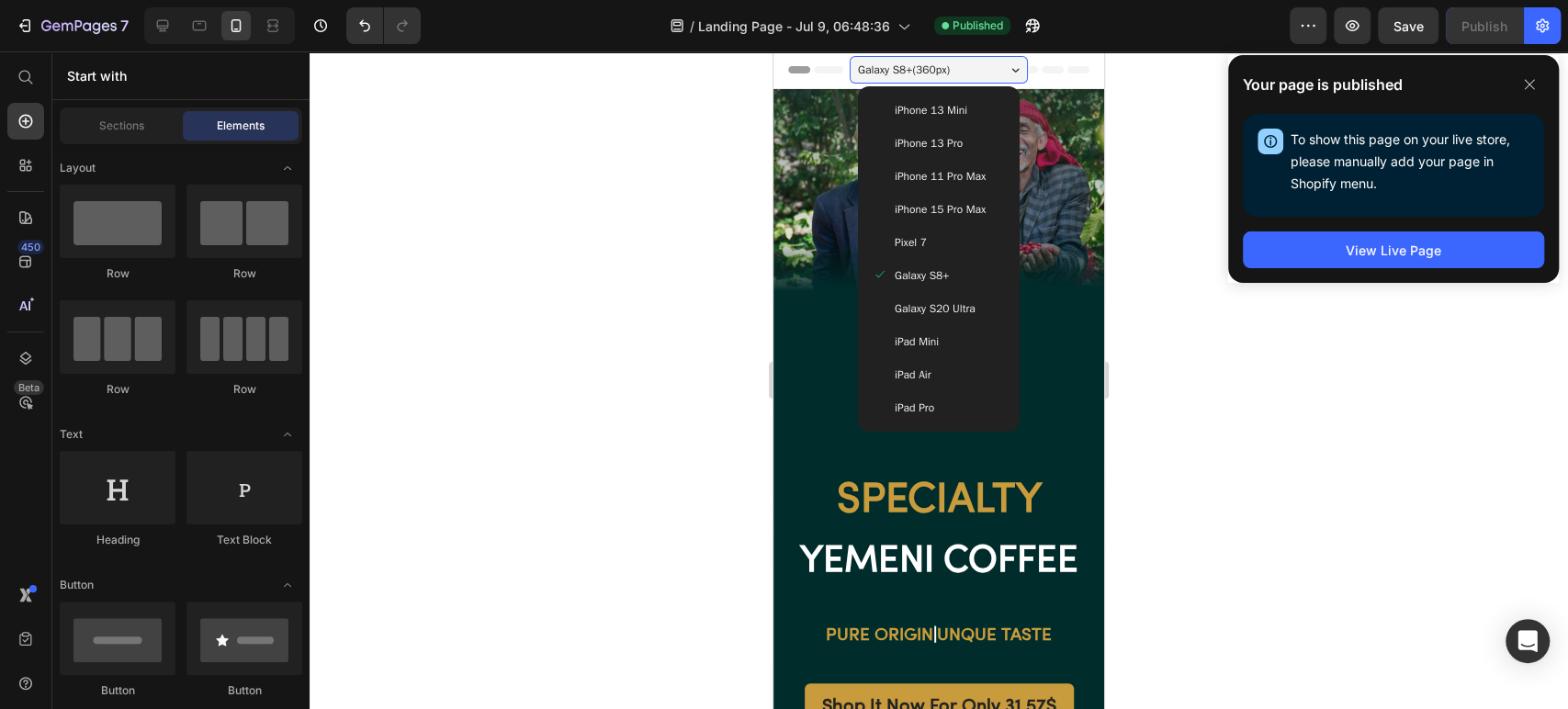 click on "Galaxy S20 Ultra" at bounding box center (935, 309) 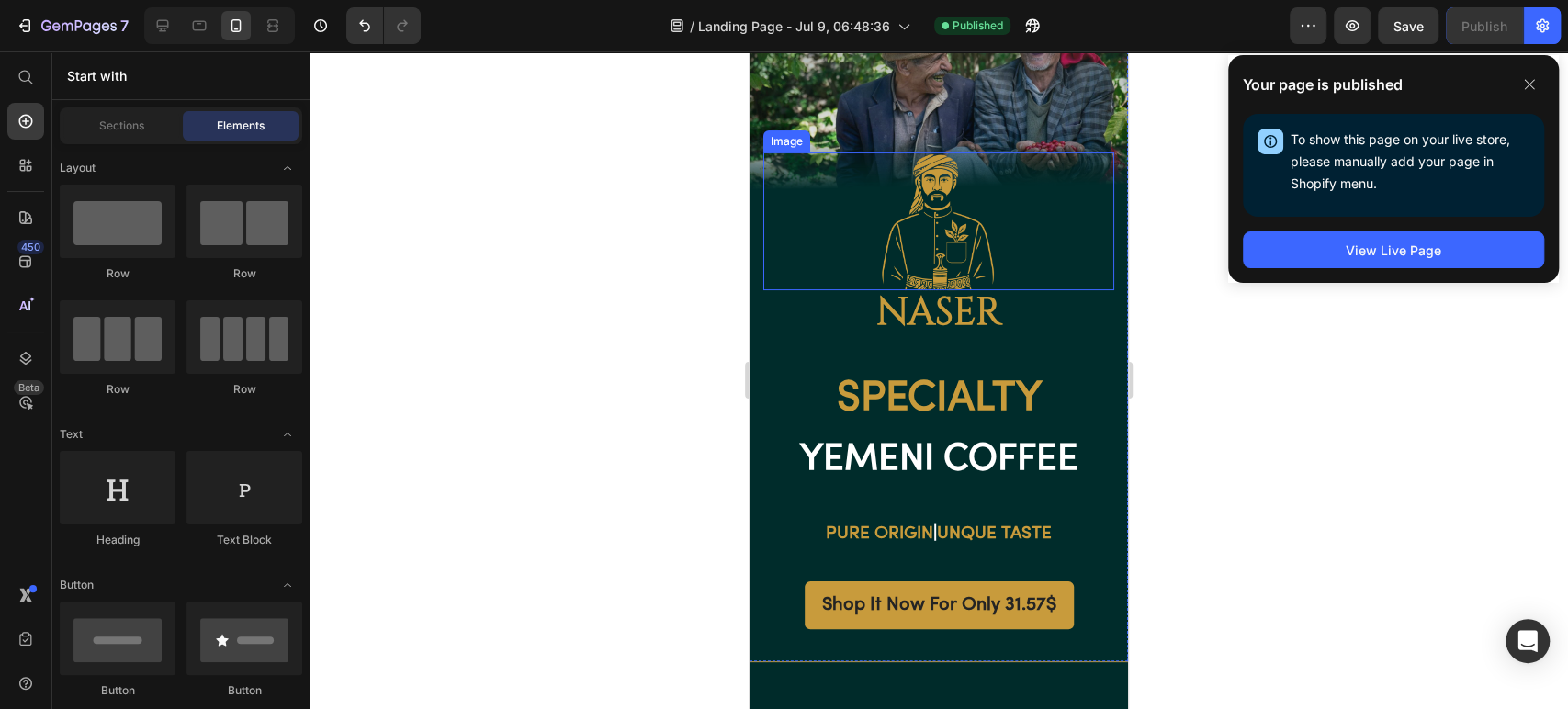scroll, scrollTop: 0, scrollLeft: 0, axis: both 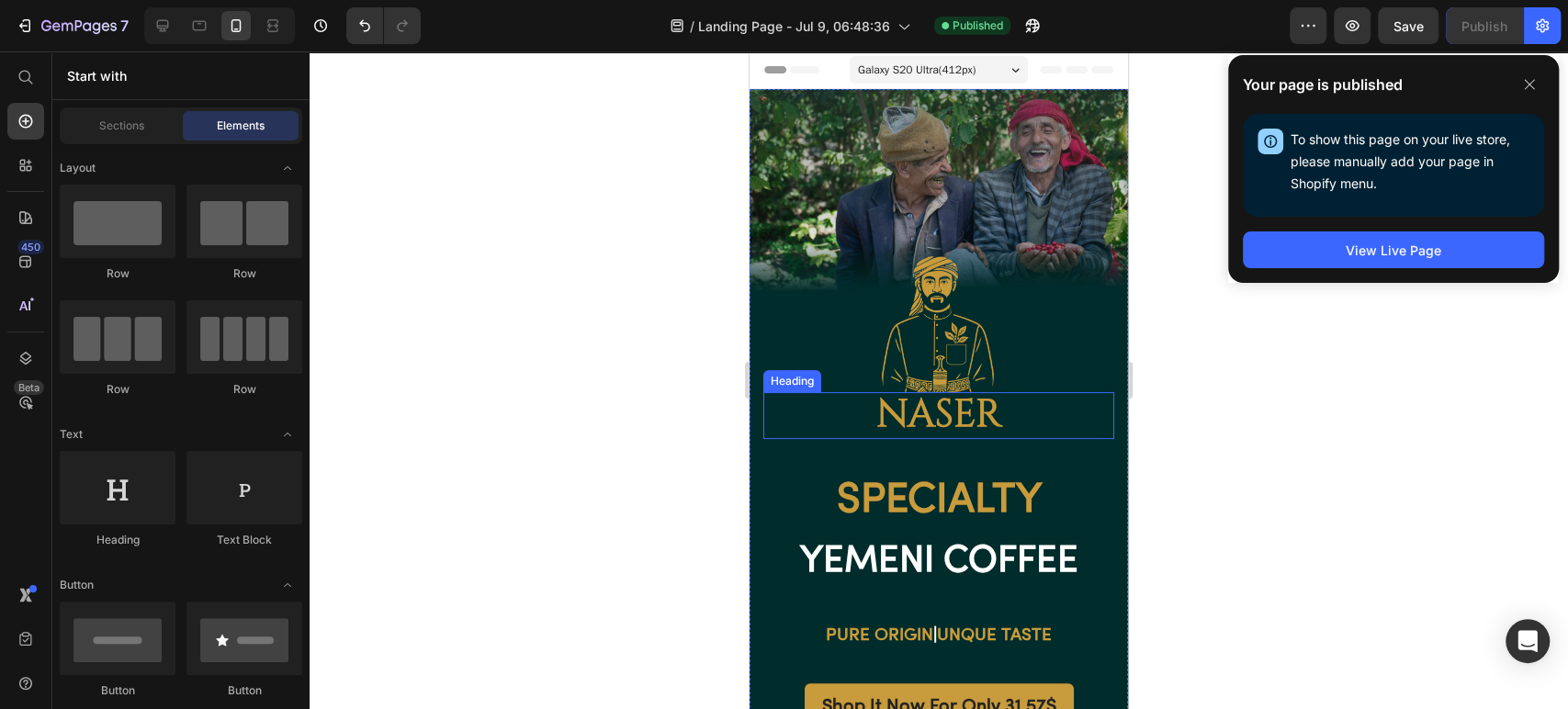 click on "naser" at bounding box center [939, 415] 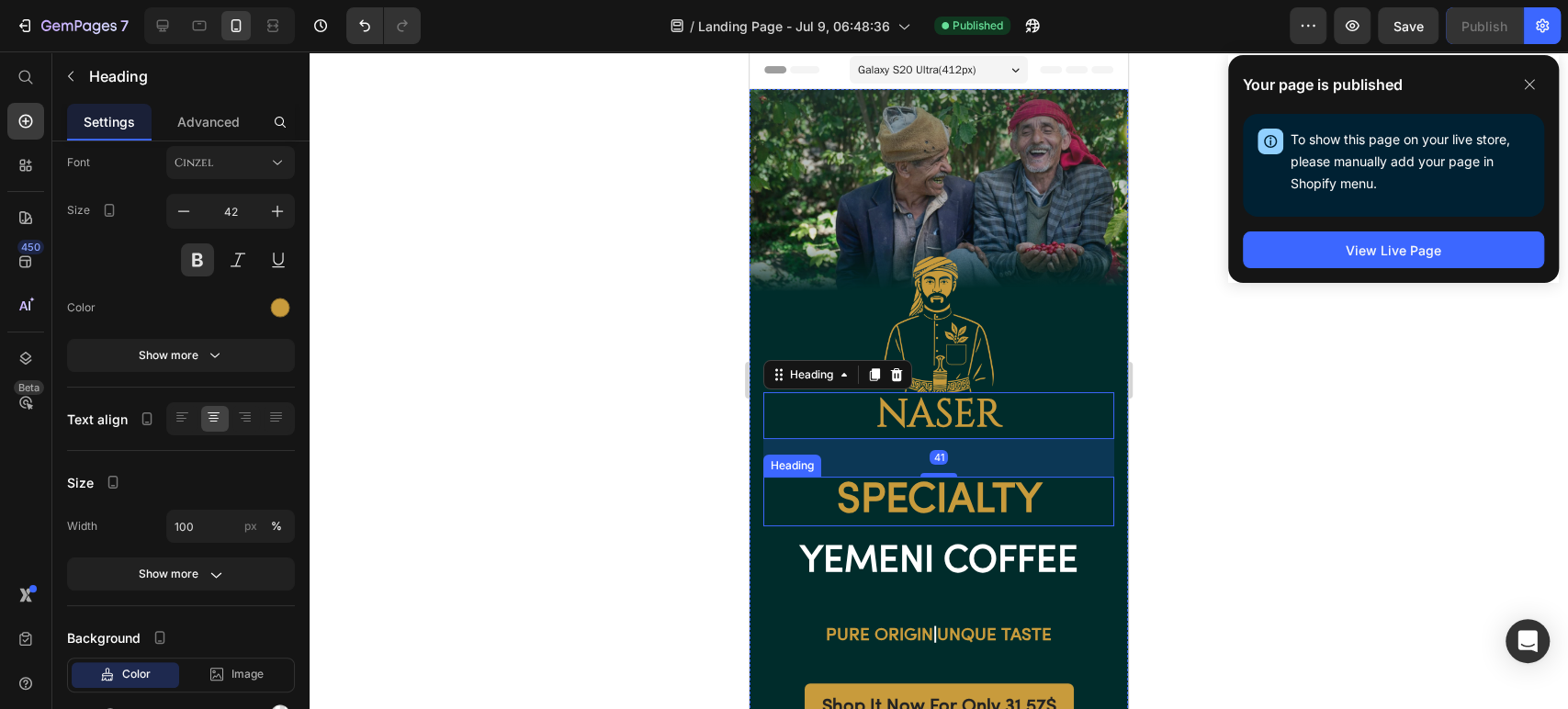 click on "Specialty" at bounding box center [939, 501] 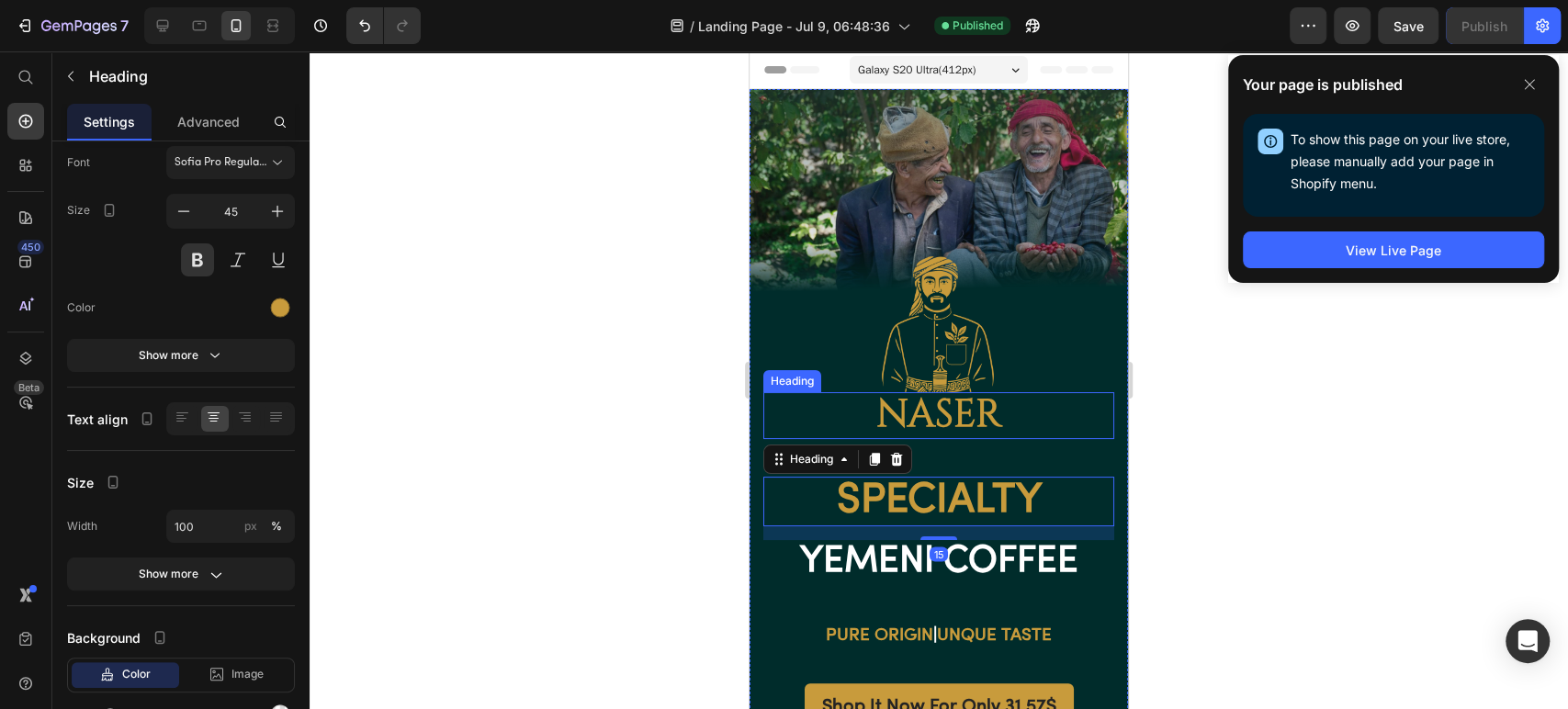 click on "naser" at bounding box center [939, 415] 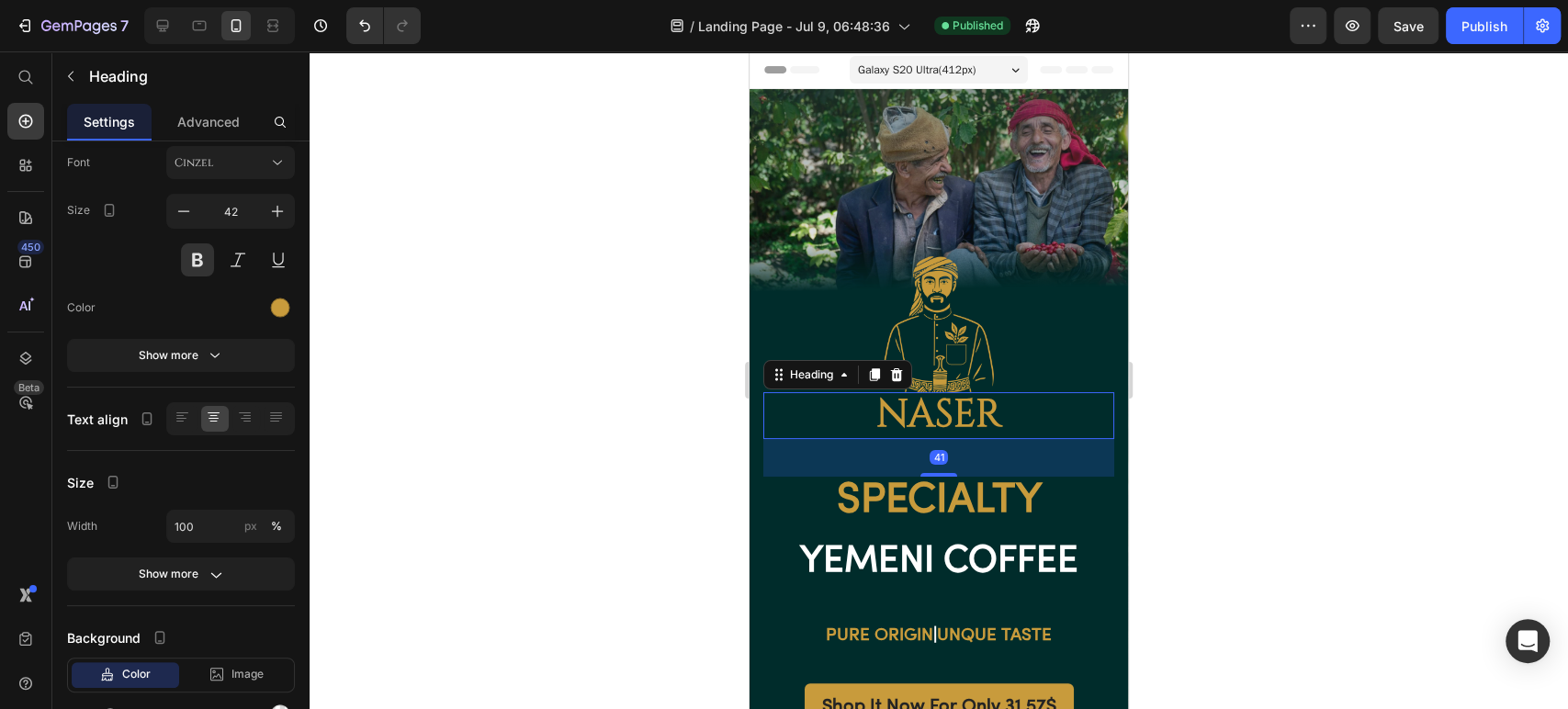 click 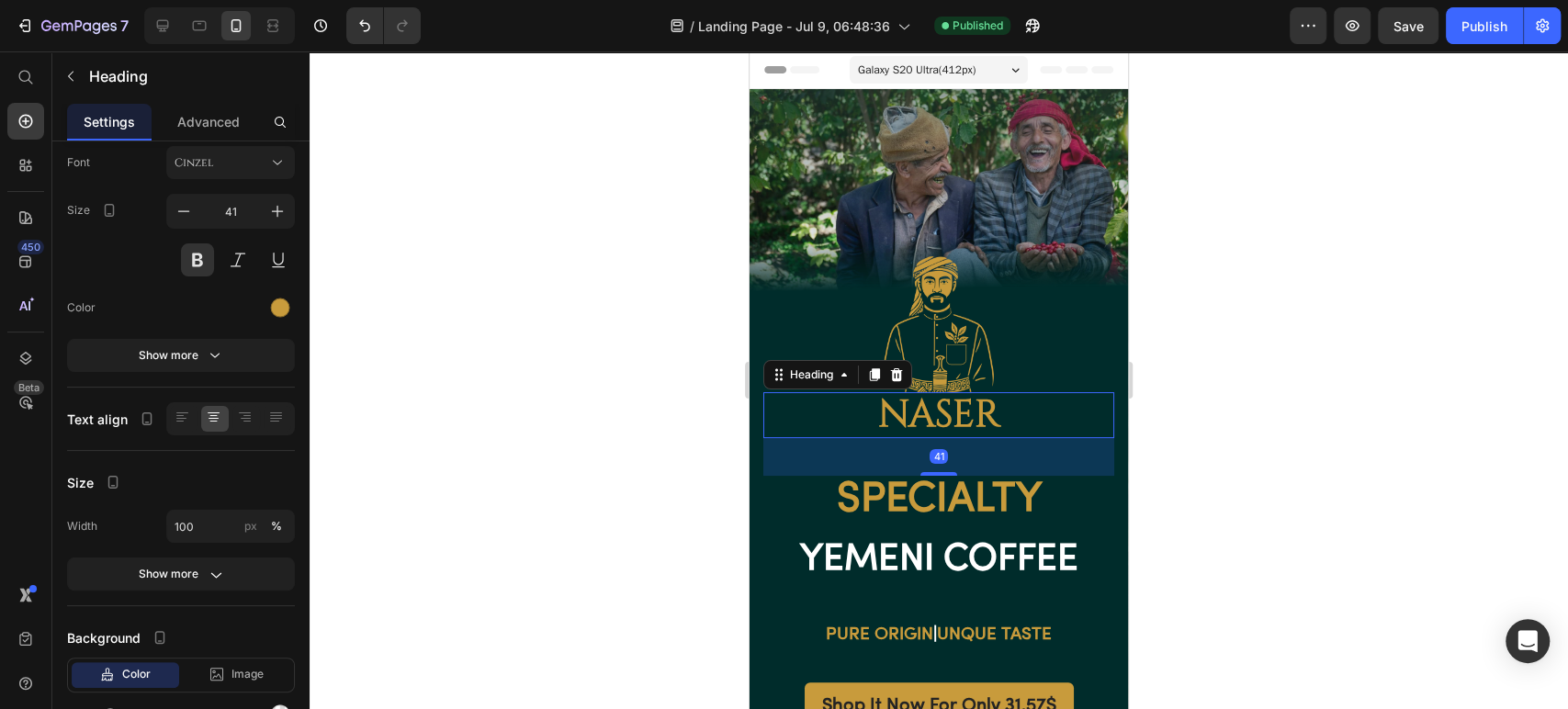 click 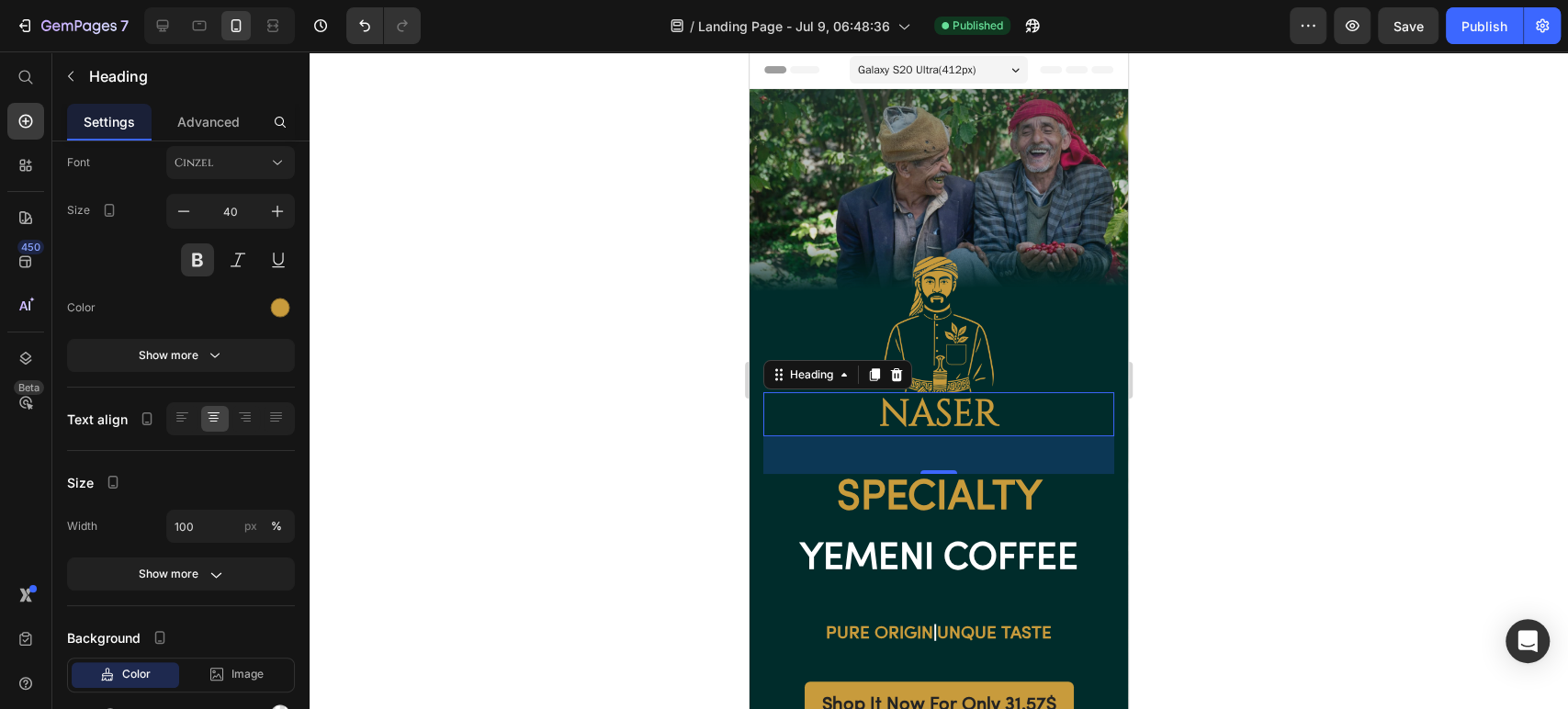 click 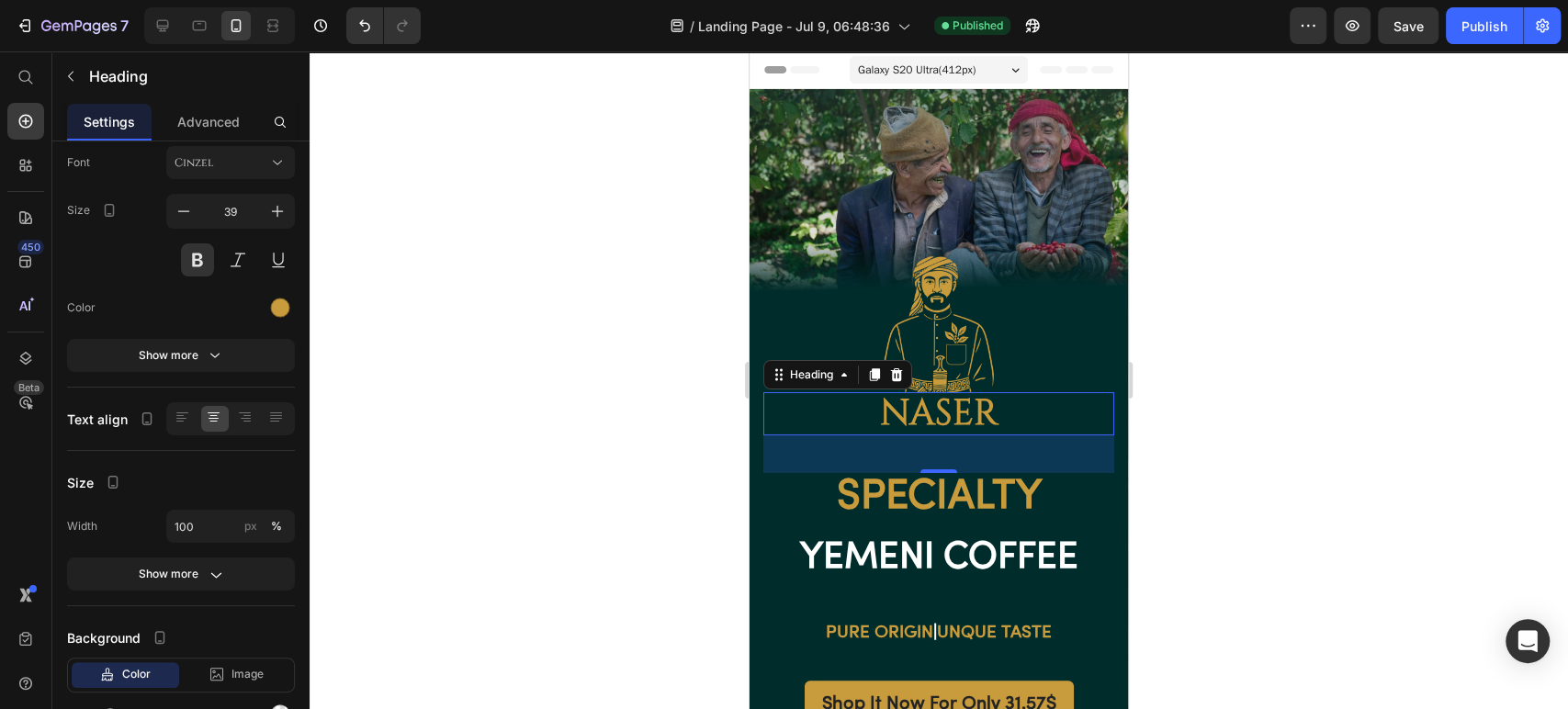 click 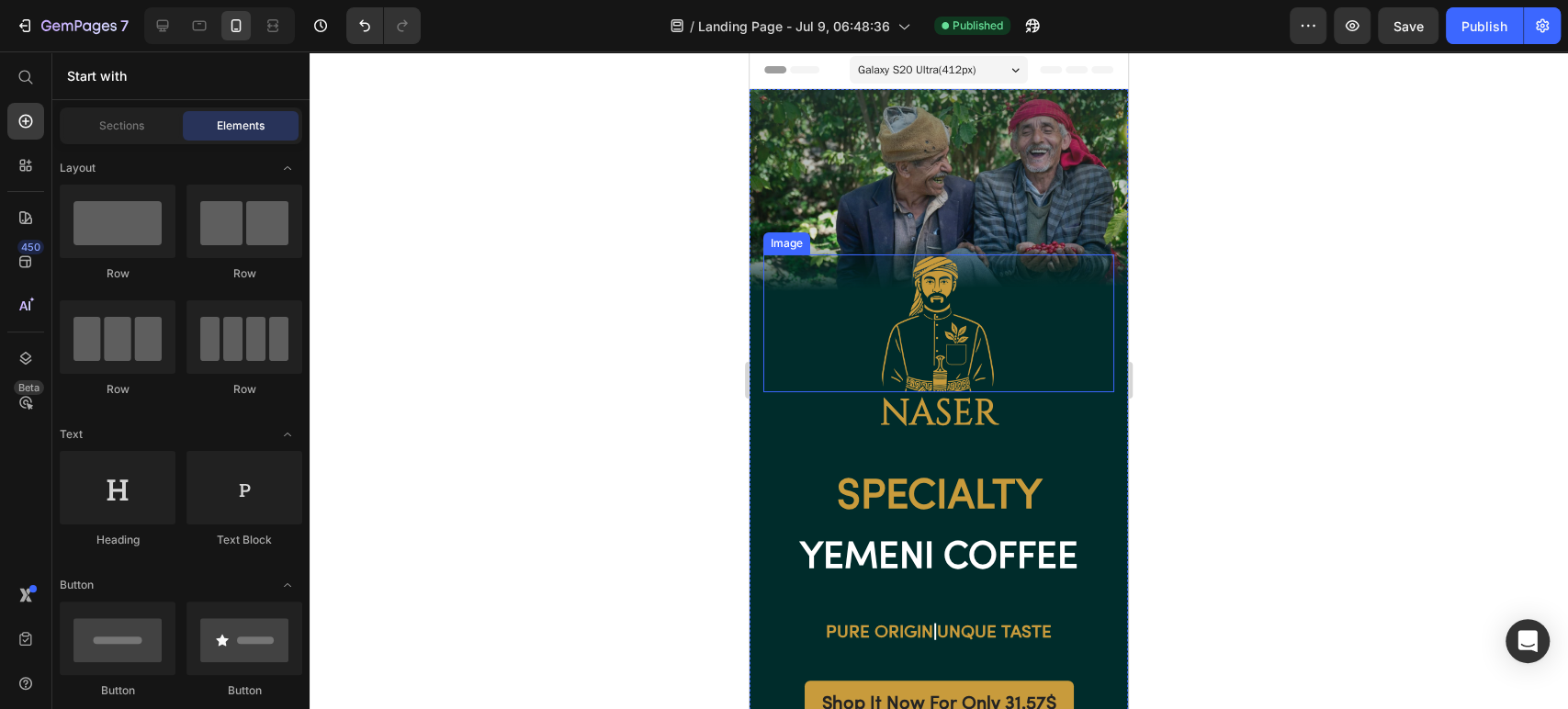 click at bounding box center [939, 323] 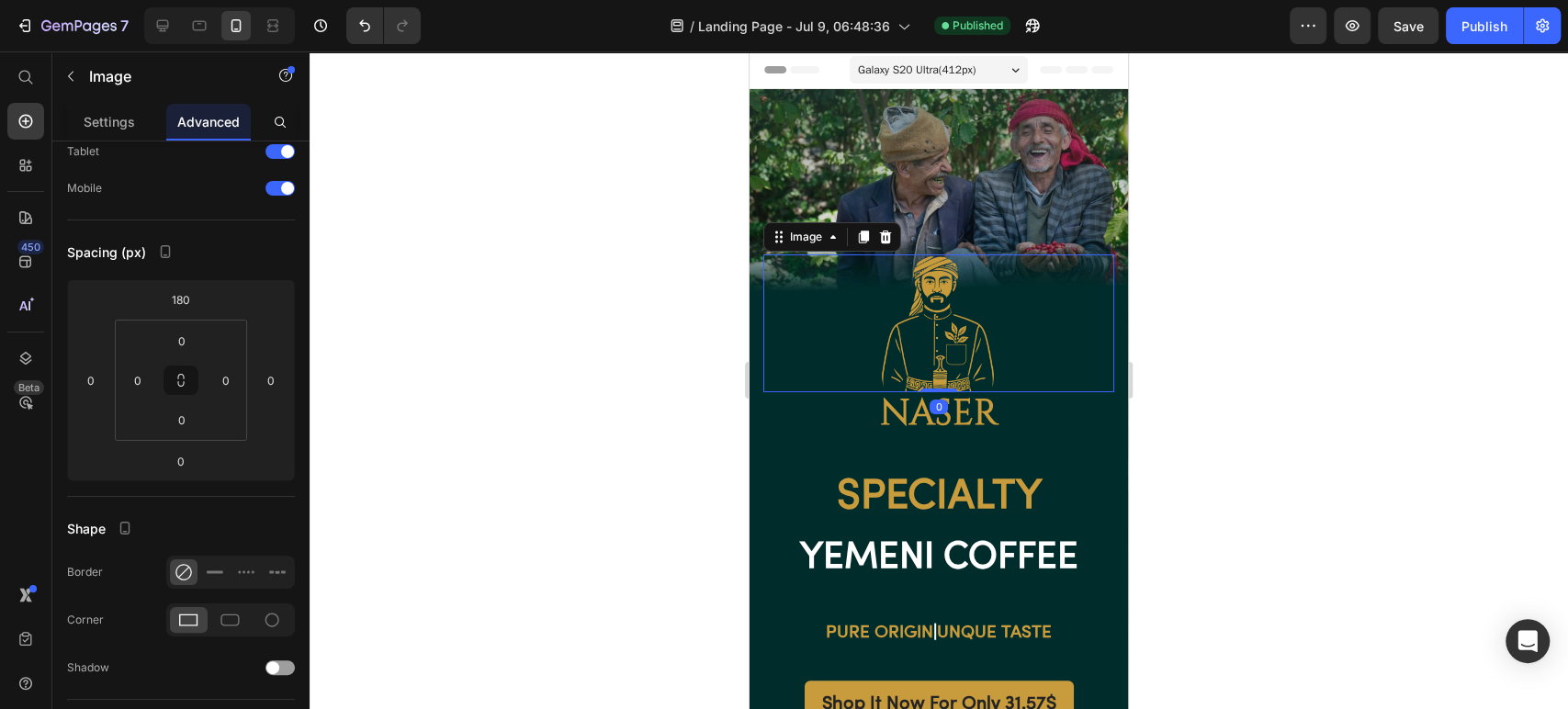 scroll, scrollTop: 0, scrollLeft: 0, axis: both 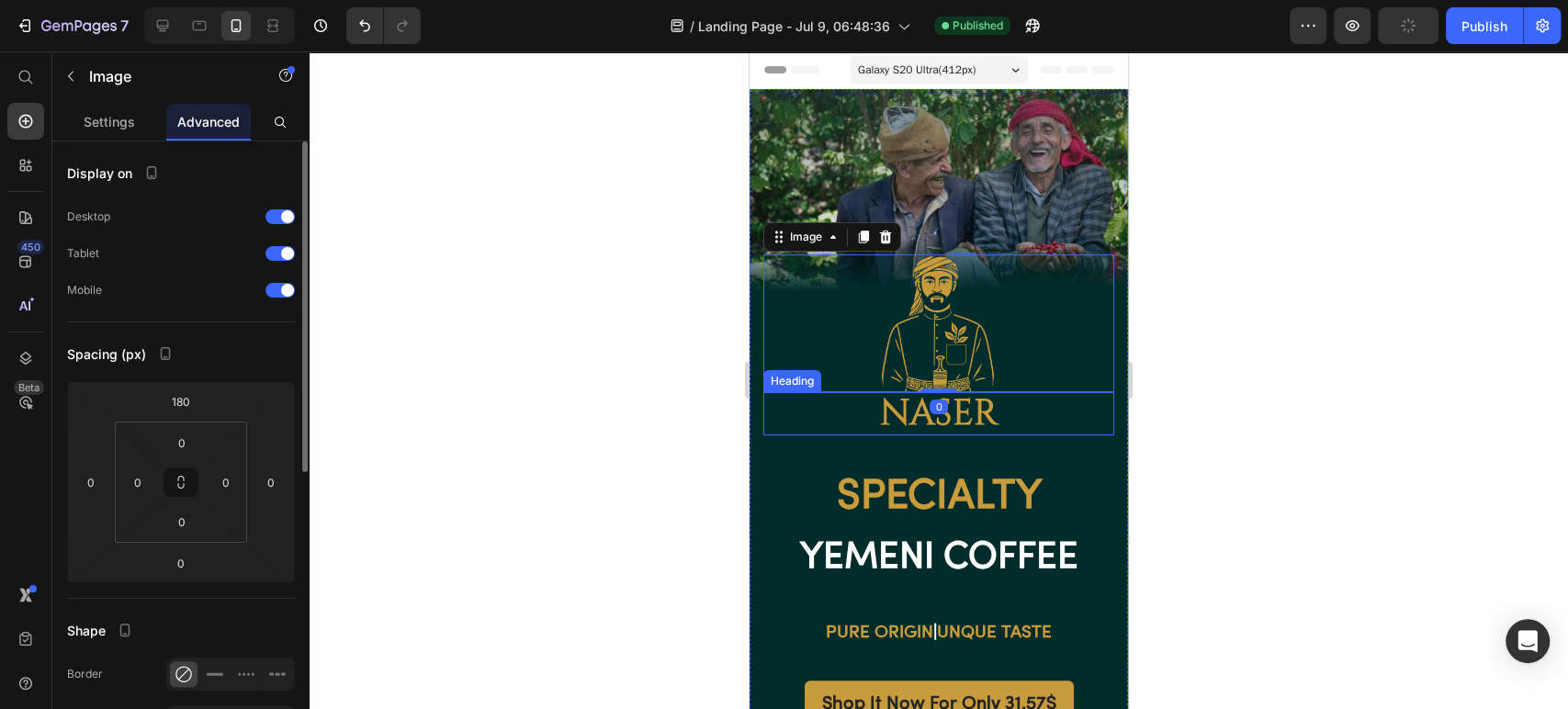 click on "naser" at bounding box center (939, 413) 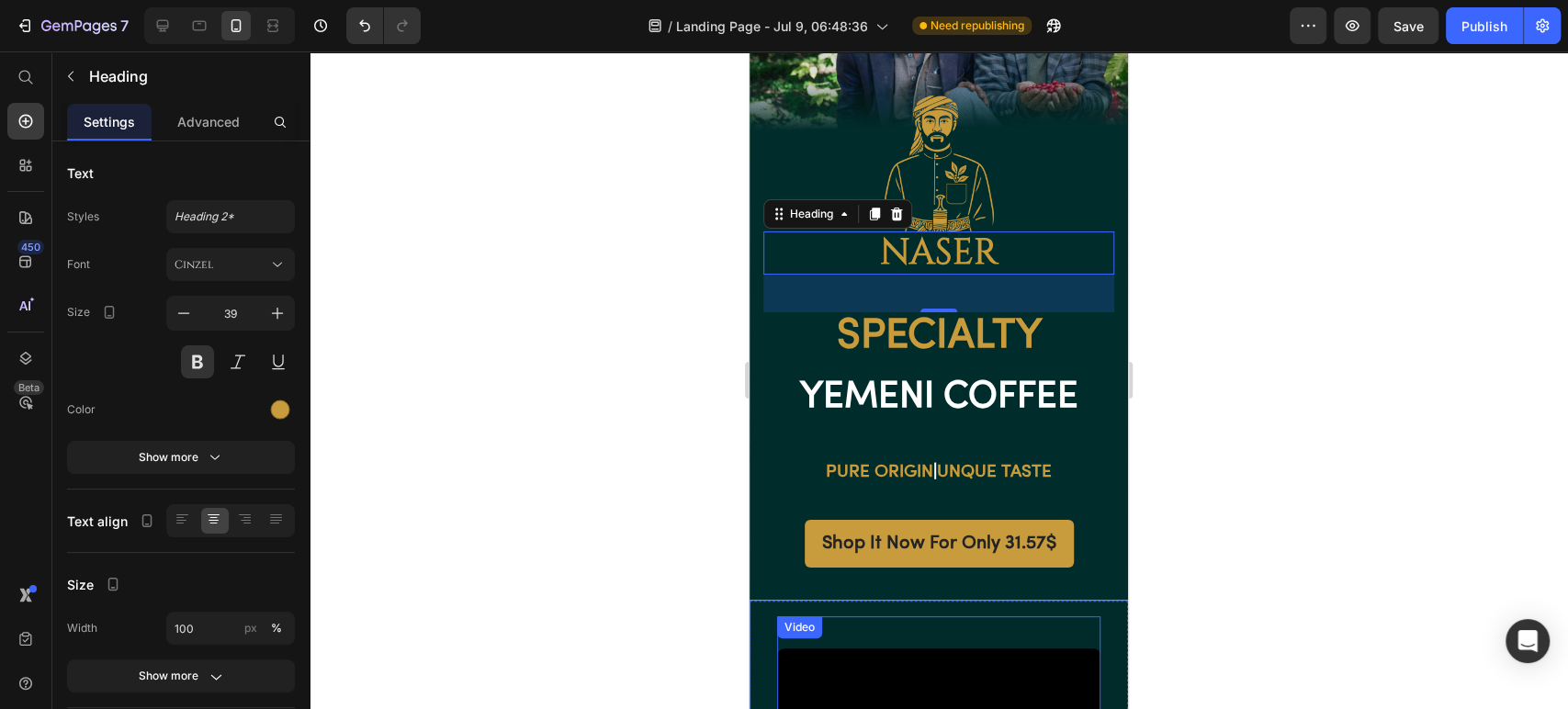 scroll, scrollTop: 306, scrollLeft: 0, axis: vertical 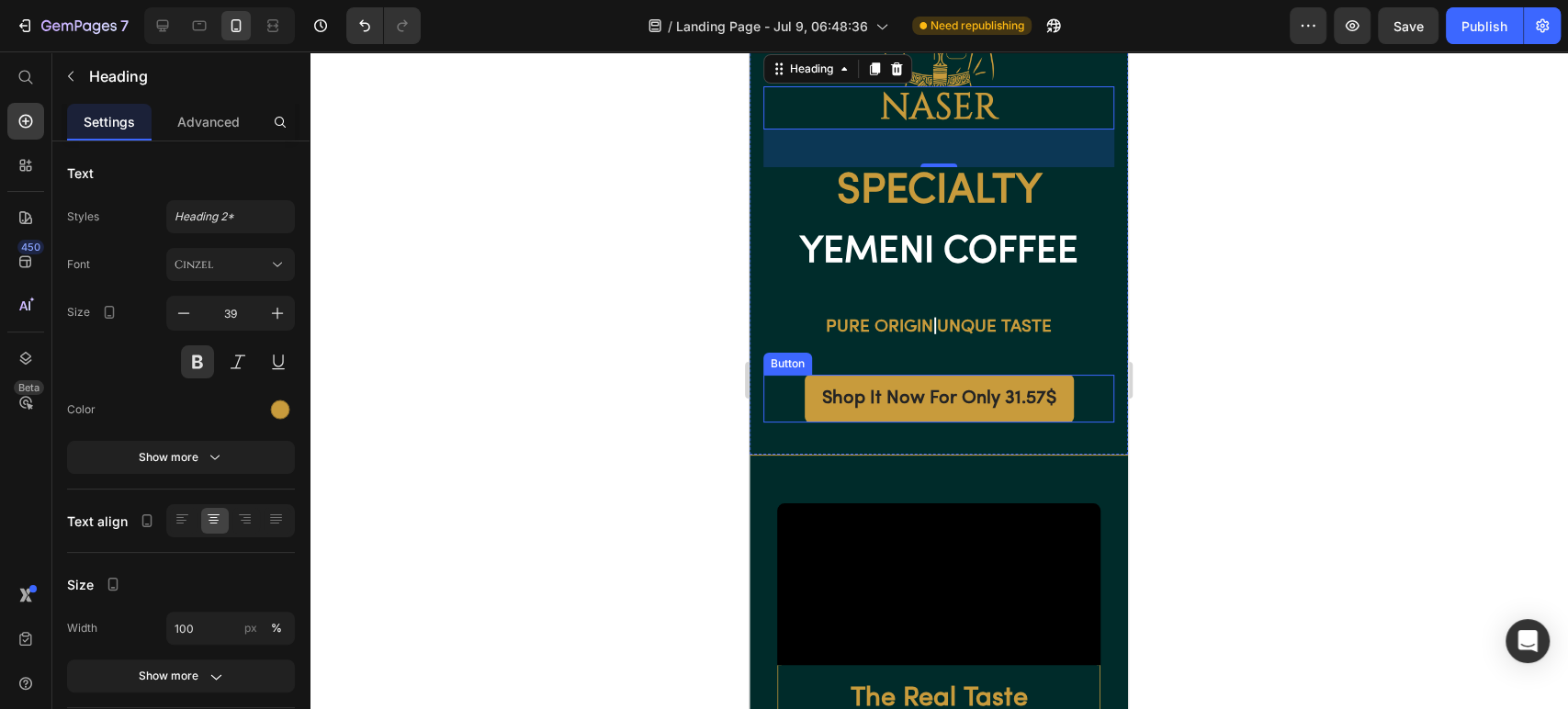 click on "Shop It Now For Only 31.57$    Button" at bounding box center (939, 399) 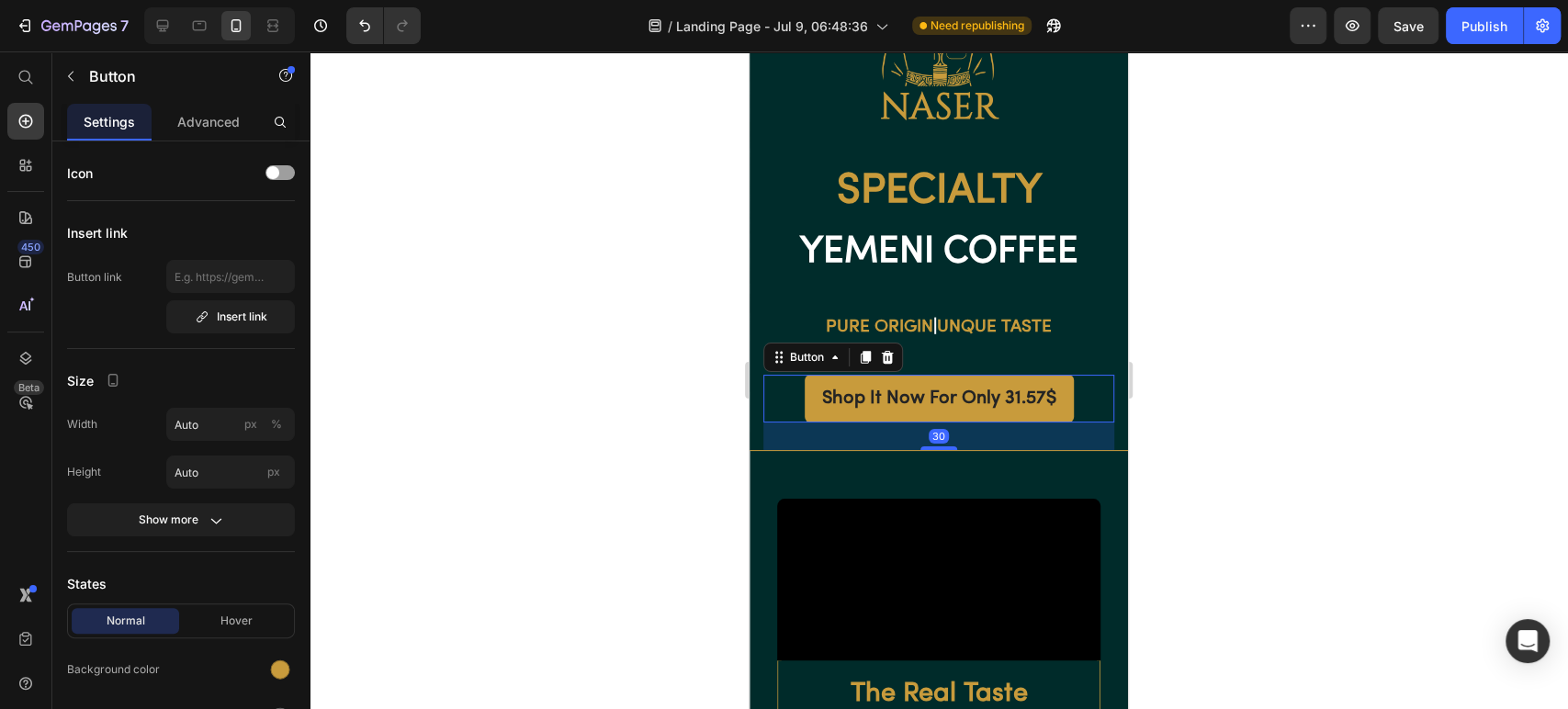 click at bounding box center [939, 448] 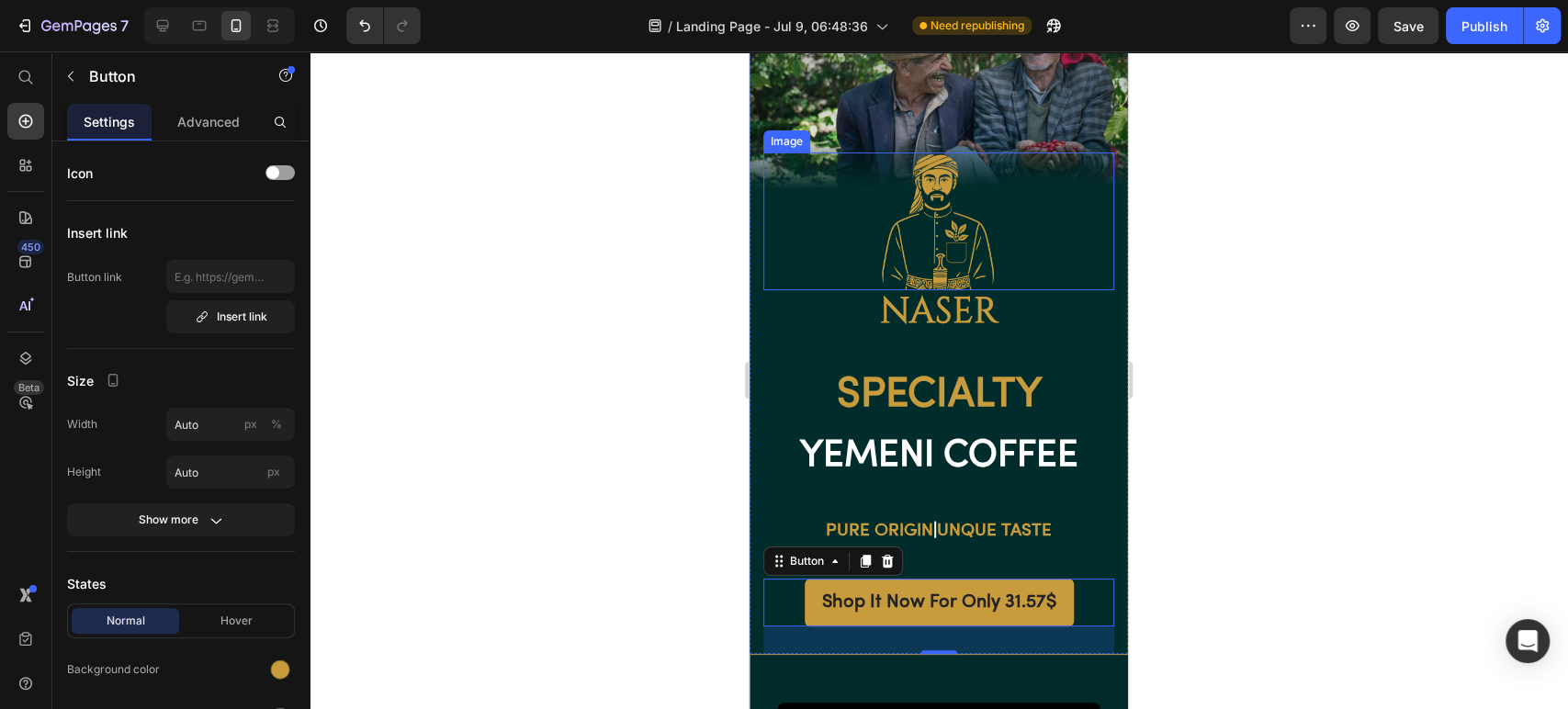 click at bounding box center (939, 221) 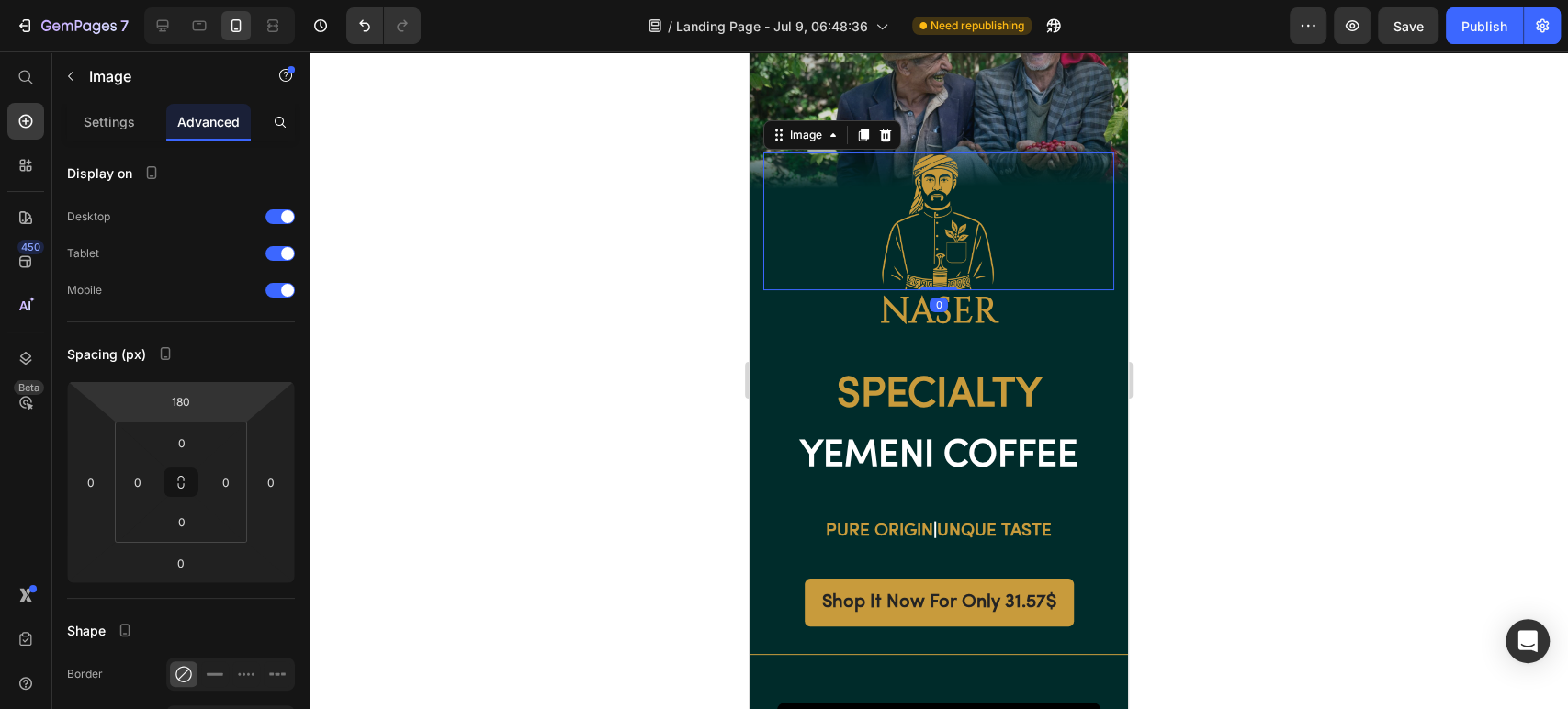 click on "180" at bounding box center (181, 401) 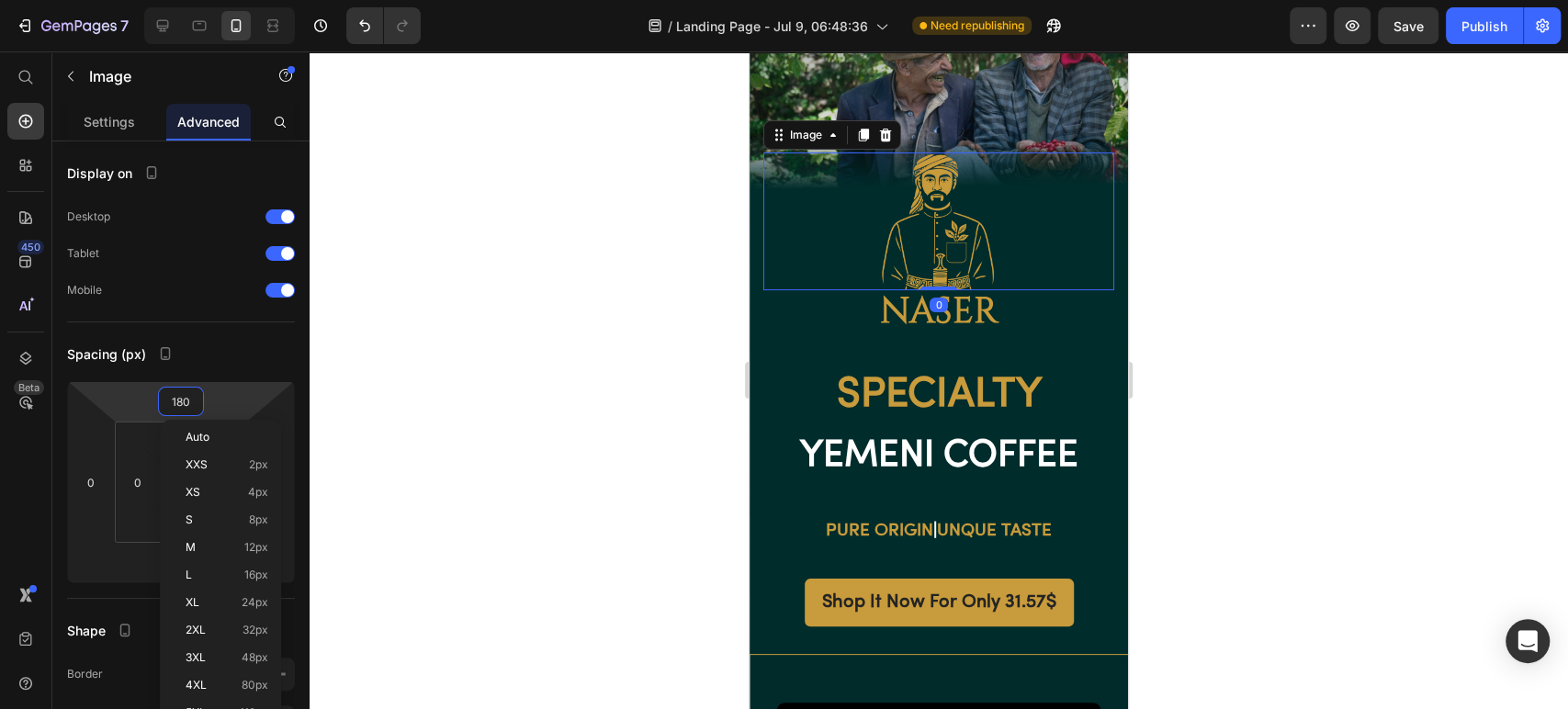 click on "180" at bounding box center (181, 401) 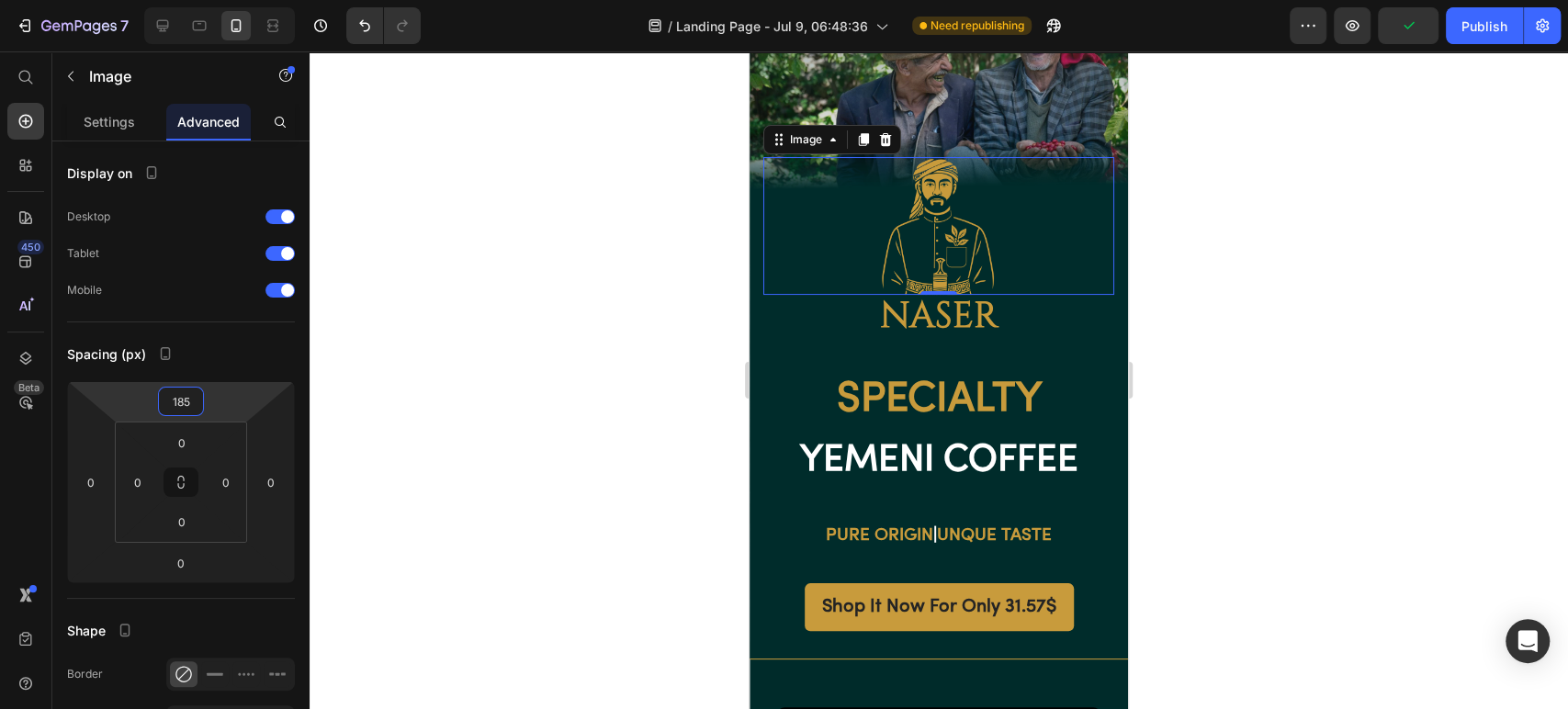 click on "185" at bounding box center [181, 401] 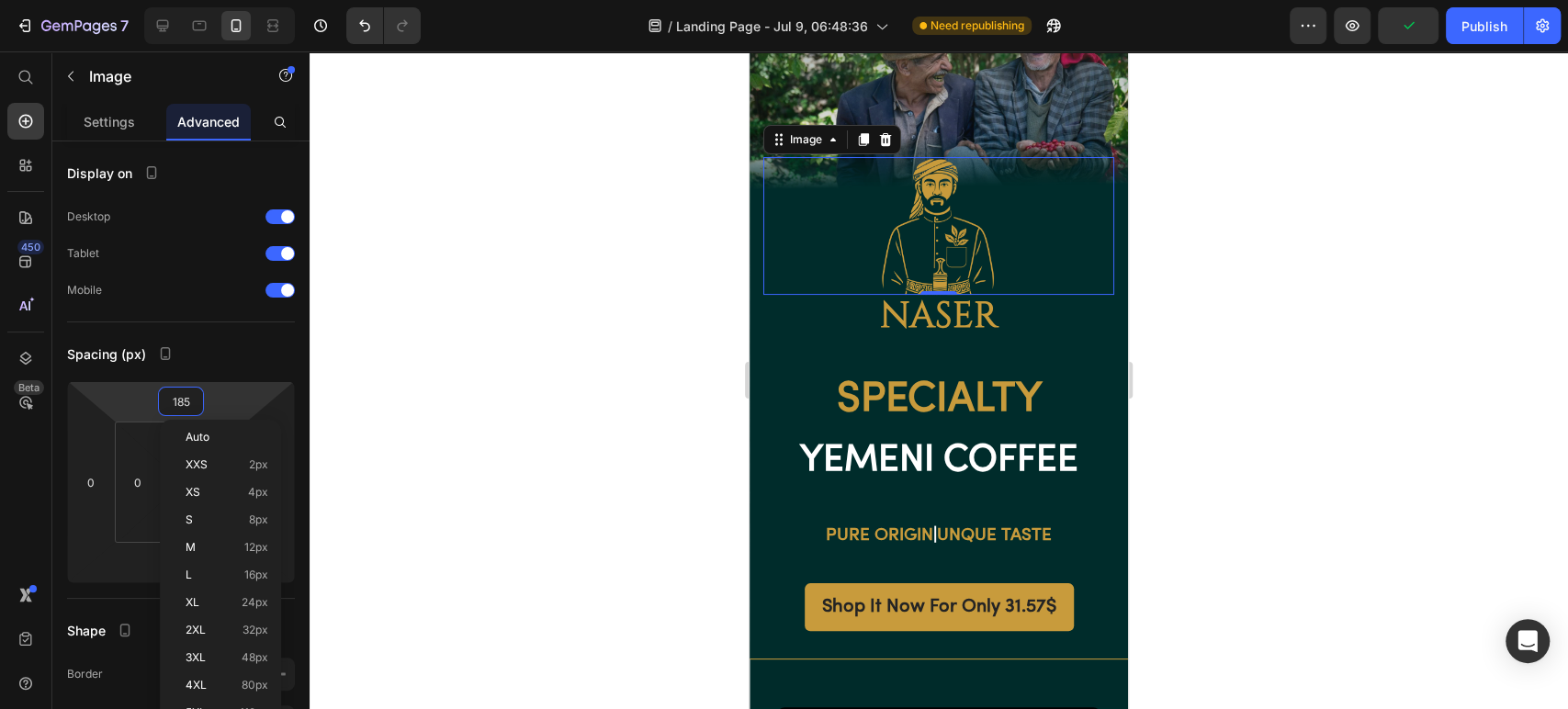 click on "185" at bounding box center (181, 401) 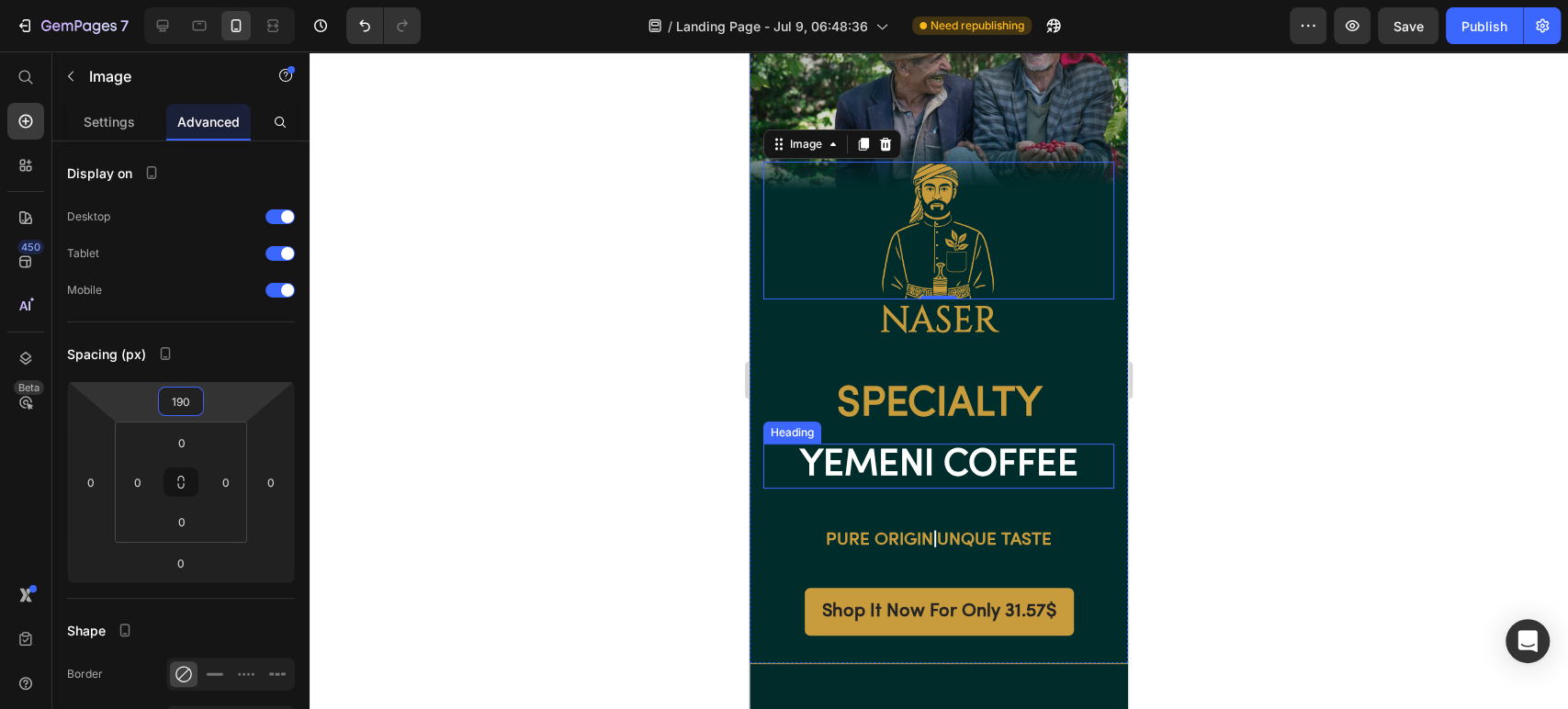scroll, scrollTop: 0, scrollLeft: 0, axis: both 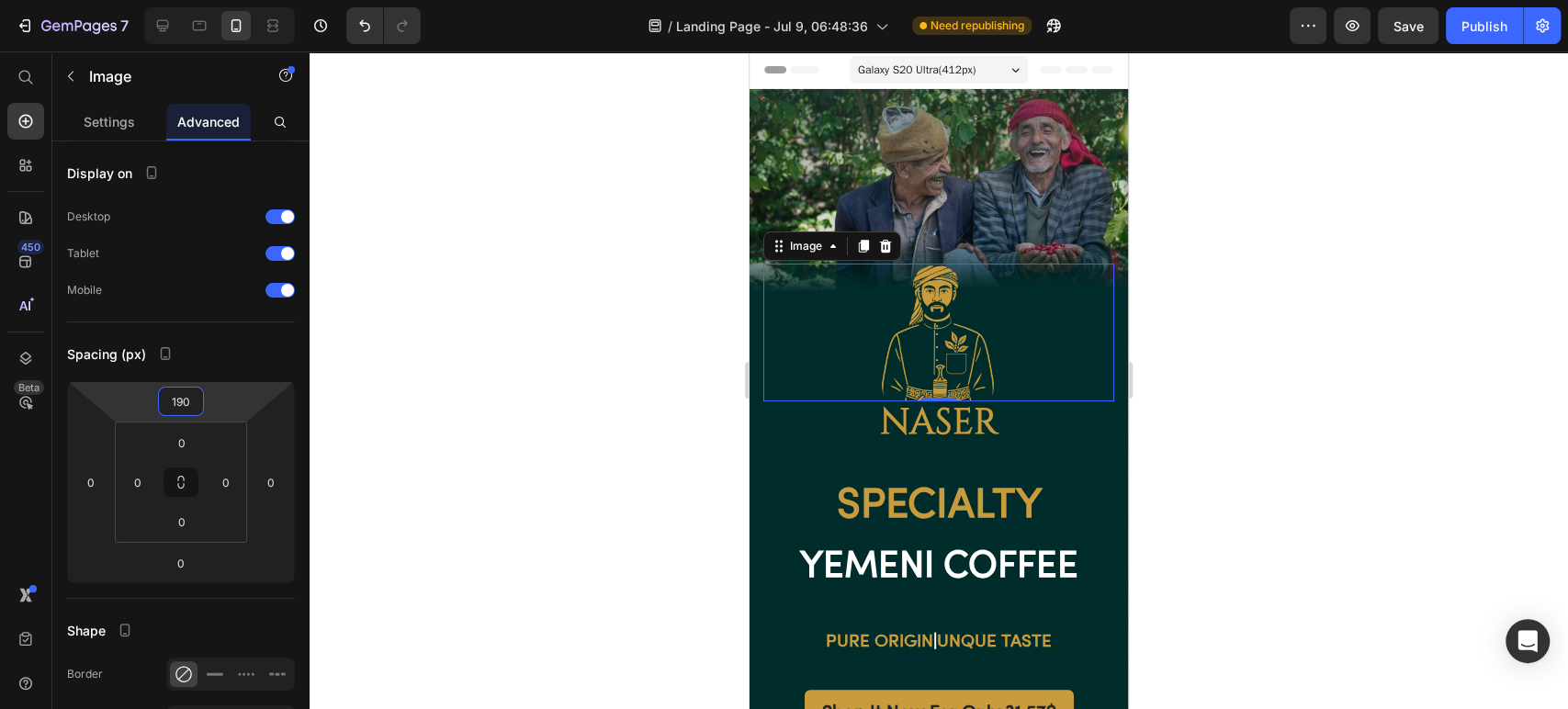 click 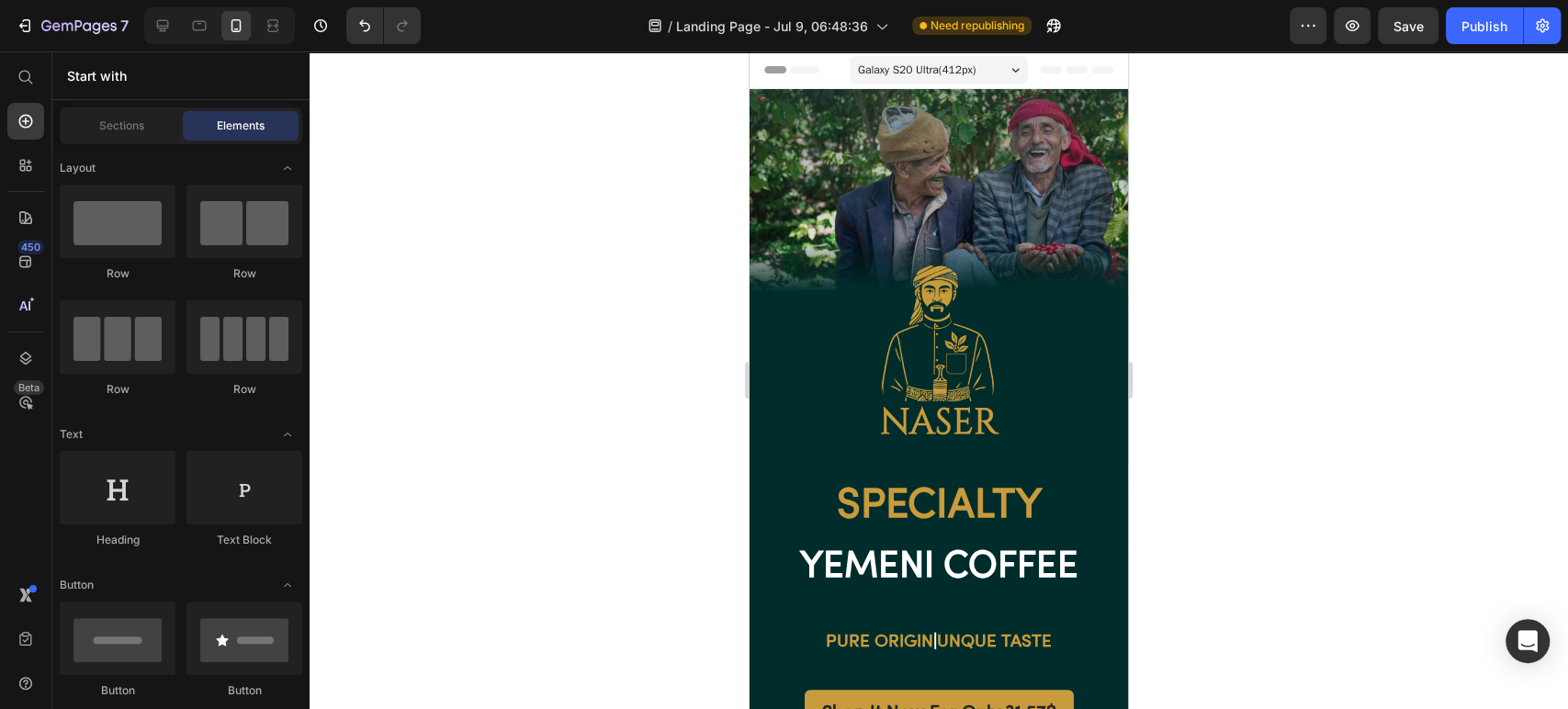 click on "Publish" at bounding box center [1484, 26] 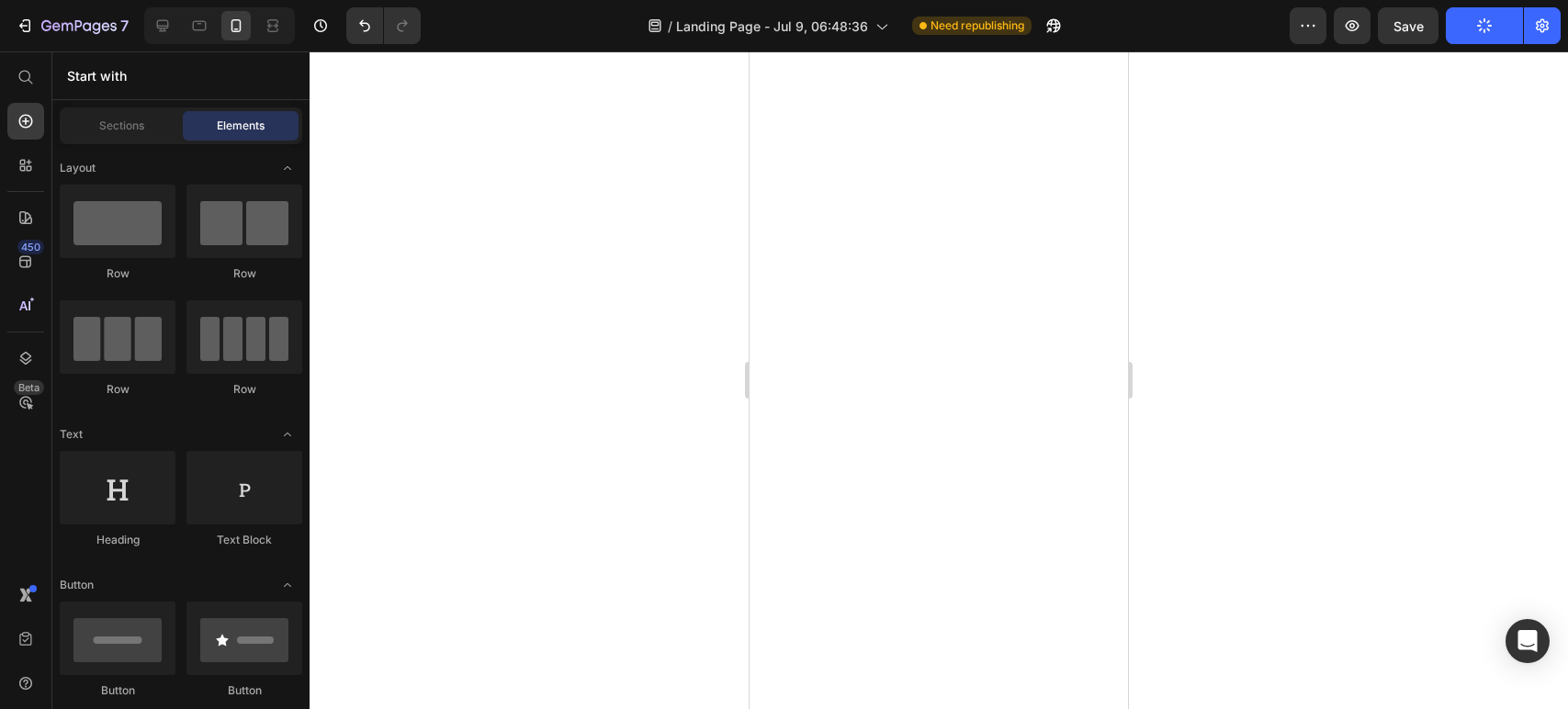scroll, scrollTop: 0, scrollLeft: 0, axis: both 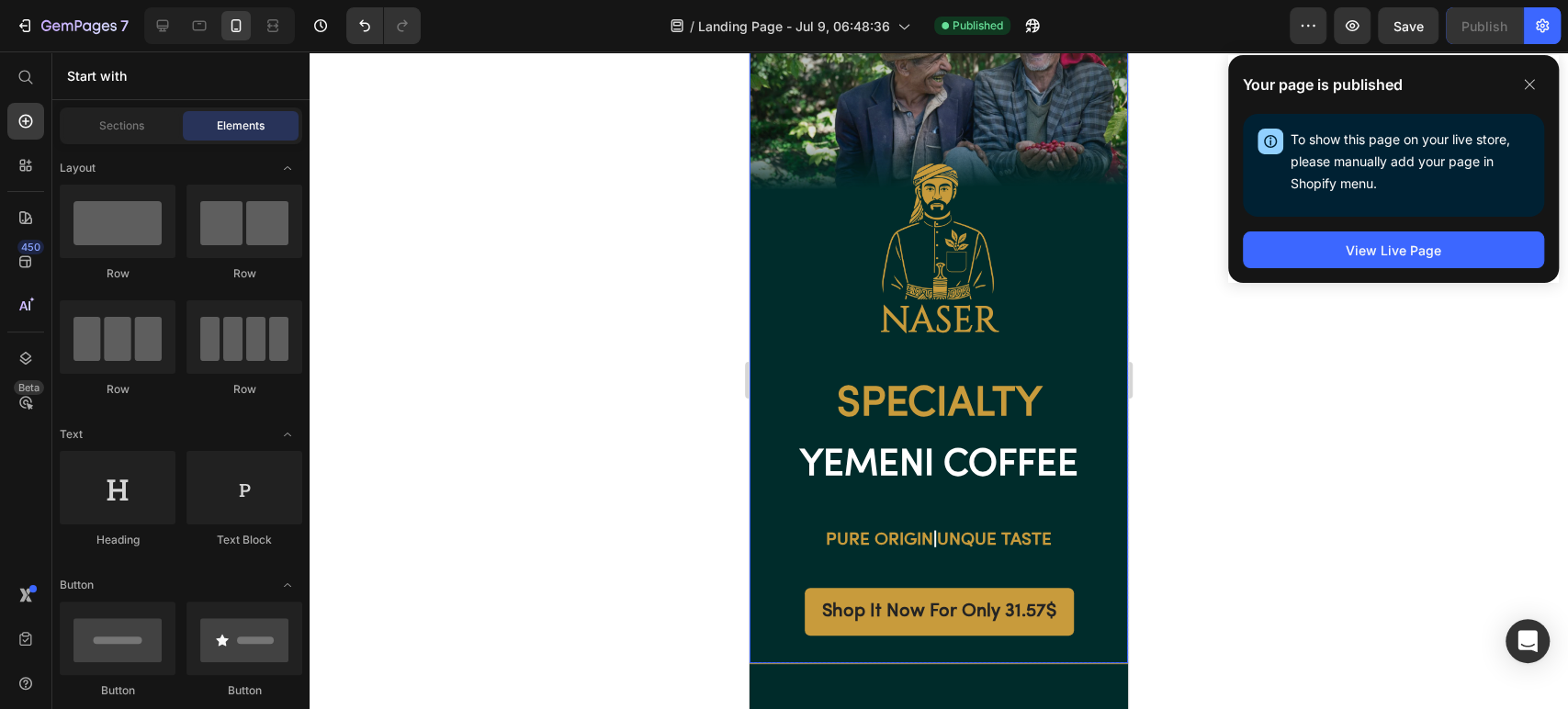 click 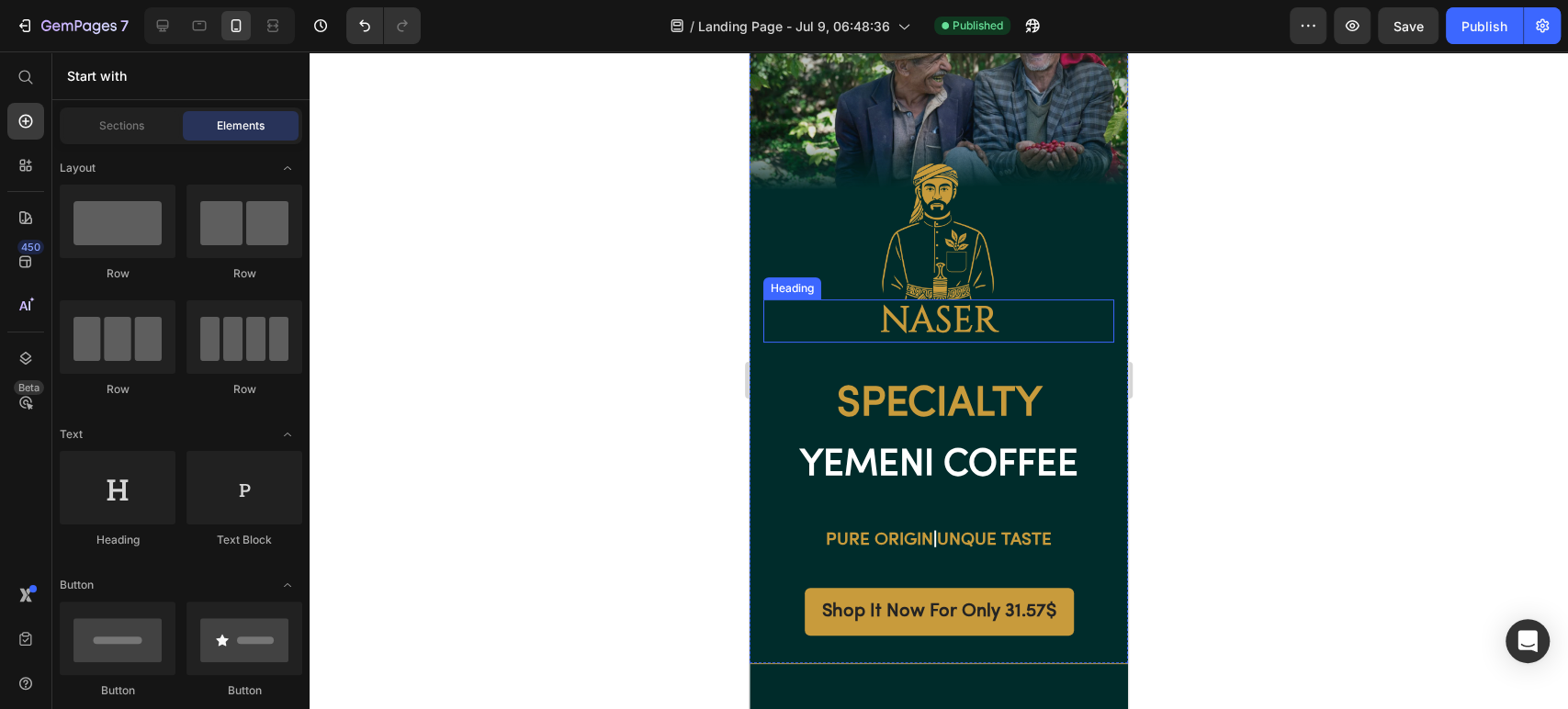 scroll, scrollTop: 0, scrollLeft: 0, axis: both 